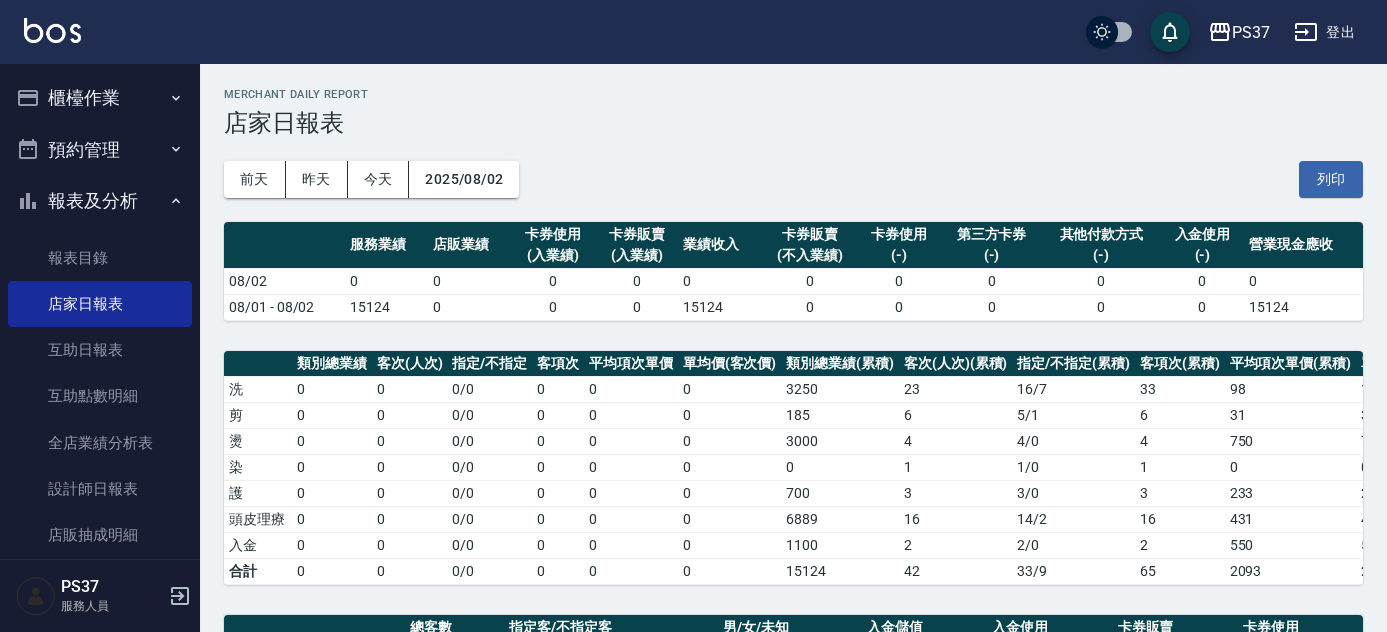 scroll, scrollTop: 0, scrollLeft: 0, axis: both 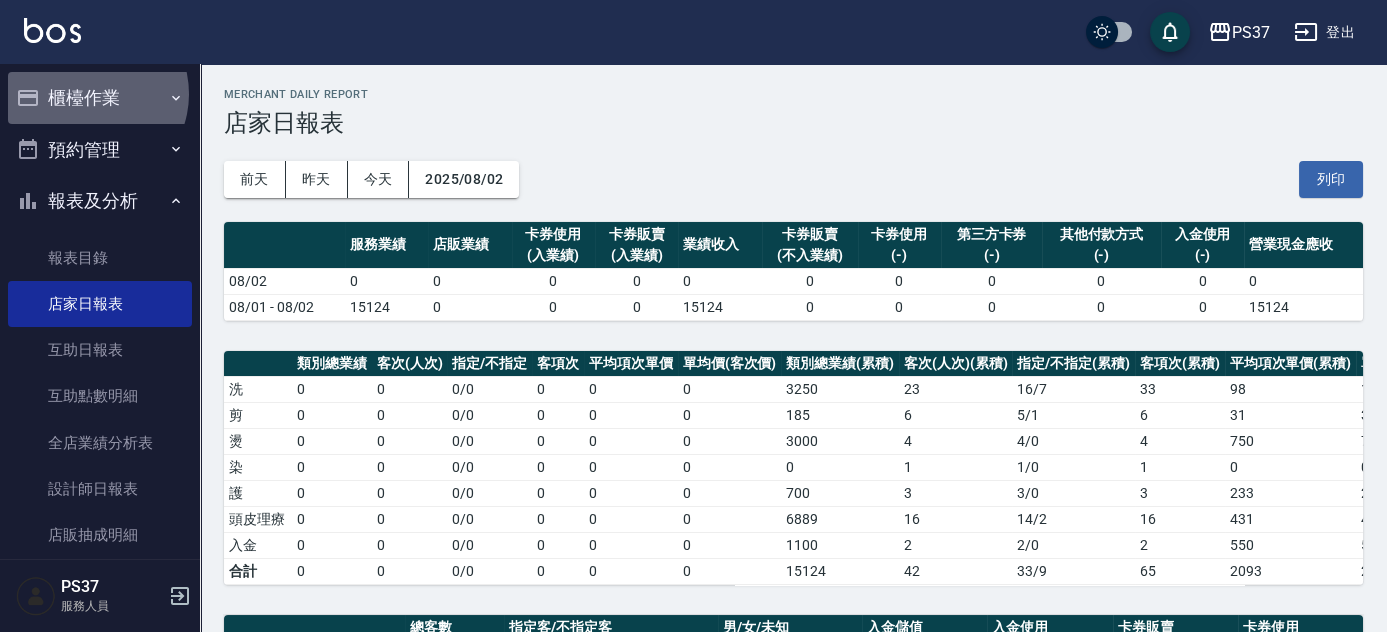 click on "櫃檯作業" at bounding box center (100, 98) 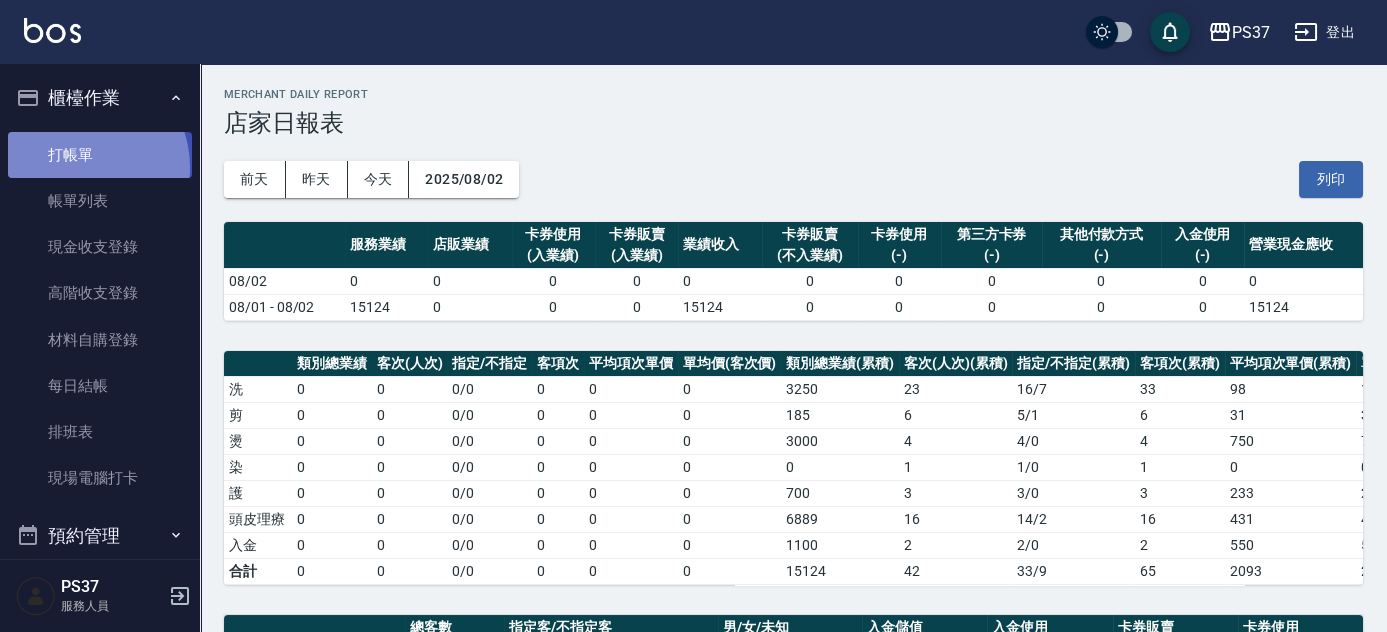 click on "打帳單" at bounding box center (100, 155) 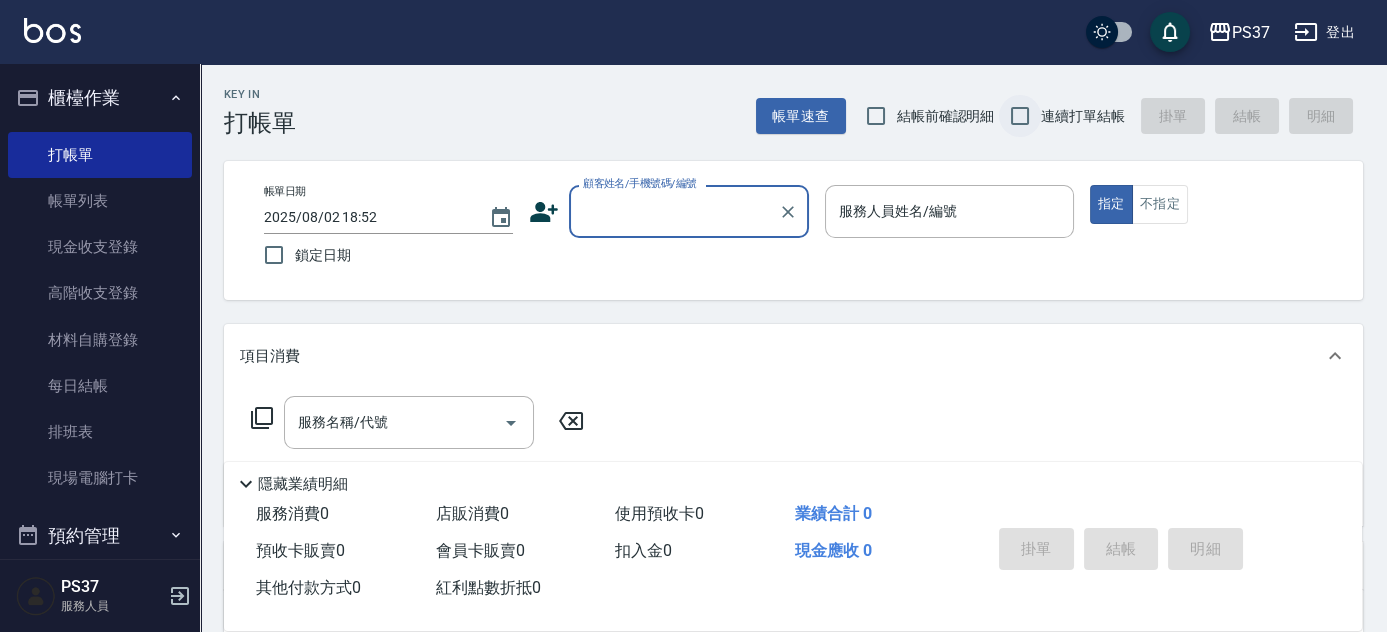 click on "連續打單結帳" at bounding box center [1020, 116] 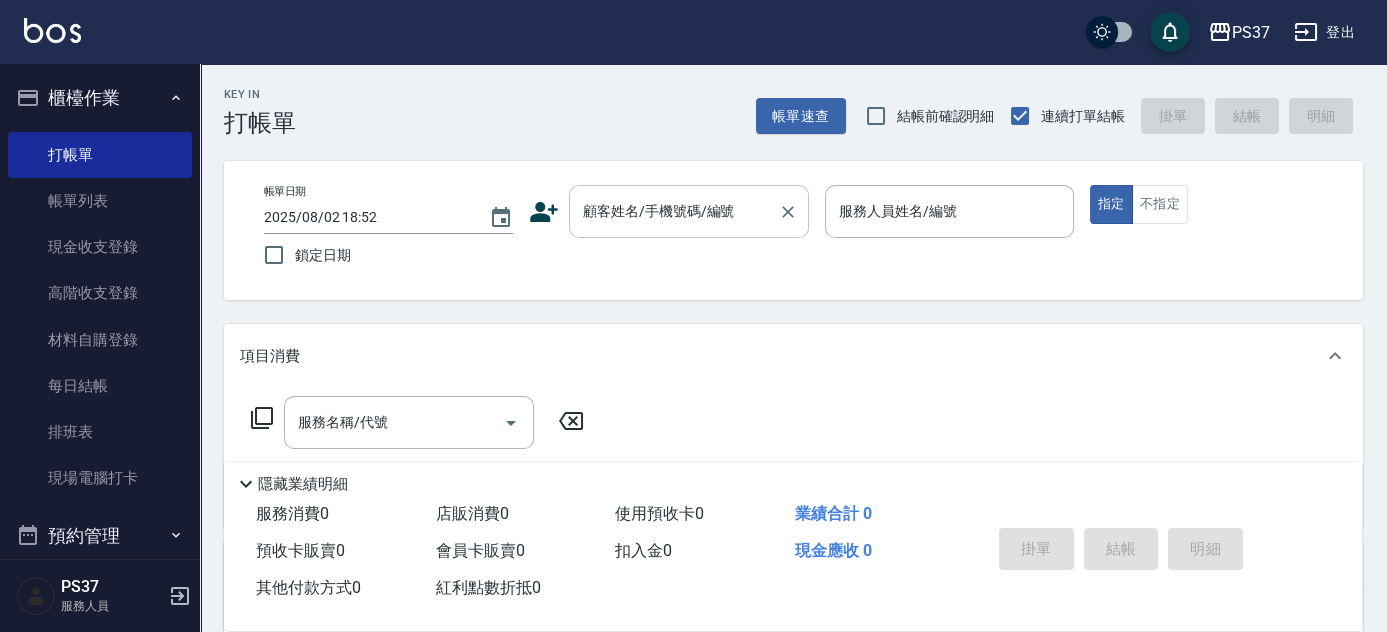 click on "顧客姓名/手機號碼/編號" at bounding box center [674, 211] 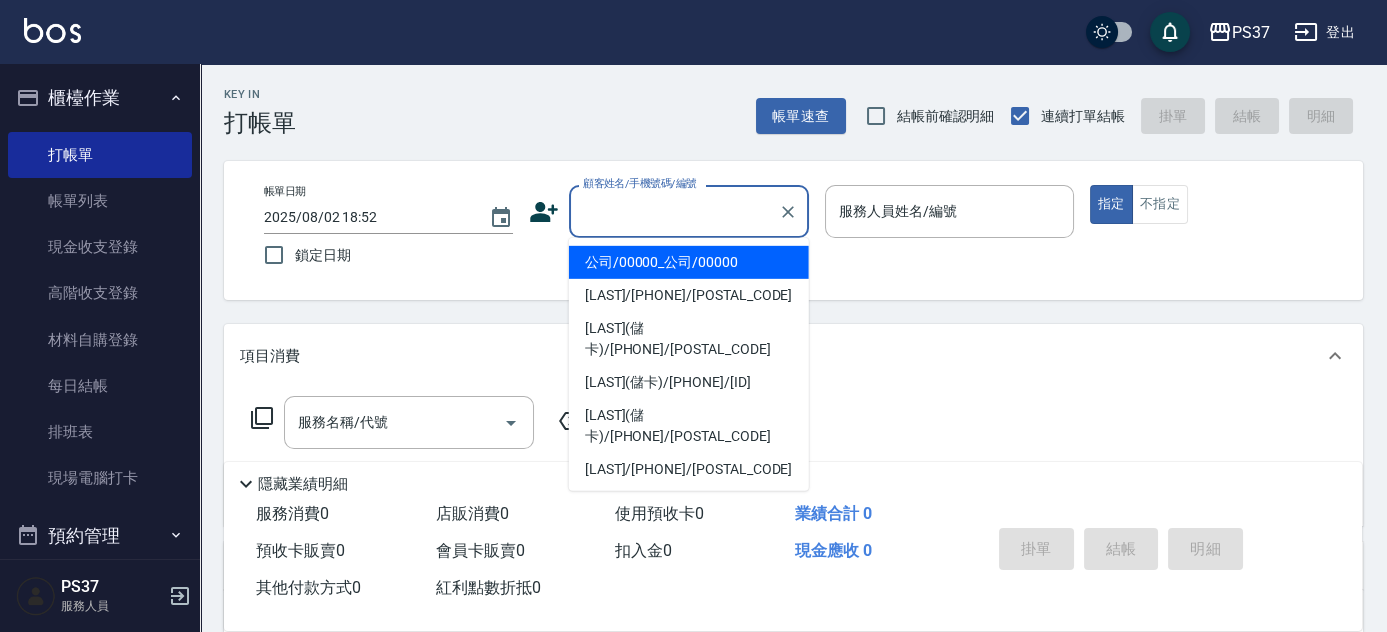click on "公司/00000_公司/00000" at bounding box center (689, 262) 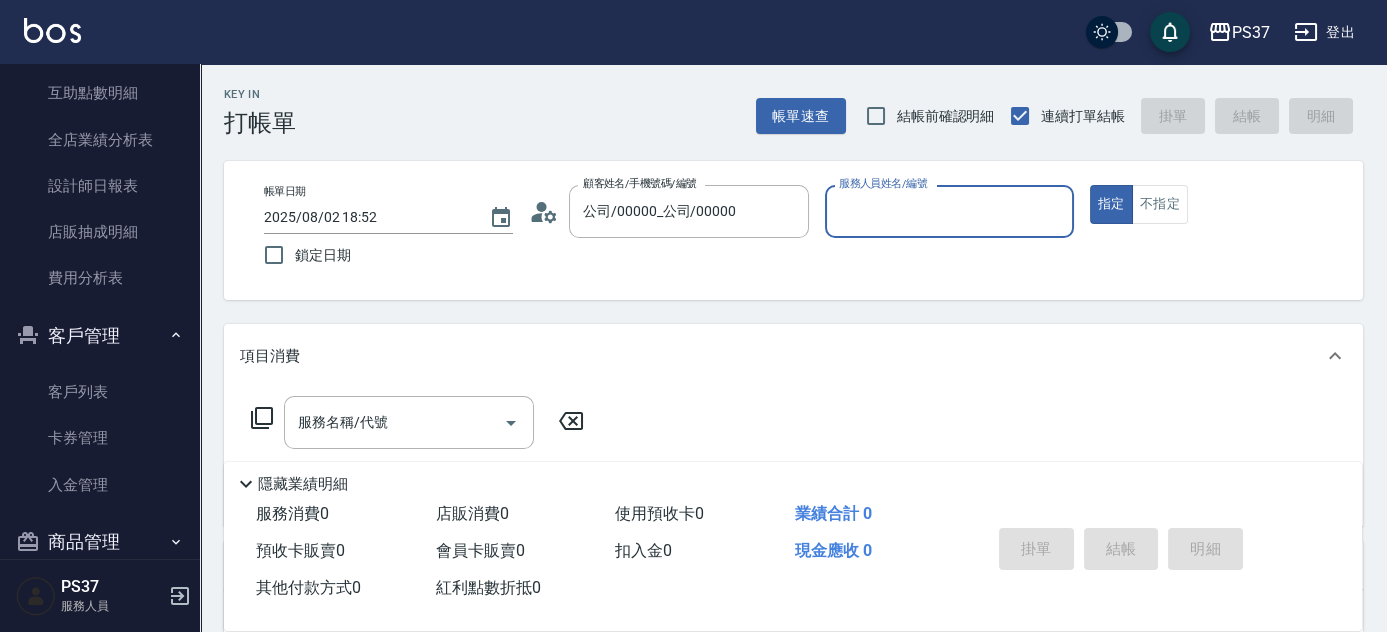 scroll, scrollTop: 720, scrollLeft: 0, axis: vertical 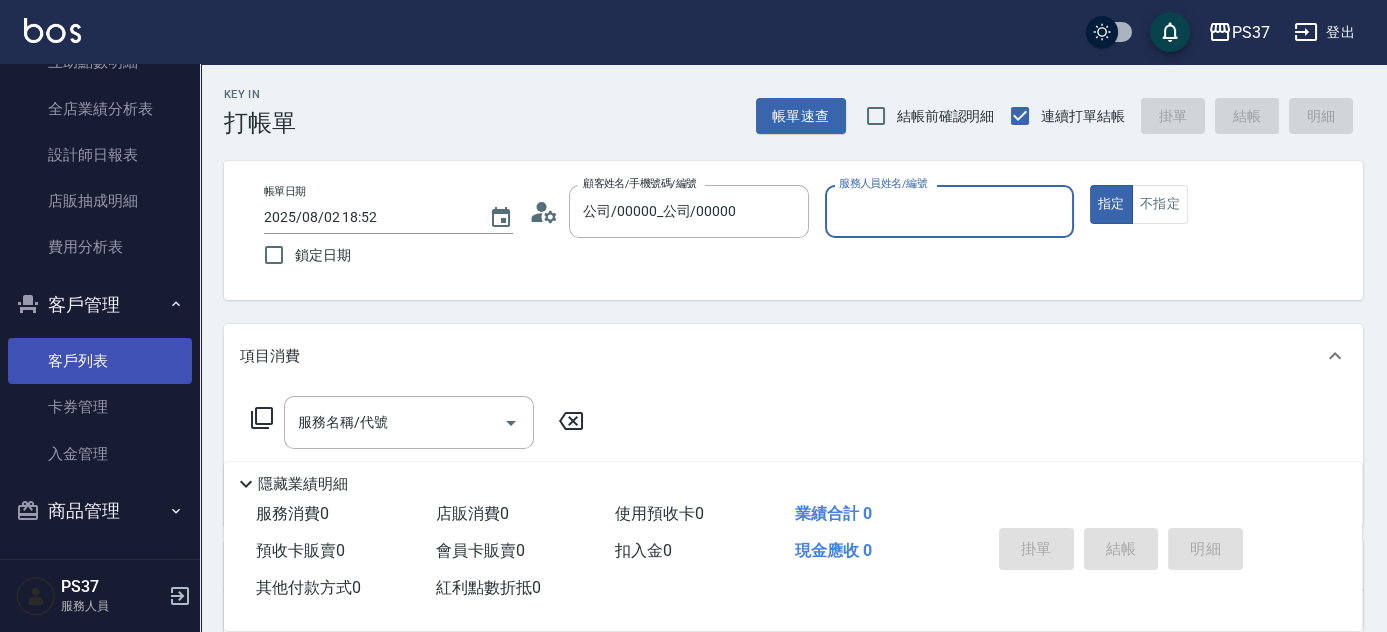 click on "客戶列表" at bounding box center (100, 361) 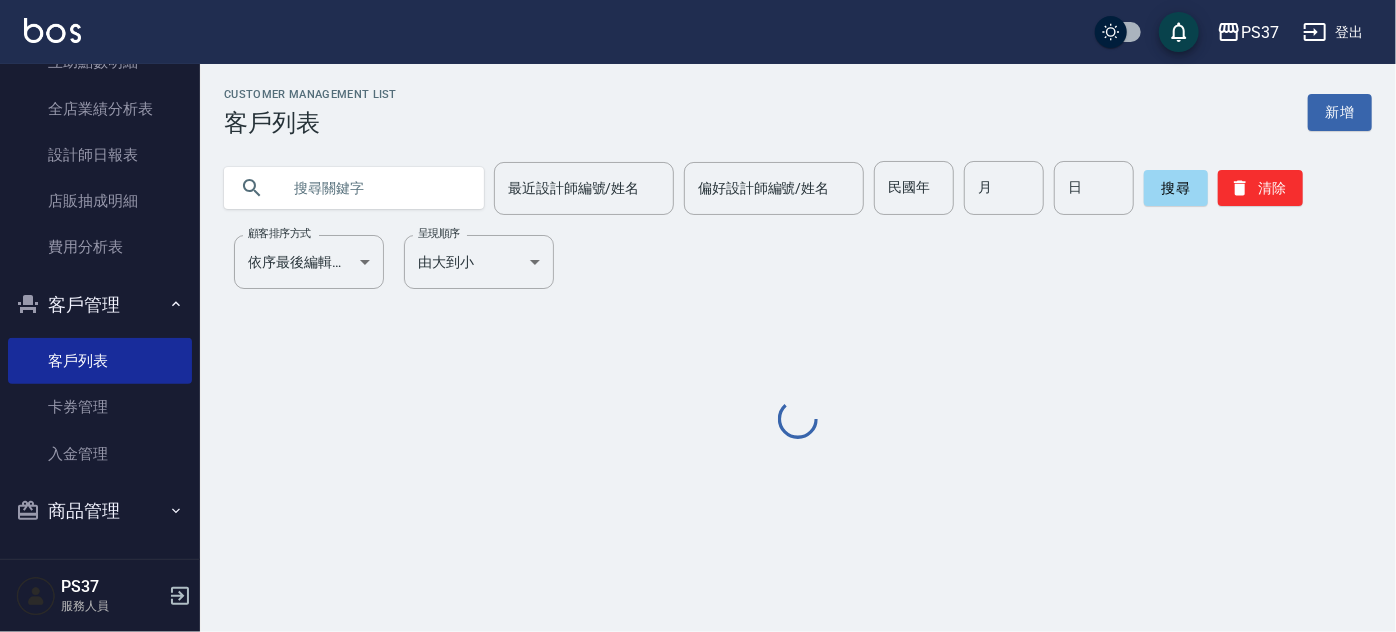 click on "最近設計師編號/姓名 最近設計師編號/姓名 偏好設計師編號/姓名 偏好設計師編號/姓名 民國年 民國年 月 月 日 日 搜尋 清除" 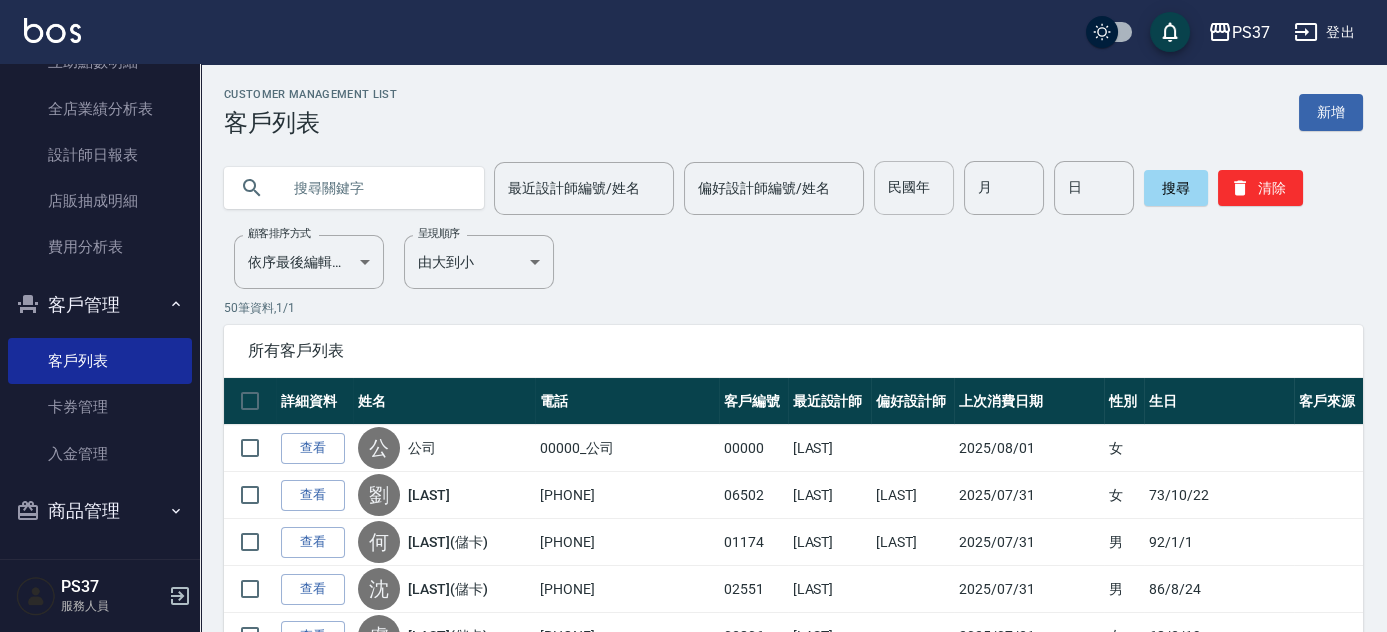 click on "民國年" at bounding box center (914, 188) 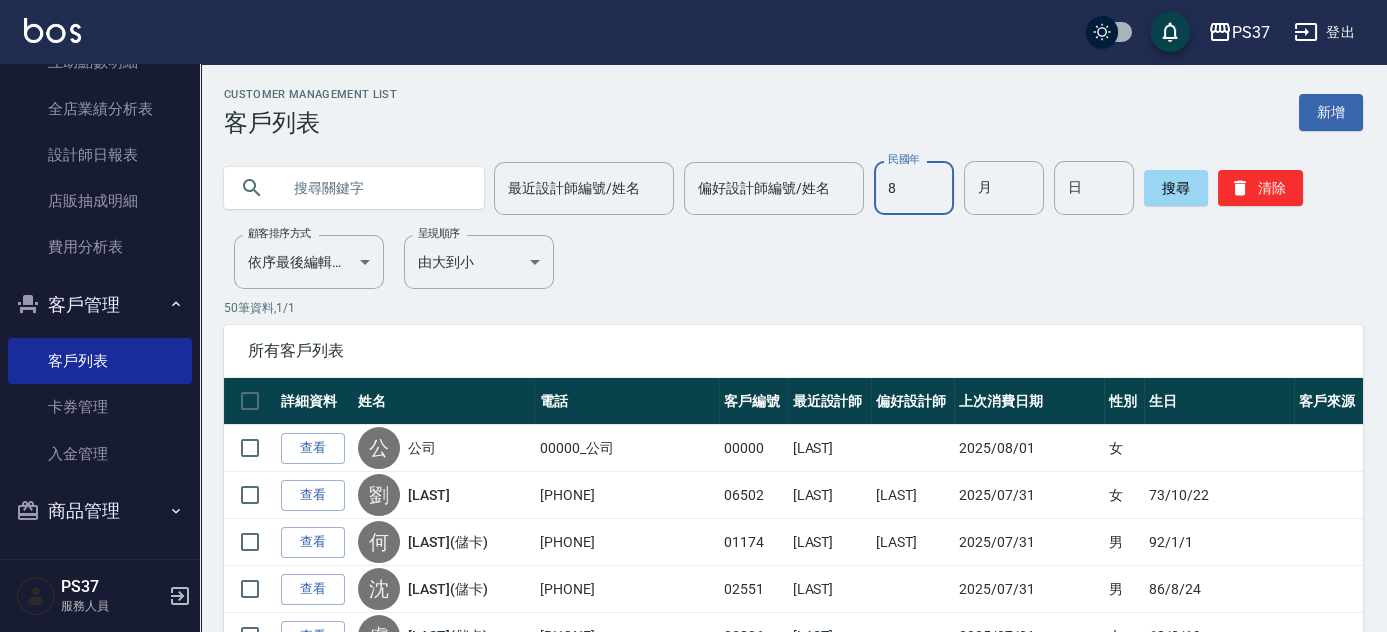 type on "8" 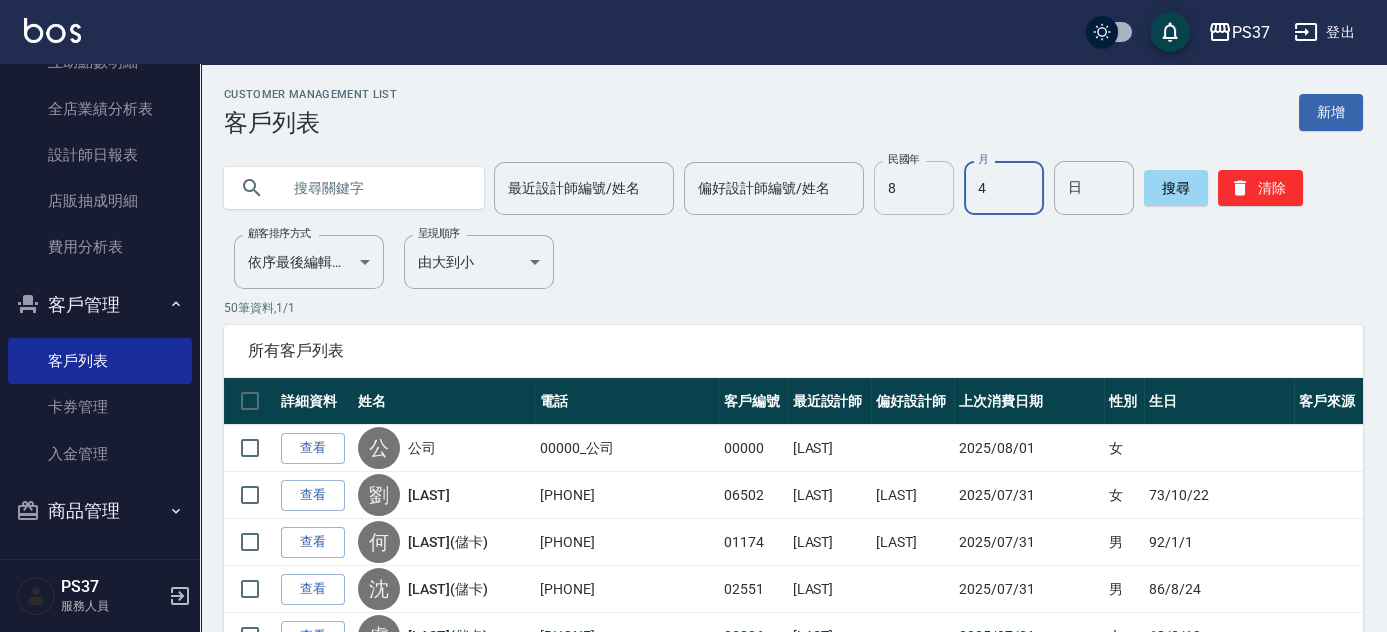 type on "4" 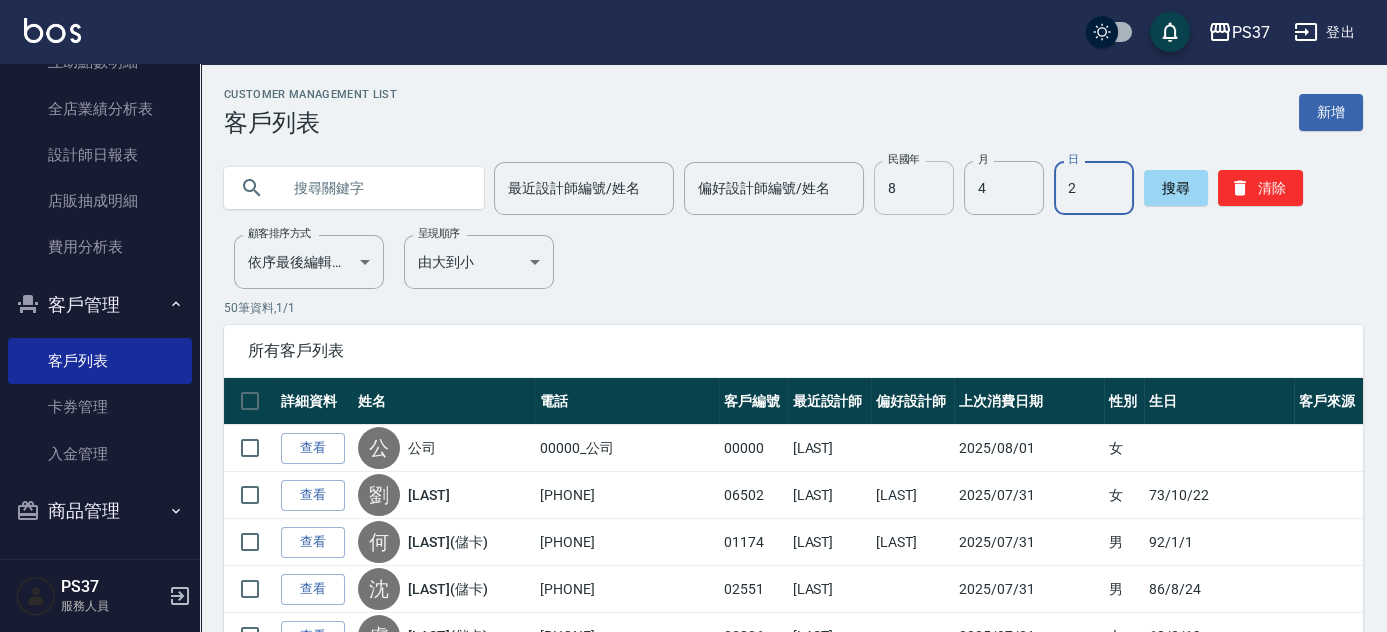 type on "2" 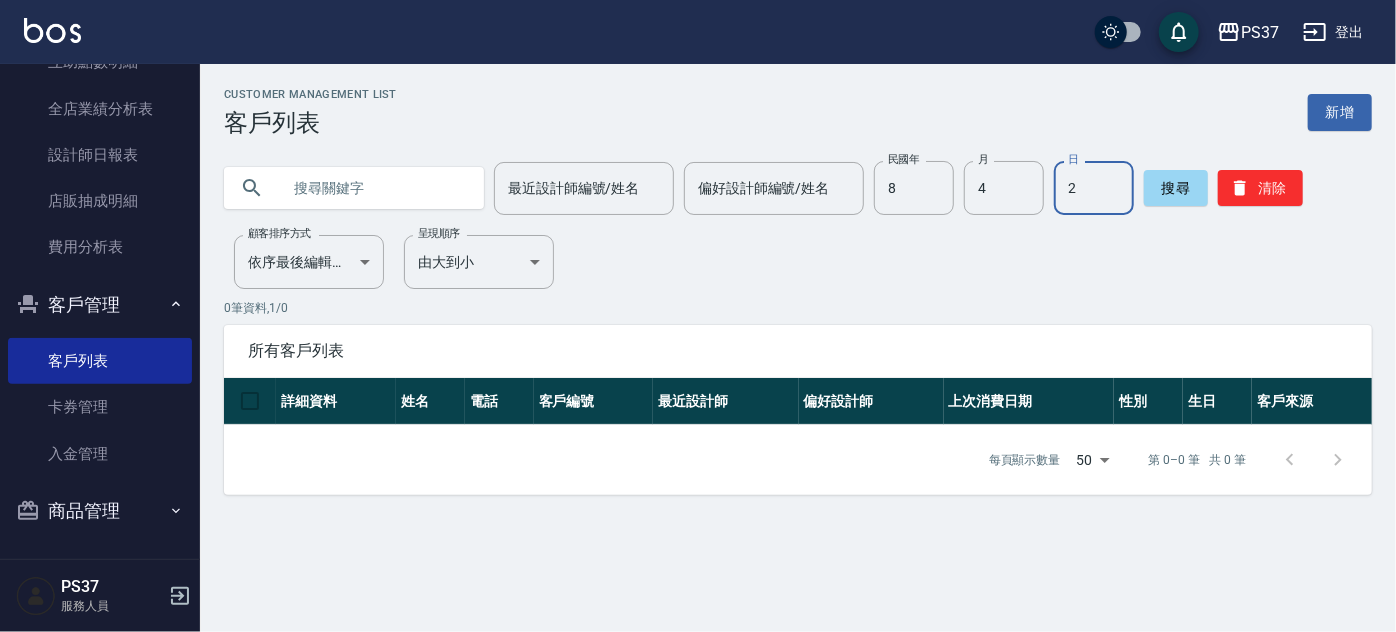 click on "Customer Management List 客戶列表 新增 最近設計師編號/姓名 最近設計師編號/姓名 偏好設計師編號/姓名 偏好設計師編號/姓名 民國年 8 民國年 月 4 月 日 2 日 搜尋 清除 顧客排序方式 依序最後編輯時間 UPDATEDAT 顧客排序方式 呈現順序 由大到小 DESC 呈現順序 0  筆資料,  1 / 0 所有客戶列表 詳細資料 姓名 電話 客戶編號 最近設計師 偏好設計師 上次消費日期 性別 生日 客戶來源 每頁顯示數量 50 50 第 0–0 筆   共 0 筆 0  selected 刪除客人" at bounding box center (798, 291) 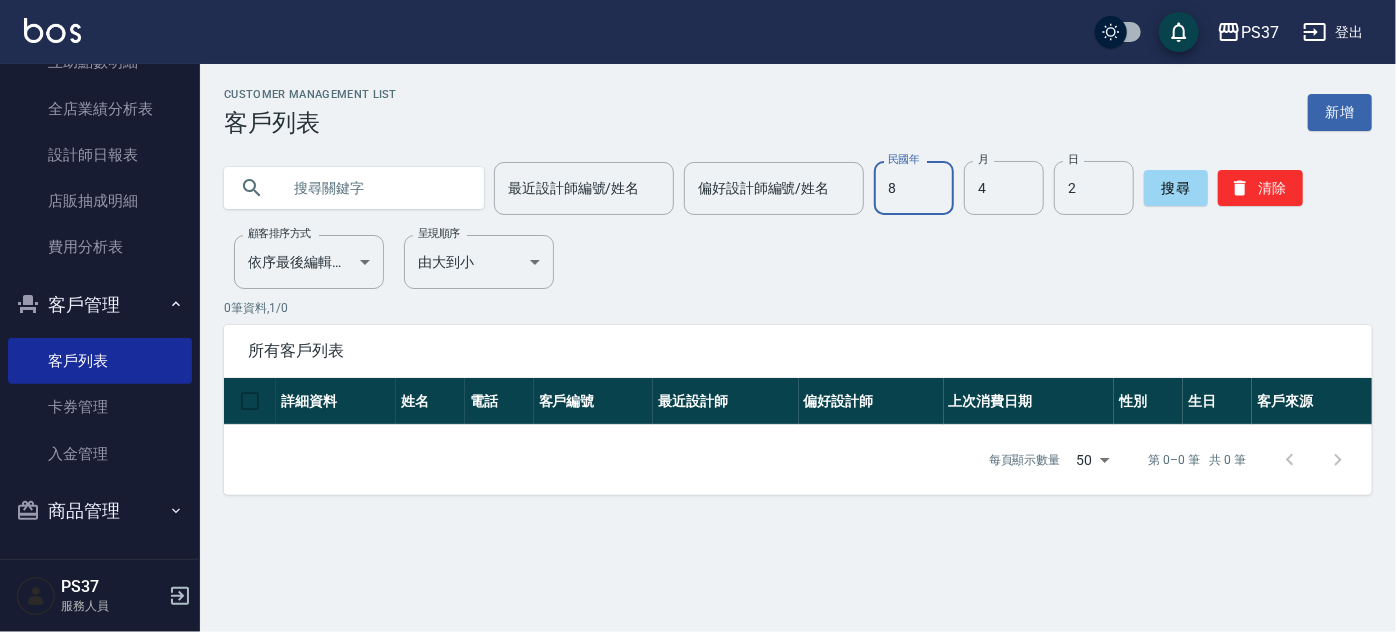 click on "8" at bounding box center [914, 188] 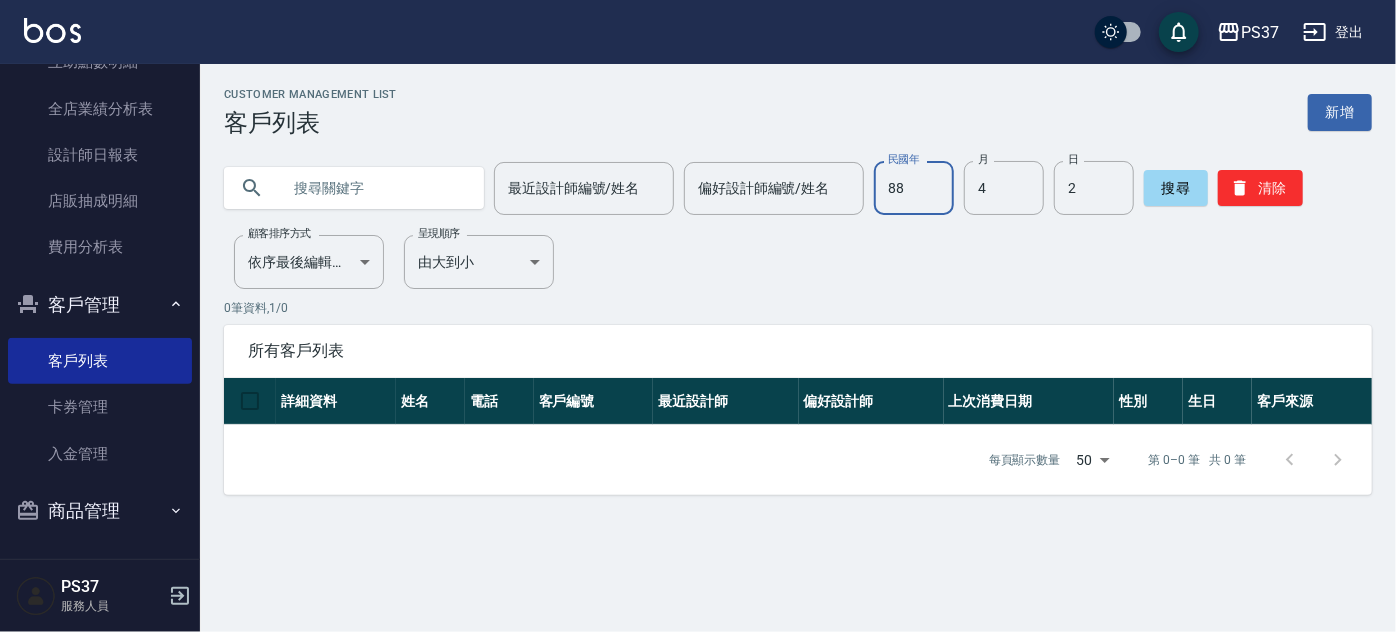 type on "88" 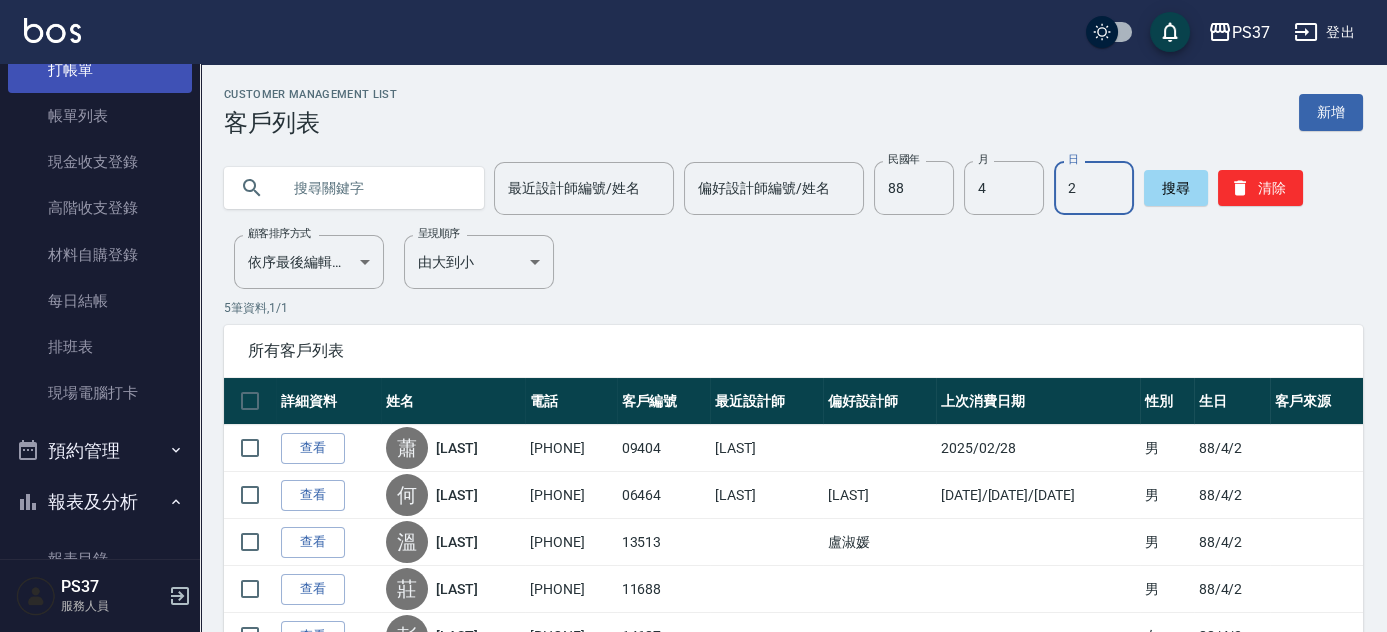 scroll, scrollTop: 0, scrollLeft: 0, axis: both 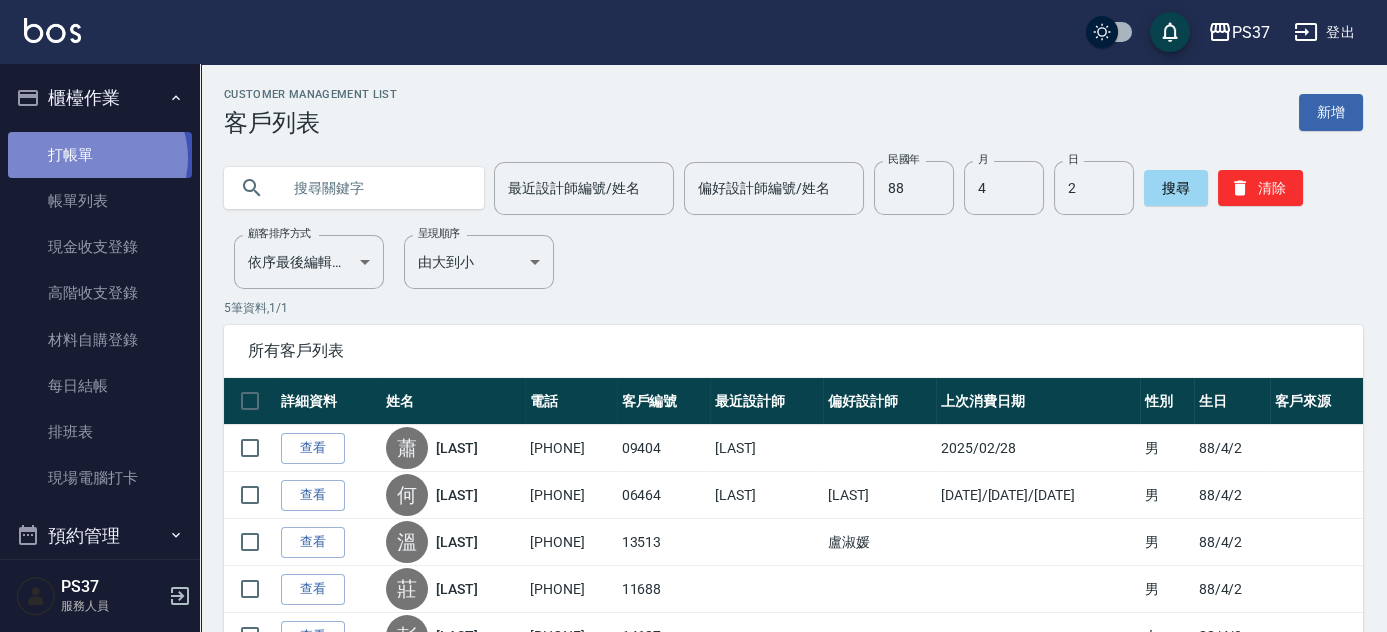 click on "打帳單" at bounding box center [100, 155] 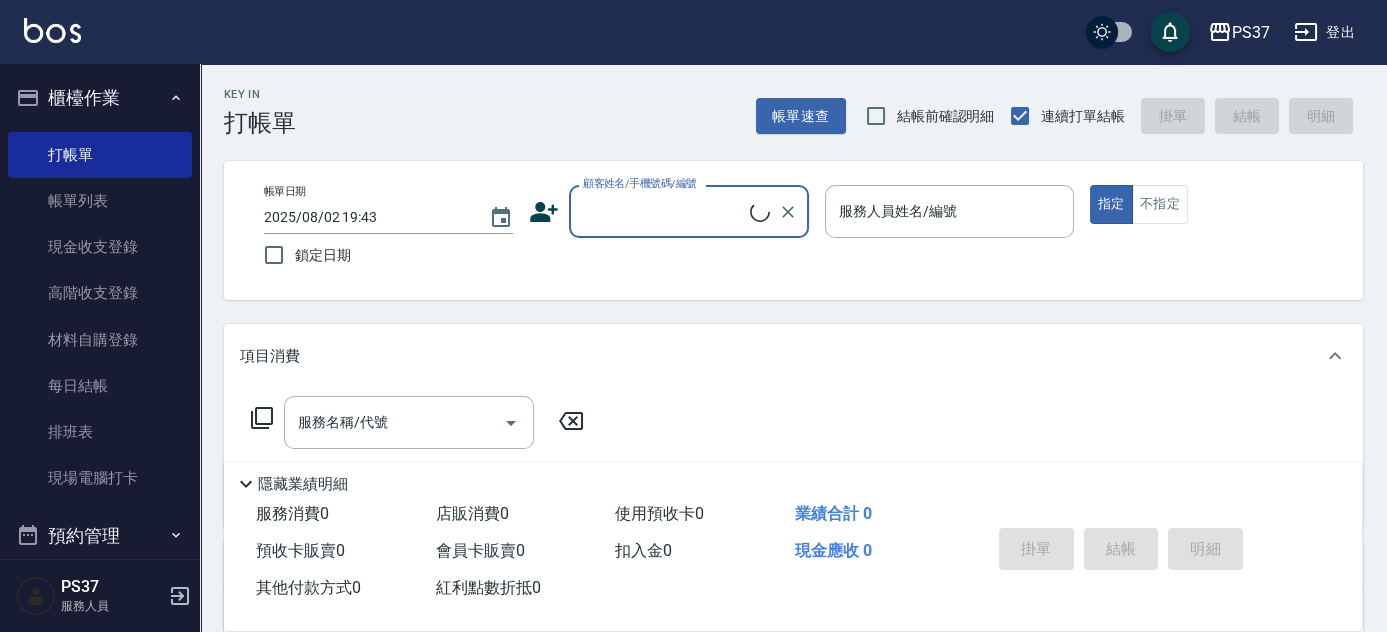 click on "顧客姓名/手機號碼/編號" at bounding box center [664, 211] 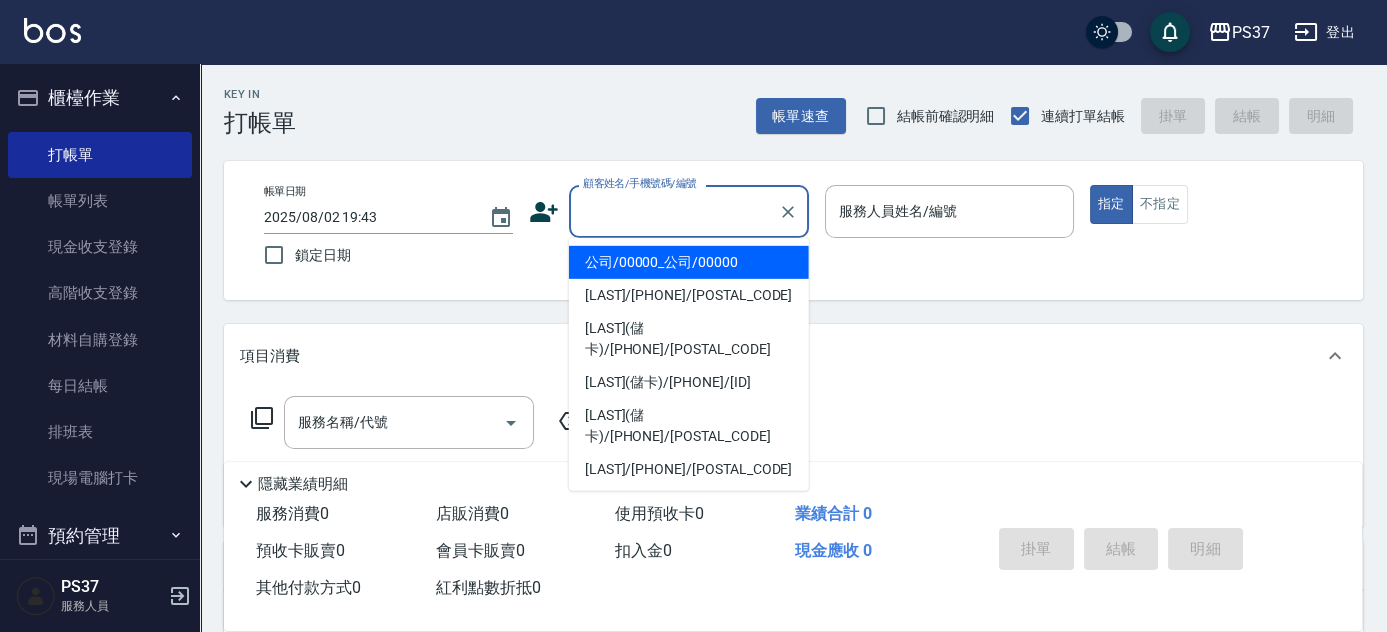 drag, startPoint x: 665, startPoint y: 255, endPoint x: 771, endPoint y: 249, distance: 106.16968 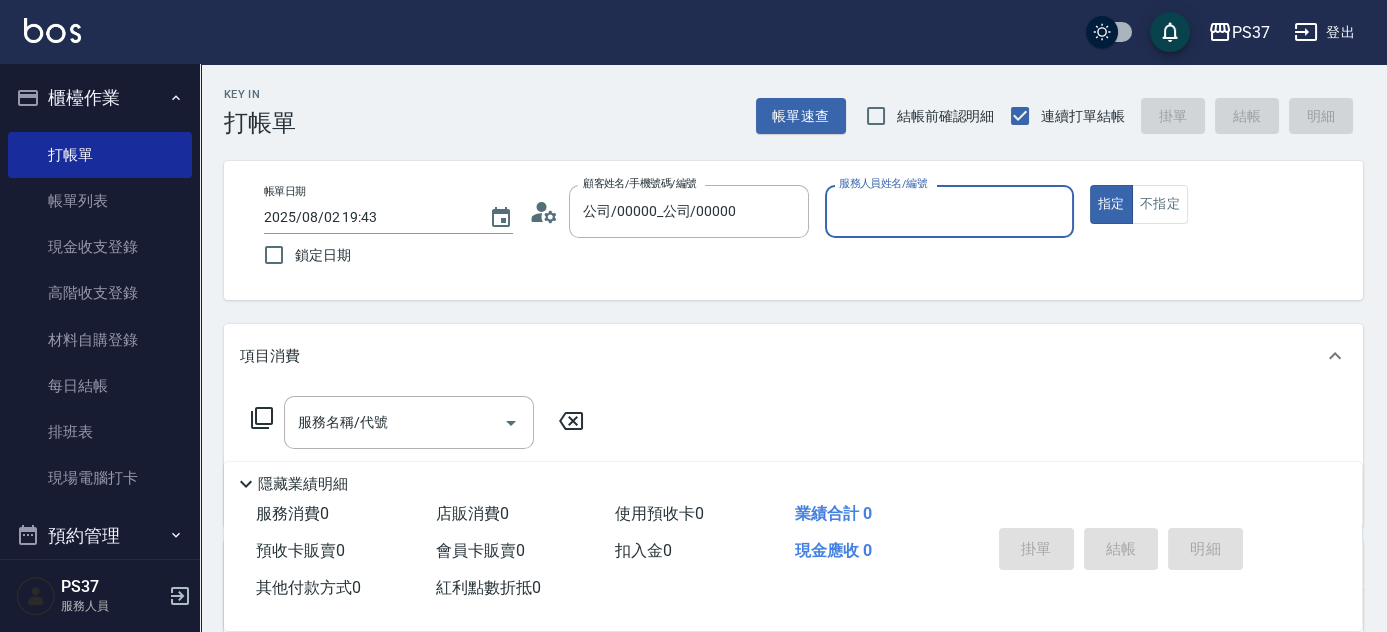 click on "服務人員姓名/編號" at bounding box center [949, 211] 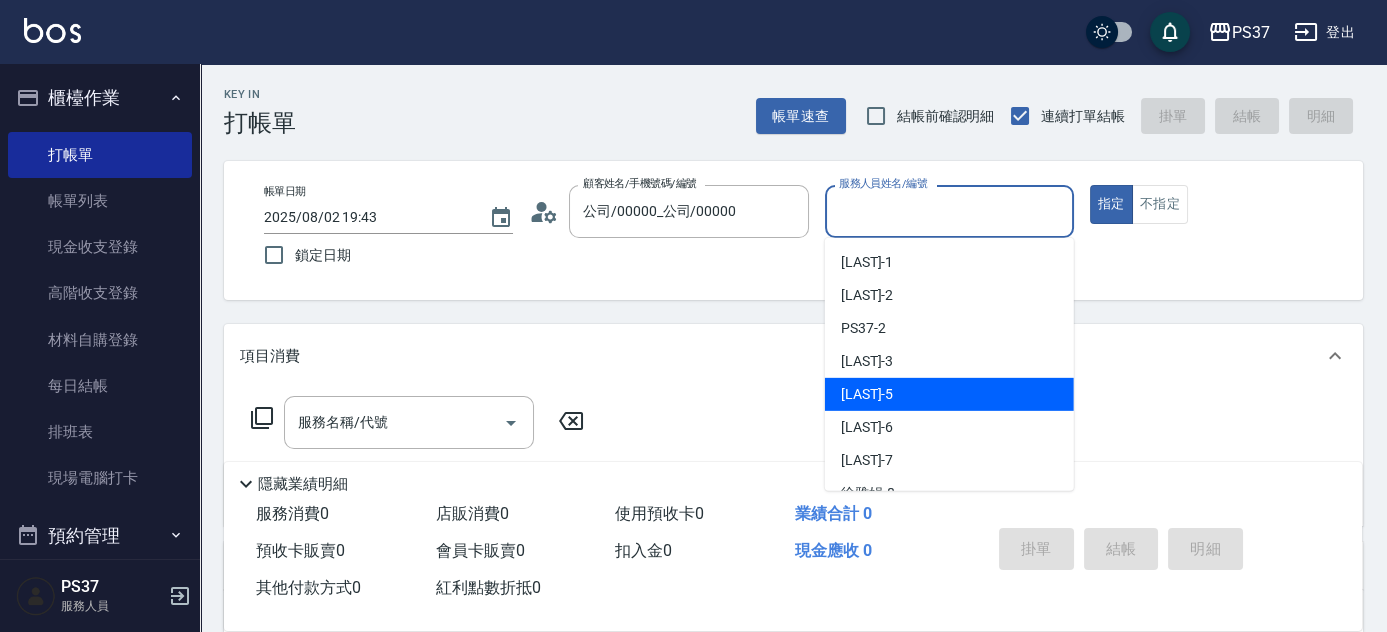 click on "[LAST] -[NUMBER]" at bounding box center [949, 394] 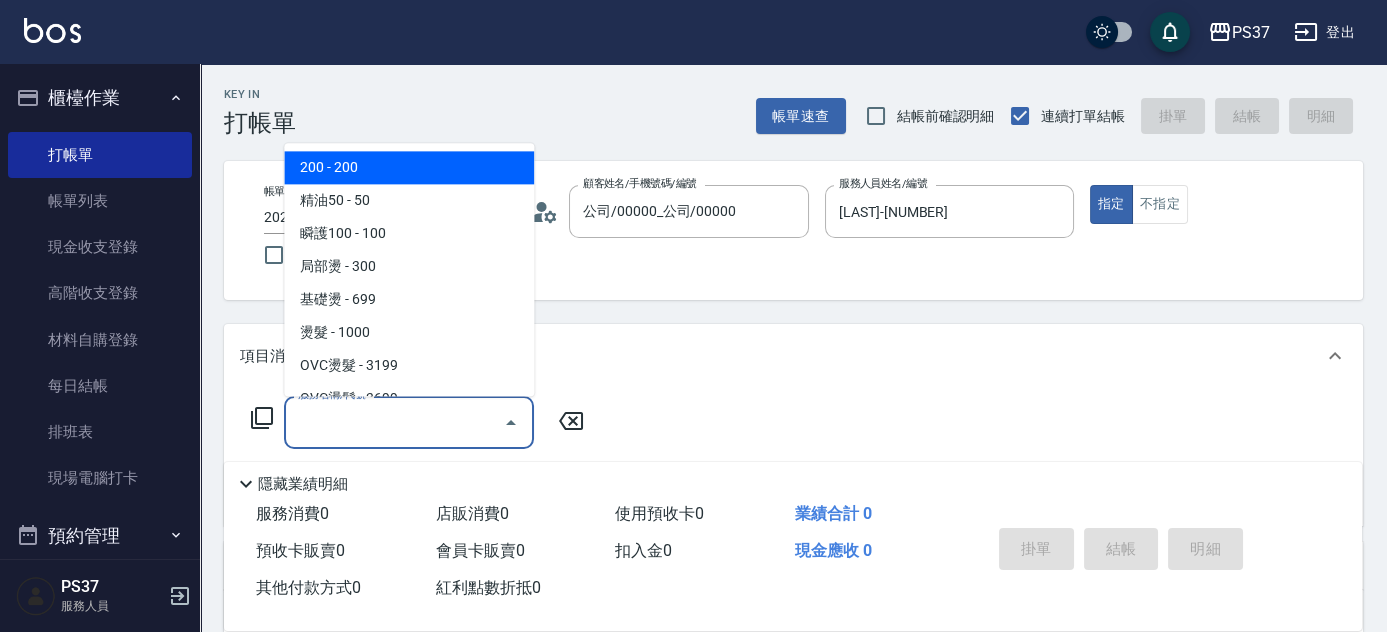 click on "服務名稱/代號" at bounding box center [394, 422] 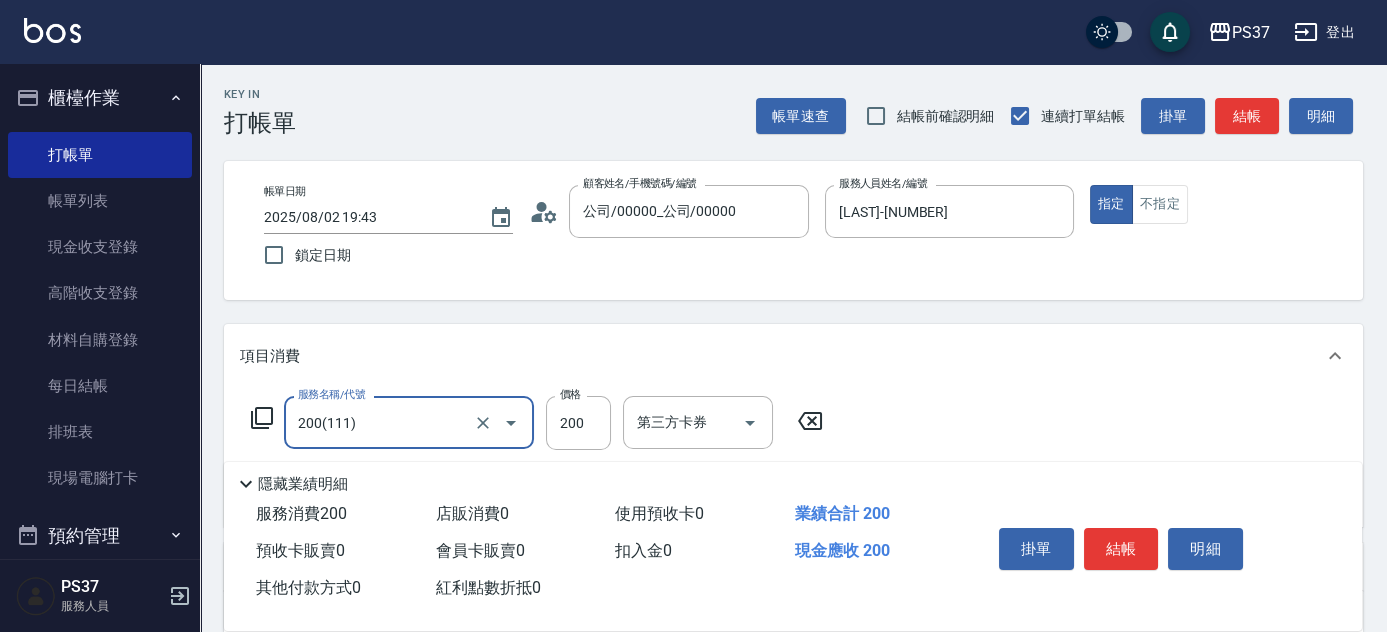 type on "200(111)" 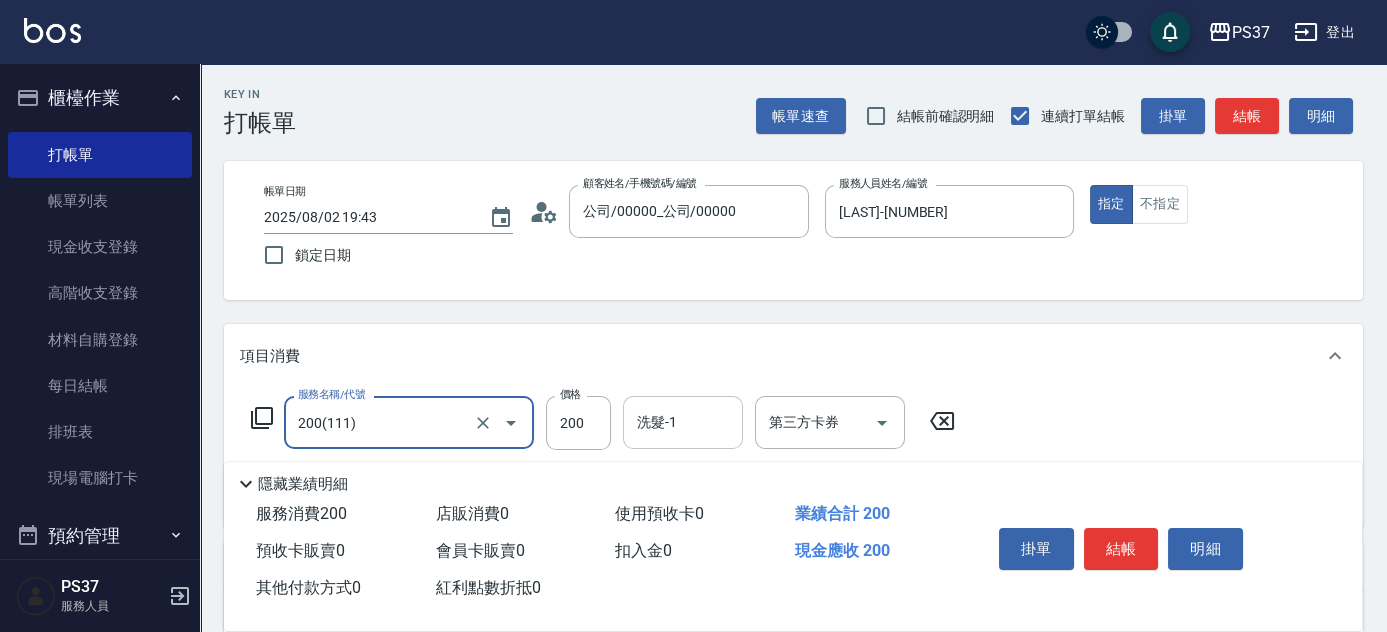 click on "洗髮-1" at bounding box center [683, 422] 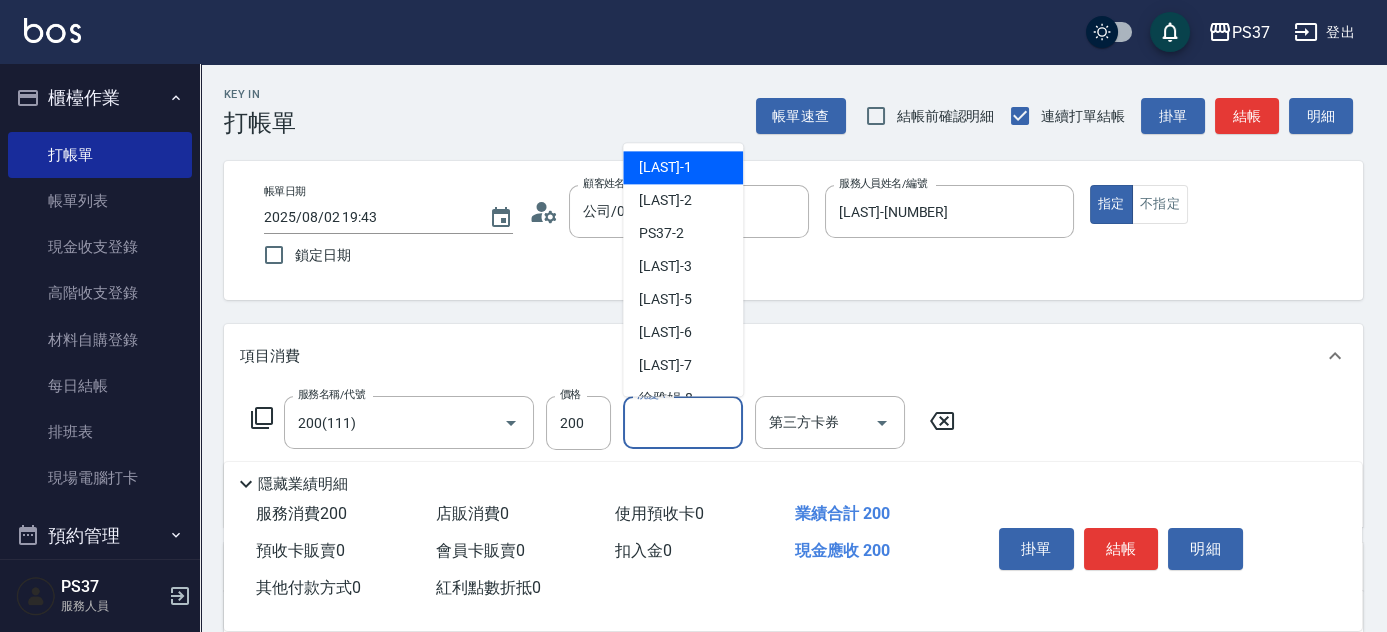 click on "[LAST] -1" at bounding box center [665, 168] 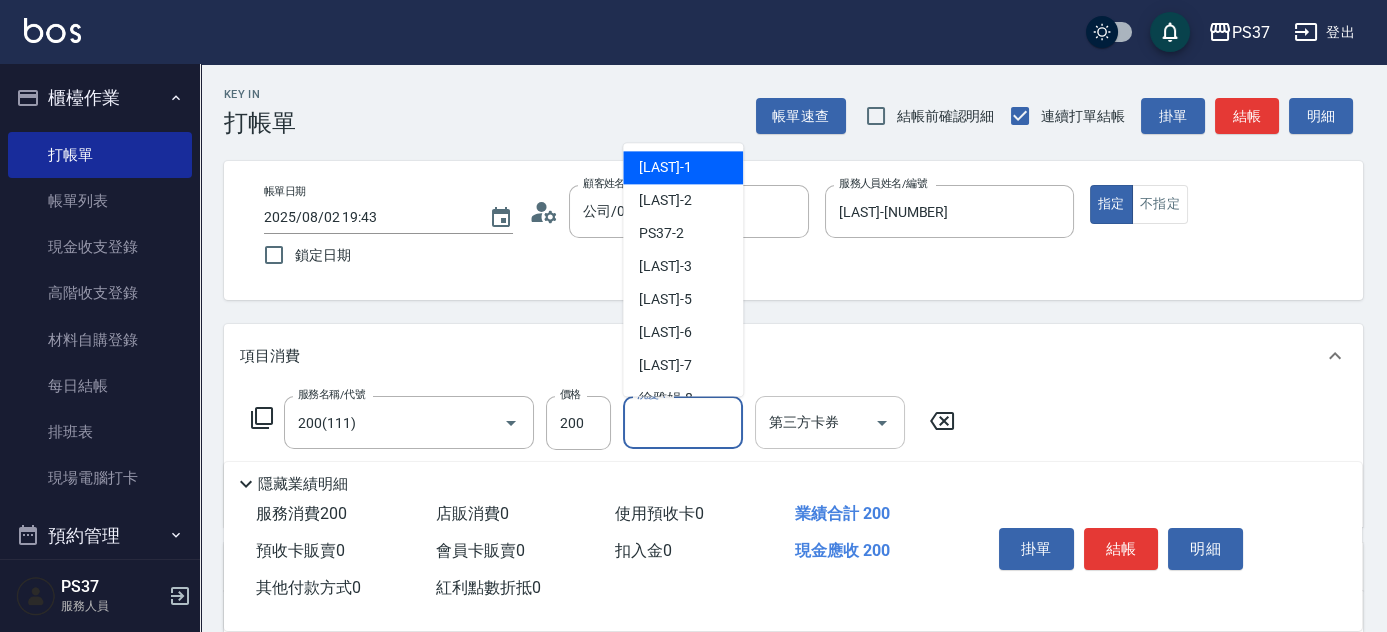 type on "[LAST]-[NUMBER]" 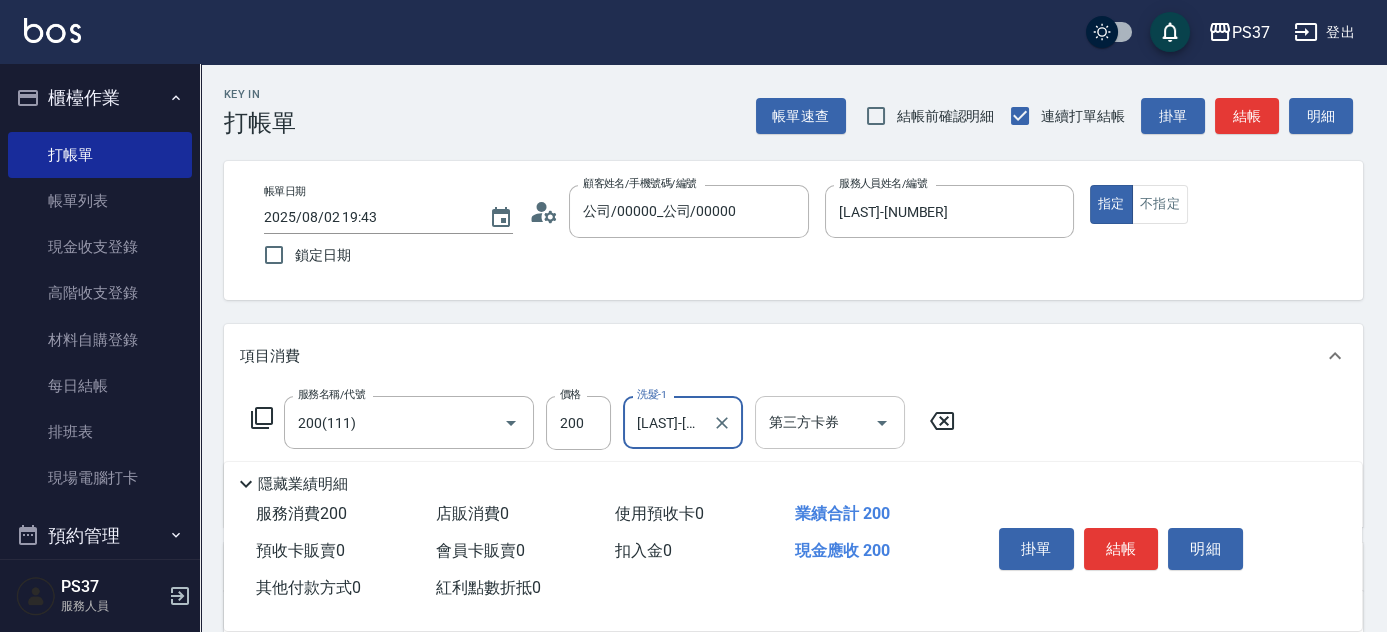 click at bounding box center [882, 423] 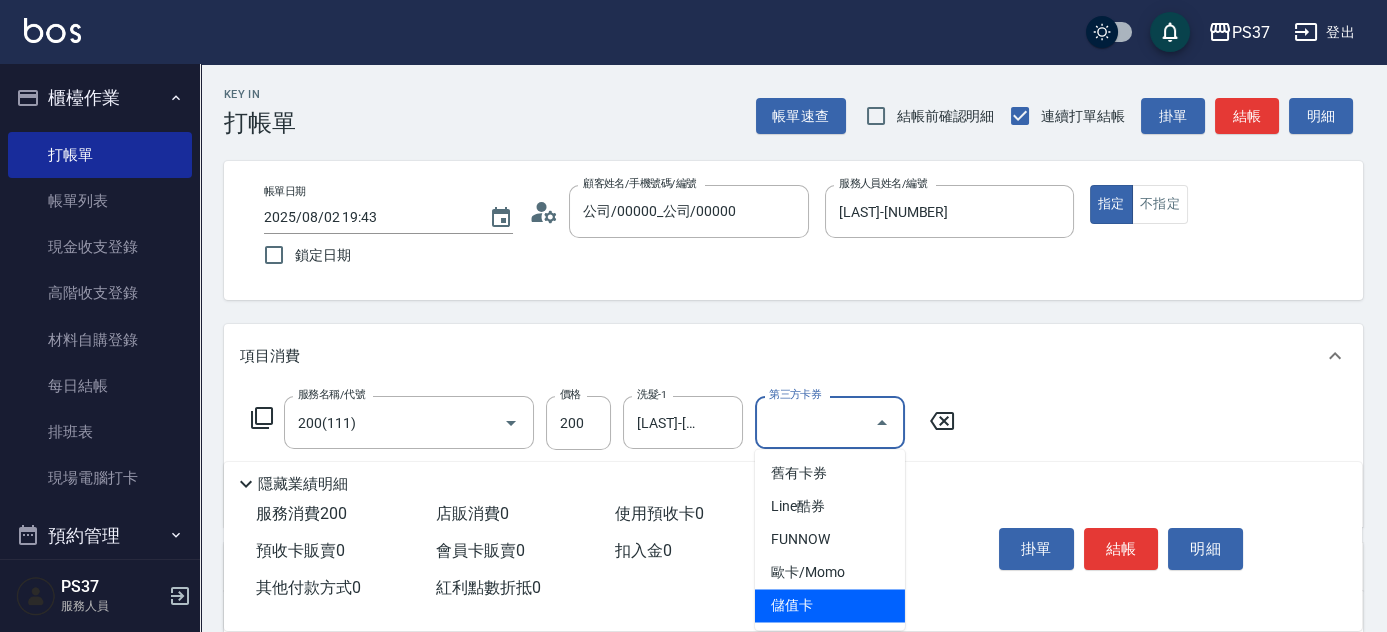 click on "儲值卡" at bounding box center (830, 605) 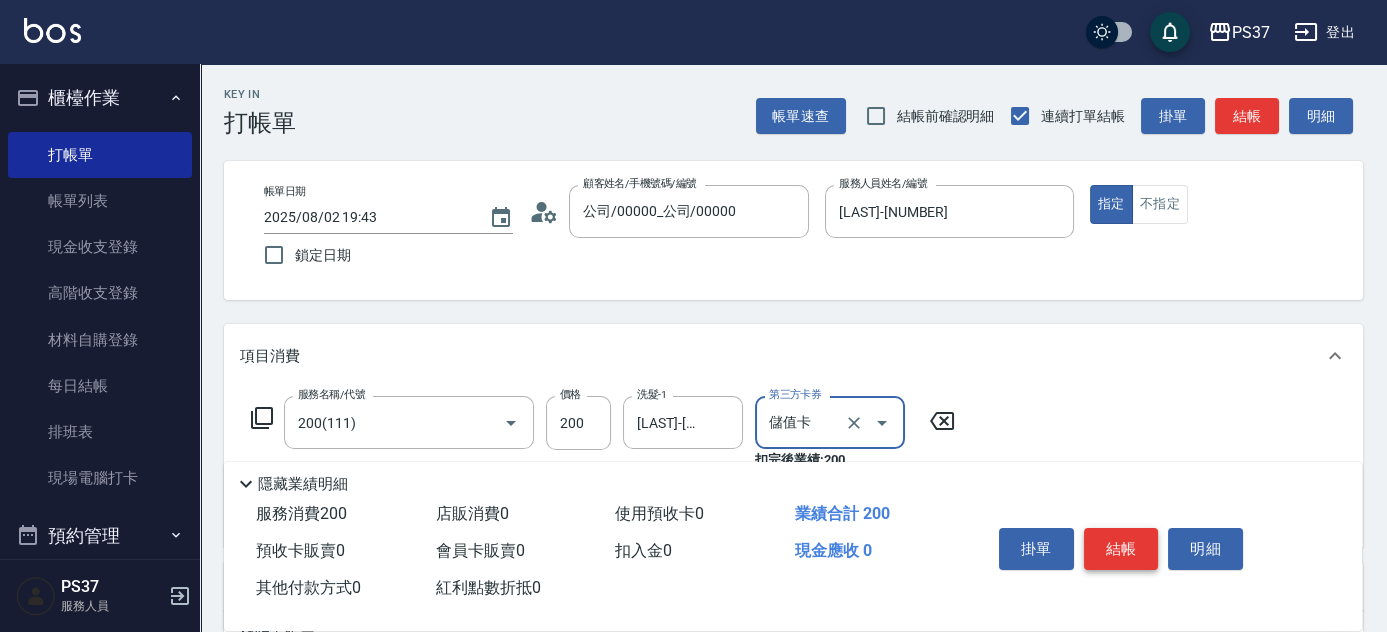 click on "結帳" at bounding box center [1121, 549] 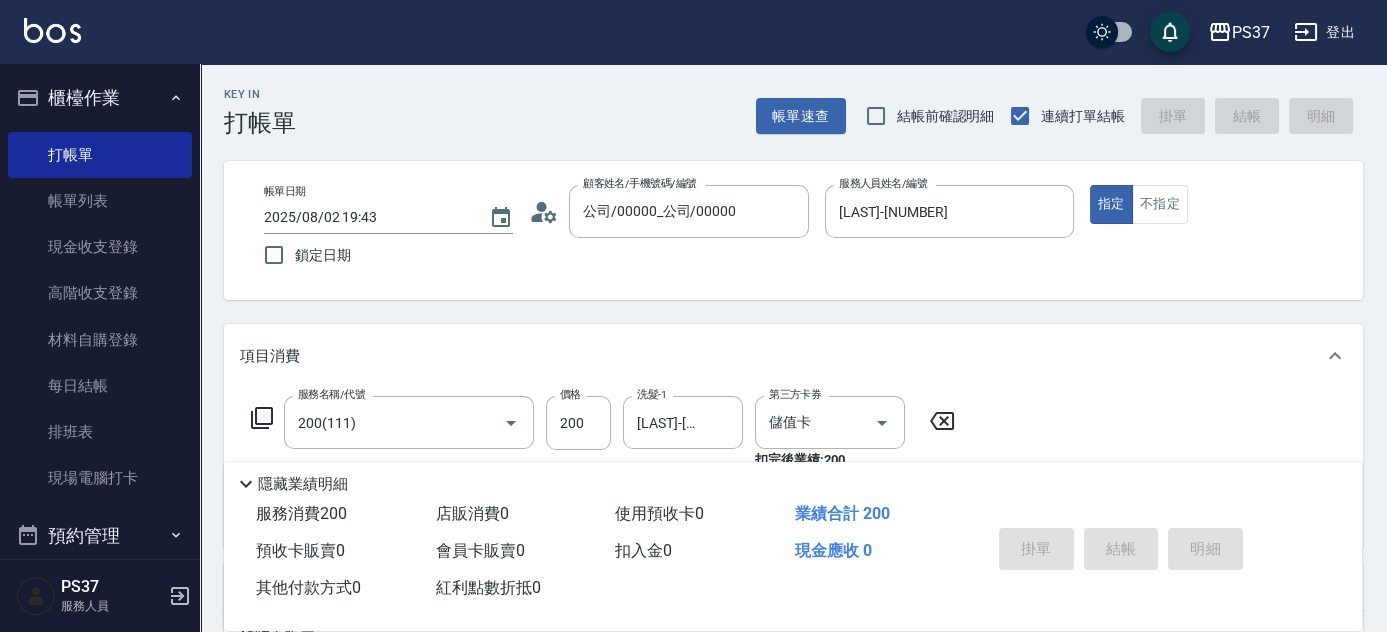 type on "2025/08/02 19:44" 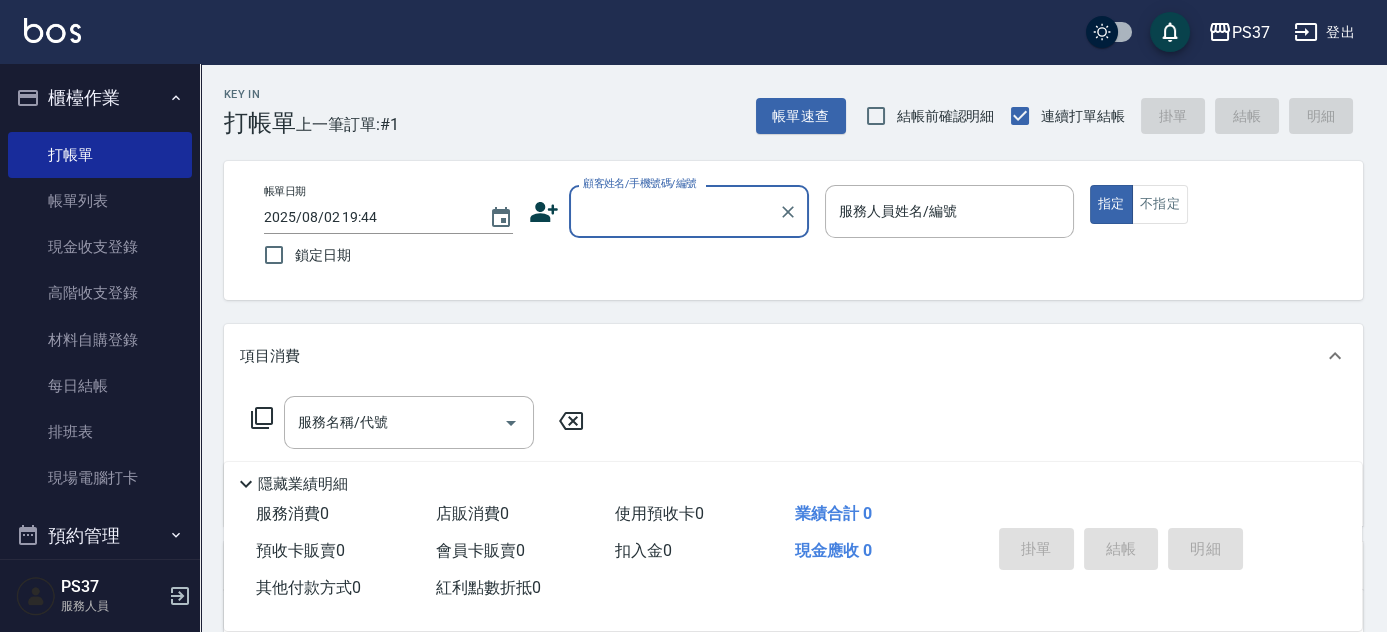 click on "顧客姓名/手機號碼/編號" at bounding box center (674, 211) 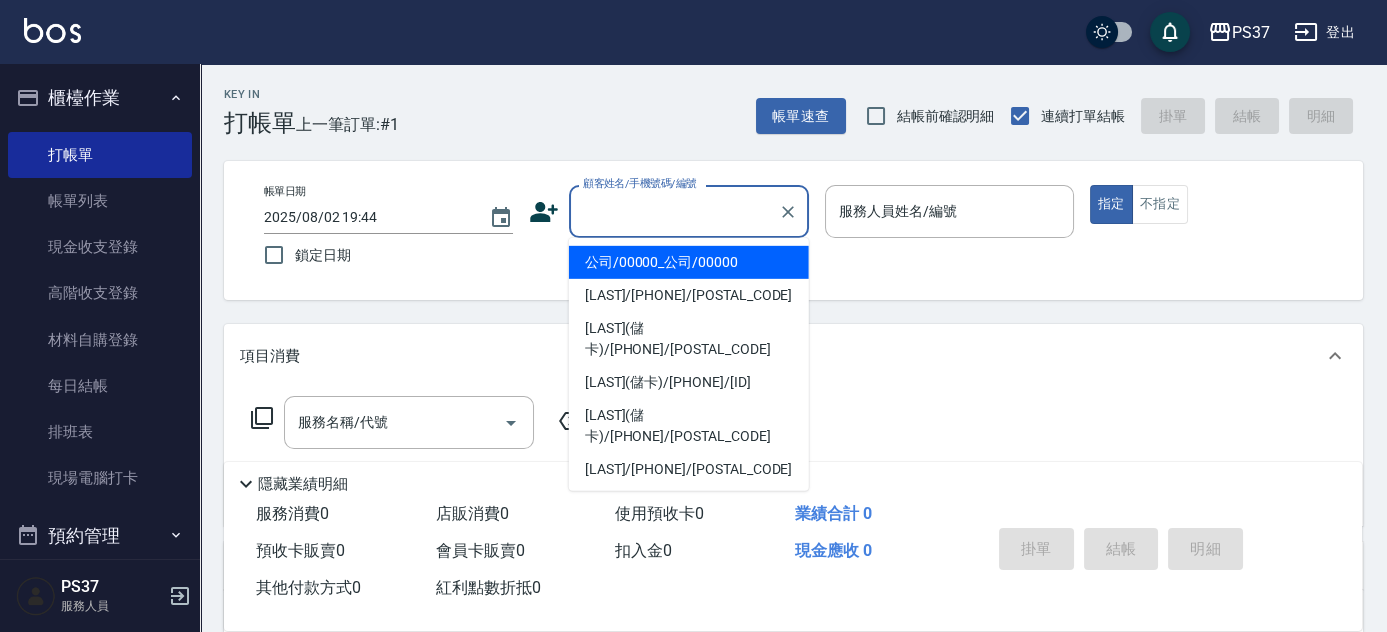 click on "公司/00000_公司/00000" at bounding box center (689, 262) 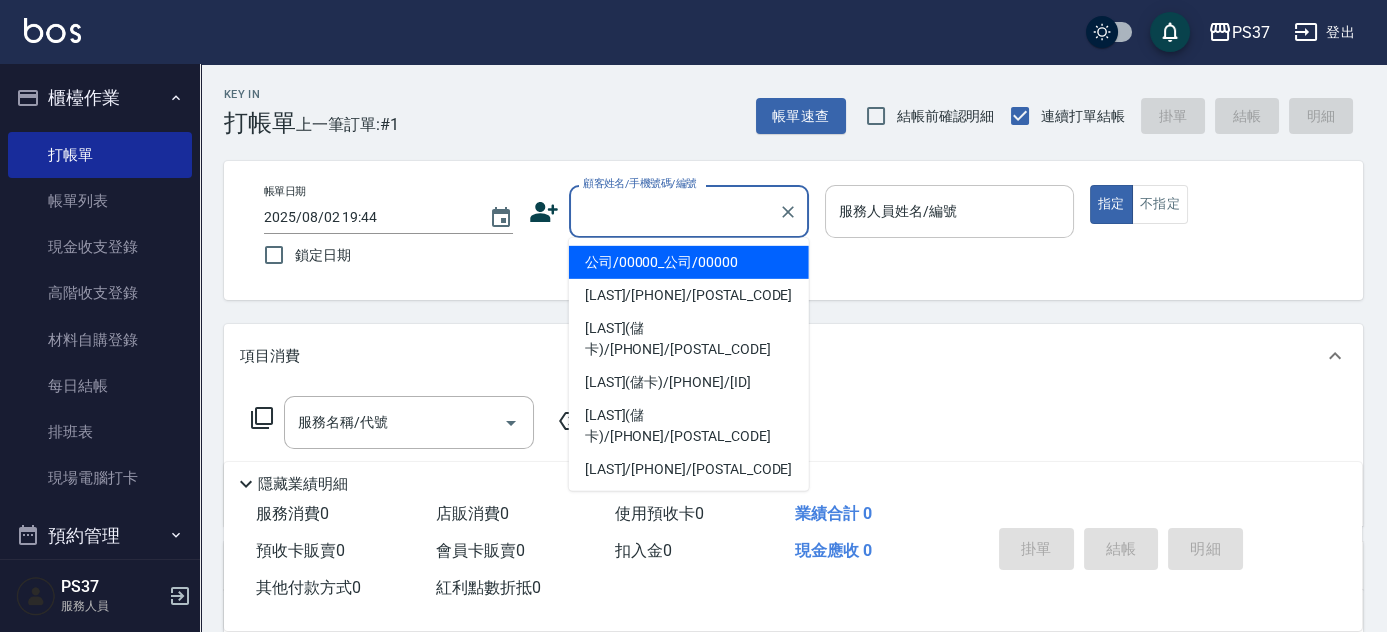 type on "公司/00000_公司/00000" 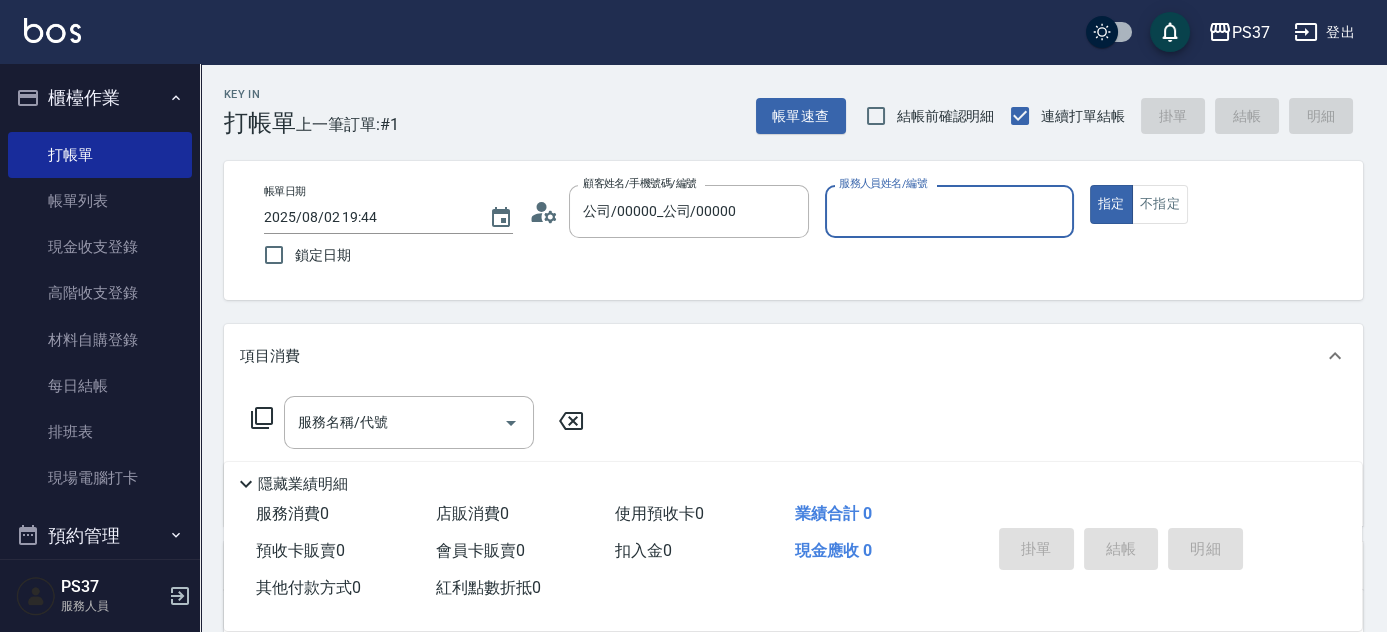 click on "服務人員姓名/編號" at bounding box center [949, 211] 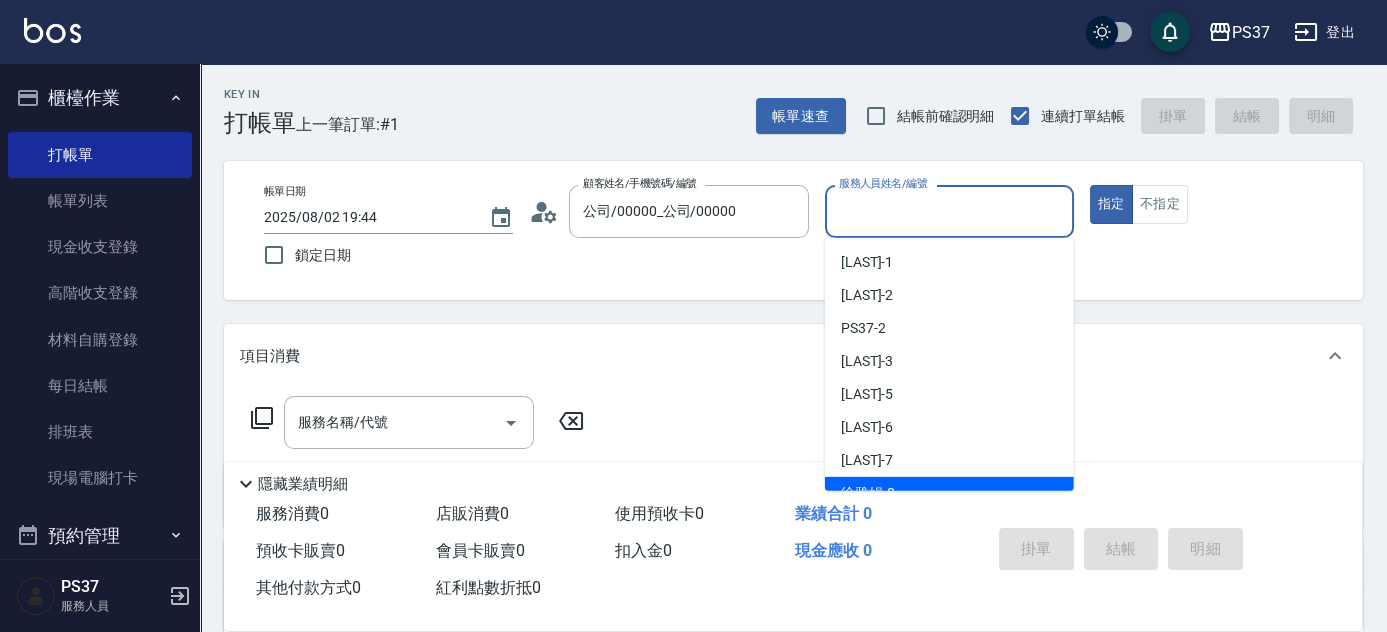 click on "[LAST] -[NUMBER]" at bounding box center [949, 493] 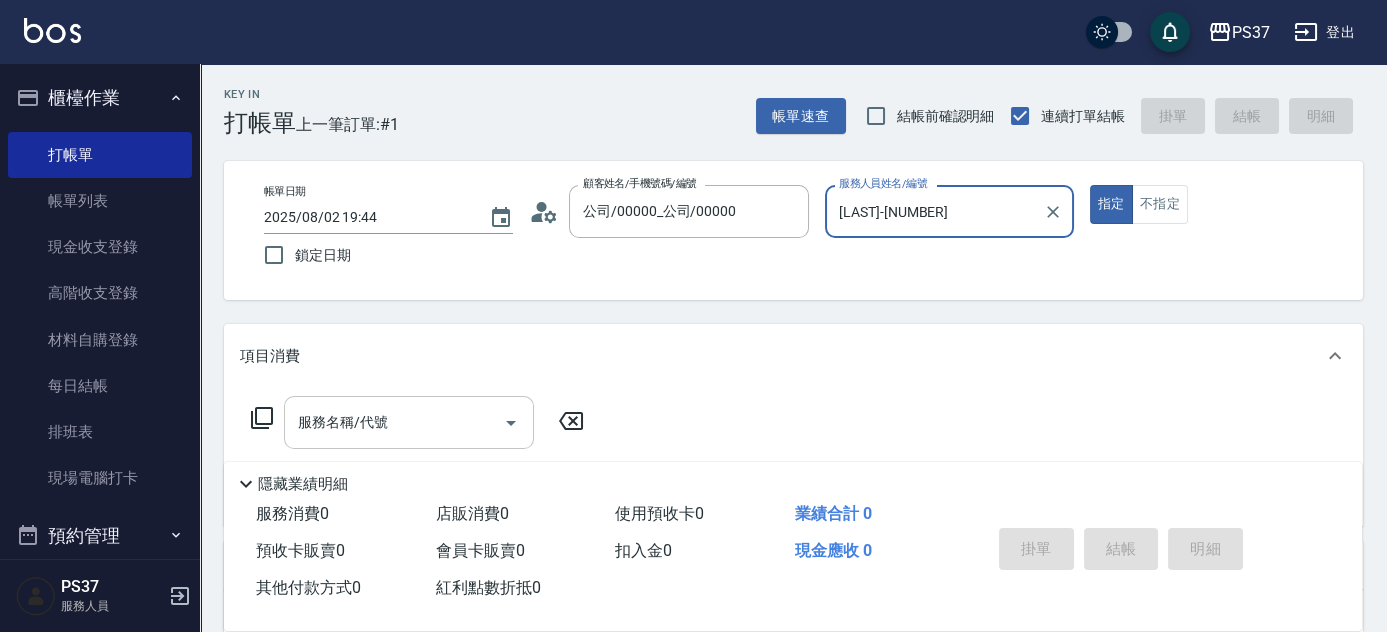 click on "服務名稱/代號" at bounding box center [394, 422] 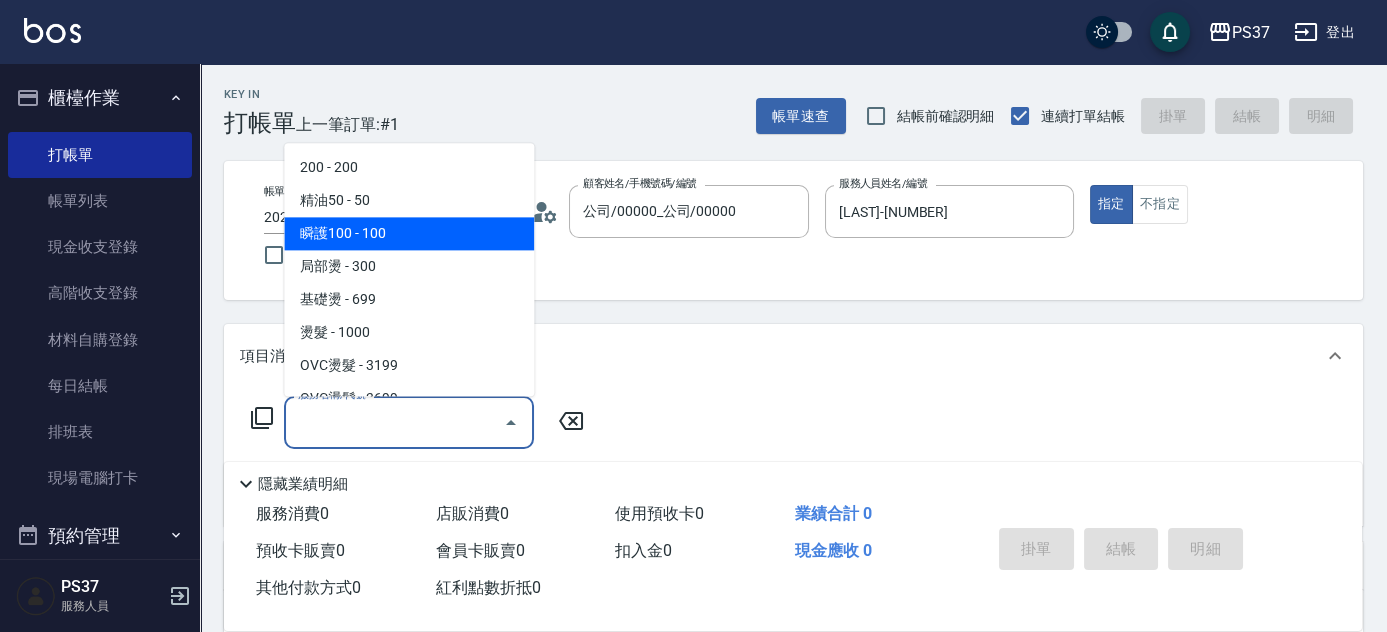 click on "瞬護100 - 100" at bounding box center [409, 234] 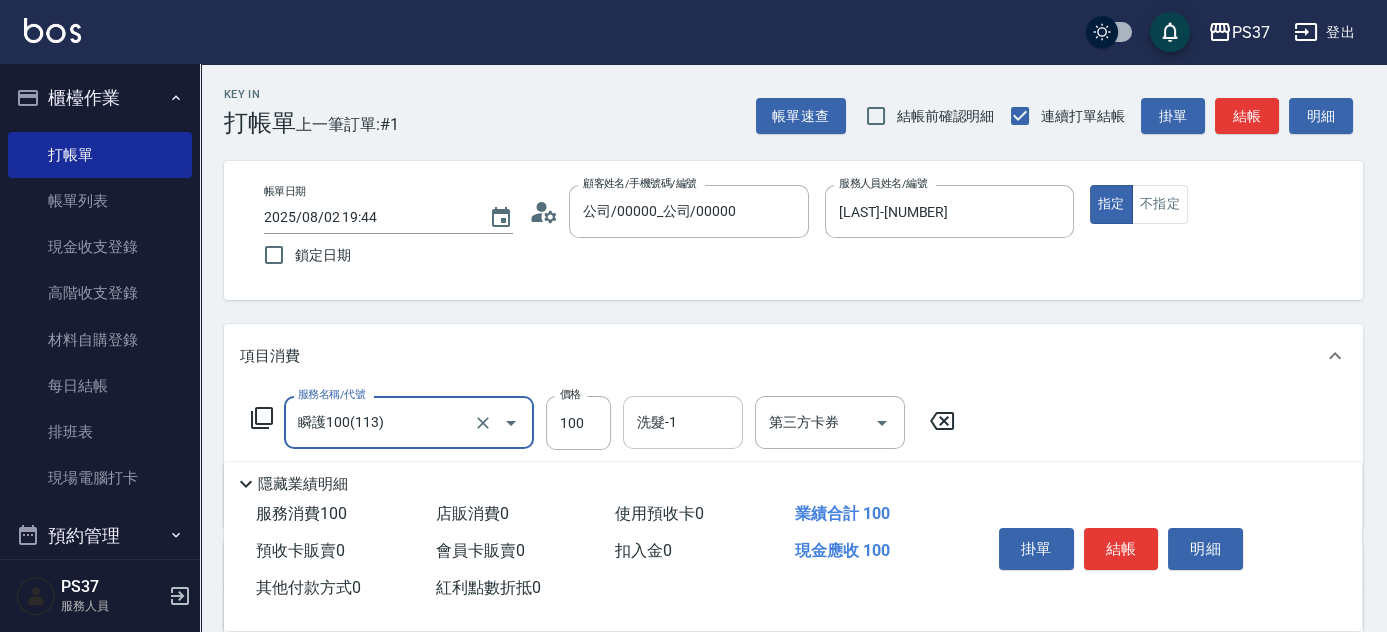 click on "洗髮-1" at bounding box center [683, 422] 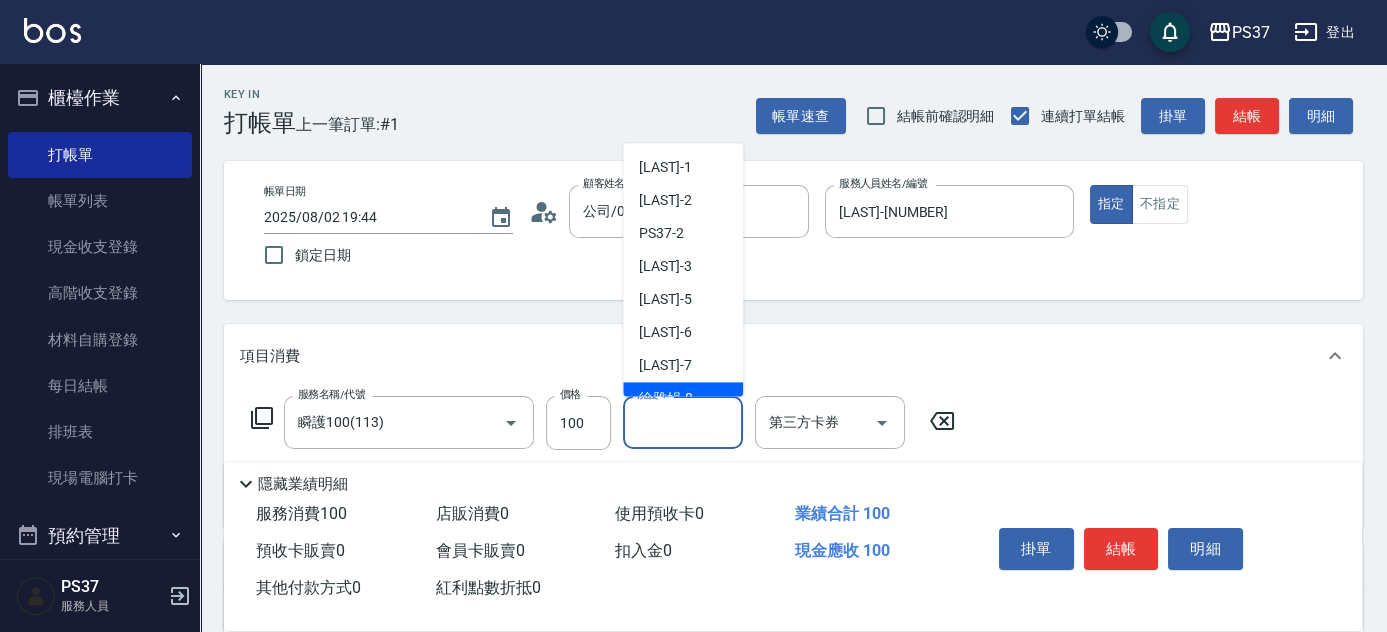click on "[LAST] -[NUMBER]" at bounding box center [666, 399] 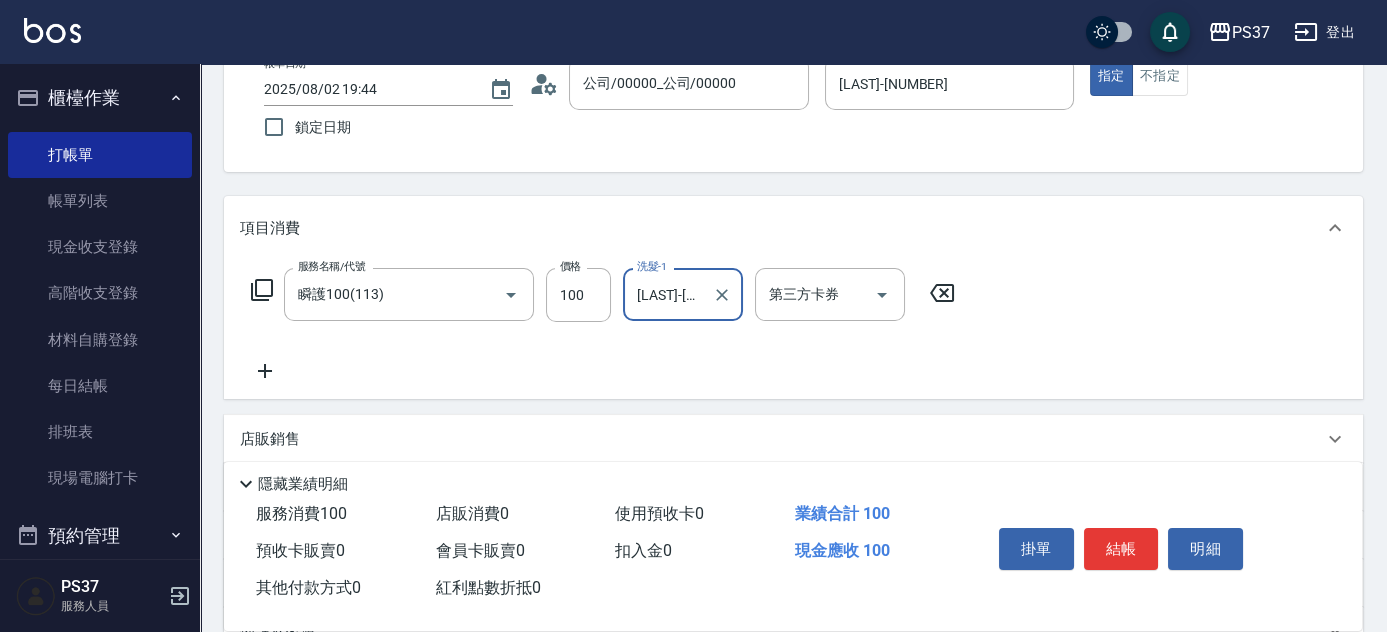 scroll, scrollTop: 181, scrollLeft: 0, axis: vertical 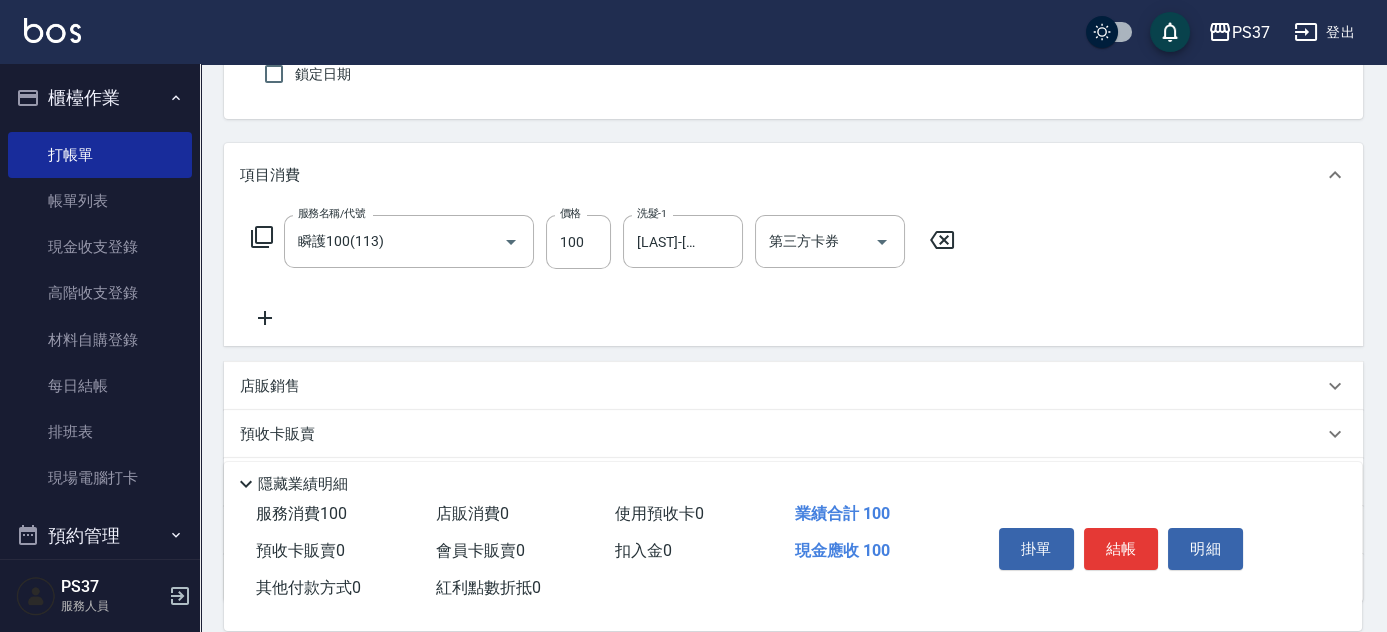 click 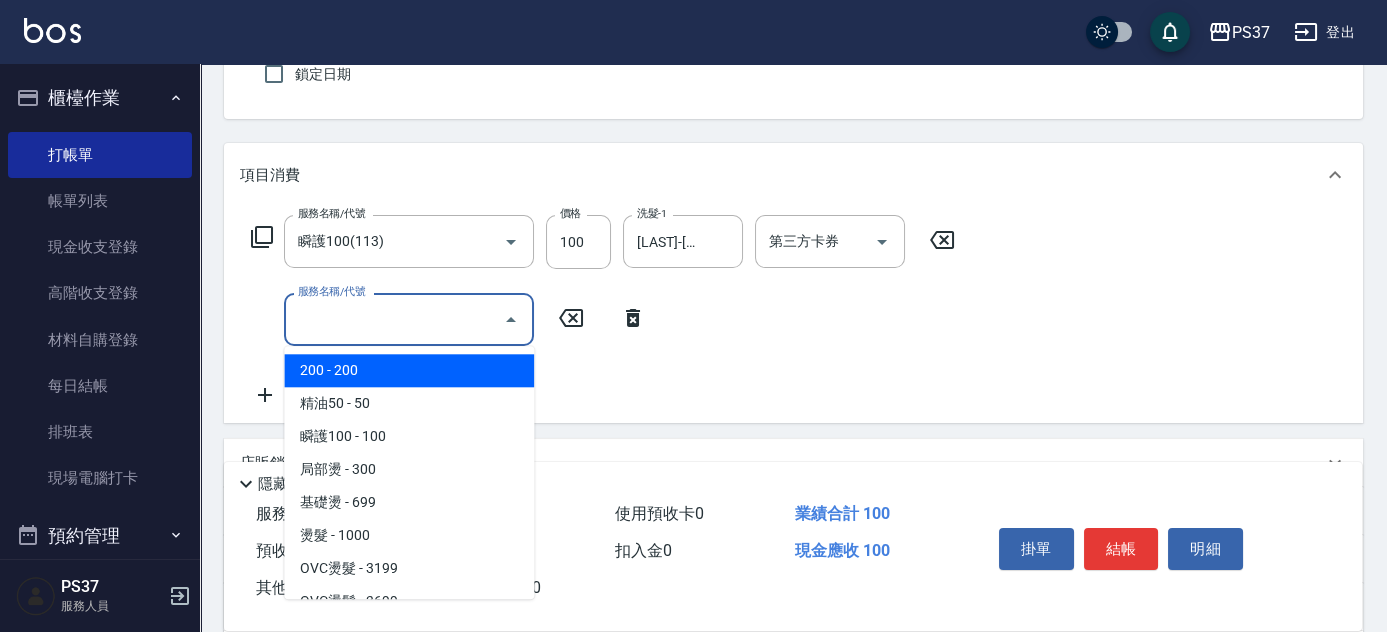 click on "服務名稱/代號" at bounding box center (394, 319) 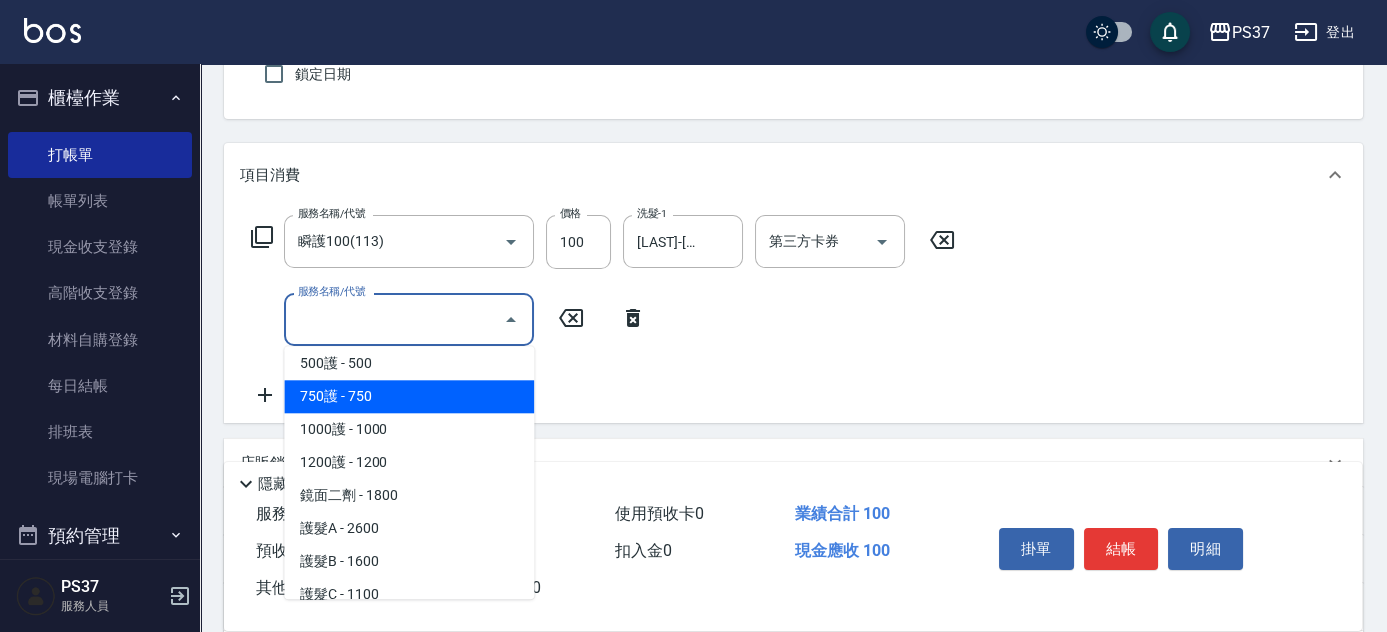 scroll, scrollTop: 909, scrollLeft: 0, axis: vertical 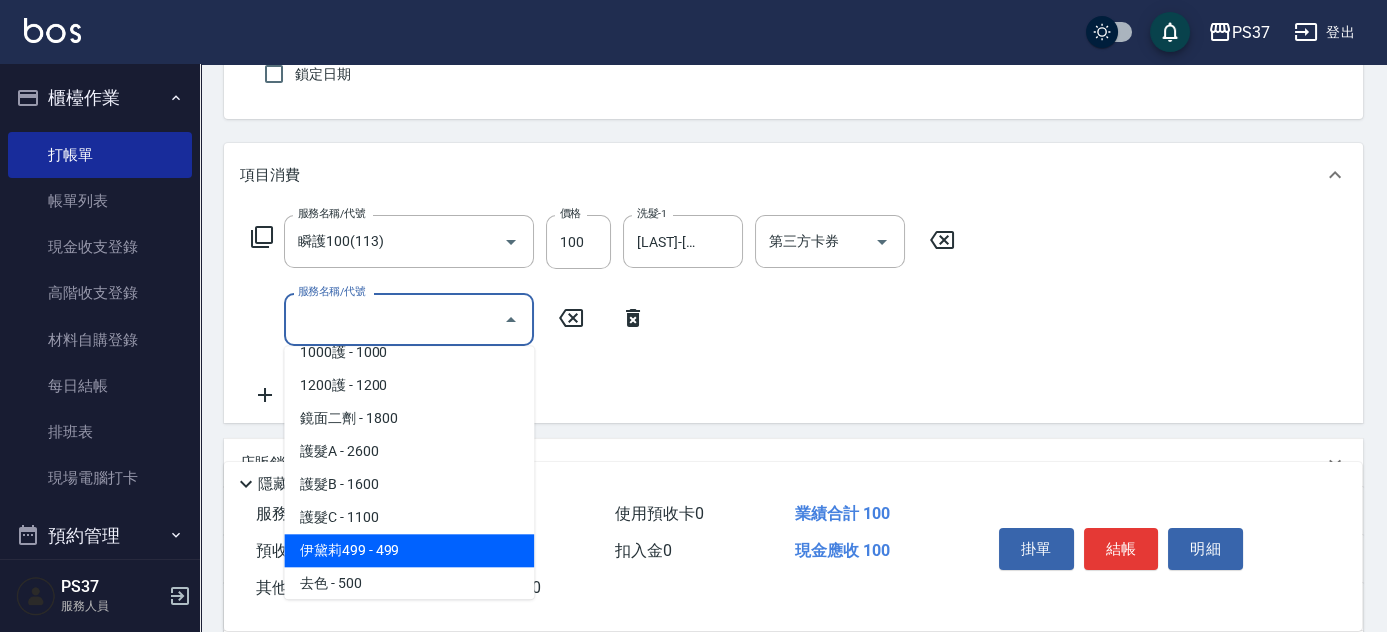 click on "伊黛莉499 - 499" at bounding box center [409, 550] 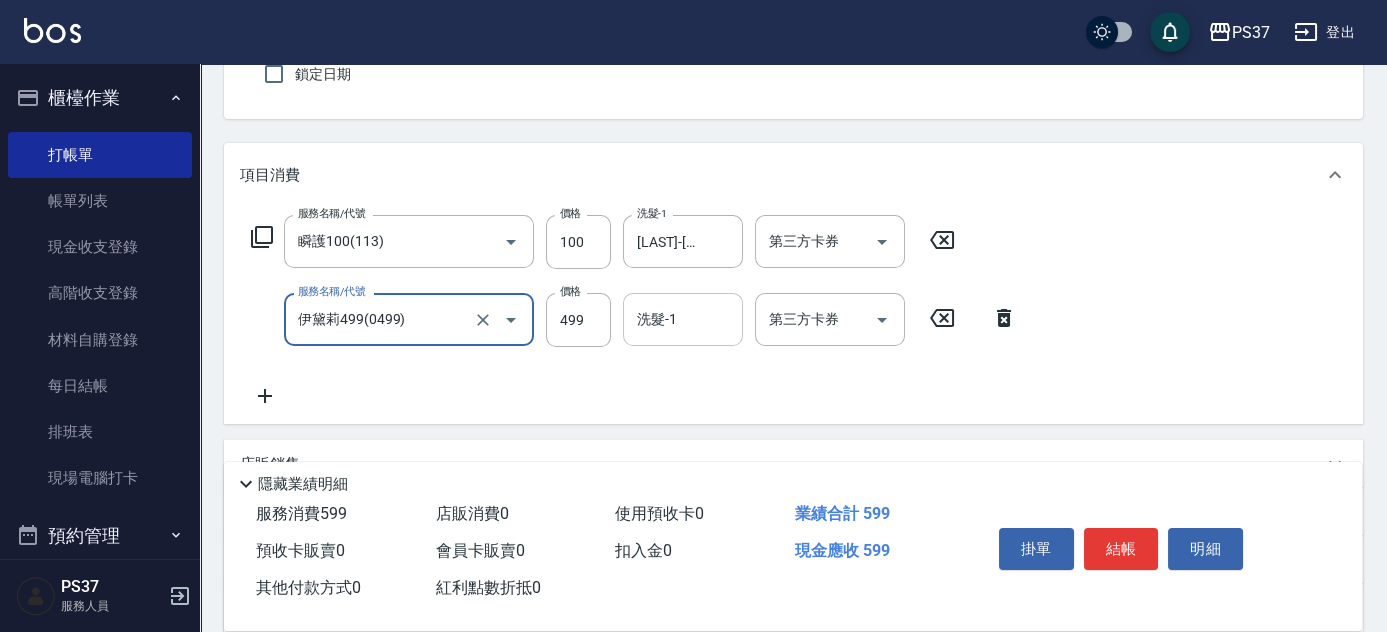 click on "洗髮-1 洗髮-1" at bounding box center (683, 319) 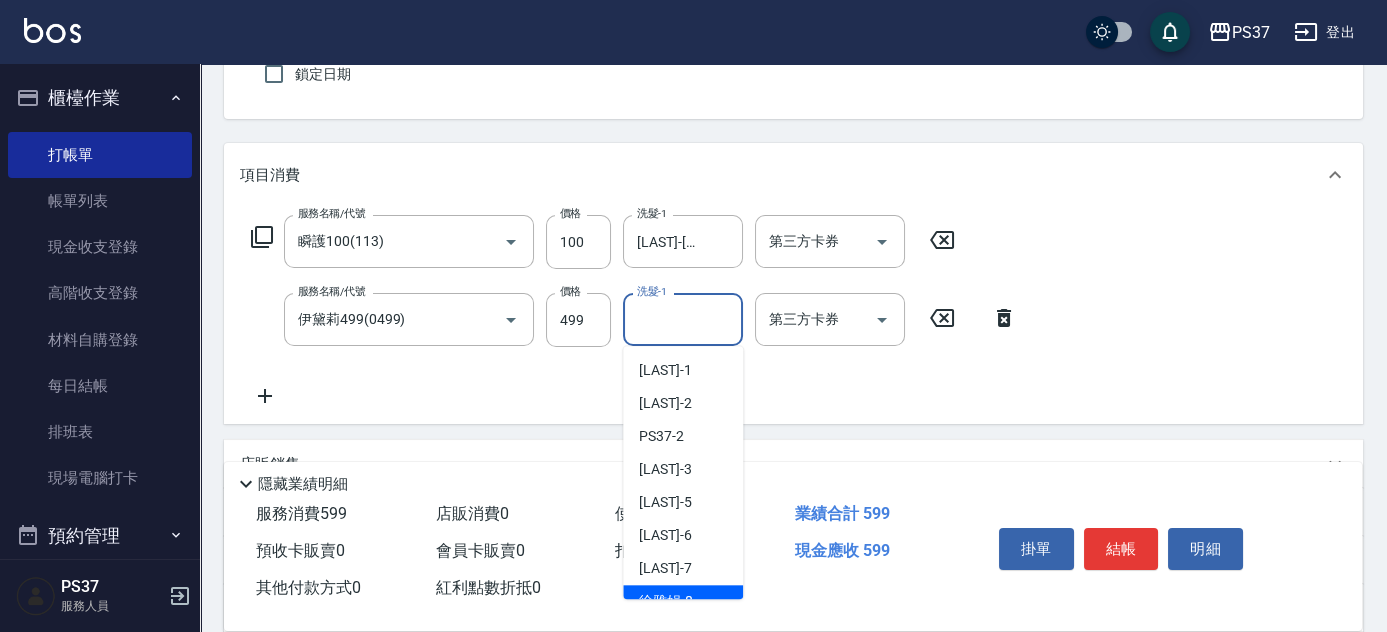 click on "[LAST] -[NUMBER]" at bounding box center (666, 601) 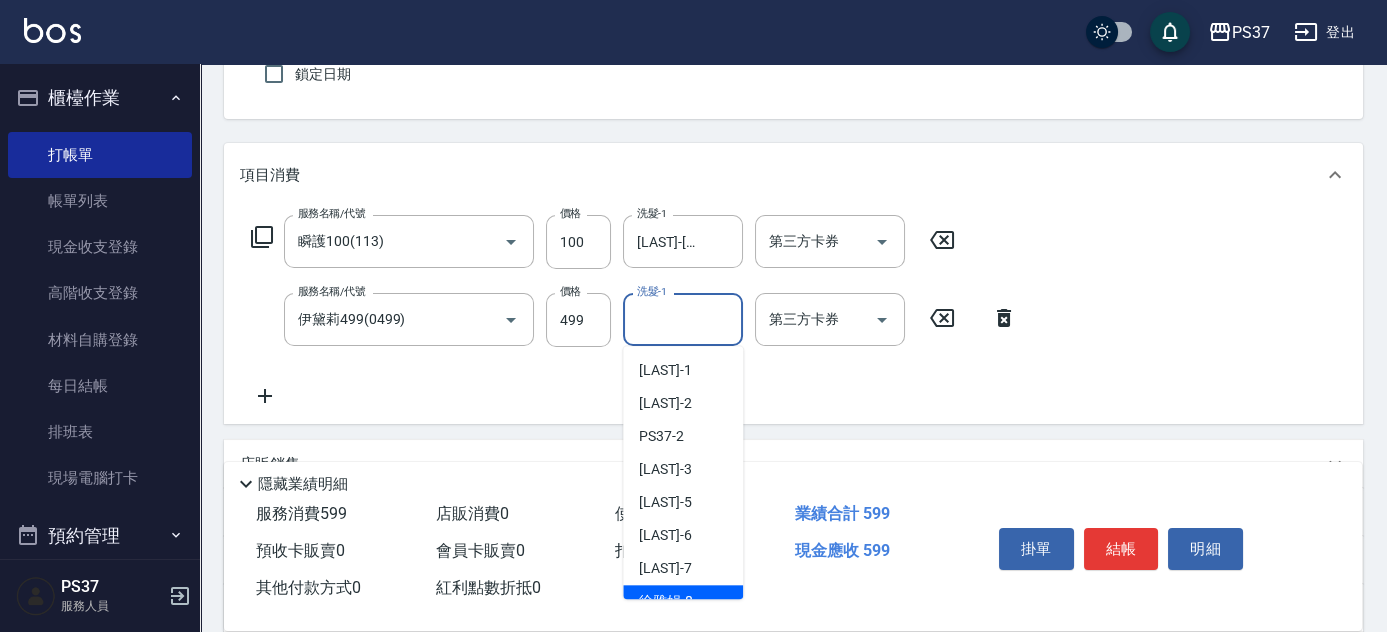 type on "[LAST]-[NUMBER]" 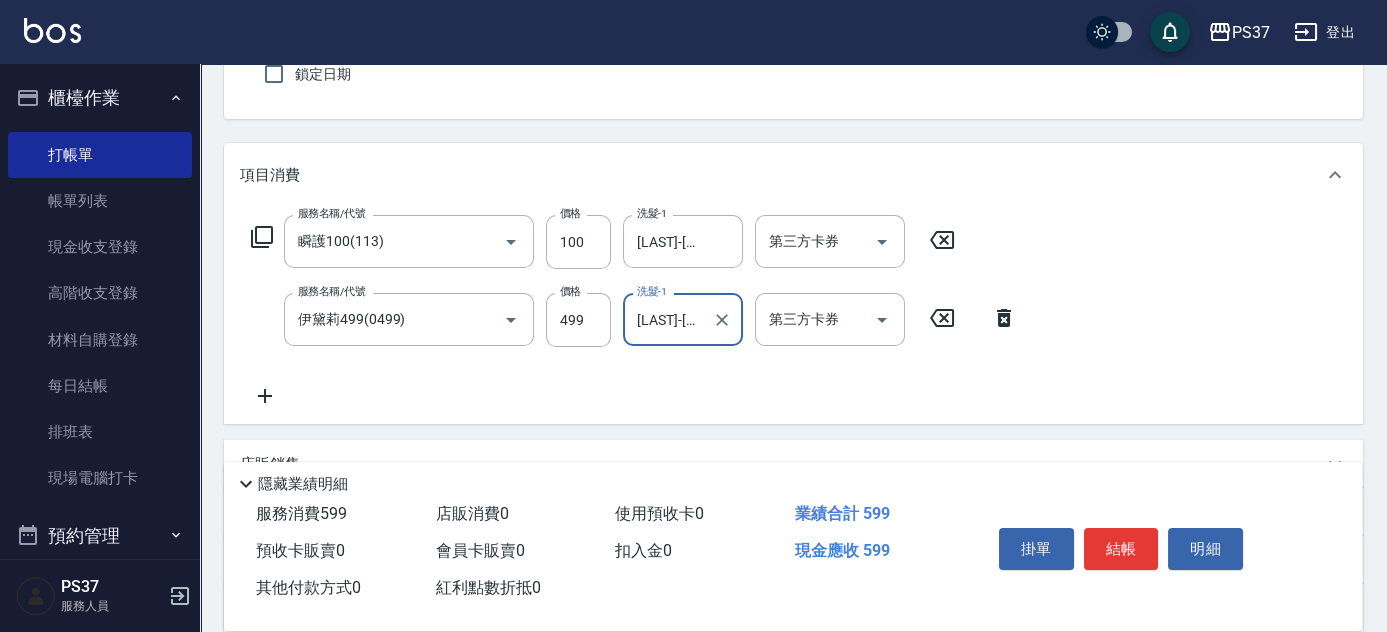 click 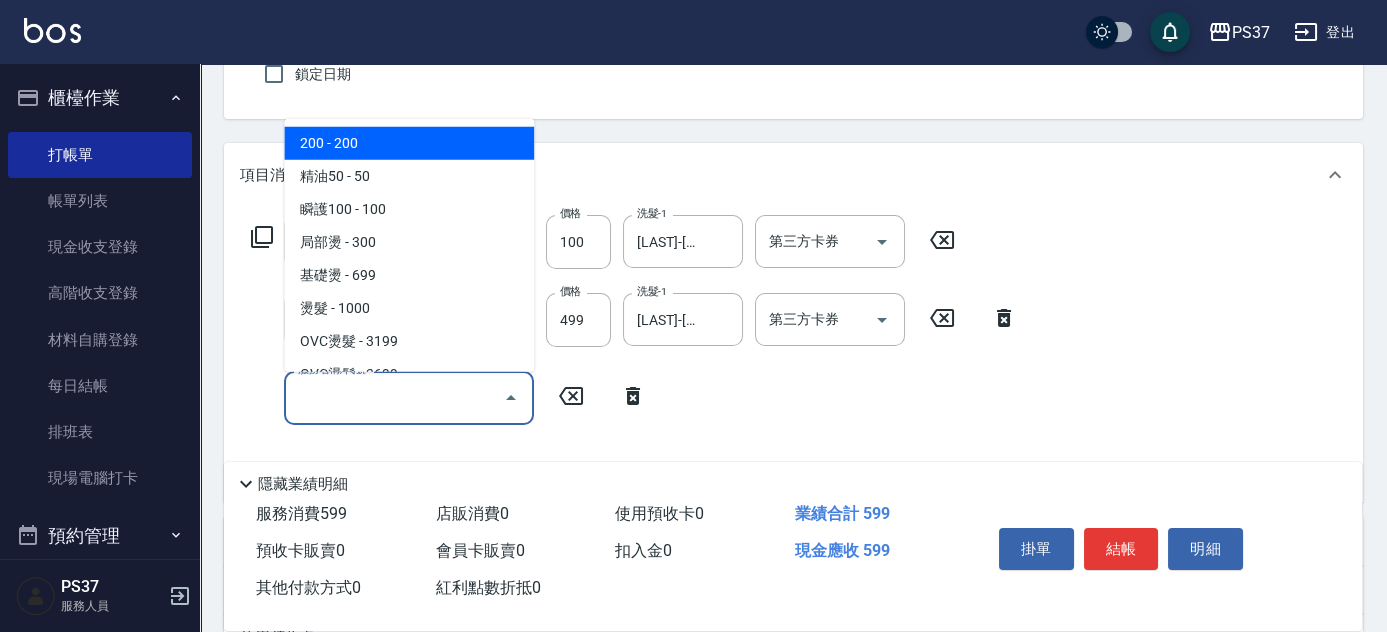 click on "服務名稱/代號" at bounding box center [394, 397] 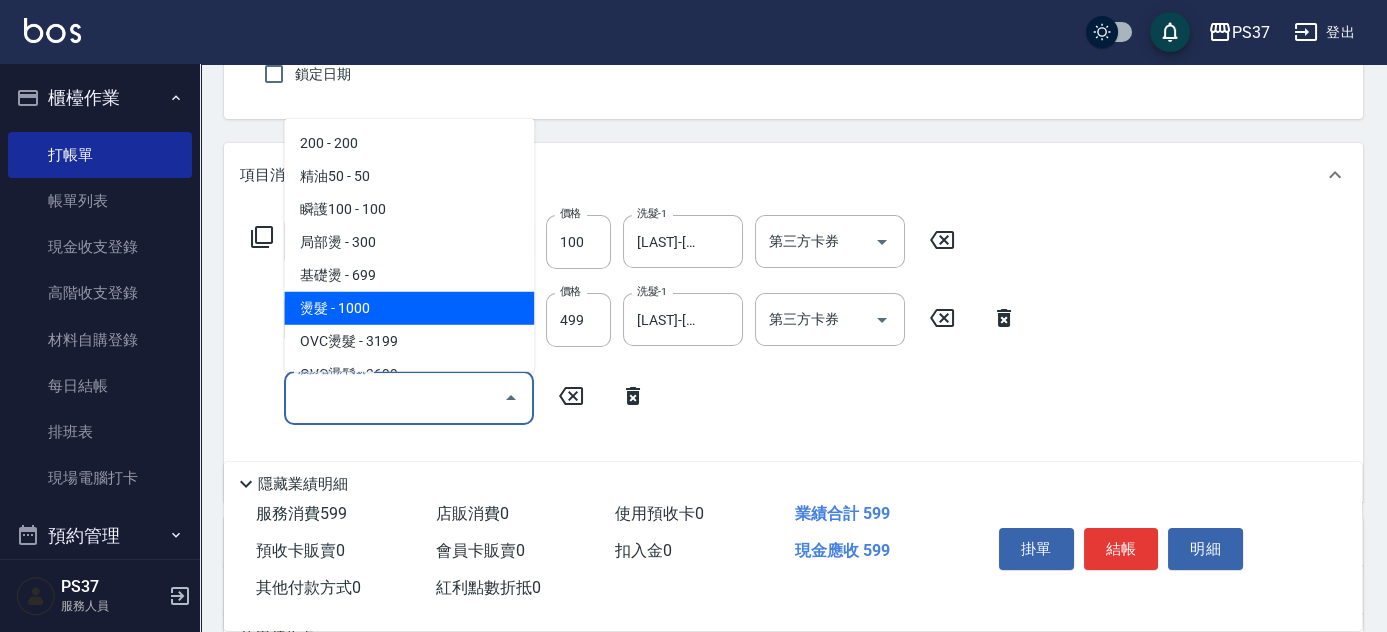 scroll, scrollTop: 181, scrollLeft: 0, axis: vertical 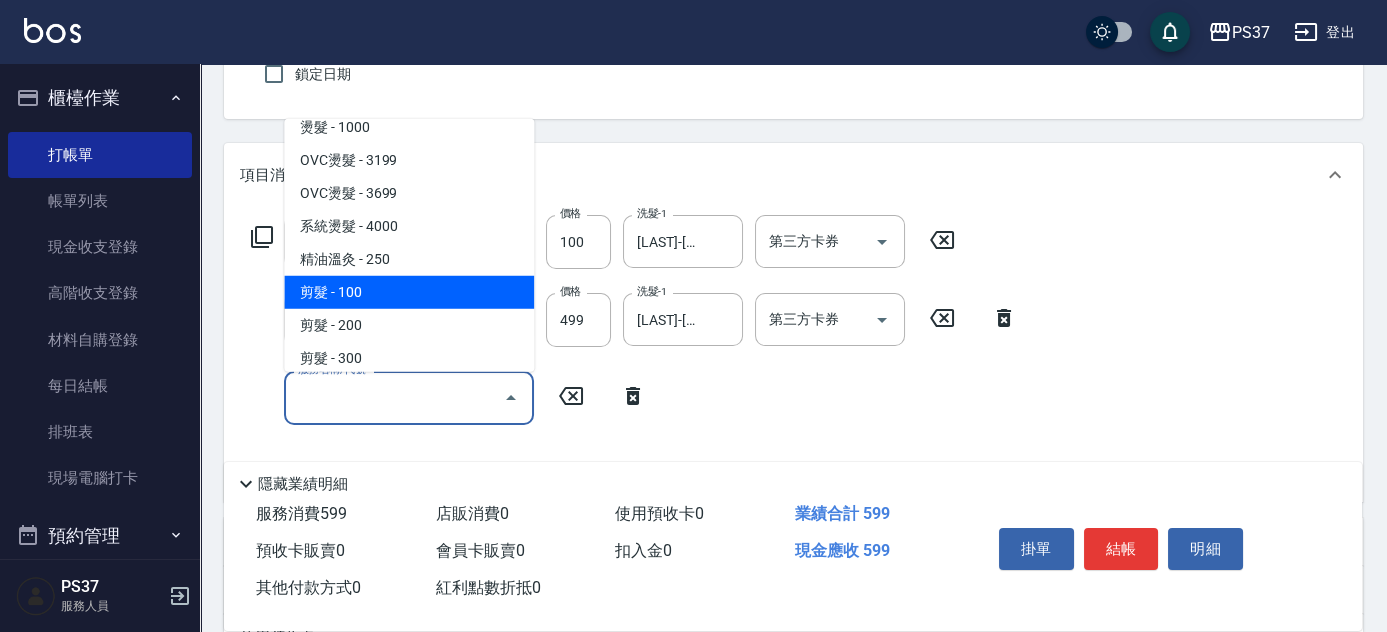 click on "剪髮 - 100" at bounding box center [409, 292] 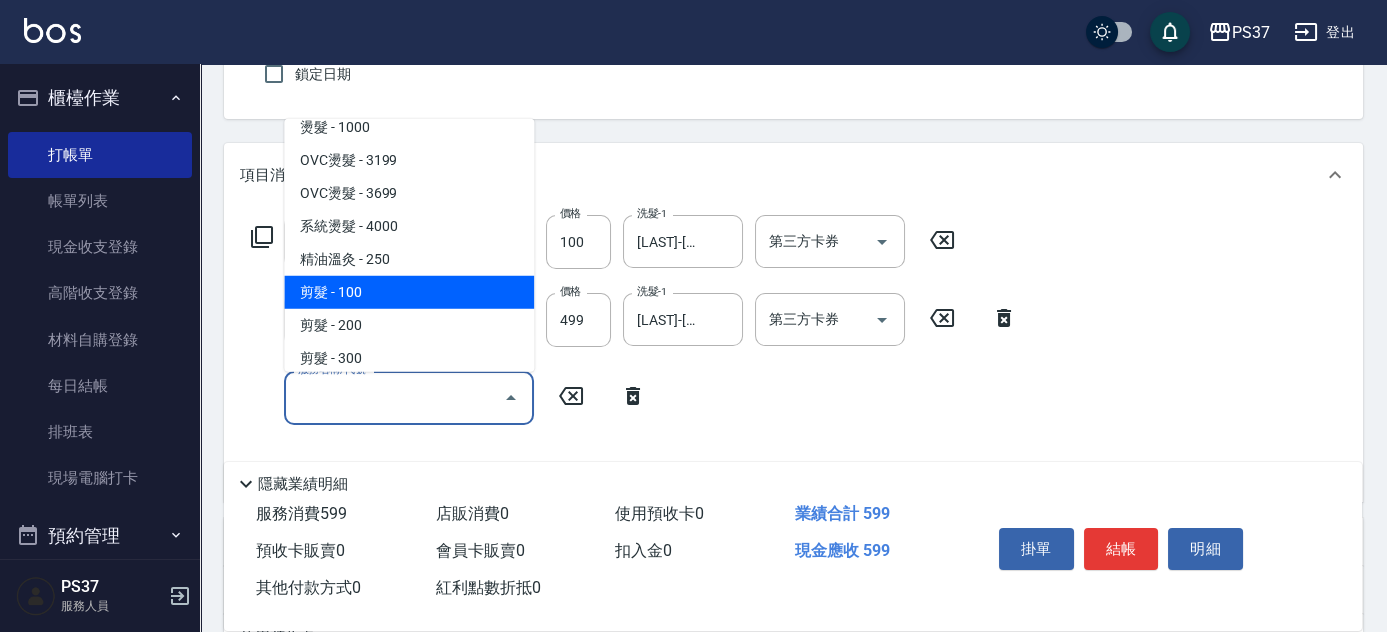 type on "剪髮(300)" 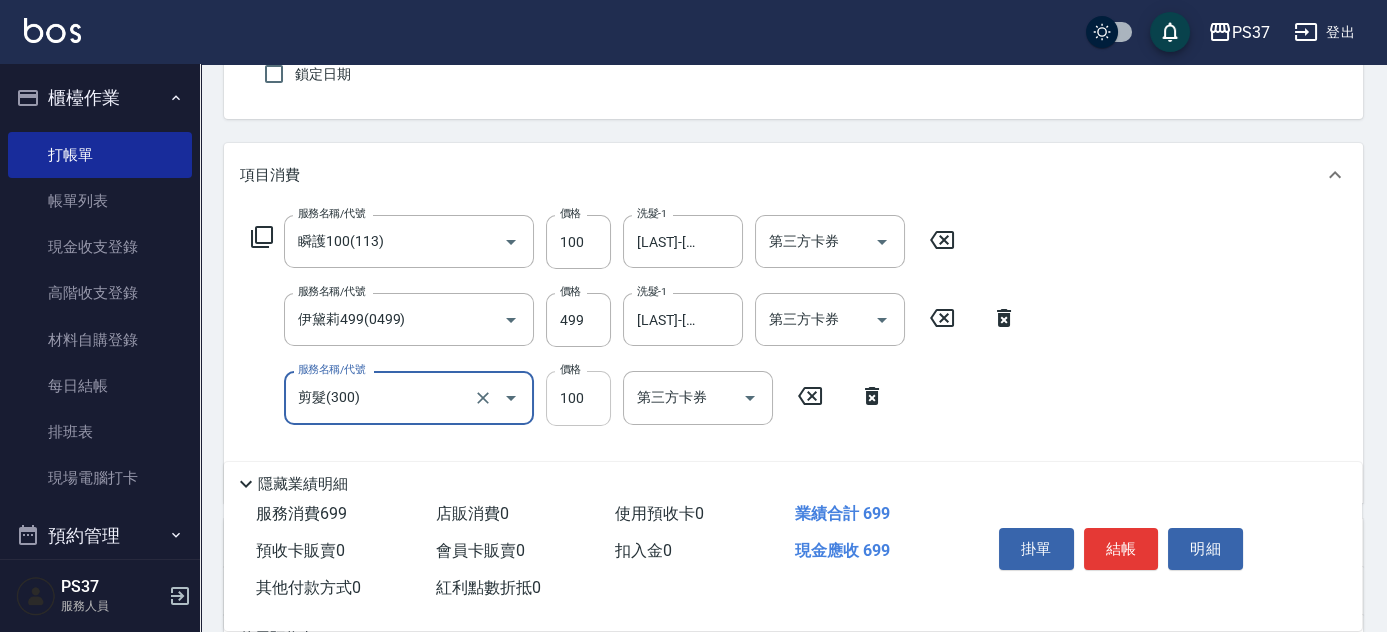 click on "100" at bounding box center [578, 398] 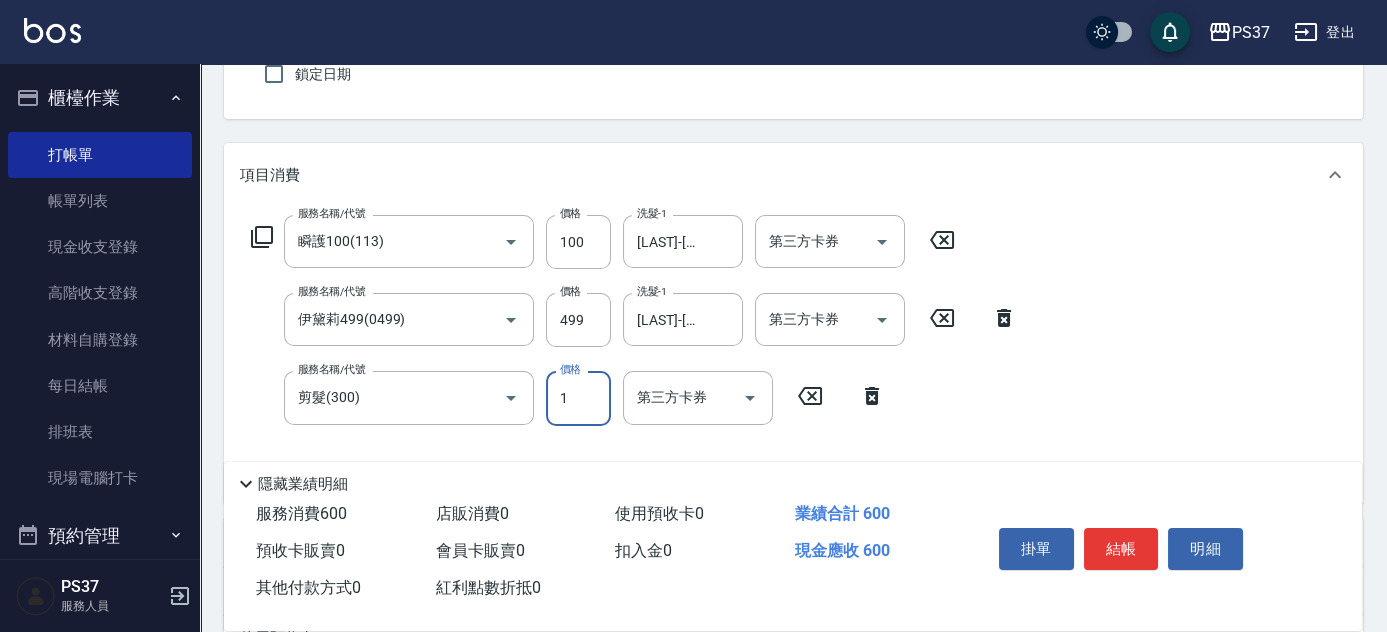 type on "1" 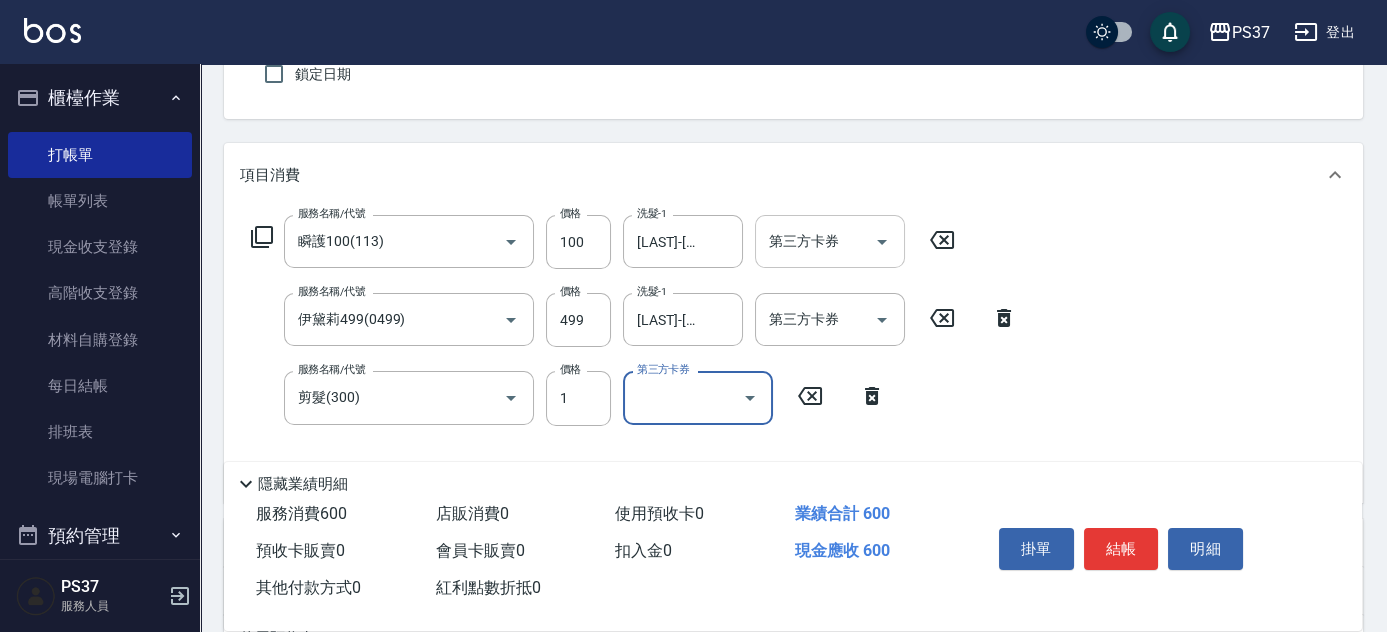 click 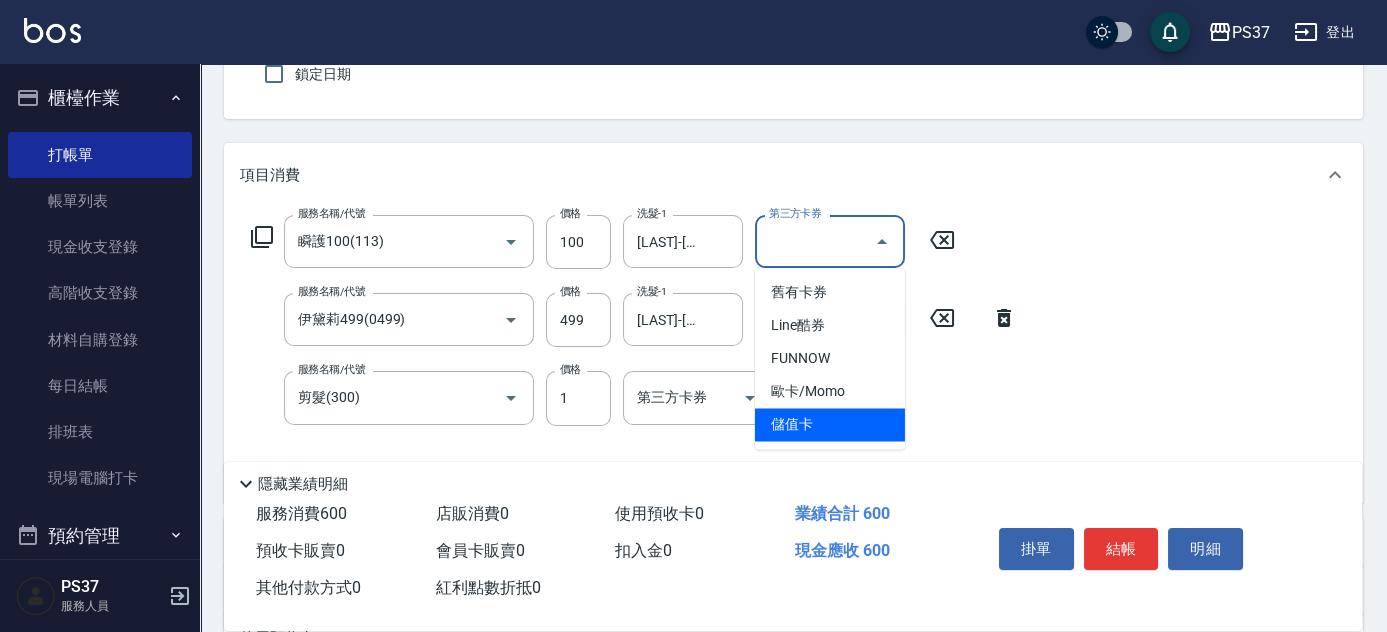 click on "儲值卡" at bounding box center [830, 424] 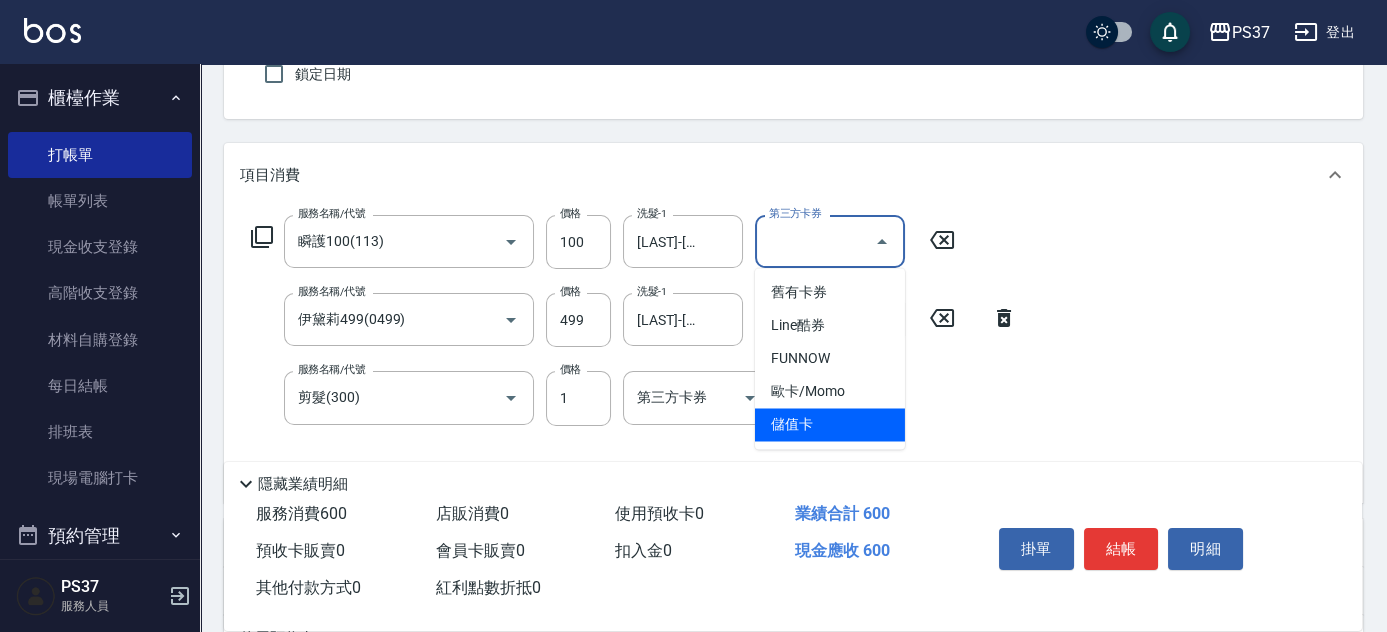 type on "儲值卡" 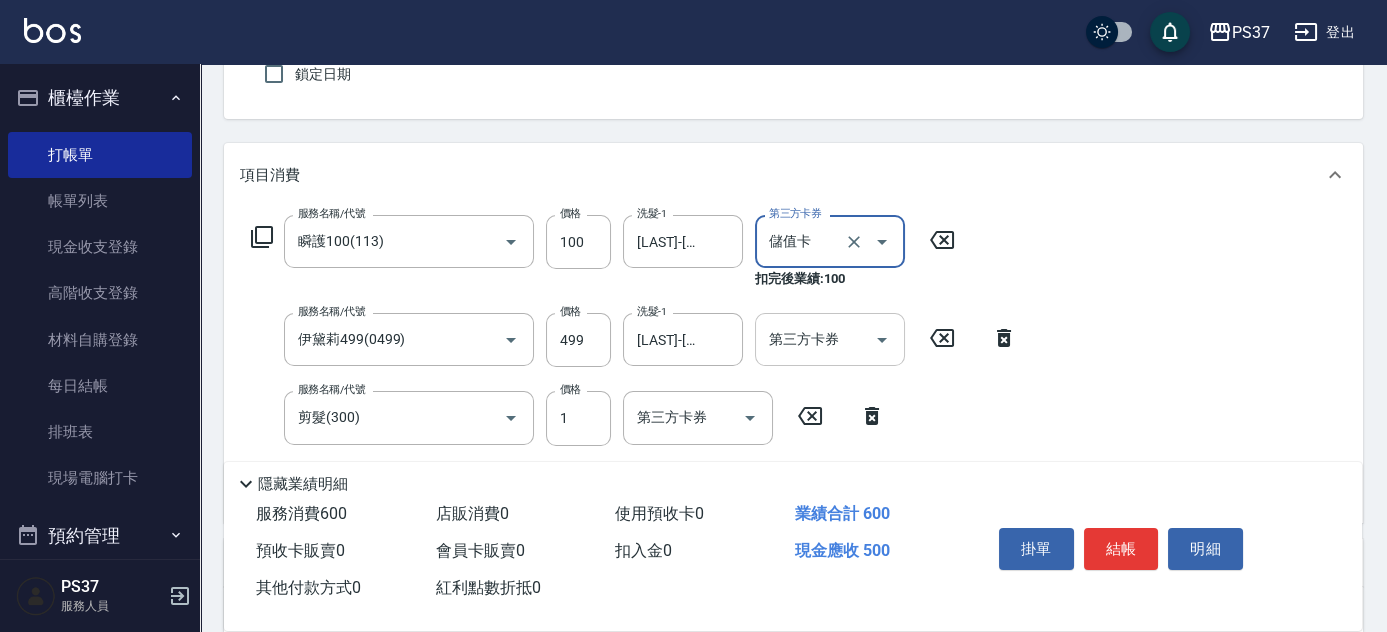 click 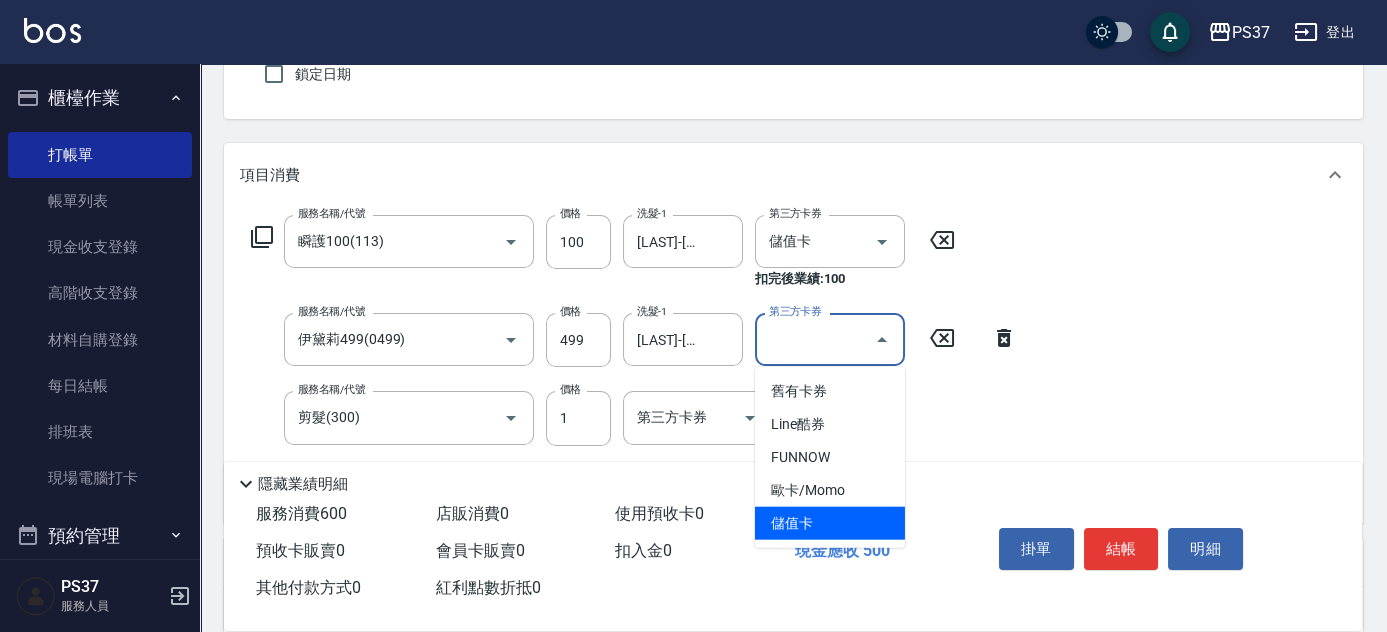 click on "儲值卡" at bounding box center (830, 523) 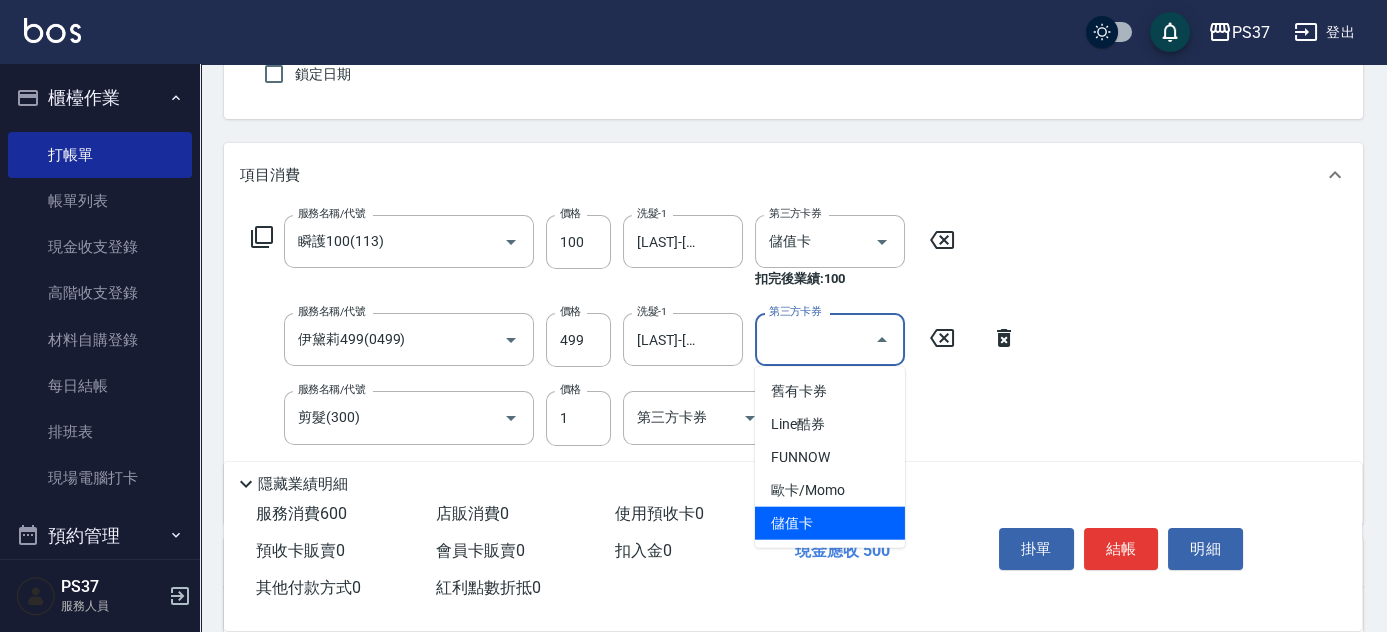 type on "儲值卡" 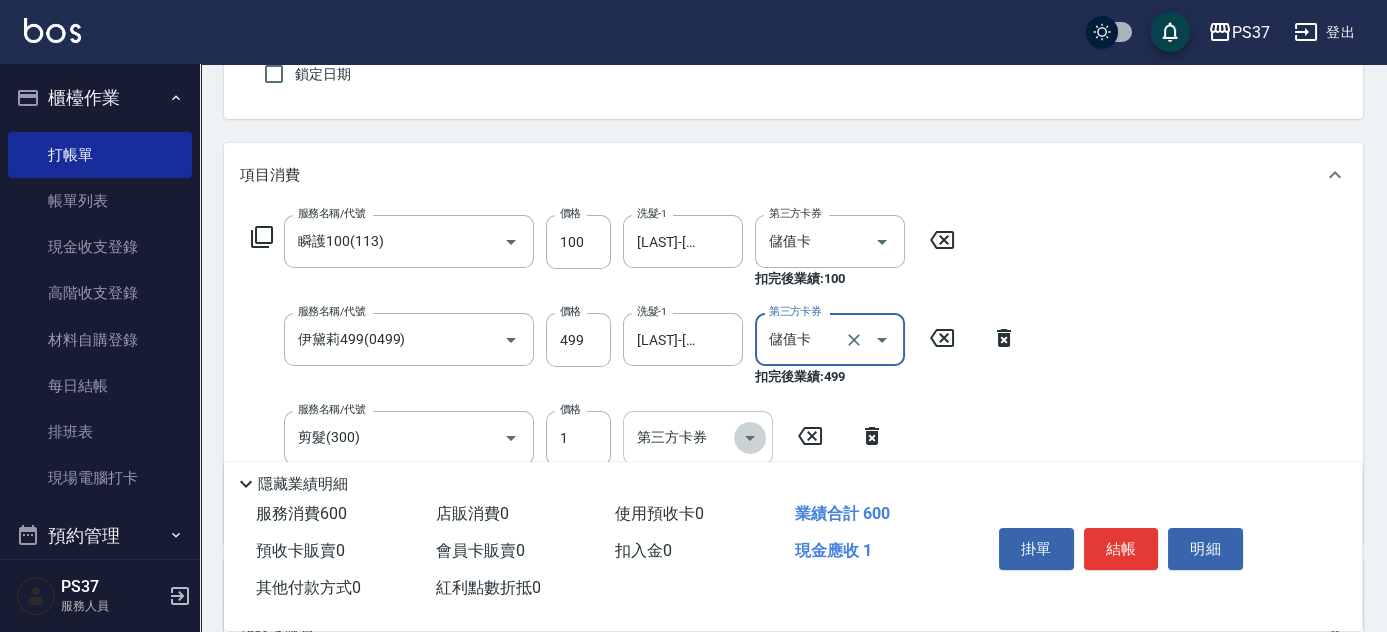 click at bounding box center [750, 438] 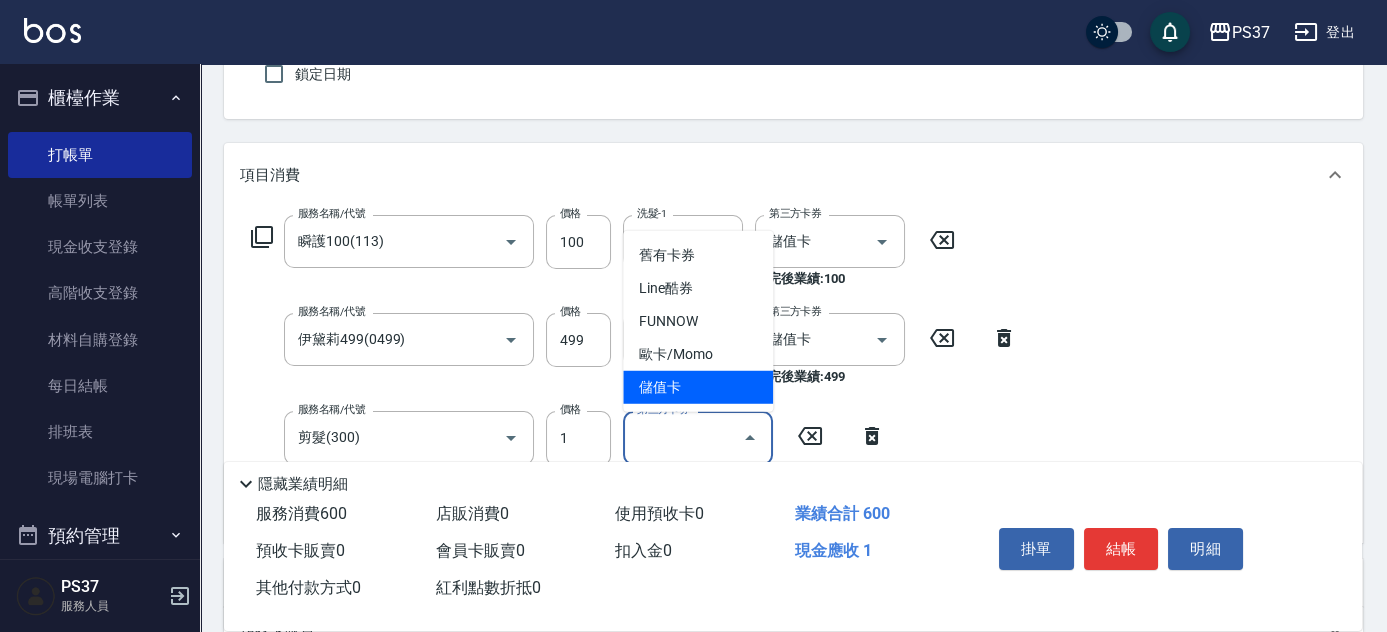 click on "儲值卡" at bounding box center (698, 387) 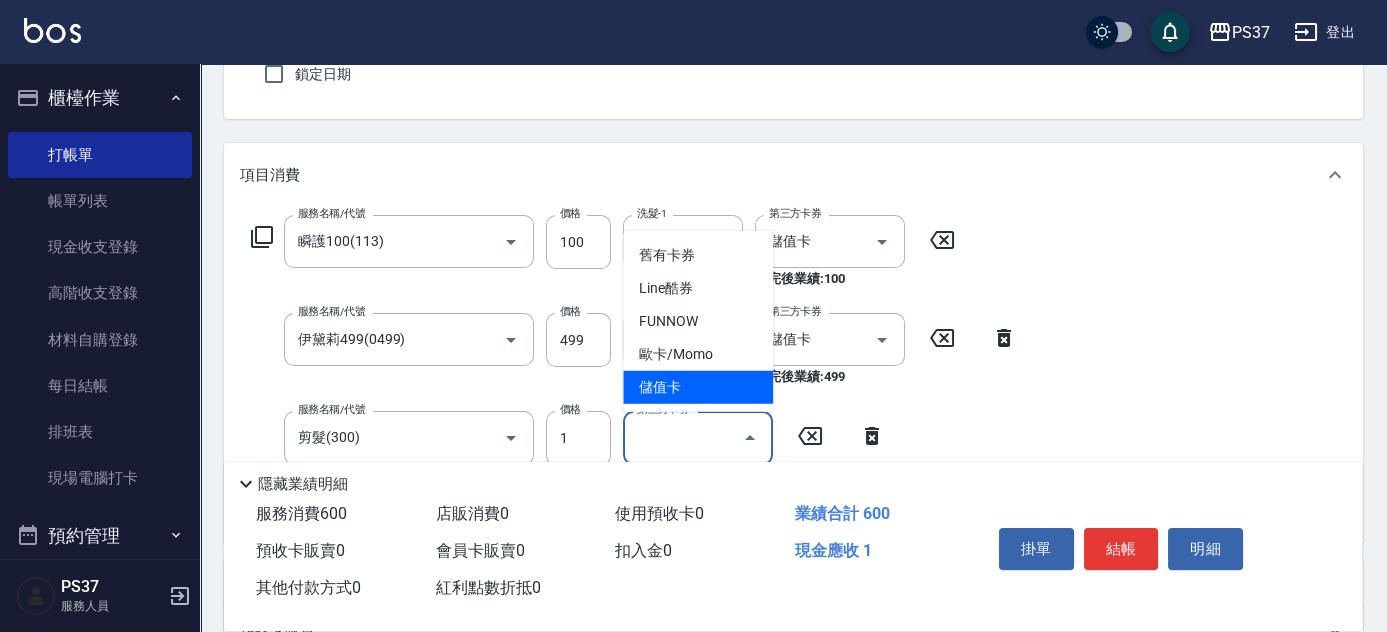 type on "儲值卡" 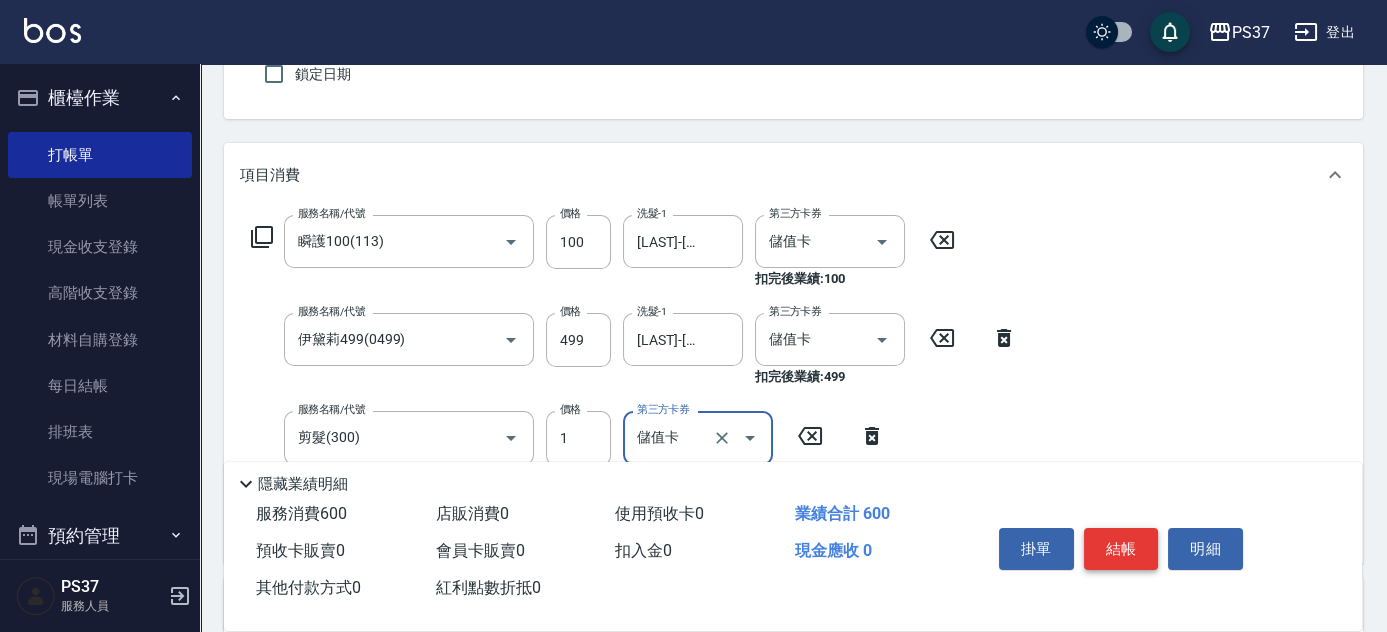 click on "結帳" at bounding box center [1121, 549] 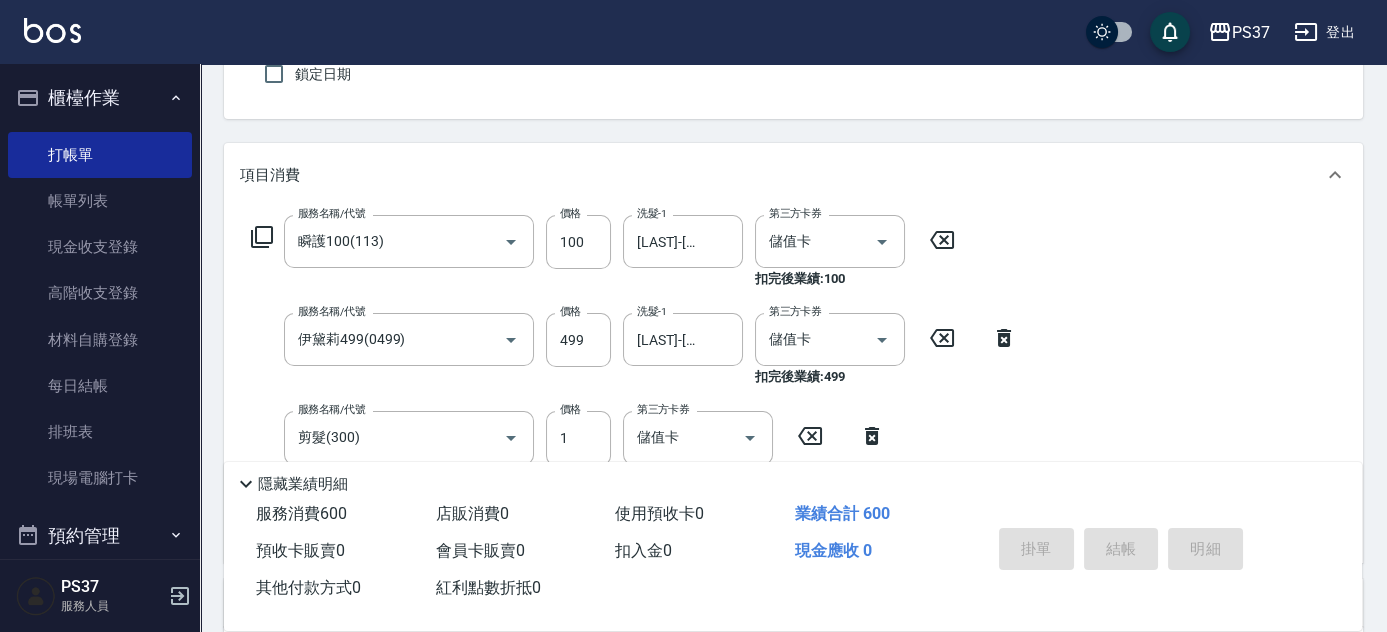 type 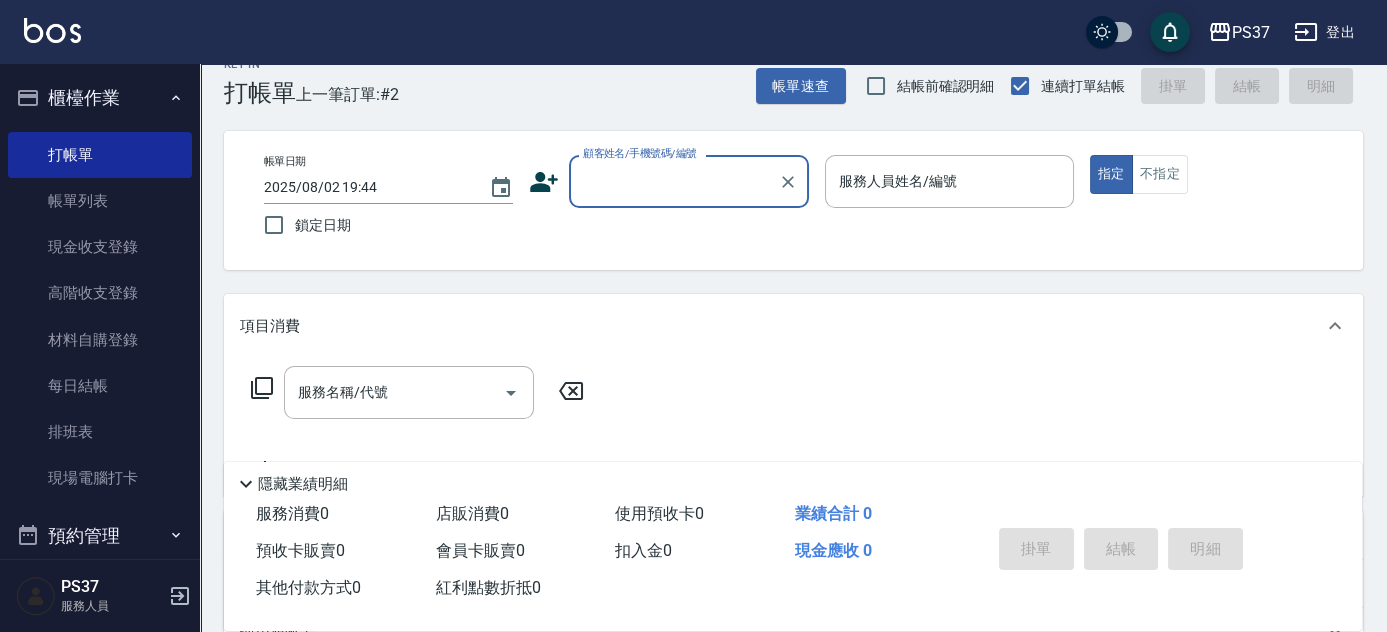 scroll, scrollTop: 0, scrollLeft: 0, axis: both 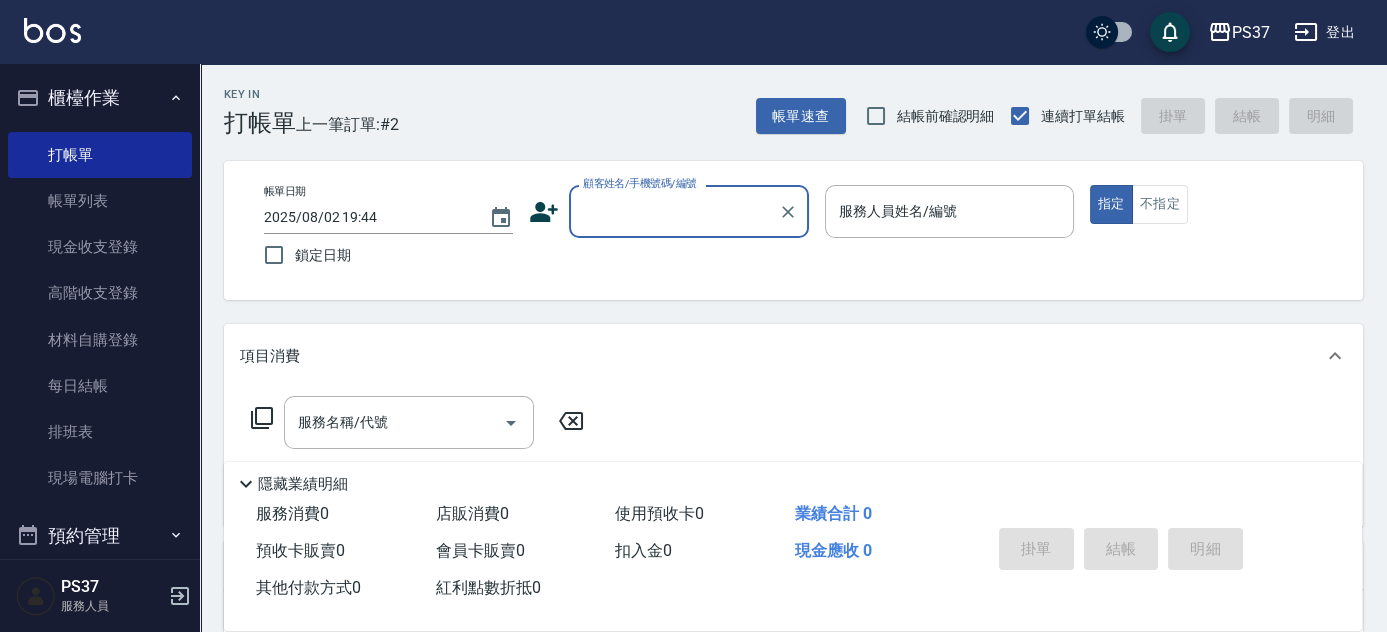 click on "顧客姓名/手機號碼/編號" at bounding box center [674, 211] 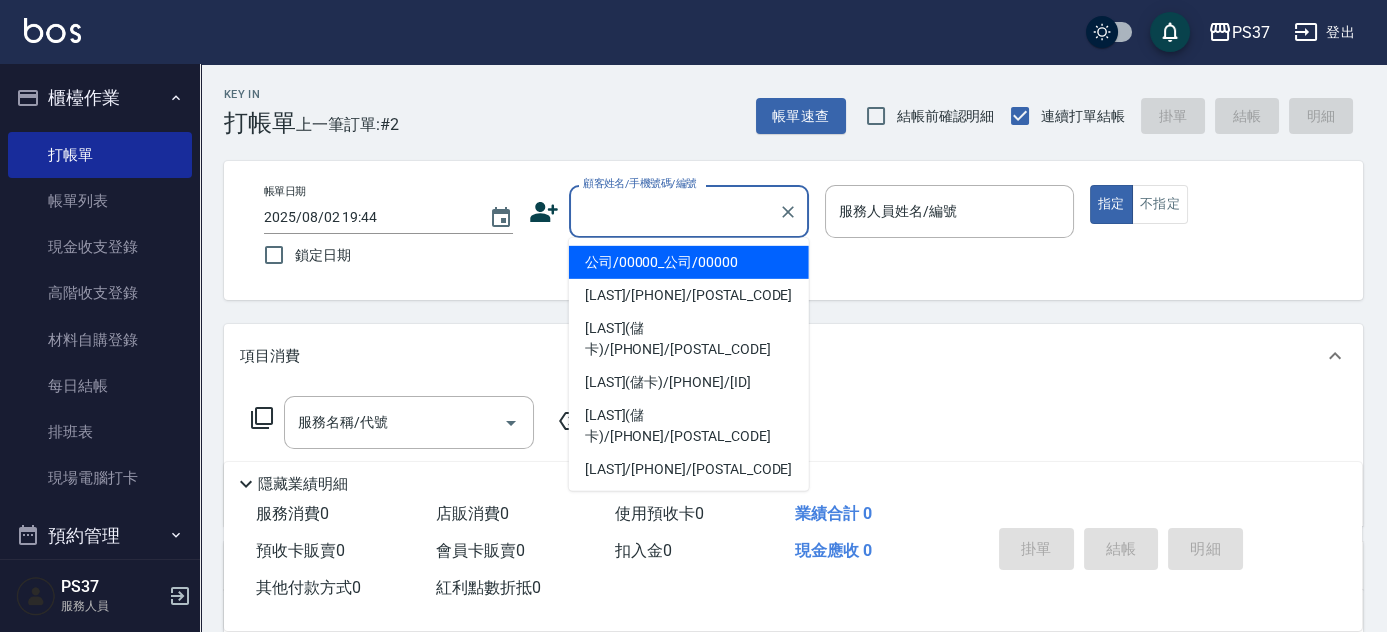 click on "公司/00000_公司/00000" at bounding box center (689, 262) 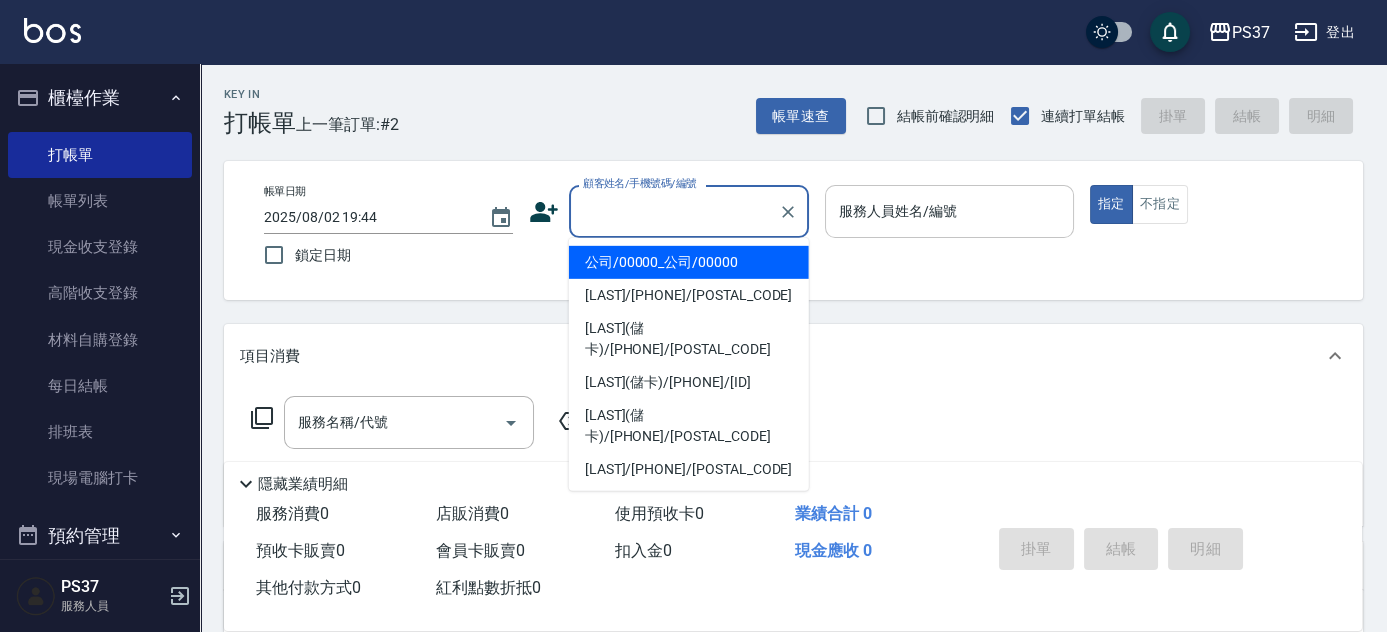 type on "公司/00000_公司/00000" 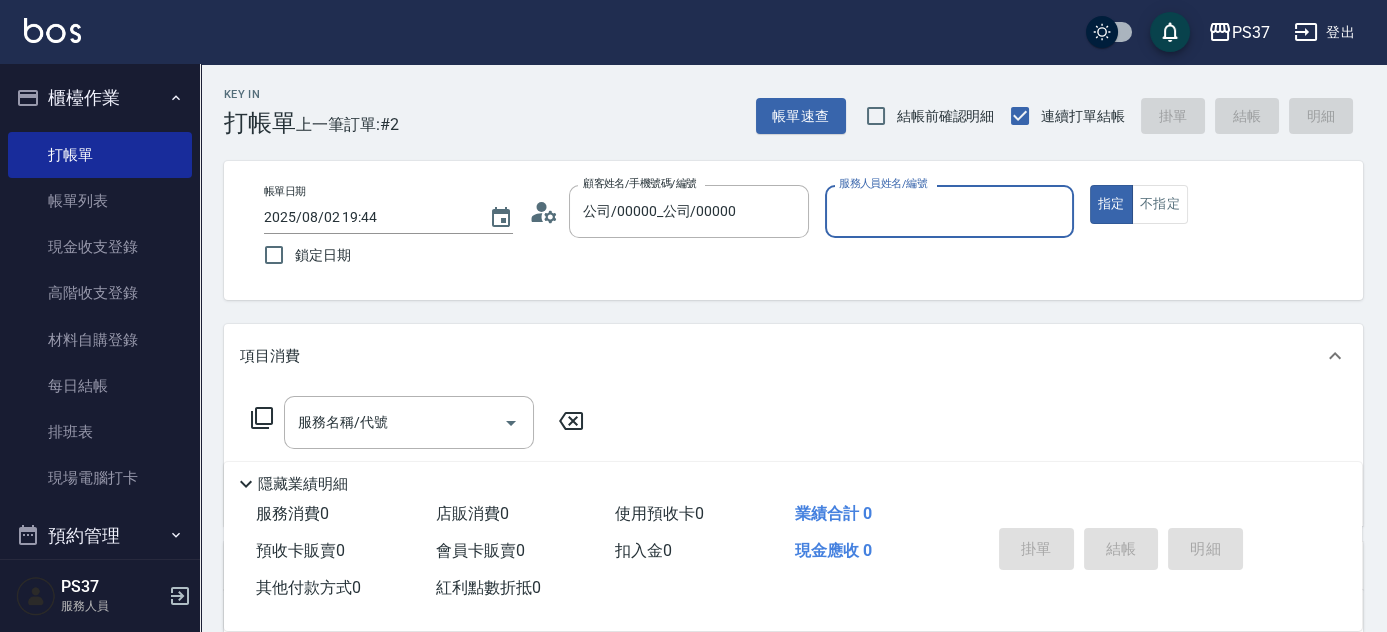 click on "服務人員姓名/編號" at bounding box center [949, 211] 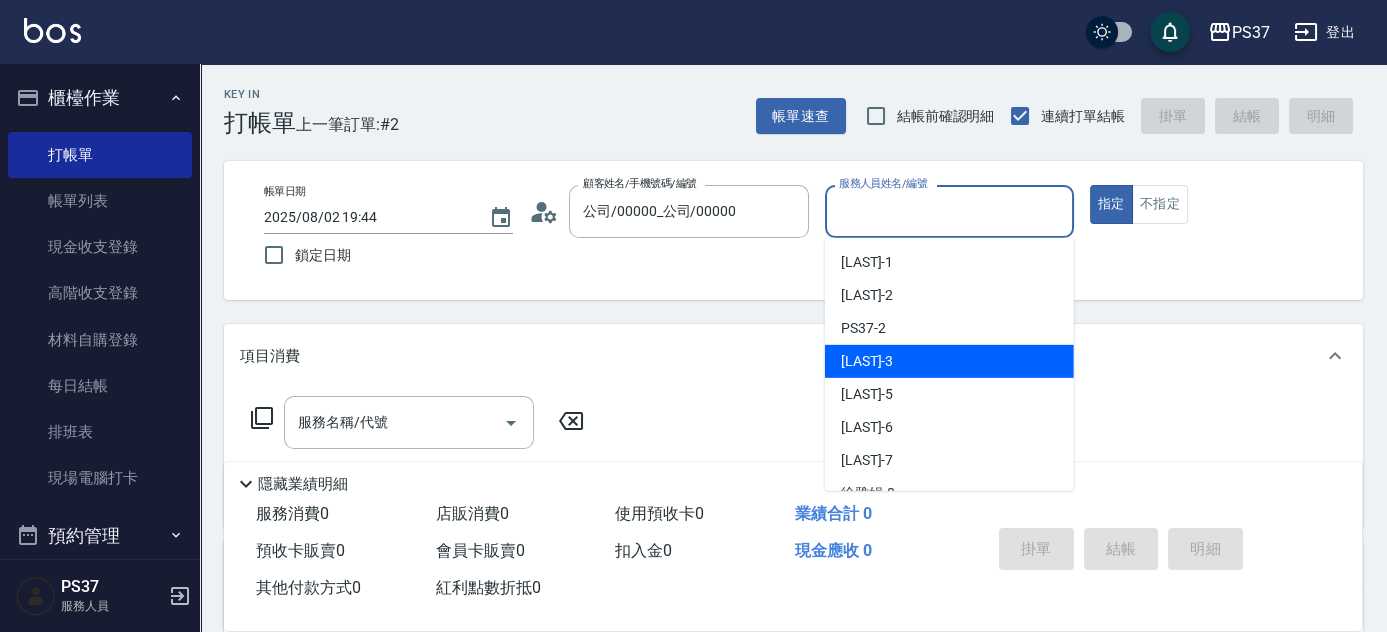 scroll, scrollTop: 181, scrollLeft: 0, axis: vertical 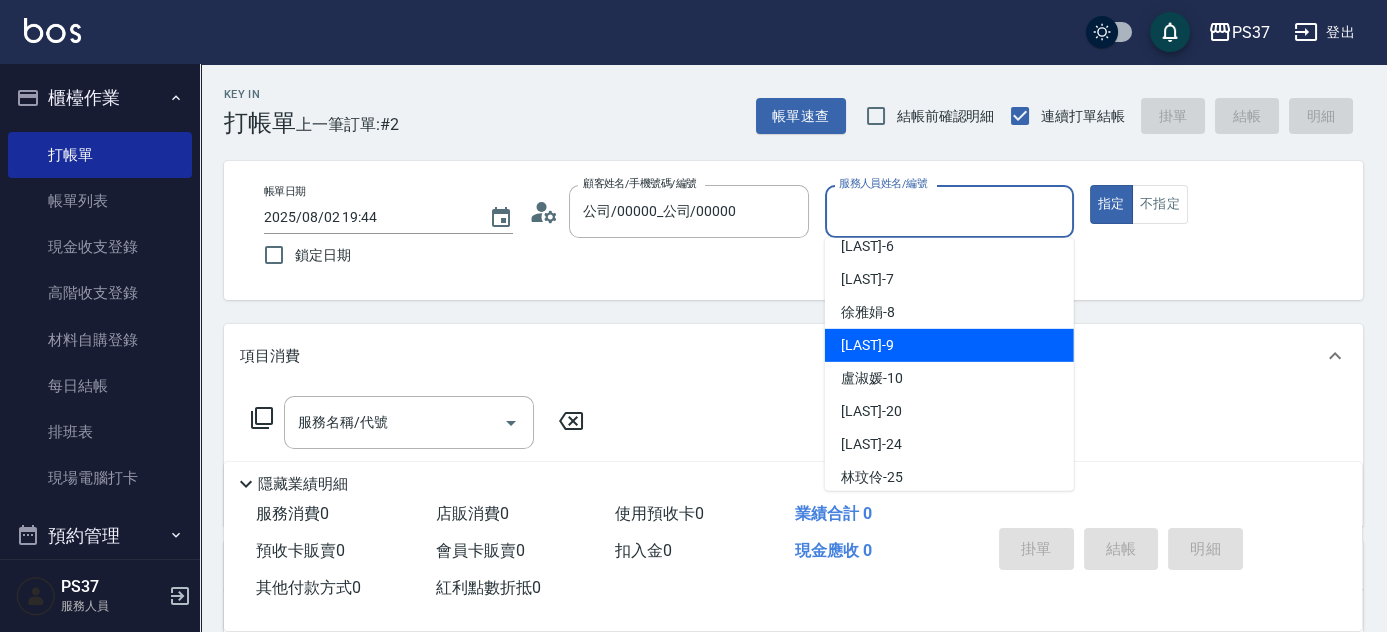 click on "[LAST] -9" at bounding box center [949, 345] 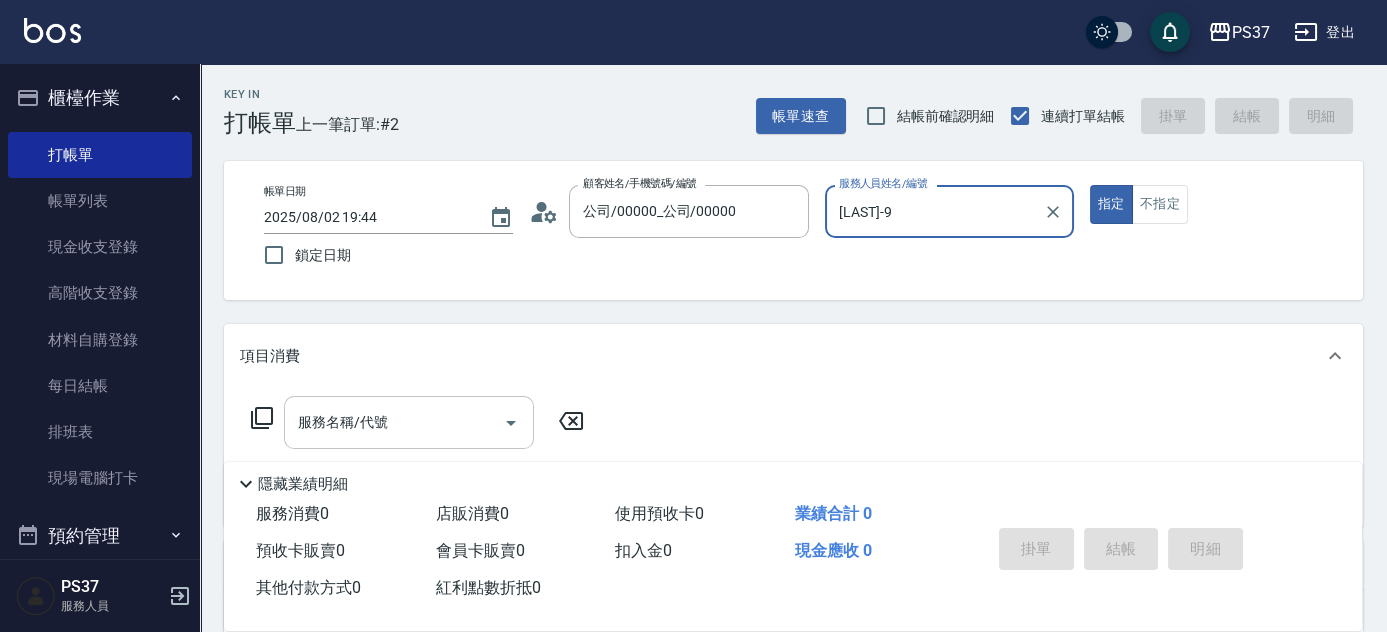click on "服務名稱/代號" at bounding box center (394, 422) 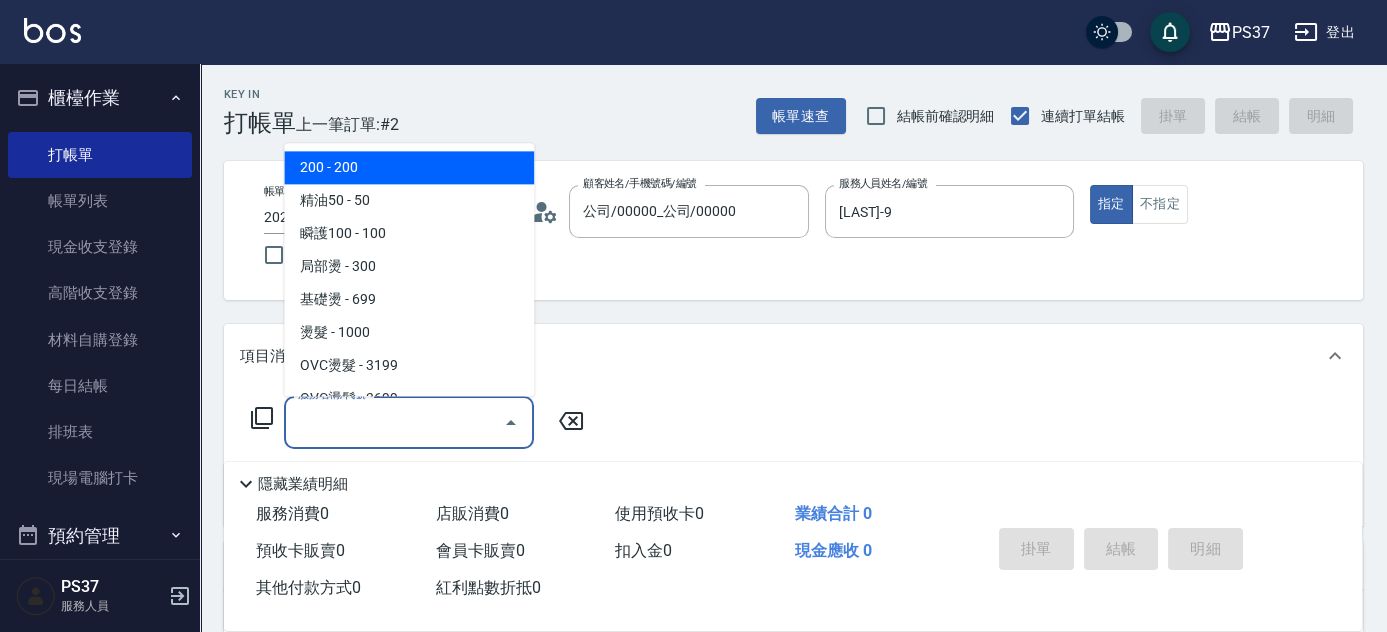 click on "200 - 200" at bounding box center [409, 168] 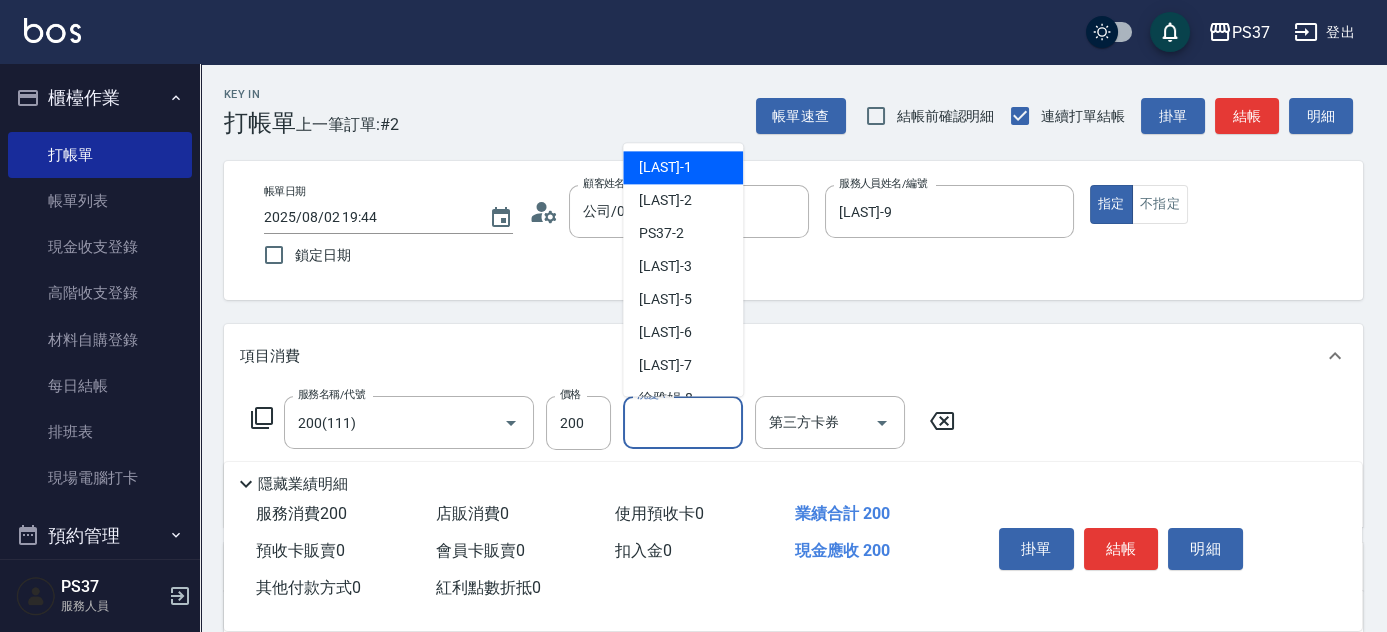 click on "洗髮-1" at bounding box center [683, 422] 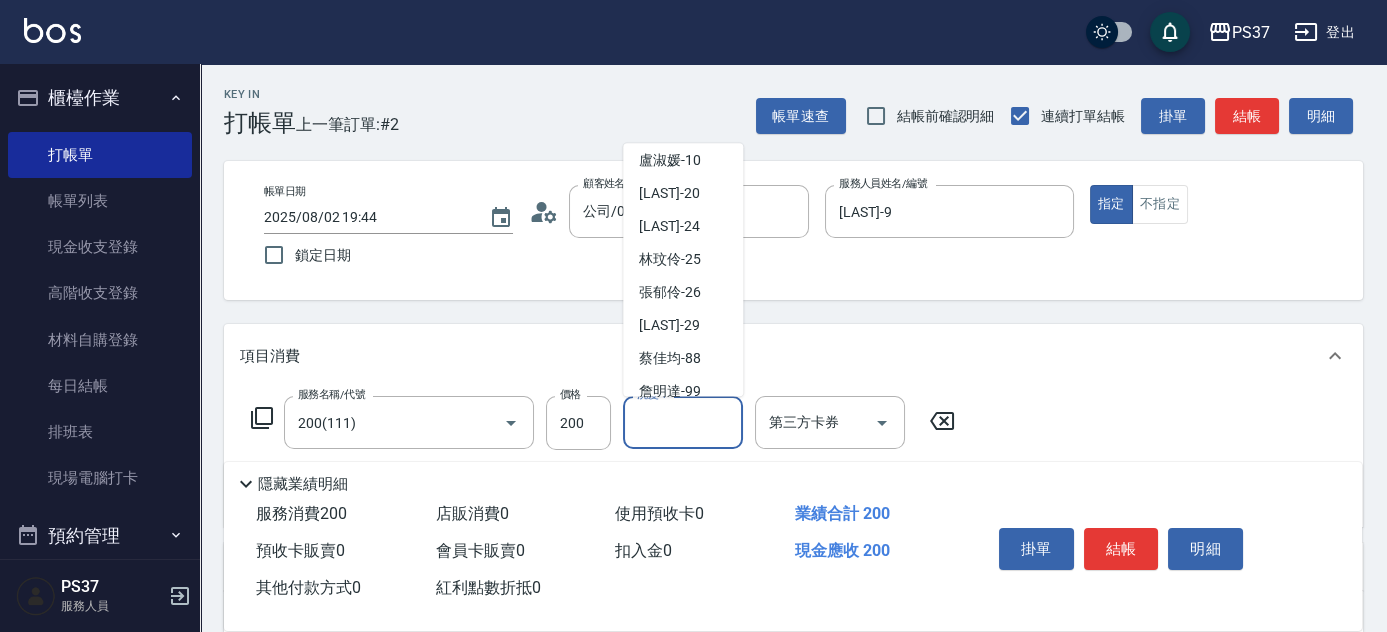 scroll, scrollTop: 323, scrollLeft: 0, axis: vertical 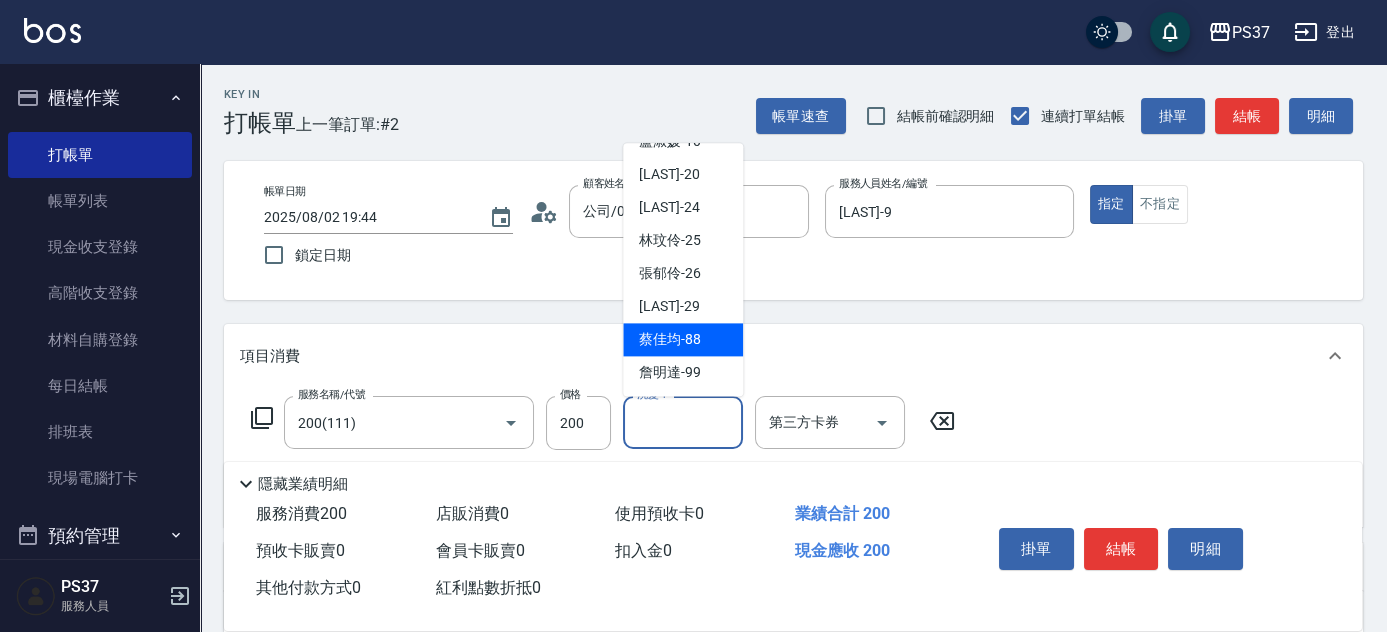 click on "[LAST] -29" at bounding box center [669, 307] 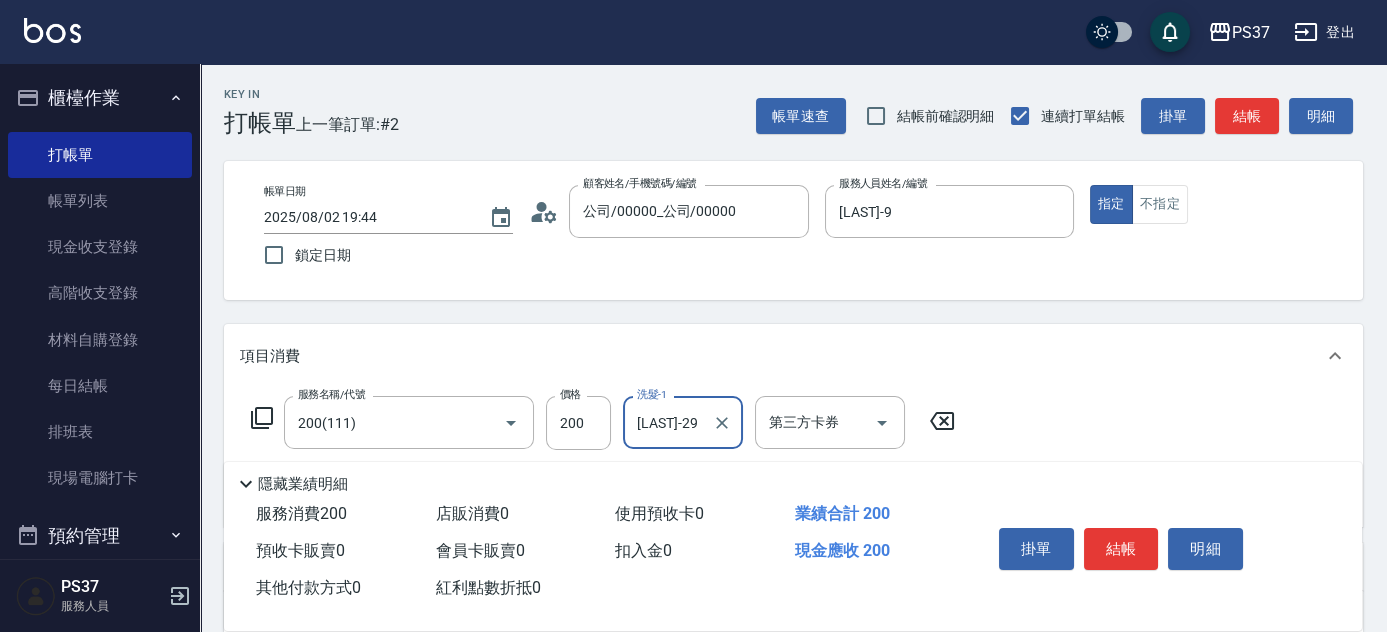 type on "[LAST]-29" 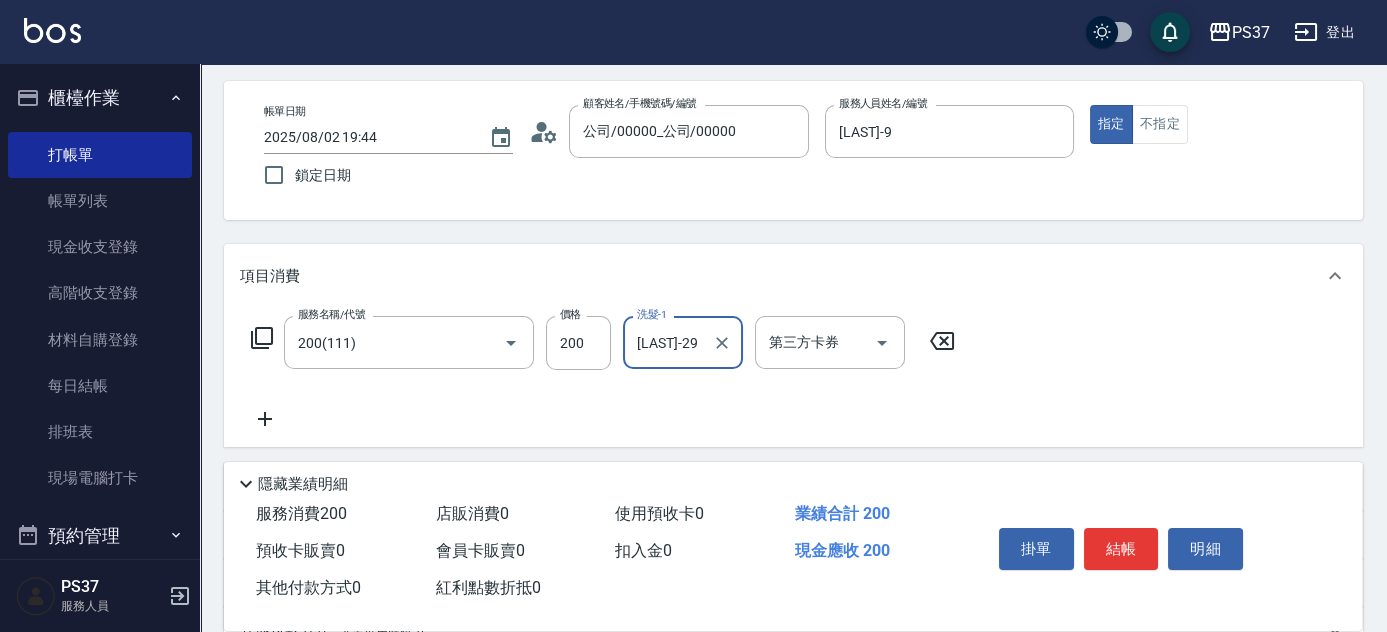 scroll, scrollTop: 181, scrollLeft: 0, axis: vertical 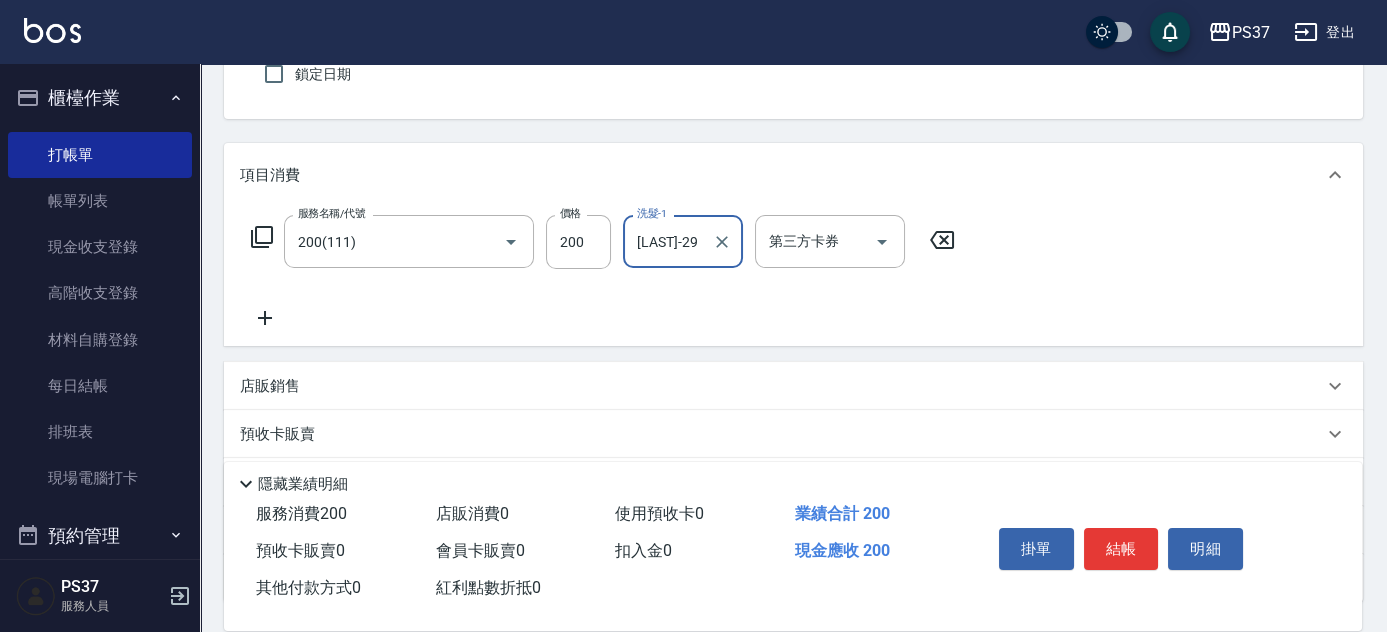 click 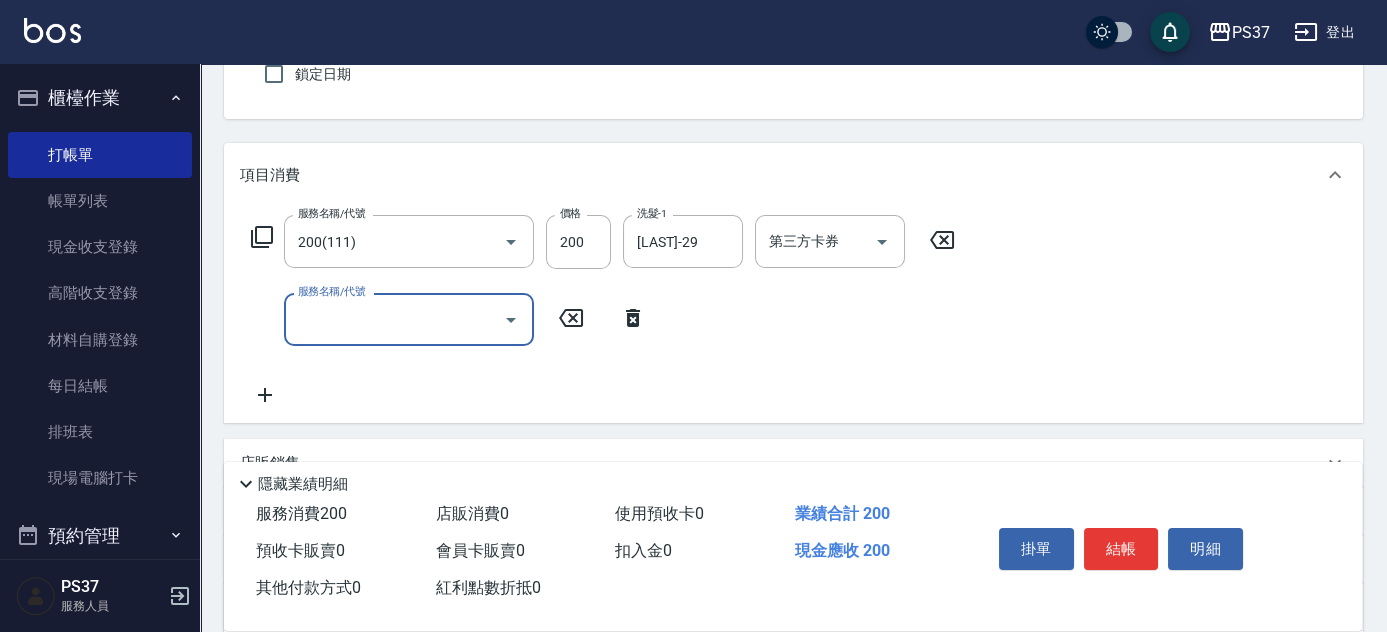 click on "服務名稱/代號" at bounding box center [394, 319] 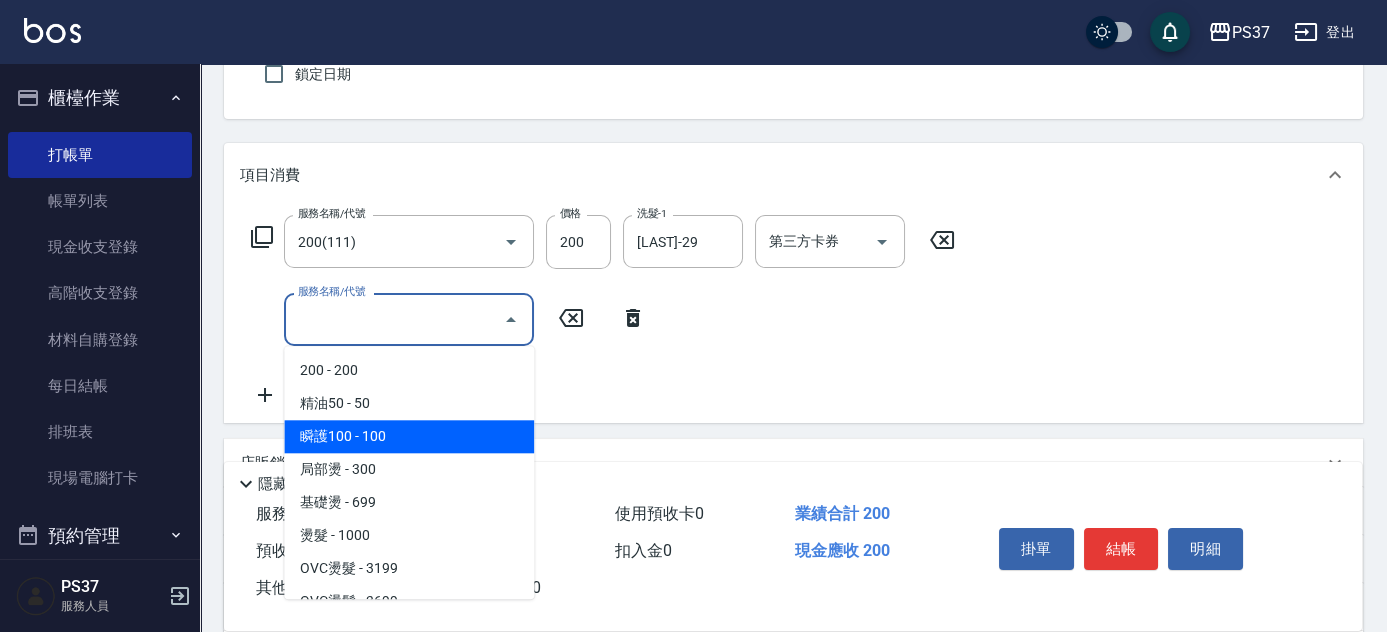 drag, startPoint x: 394, startPoint y: 434, endPoint x: 464, endPoint y: 422, distance: 71.021126 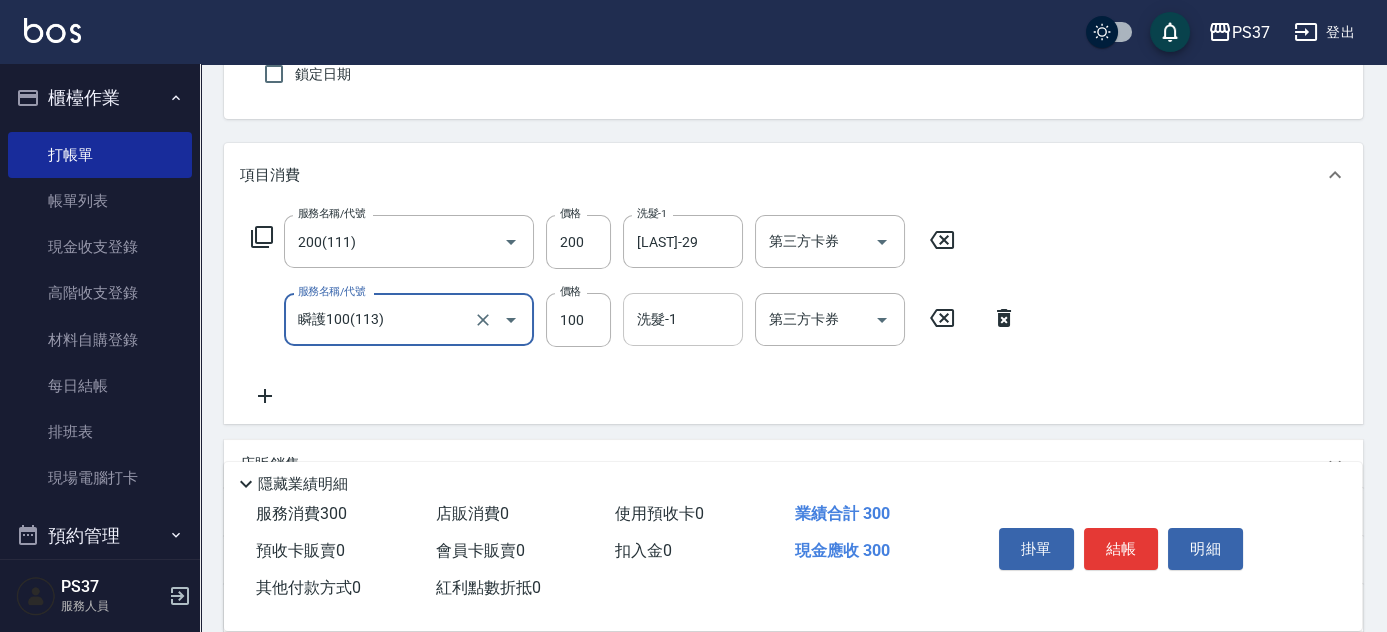 click on "洗髮-1" at bounding box center (683, 319) 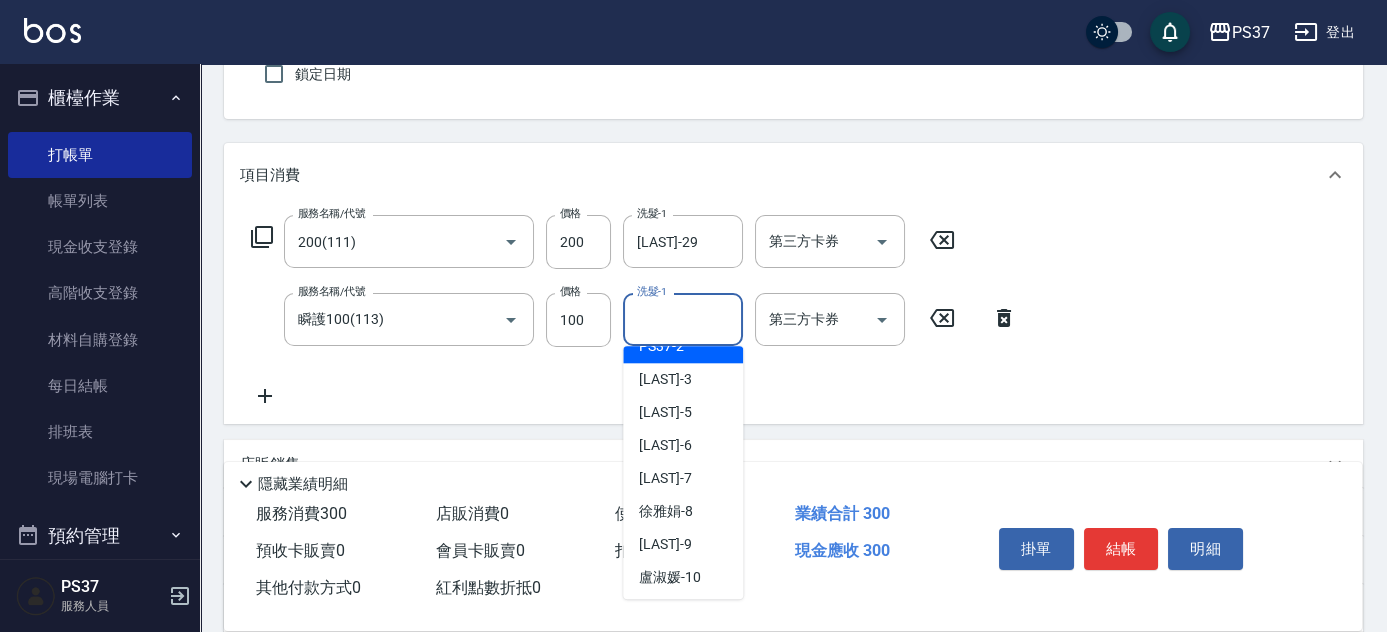 scroll, scrollTop: 181, scrollLeft: 0, axis: vertical 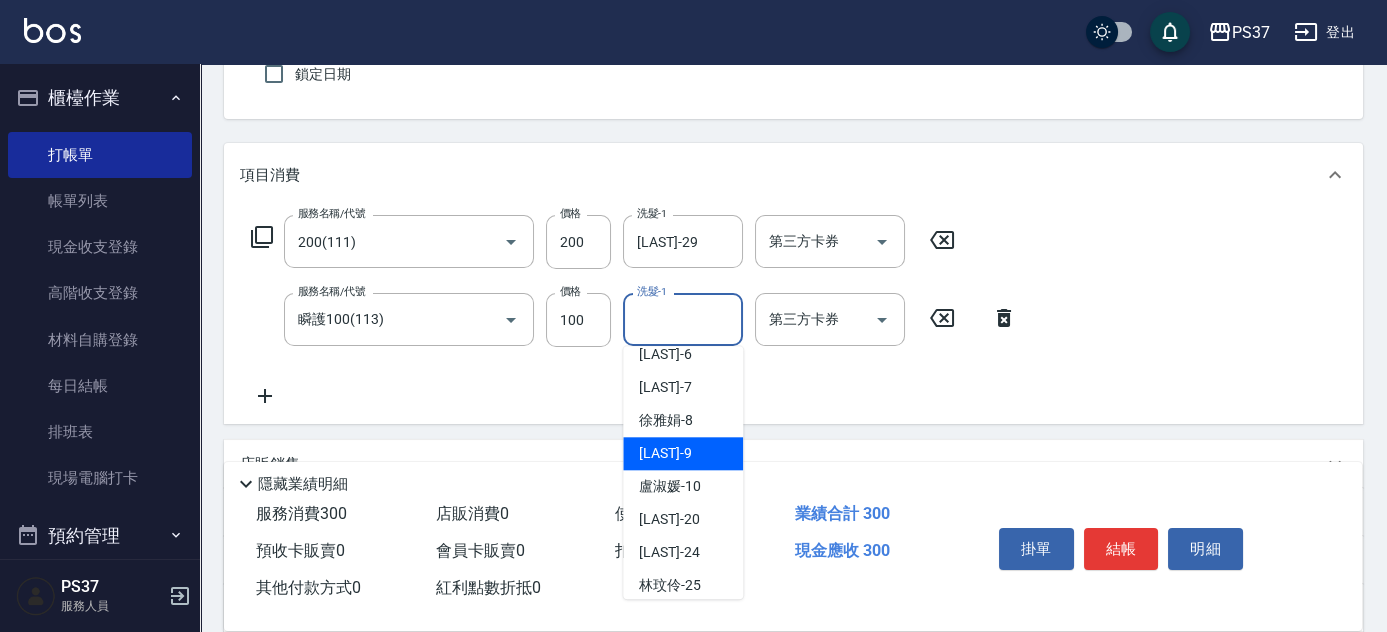 click on "[LAST] -9" at bounding box center (665, 453) 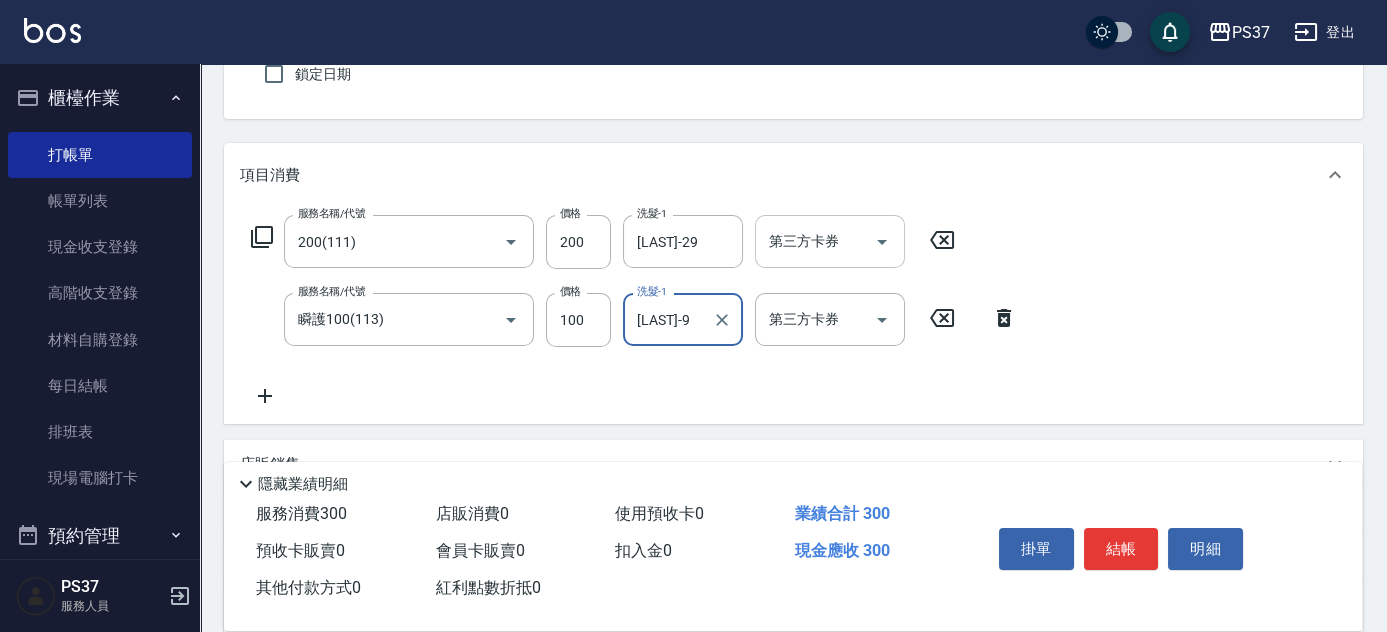 click at bounding box center (882, 242) 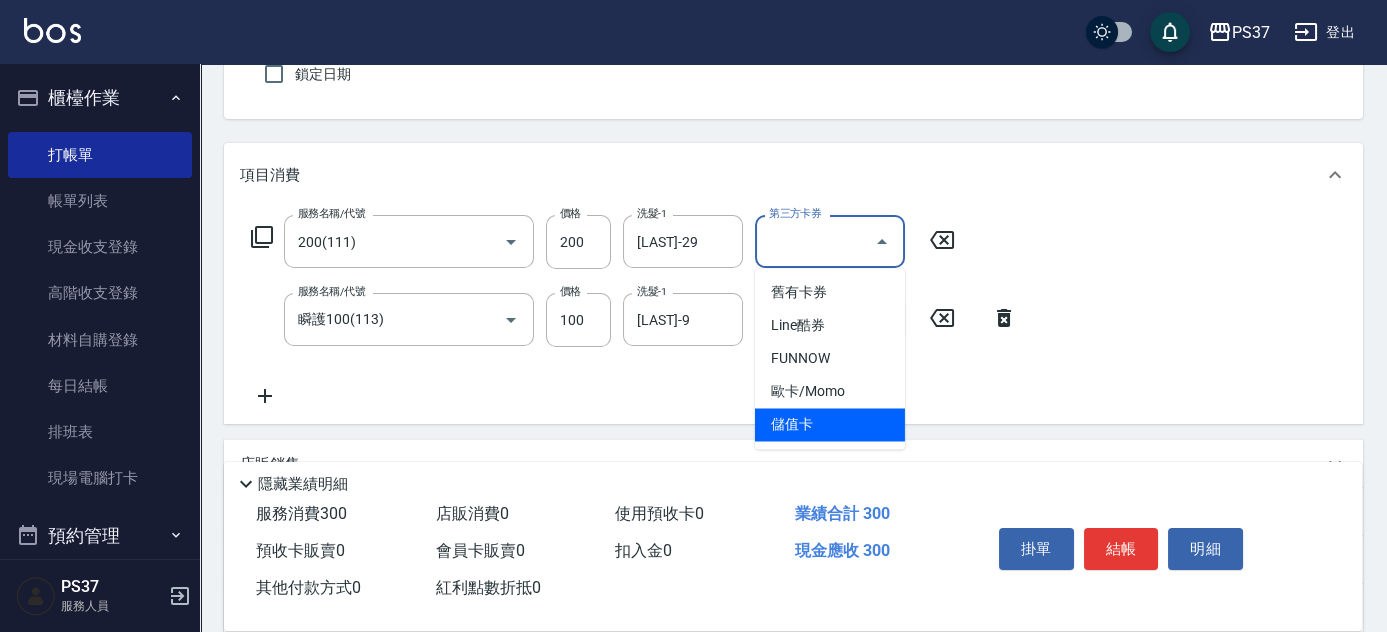 click on "儲值卡" at bounding box center (830, 424) 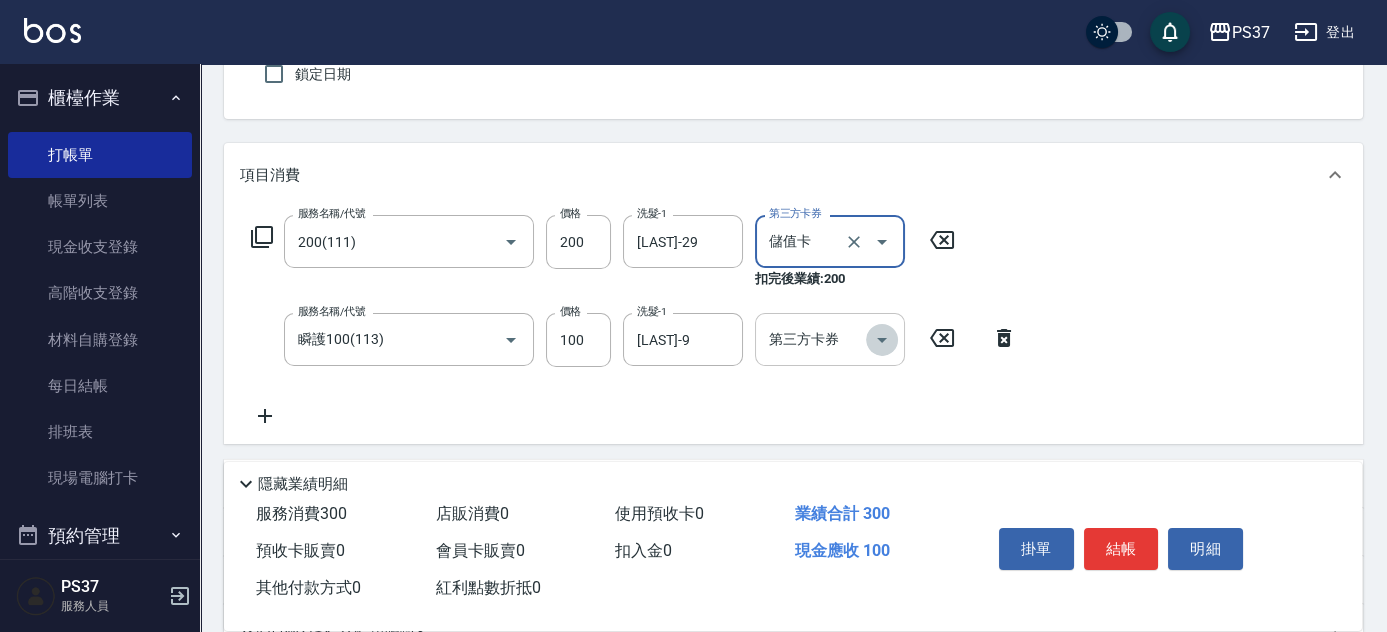 click 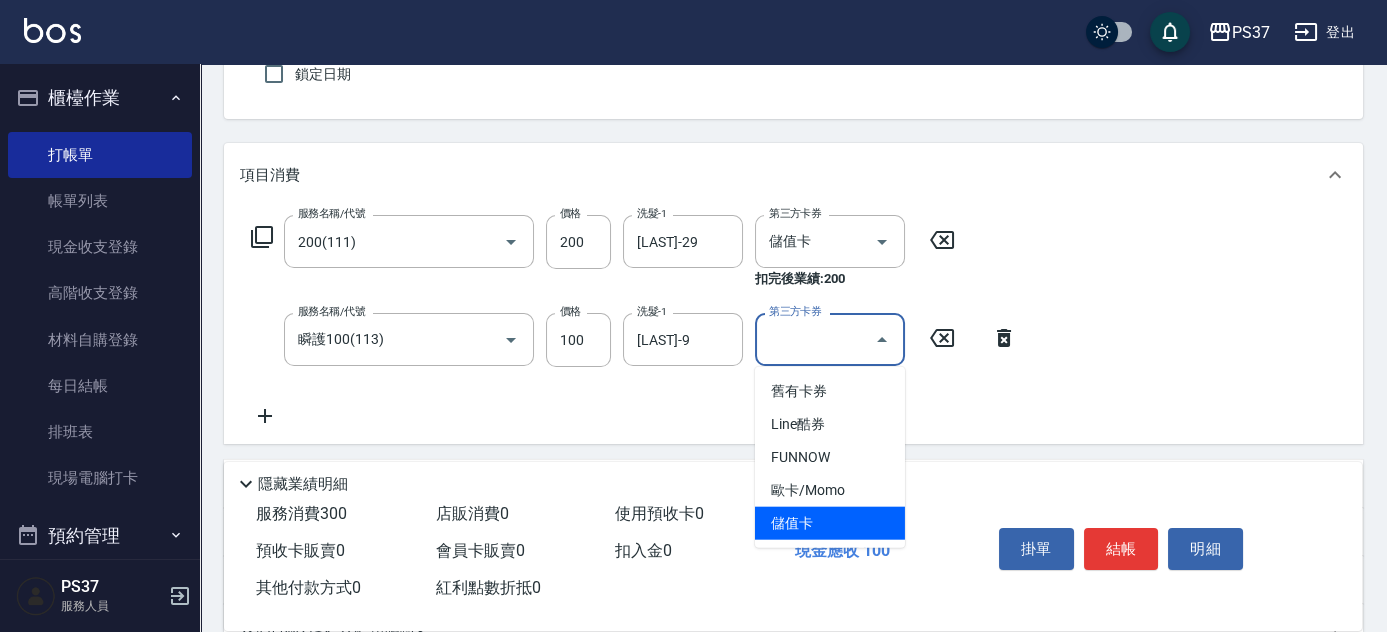 click on "儲值卡" at bounding box center [830, 523] 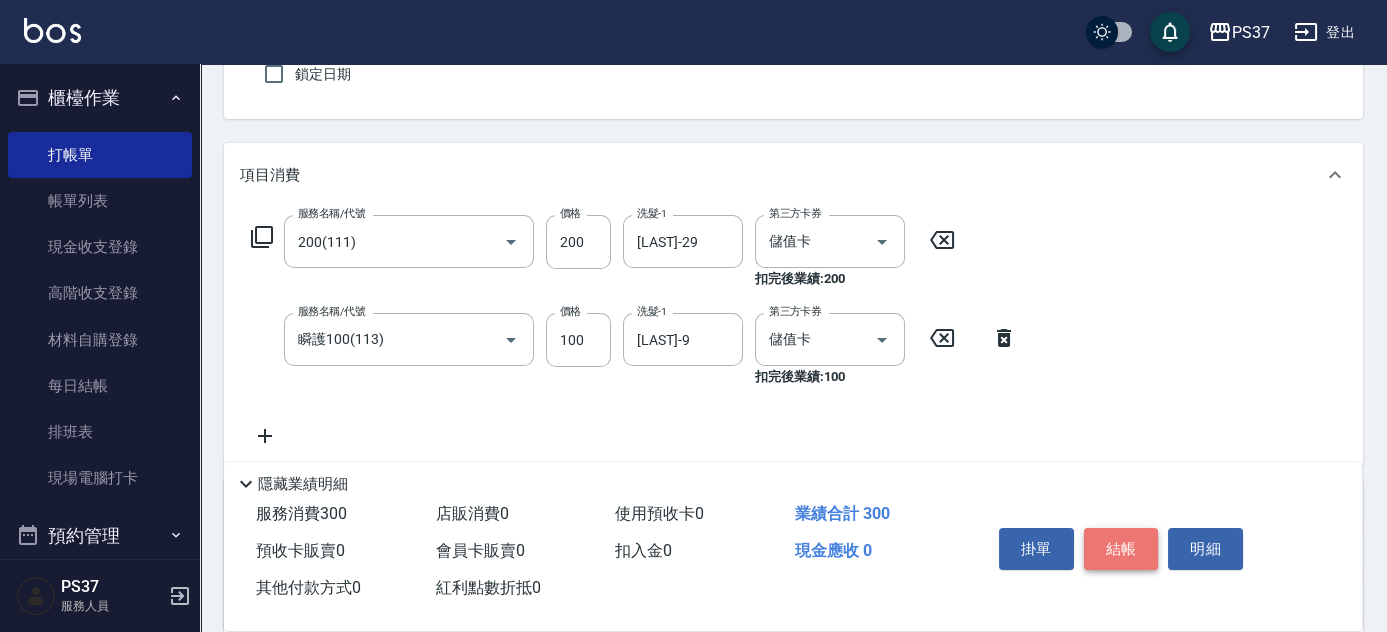 click on "結帳" at bounding box center (1121, 549) 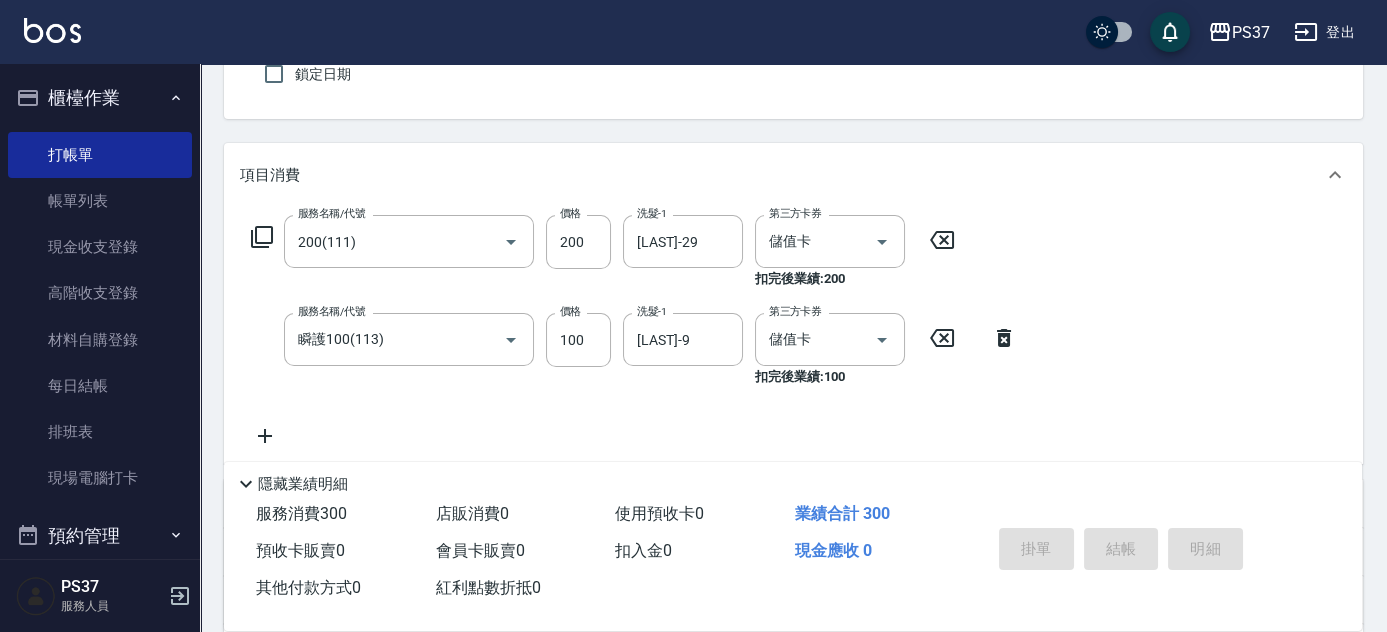 type on "2025/08/02 19:45" 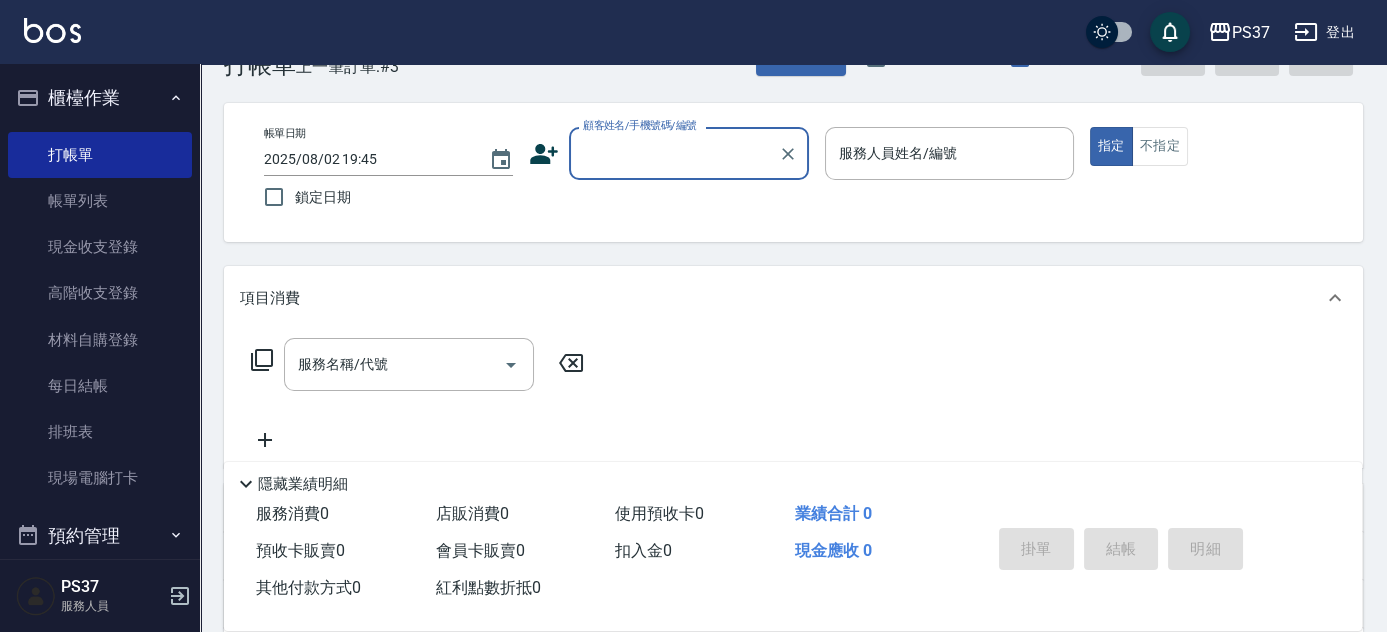 scroll, scrollTop: 0, scrollLeft: 0, axis: both 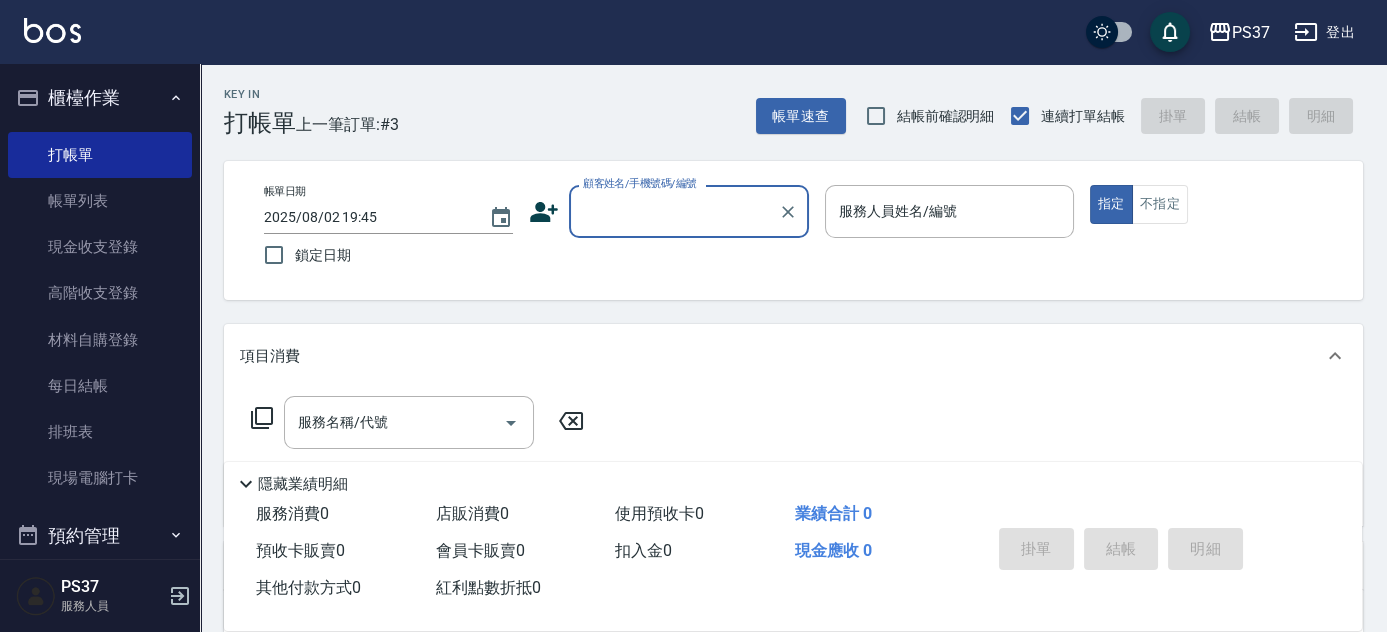 click on "顧客姓名/手機號碼/編號" at bounding box center (674, 211) 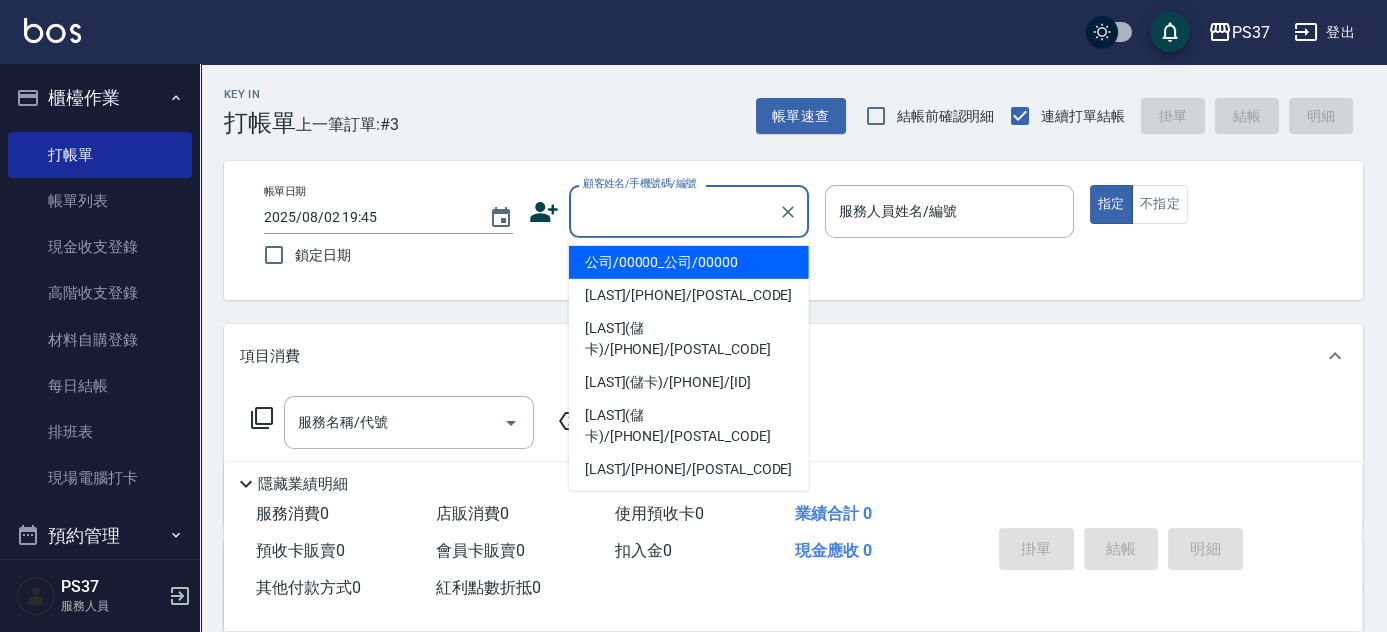 click on "公司/00000_公司/00000" at bounding box center (689, 262) 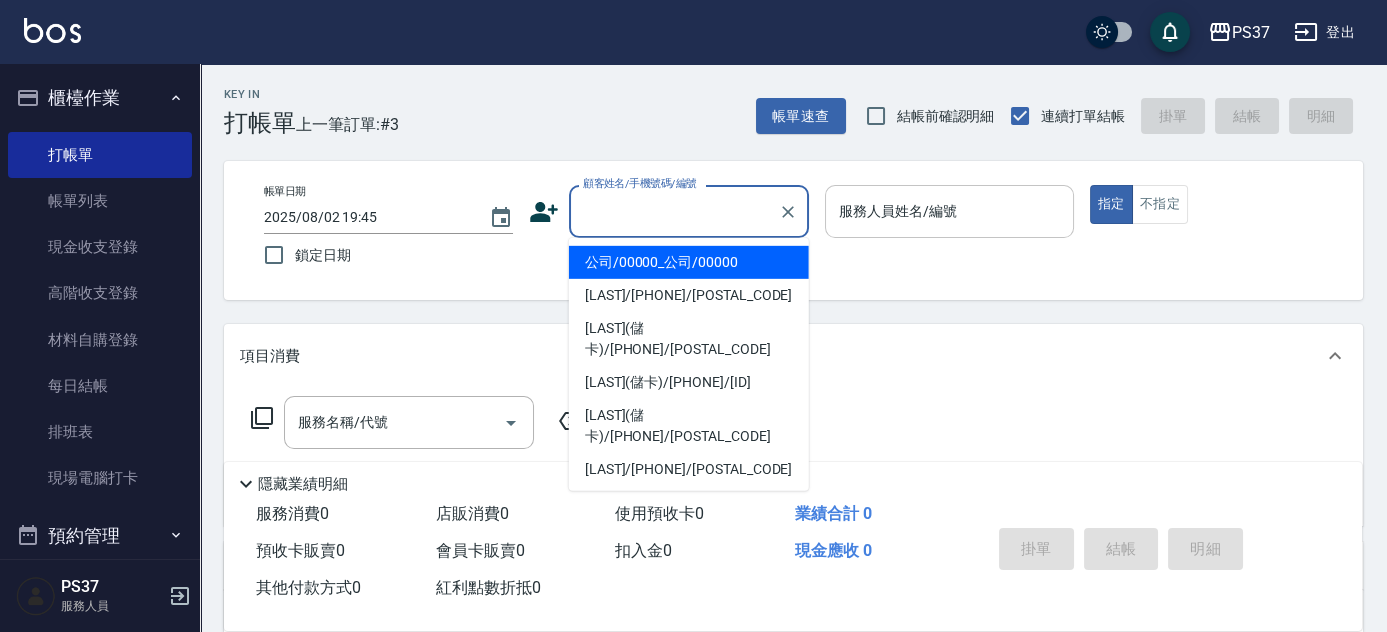 type on "公司/00000_公司/00000" 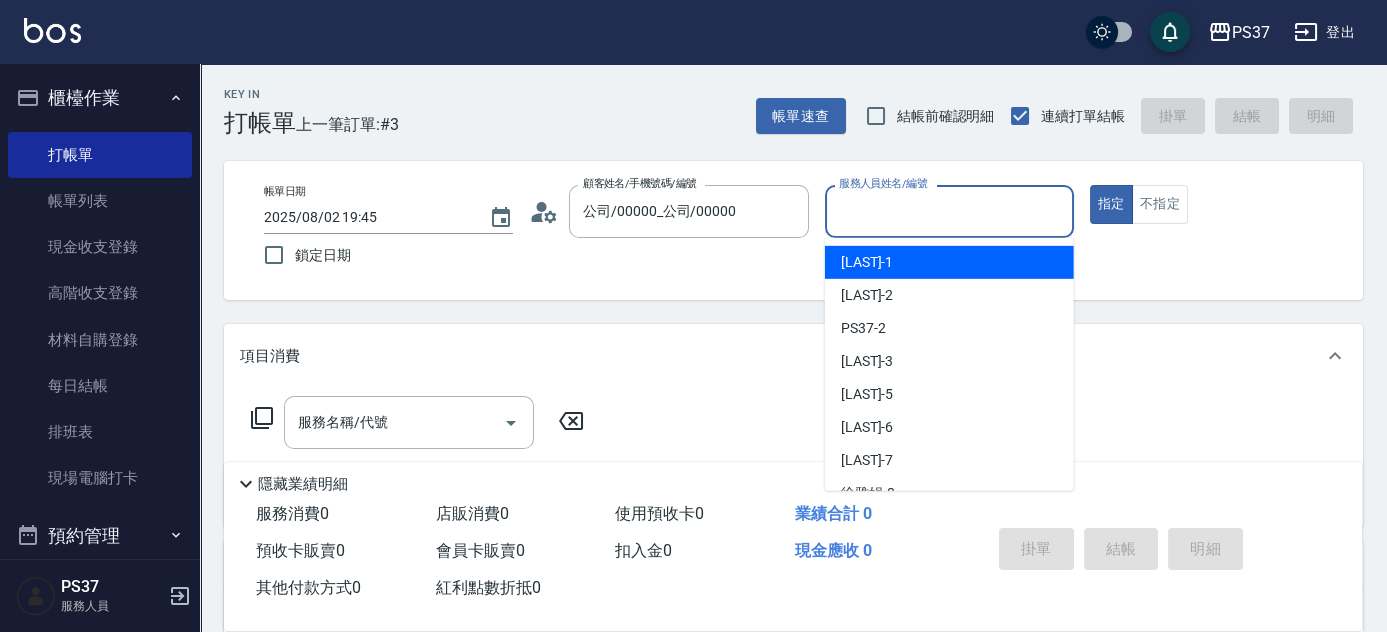 click on "服務人員姓名/編號" at bounding box center (949, 211) 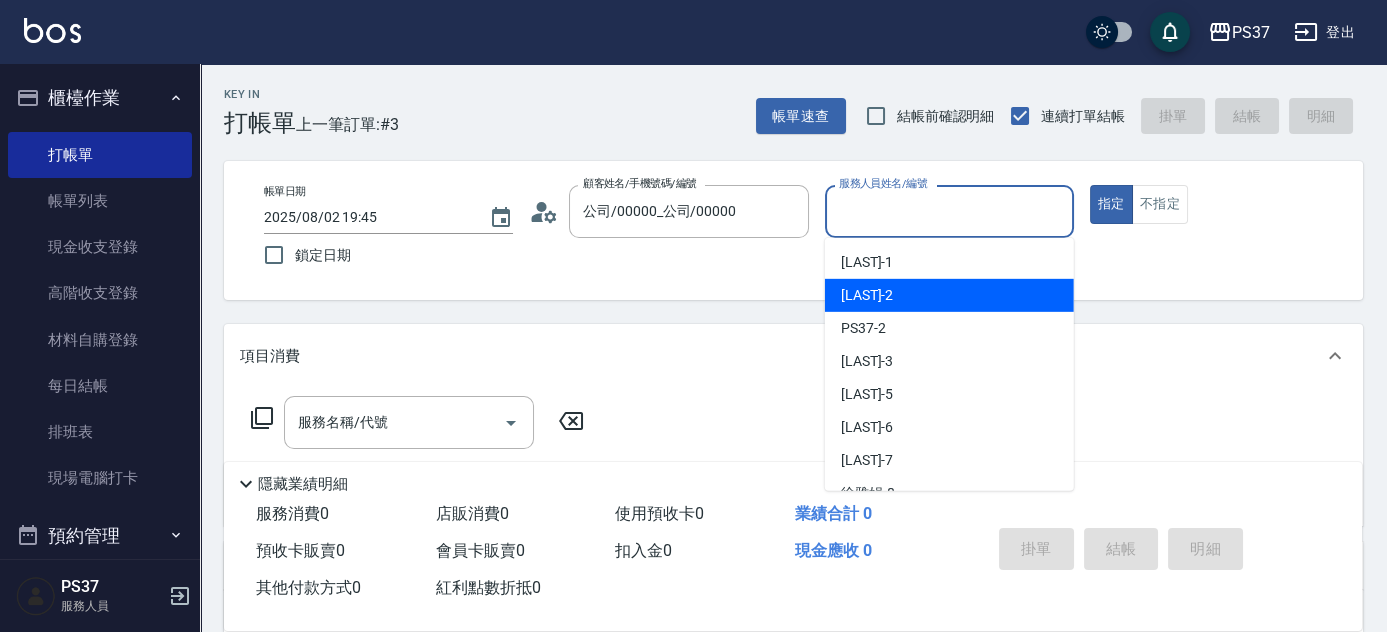 drag, startPoint x: 912, startPoint y: 294, endPoint x: 725, endPoint y: 297, distance: 187.02406 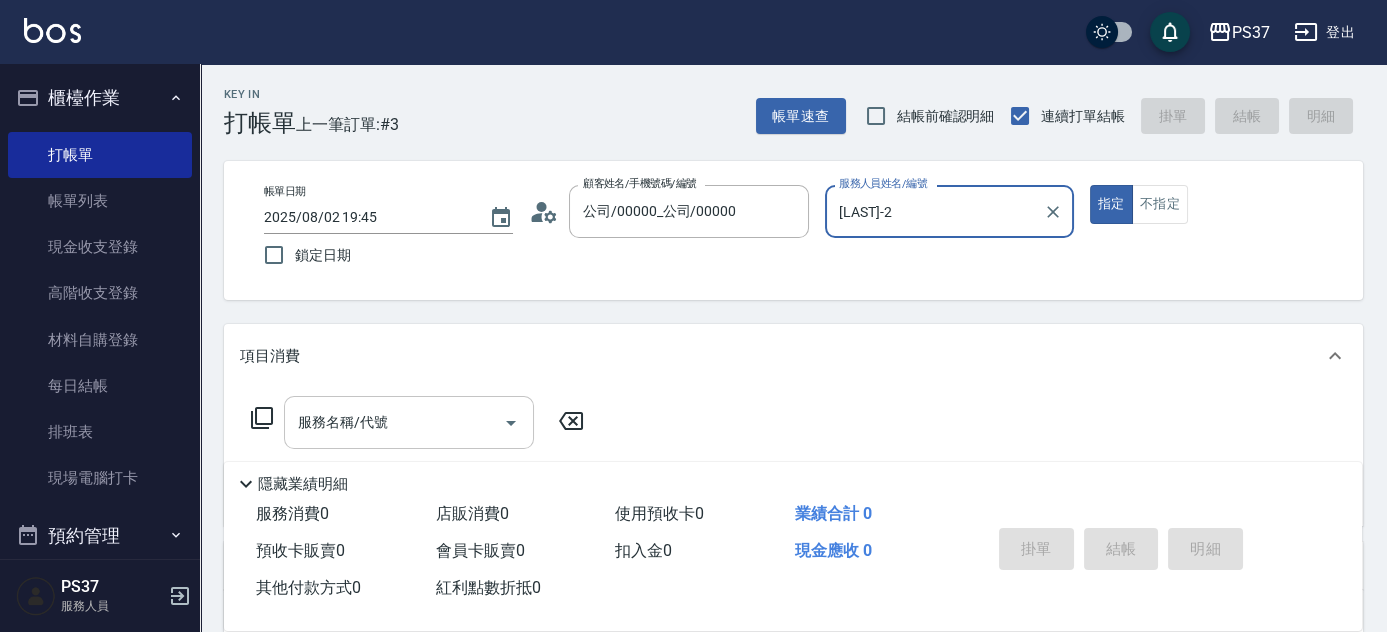 click on "服務名稱/代號 服務名稱/代號" at bounding box center [409, 422] 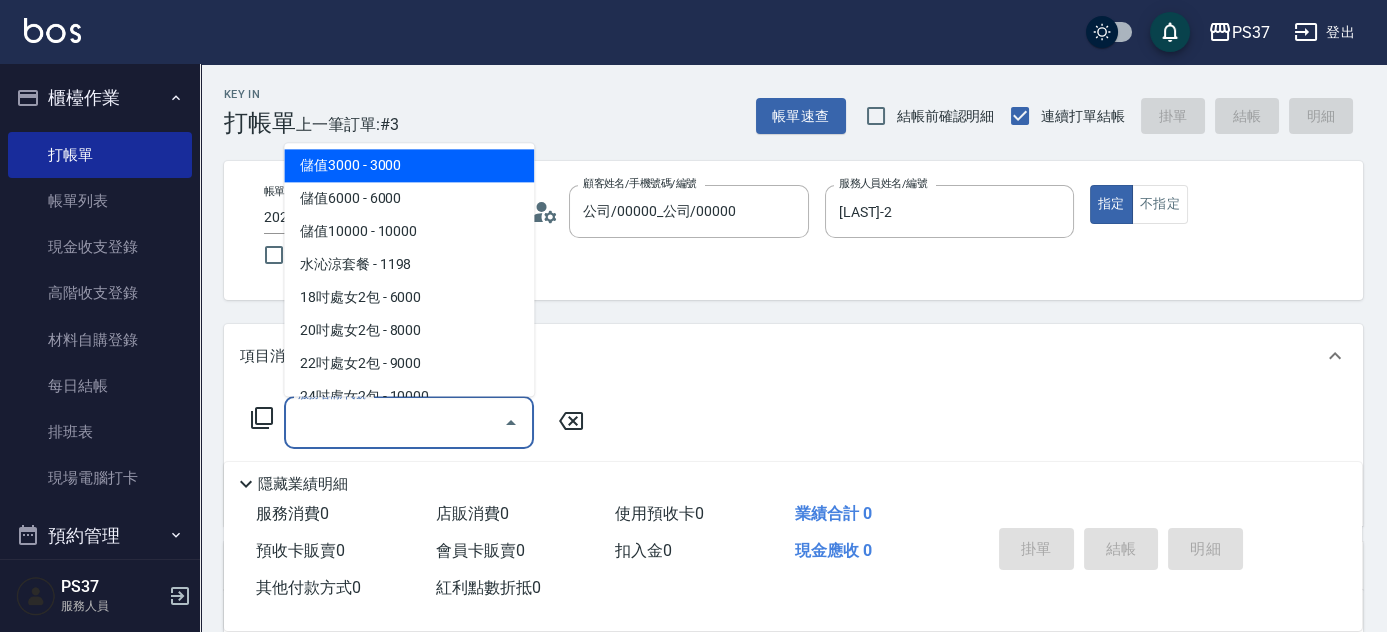 scroll, scrollTop: 2279, scrollLeft: 0, axis: vertical 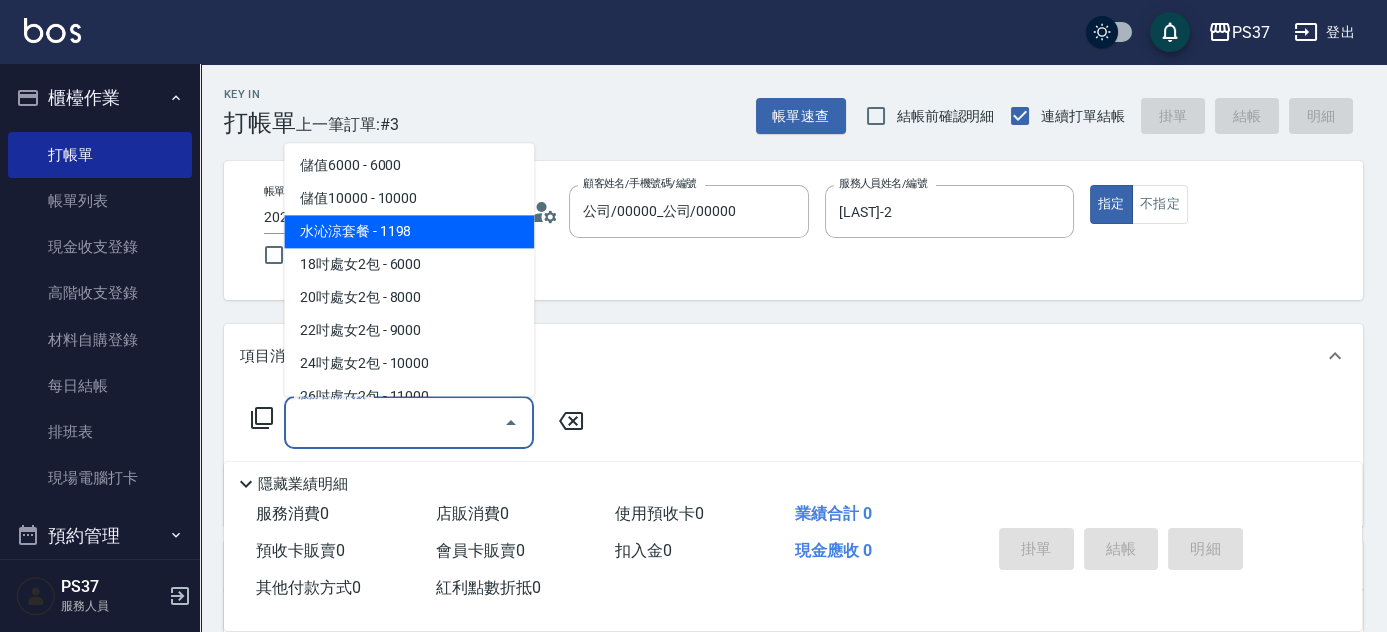 click on "水沁涼套餐 - 1198" at bounding box center (409, 232) 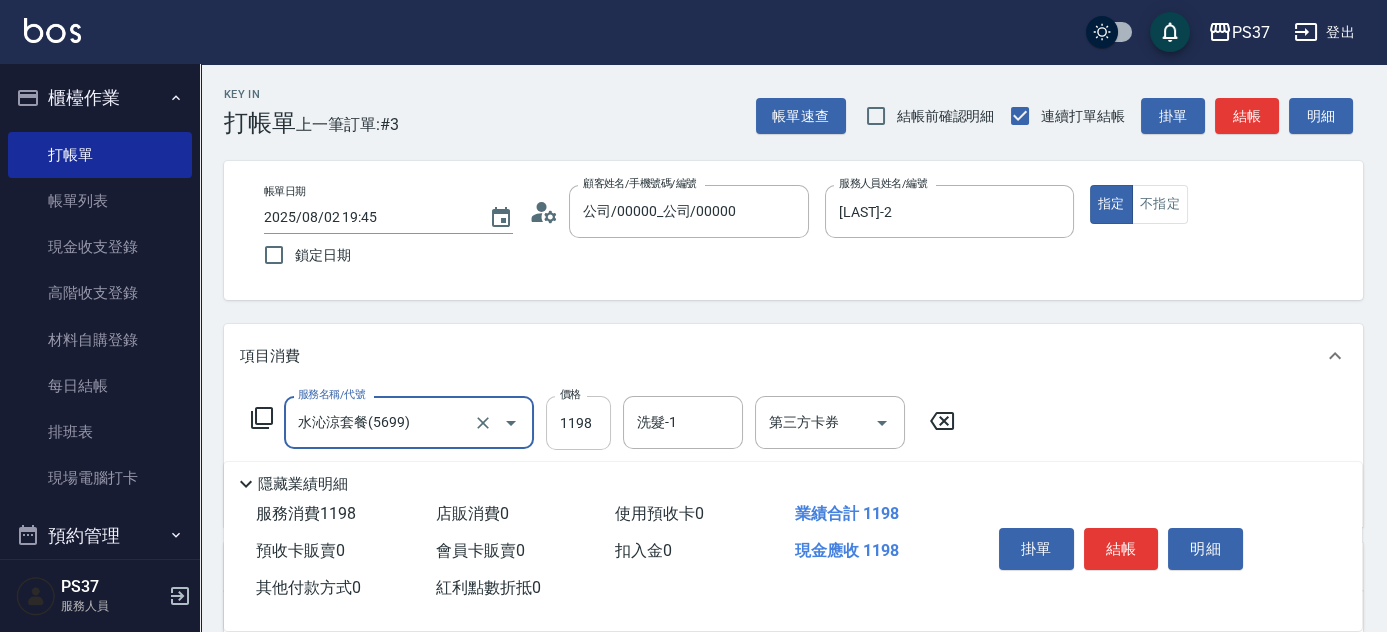 click on "1198" at bounding box center [578, 423] 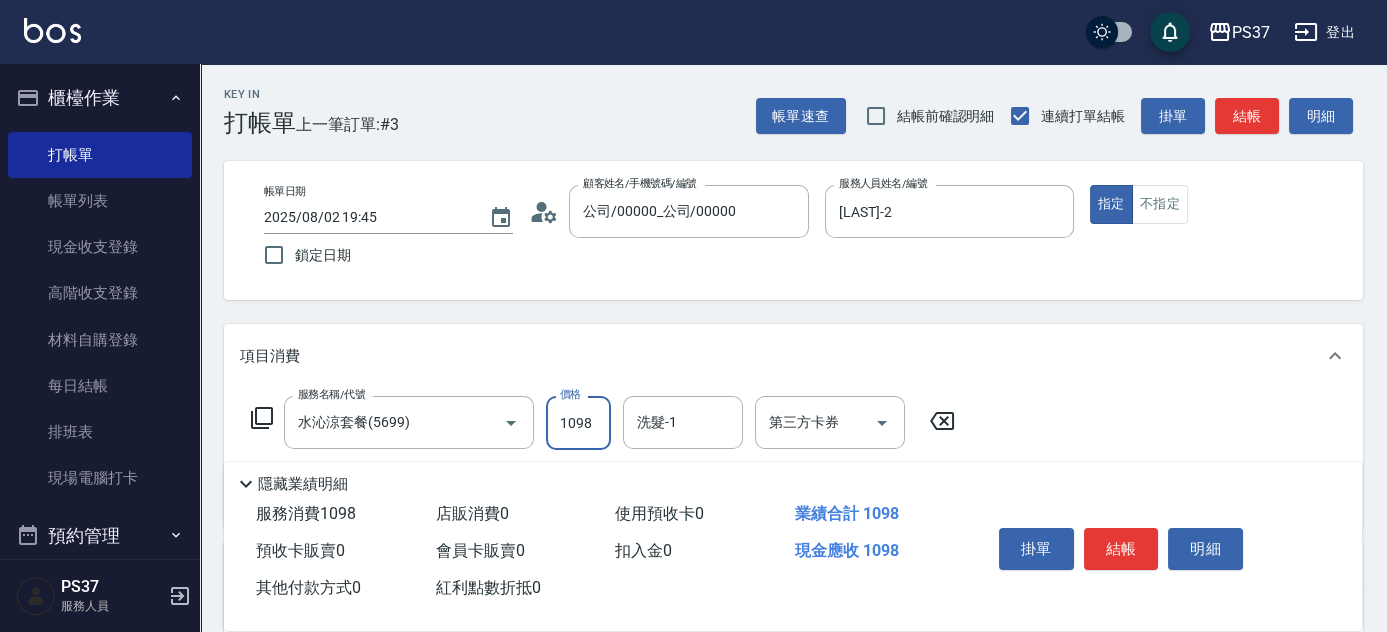 type on "1098" 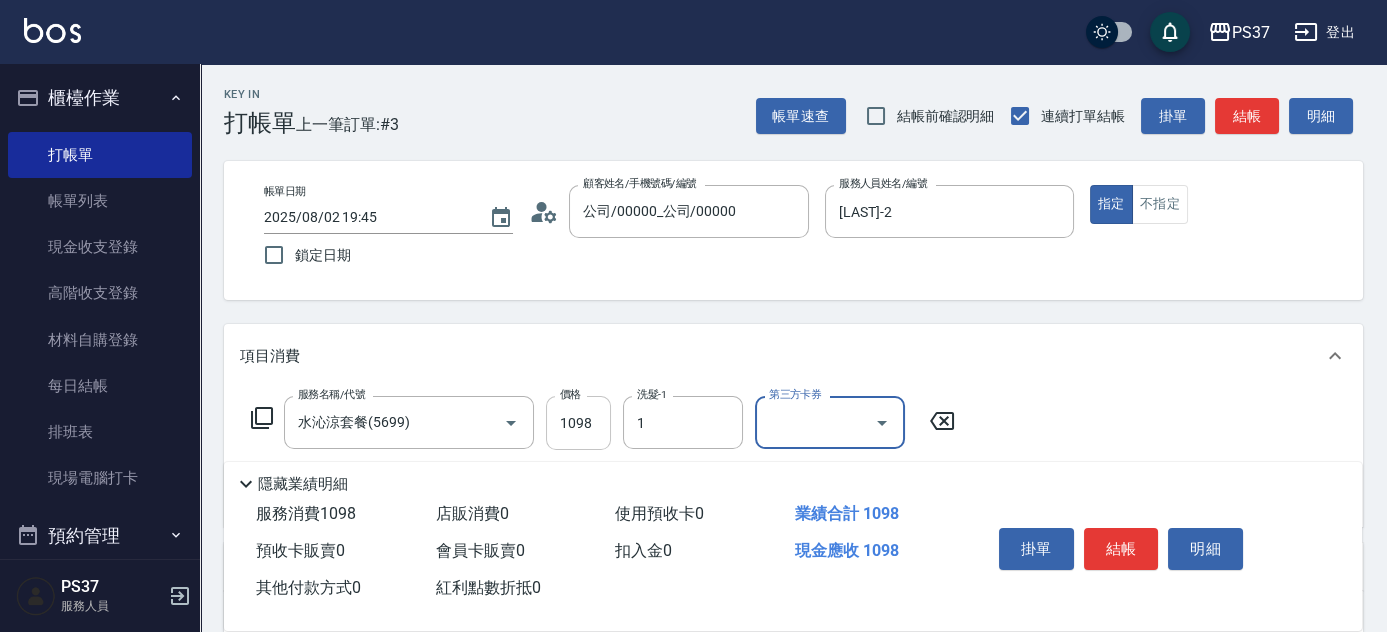 type on "[LAST]-[NUMBER]" 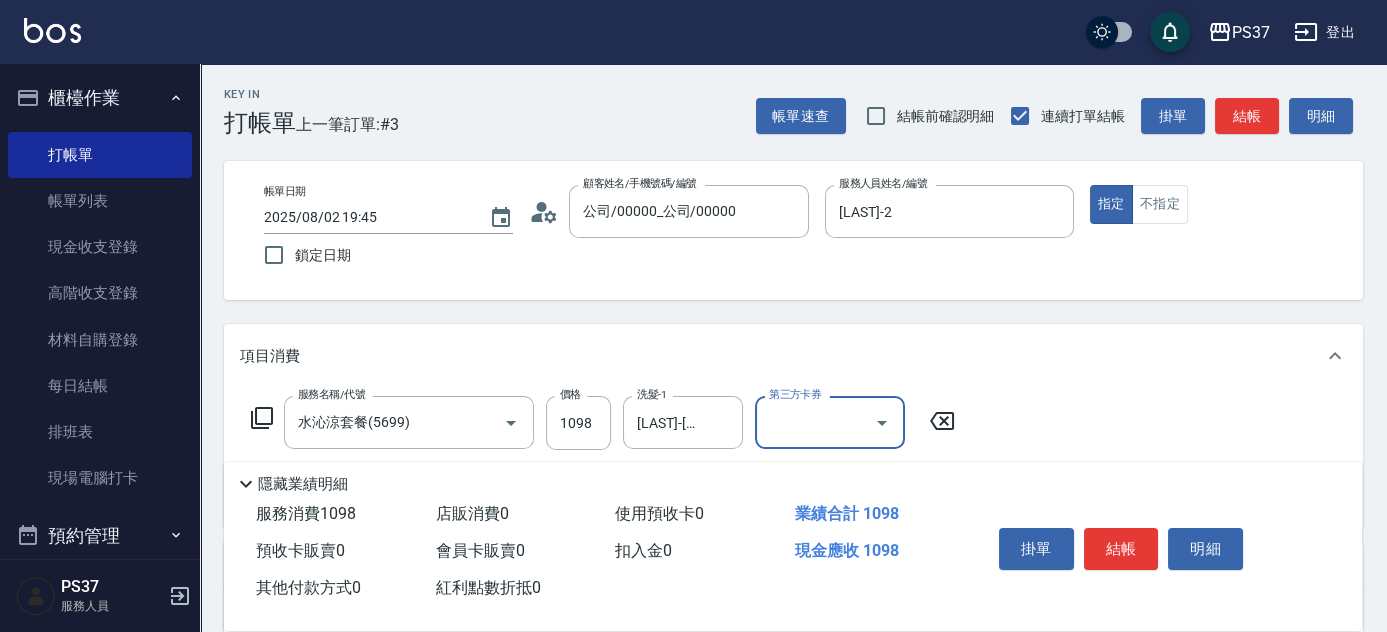 click 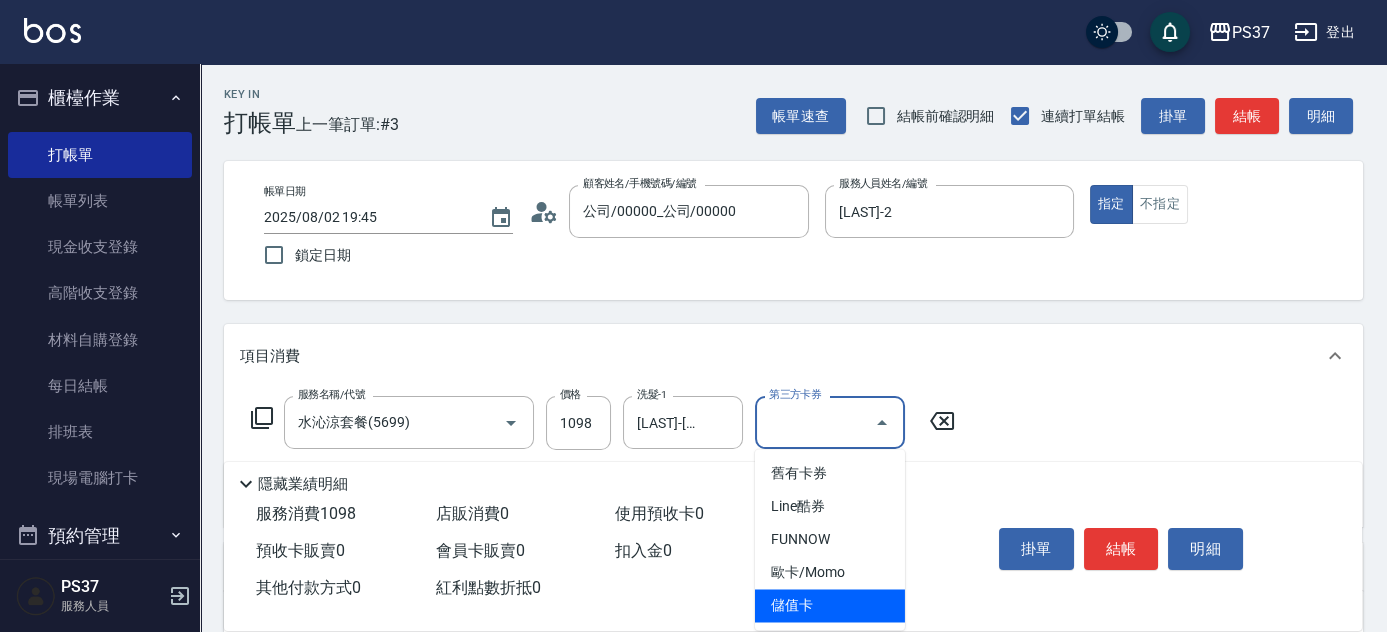 click on "儲值卡" at bounding box center (830, 605) 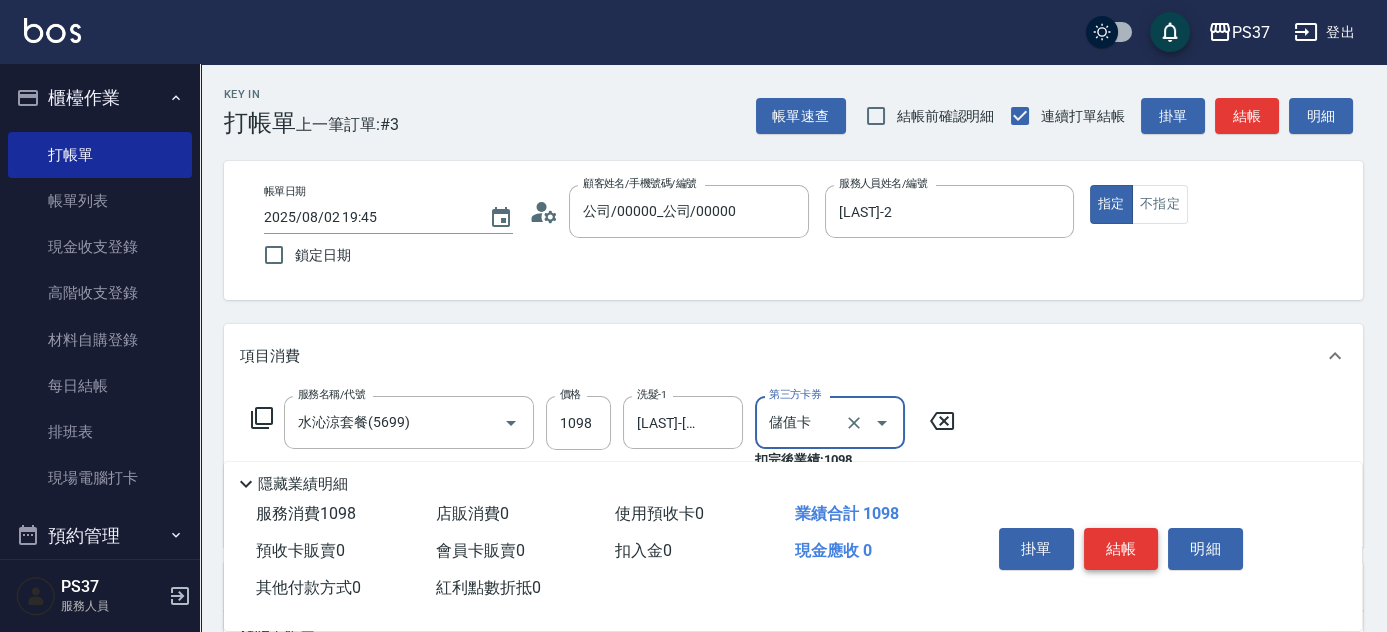 click on "結帳" at bounding box center [1121, 549] 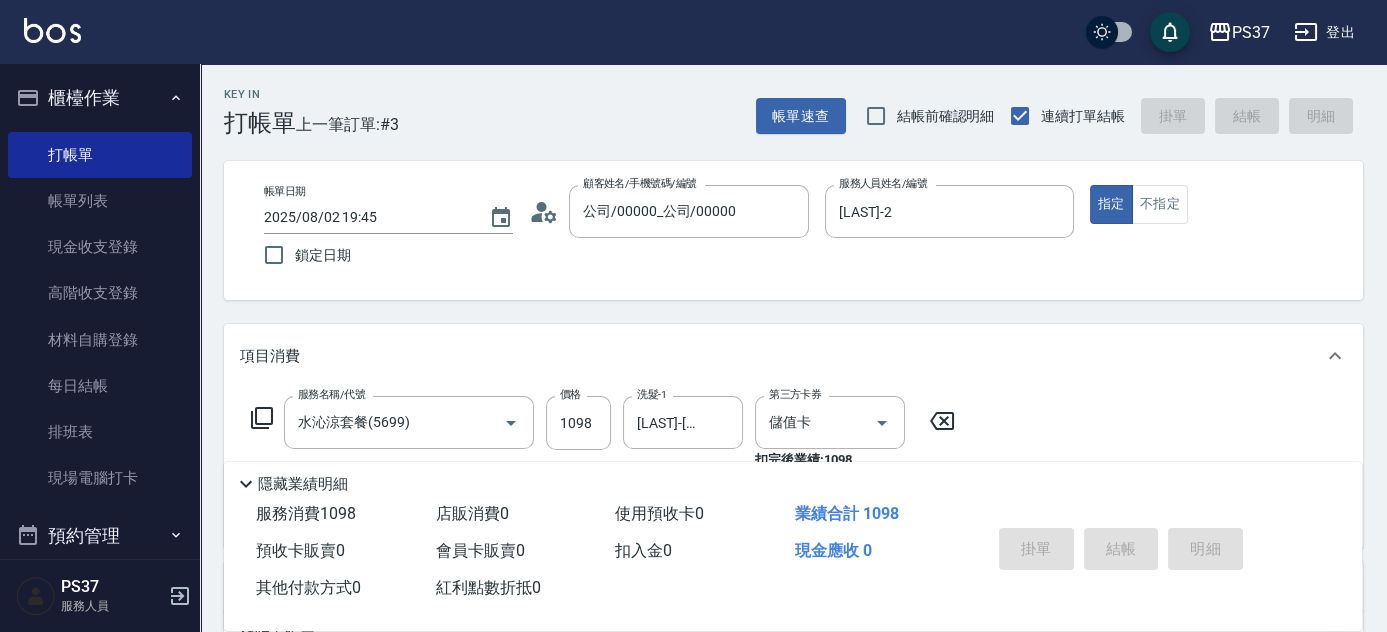 type on "2025/08/02 19:46" 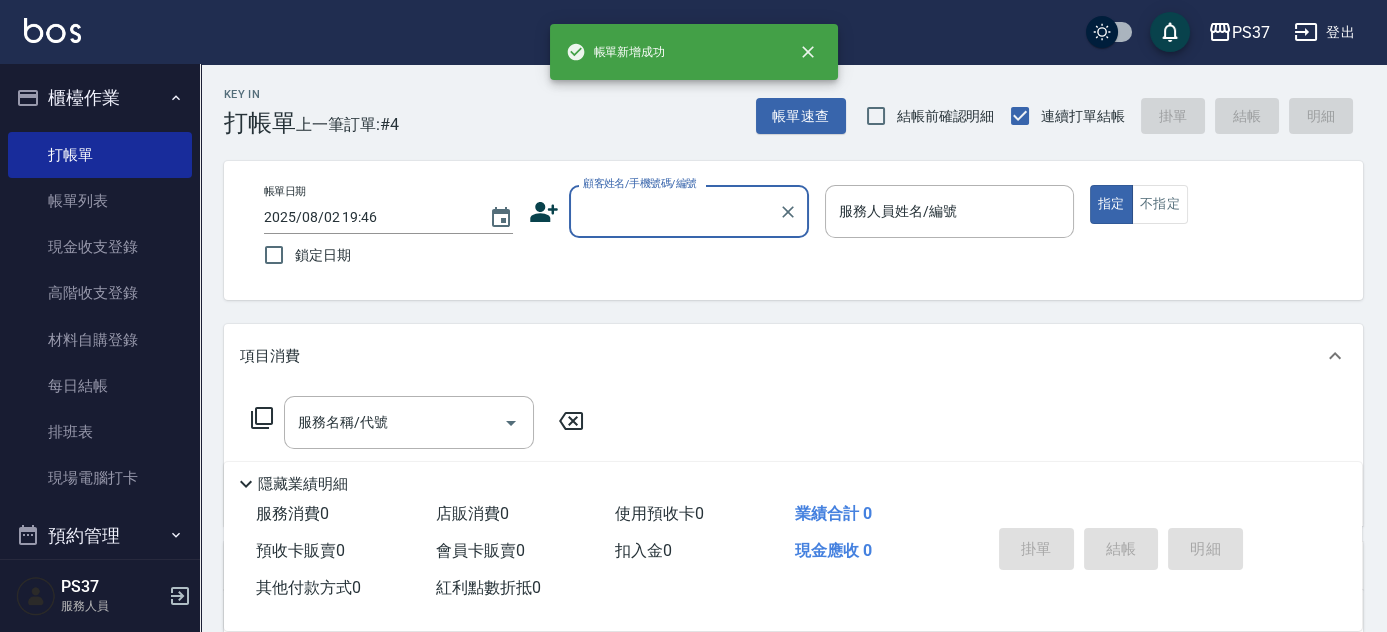 click on "顧客姓名/手機號碼/編號" at bounding box center [674, 211] 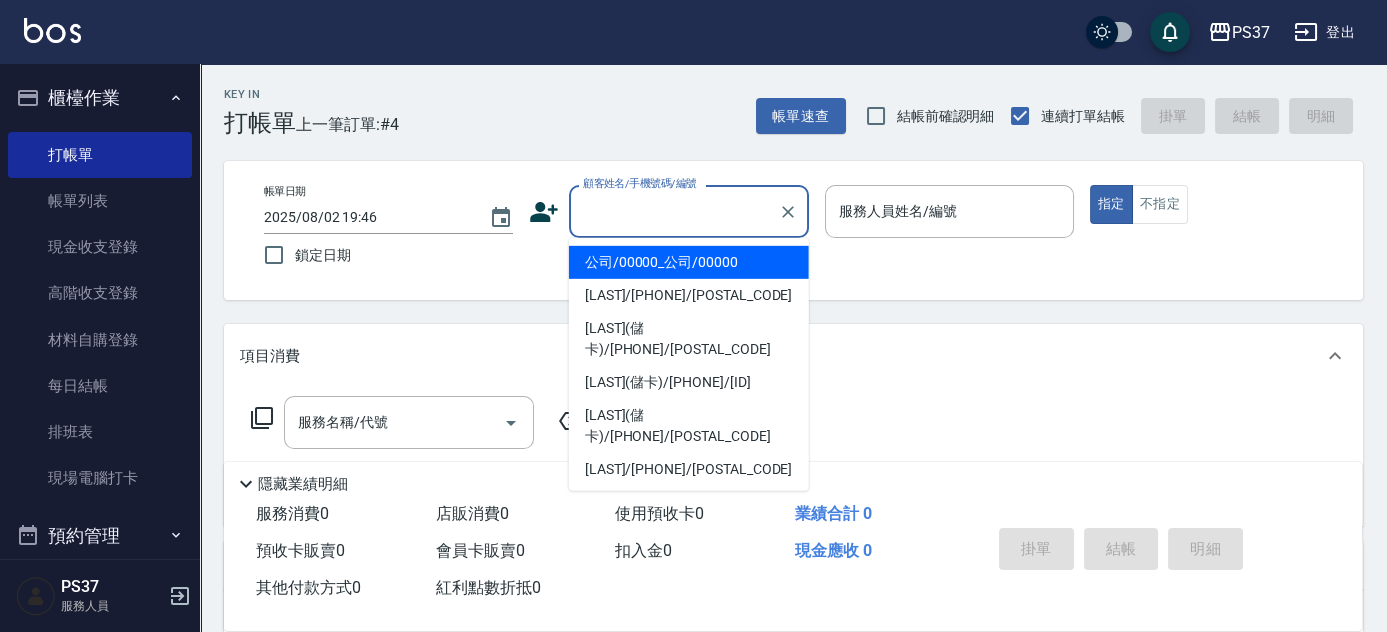 click on "公司/00000_公司/00000" at bounding box center [689, 262] 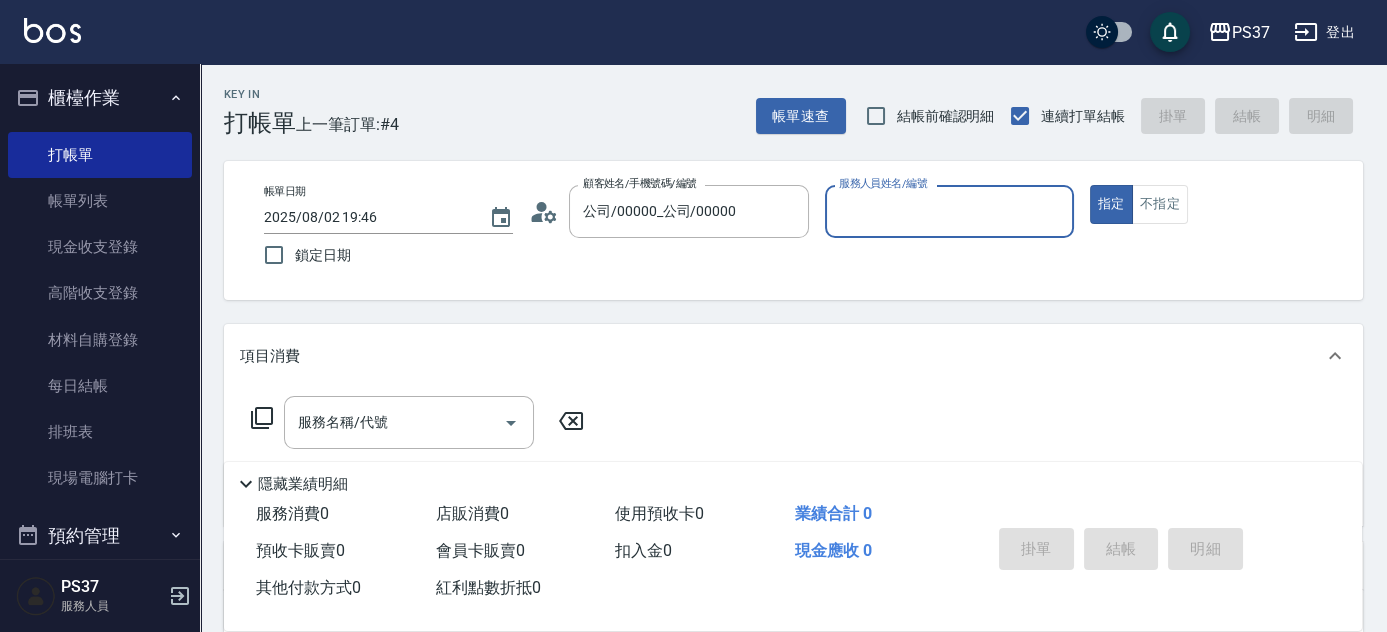 click at bounding box center (949, 248) 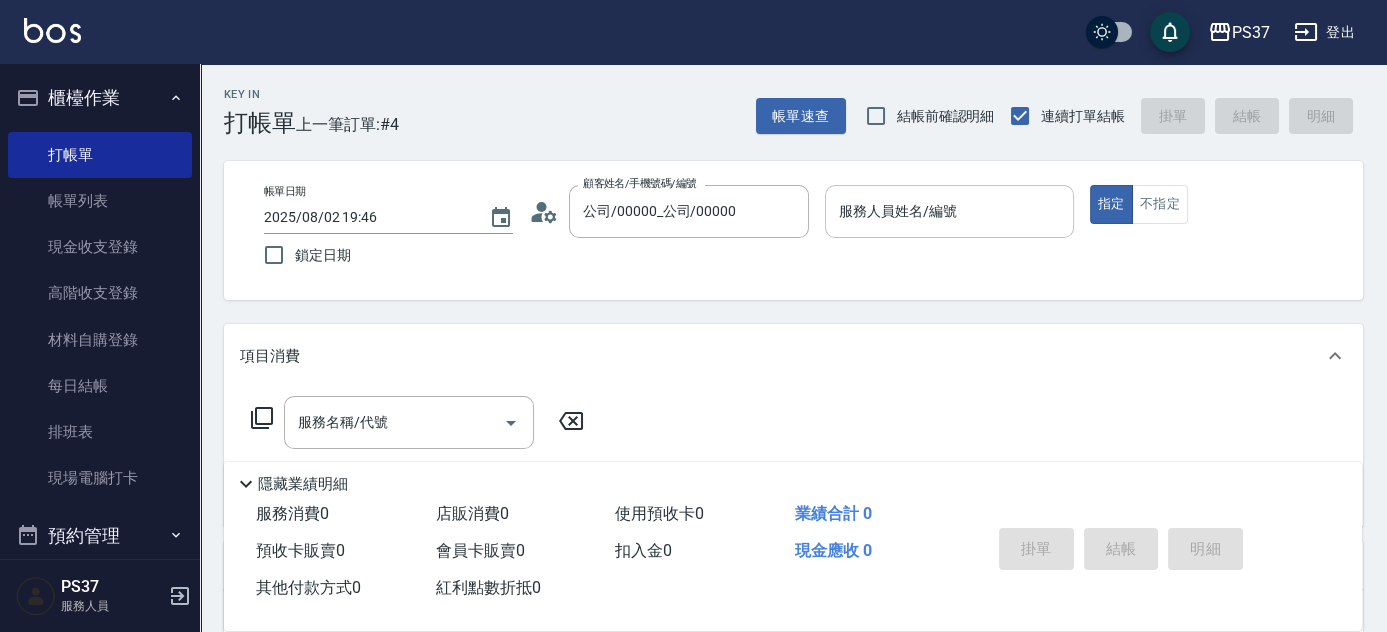 click on "服務人員姓名/編號" at bounding box center [949, 211] 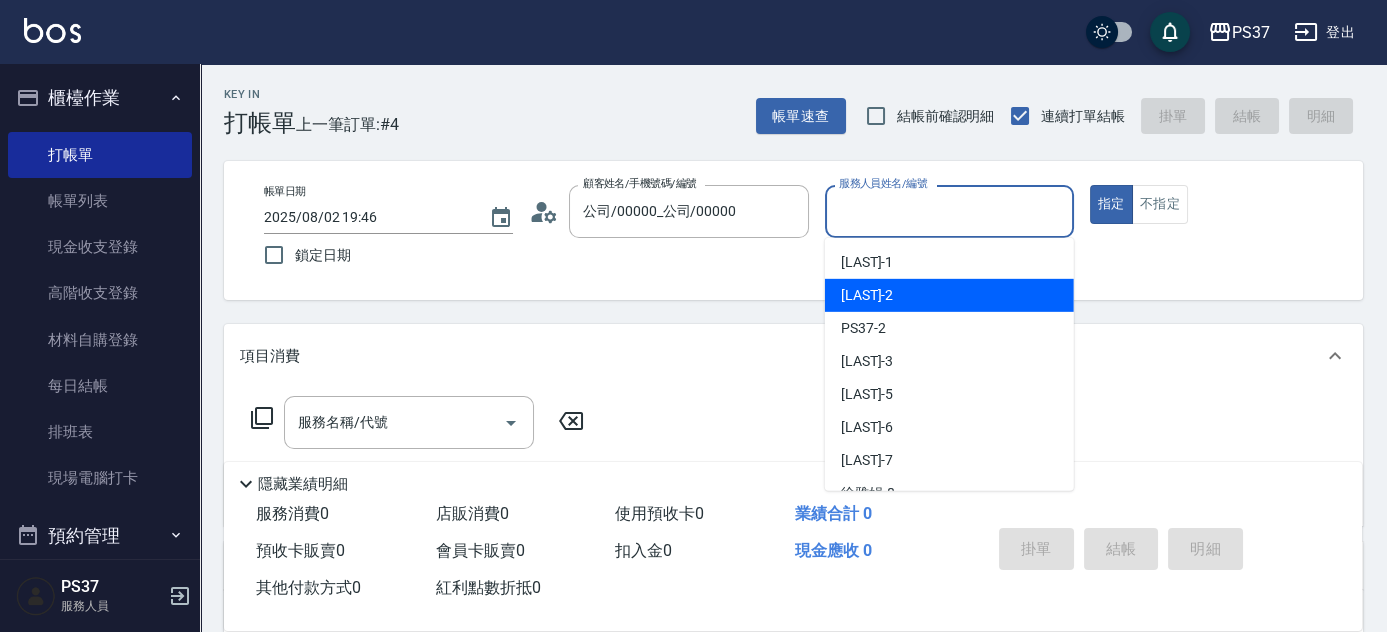 click on "[LAST] -[NUMBER]" at bounding box center (949, 295) 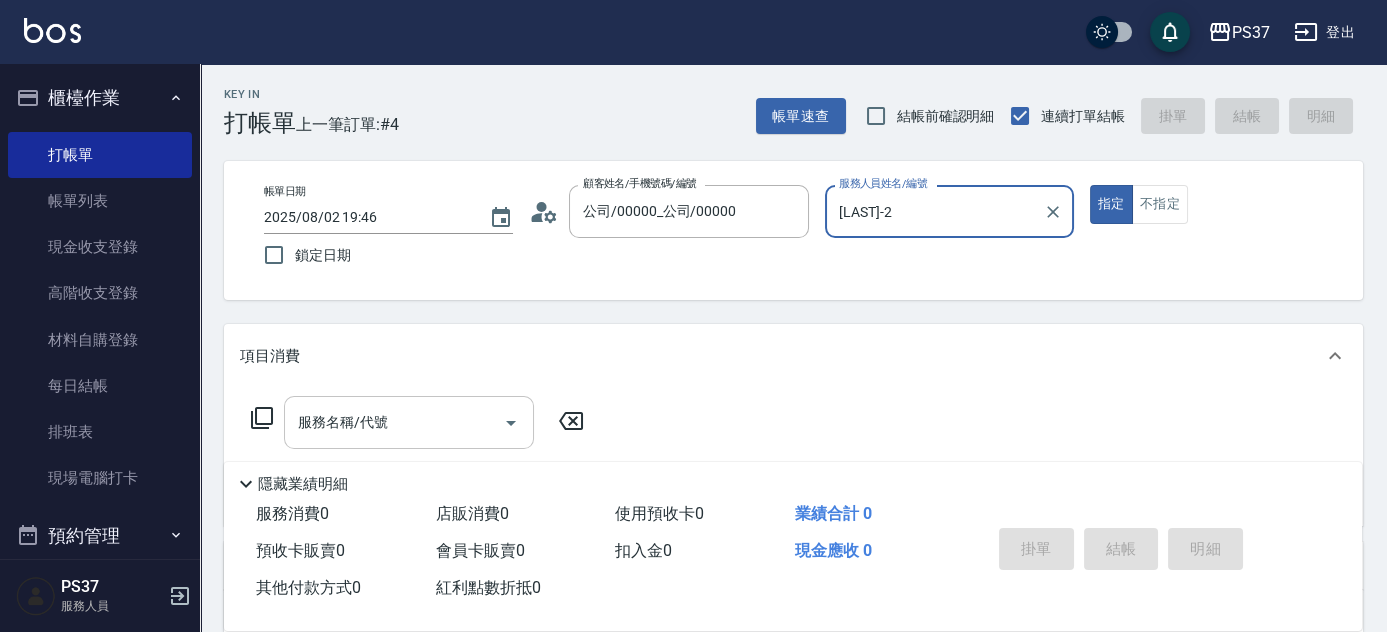 click on "服務名稱/代號" at bounding box center (394, 422) 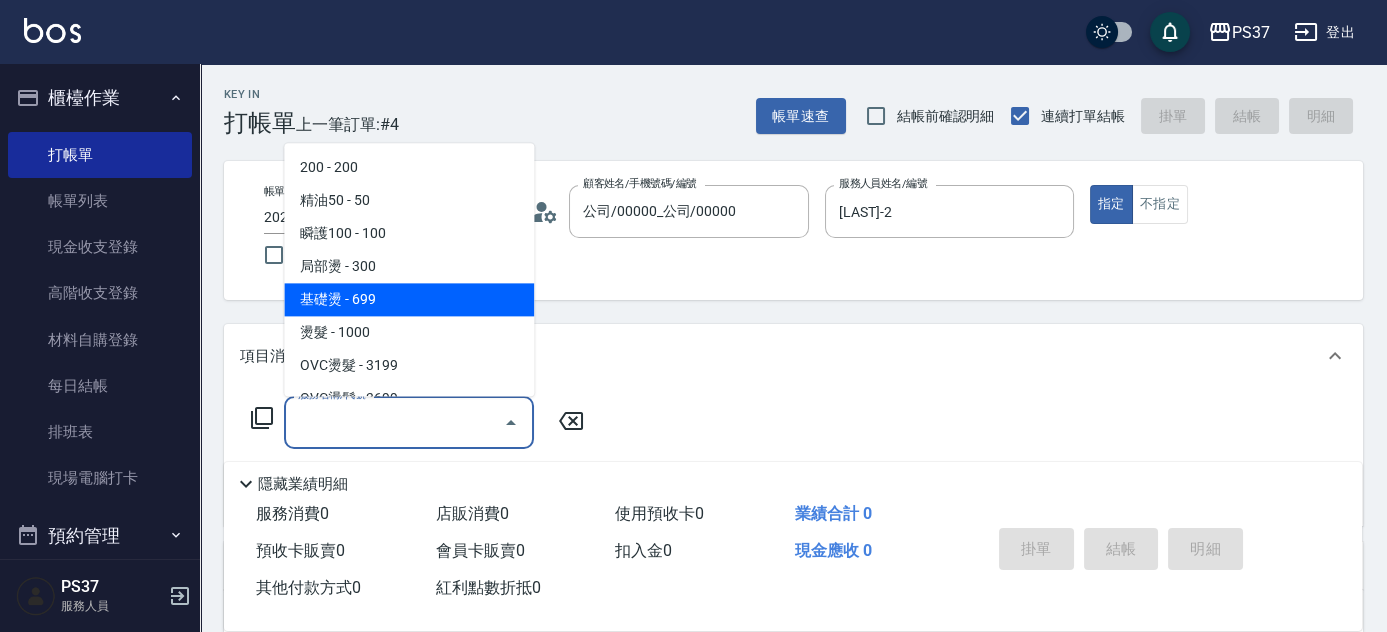 scroll, scrollTop: 545, scrollLeft: 0, axis: vertical 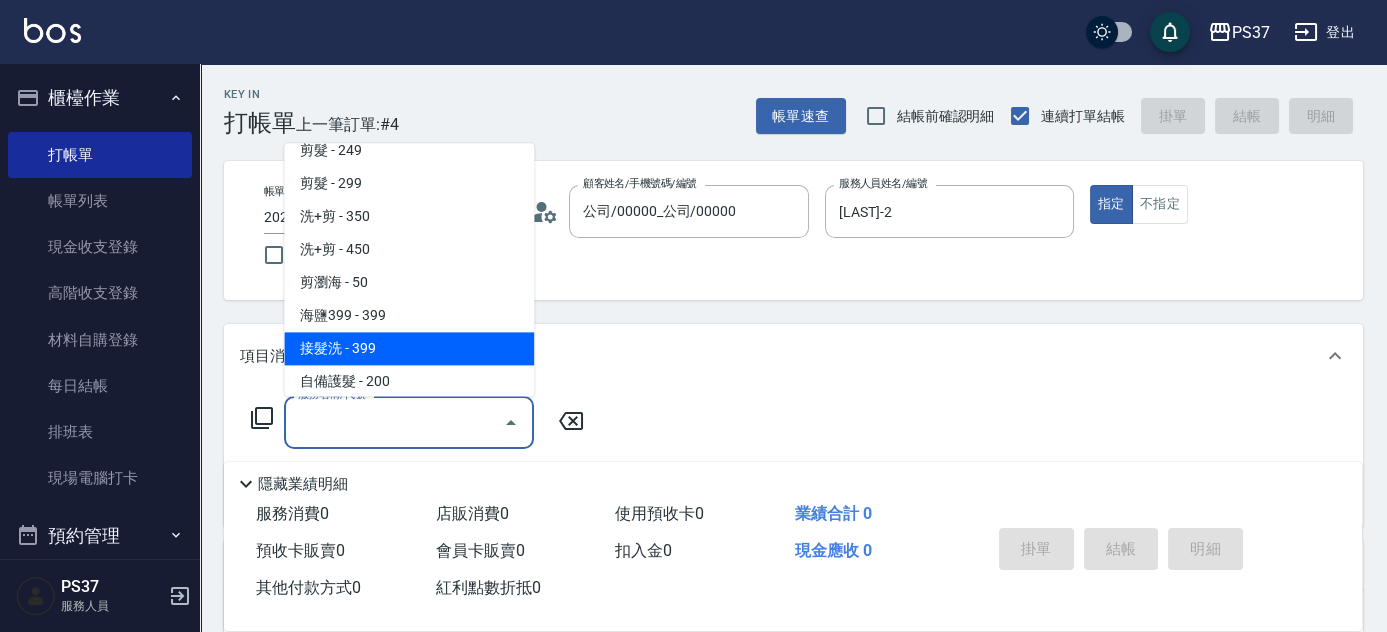 click on "接髮洗 - 399" at bounding box center (409, 349) 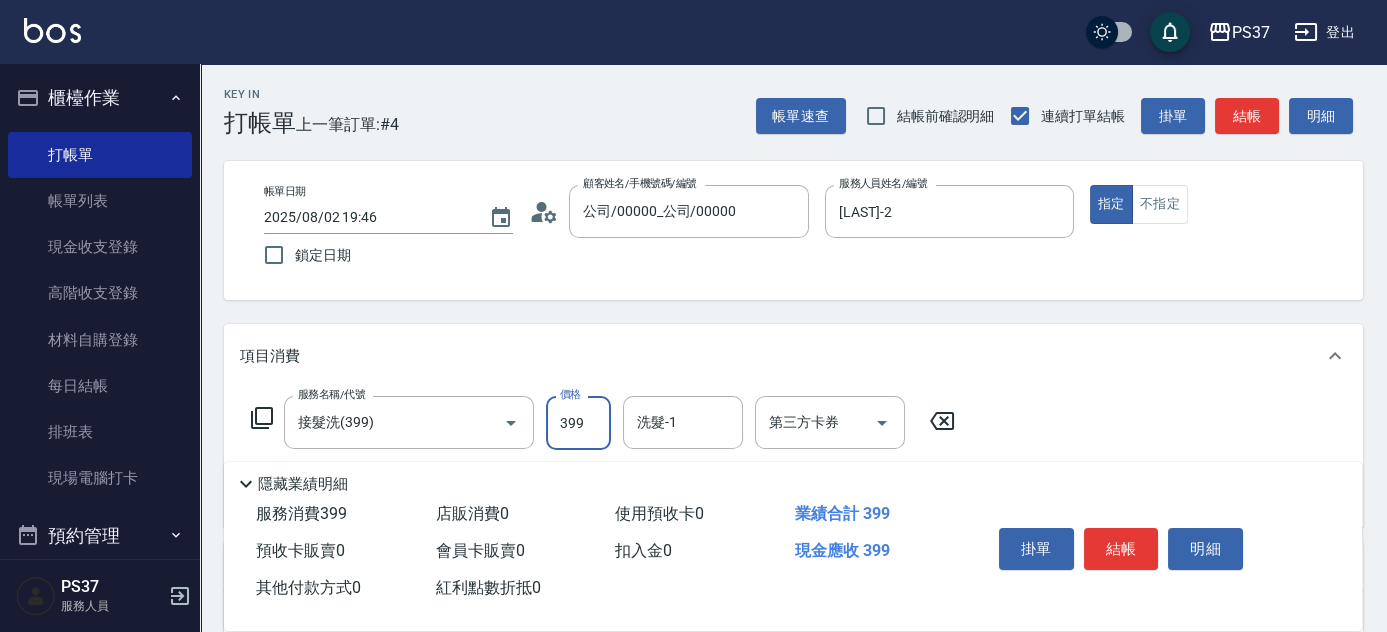 click on "399" at bounding box center (578, 423) 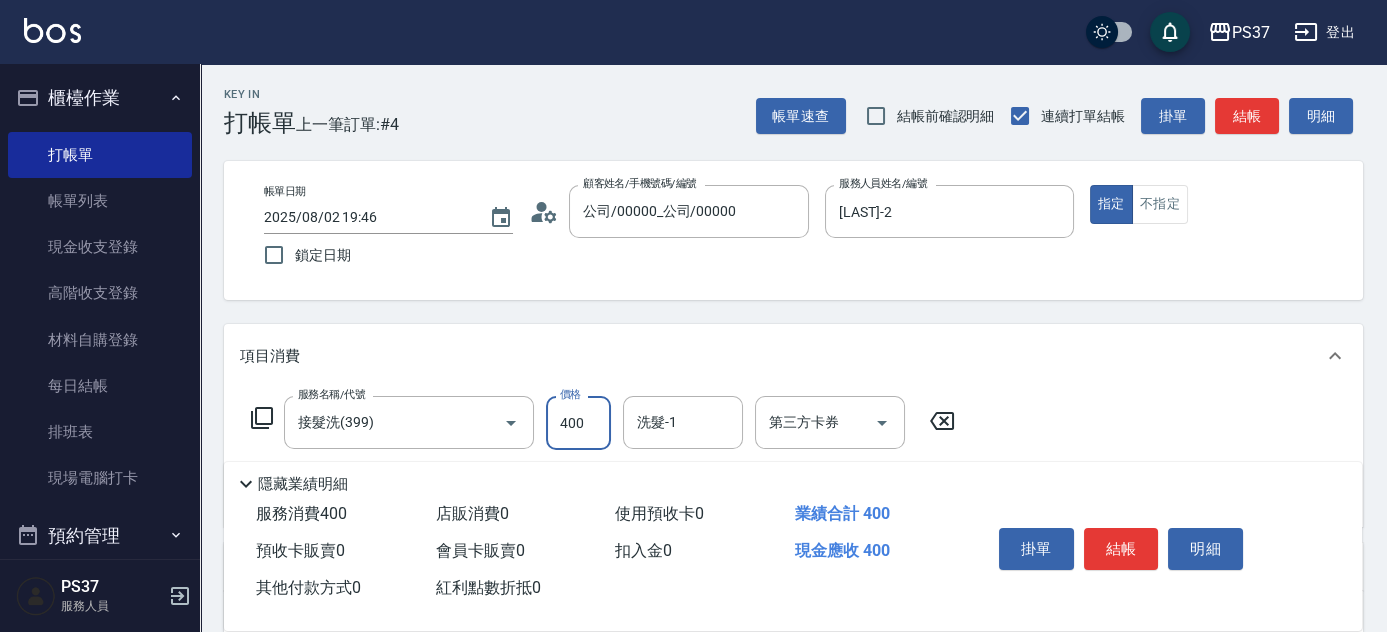 type on "400" 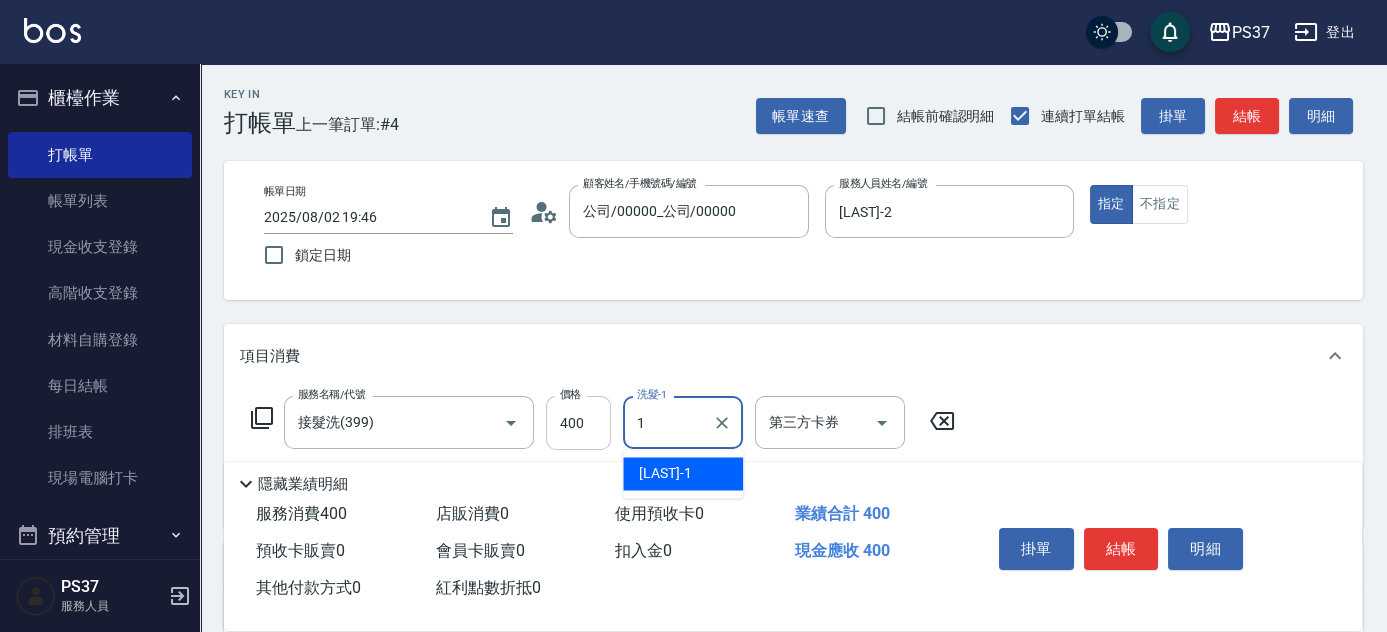 type on "[LAST]-[NUMBER]" 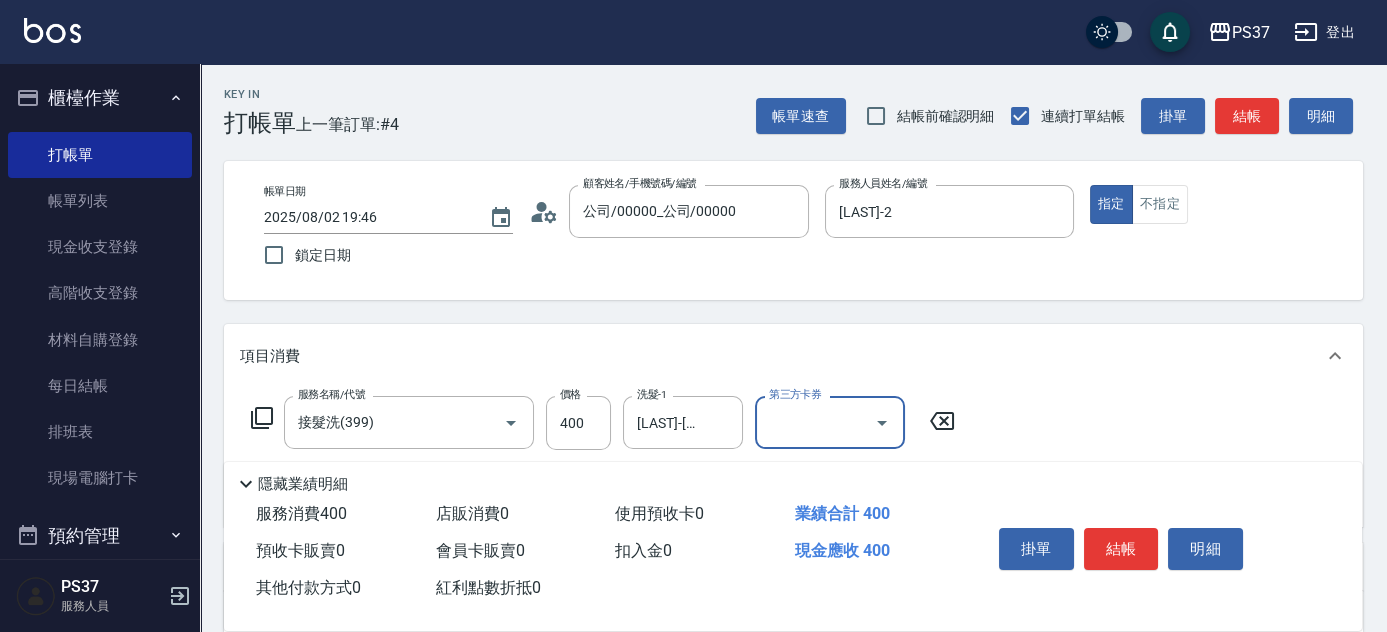 click 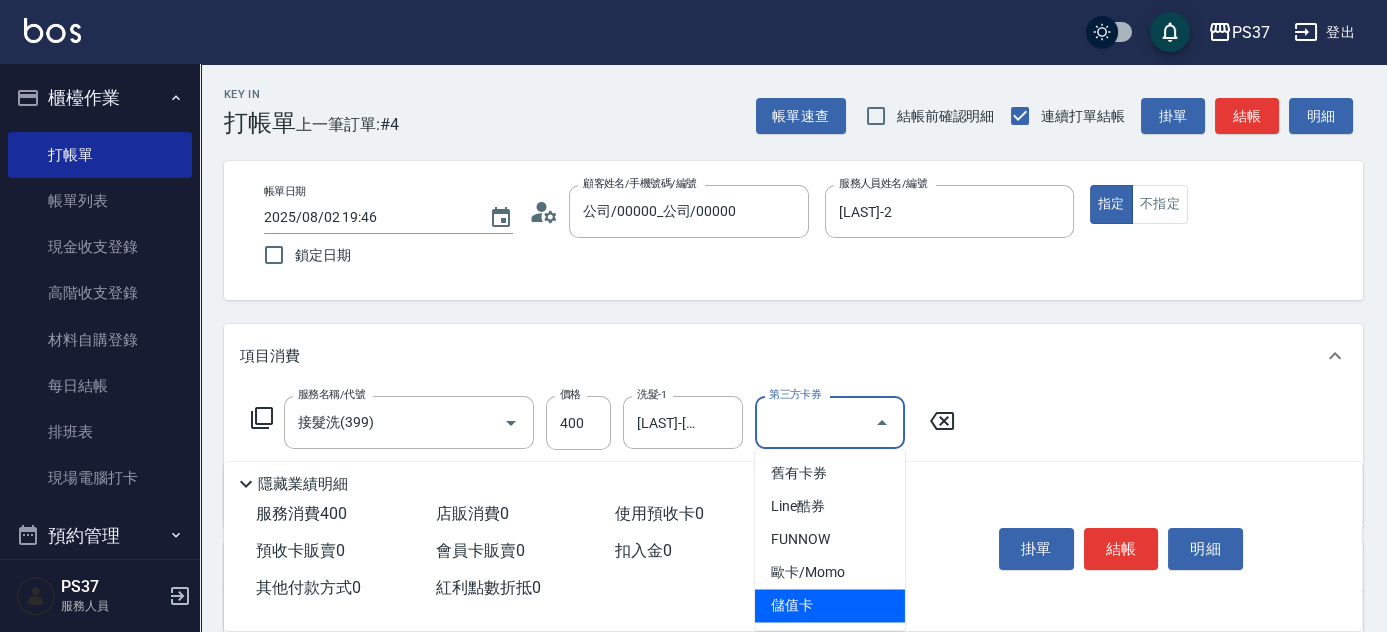 click on "儲值卡" at bounding box center [830, 605] 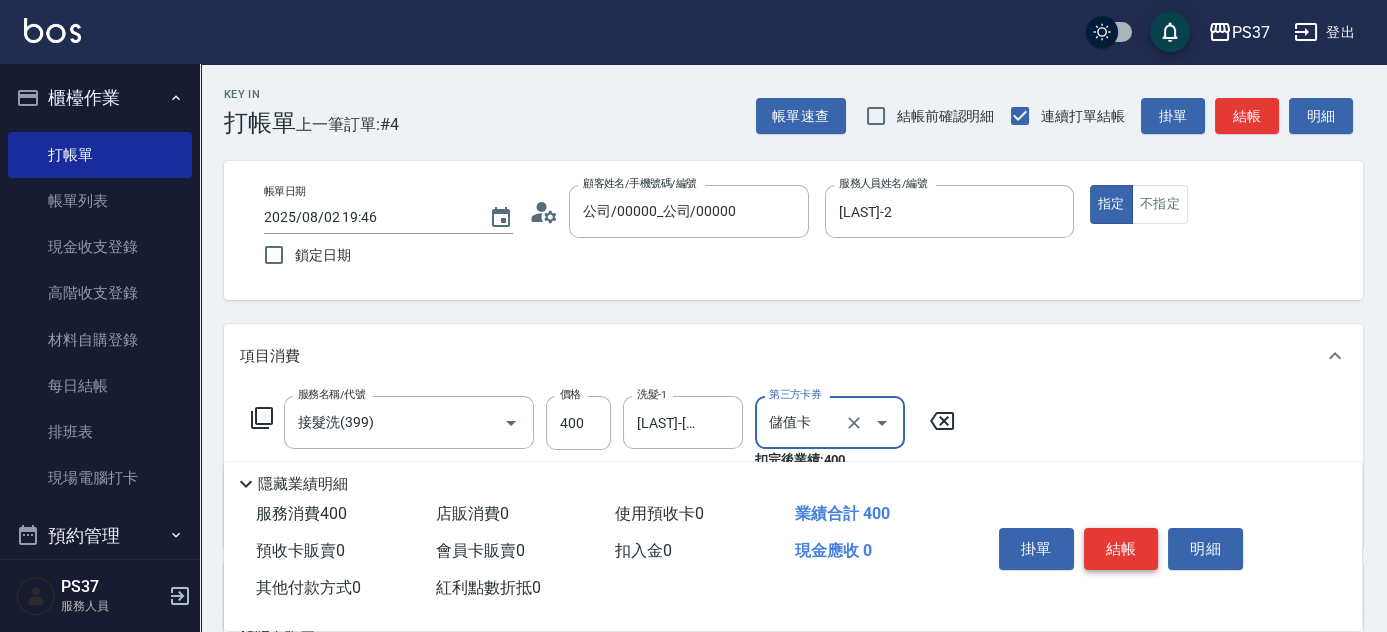 click on "結帳" at bounding box center [1121, 549] 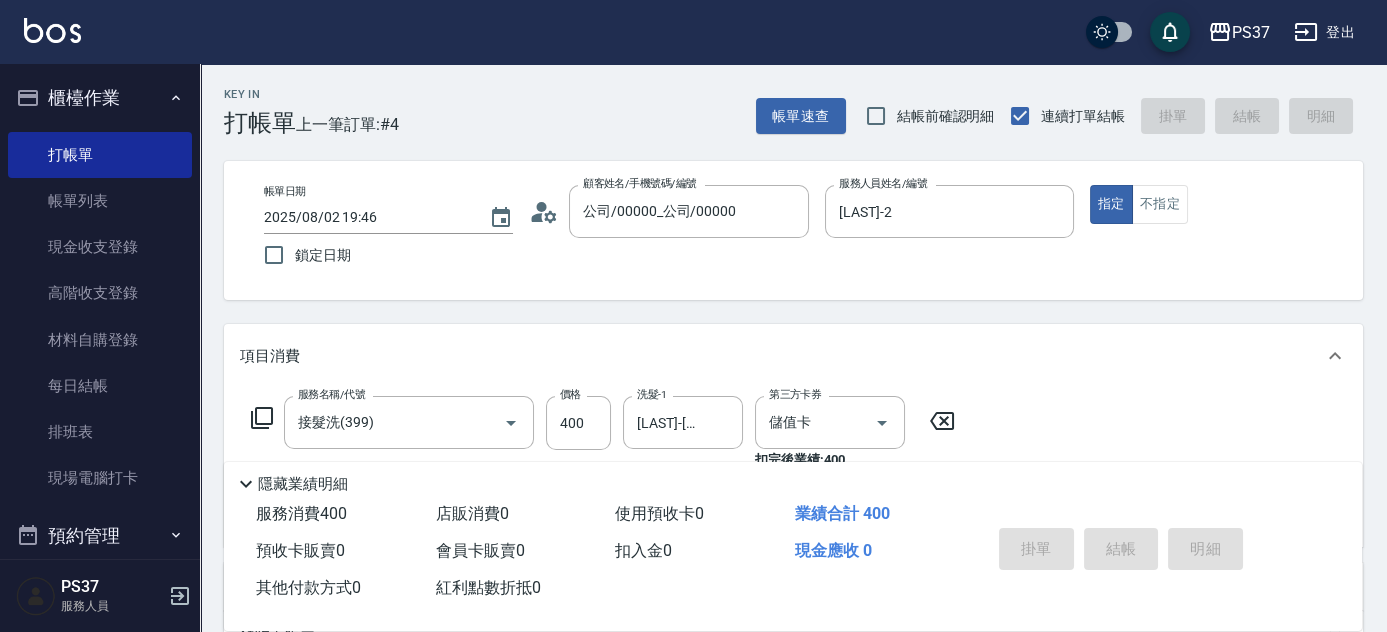 type 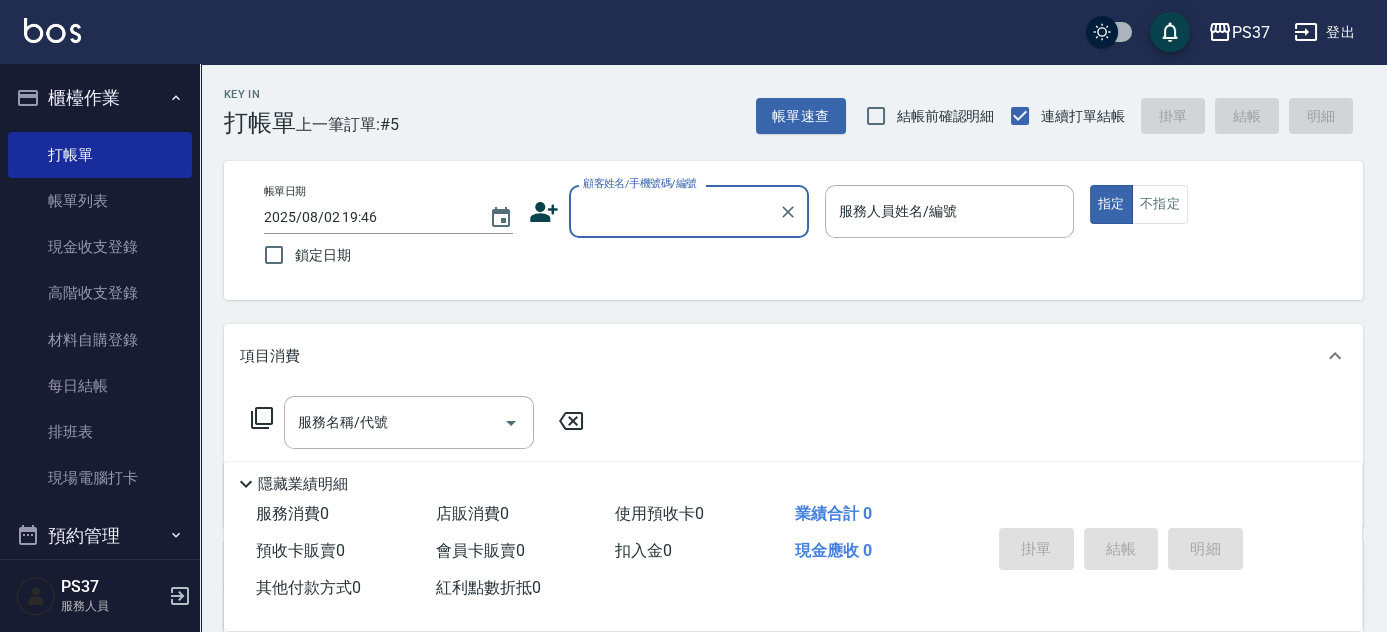 click on "顧客姓名/手機號碼/編號" at bounding box center (674, 211) 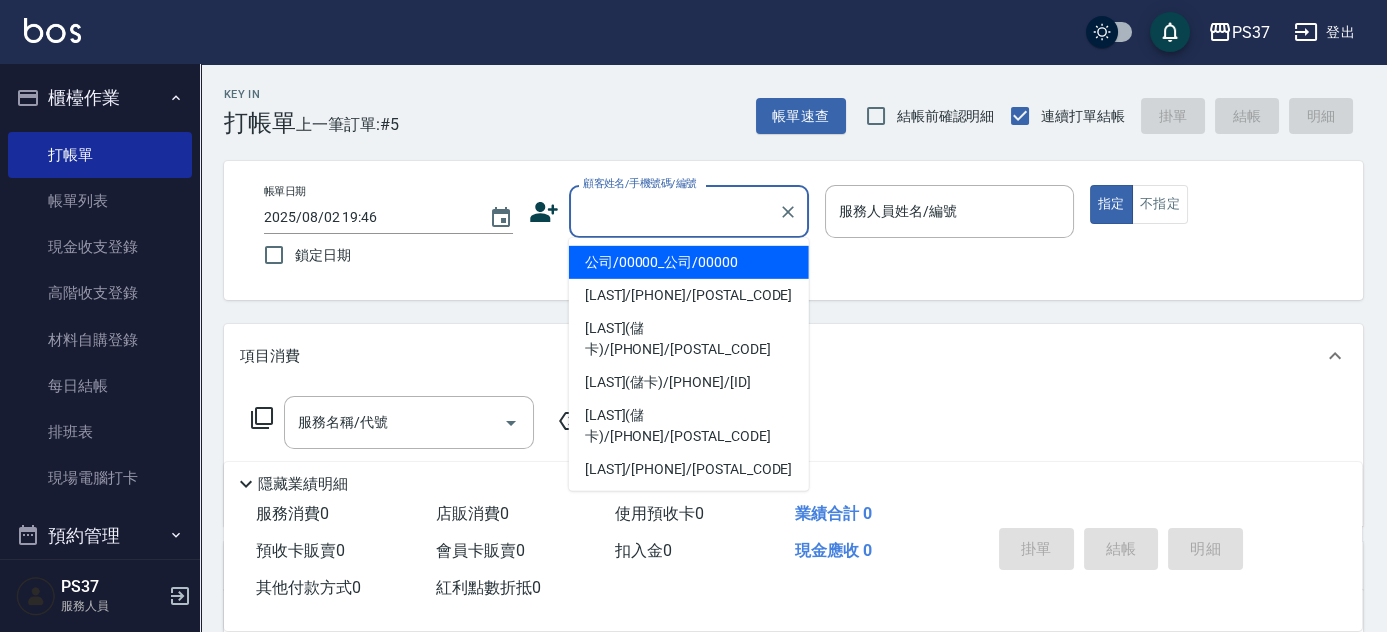 click on "公司/00000_公司/00000" at bounding box center [689, 262] 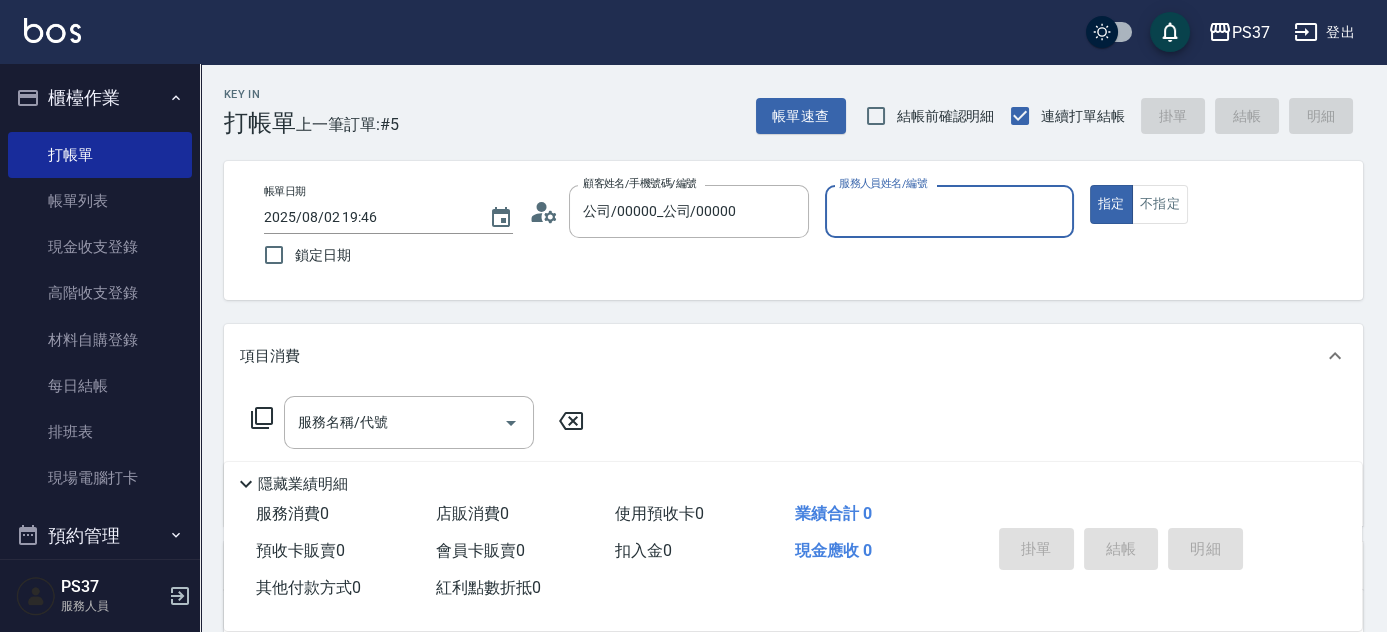 click on "服務人員姓名/編號" at bounding box center [949, 211] 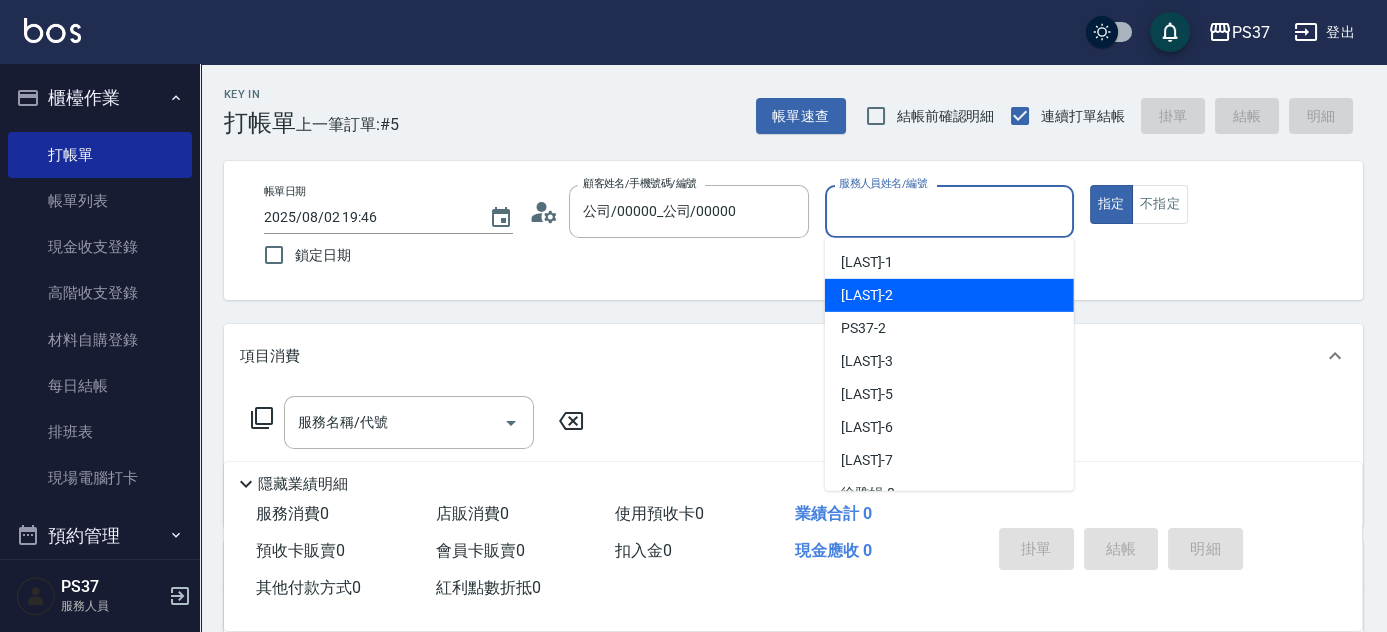 click on "[LAST] -[NUMBER]" at bounding box center (949, 295) 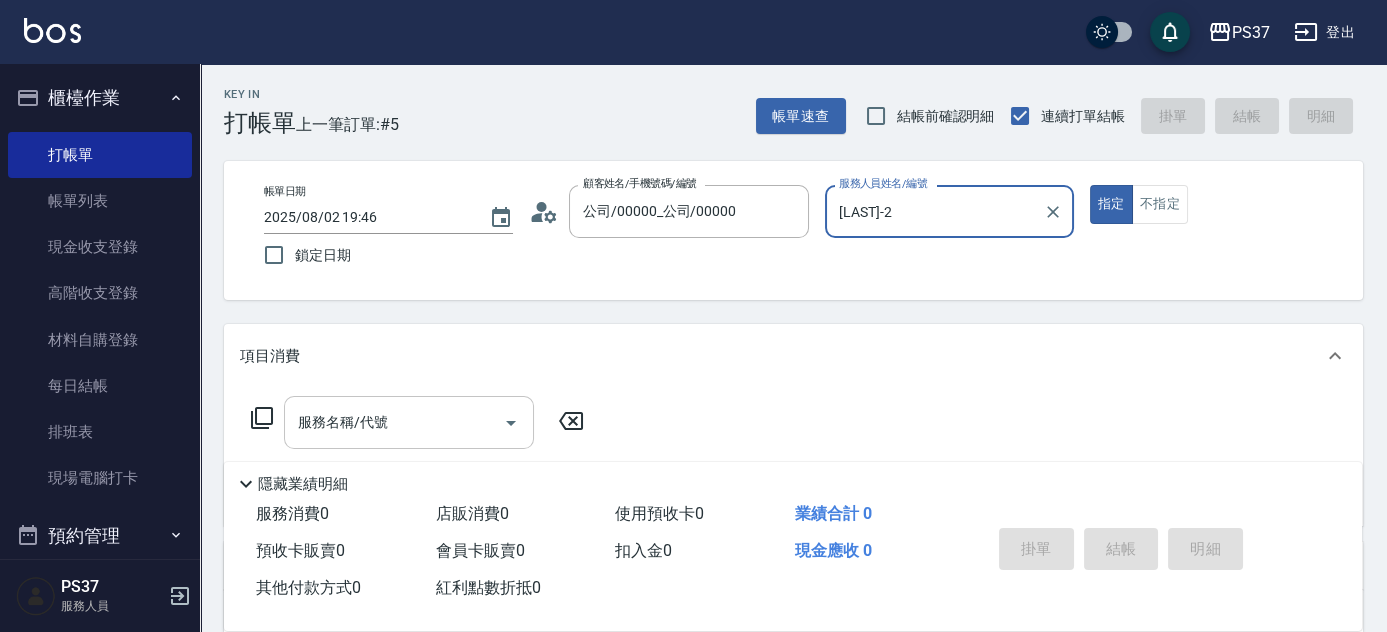 click on "服務名稱/代號" at bounding box center (394, 422) 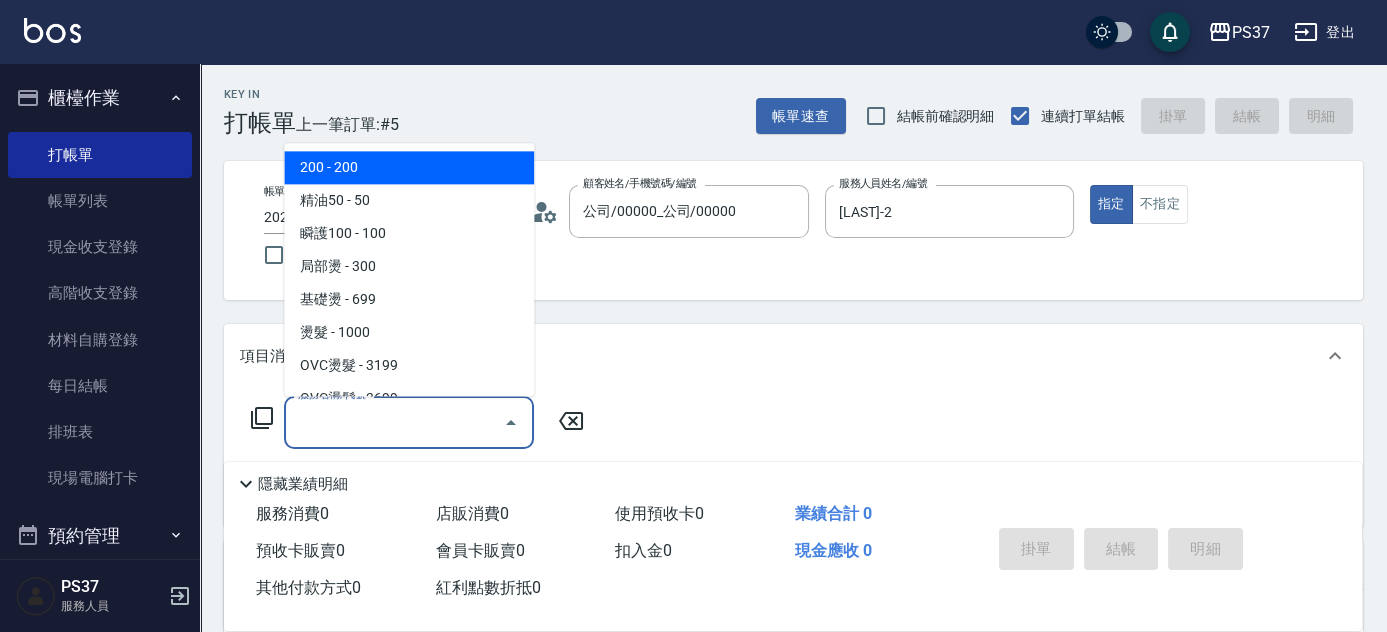 click on "200 - 200" at bounding box center (409, 168) 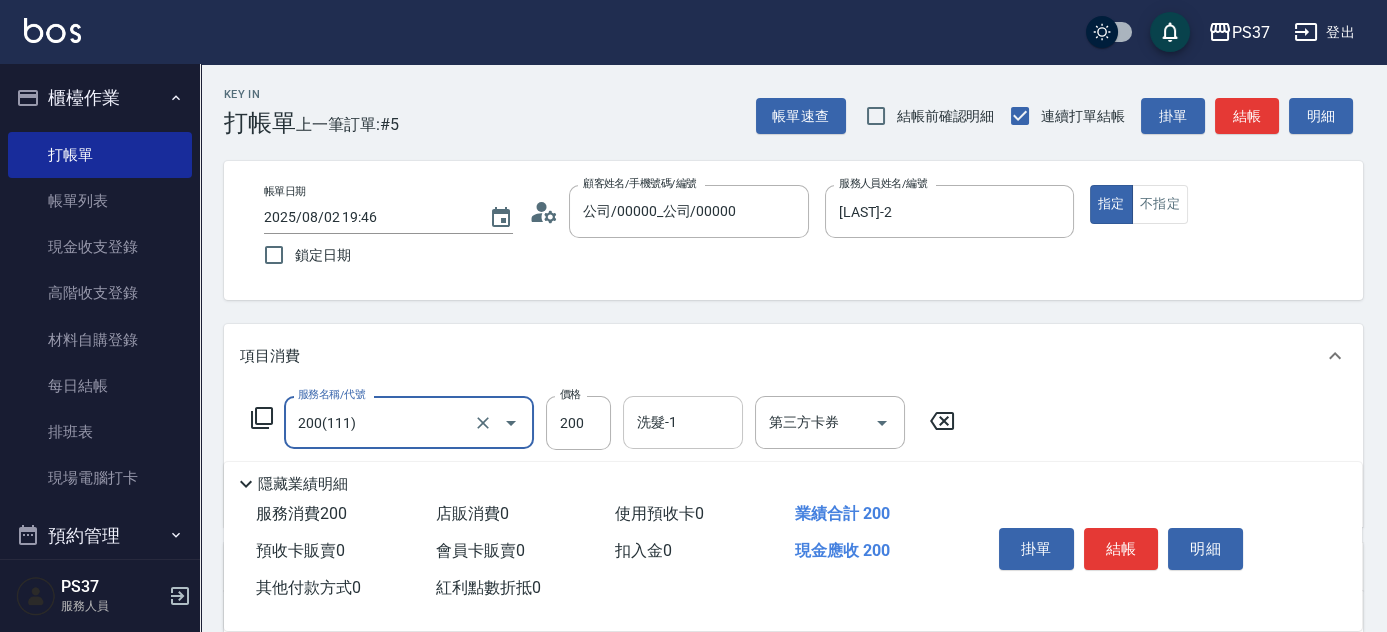 click on "洗髮-1" at bounding box center (683, 422) 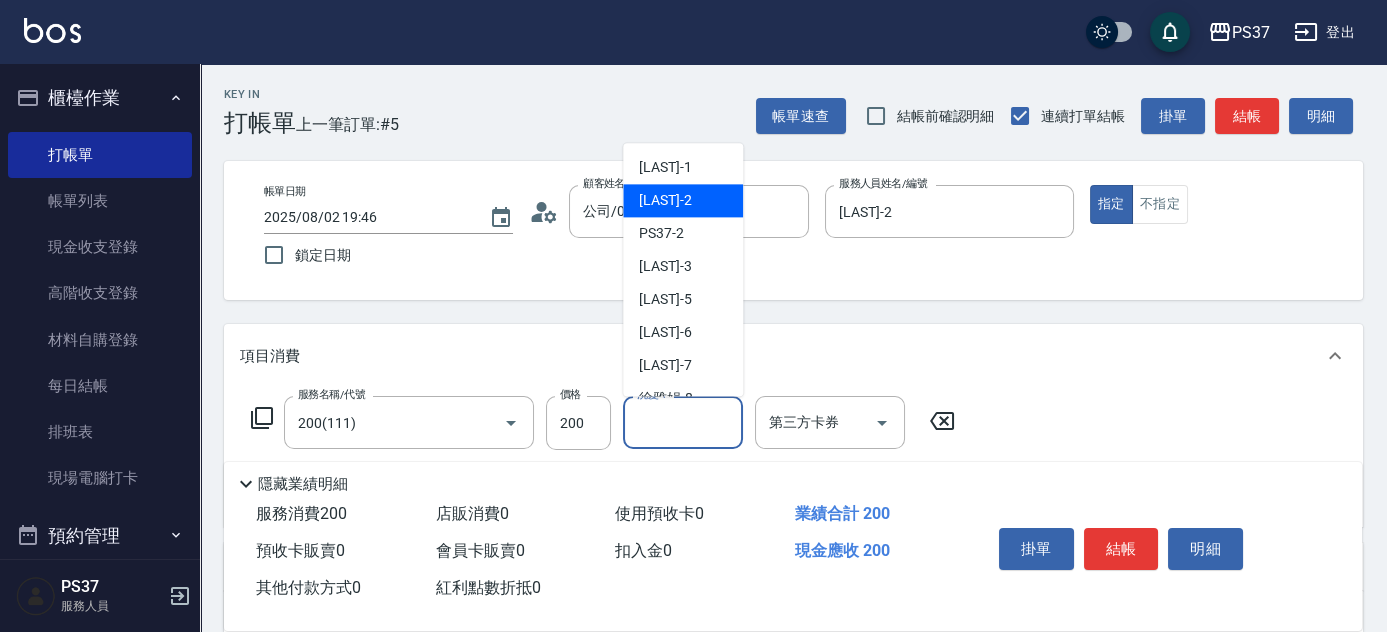 click on "[LAST] -[NUMBER]" at bounding box center (665, 201) 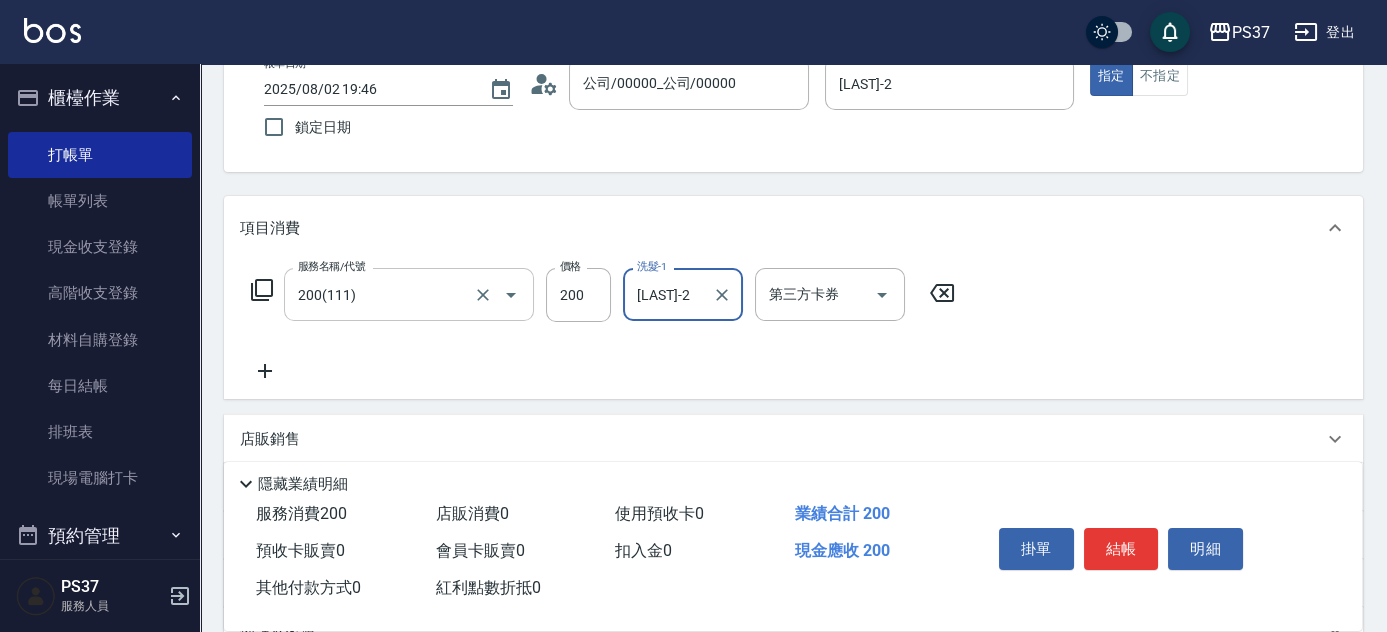 scroll, scrollTop: 181, scrollLeft: 0, axis: vertical 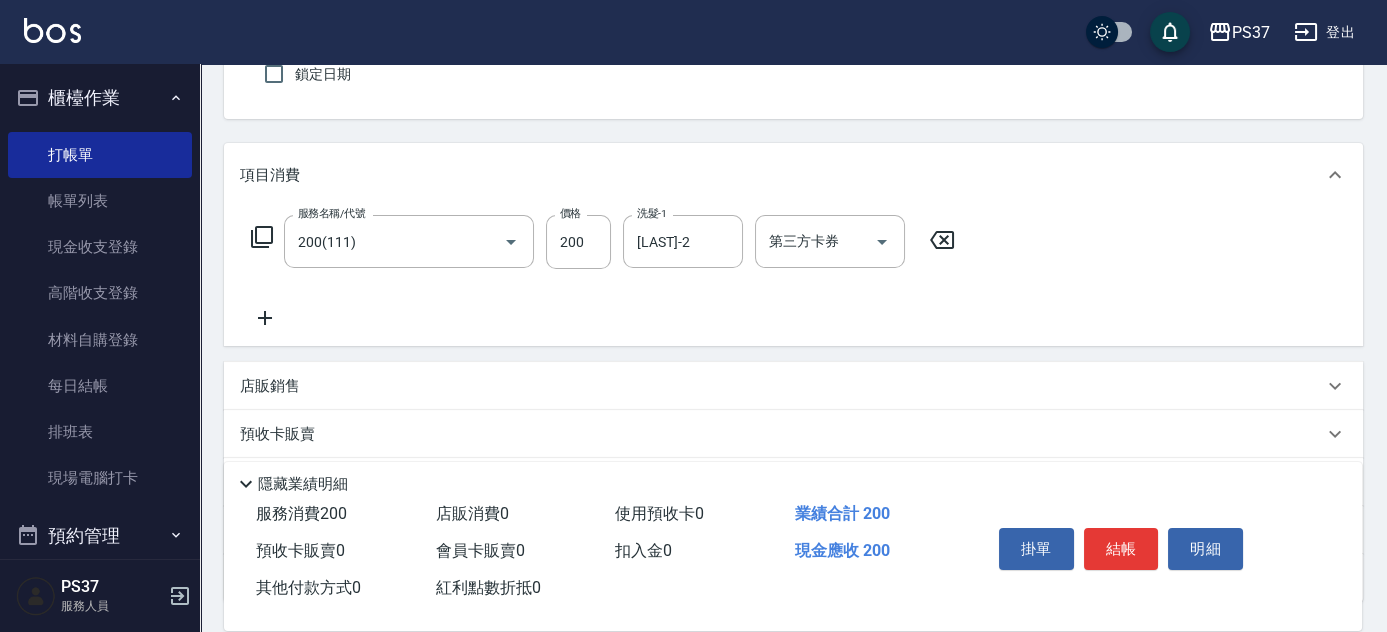 click 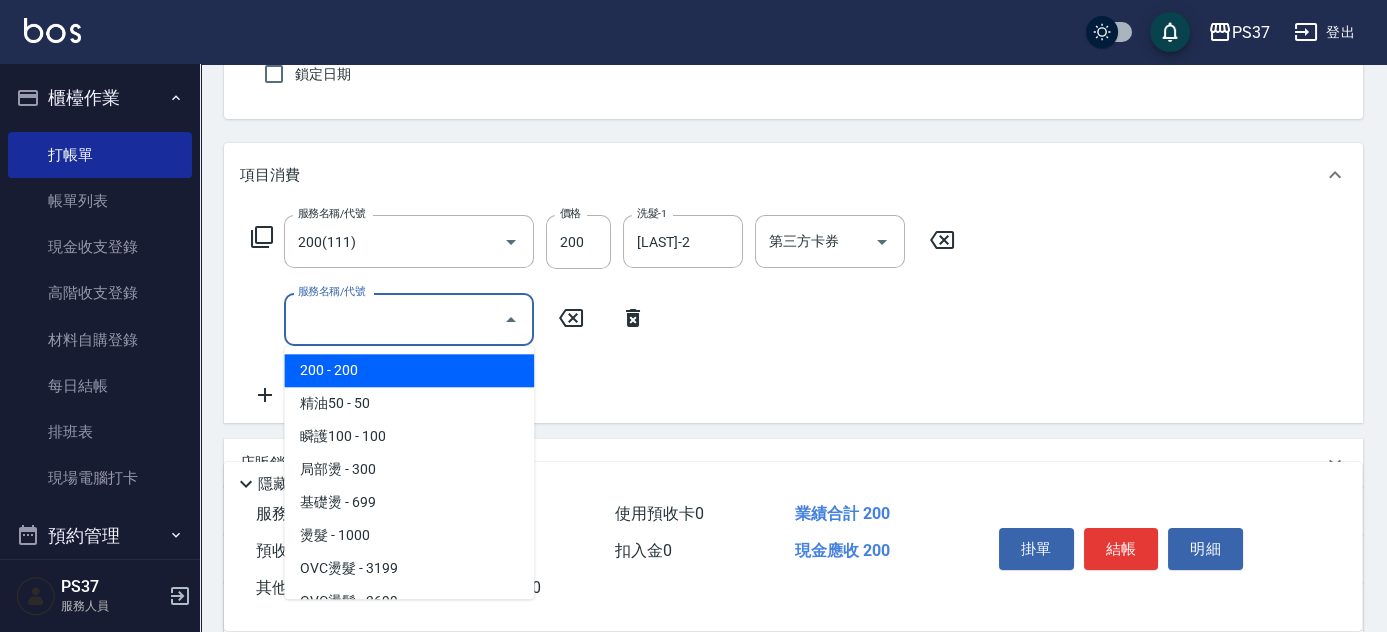 click on "服務名稱/代號" at bounding box center (394, 319) 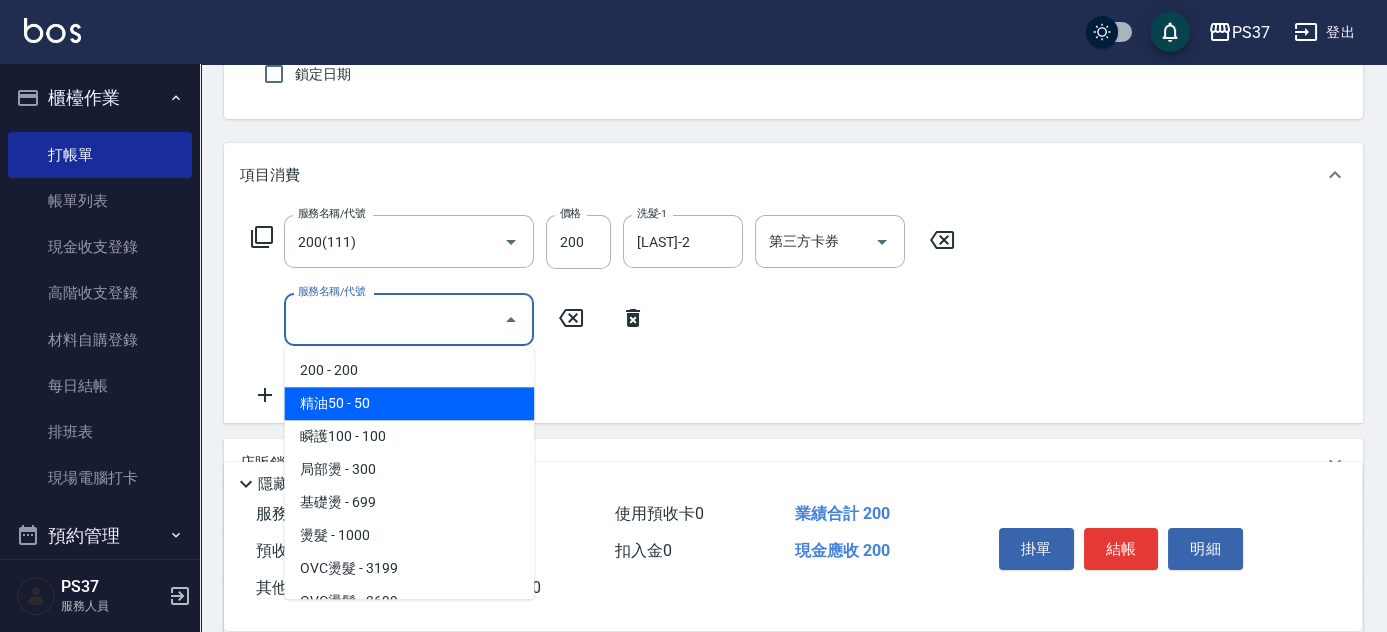 drag, startPoint x: 404, startPoint y: 410, endPoint x: 556, endPoint y: 386, distance: 153.88307 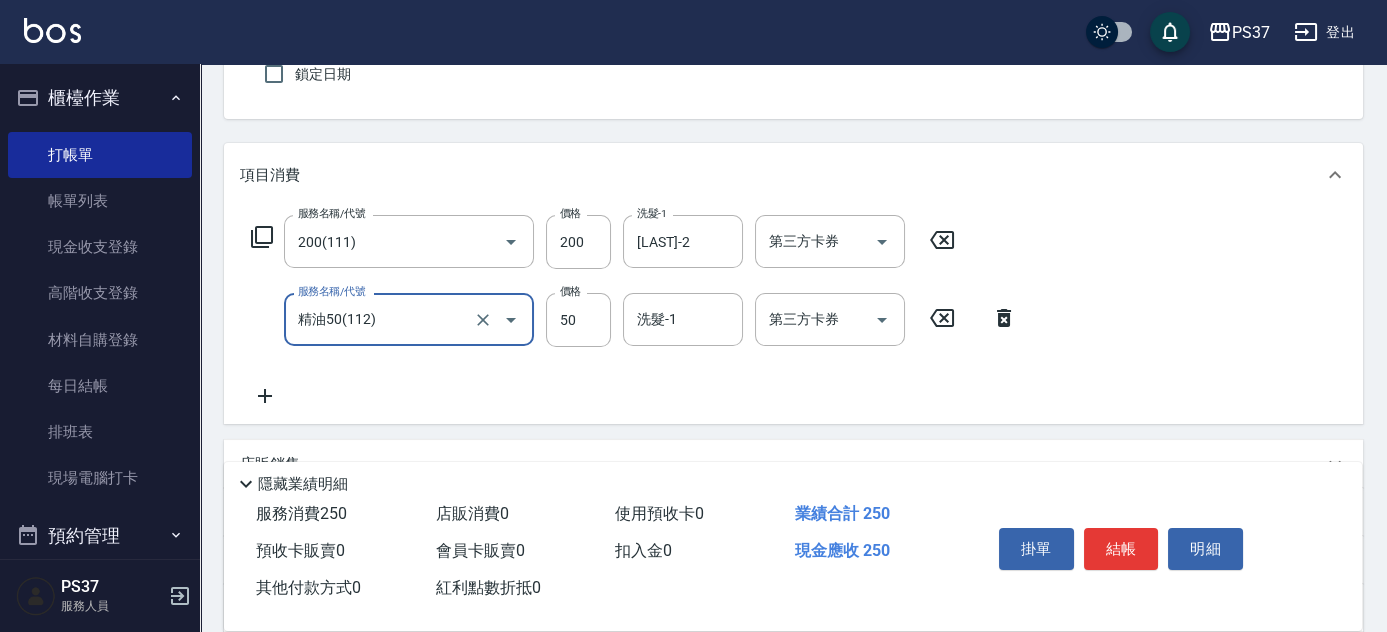 click on "洗髮-1 洗髮-1" at bounding box center [683, 319] 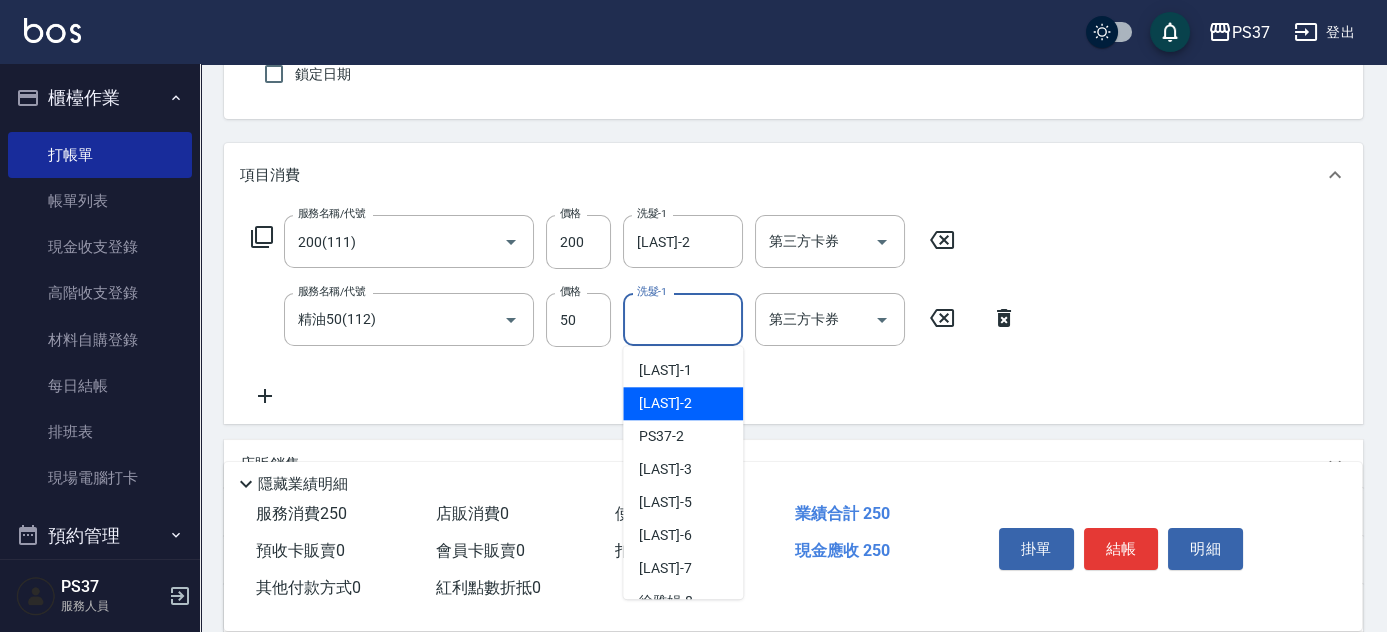 click on "[LAST] -[NUMBER]" at bounding box center (665, 403) 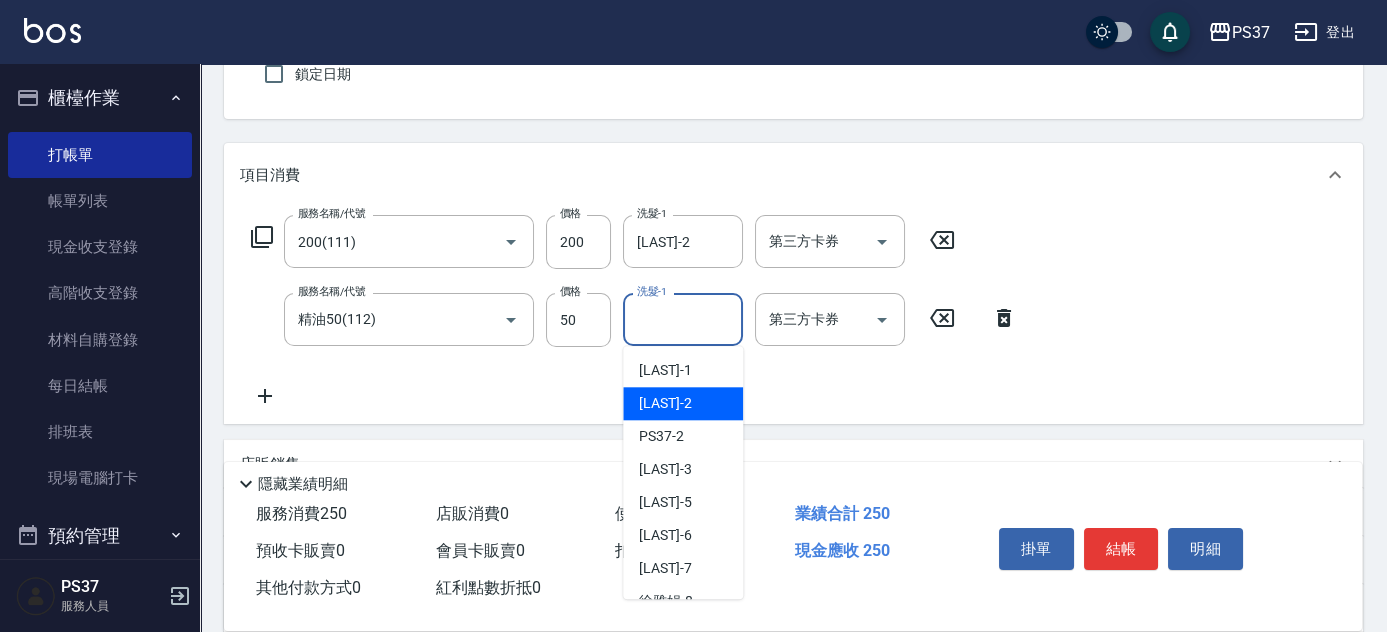 type on "[LAST]-2" 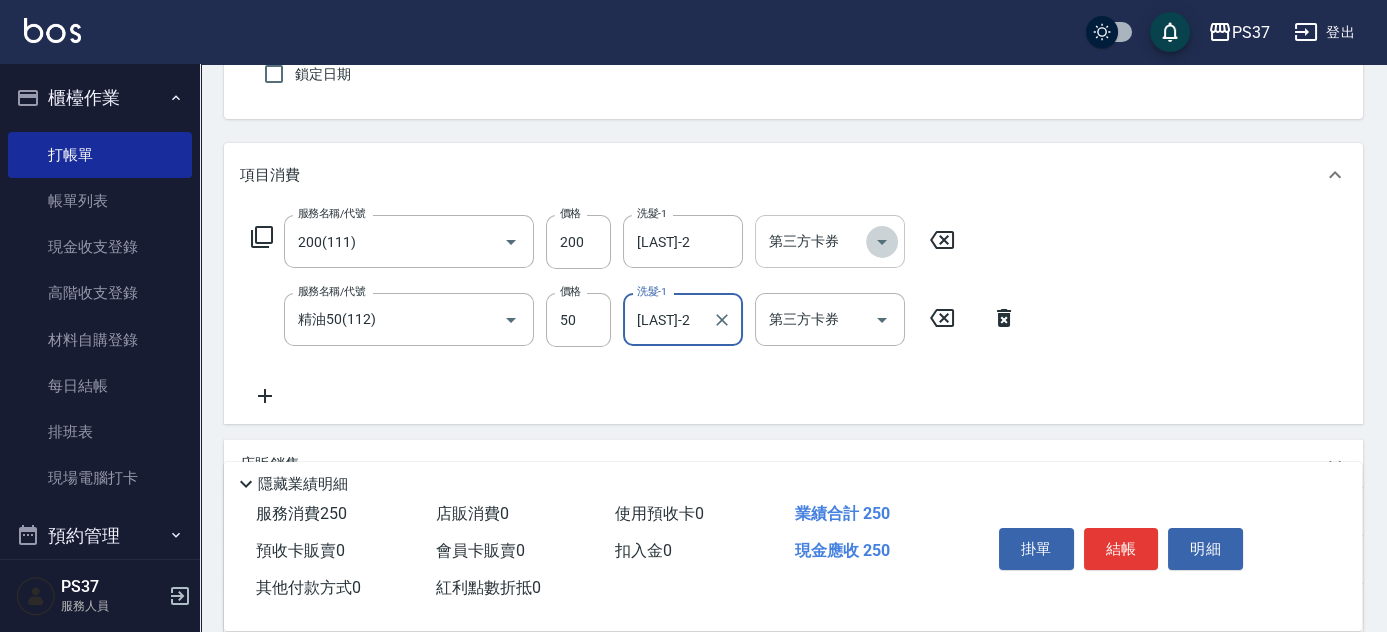 click 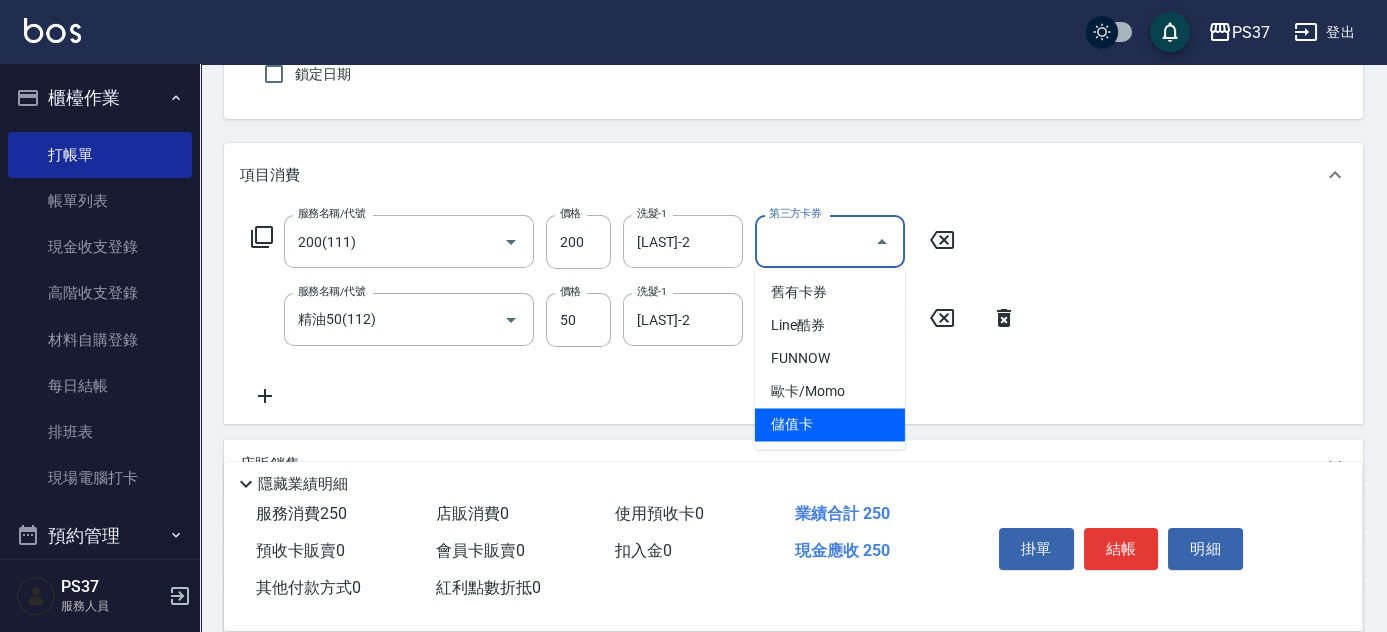 click on "儲值卡" at bounding box center (830, 424) 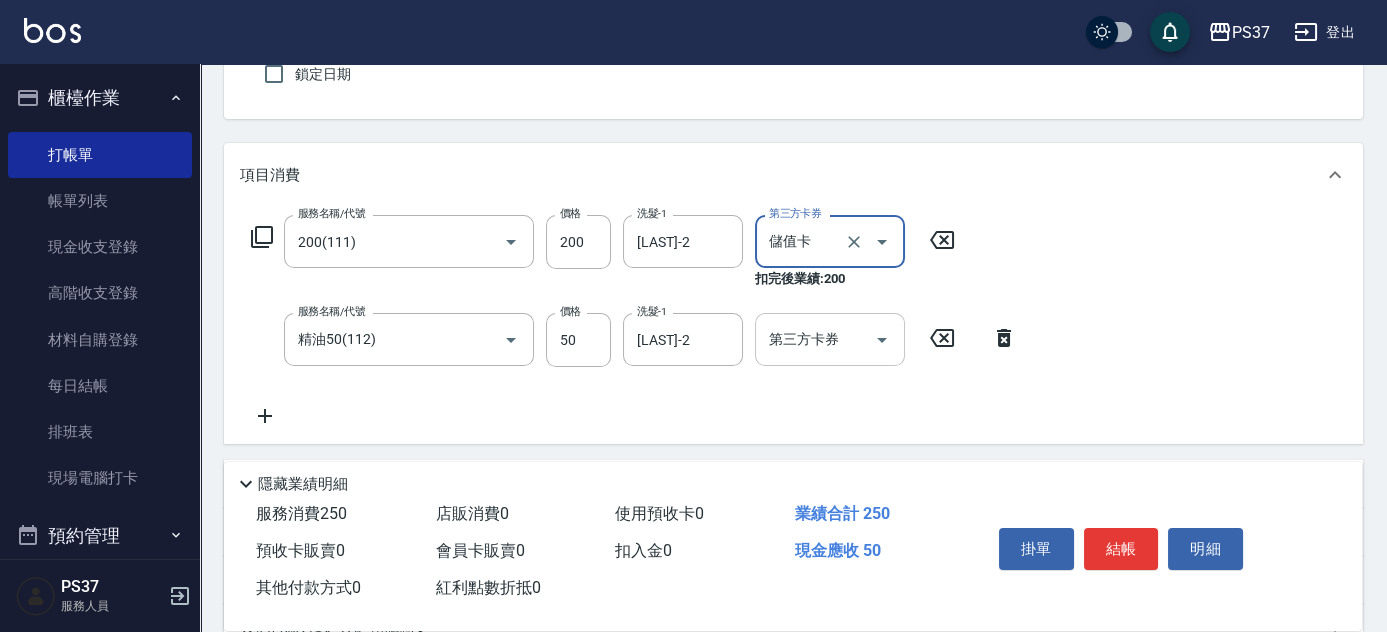 click 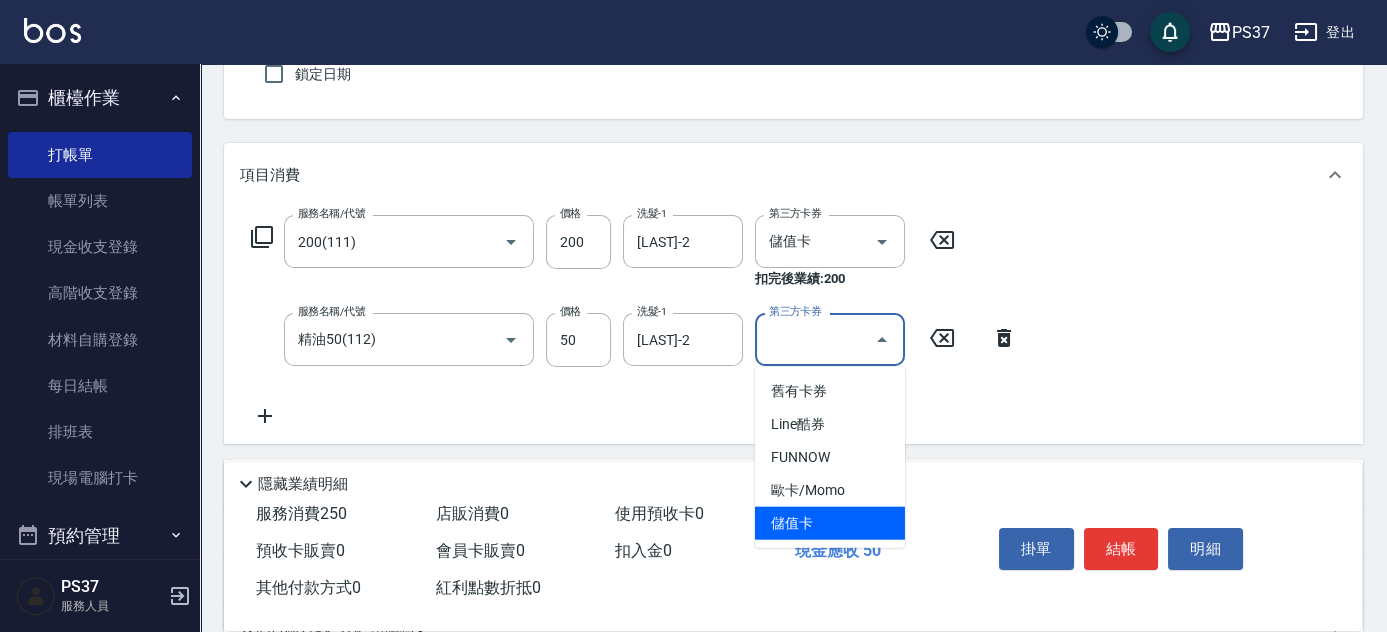 click on "儲值卡" at bounding box center [830, 523] 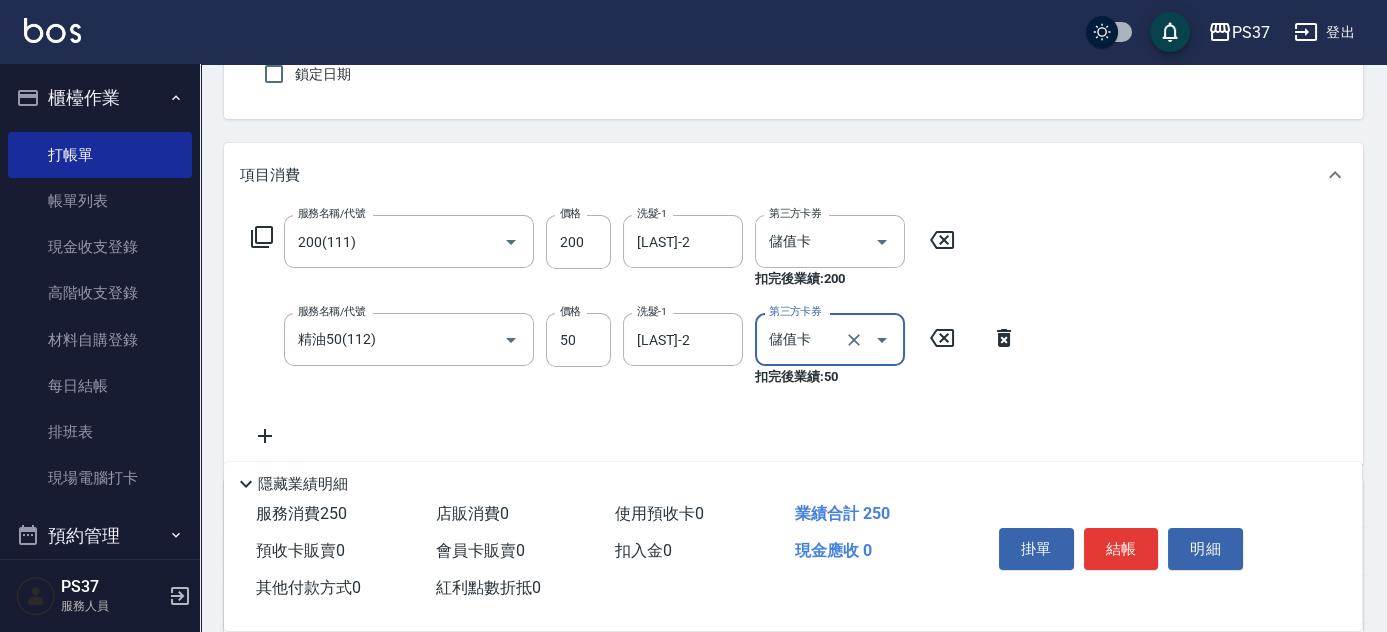 type on "儲值卡" 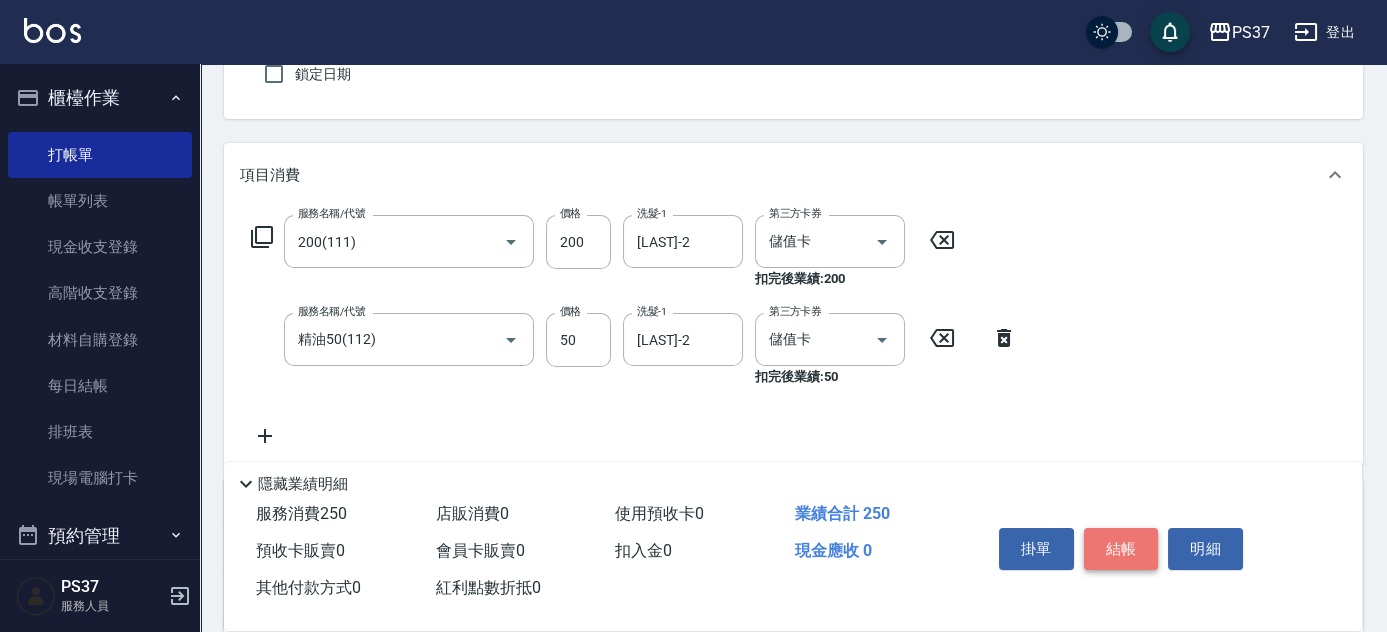 click on "結帳" at bounding box center (1121, 549) 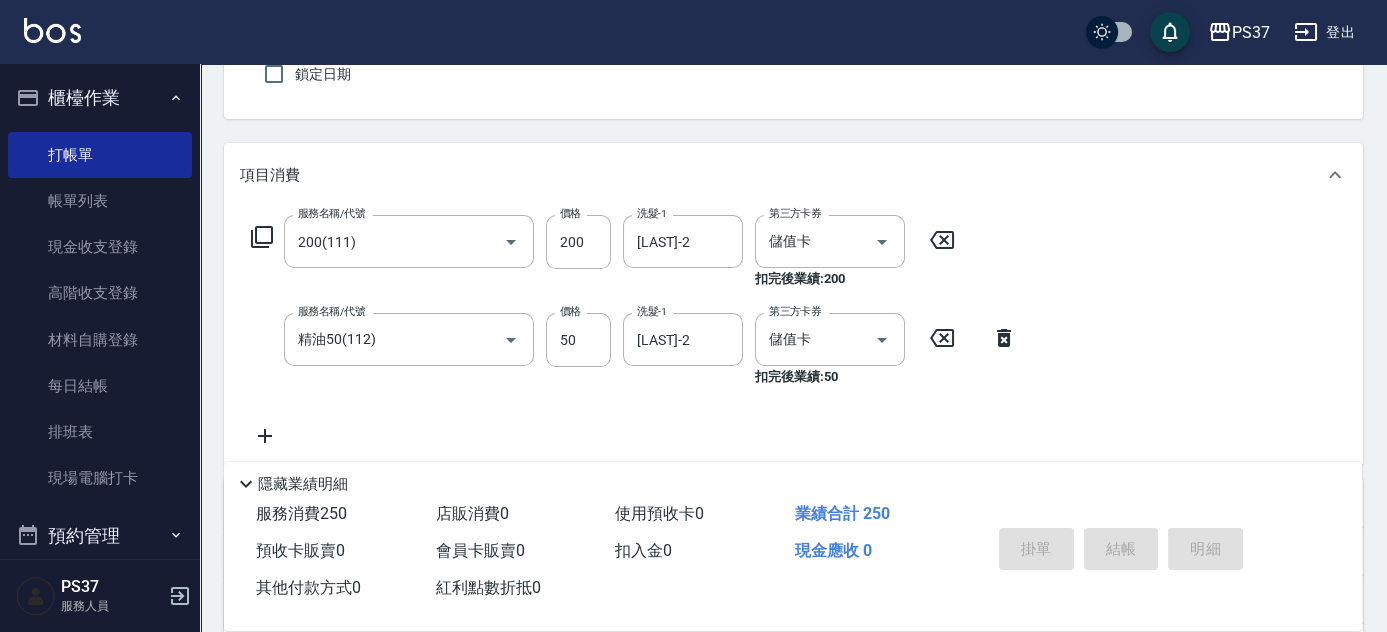 type 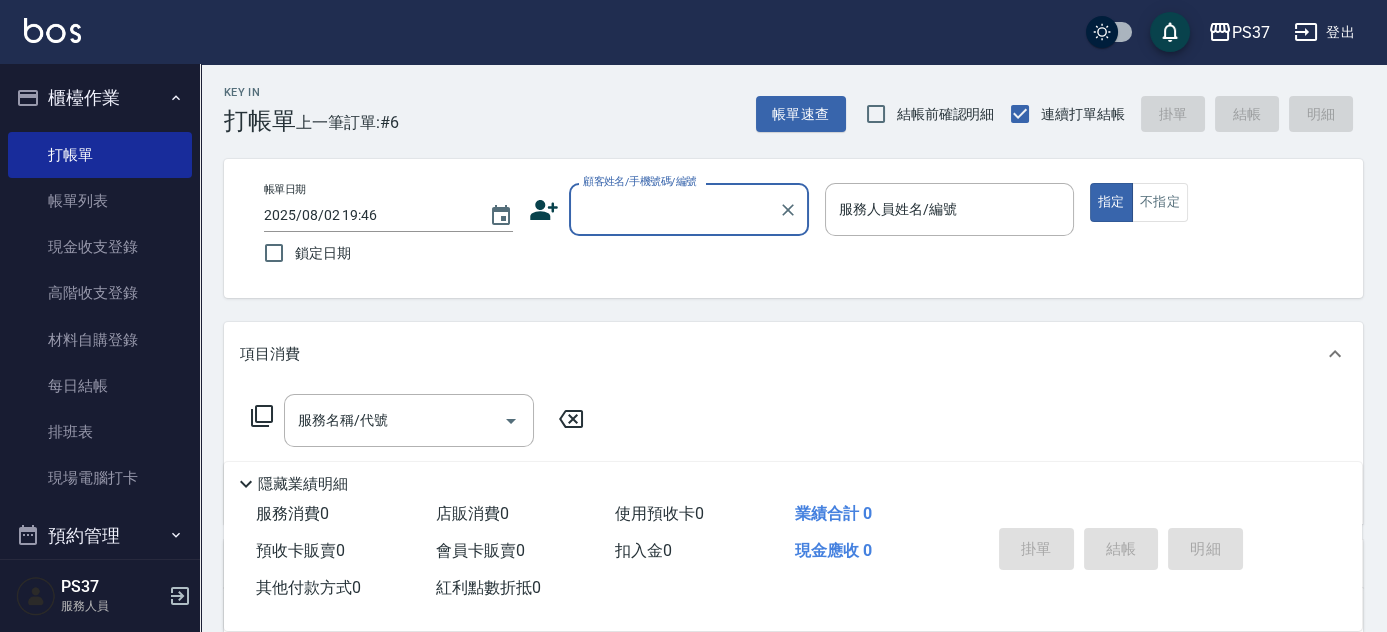 scroll, scrollTop: 0, scrollLeft: 0, axis: both 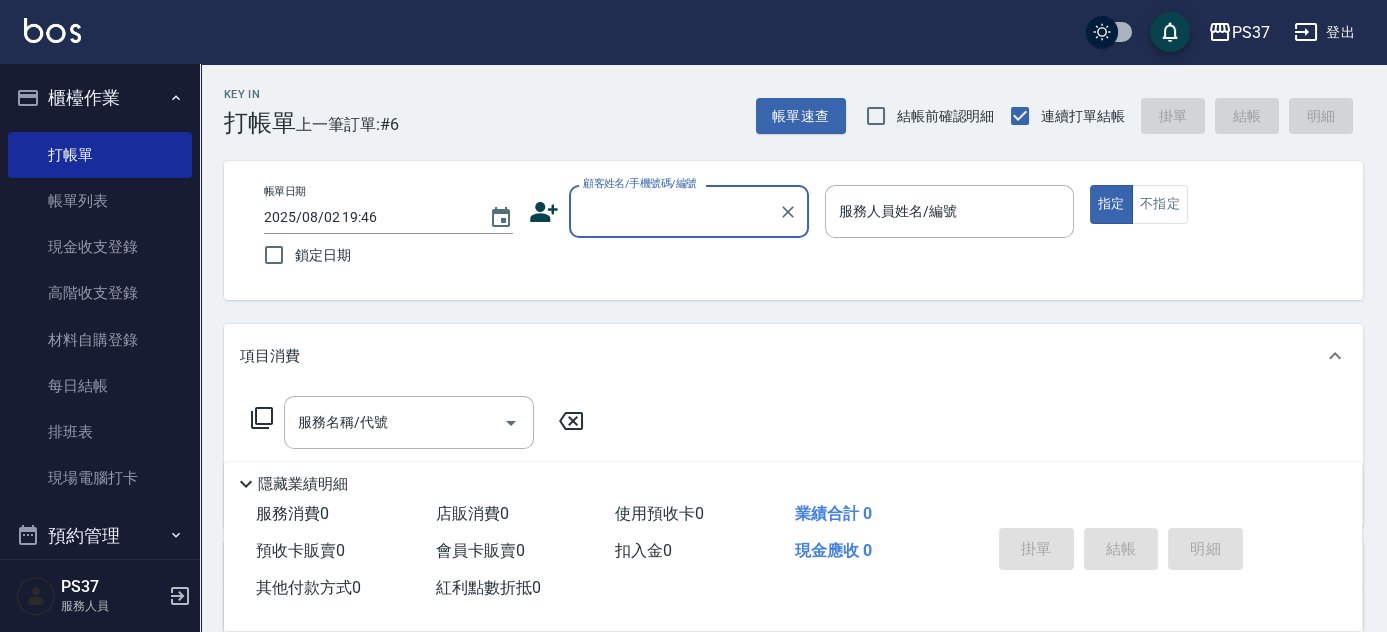 click on "顧客姓名/手機號碼/編號" at bounding box center [674, 211] 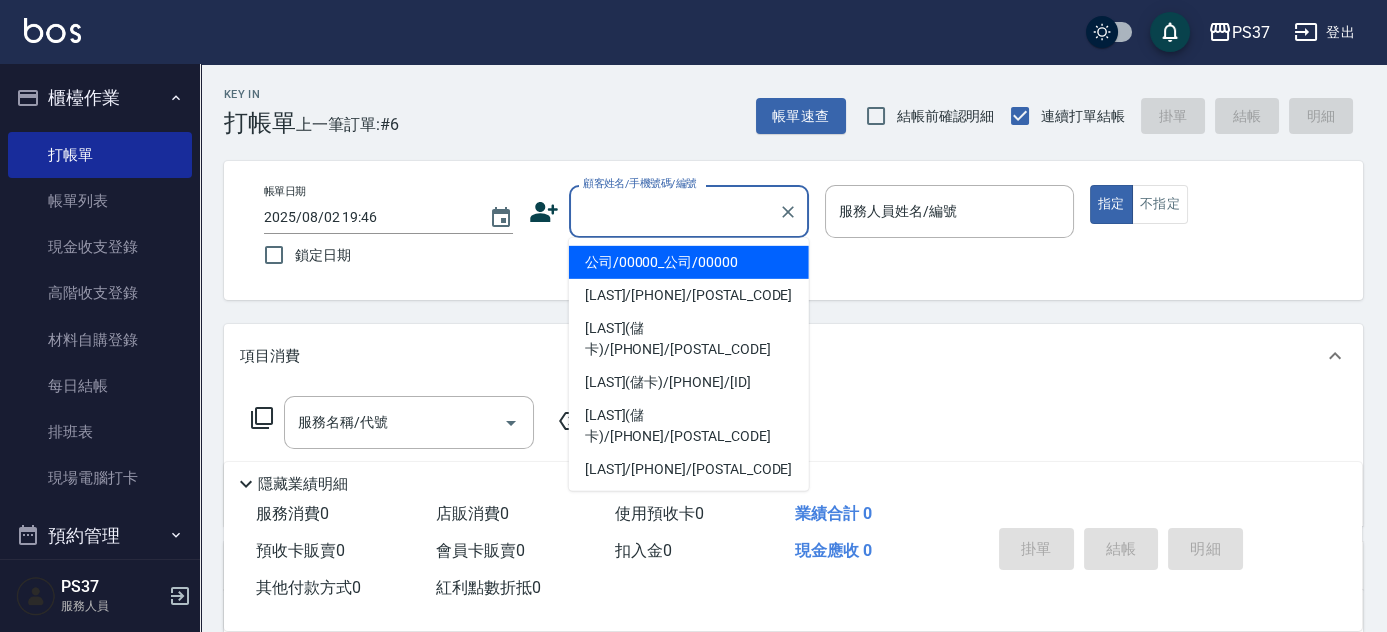click on "公司/00000_公司/00000" at bounding box center [689, 262] 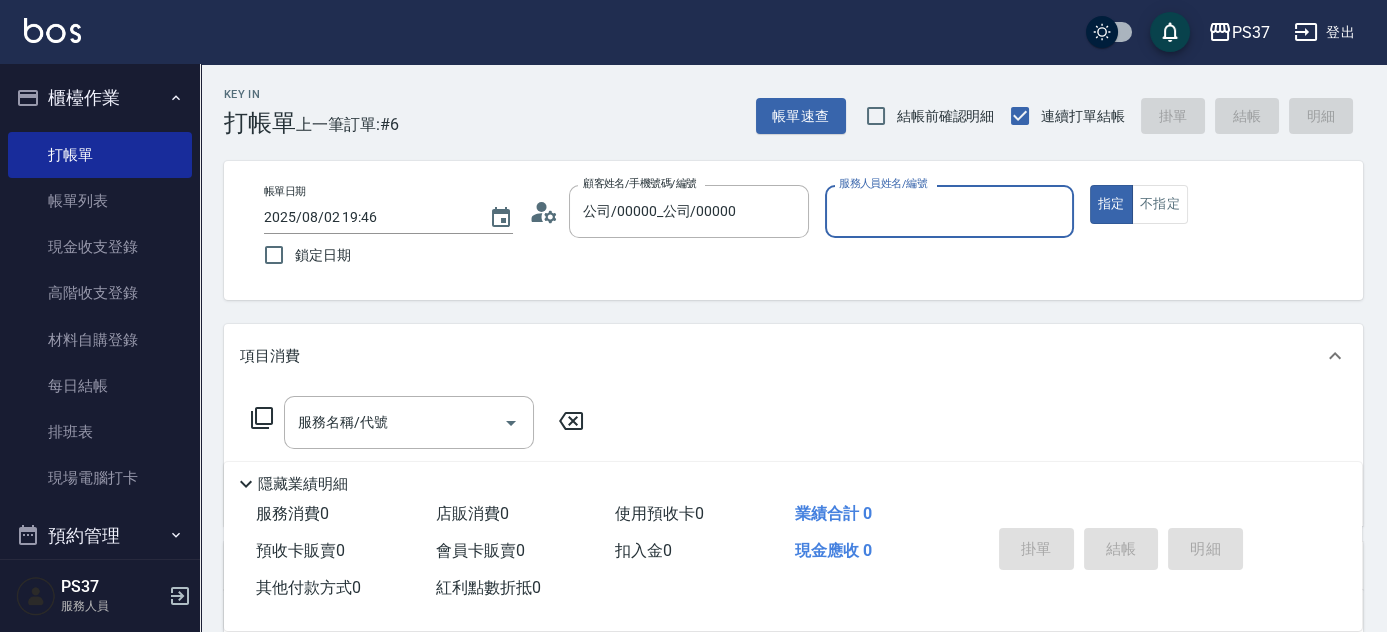 click on "服務人員姓名/編號" at bounding box center [949, 211] 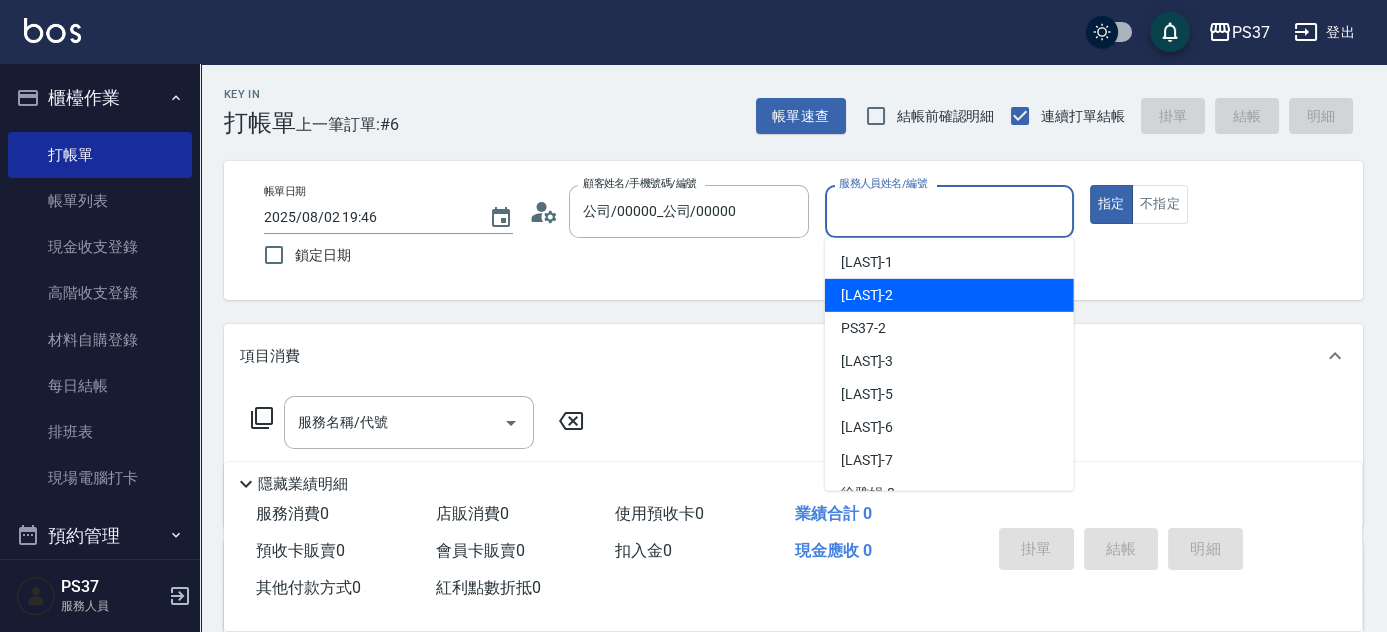 click on "[LAST] -[NUMBER]" at bounding box center [949, 295] 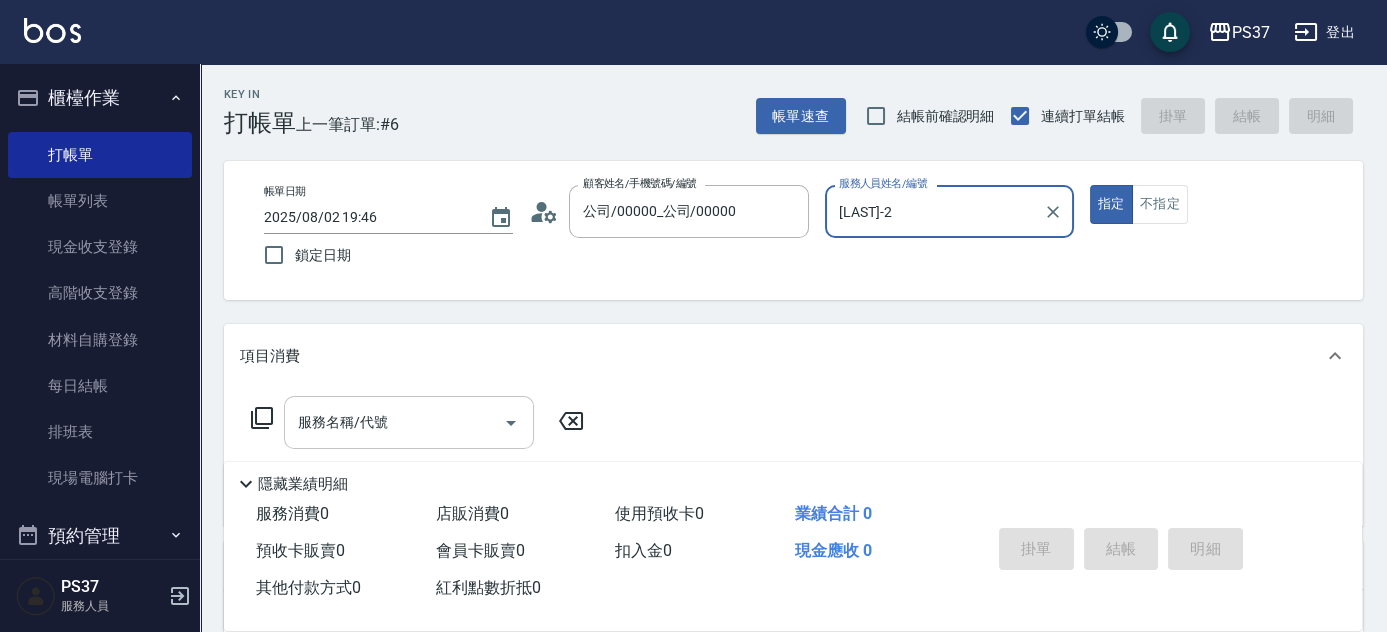 click on "服務名稱/代號" at bounding box center (394, 422) 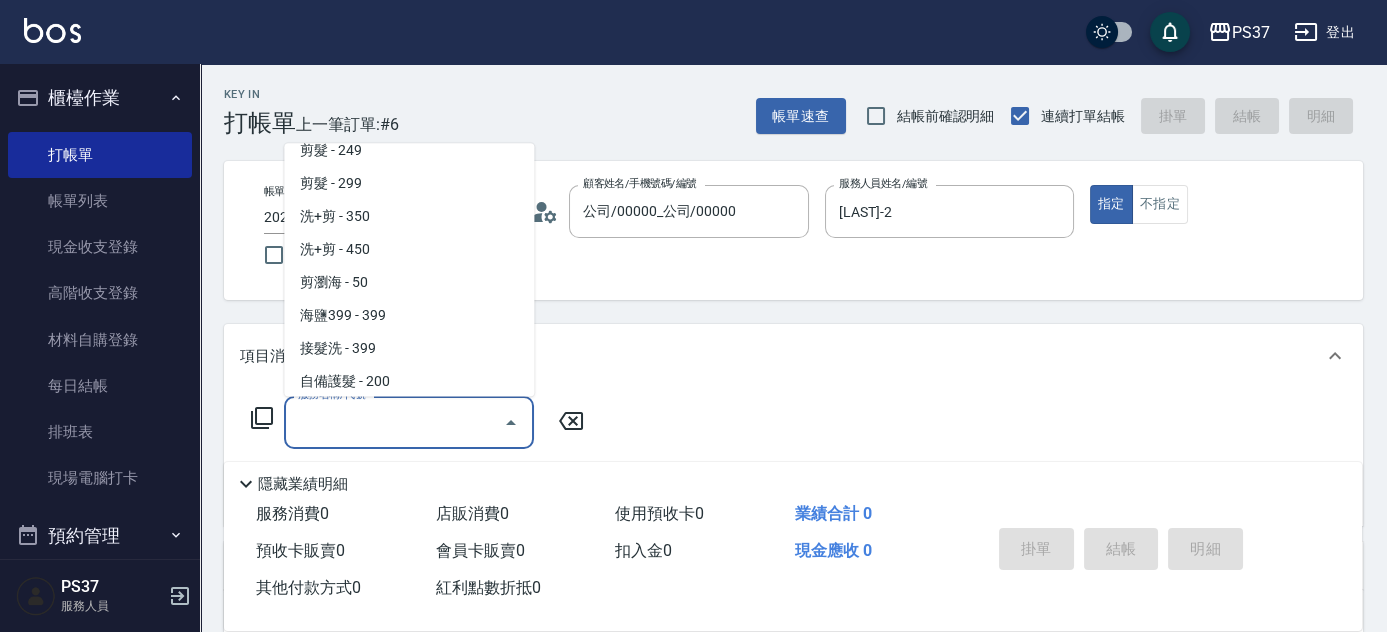 scroll, scrollTop: 1181, scrollLeft: 0, axis: vertical 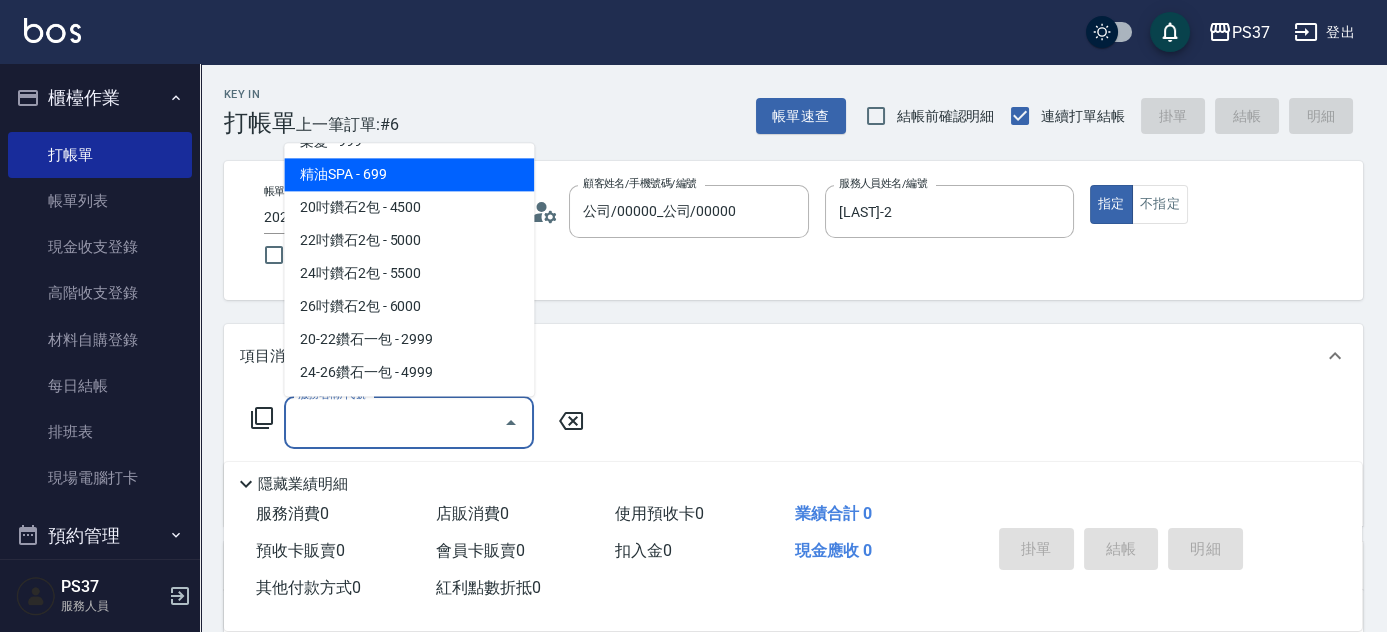 click on "精油SPA - 699" at bounding box center [409, 175] 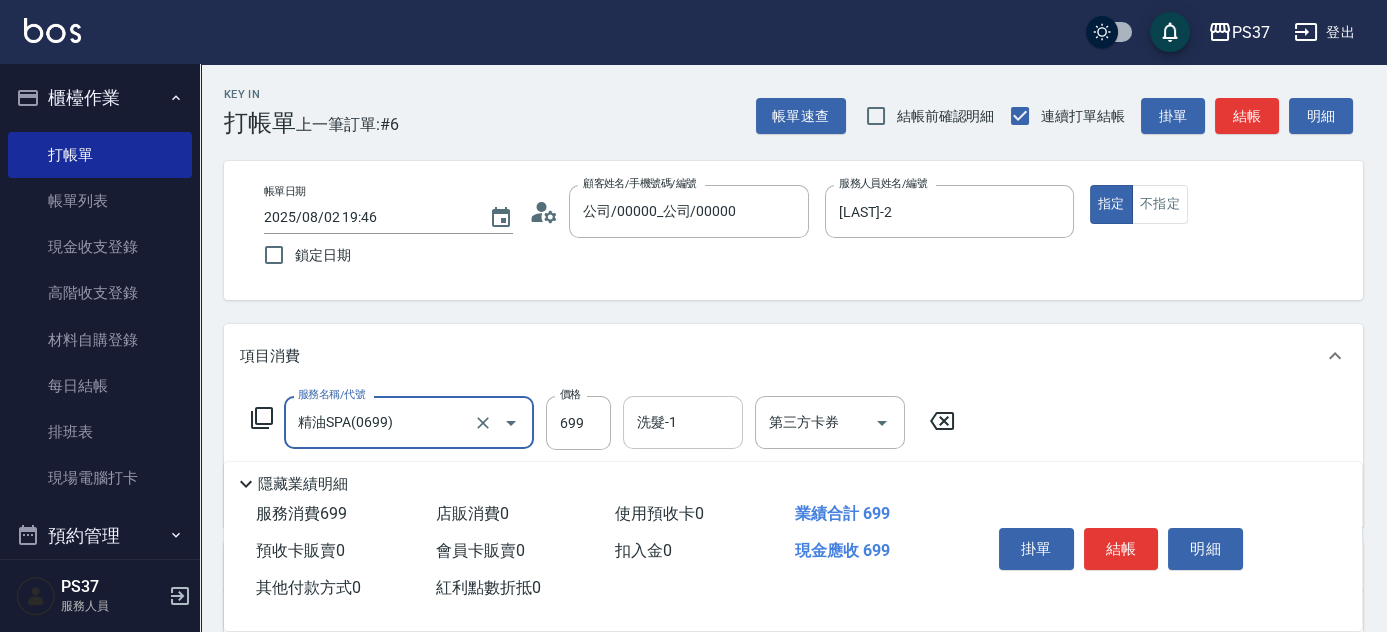 click on "洗髮-1" at bounding box center [683, 422] 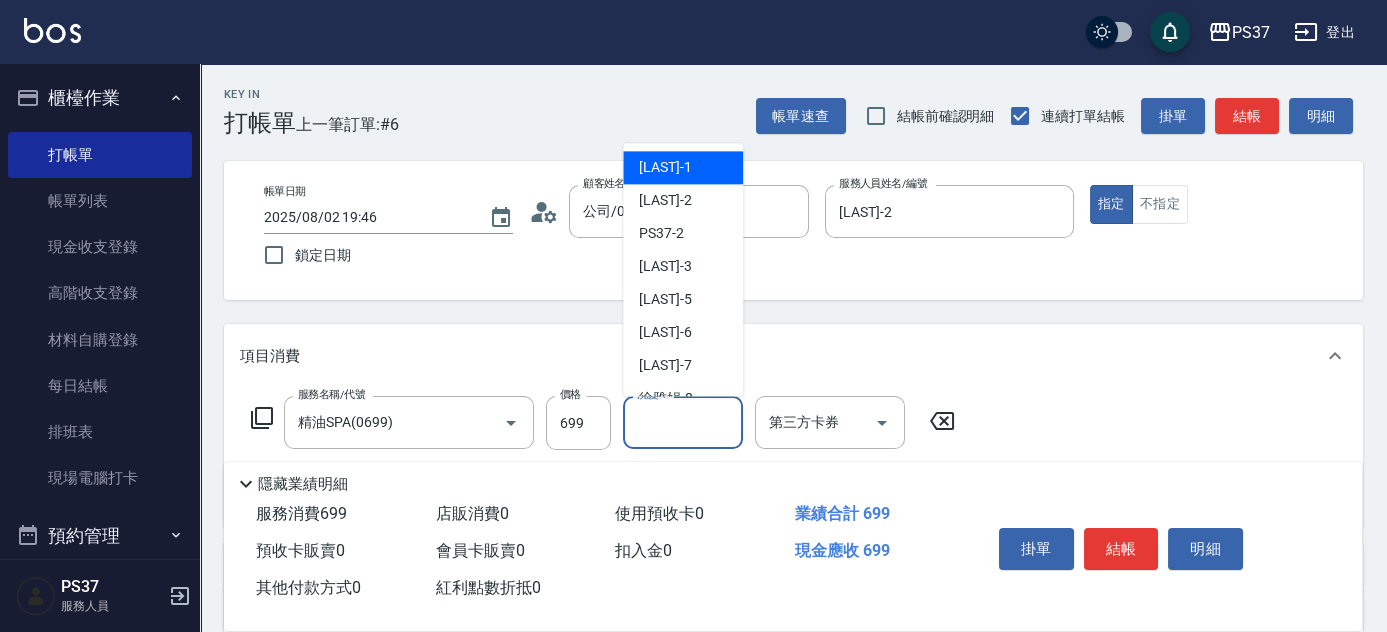 click on "[LAST] -1" at bounding box center (683, 168) 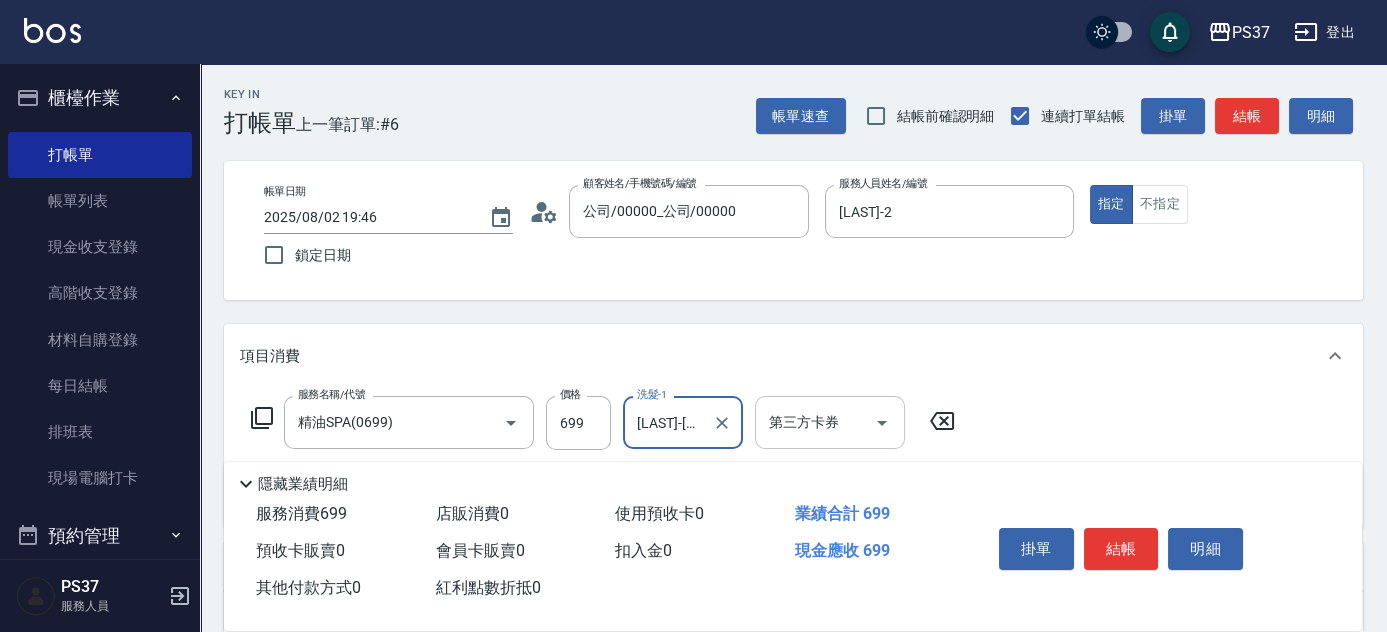 click 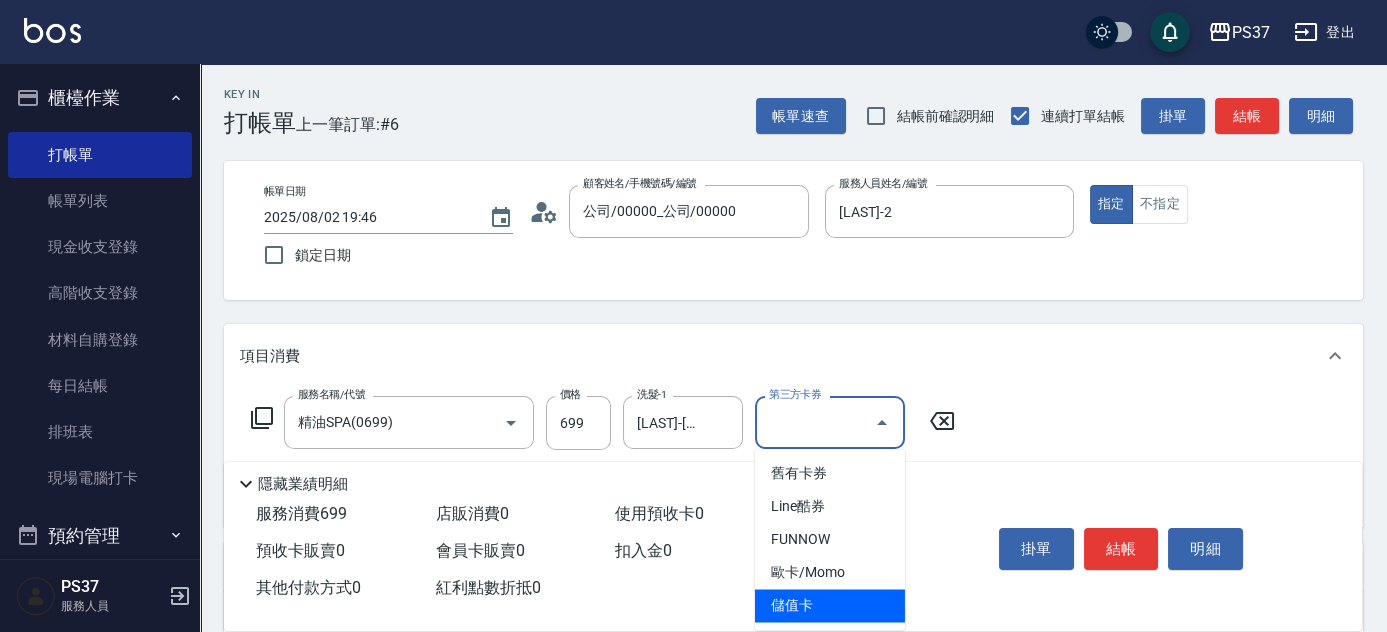 click on "儲值卡" at bounding box center [830, 605] 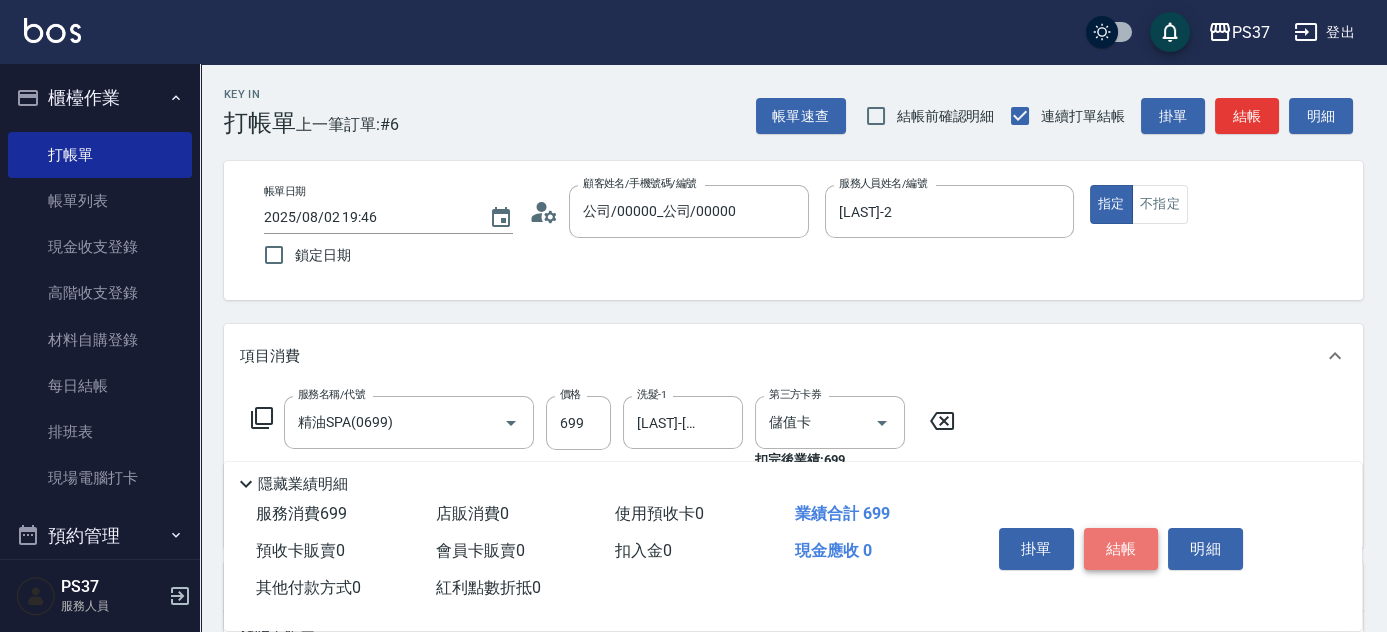 click on "結帳" at bounding box center [1121, 549] 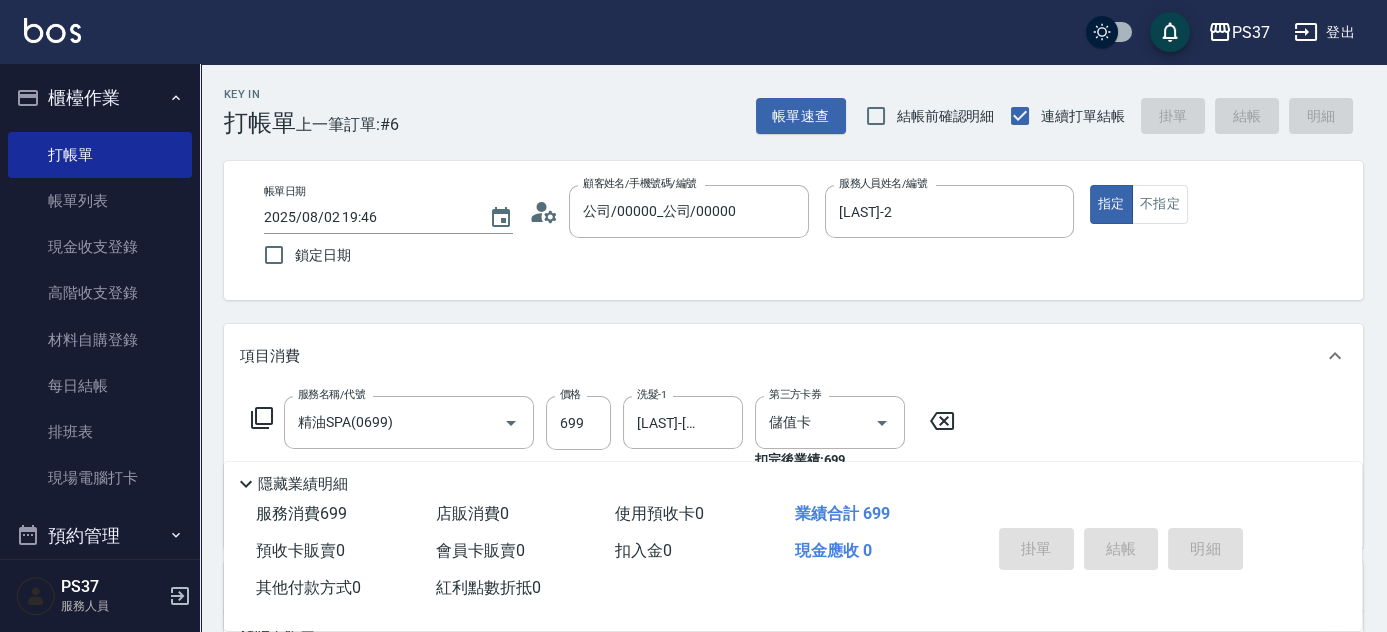 type on "2025/08/02 19:47" 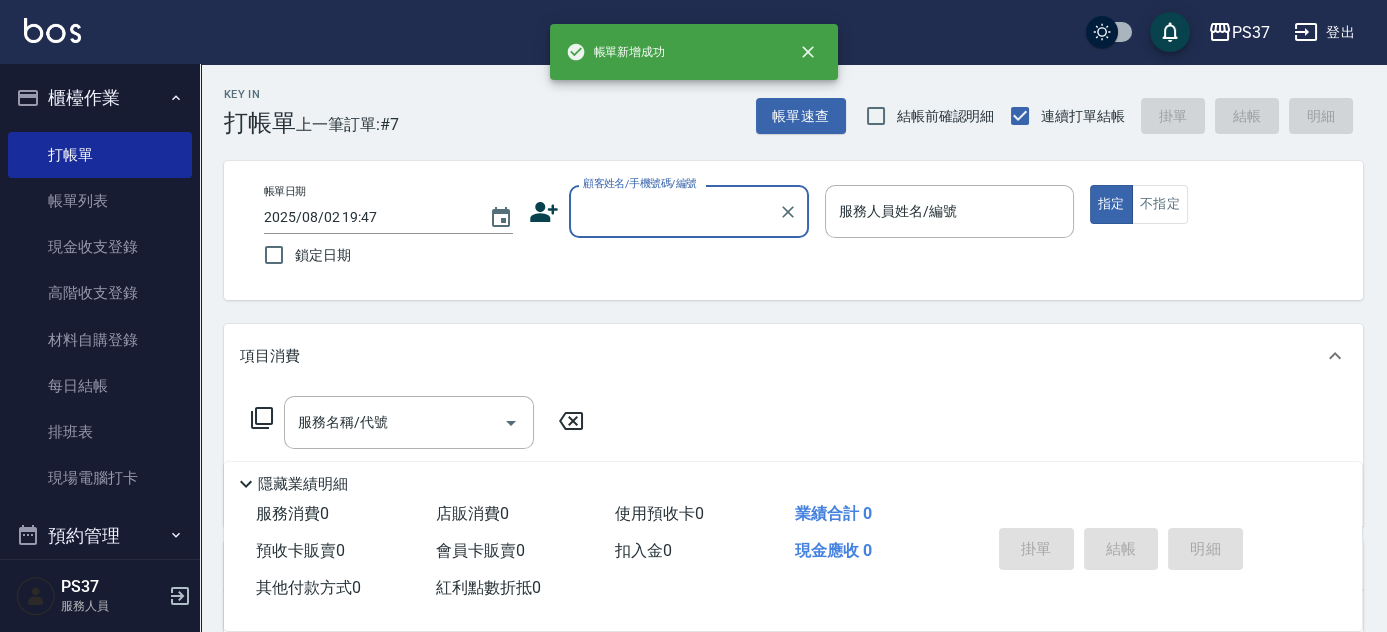 click on "顧客姓名/手機號碼/編號" at bounding box center [674, 211] 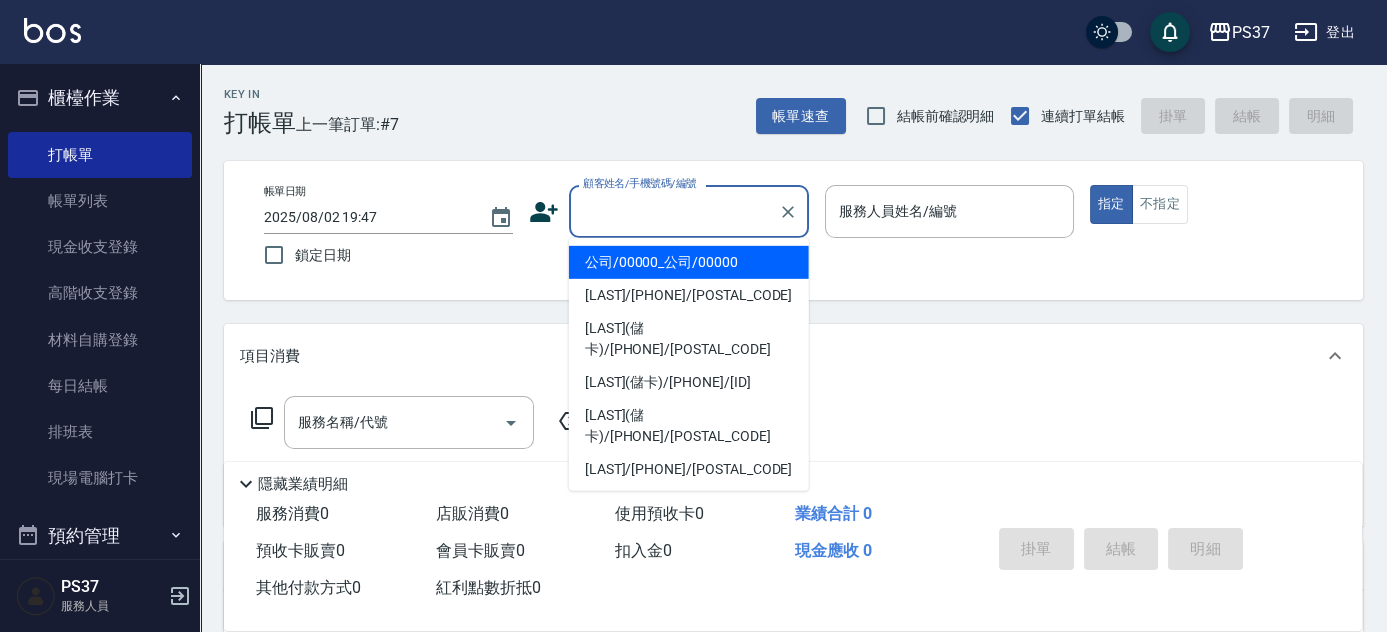 click on "公司/00000_公司/00000" at bounding box center [689, 262] 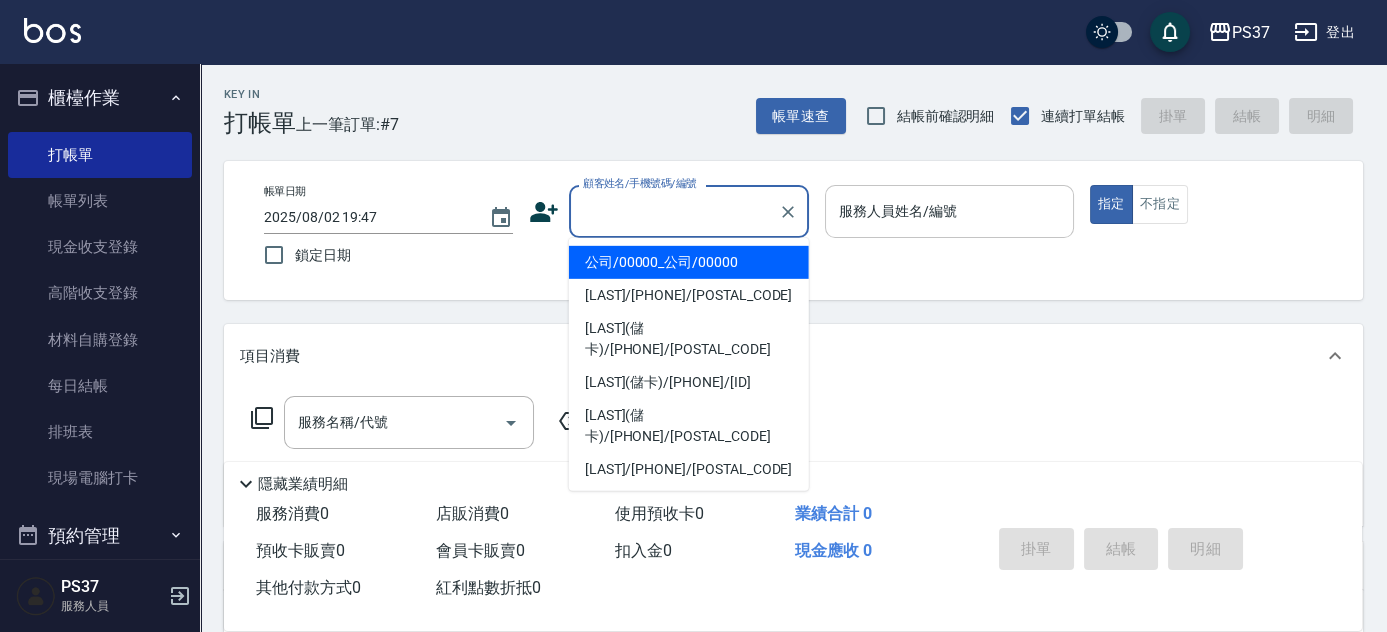 type on "公司/00000_公司/00000" 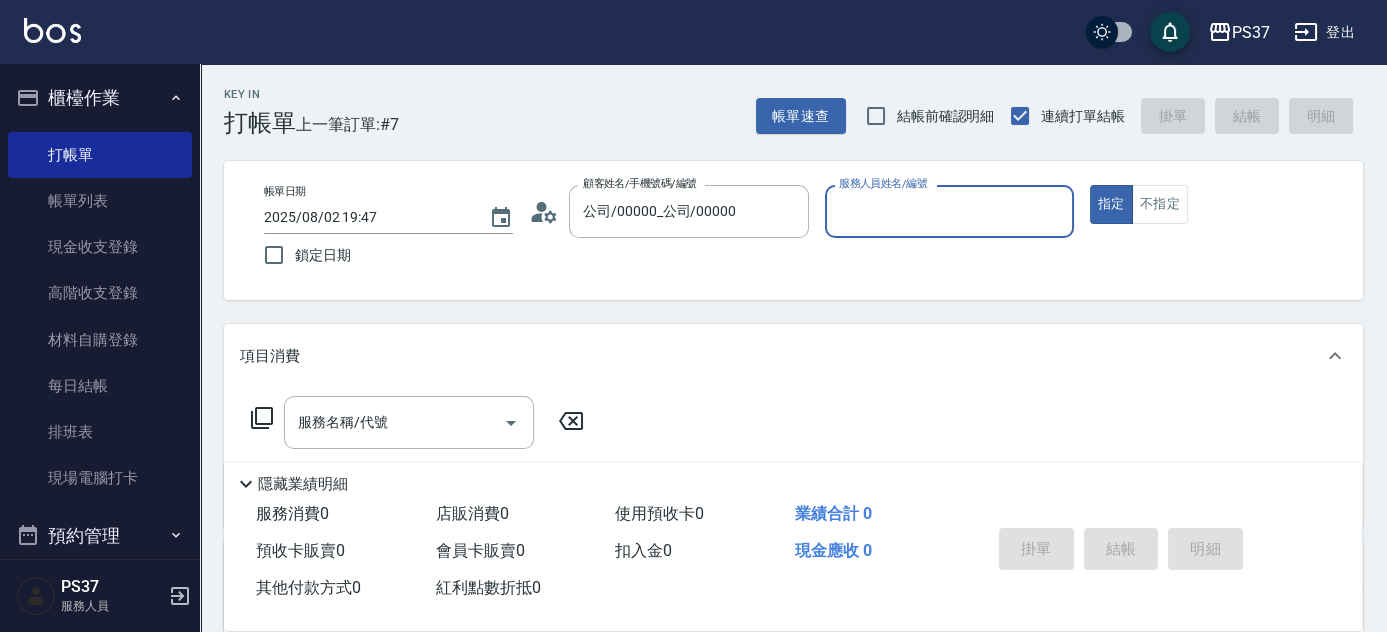 click on "服務人員姓名/編號" at bounding box center [949, 211] 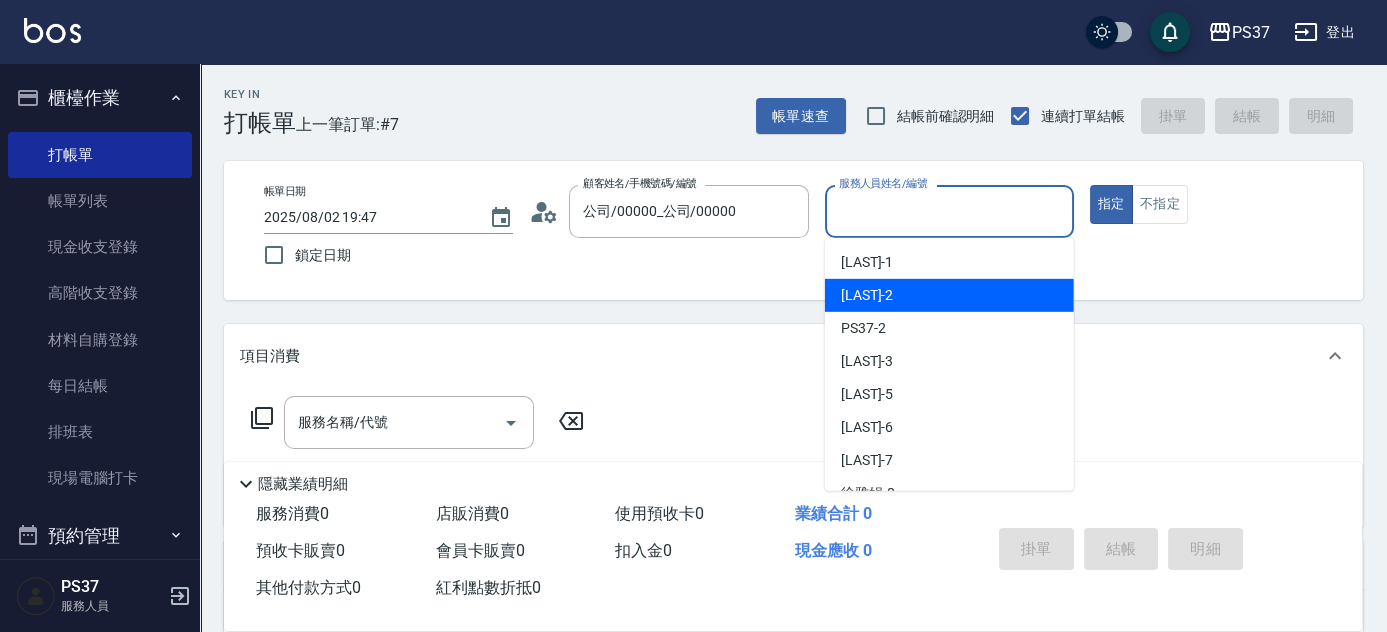 click on "[LAST] -[NUMBER]" at bounding box center (949, 295) 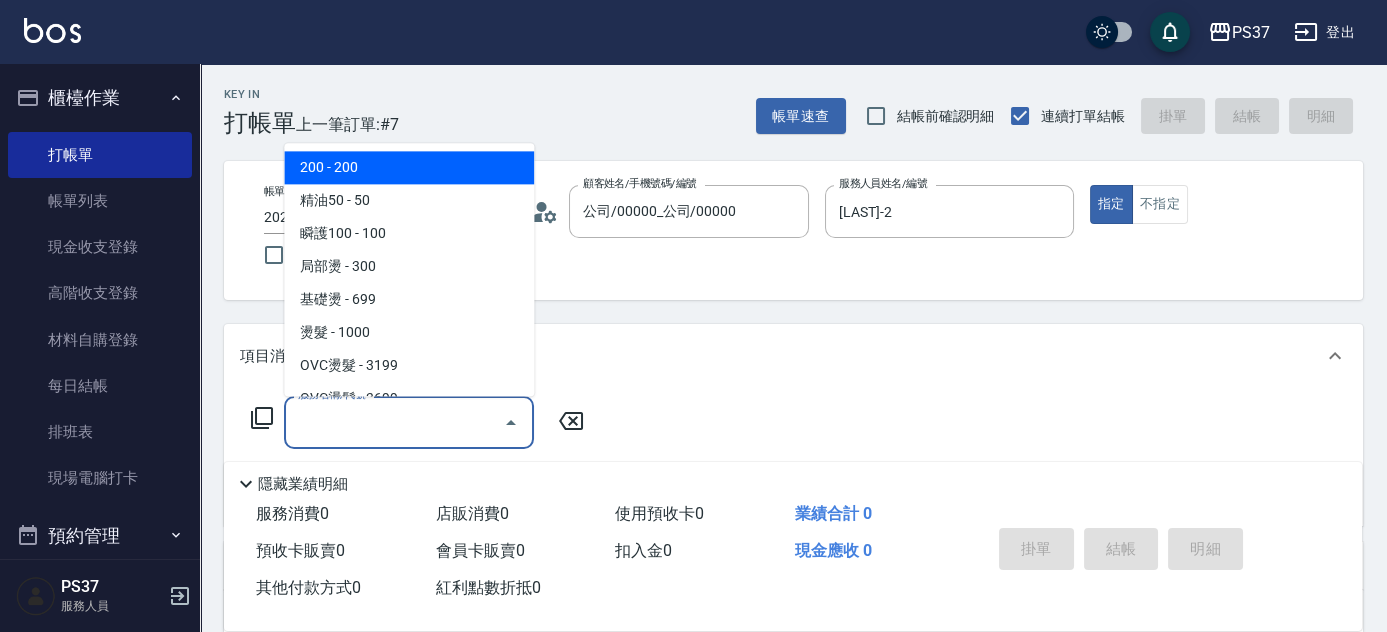 click on "服務名稱/代號" at bounding box center (394, 422) 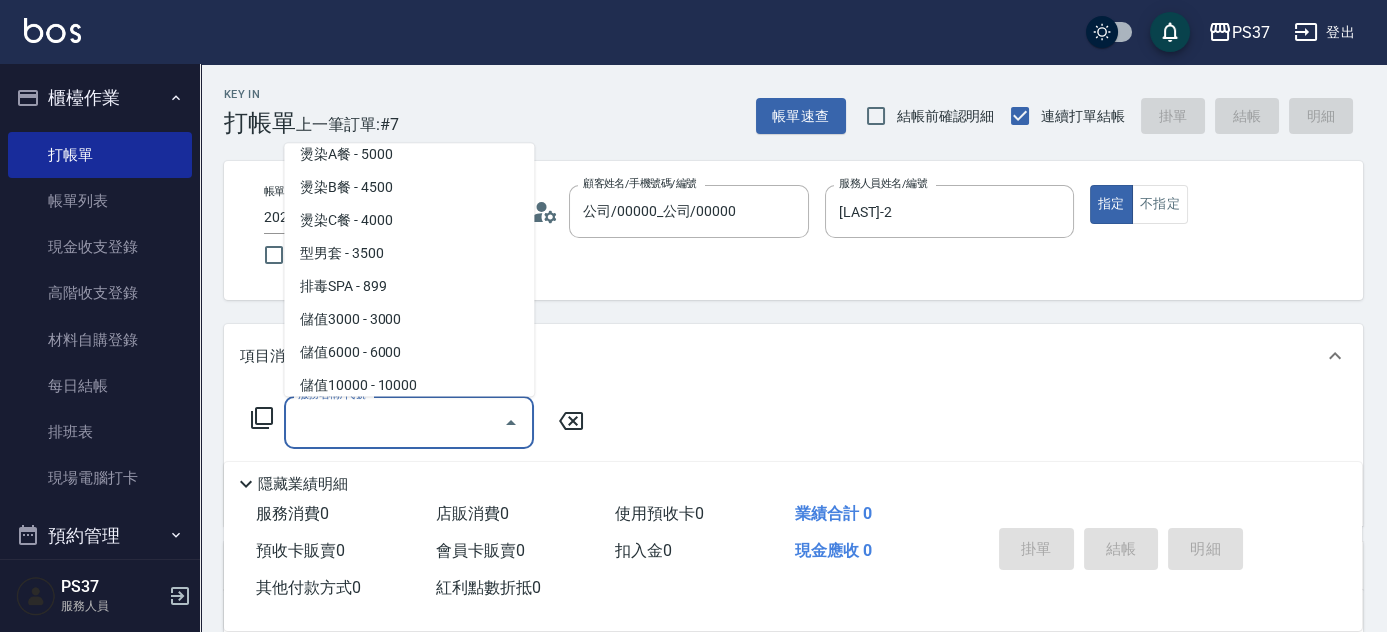scroll, scrollTop: 2090, scrollLeft: 0, axis: vertical 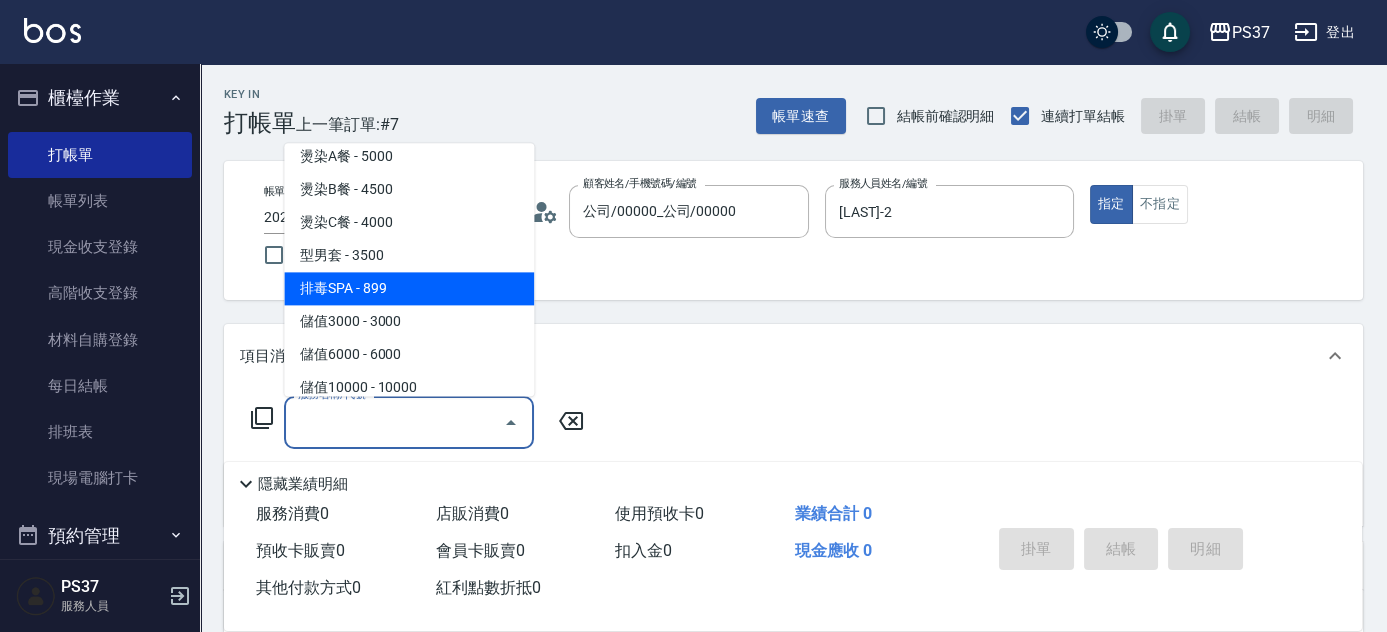 click on "排毒SPA - 899" at bounding box center (409, 289) 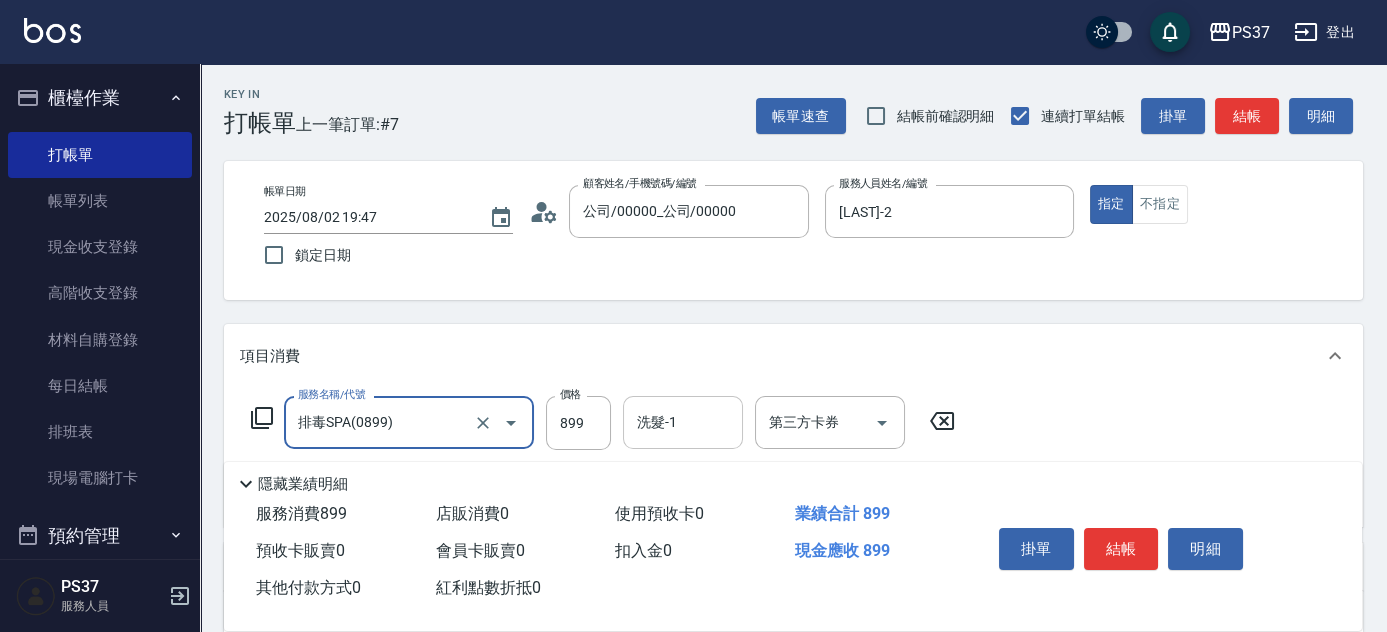 click on "洗髮-1" at bounding box center [683, 422] 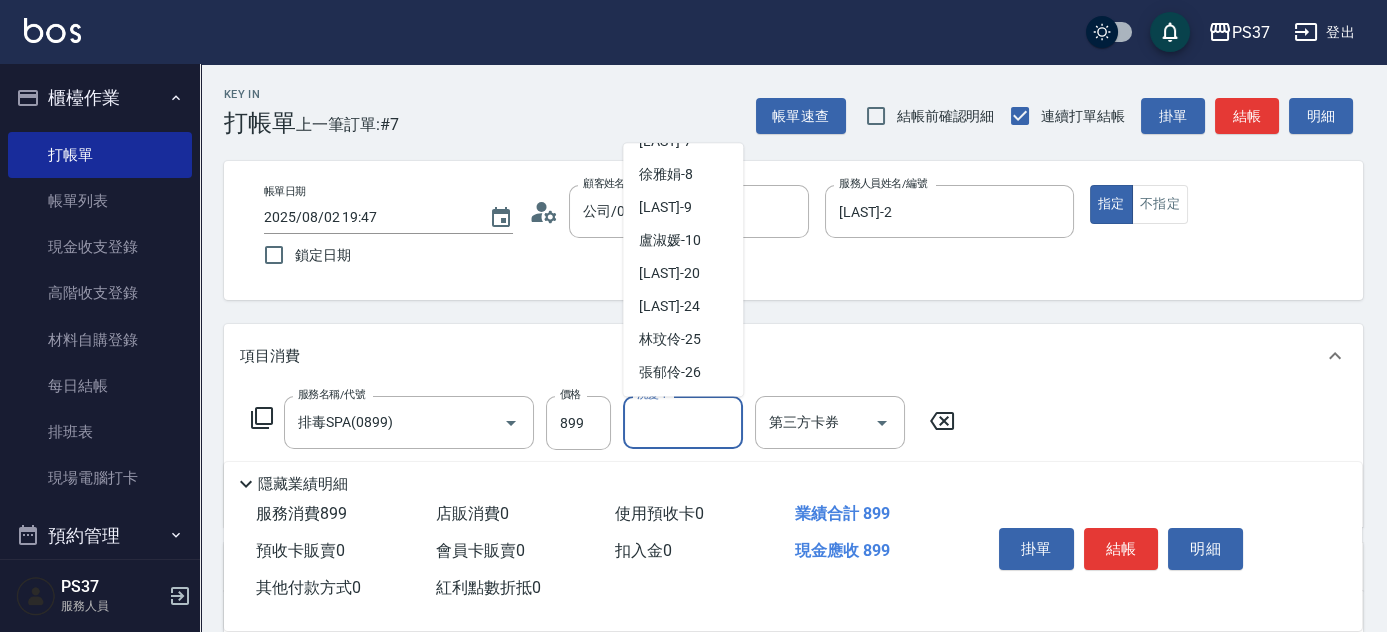 scroll, scrollTop: 323, scrollLeft: 0, axis: vertical 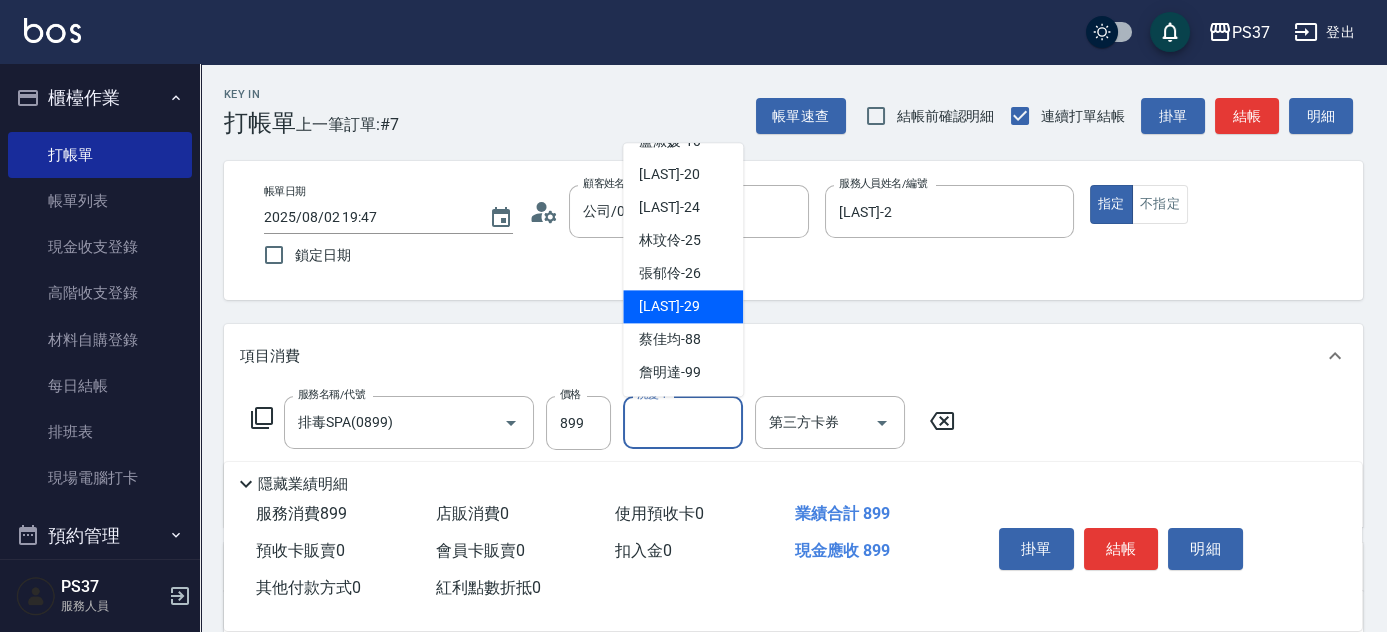 click on "[LAST] -29" at bounding box center (669, 307) 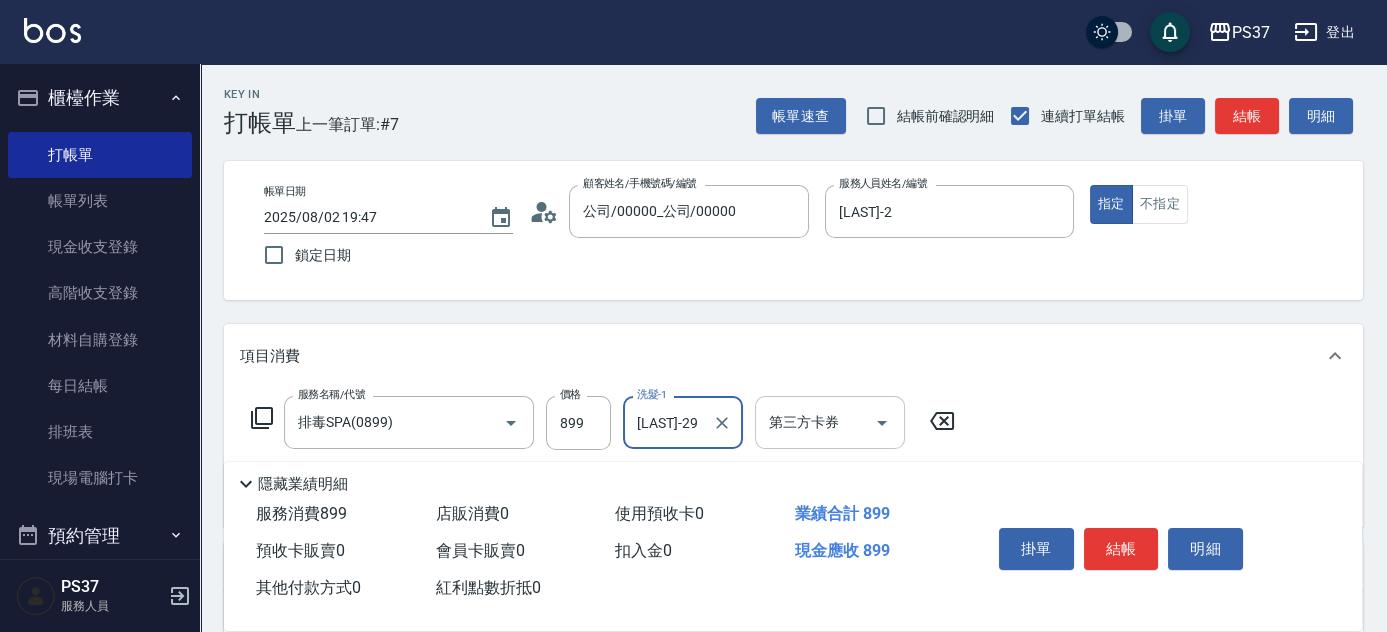 click 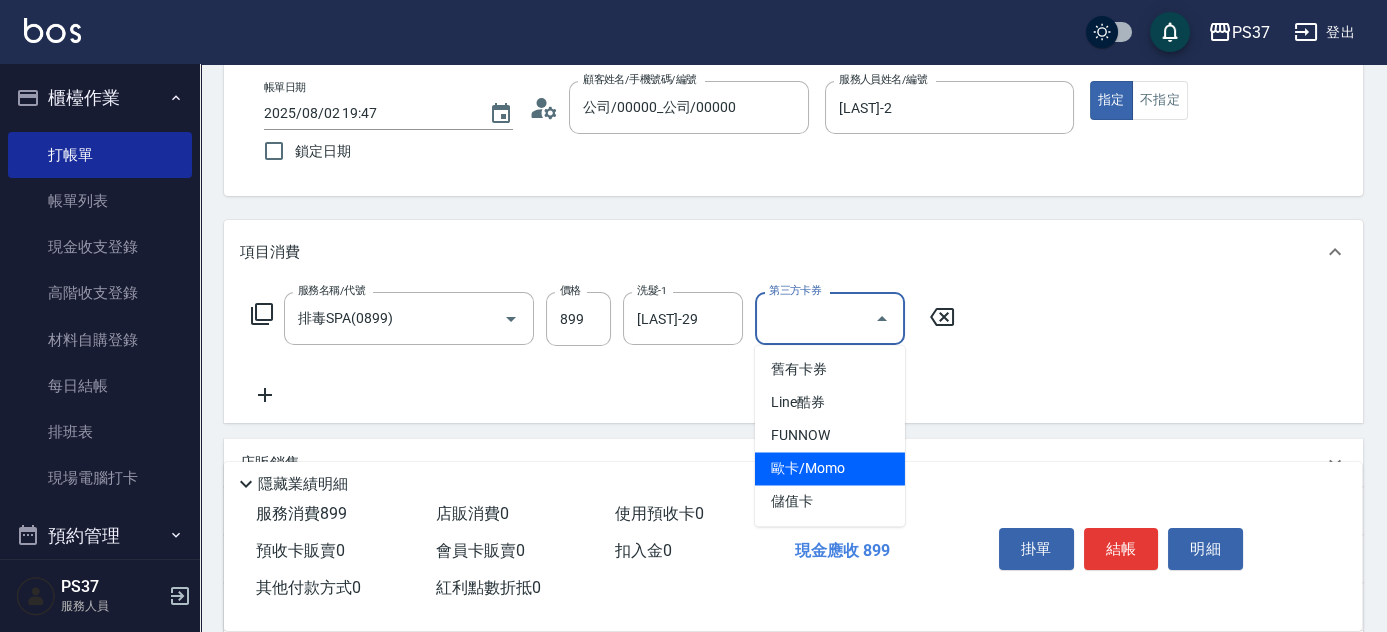 scroll, scrollTop: 181, scrollLeft: 0, axis: vertical 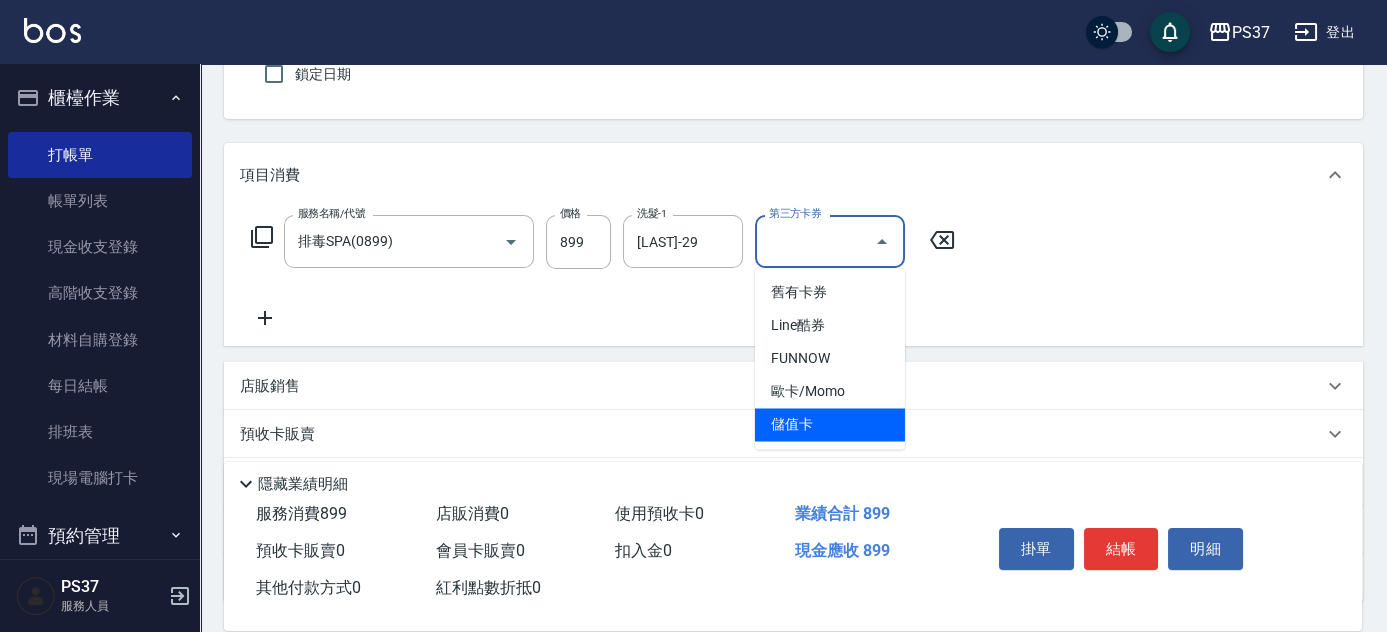 click on "儲值卡" at bounding box center [830, 424] 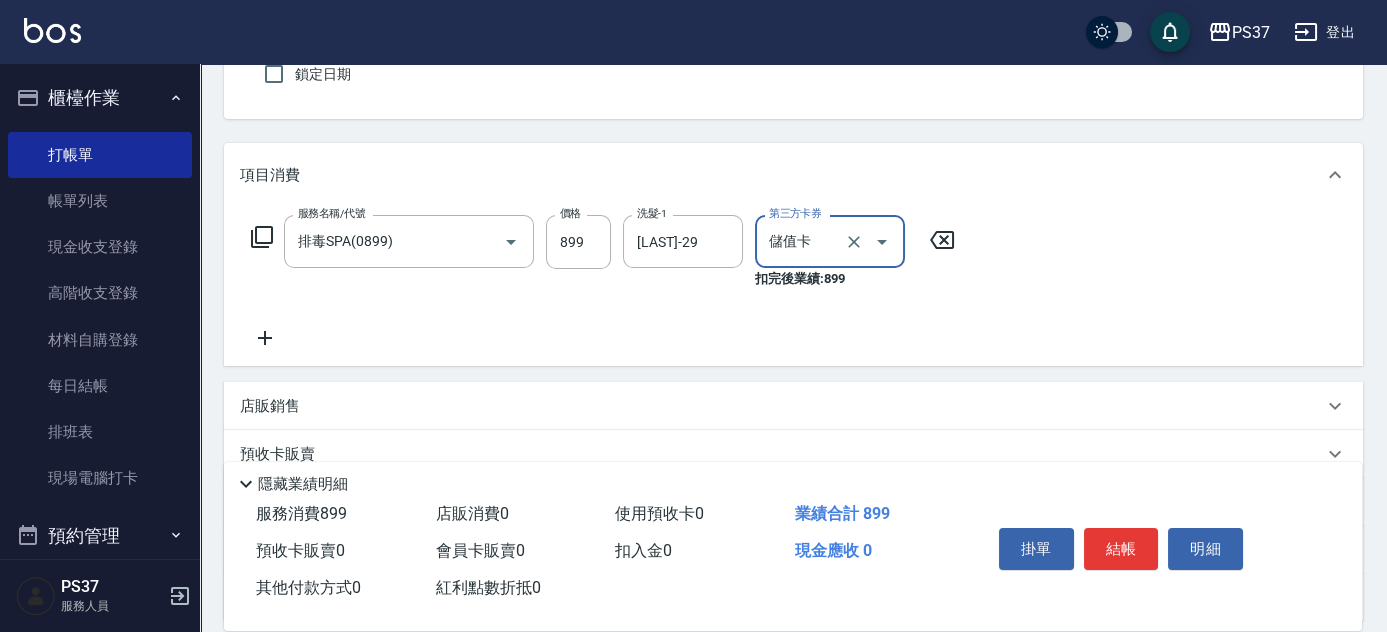 type on "儲值卡" 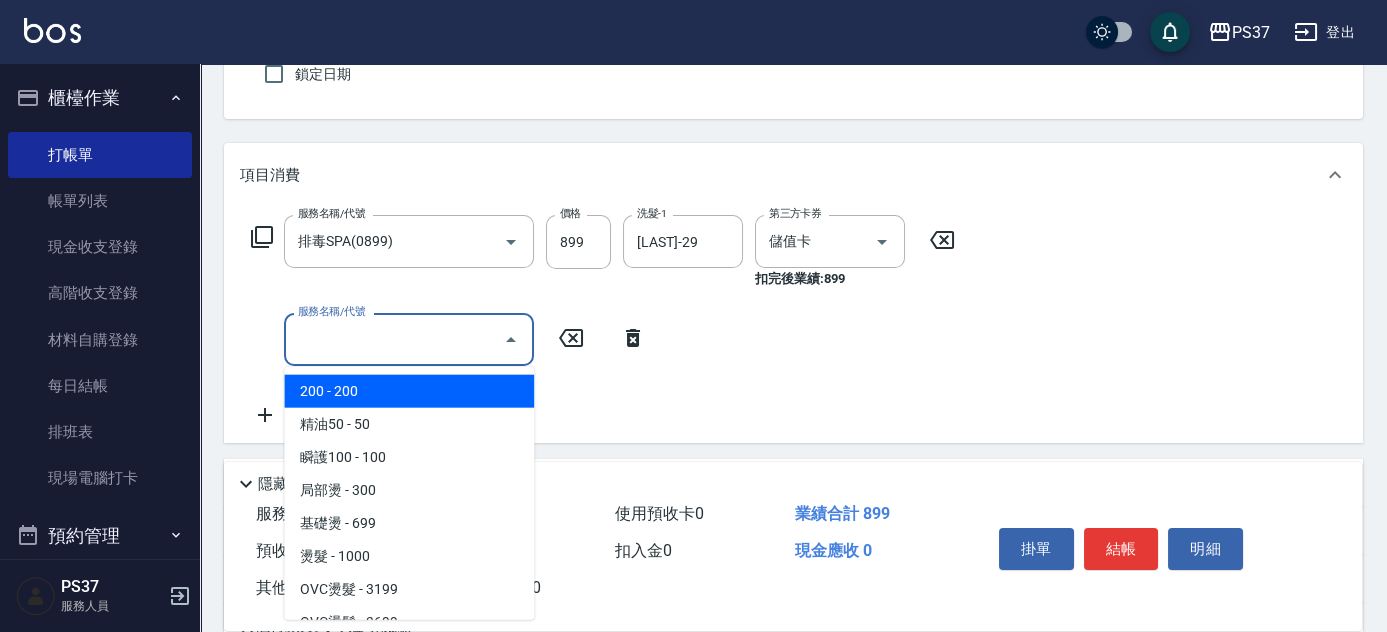 click on "服務名稱/代號" at bounding box center [394, 339] 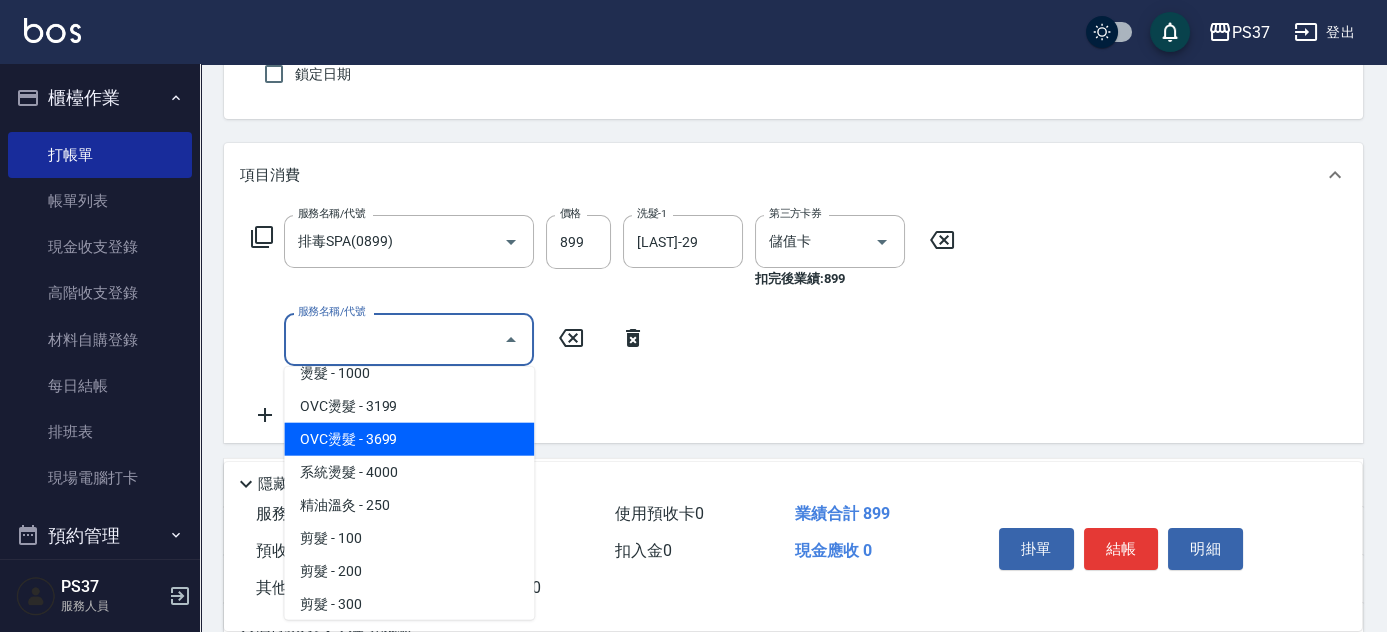 scroll, scrollTop: 181, scrollLeft: 0, axis: vertical 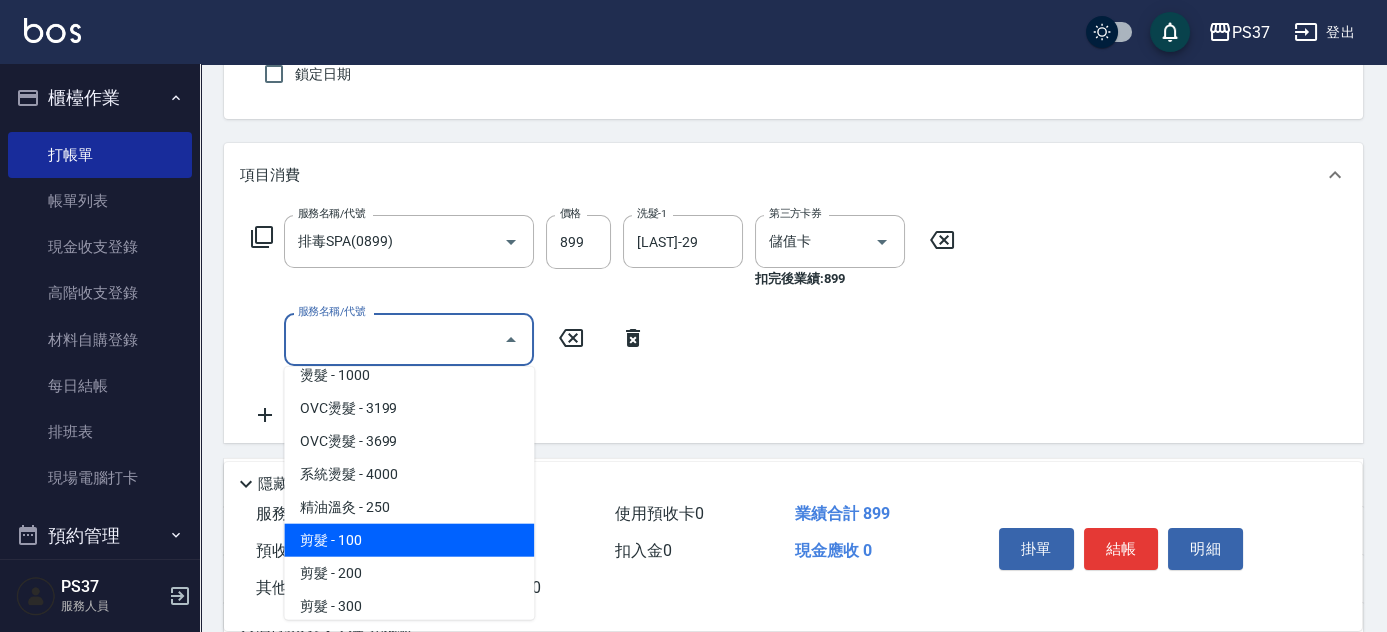 click on "剪髮 - 100" at bounding box center [409, 540] 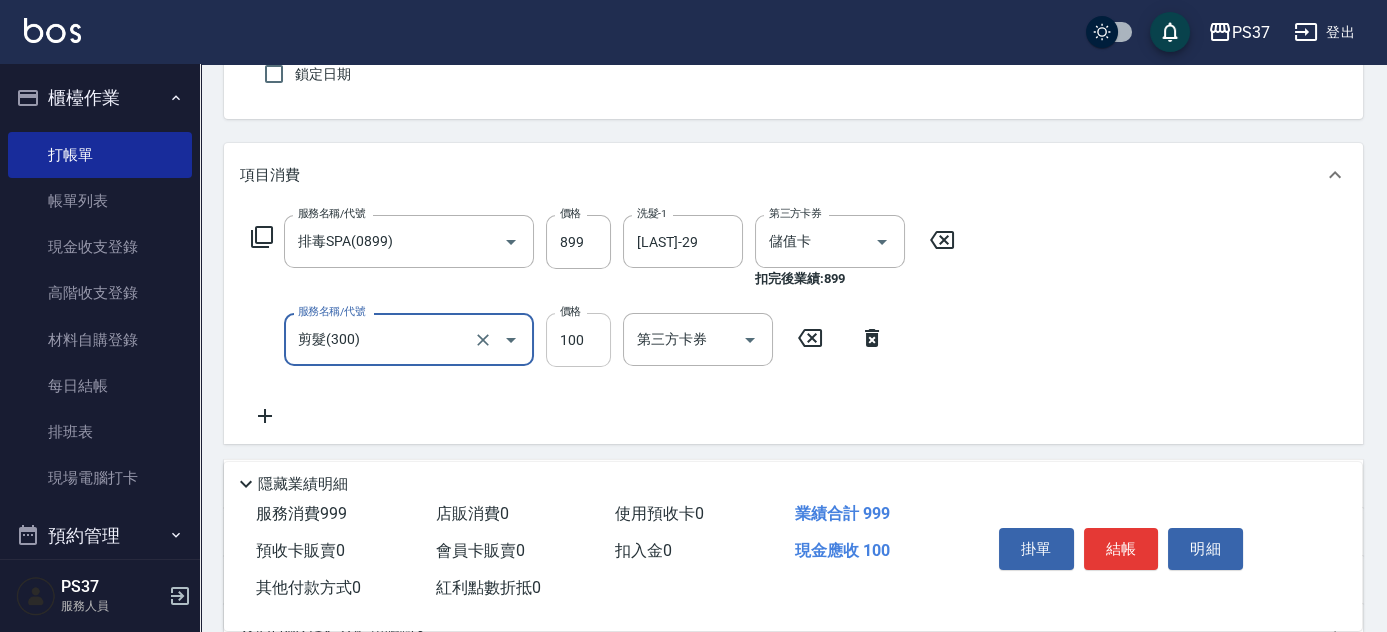 click on "100" at bounding box center (578, 340) 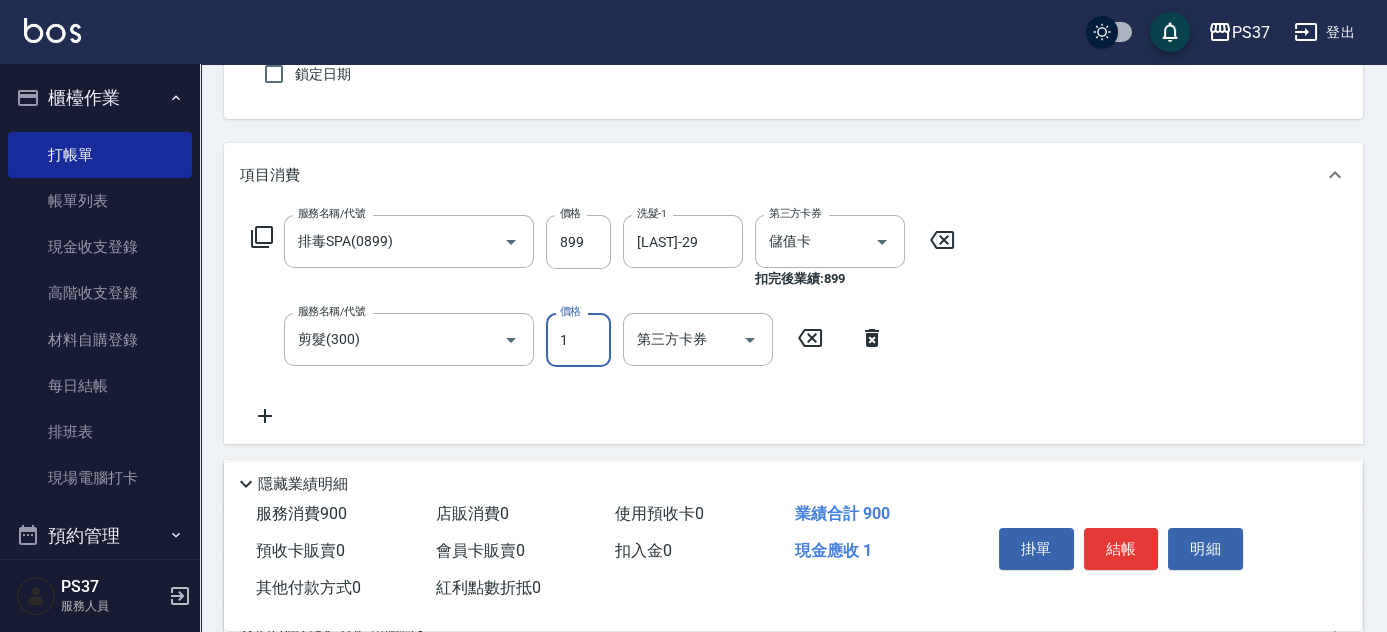 type on "1" 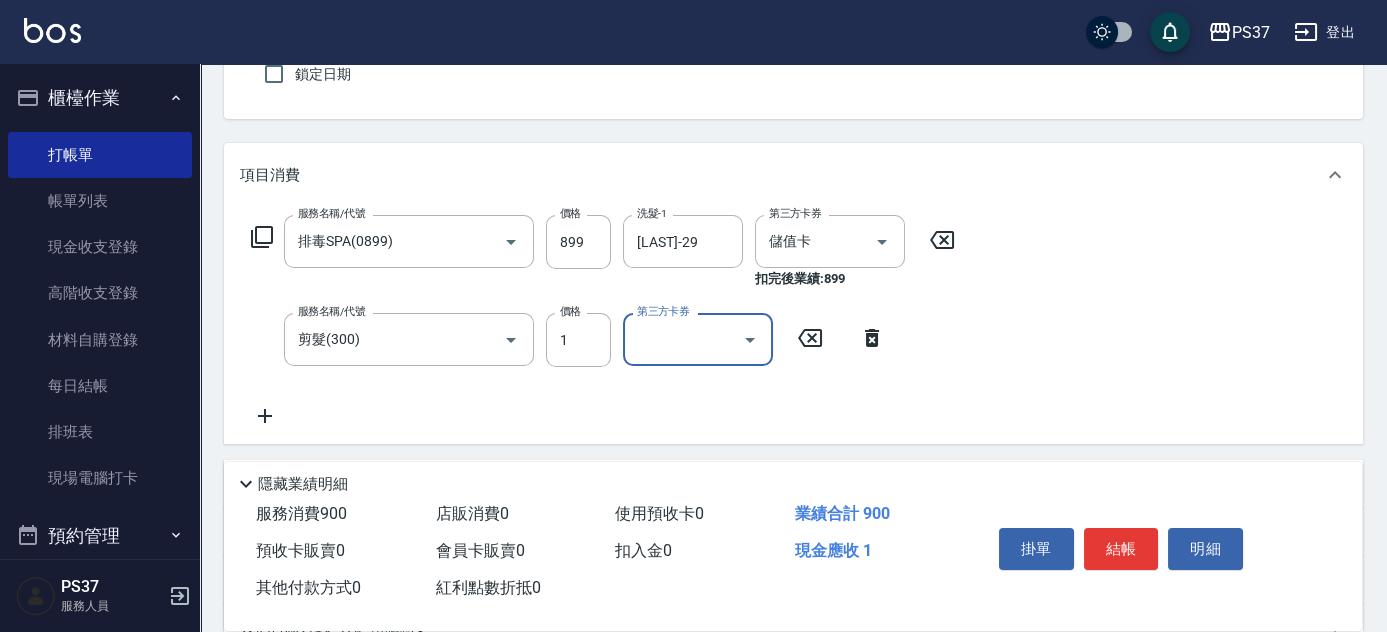 drag, startPoint x: 760, startPoint y: 334, endPoint x: 763, endPoint y: 351, distance: 17.262676 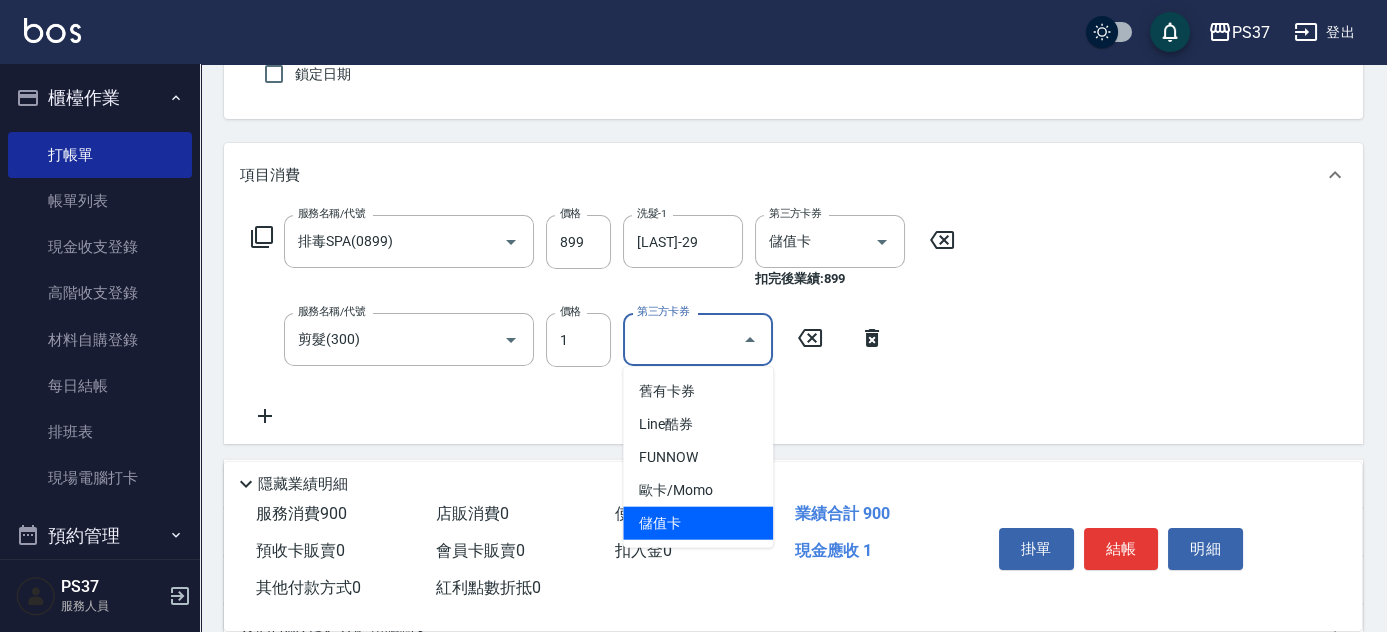 drag, startPoint x: 709, startPoint y: 525, endPoint x: 860, endPoint y: 526, distance: 151.00331 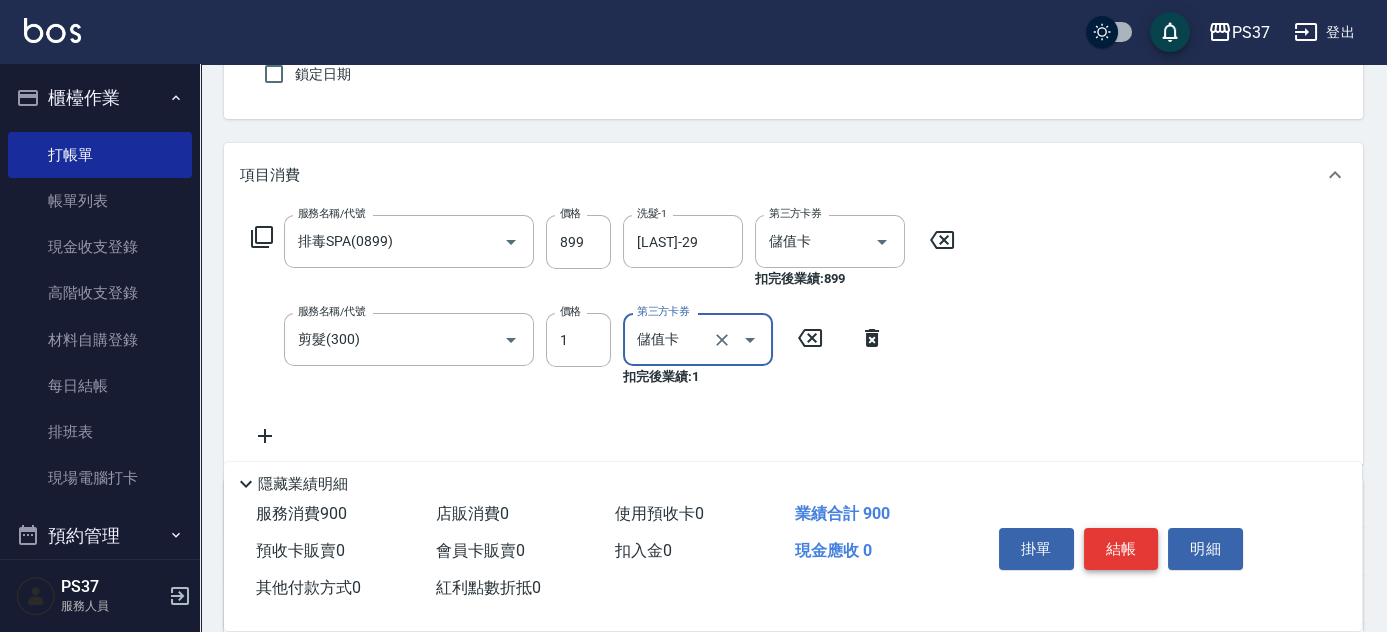click on "結帳" at bounding box center [1121, 549] 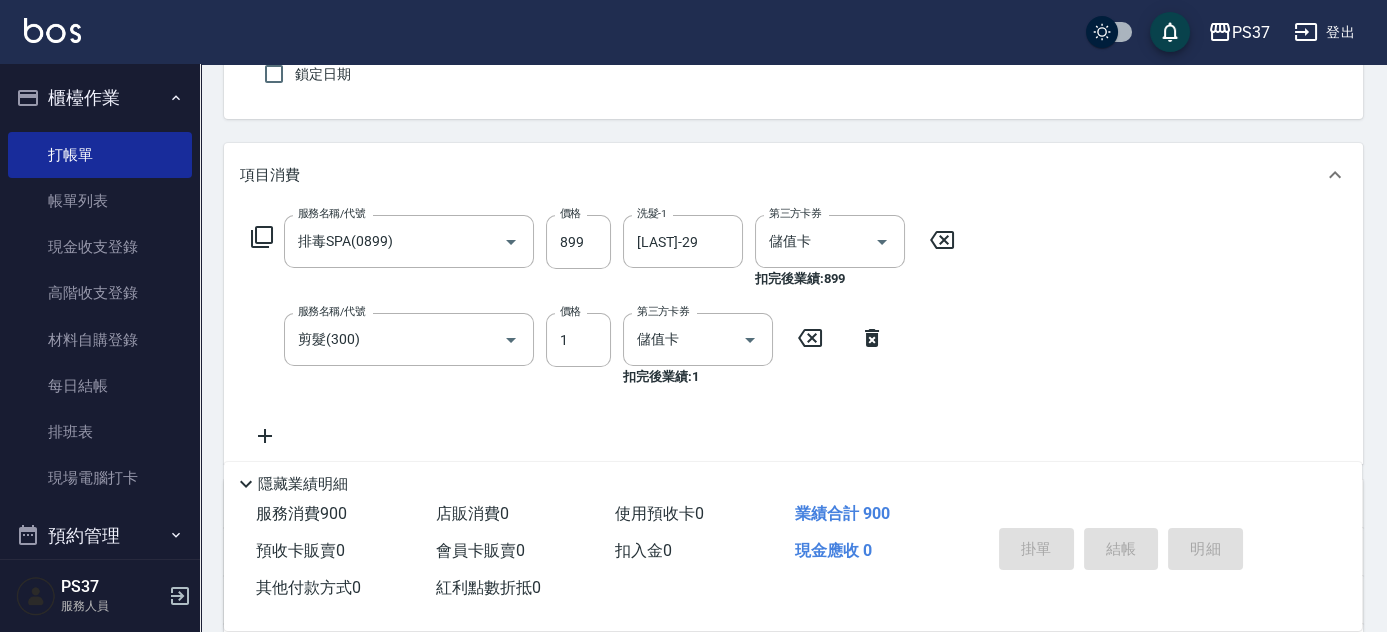 type 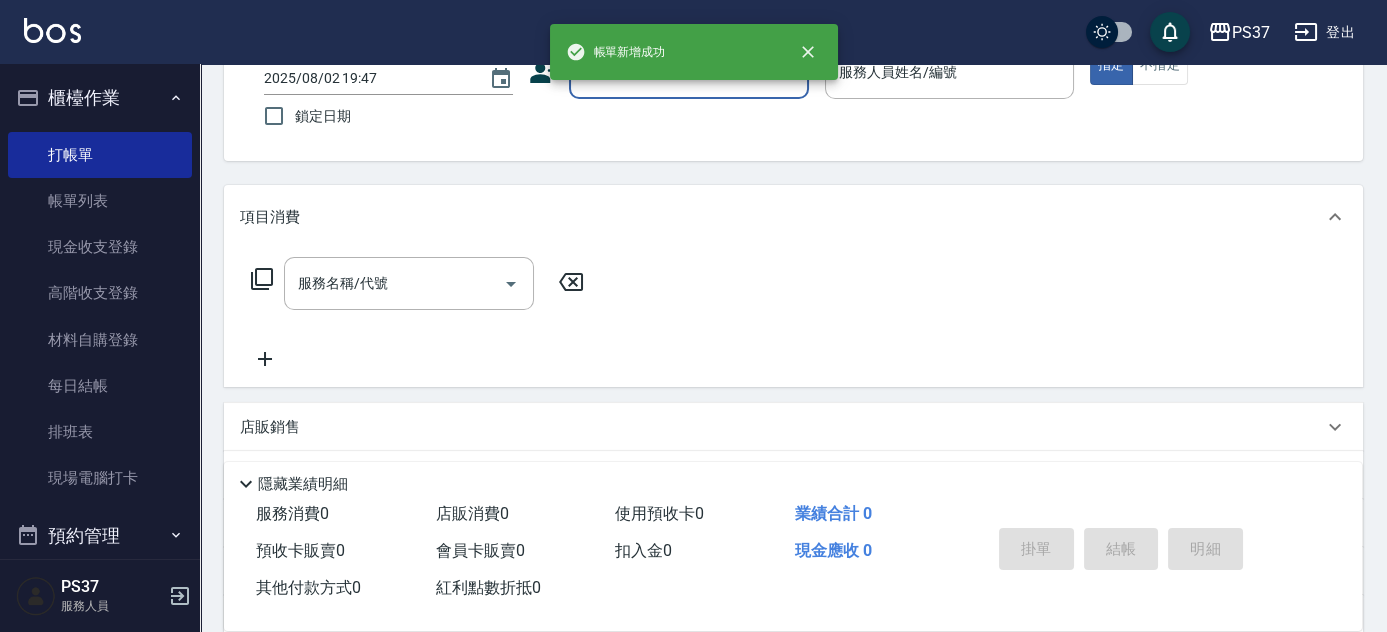 scroll, scrollTop: 0, scrollLeft: 0, axis: both 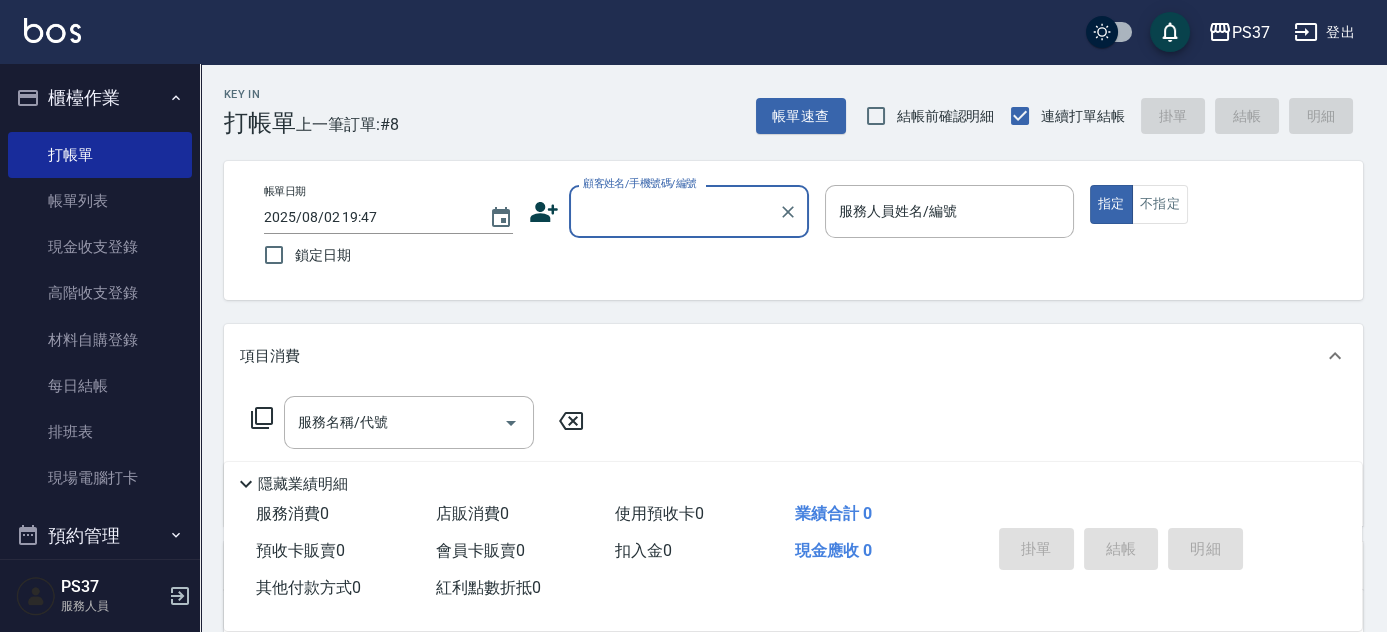 click on "顧客姓名/手機號碼/編號" at bounding box center [674, 211] 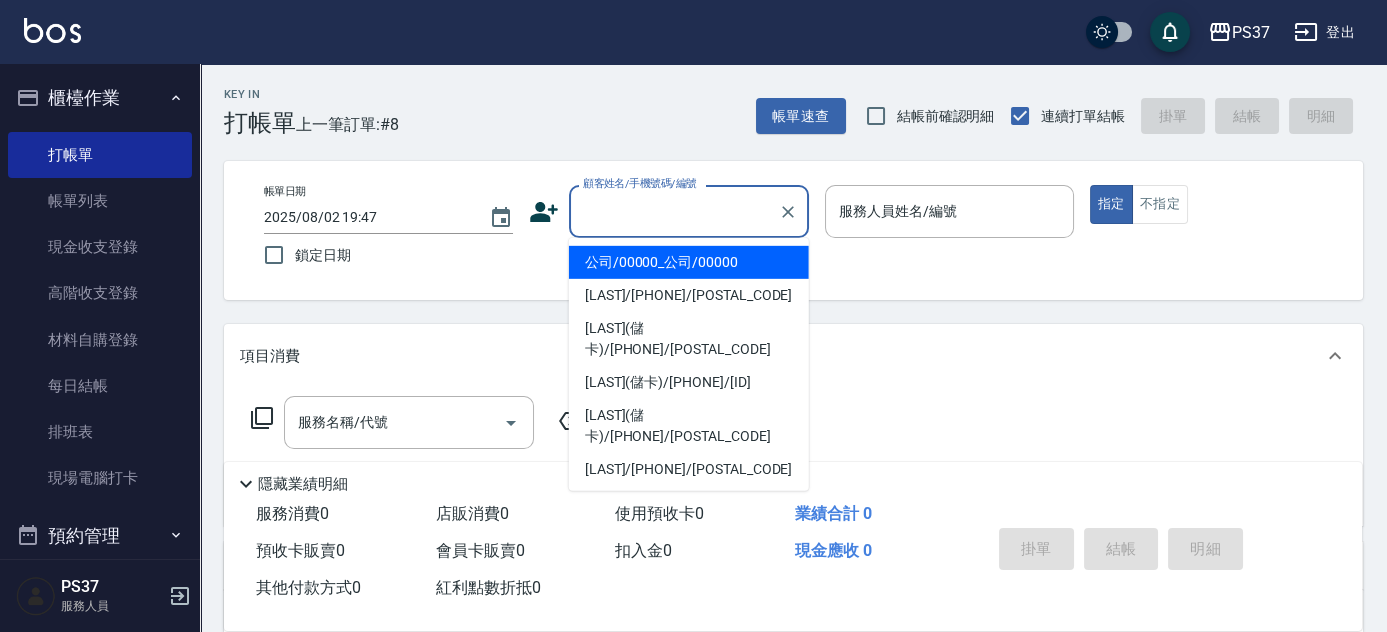 click on "公司/00000_公司/00000" at bounding box center [689, 262] 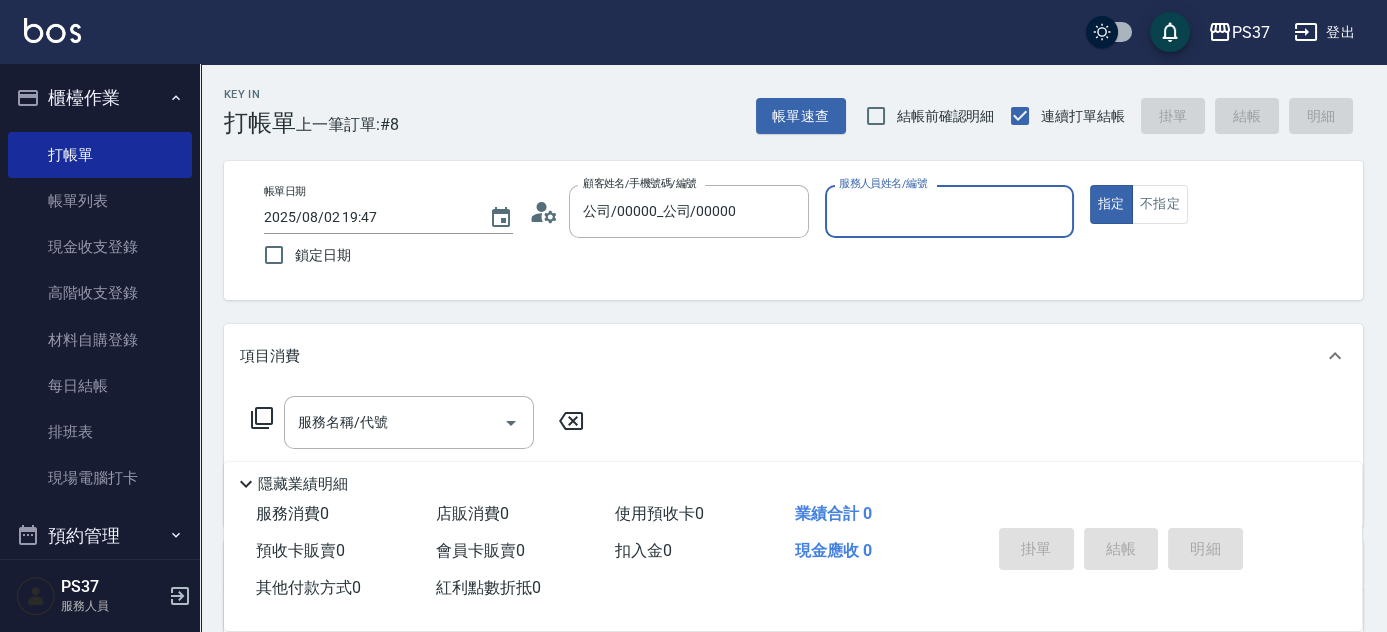 click on "服務人員姓名/編號" at bounding box center (949, 211) 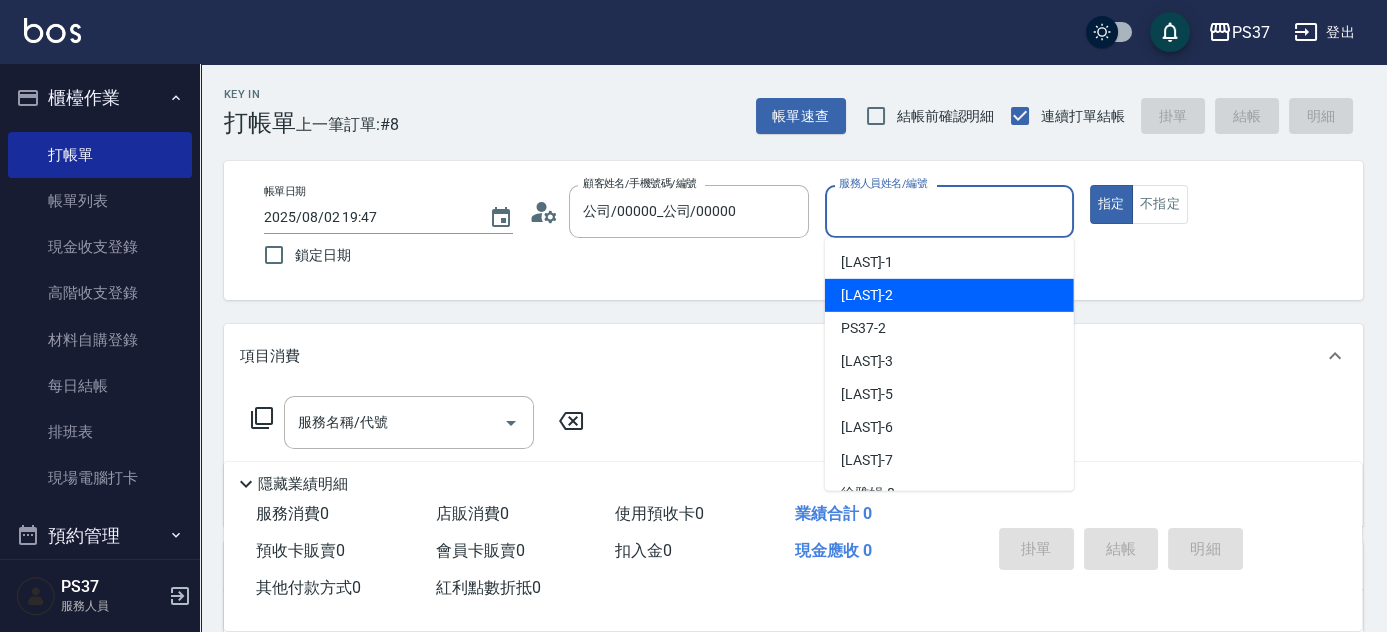 click on "[LAST] -[NUMBER]" at bounding box center (949, 295) 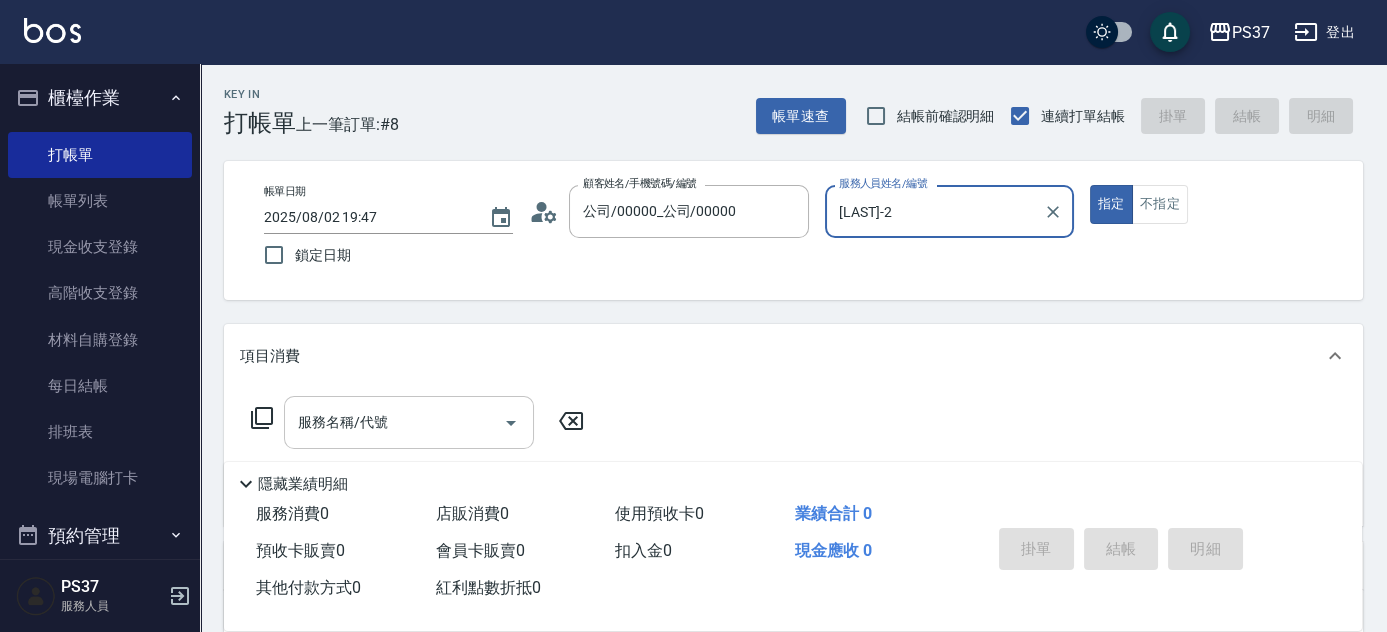 click on "服務名稱/代號" at bounding box center (394, 422) 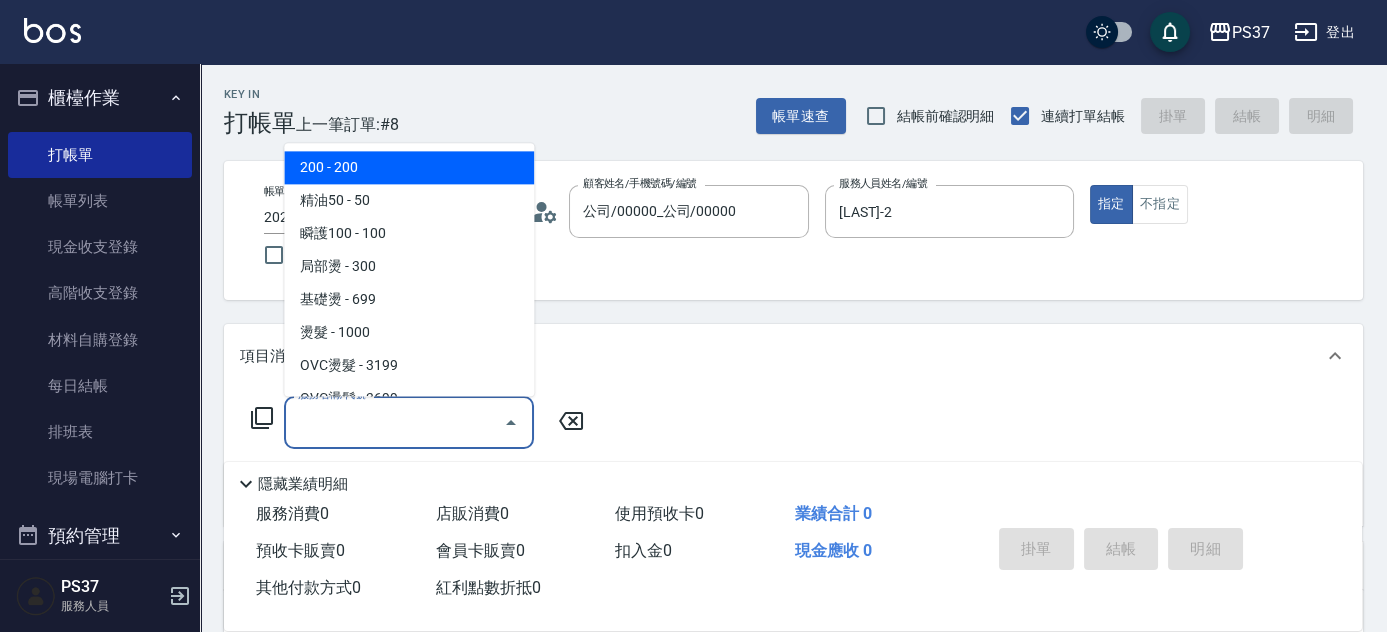 click on "200 - 200" at bounding box center (409, 168) 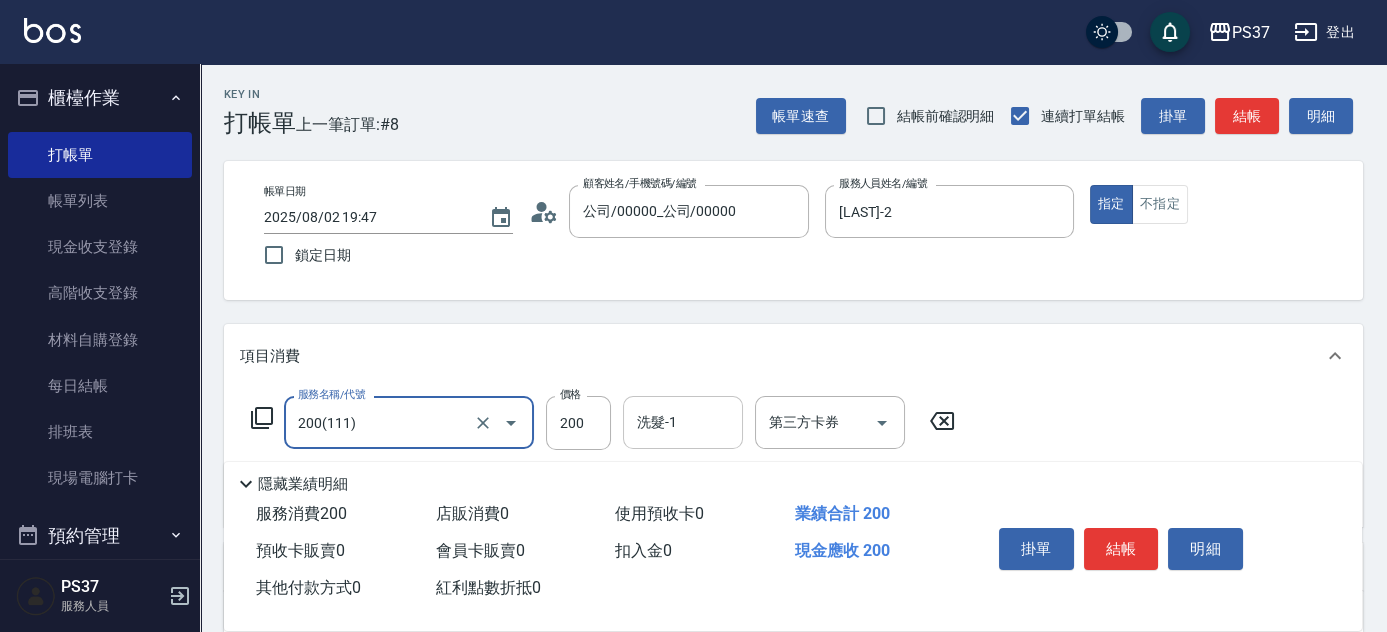click on "洗髮-1" at bounding box center (683, 422) 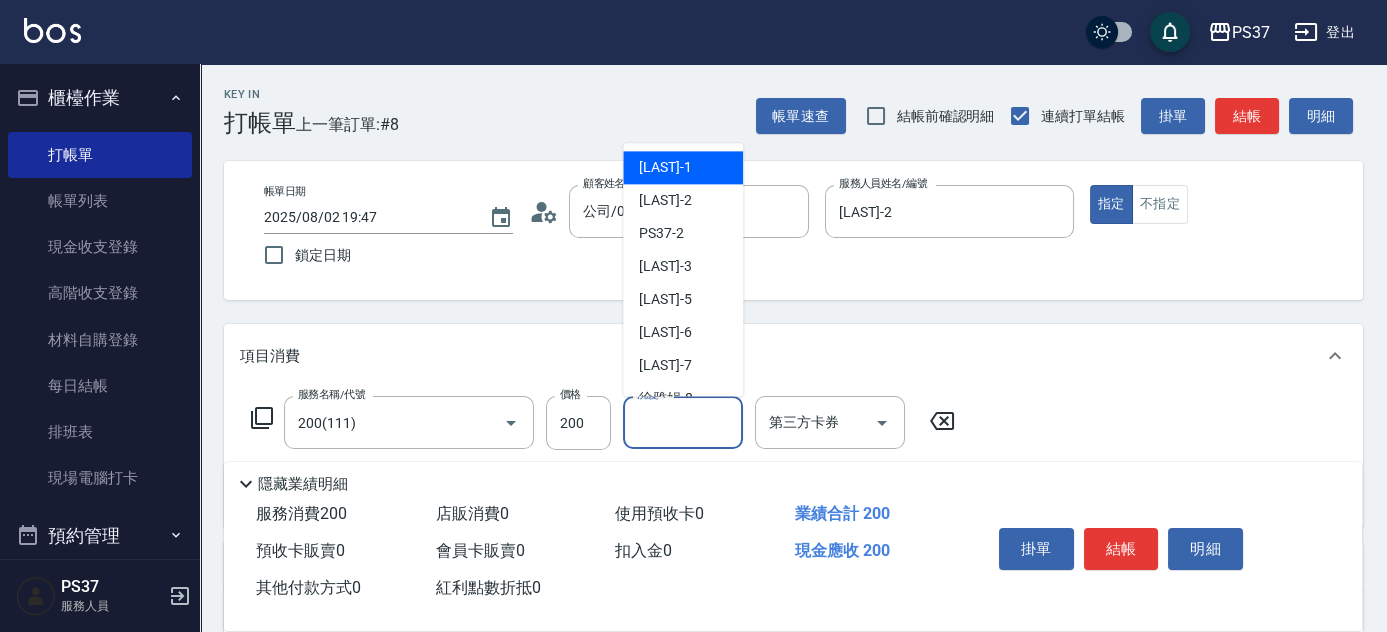 click on "[LAST] -1" at bounding box center [665, 168] 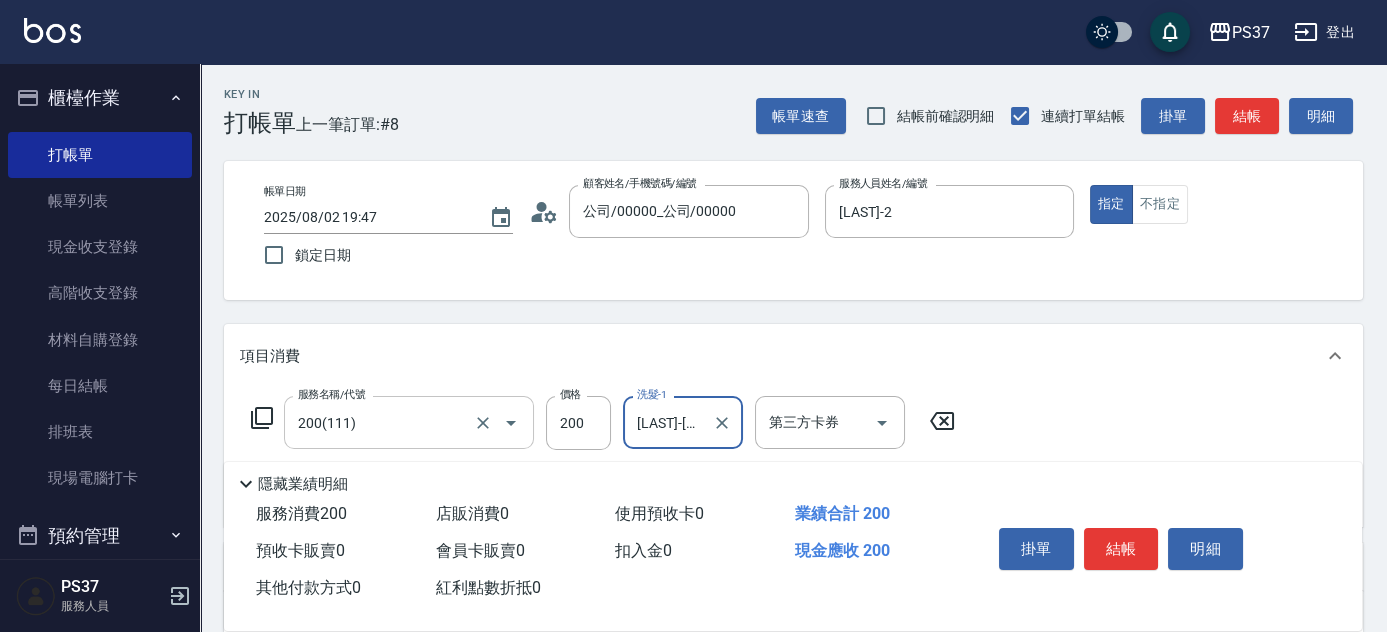 scroll, scrollTop: 181, scrollLeft: 0, axis: vertical 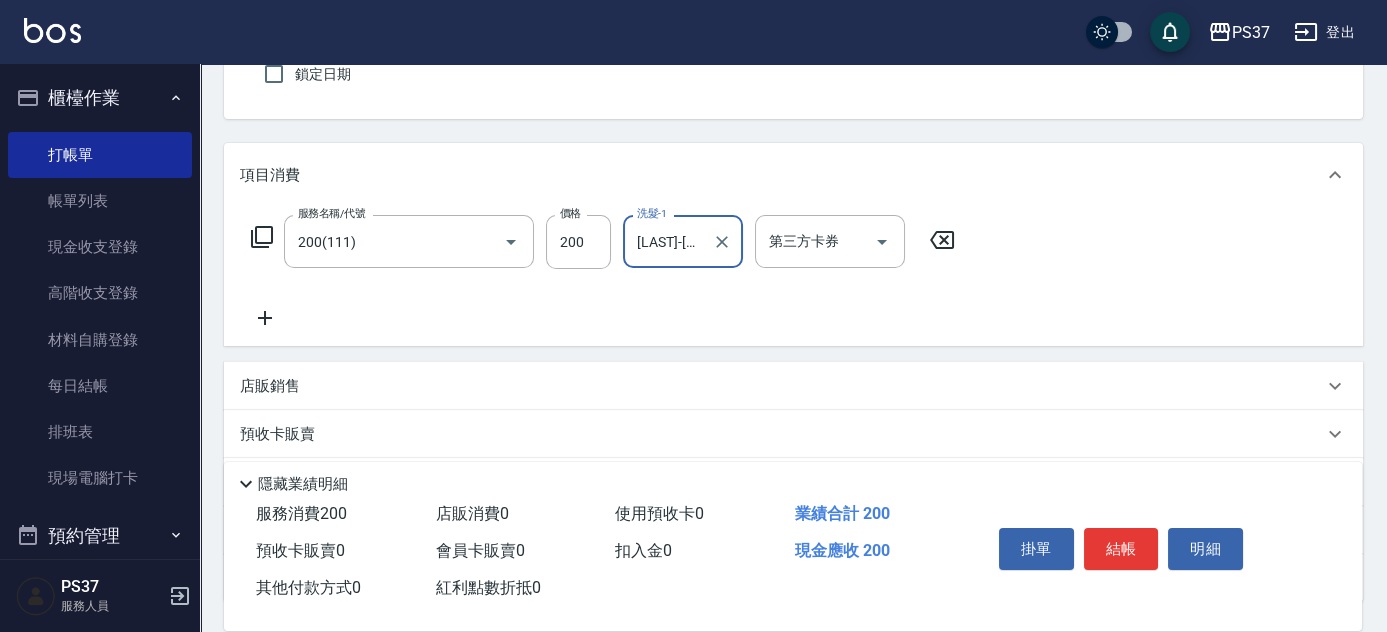 click 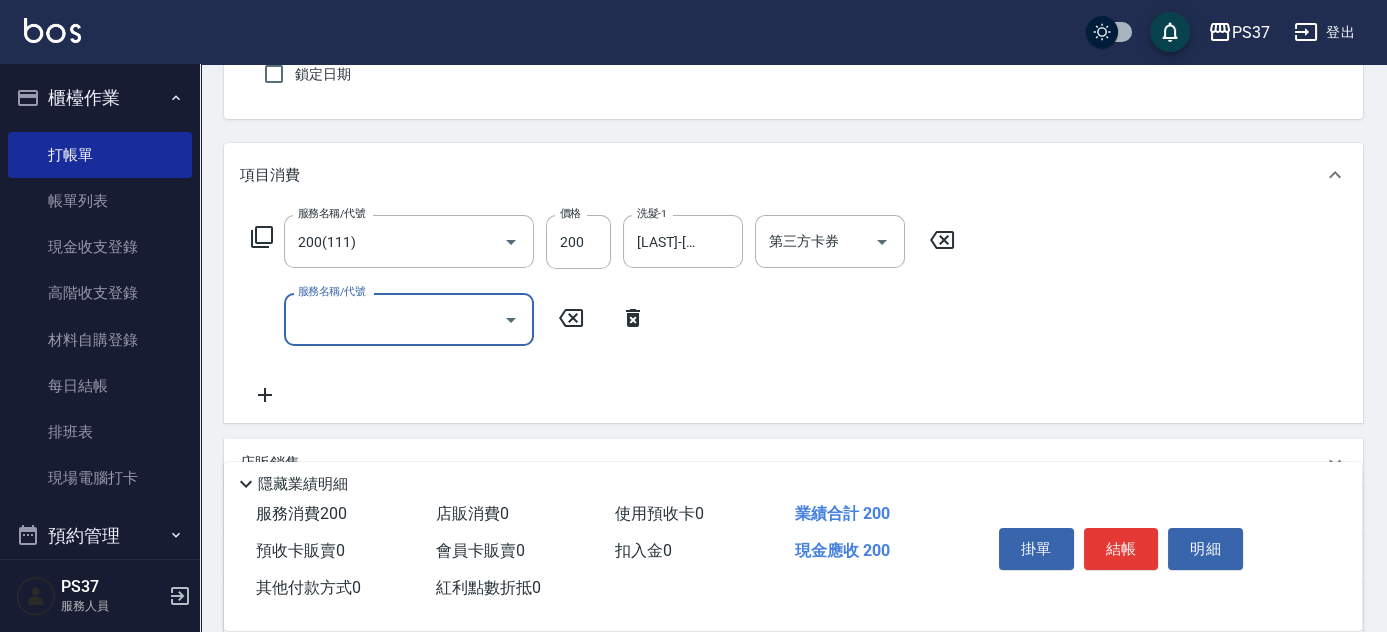 click on "服務名稱/代號" at bounding box center [394, 319] 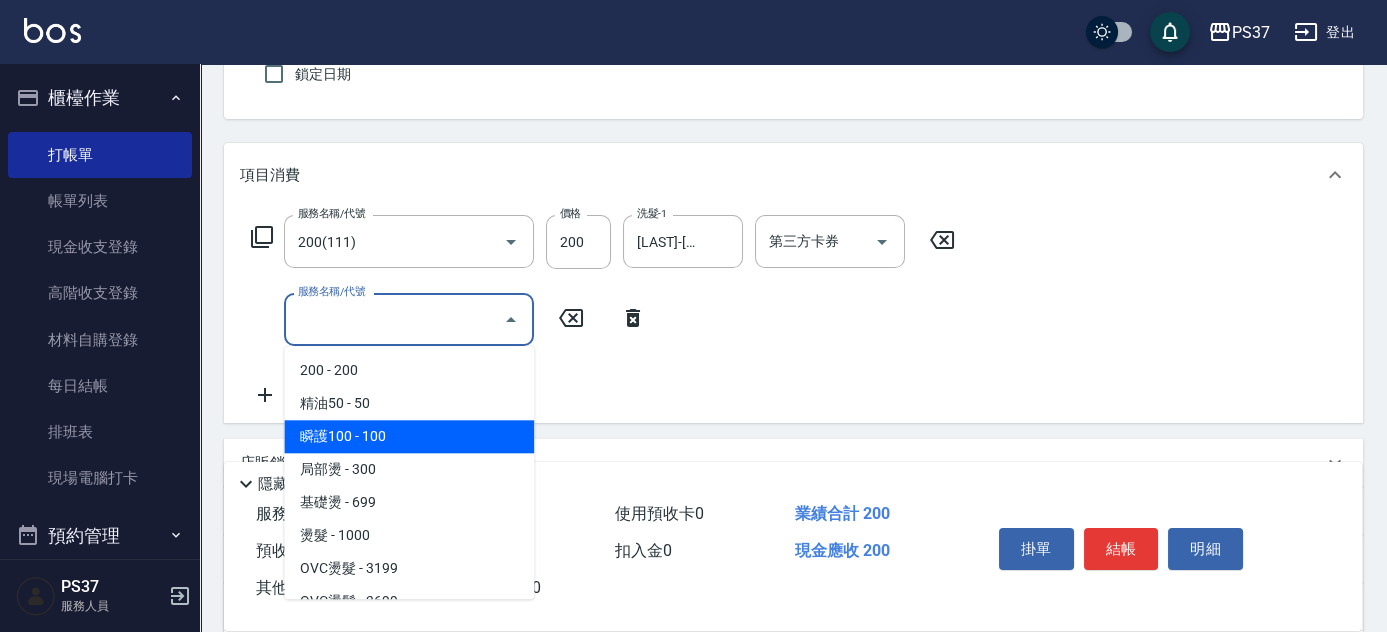 click on "瞬護100 - 100" at bounding box center (409, 436) 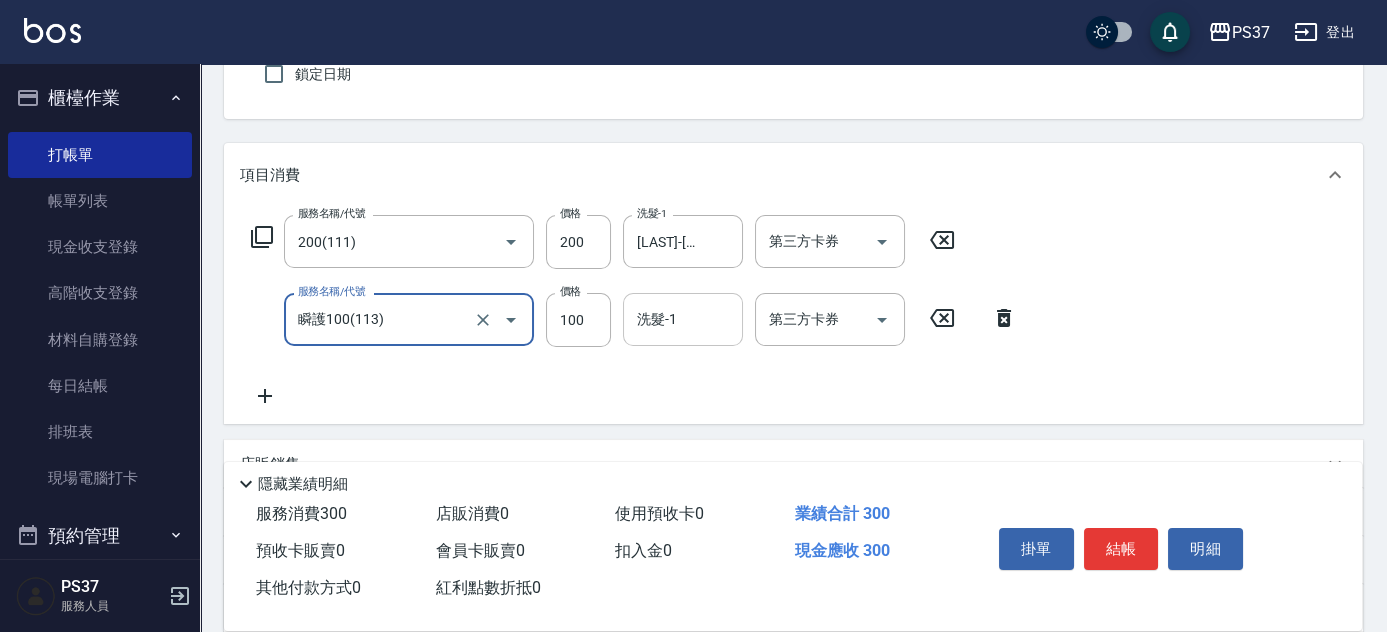 click on "洗髮-1 洗髮-1" at bounding box center (683, 319) 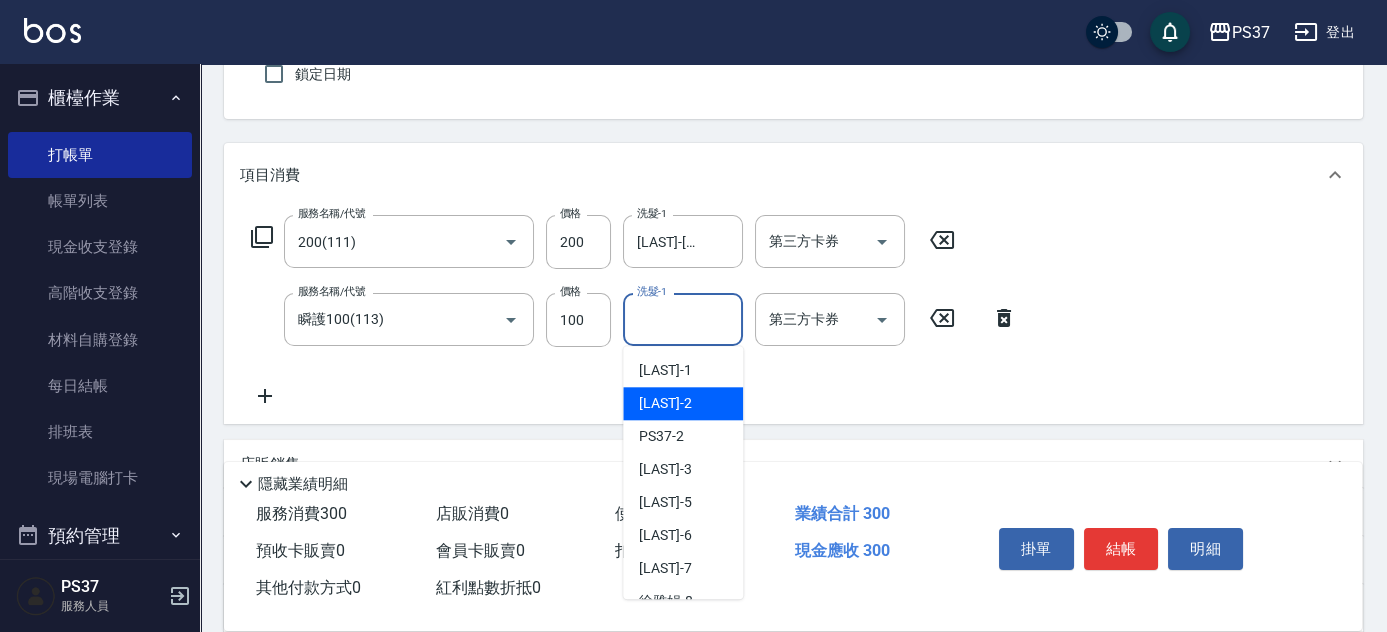 click on "[LAST] -[NUMBER]" at bounding box center (665, 403) 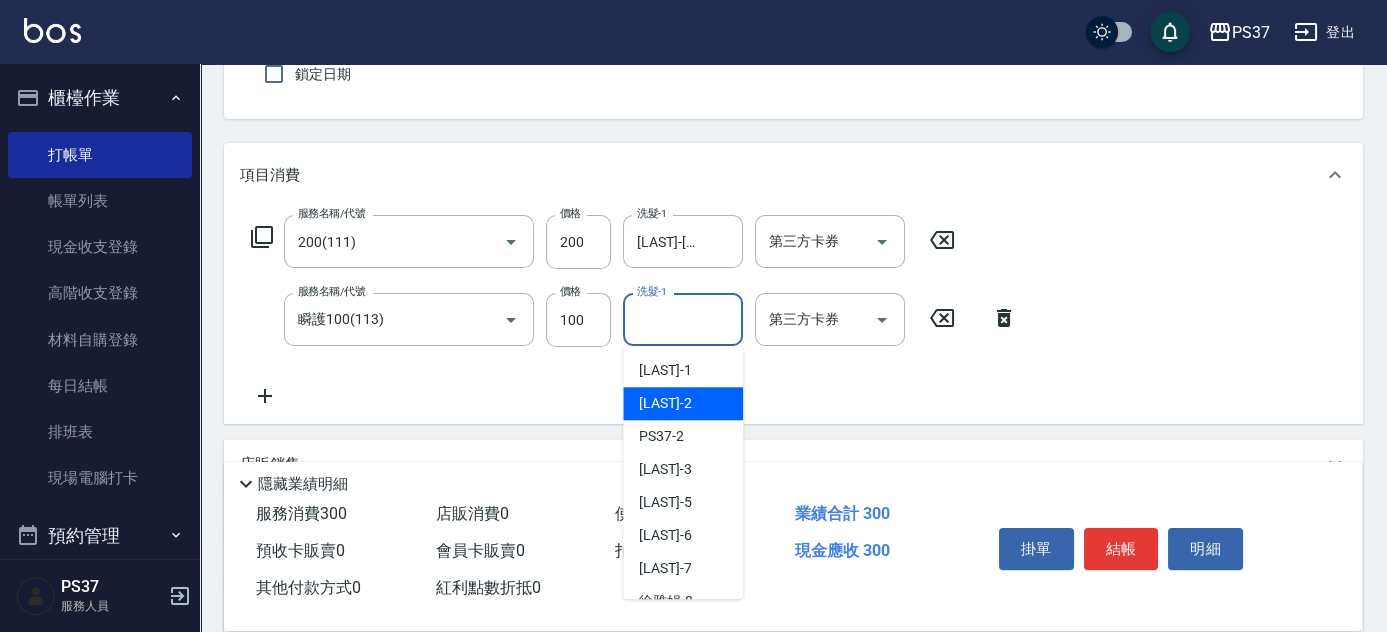 type on "[LAST]-2" 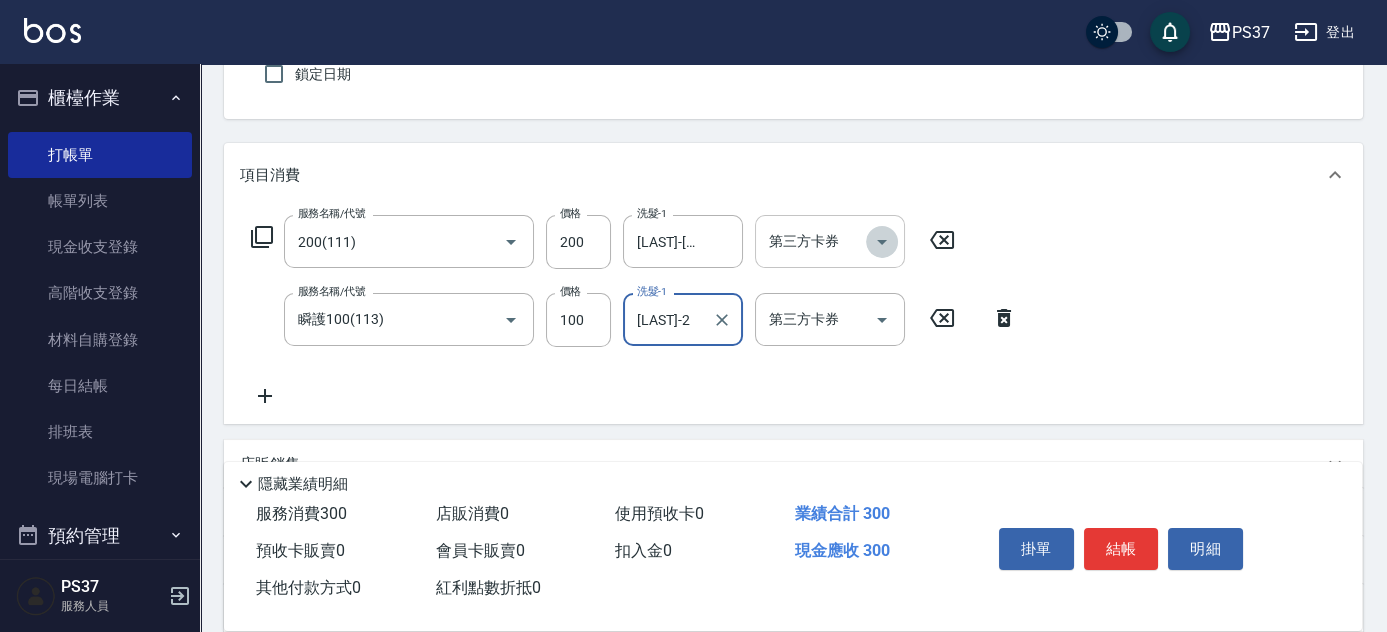 click 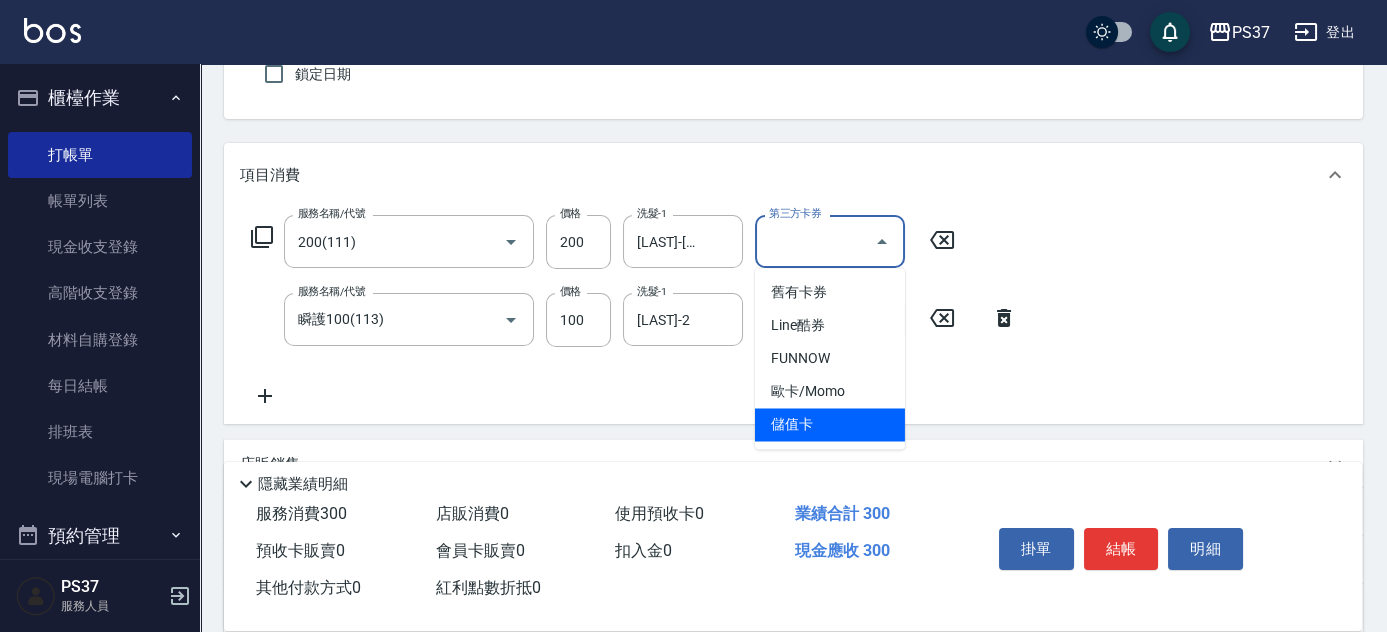 click on "儲值卡" at bounding box center (830, 424) 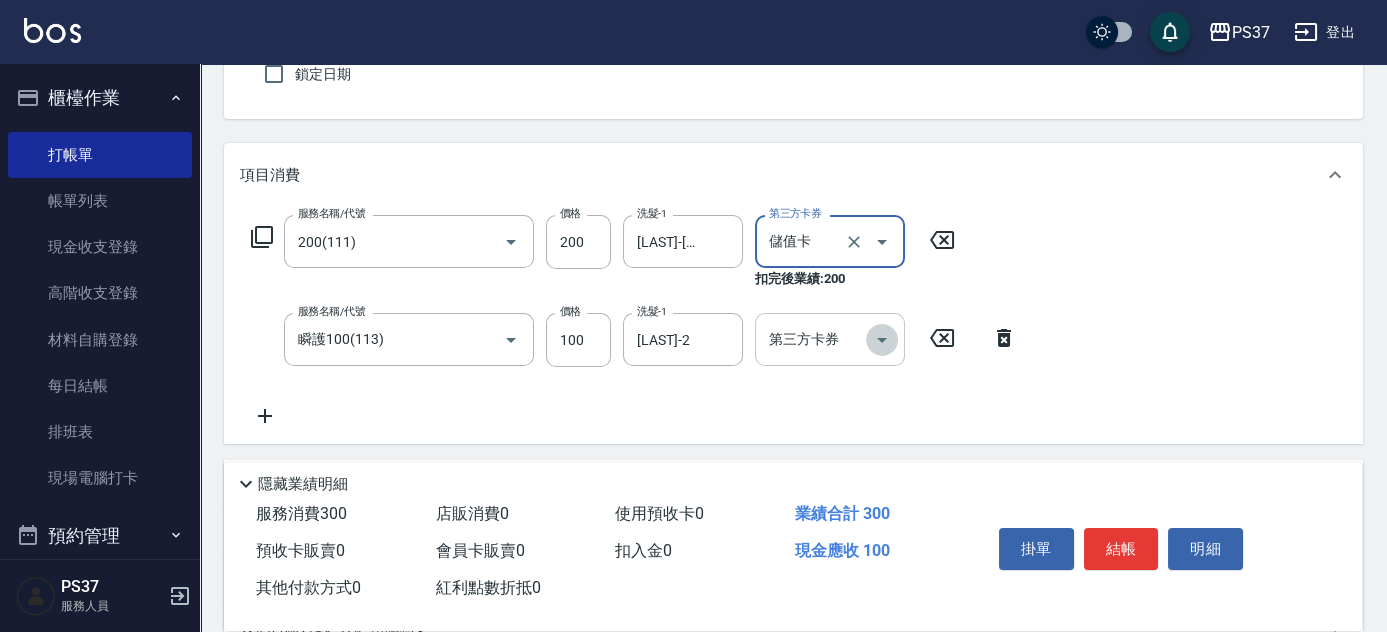 click 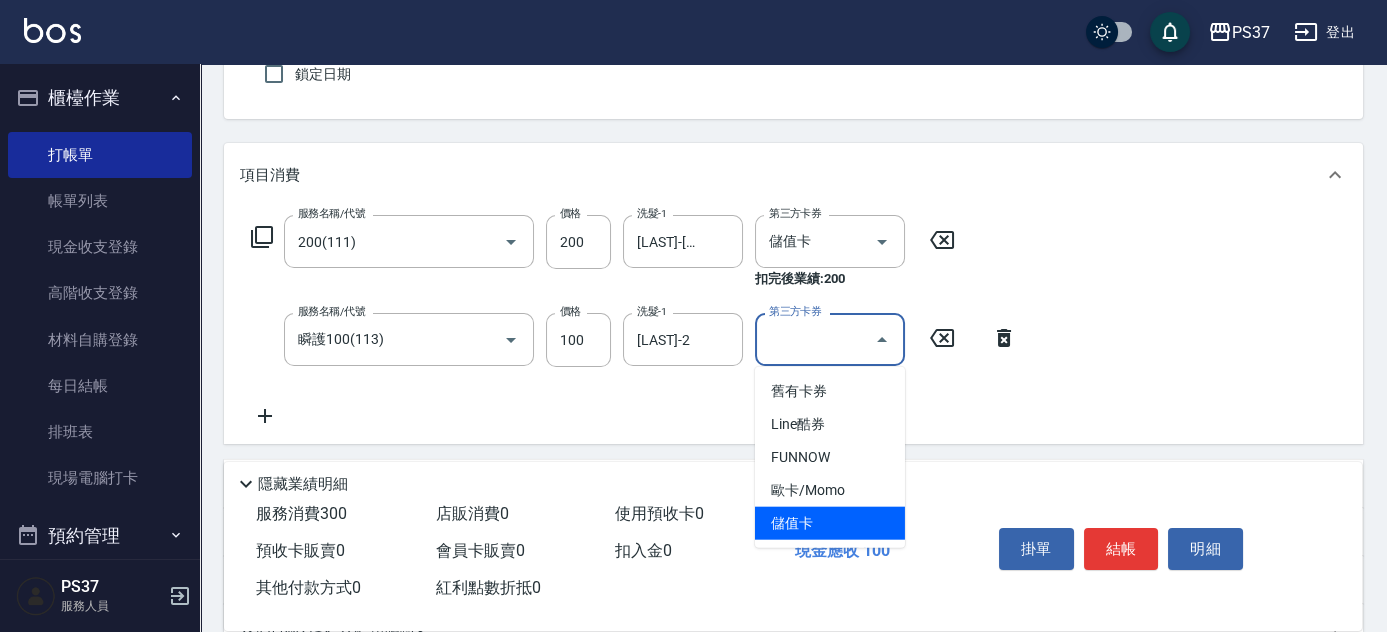 drag, startPoint x: 837, startPoint y: 527, endPoint x: 947, endPoint y: 532, distance: 110.11358 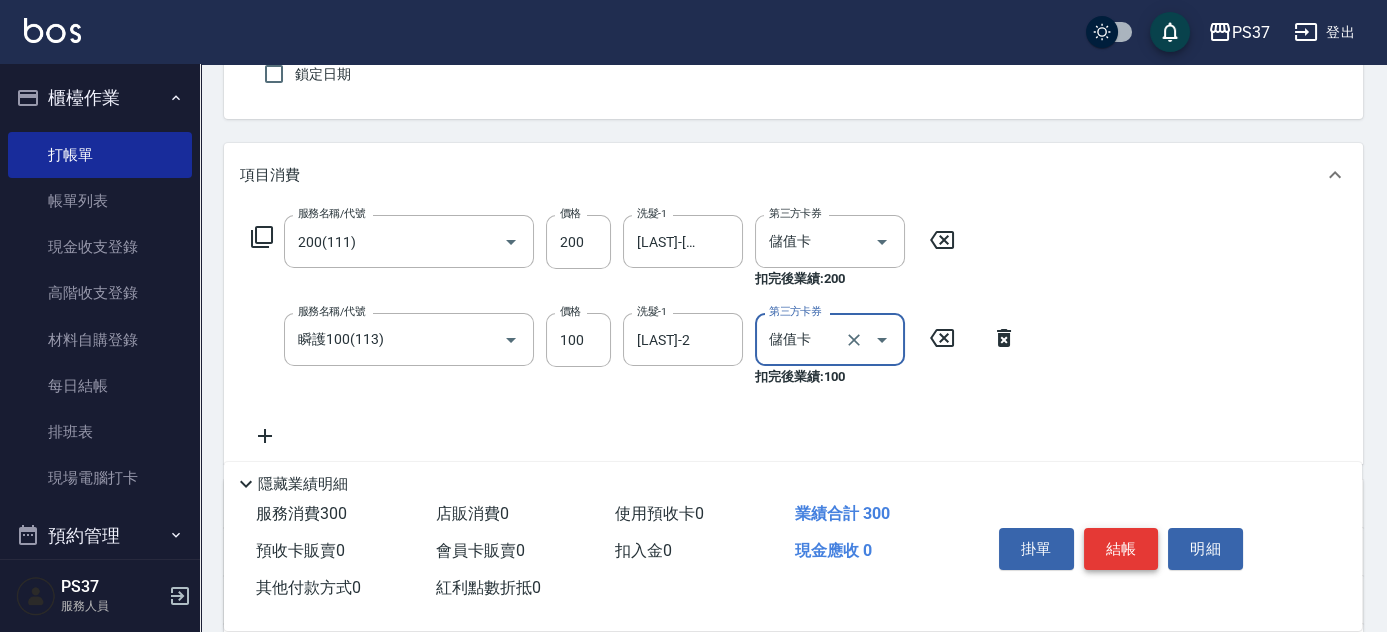 click on "結帳" at bounding box center (1121, 549) 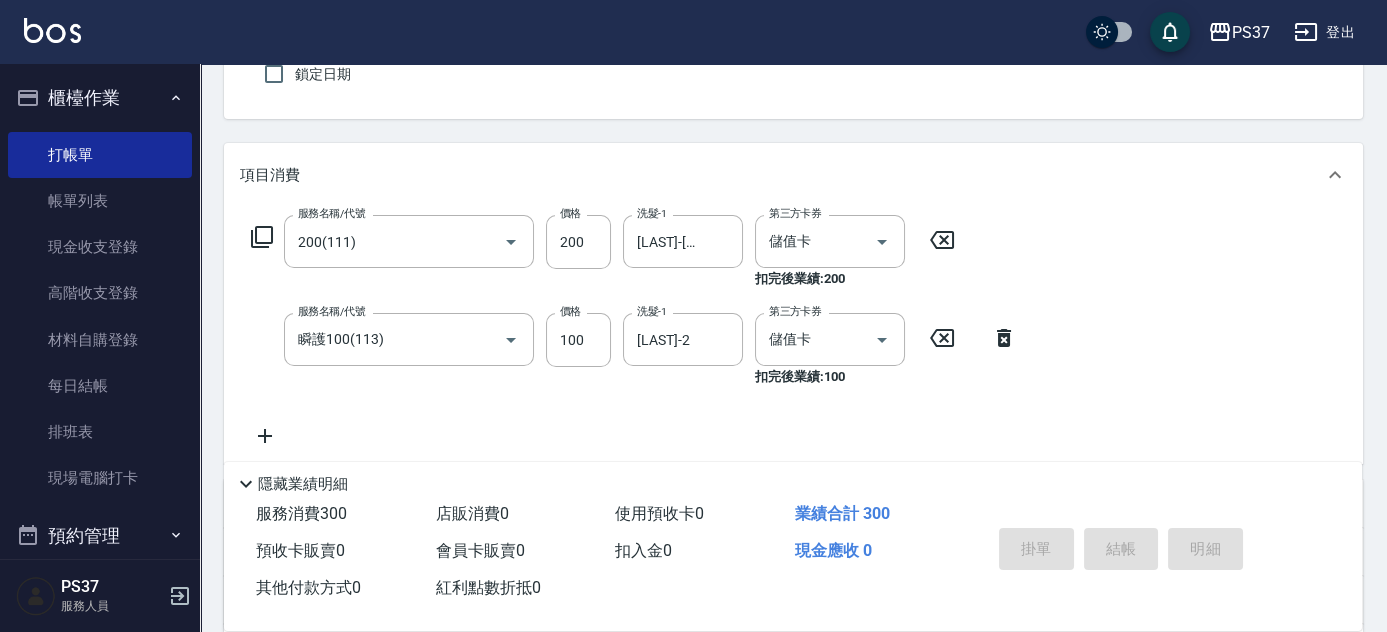 type 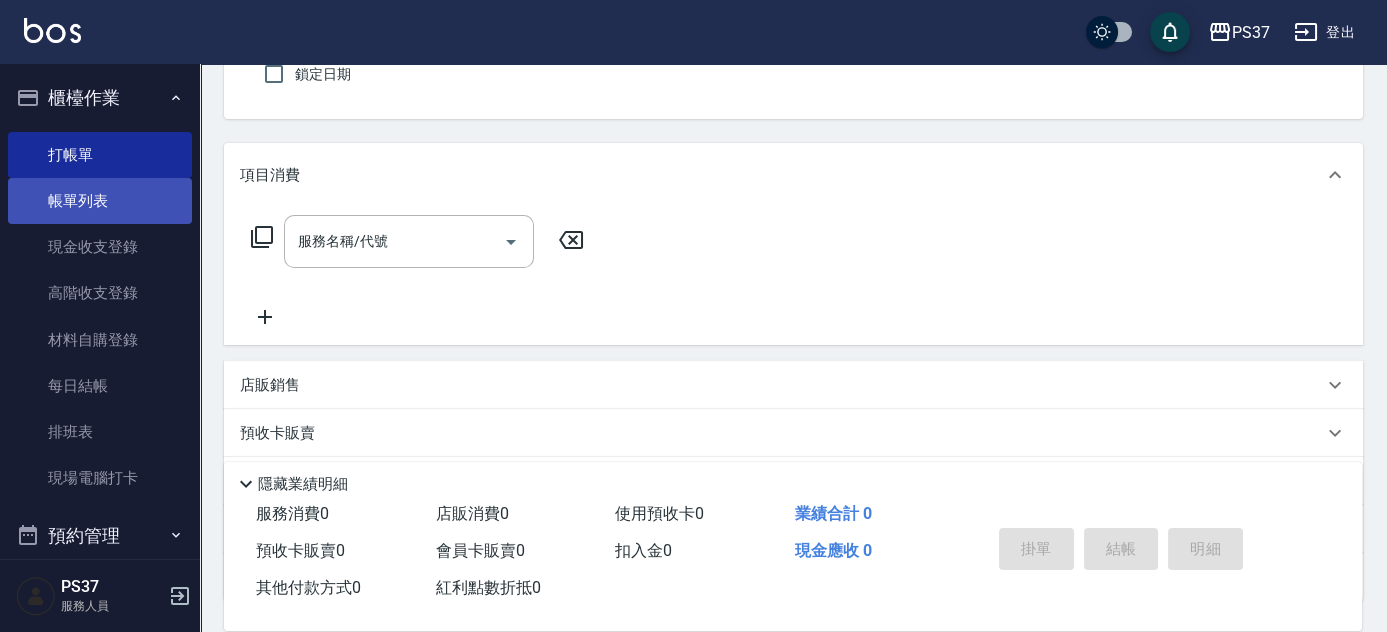 click on "帳單列表" at bounding box center (100, 201) 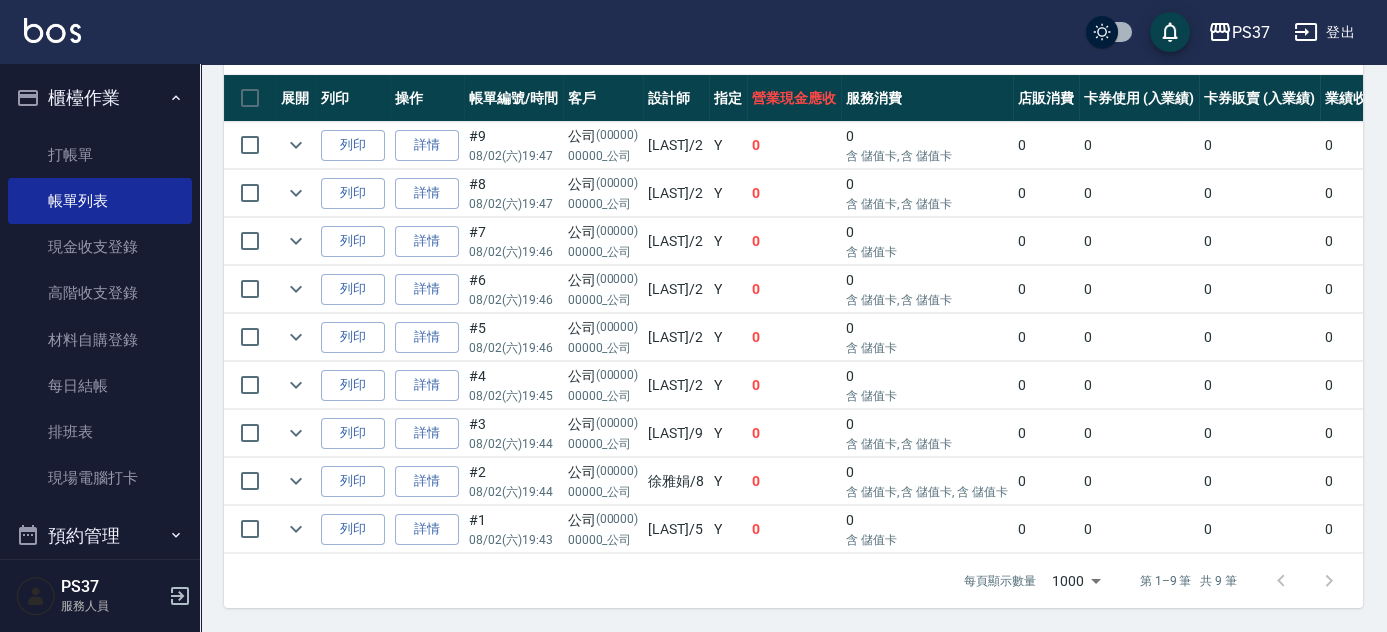 scroll, scrollTop: 5, scrollLeft: 0, axis: vertical 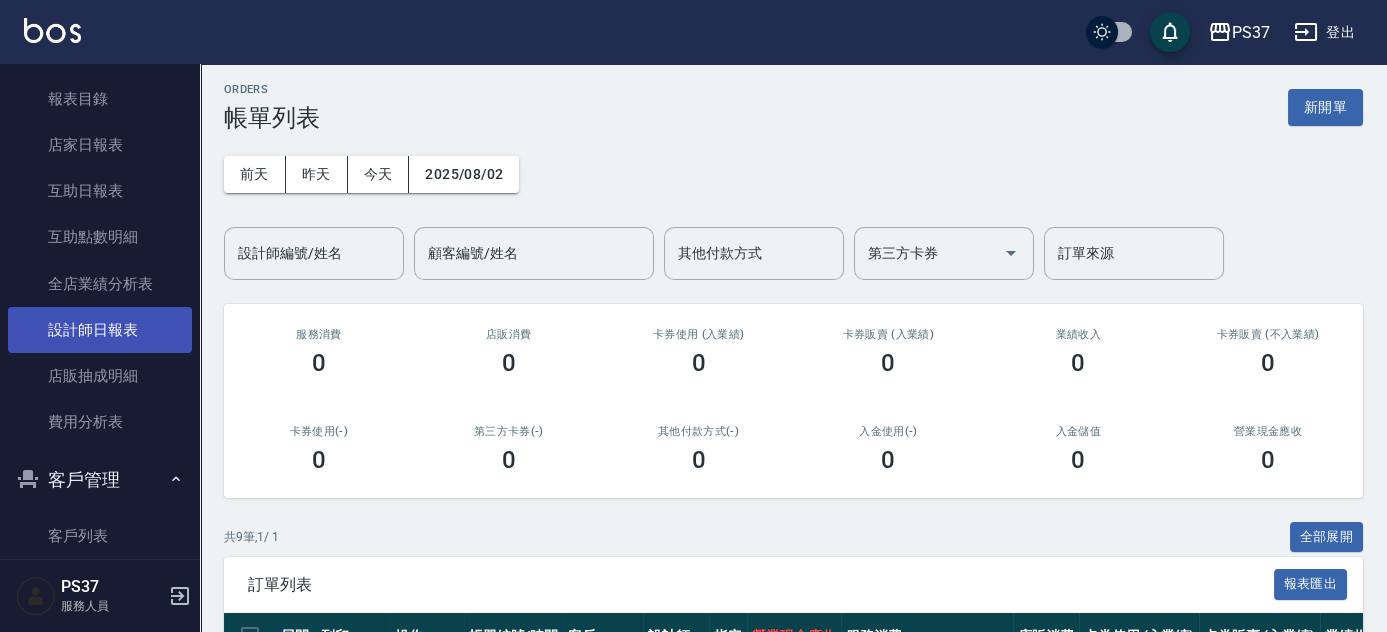 click on "設計師日報表" at bounding box center (100, 330) 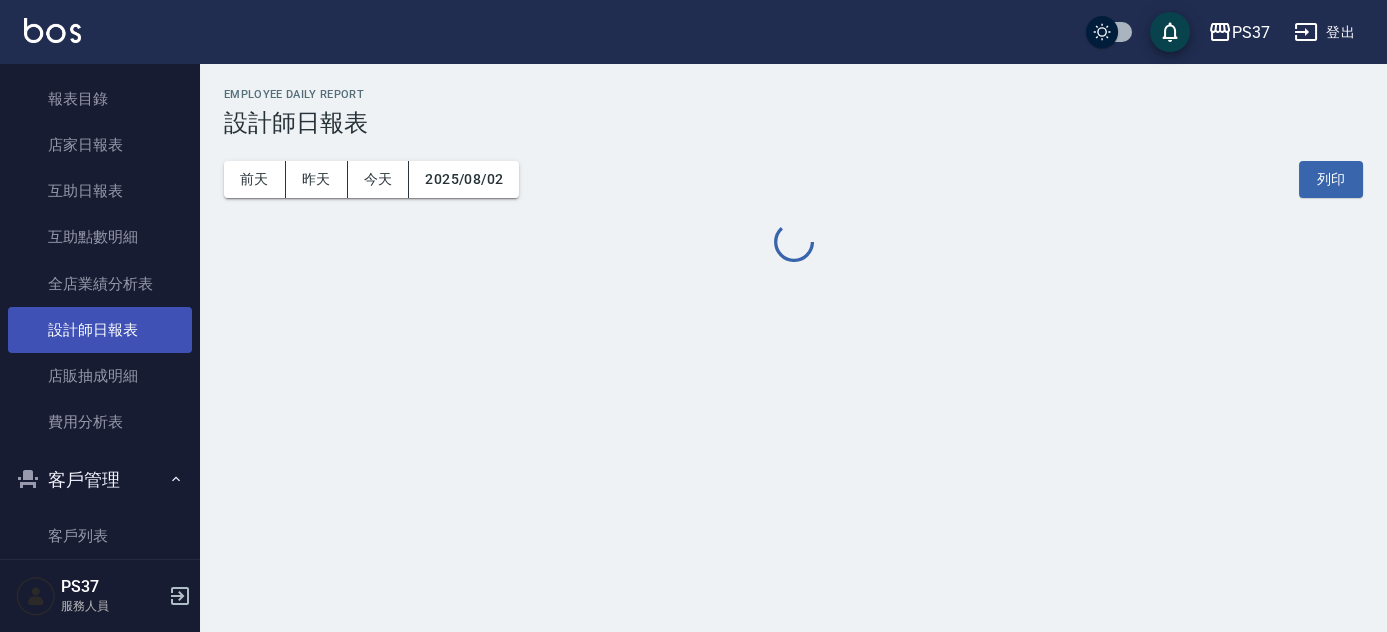 scroll, scrollTop: 0, scrollLeft: 0, axis: both 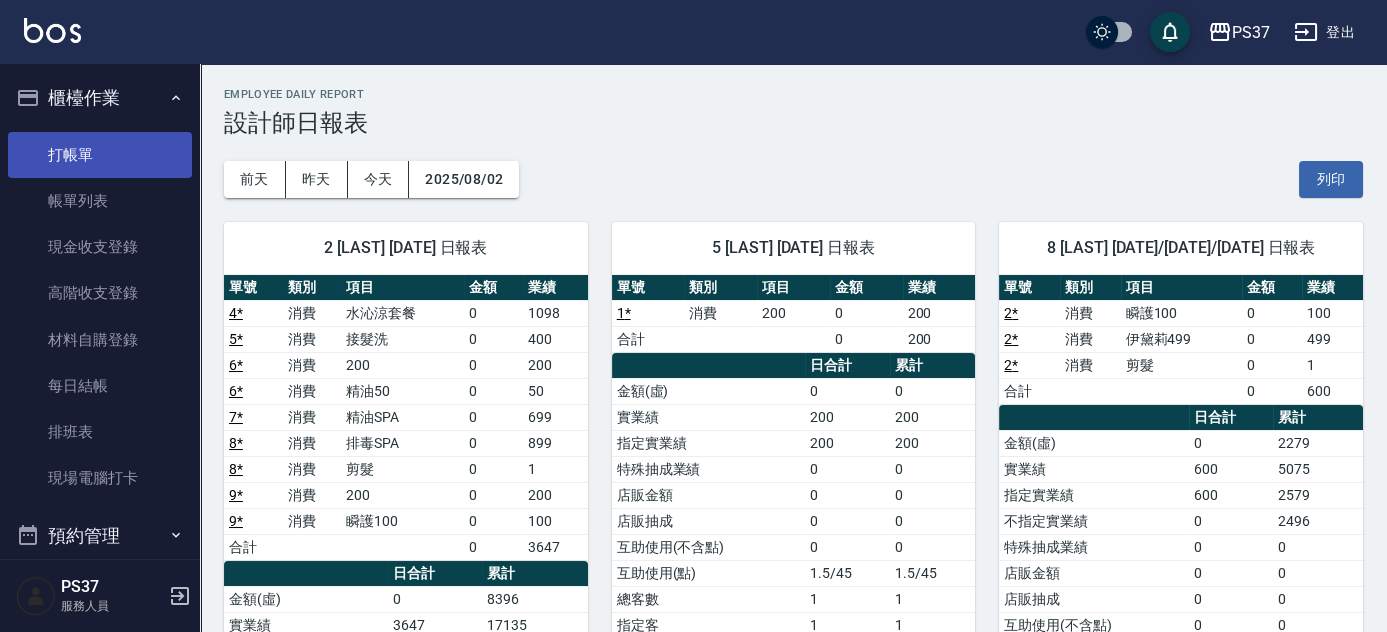 click on "打帳單" at bounding box center (100, 155) 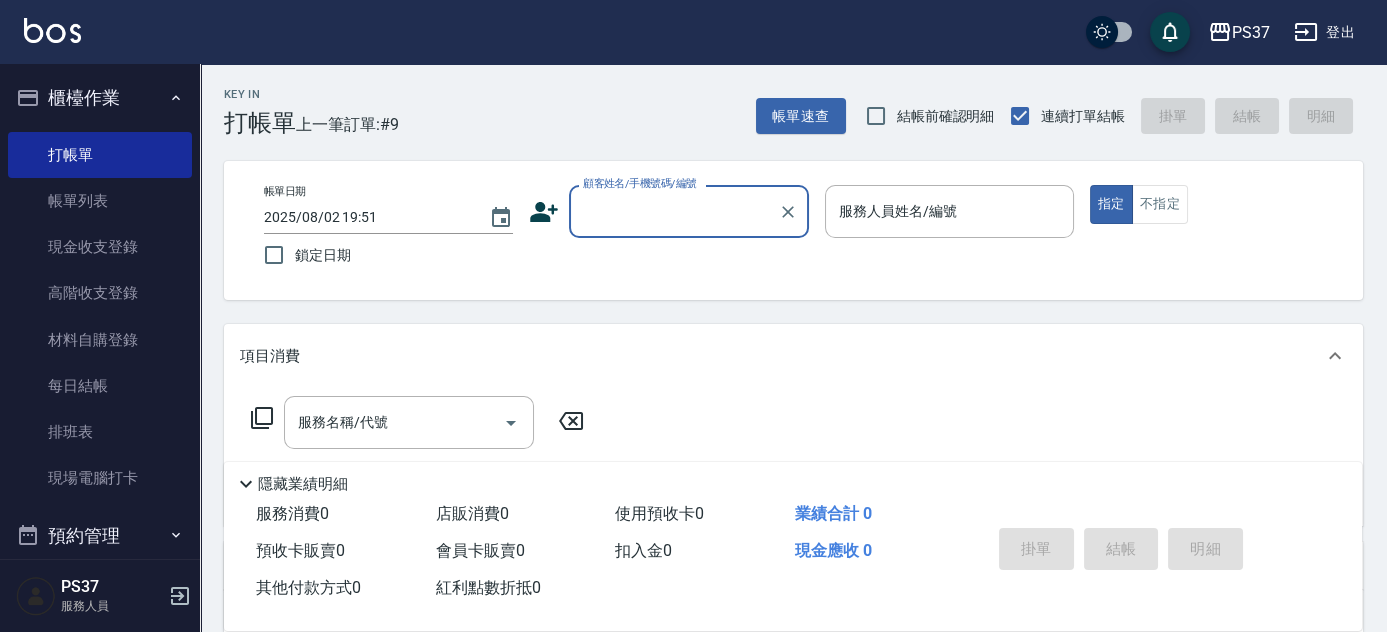 click on "顧客姓名/手機號碼/編號" at bounding box center (674, 211) 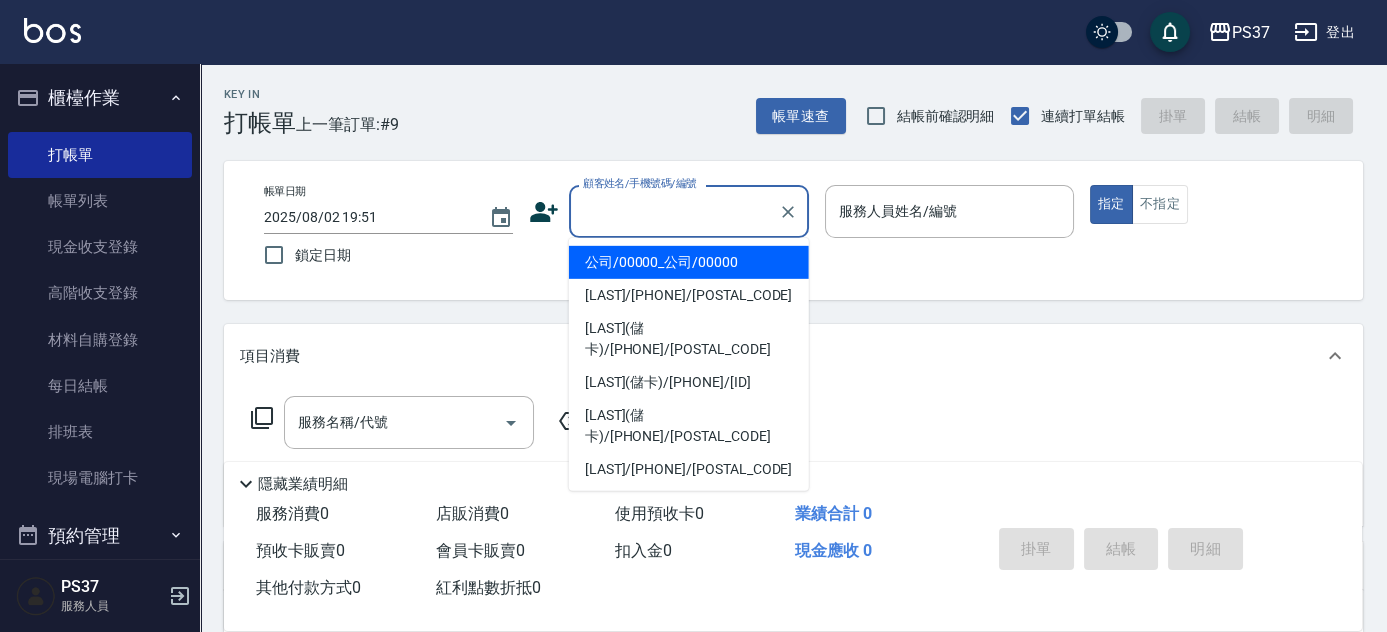 click on "公司/00000_公司/00000" at bounding box center (689, 262) 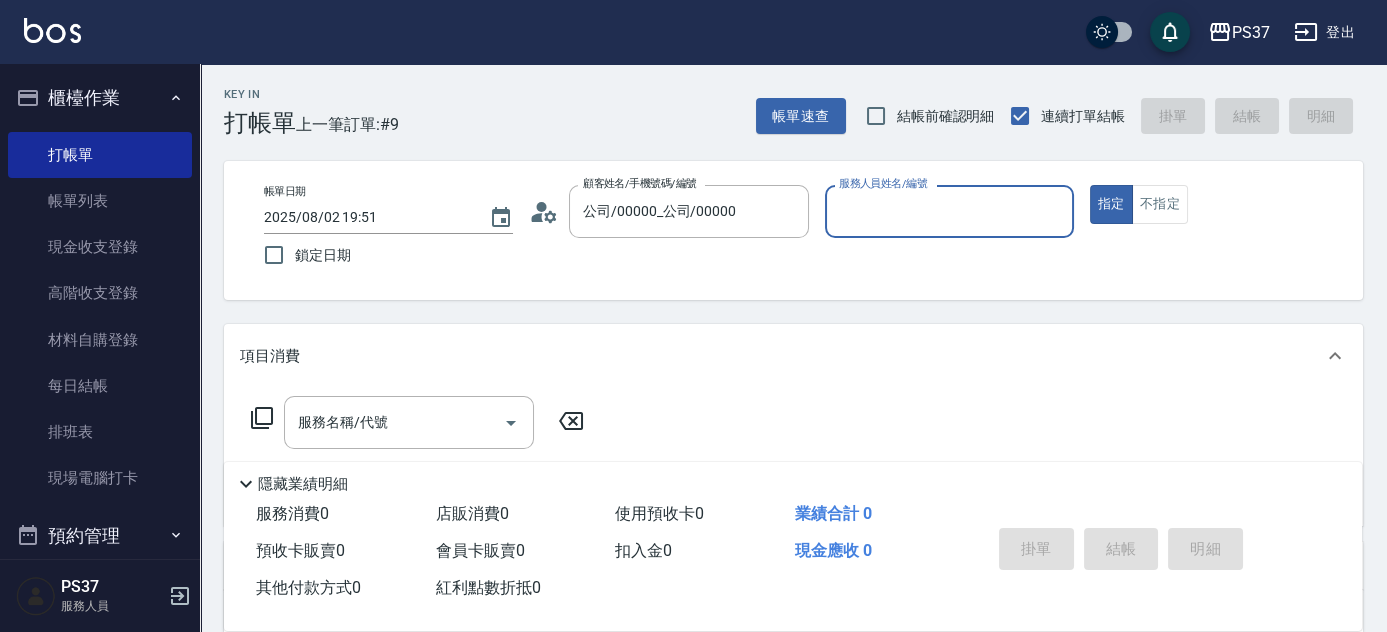 click at bounding box center [949, 248] 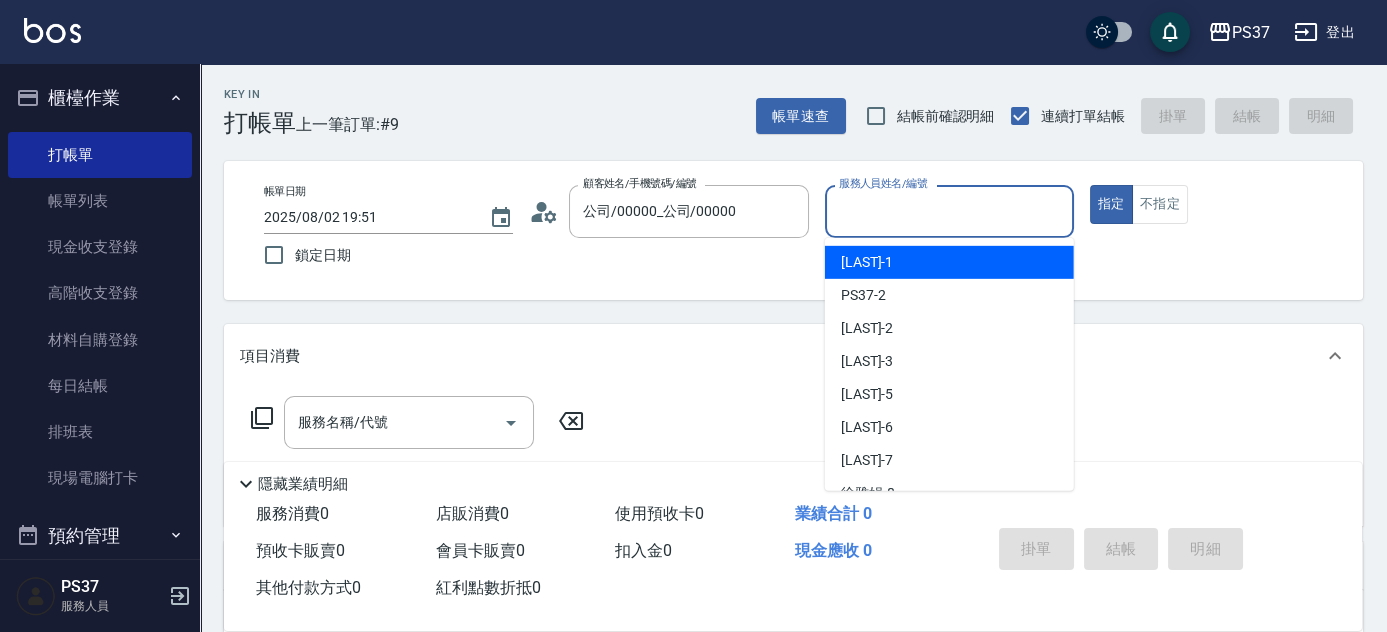 click on "服務人員姓名/編號" at bounding box center (949, 211) 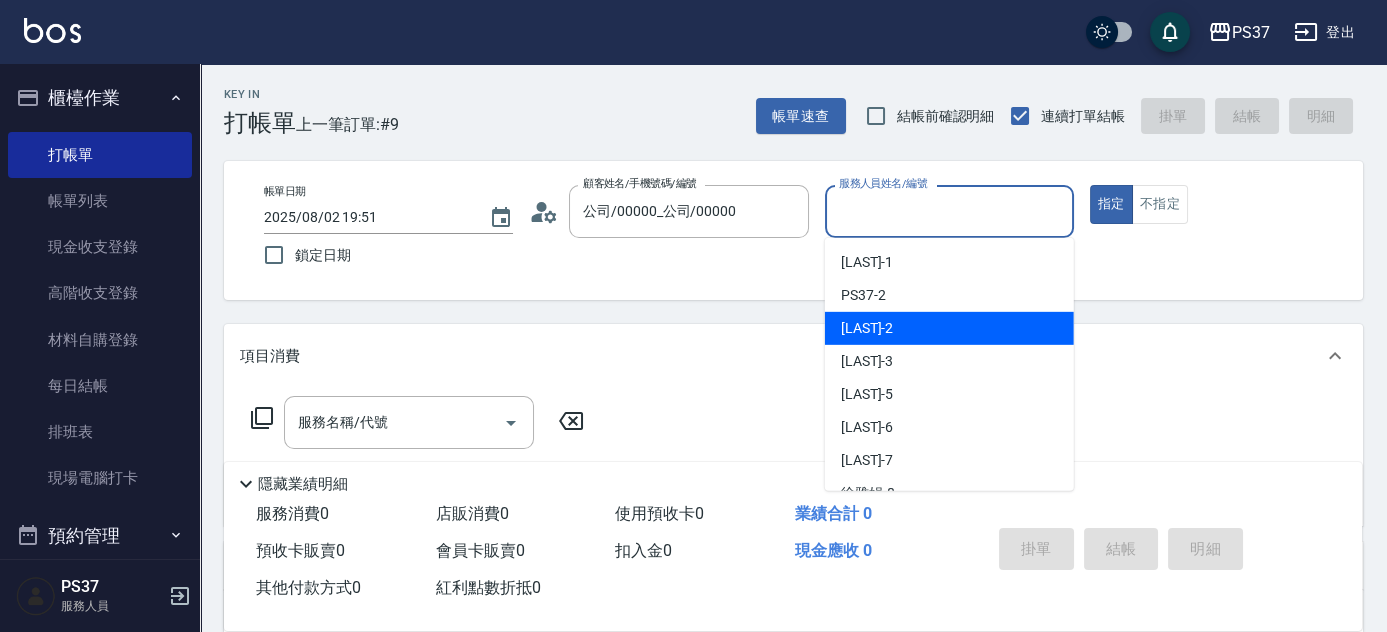click on "[LAST] -[NUMBER]" at bounding box center (949, 328) 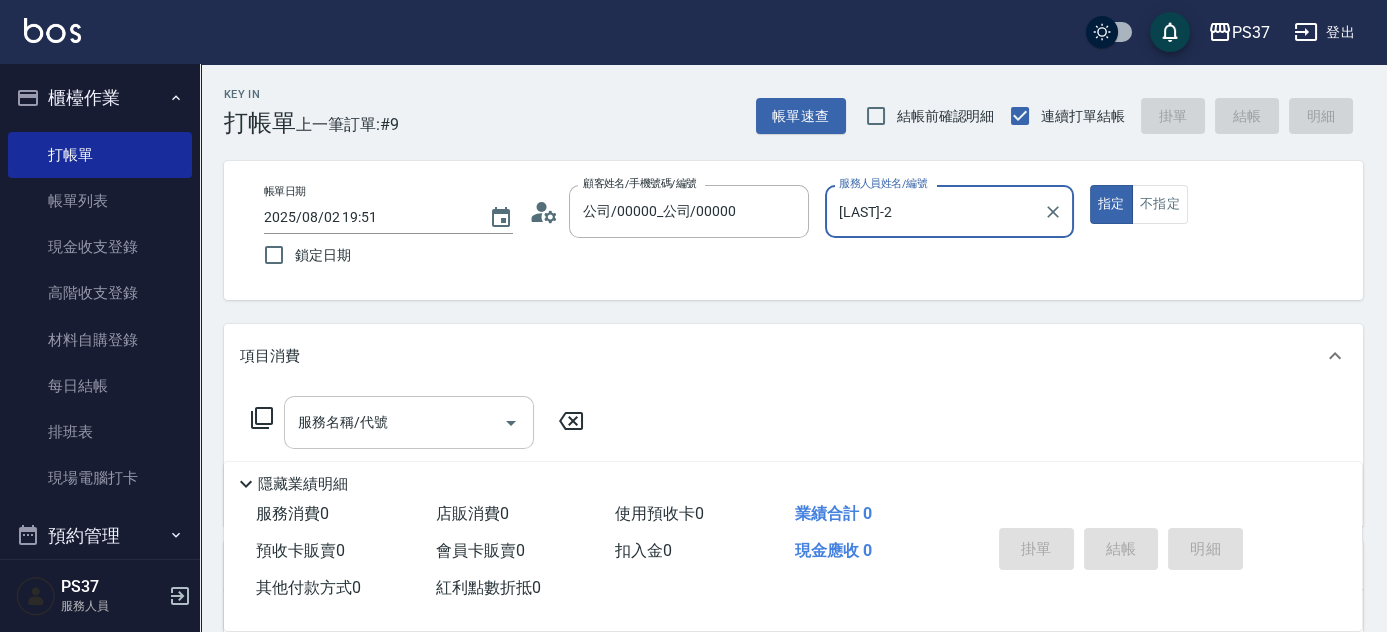 click on "服務名稱/代號" at bounding box center (394, 422) 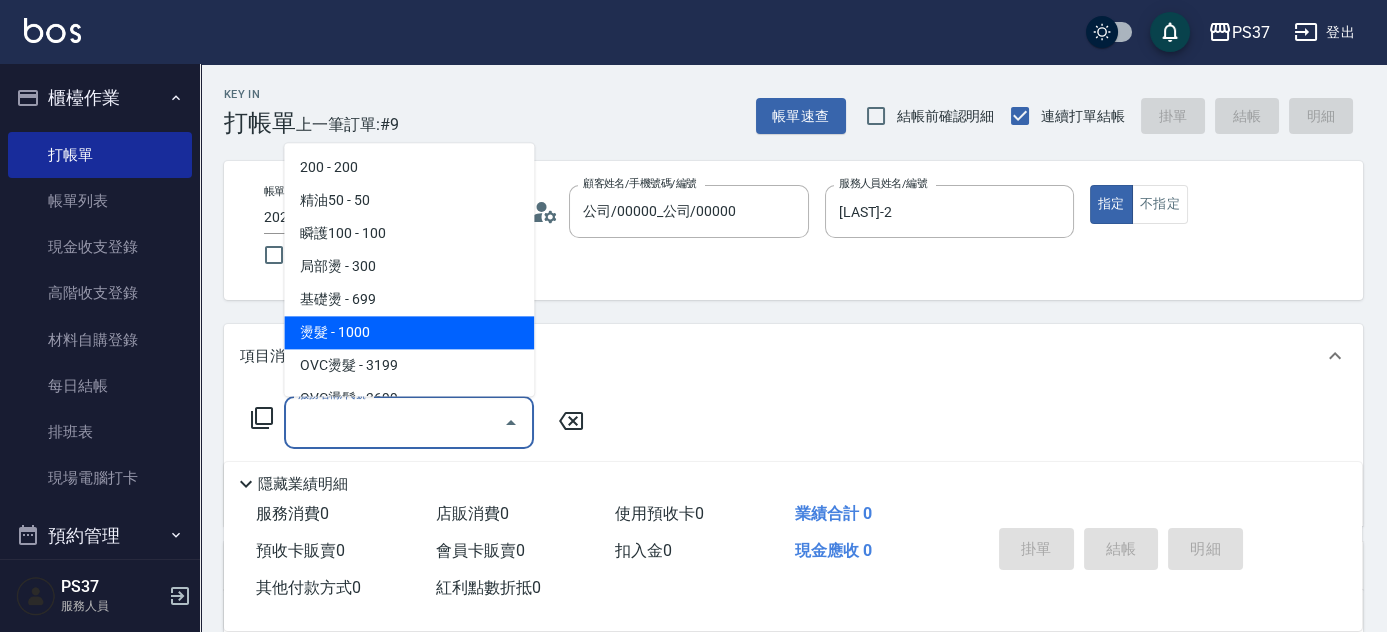 click on "燙髮 - 1000" at bounding box center [409, 333] 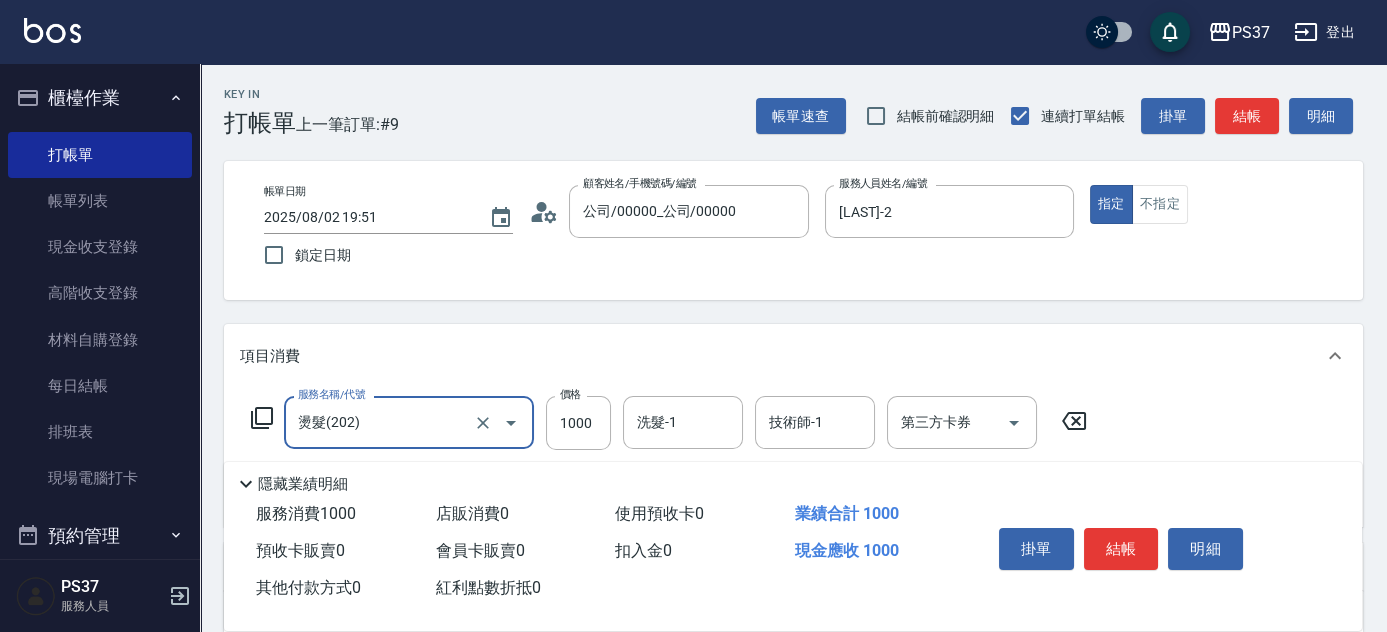 click on "燙髮(202)" at bounding box center (381, 422) 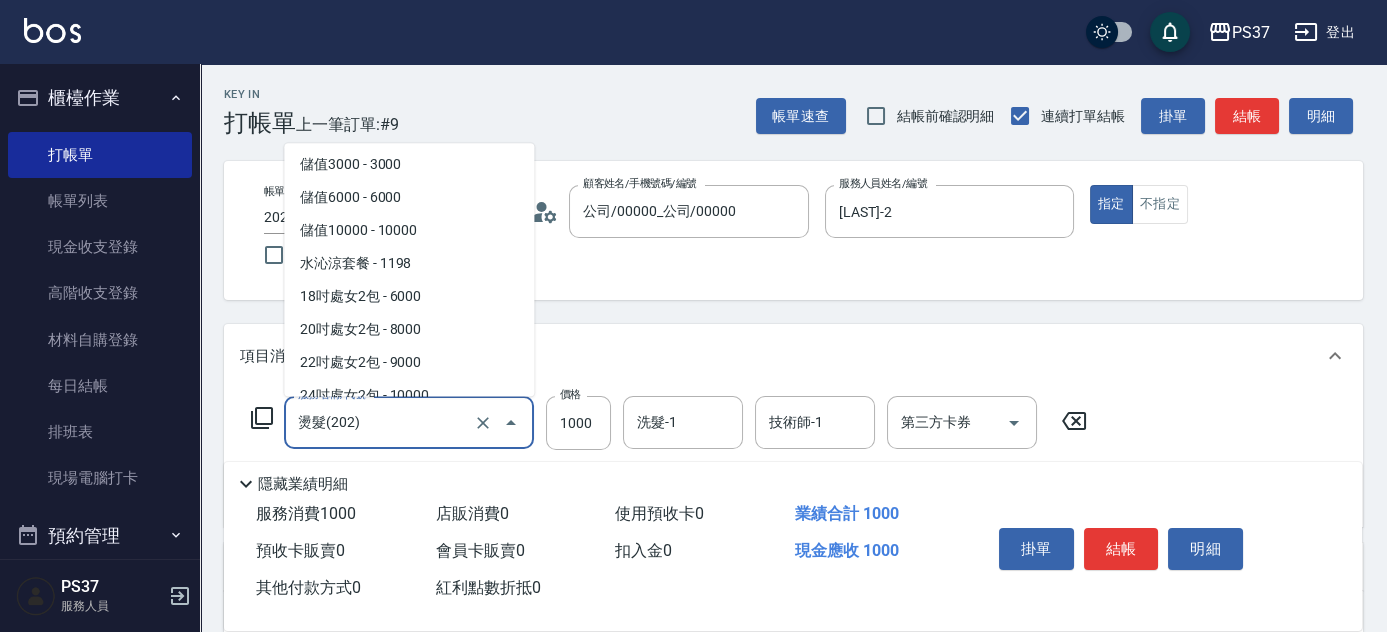 scroll, scrollTop: 2181, scrollLeft: 0, axis: vertical 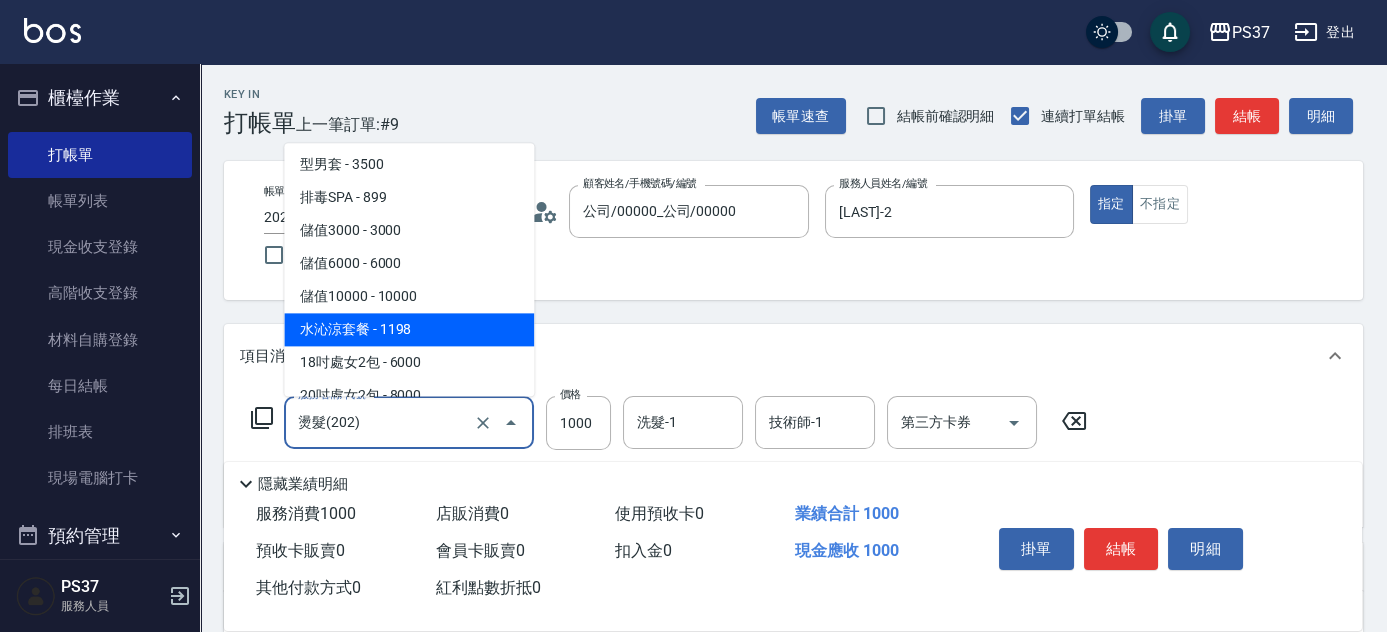click on "水沁涼套餐 - 1198" at bounding box center (409, 330) 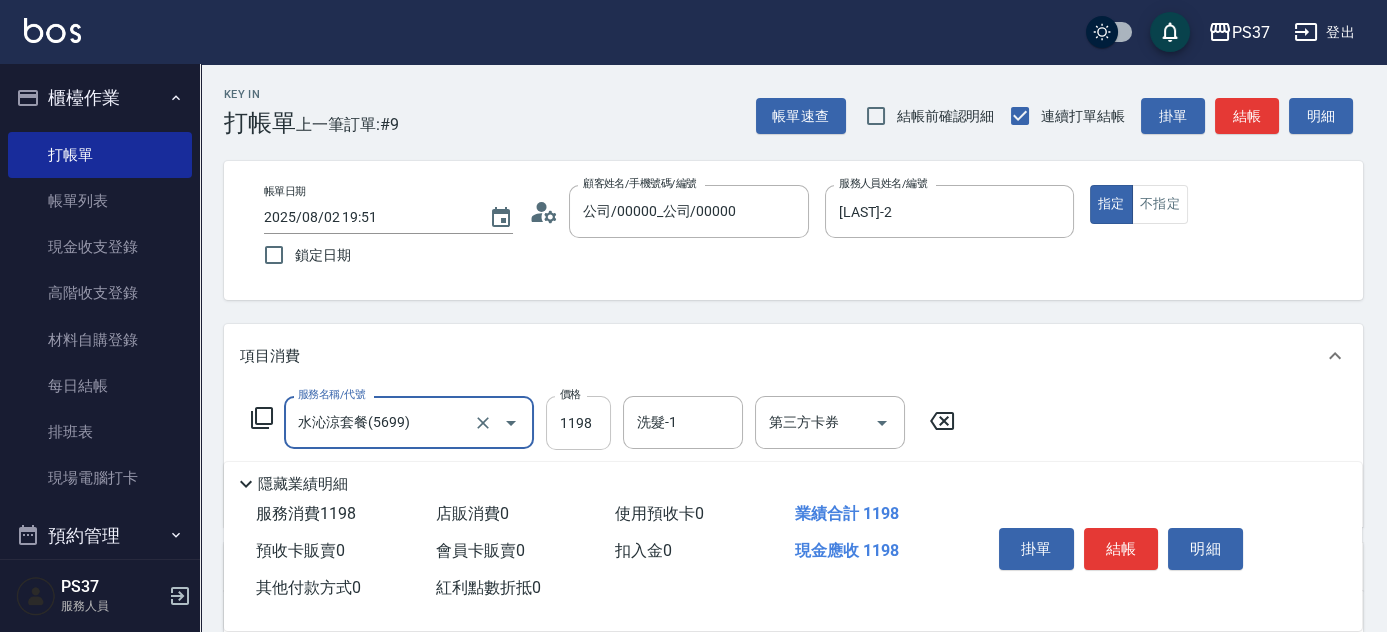 click on "1198" at bounding box center [578, 423] 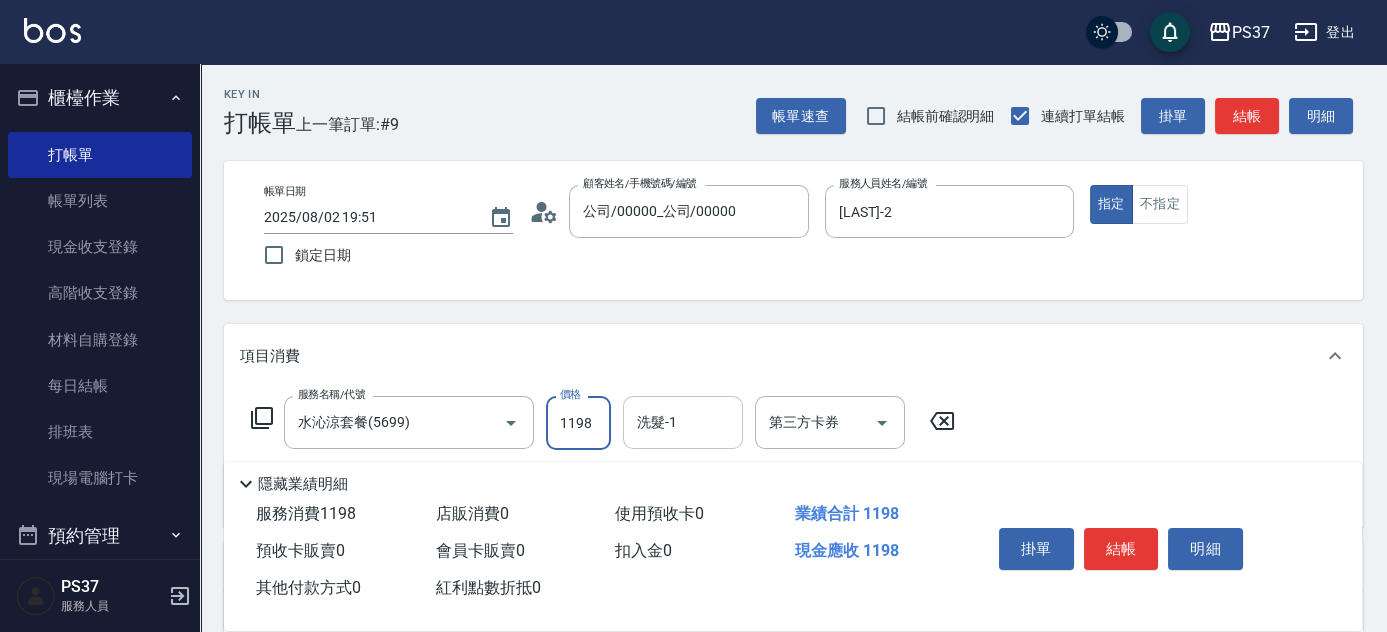 click on "洗髮-1" at bounding box center (683, 422) 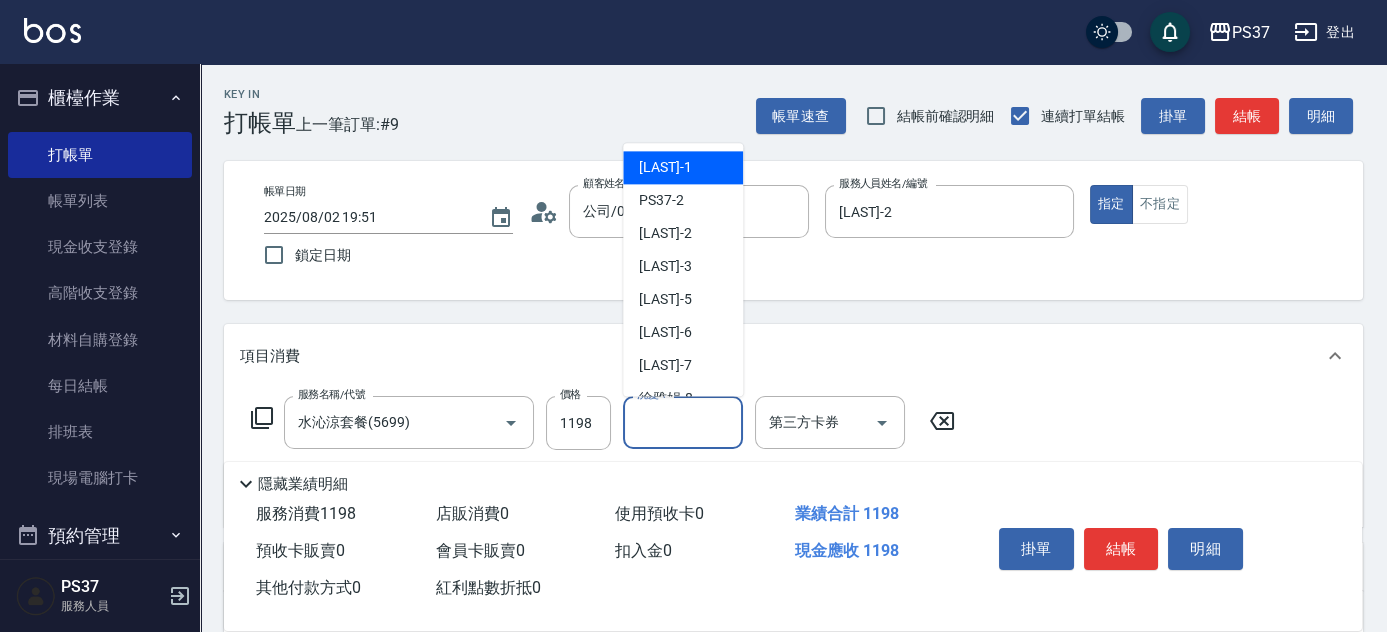 click on "[LAST] -1" at bounding box center [665, 168] 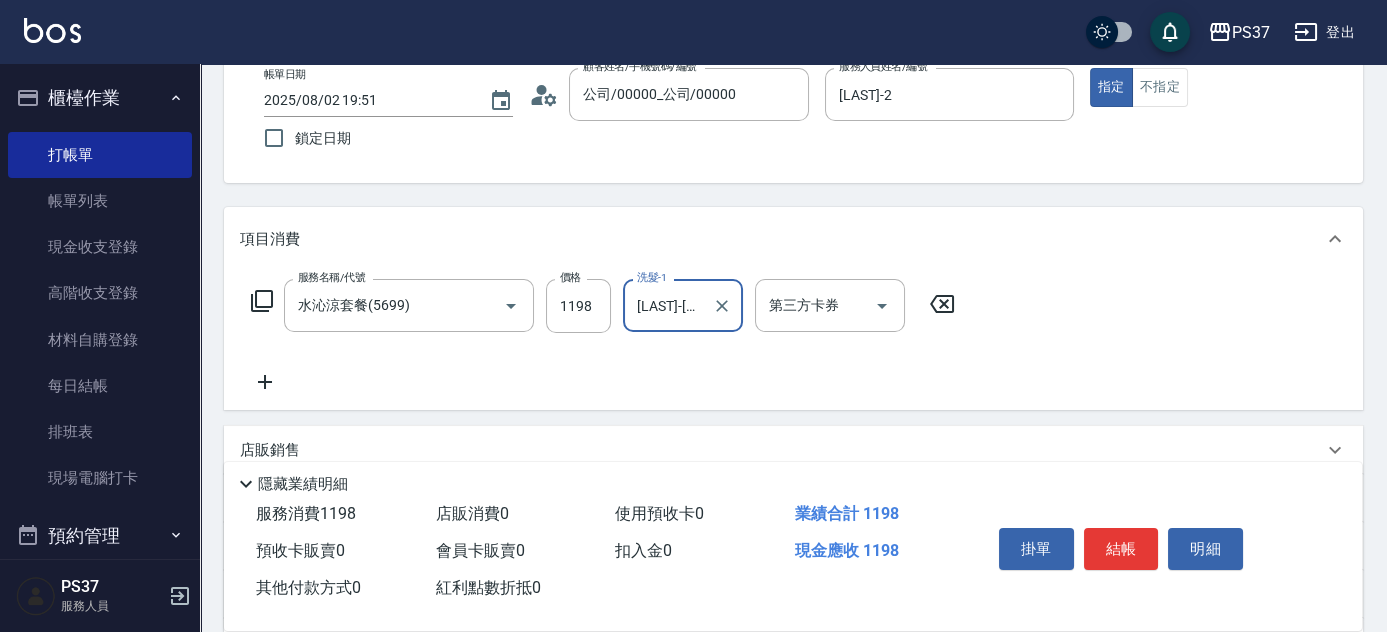 scroll, scrollTop: 272, scrollLeft: 0, axis: vertical 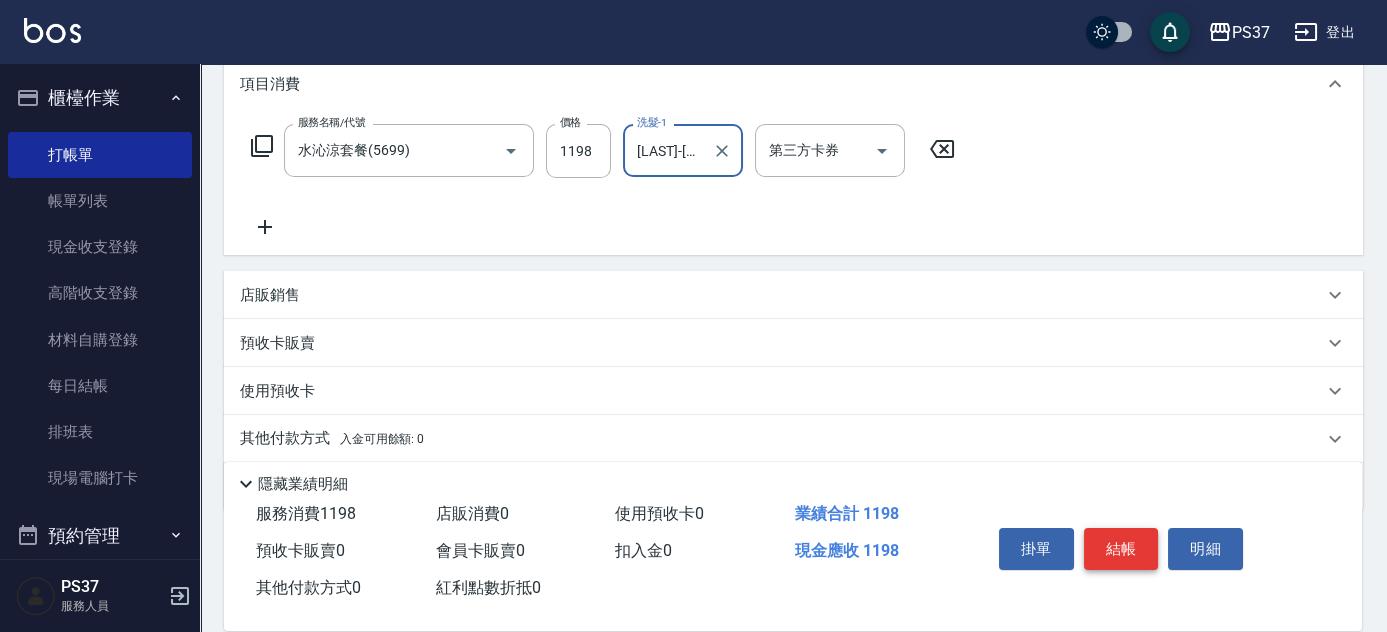 click on "結帳" at bounding box center [1121, 549] 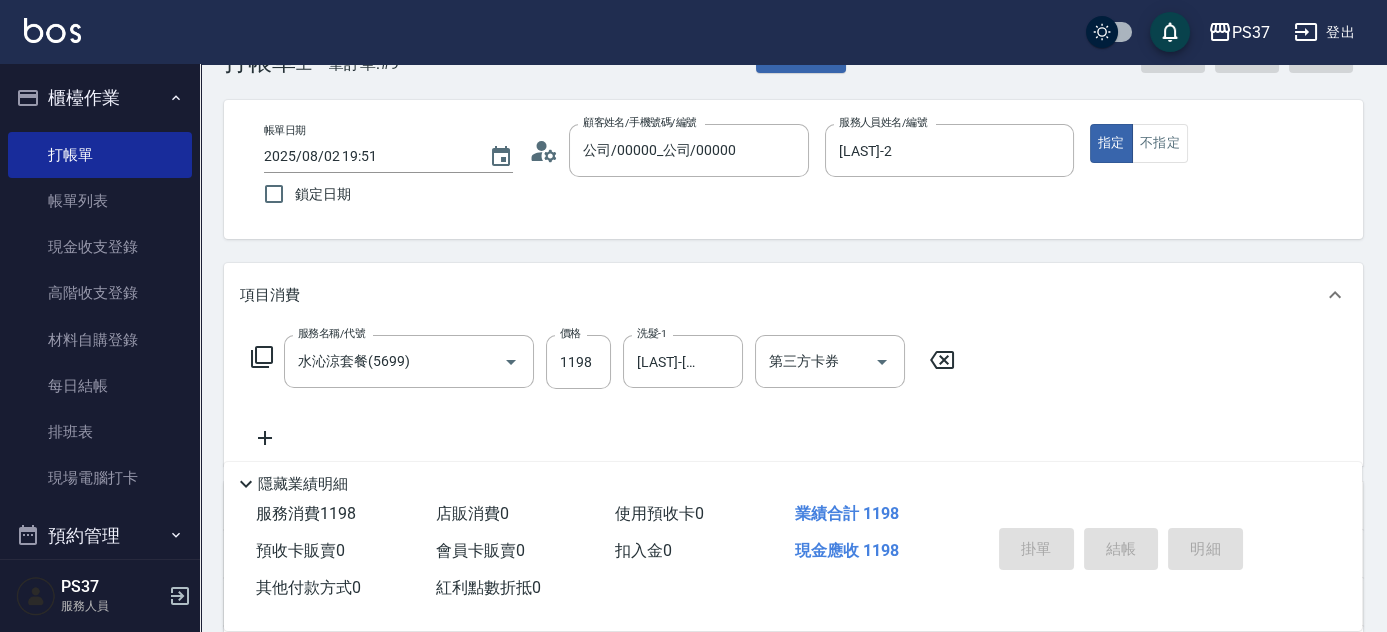 scroll, scrollTop: 0, scrollLeft: 0, axis: both 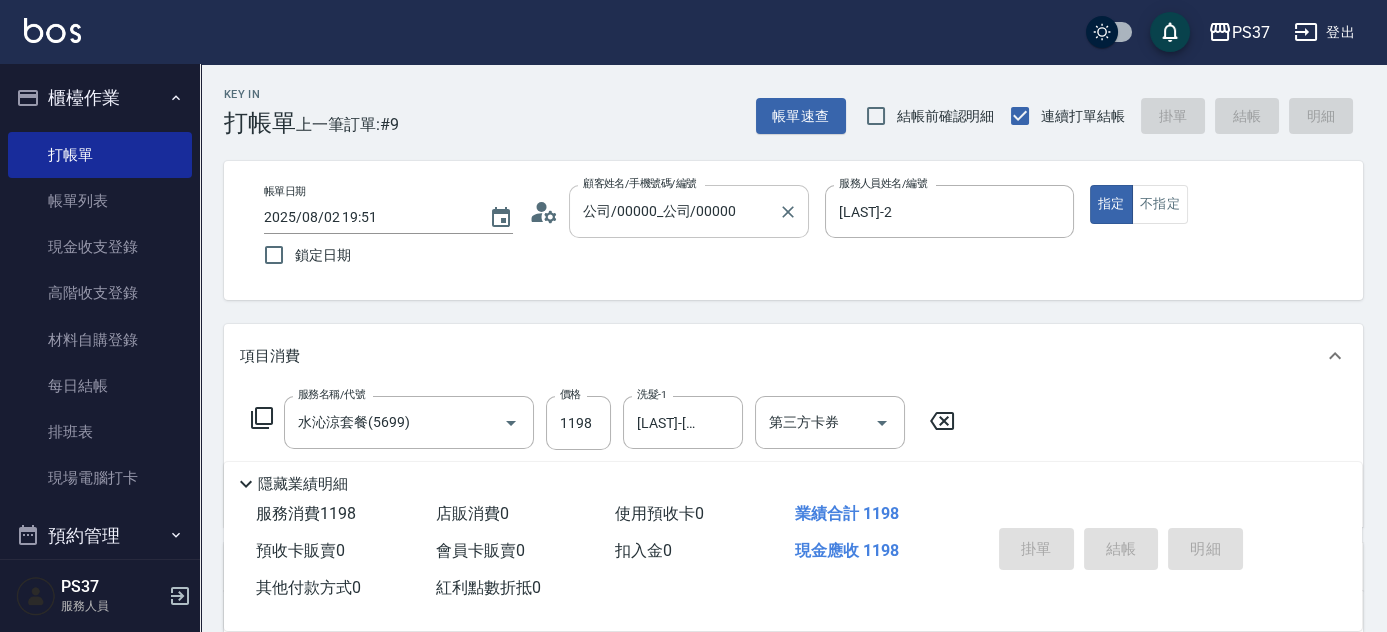 type on "2025/08/02 19:52" 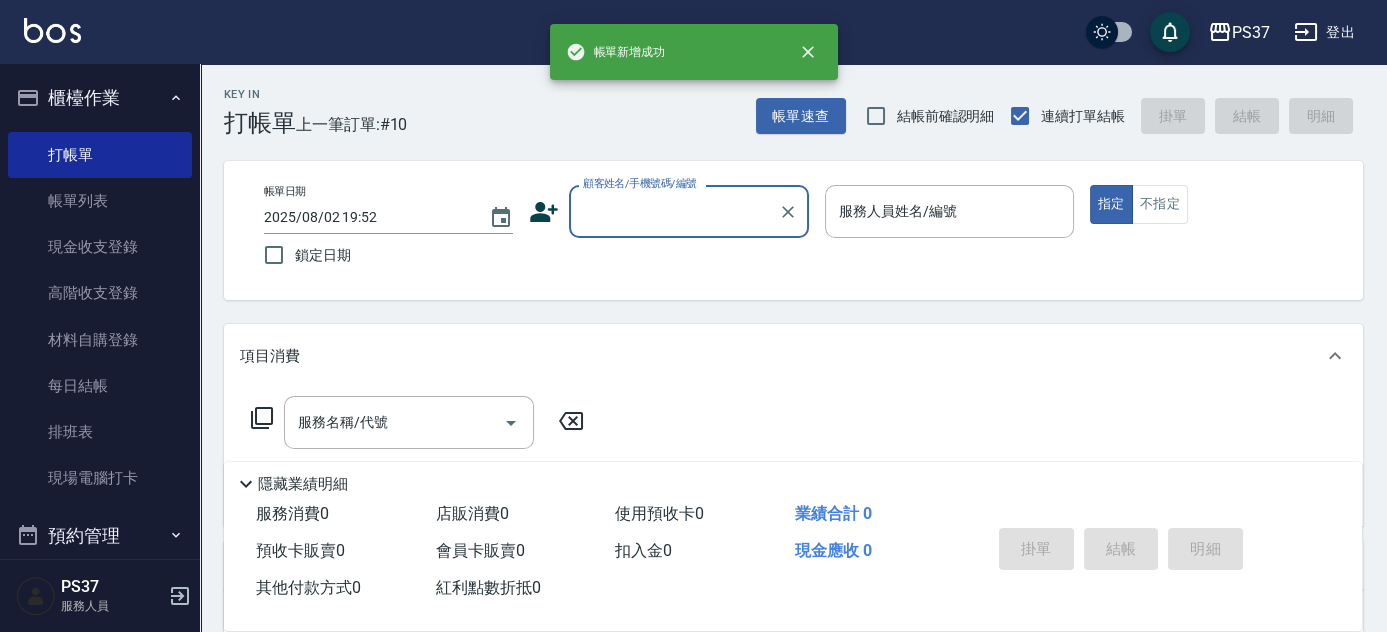 click on "顧客姓名/手機號碼/編號" at bounding box center (674, 211) 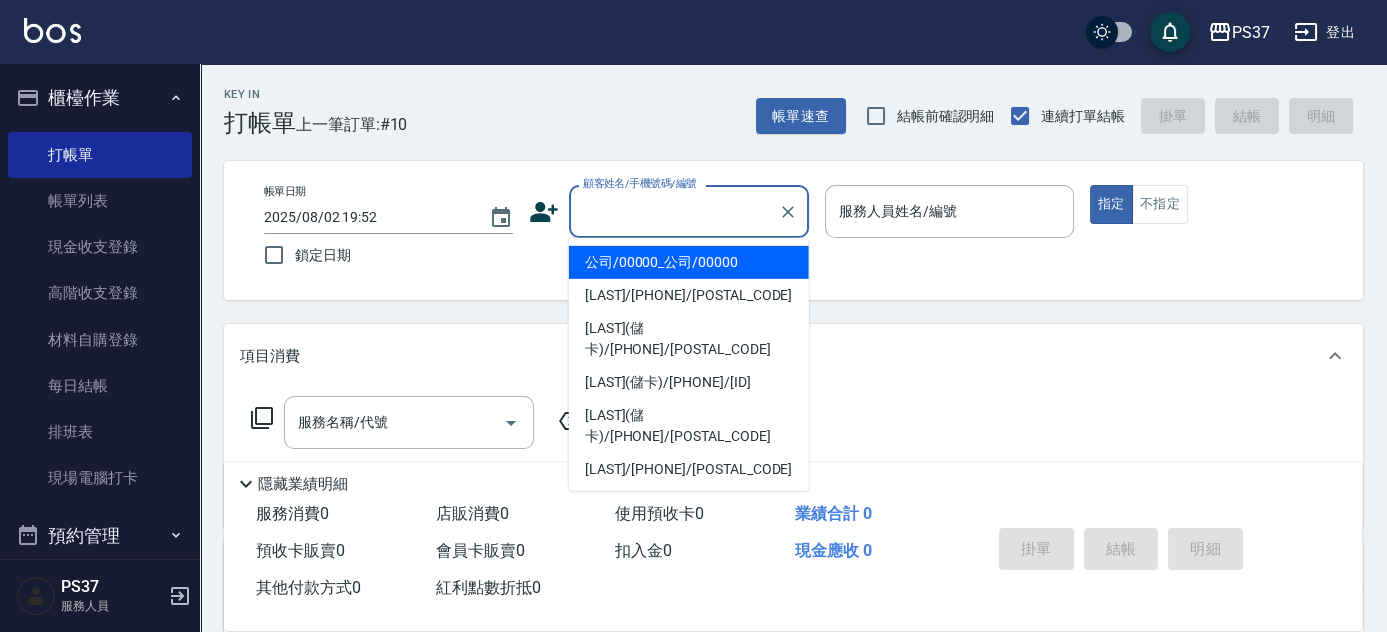 click on "公司/00000_公司/00000" at bounding box center (689, 262) 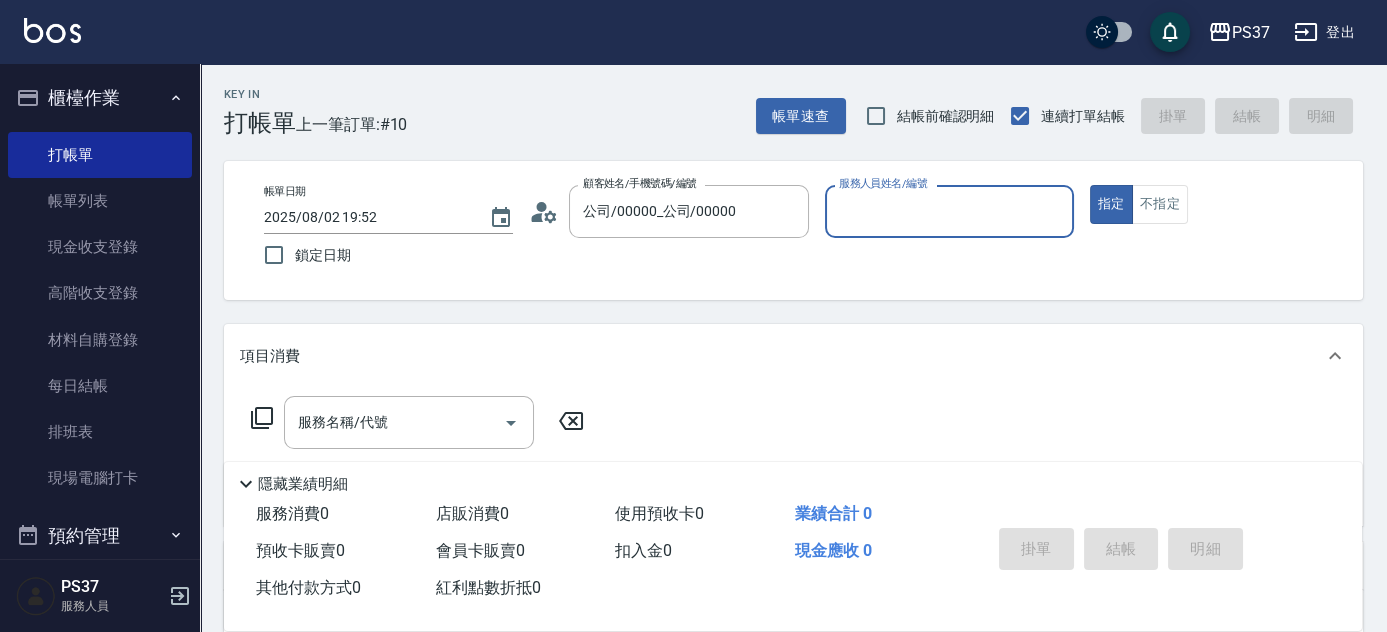 click on "服務人員姓名/編號" at bounding box center (949, 211) 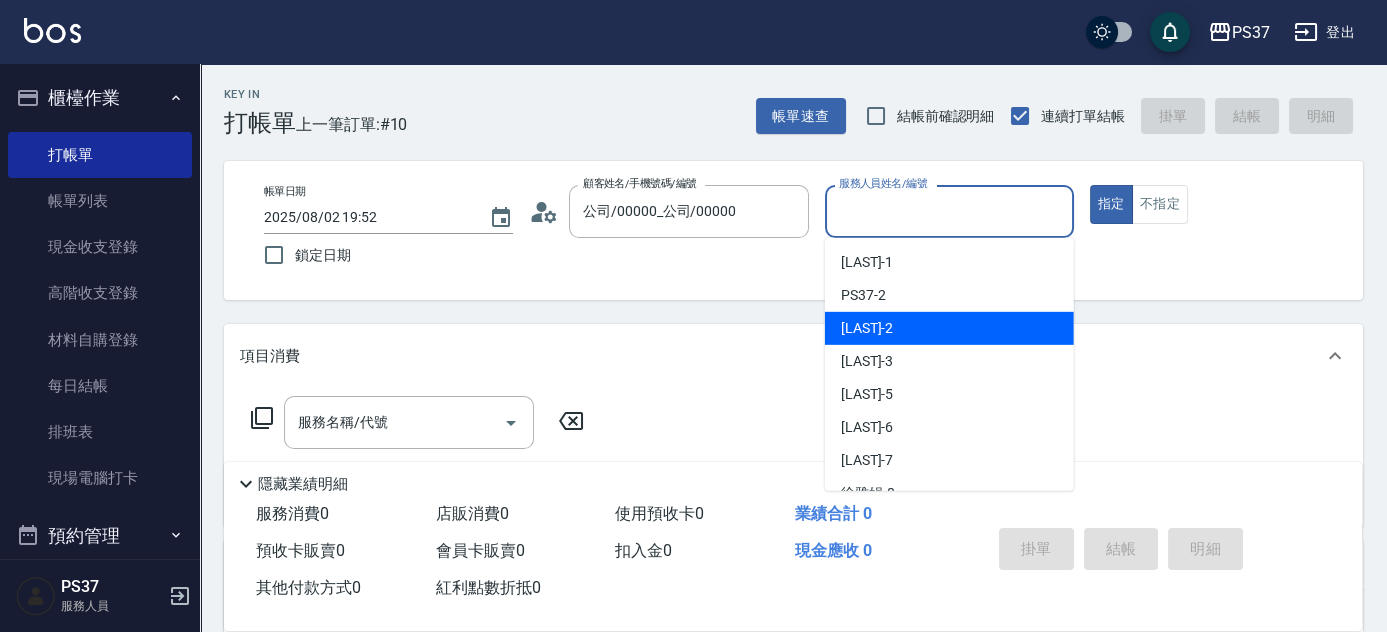 click on "[LAST] -[NUMBER]" at bounding box center [949, 328] 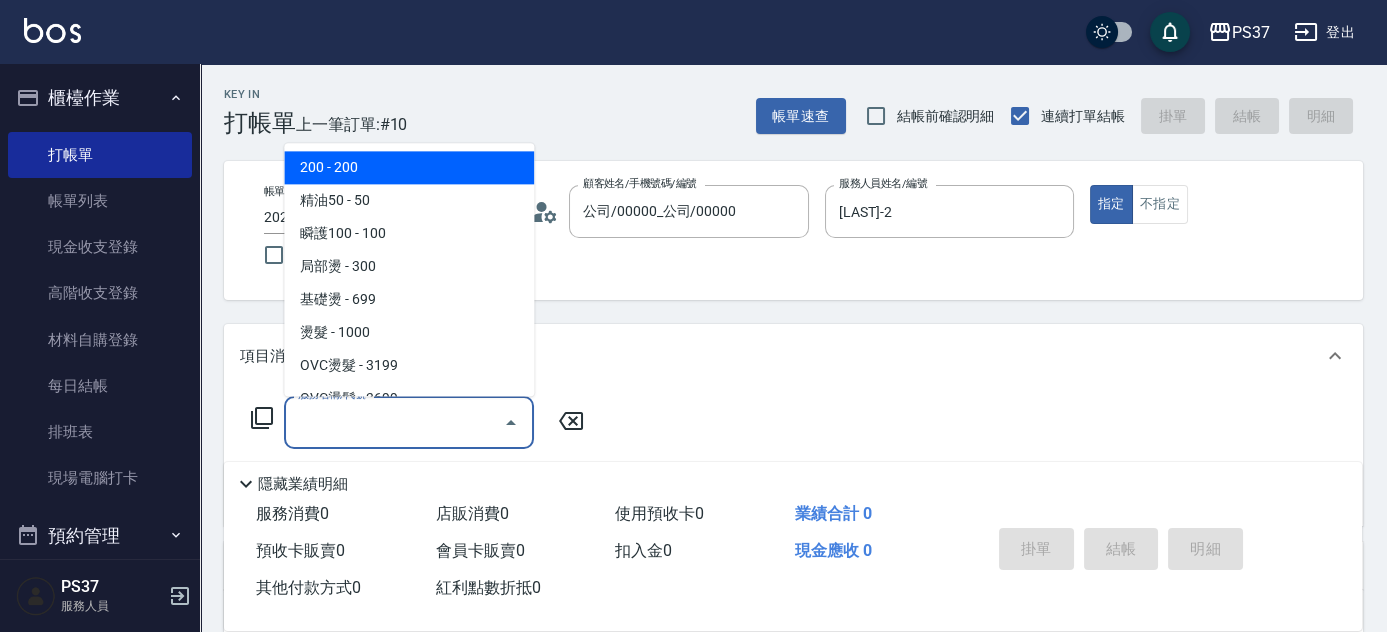 click on "服務名稱/代號" at bounding box center (394, 422) 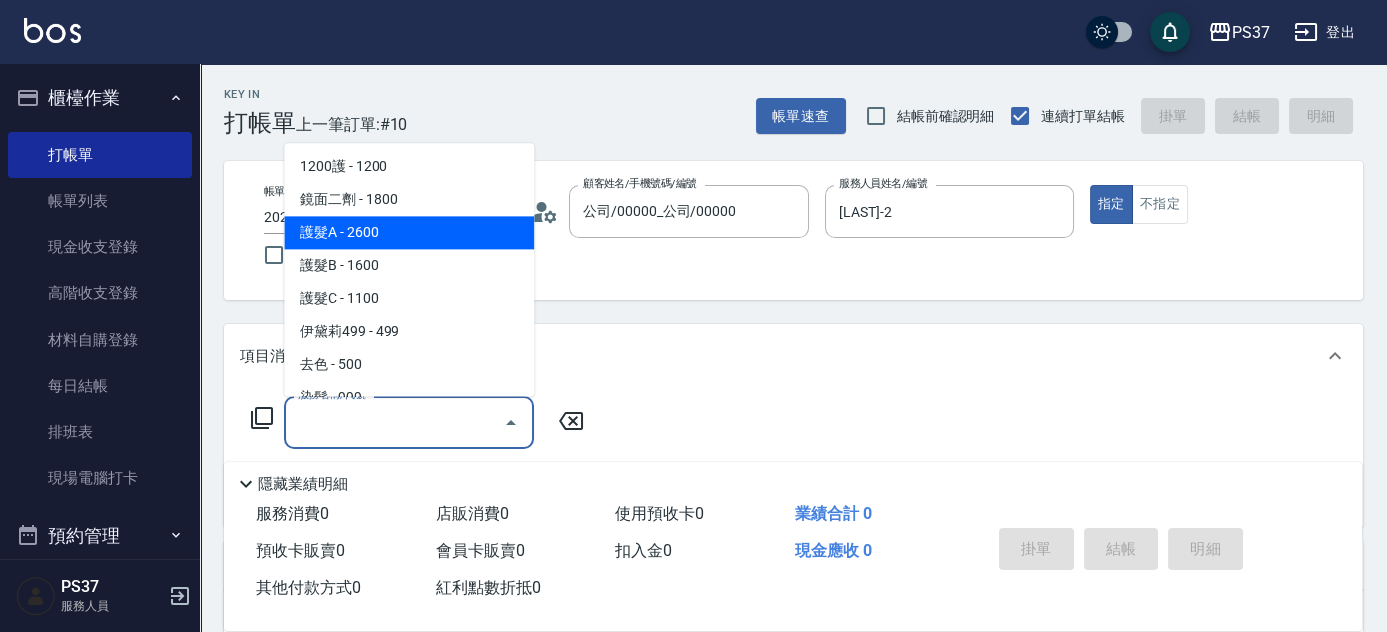 scroll, scrollTop: 1000, scrollLeft: 0, axis: vertical 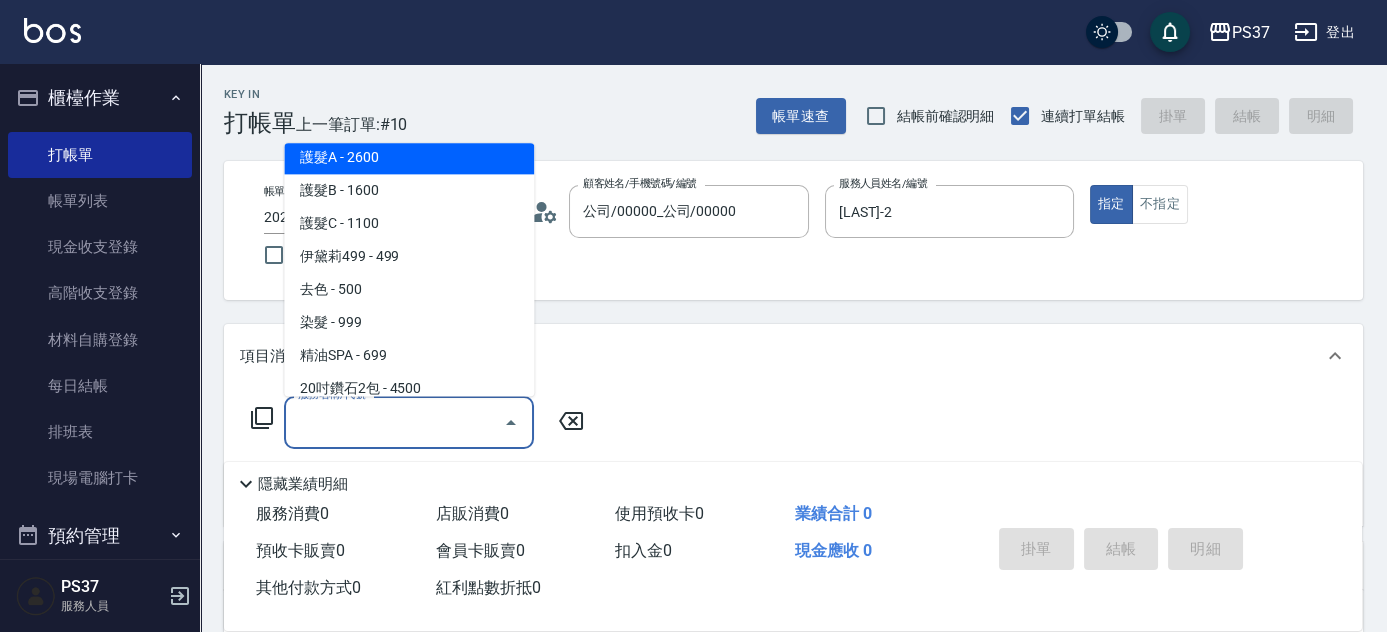 click on "精油SPA - 699" at bounding box center (409, 356) 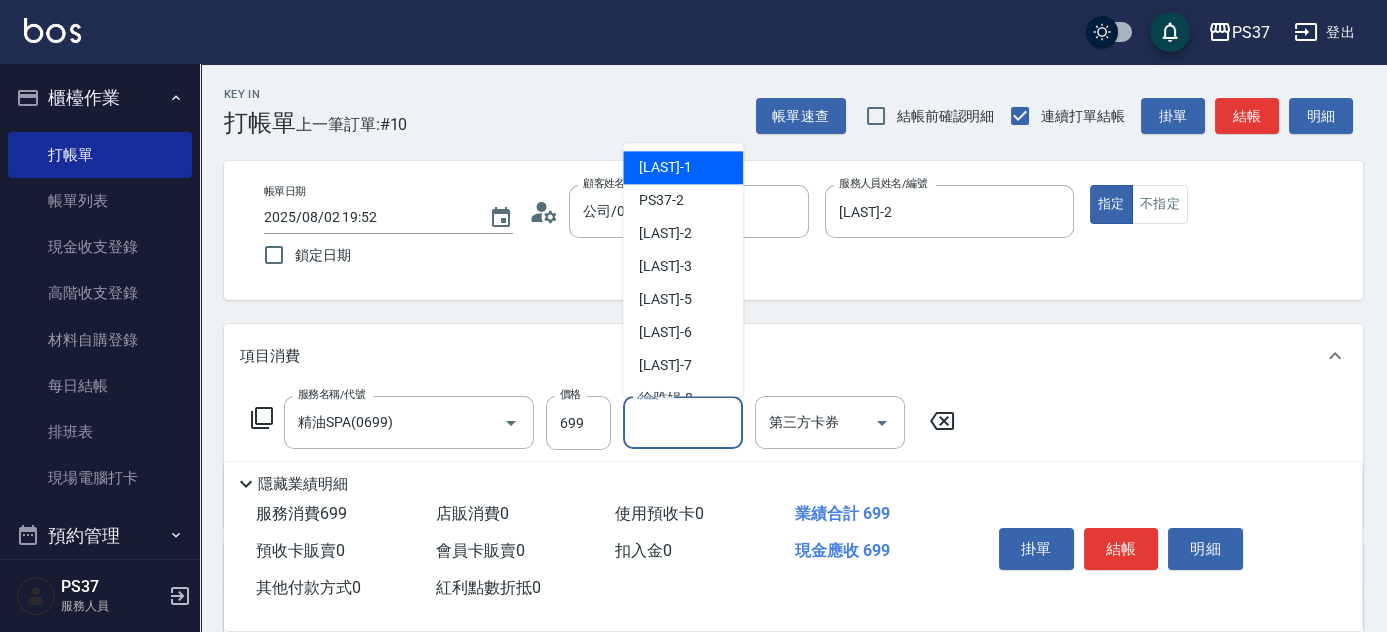click on "洗髮-1 洗髮-1" at bounding box center (683, 422) 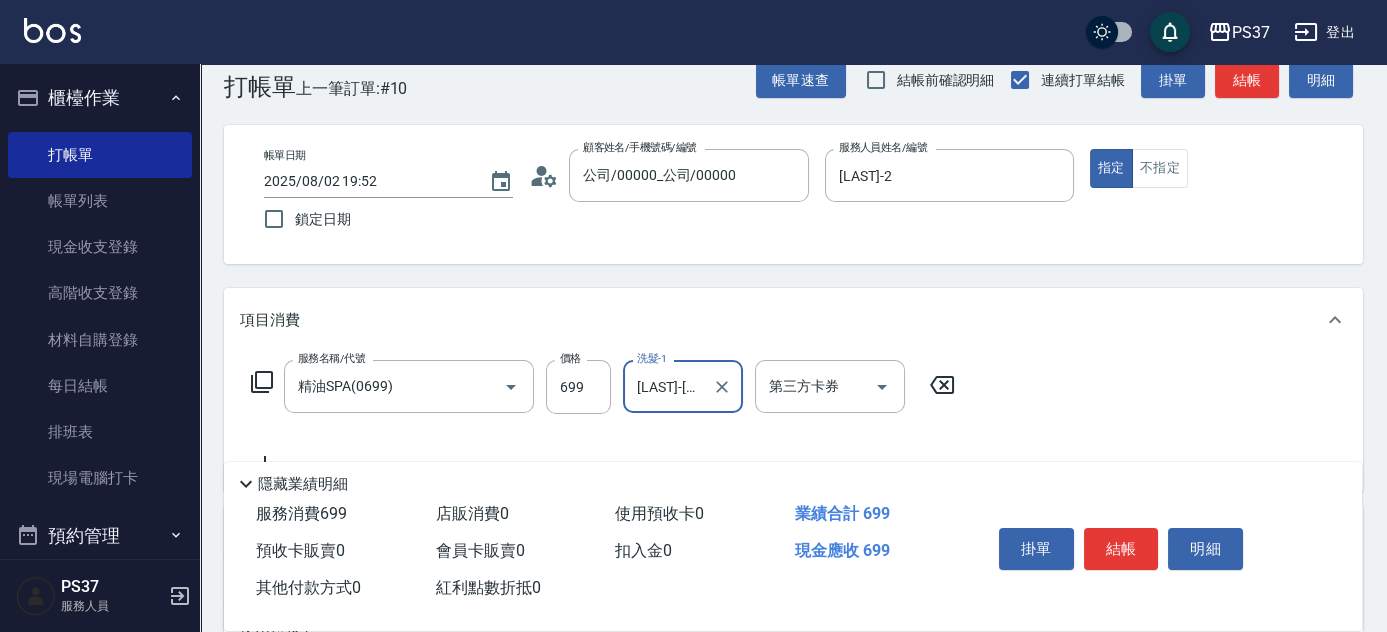 scroll, scrollTop: 181, scrollLeft: 0, axis: vertical 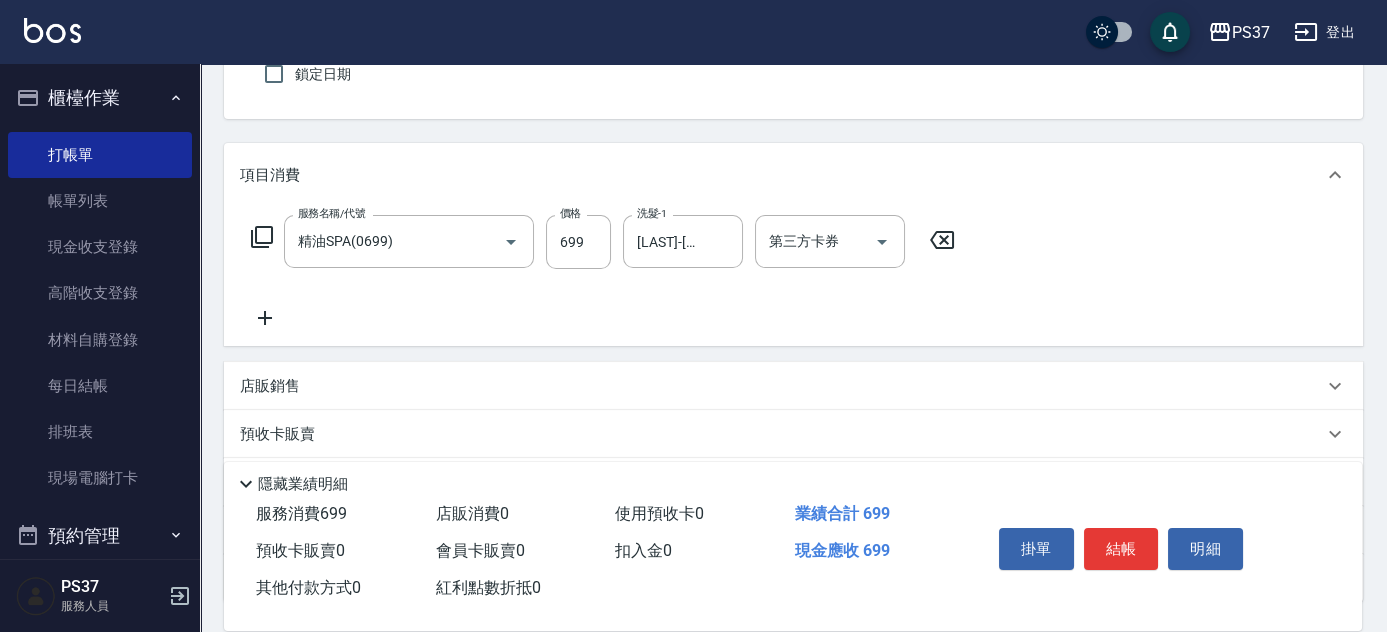 click 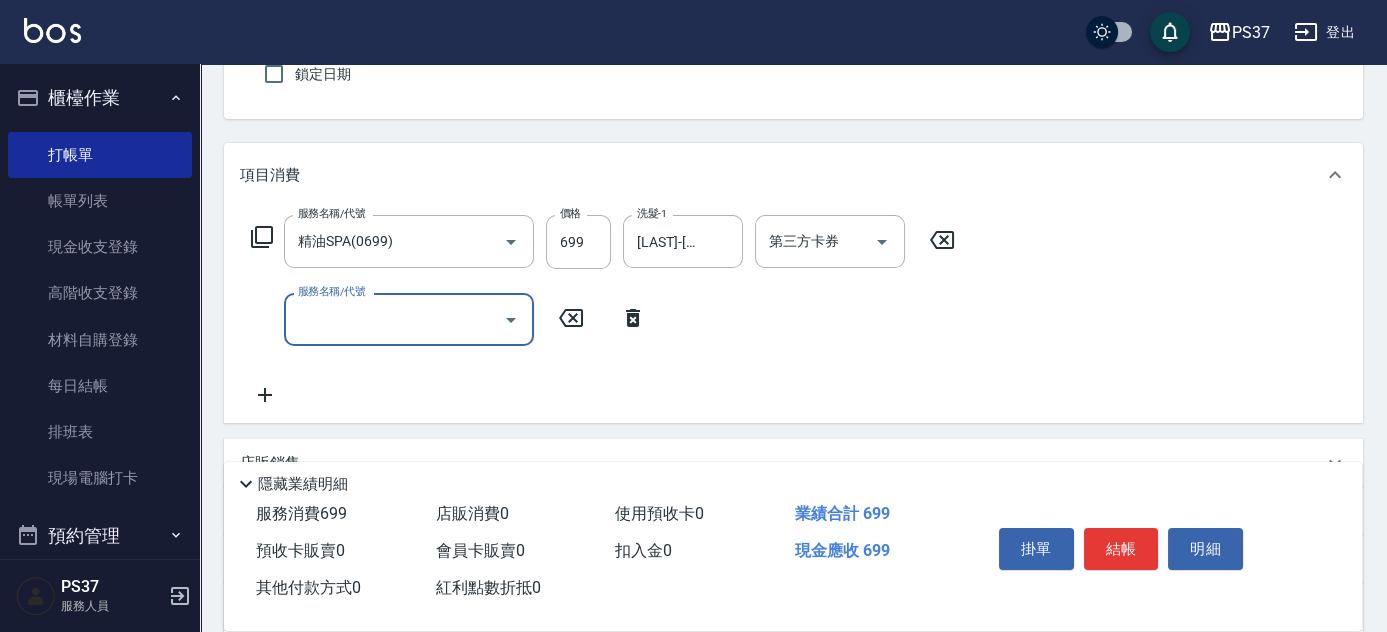 click on "服務名稱/代號" at bounding box center (394, 319) 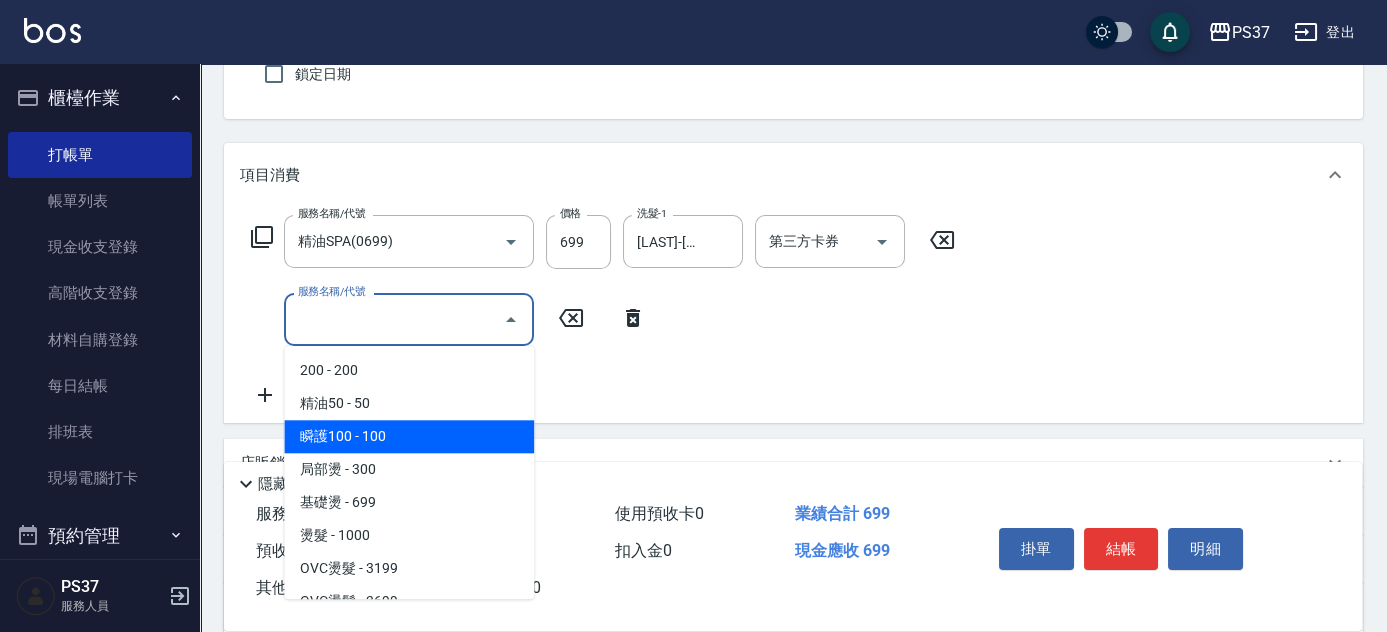 click on "瞬護100 - 100" at bounding box center [409, 436] 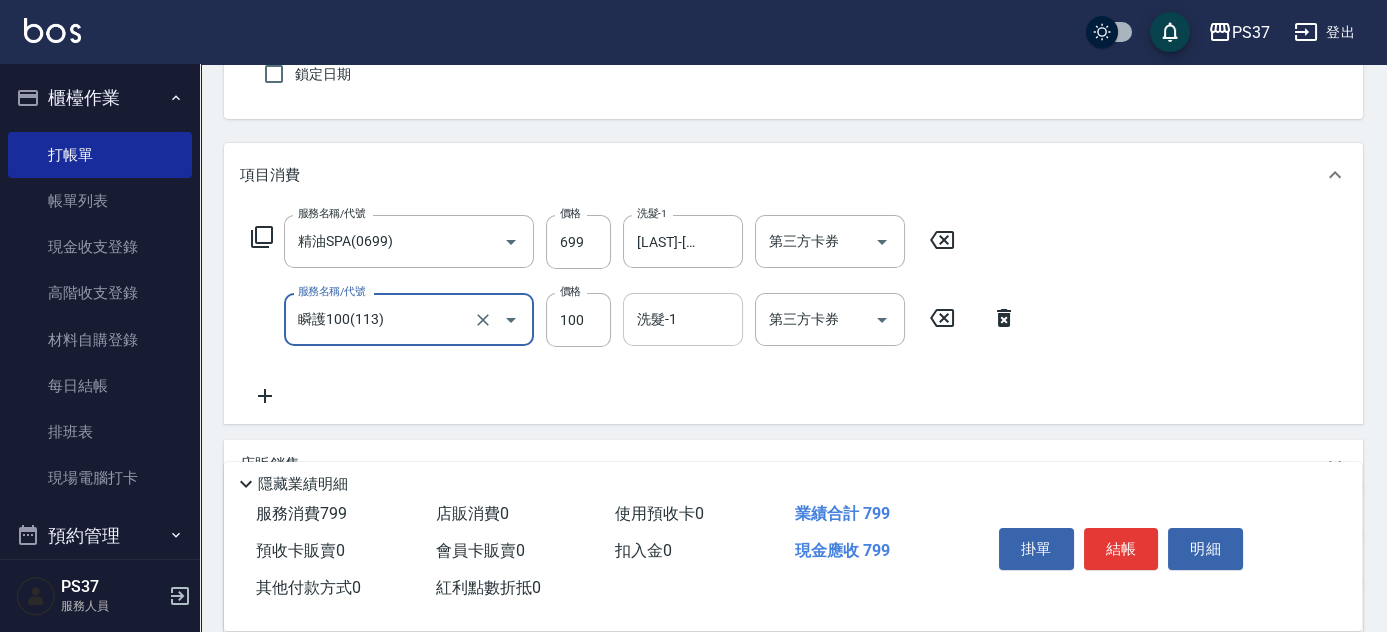 click on "洗髮-1 洗髮-1" at bounding box center (683, 319) 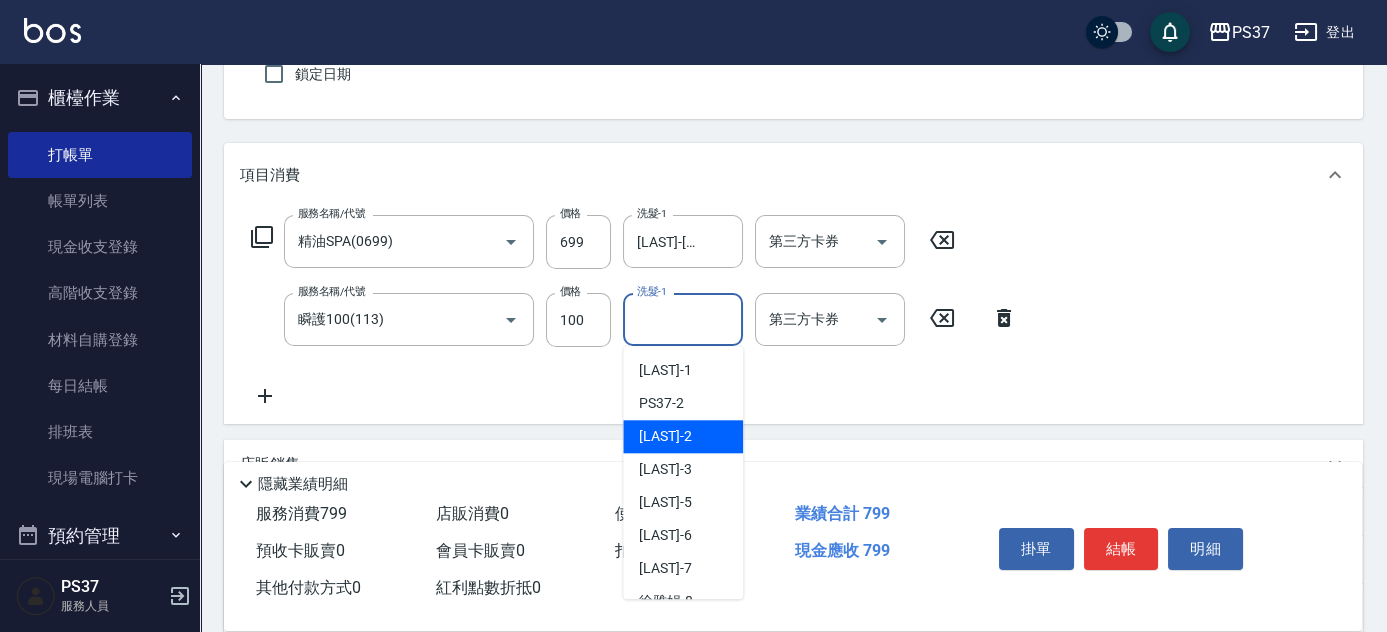 click on "[LAST] -[NUMBER]" at bounding box center (683, 436) 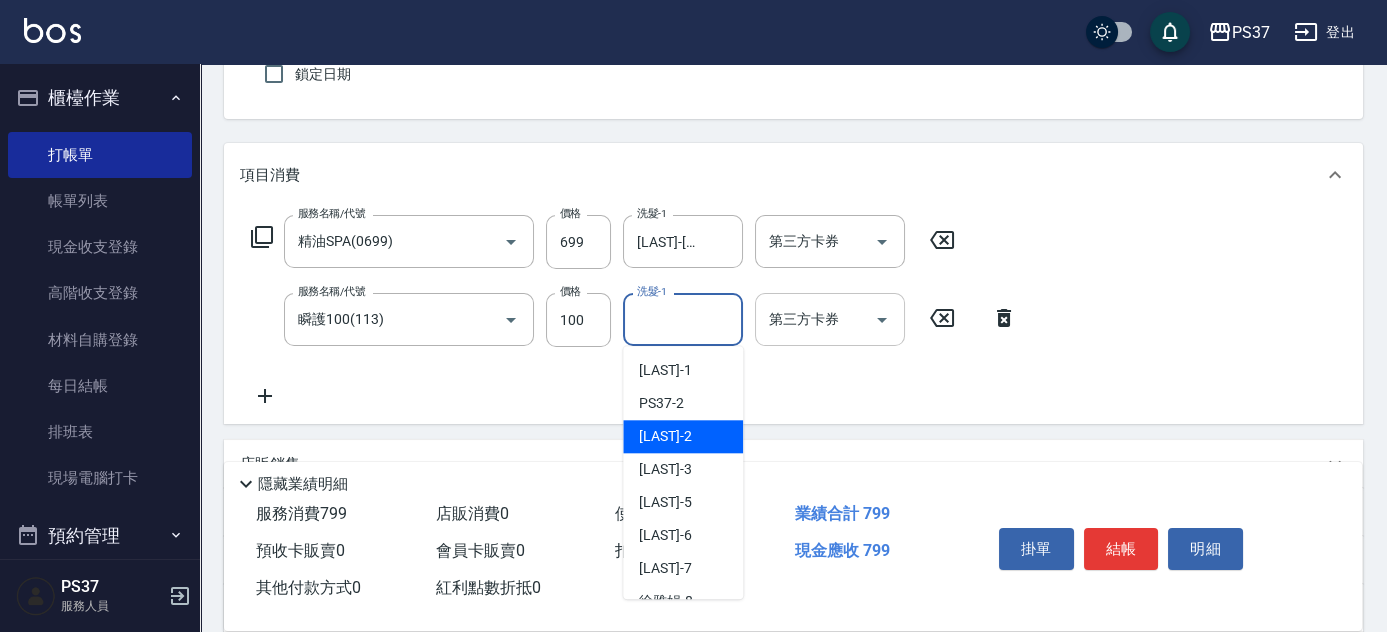 type on "[LAST]-2" 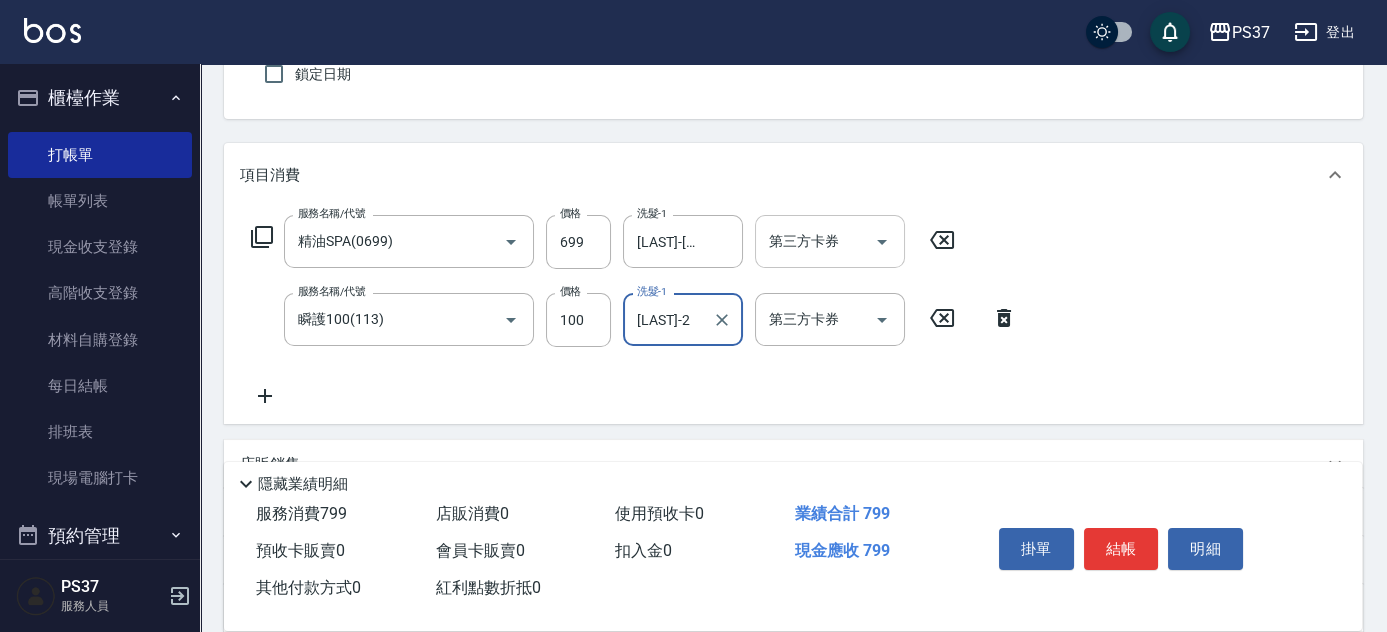 click 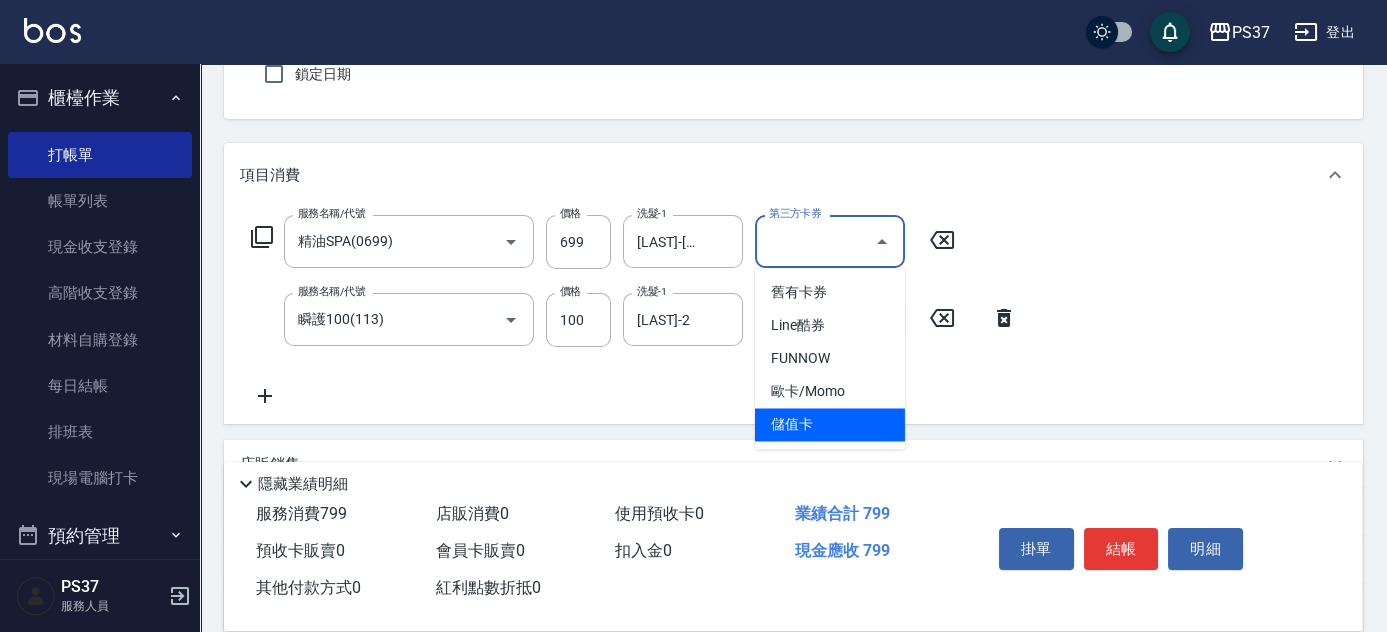 click on "儲值卡" at bounding box center (830, 424) 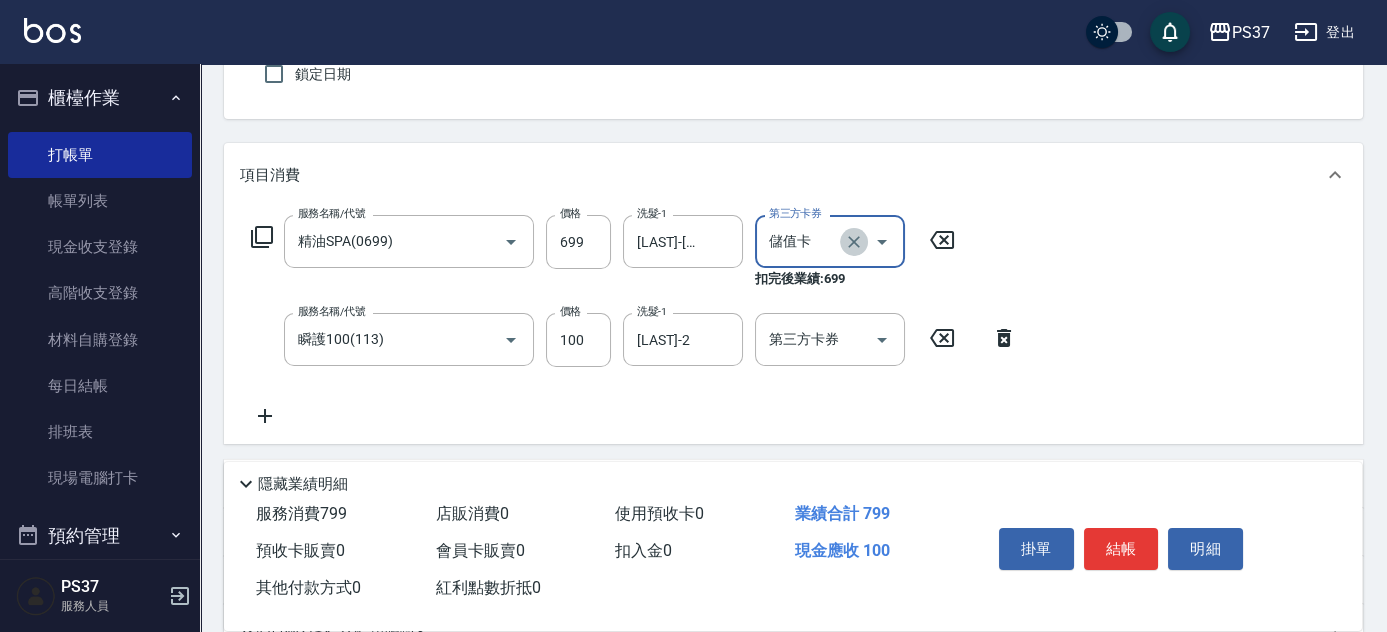 click 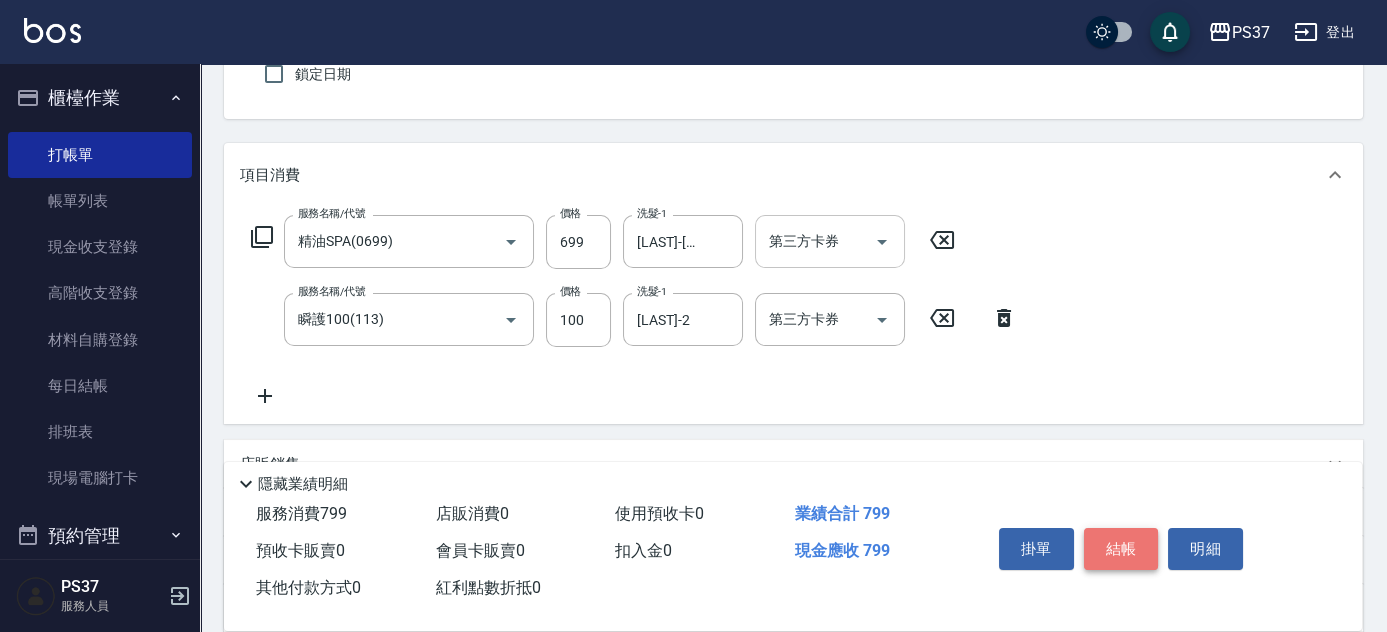 click on "結帳" at bounding box center [1121, 549] 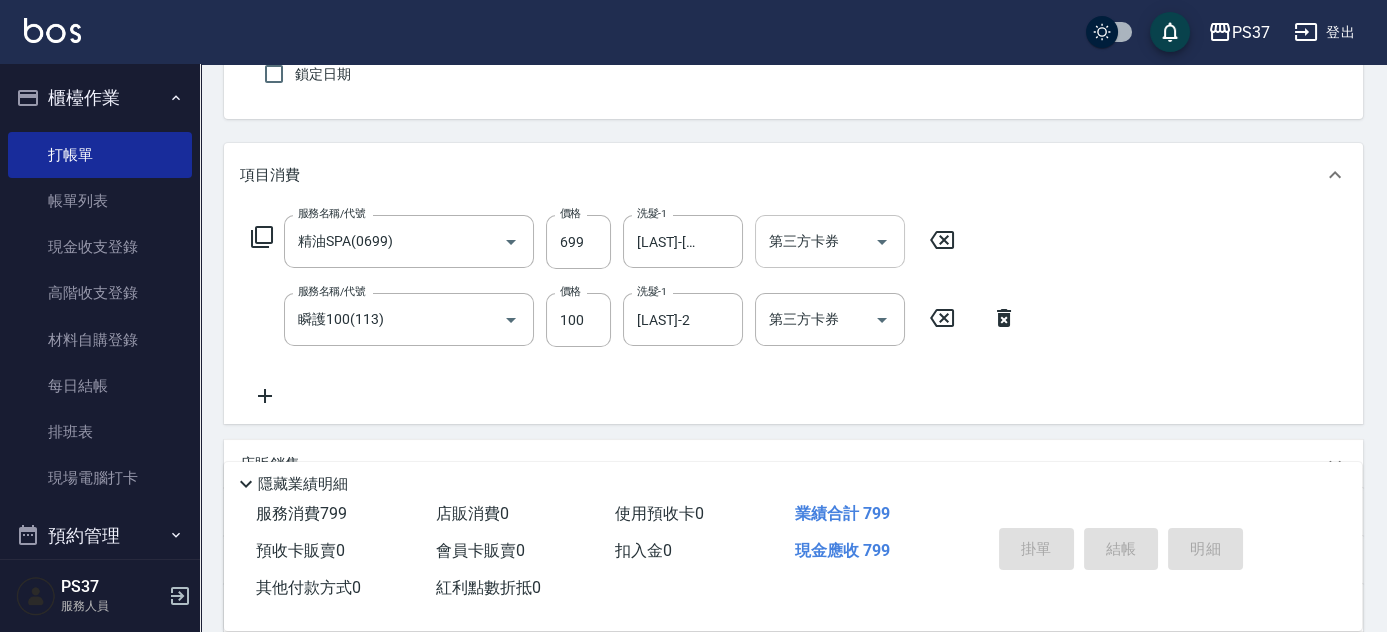 type 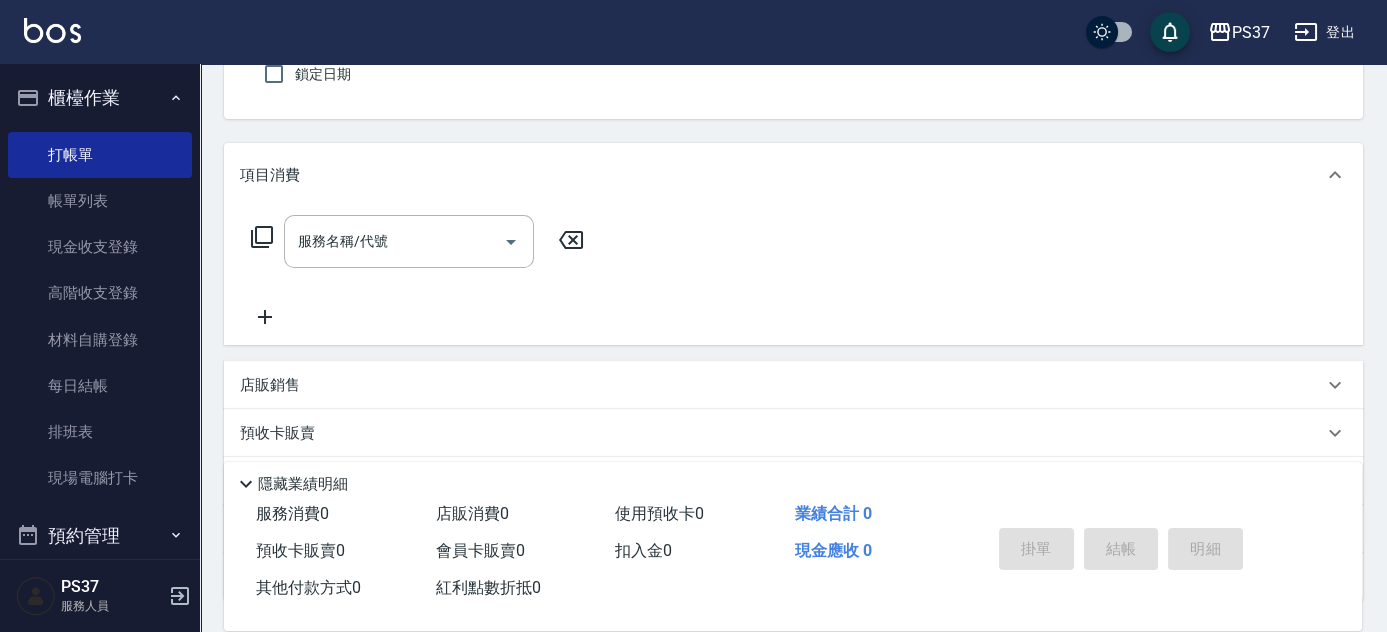 scroll, scrollTop: 0, scrollLeft: 0, axis: both 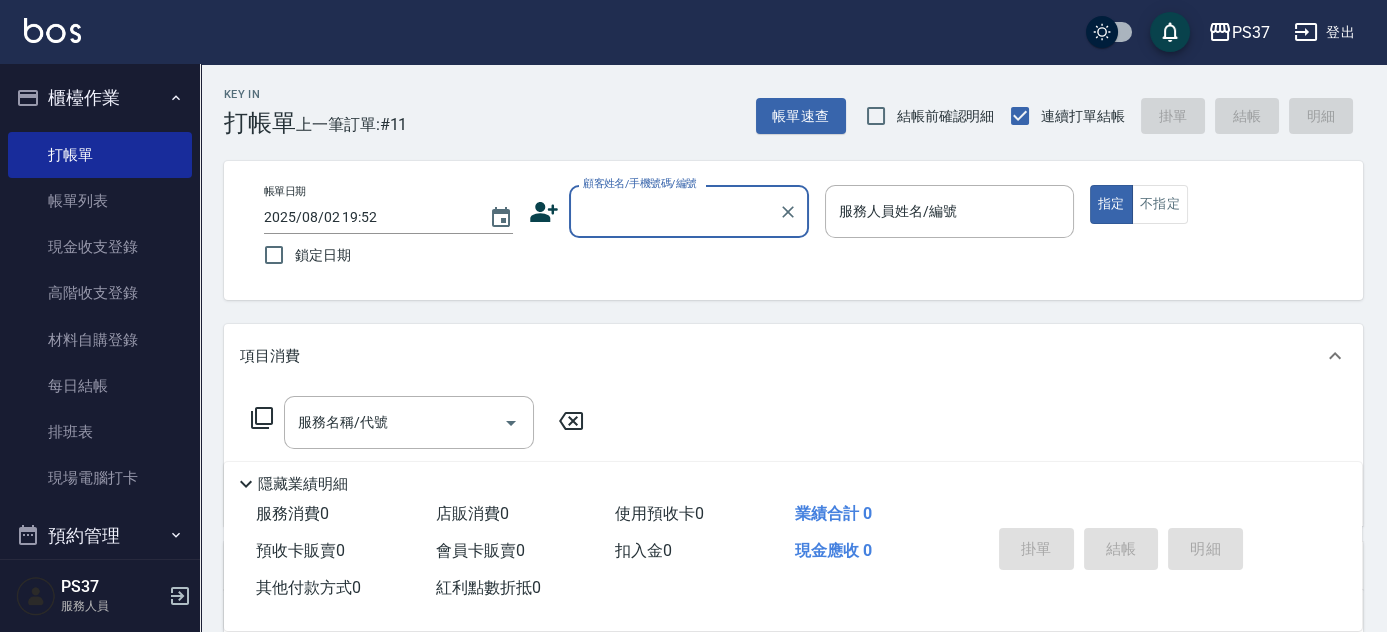click on "顧客姓名/手機號碼/編號" at bounding box center [674, 211] 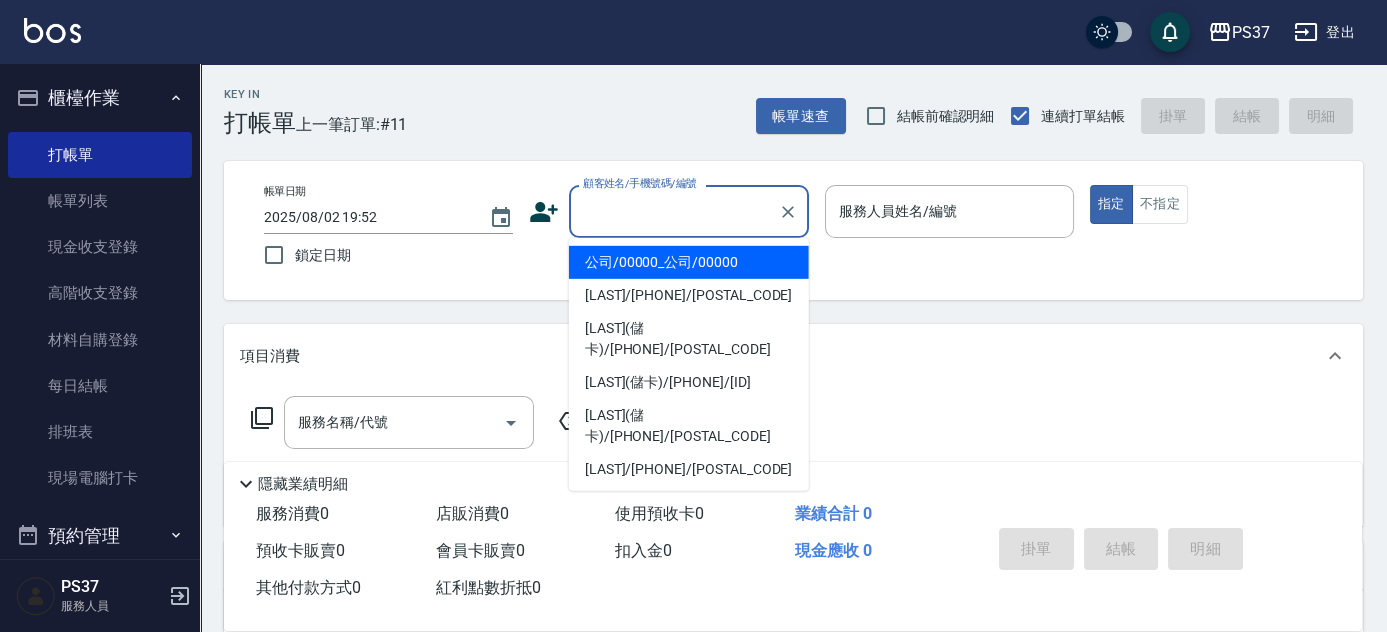 click on "公司/00000_公司/00000" at bounding box center [689, 262] 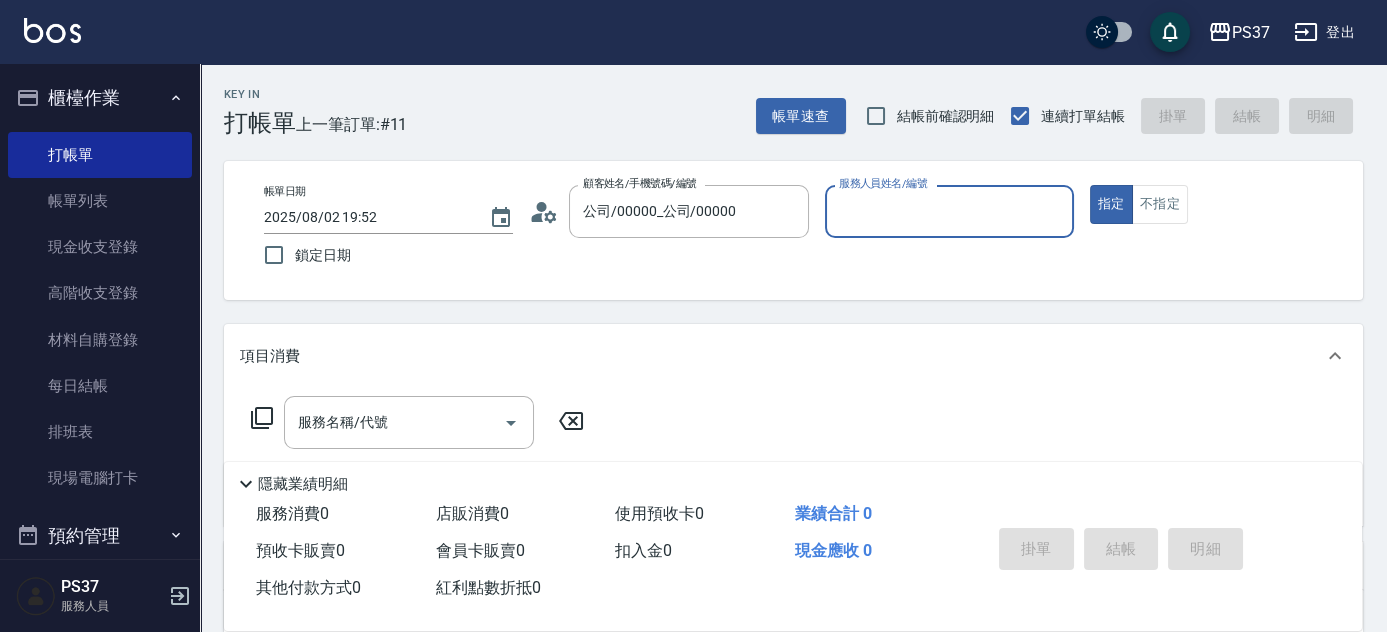 click on "服務人員姓名/編號" at bounding box center (949, 211) 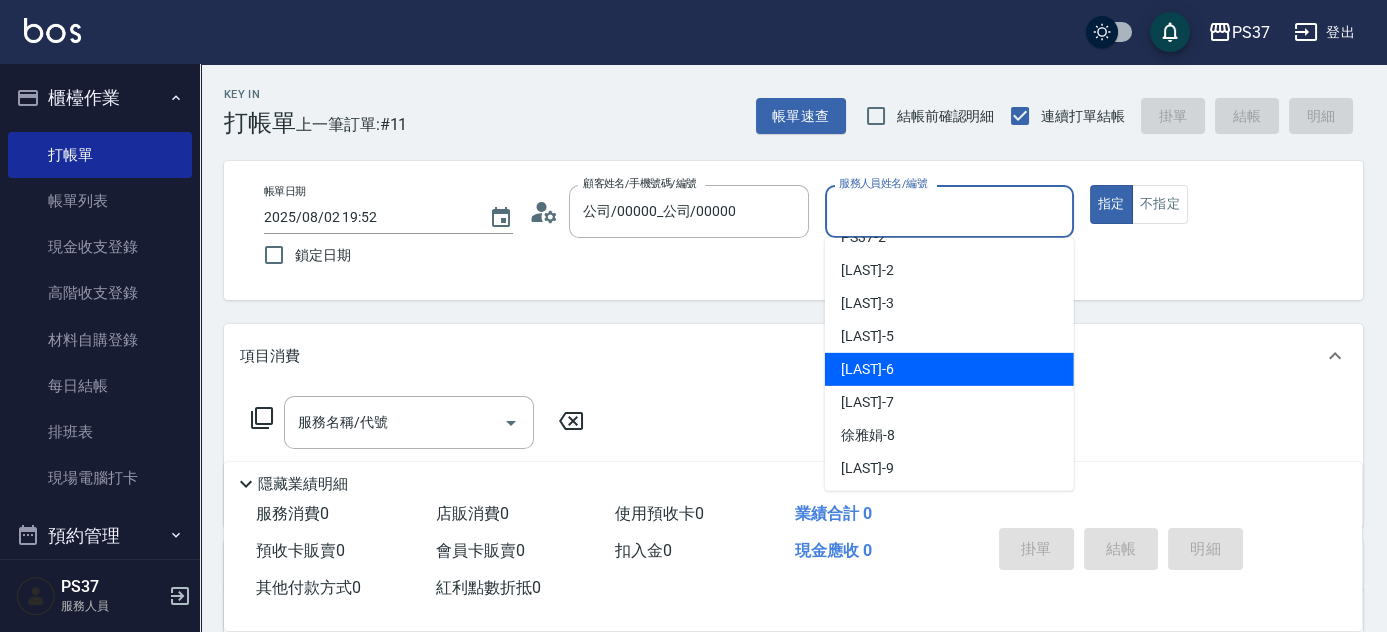 scroll, scrollTop: 90, scrollLeft: 0, axis: vertical 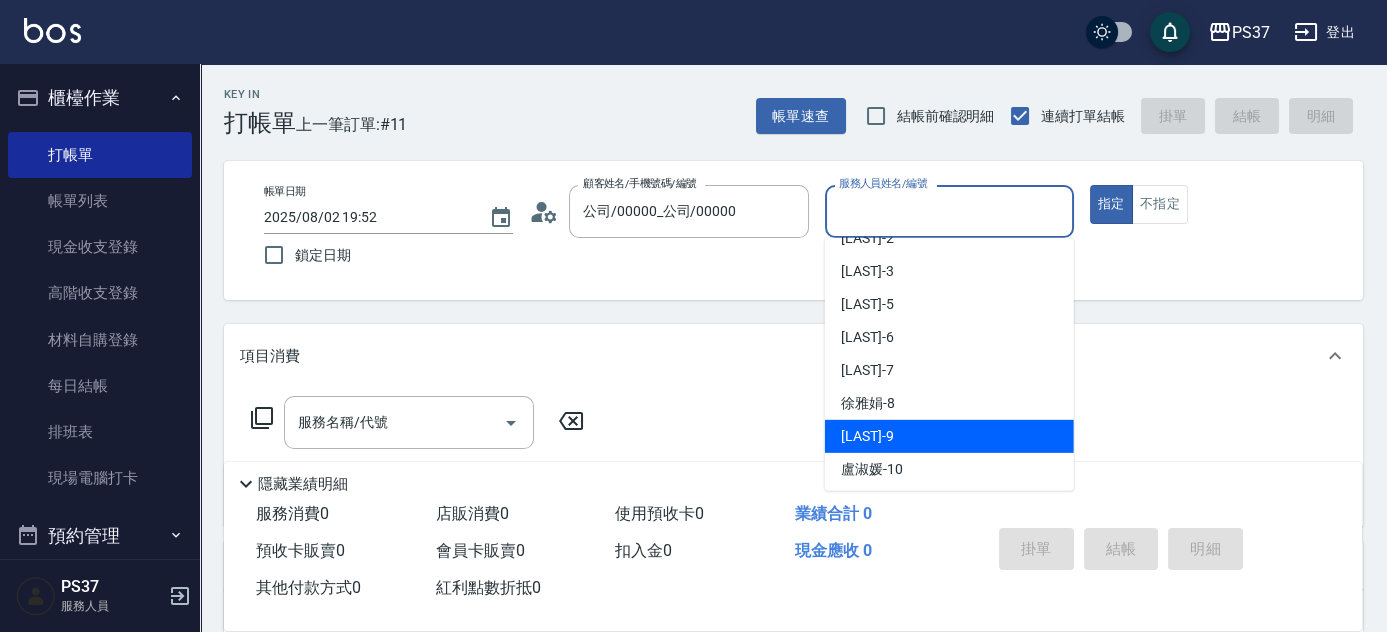 click on "[LAST] -9" at bounding box center [949, 436] 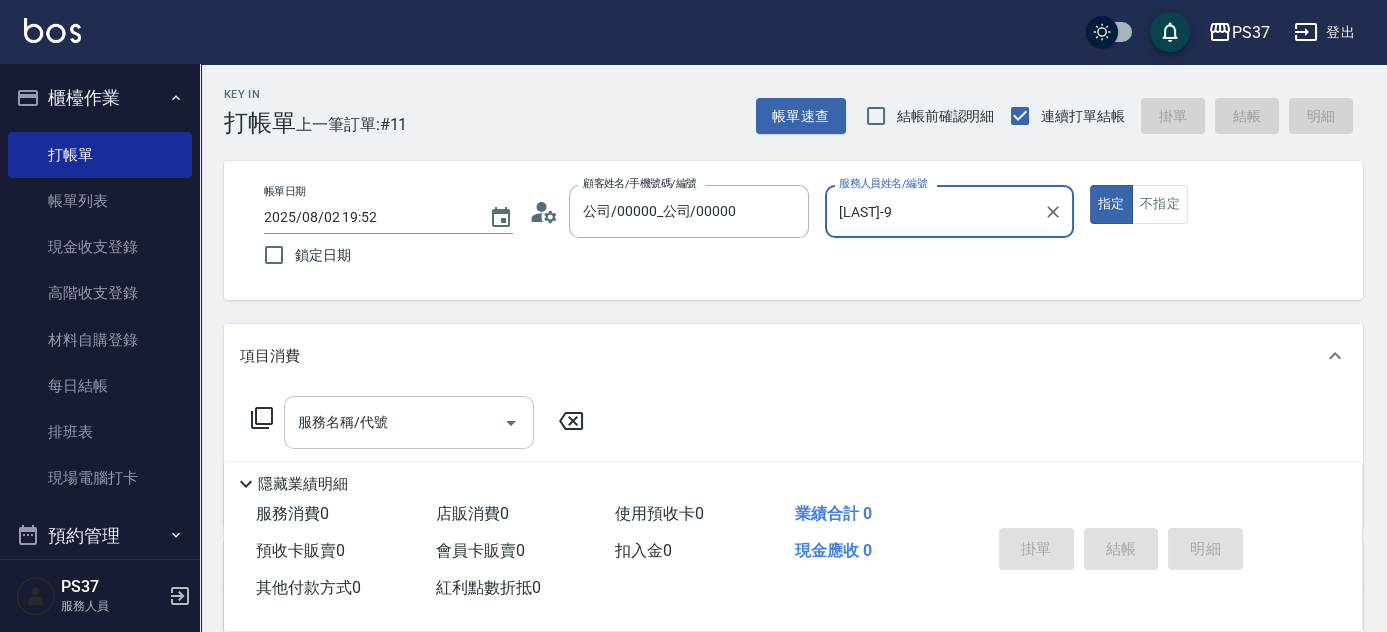 click on "服務名稱/代號" at bounding box center (394, 422) 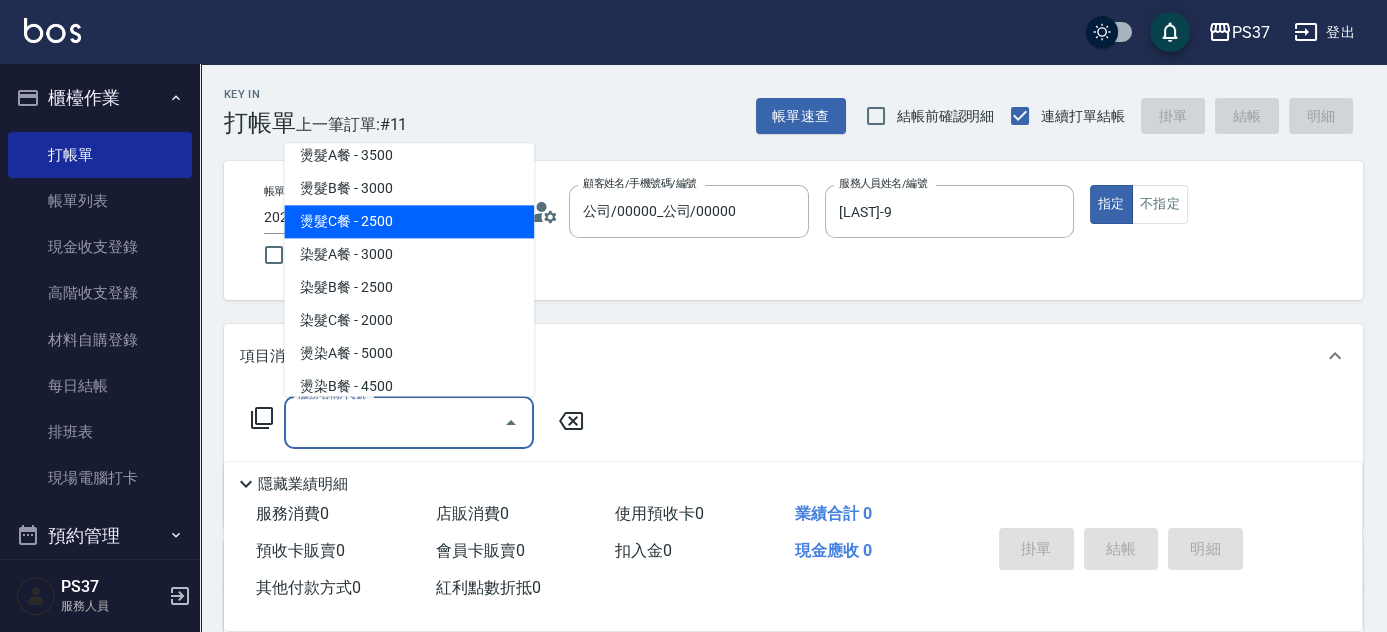 scroll, scrollTop: 2272, scrollLeft: 0, axis: vertical 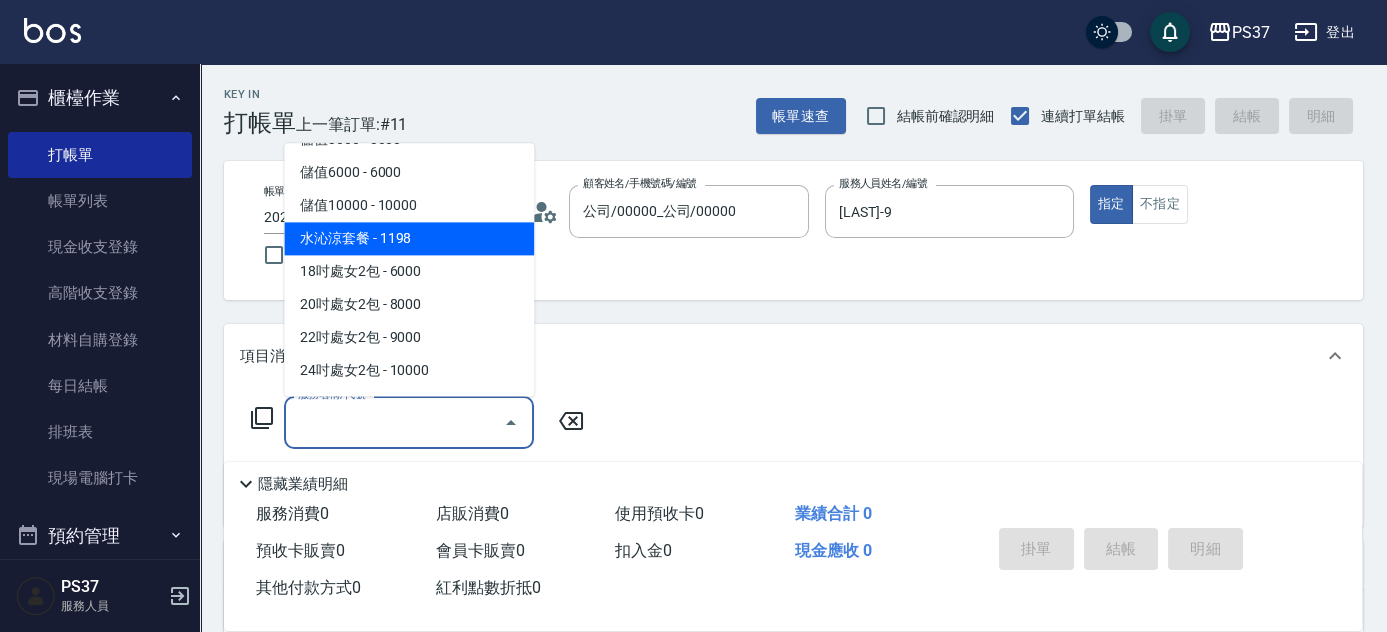 click on "水沁涼套餐 - 1198" at bounding box center (409, 239) 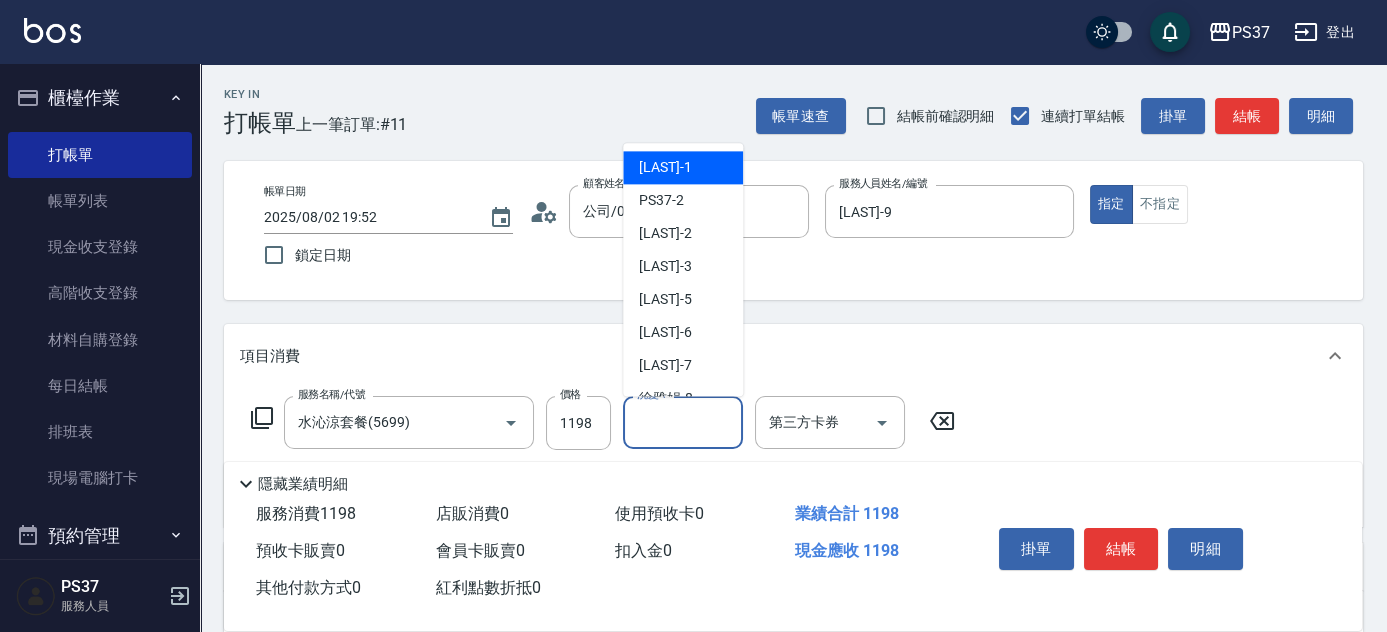 click on "洗髮-1" at bounding box center [683, 422] 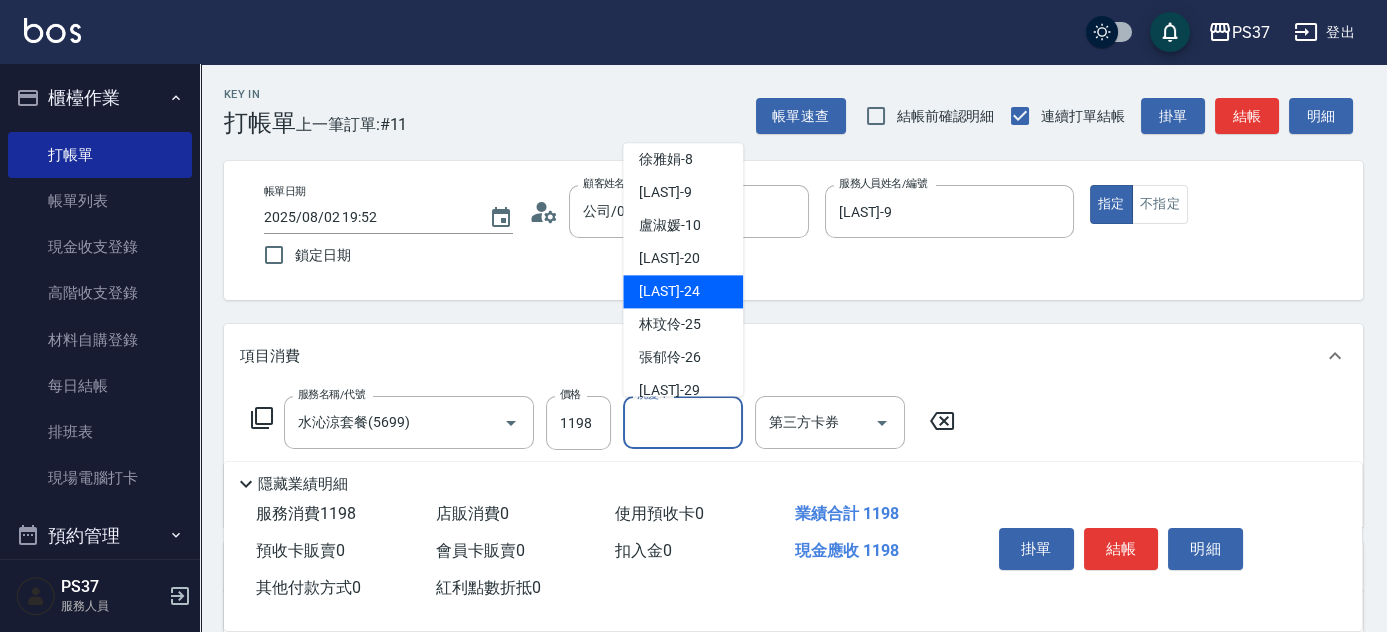 scroll, scrollTop: 323, scrollLeft: 0, axis: vertical 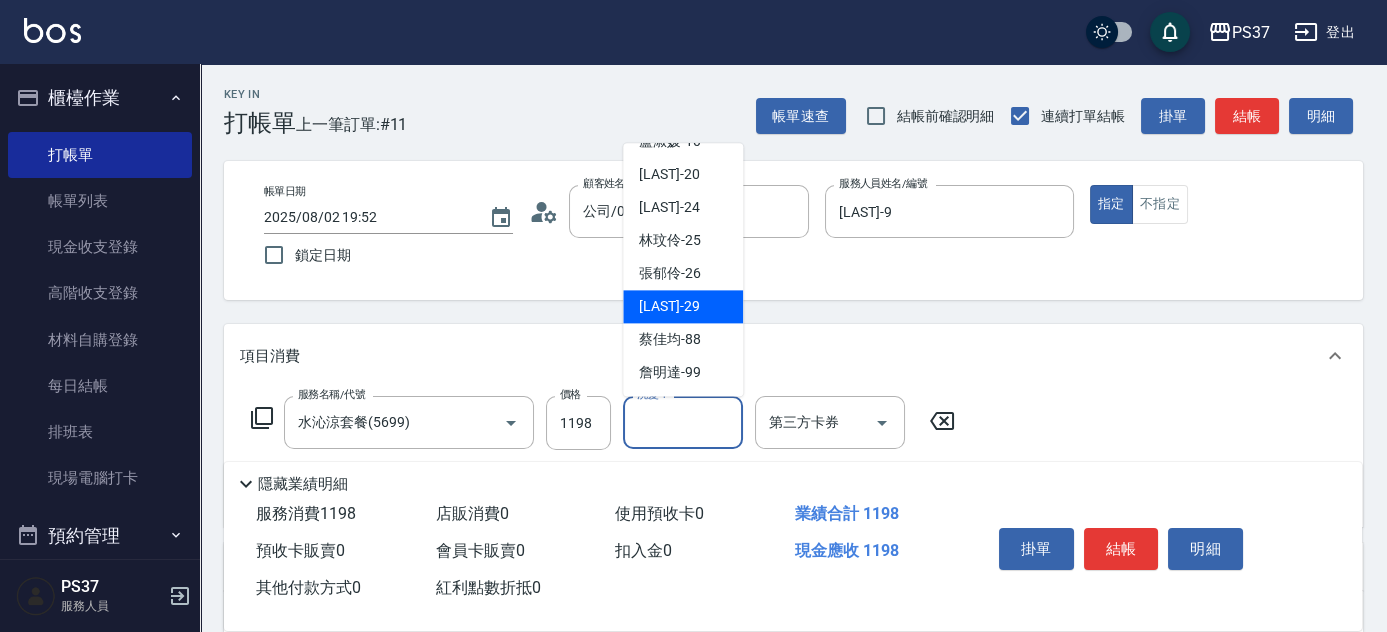 click on "[LAST] -29" at bounding box center [669, 307] 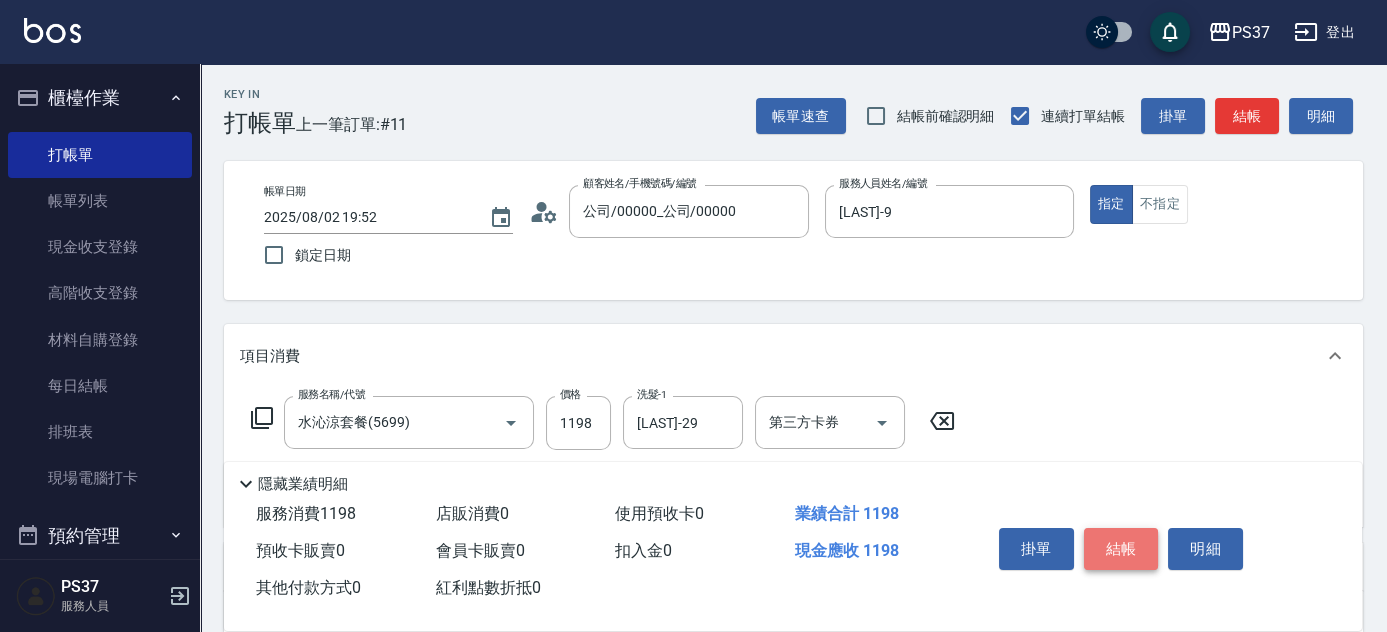 click on "結帳" at bounding box center (1121, 549) 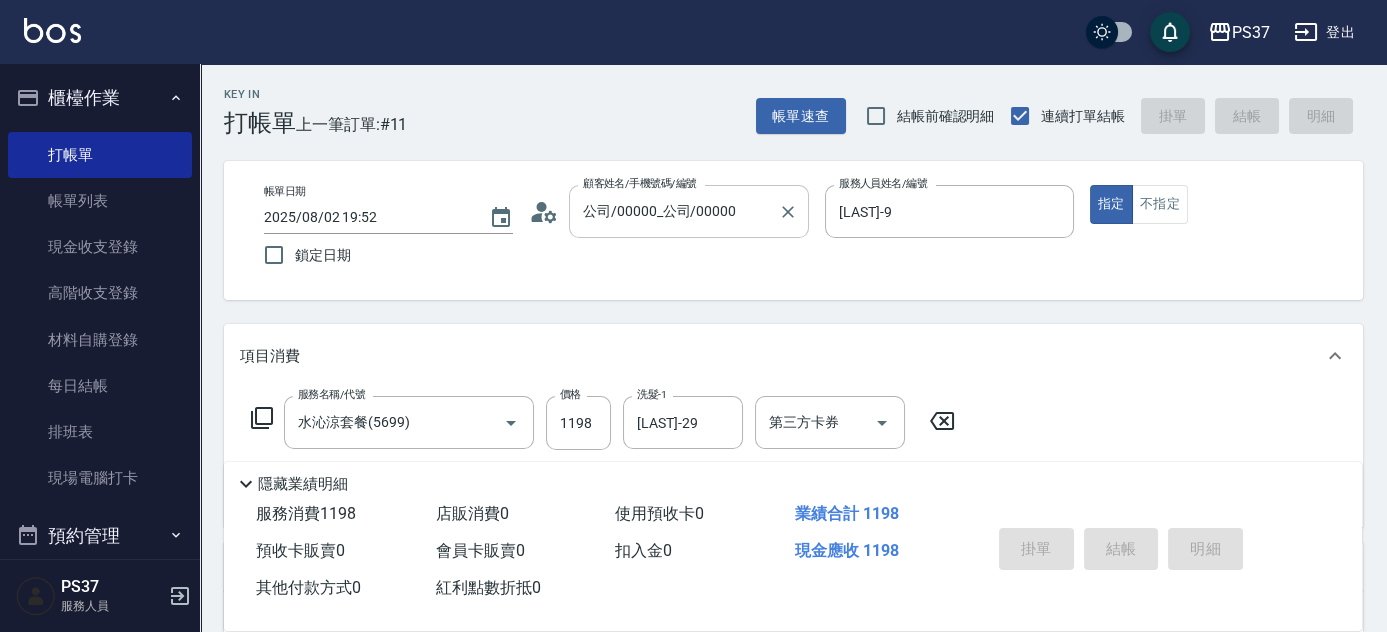 type on "2025/08/02 19:53" 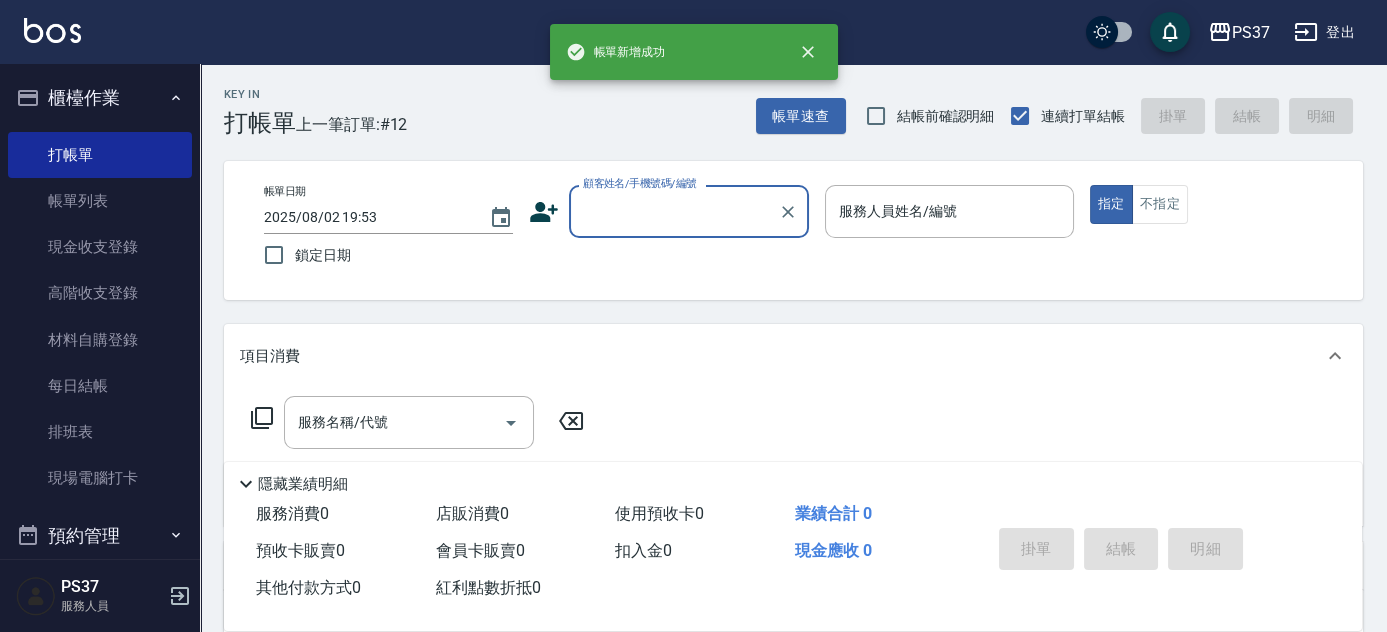click on "顧客姓名/手機號碼/編號" at bounding box center (674, 211) 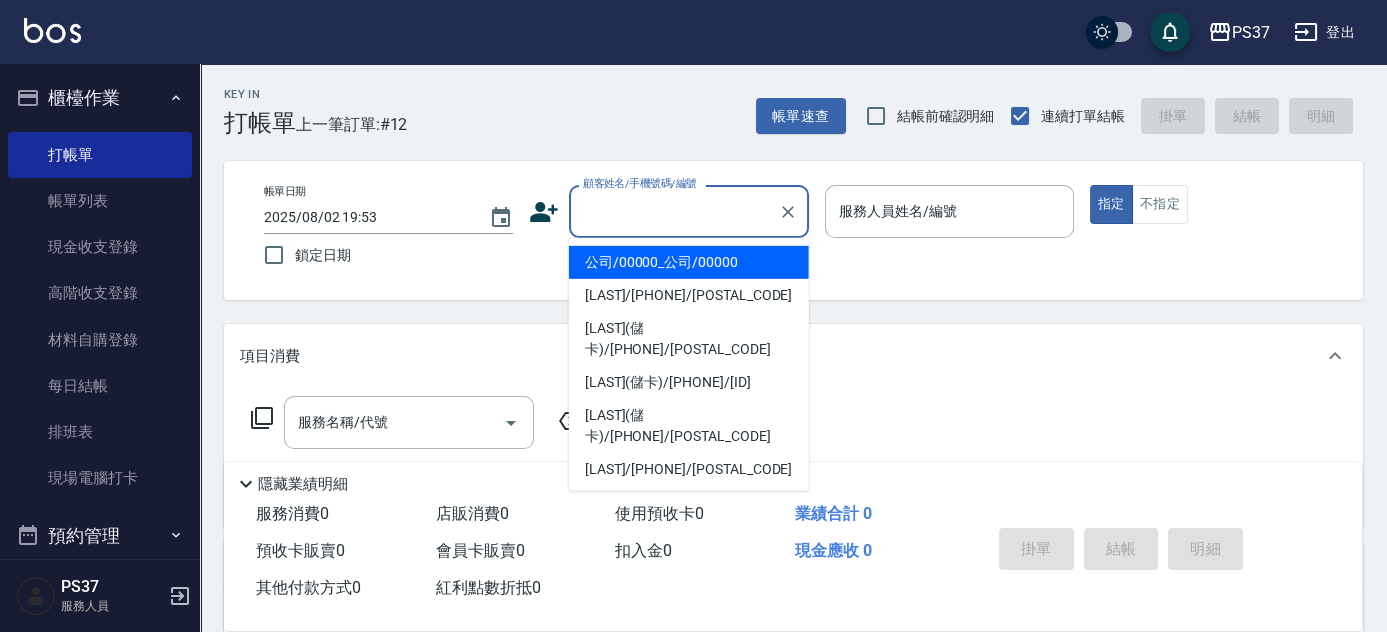 click on "公司/00000_公司/00000" at bounding box center [689, 262] 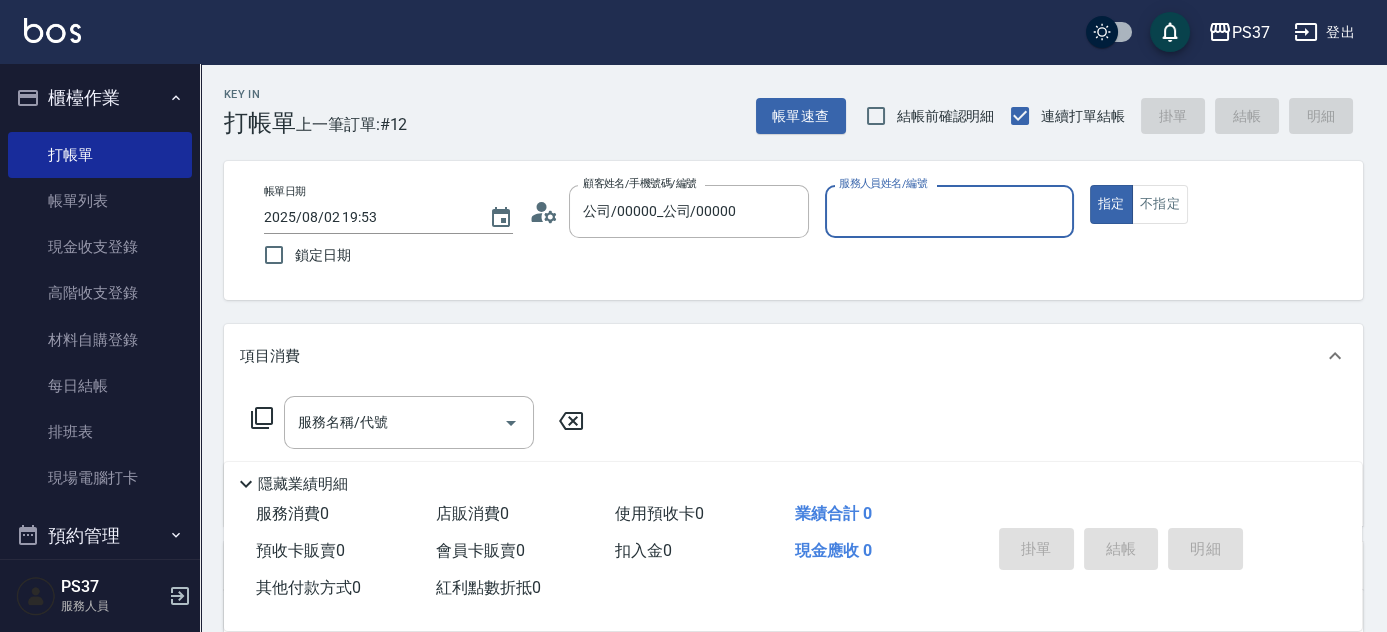 click on "服務人員姓名/編號" at bounding box center [949, 211] 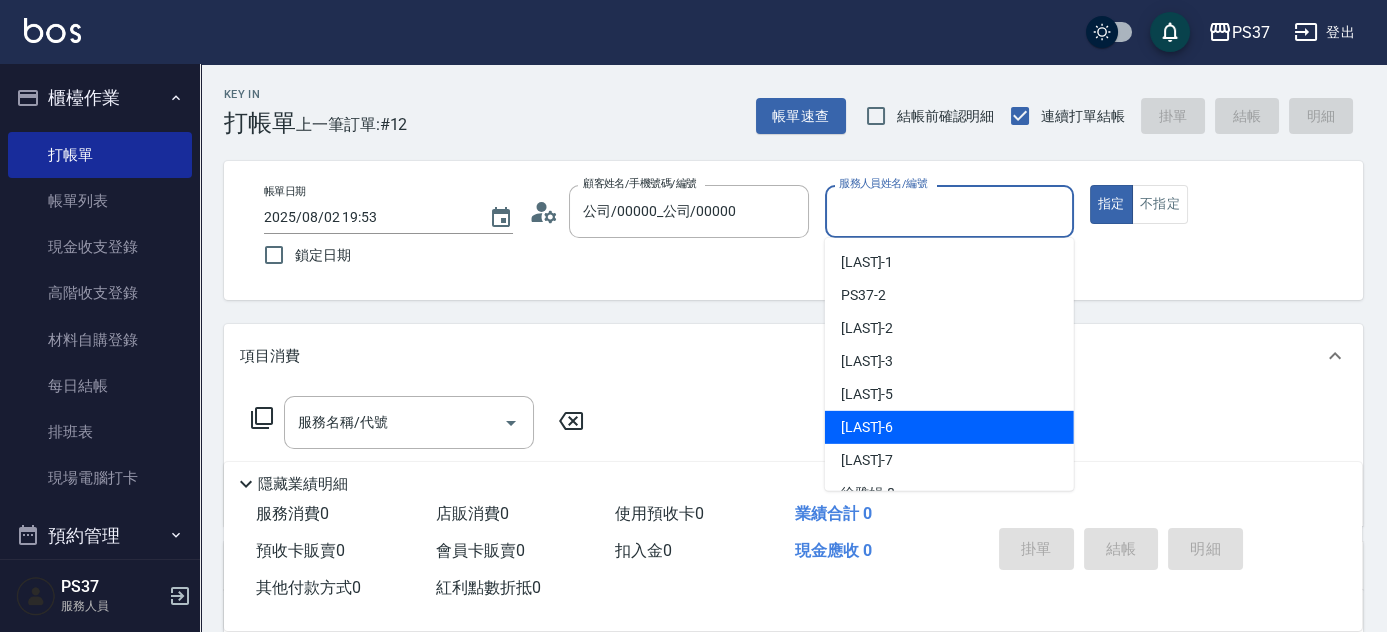 scroll, scrollTop: 90, scrollLeft: 0, axis: vertical 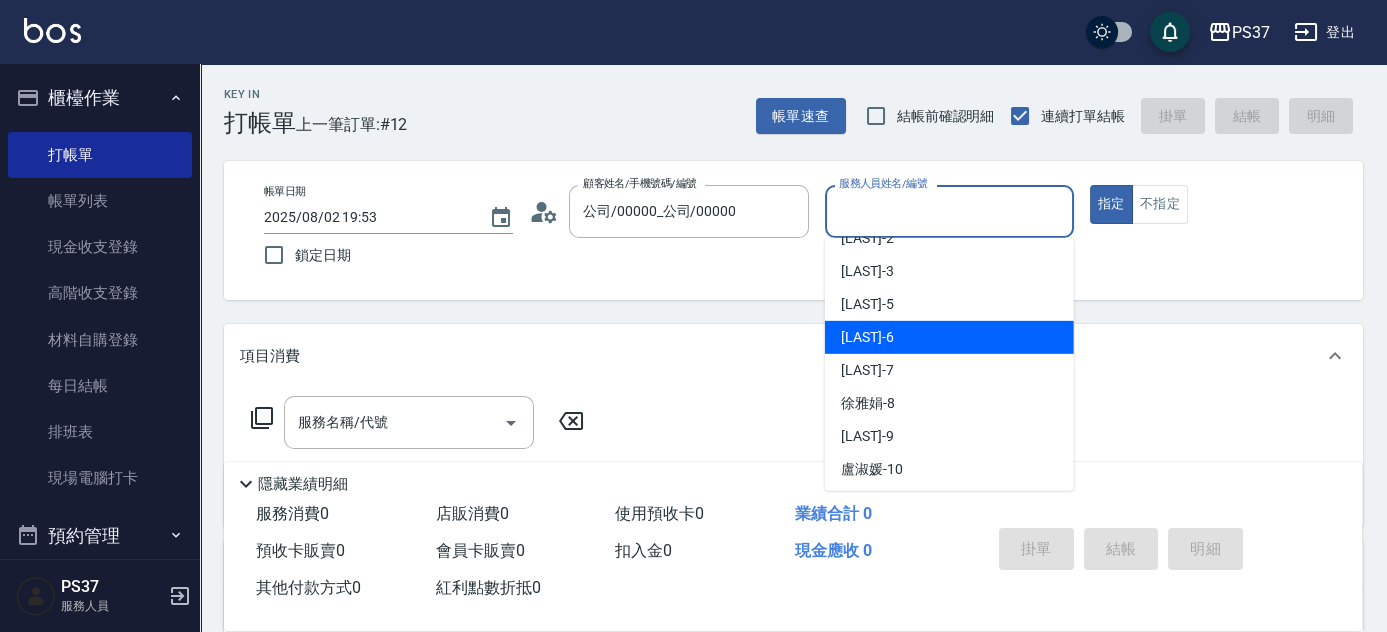click on "[LAST] -9" at bounding box center (949, 436) 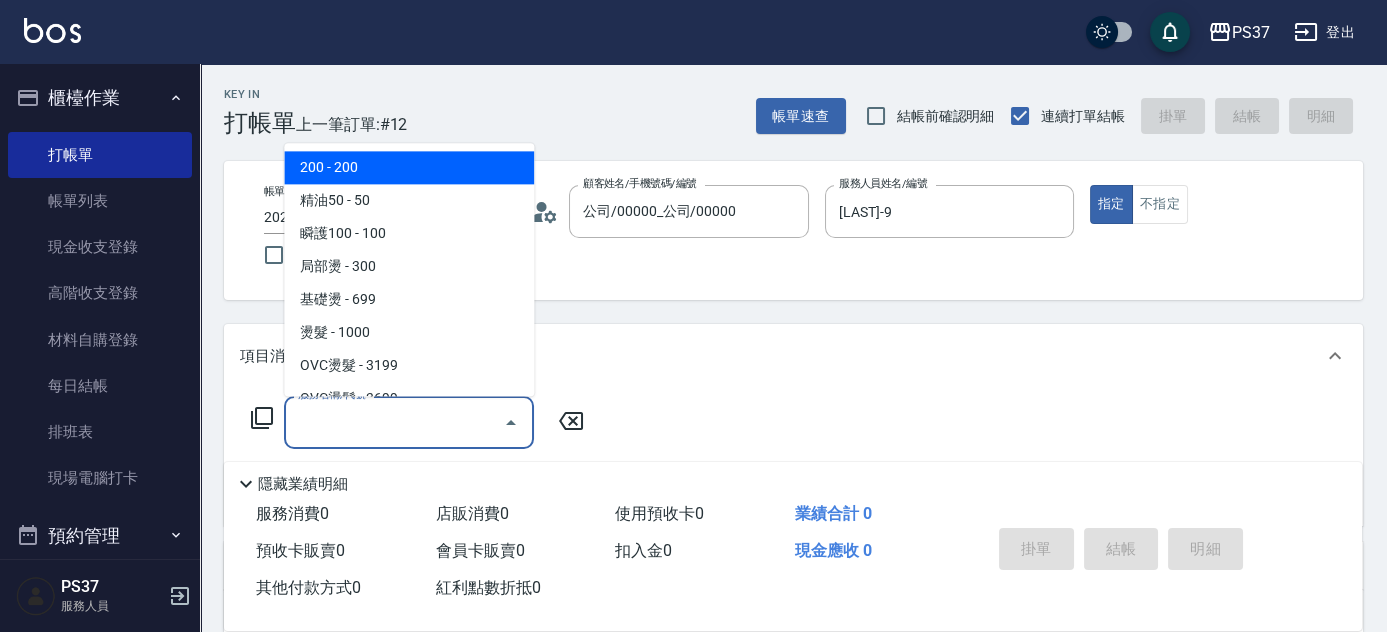 click on "服務名稱/代號 服務名稱/代號" at bounding box center [409, 422] 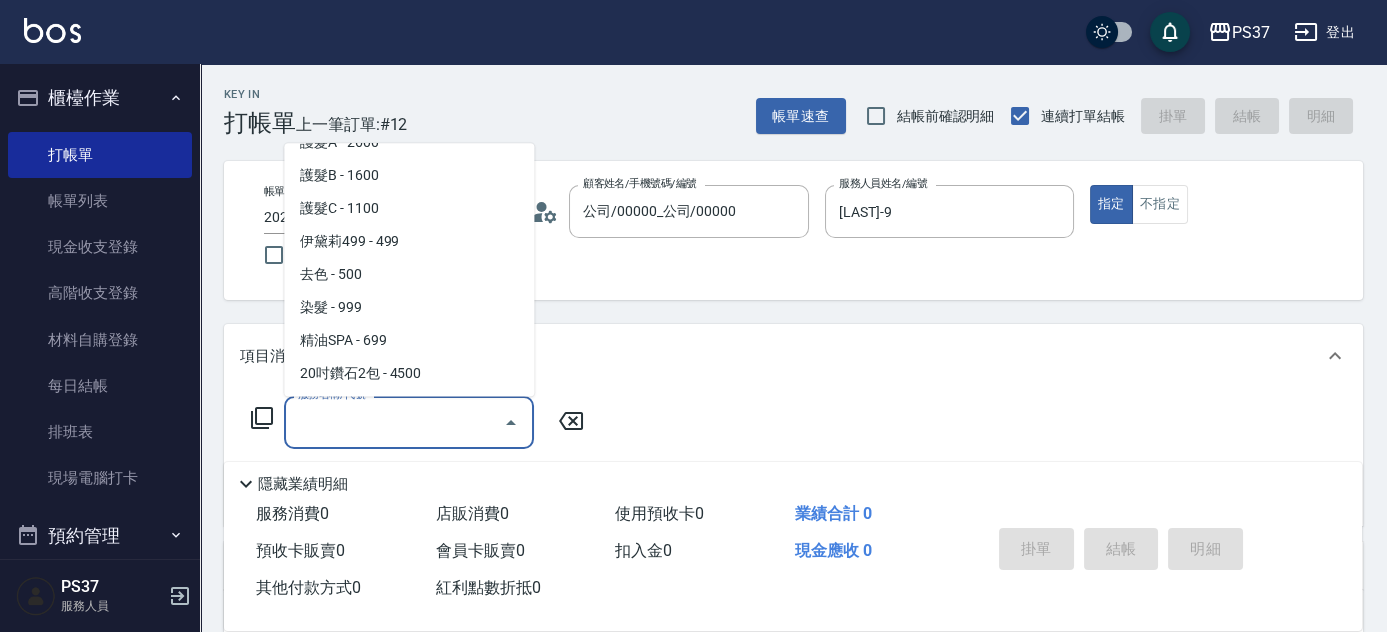 scroll, scrollTop: 1090, scrollLeft: 0, axis: vertical 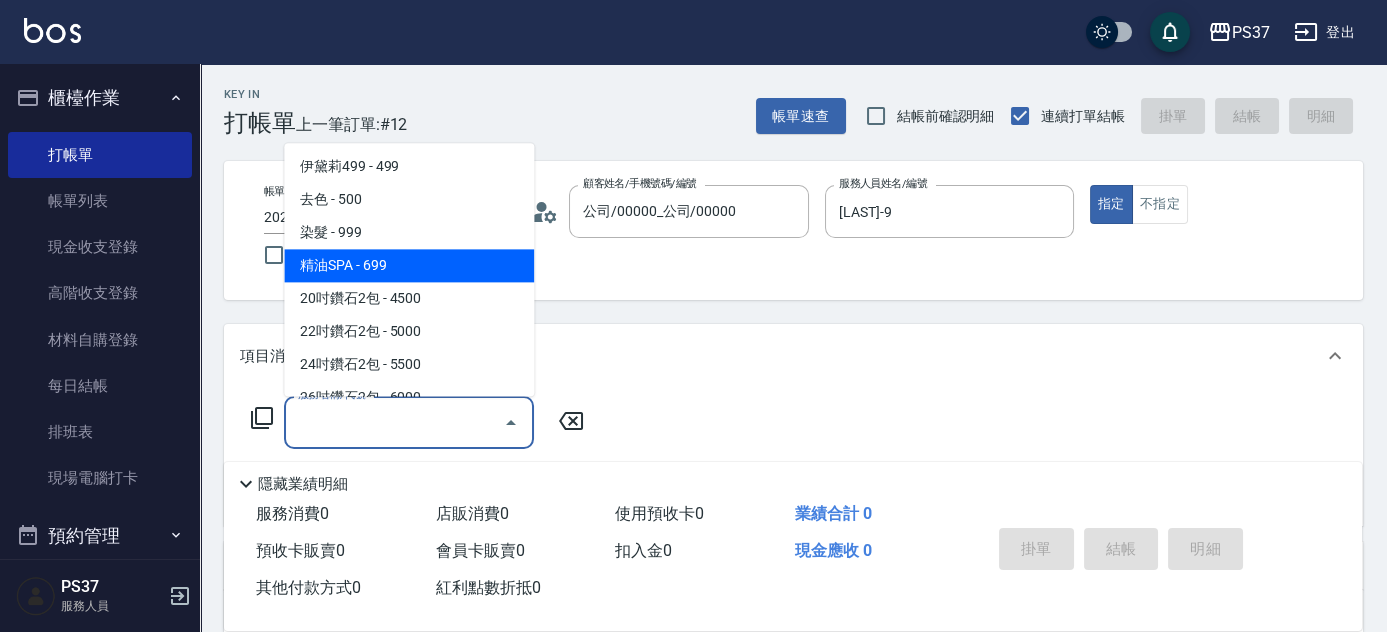 click on "精油SPA - 699" at bounding box center (409, 266) 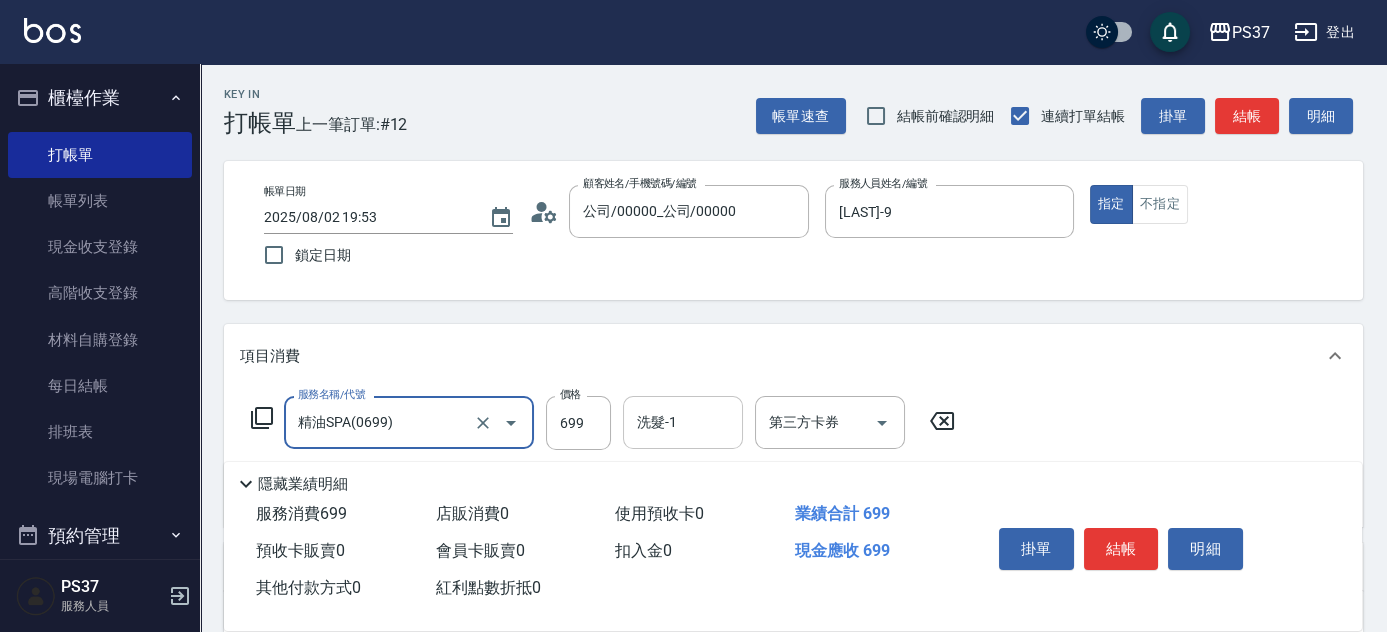 click on "洗髮-1" at bounding box center [683, 422] 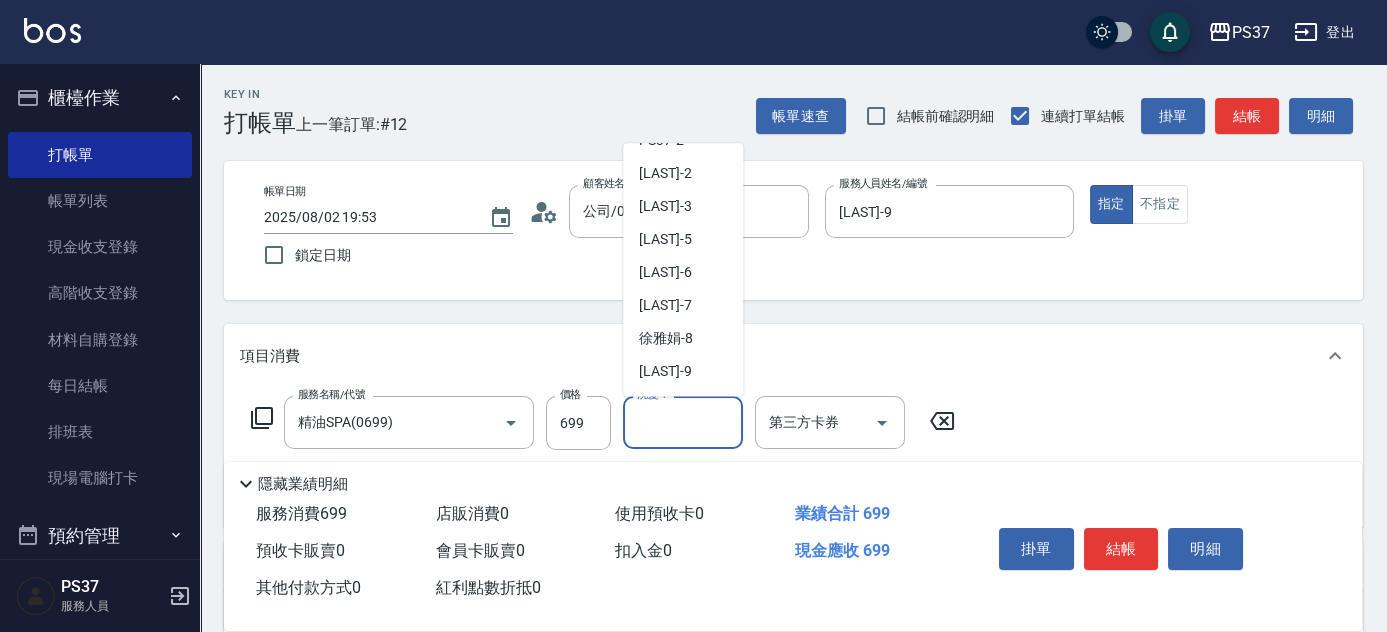 scroll, scrollTop: 50, scrollLeft: 0, axis: vertical 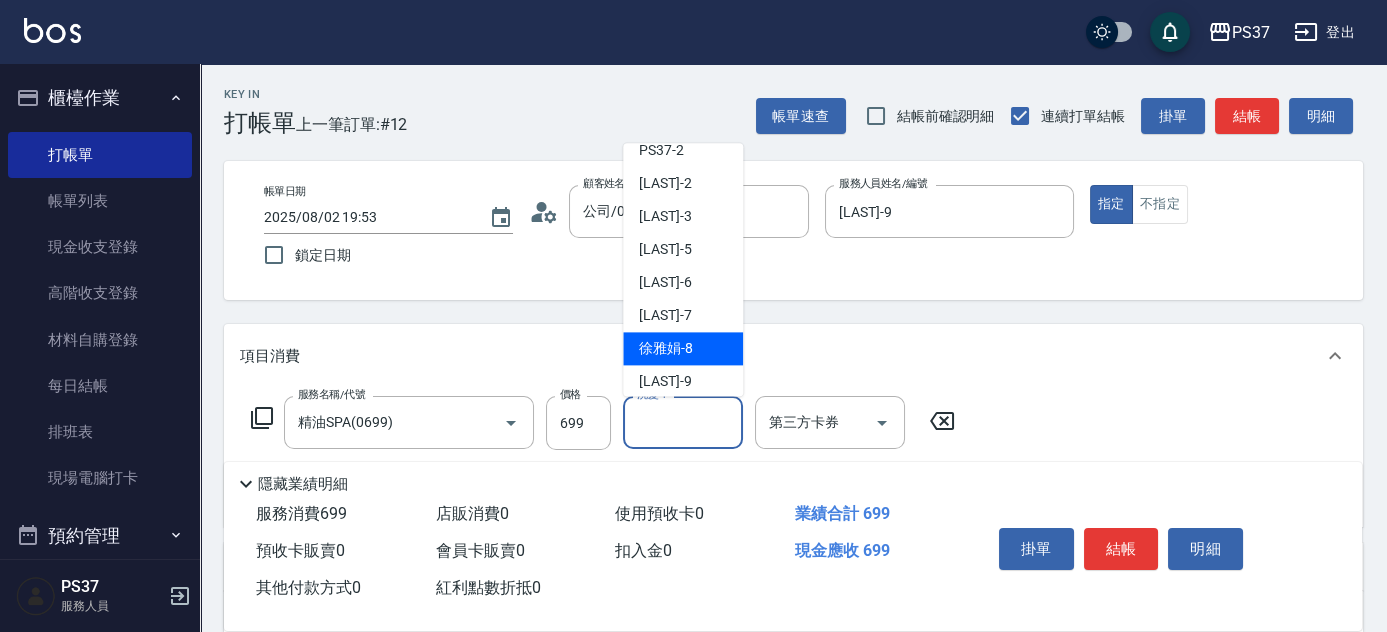 click on "[LAST] -[NUMBER]" at bounding box center (666, 349) 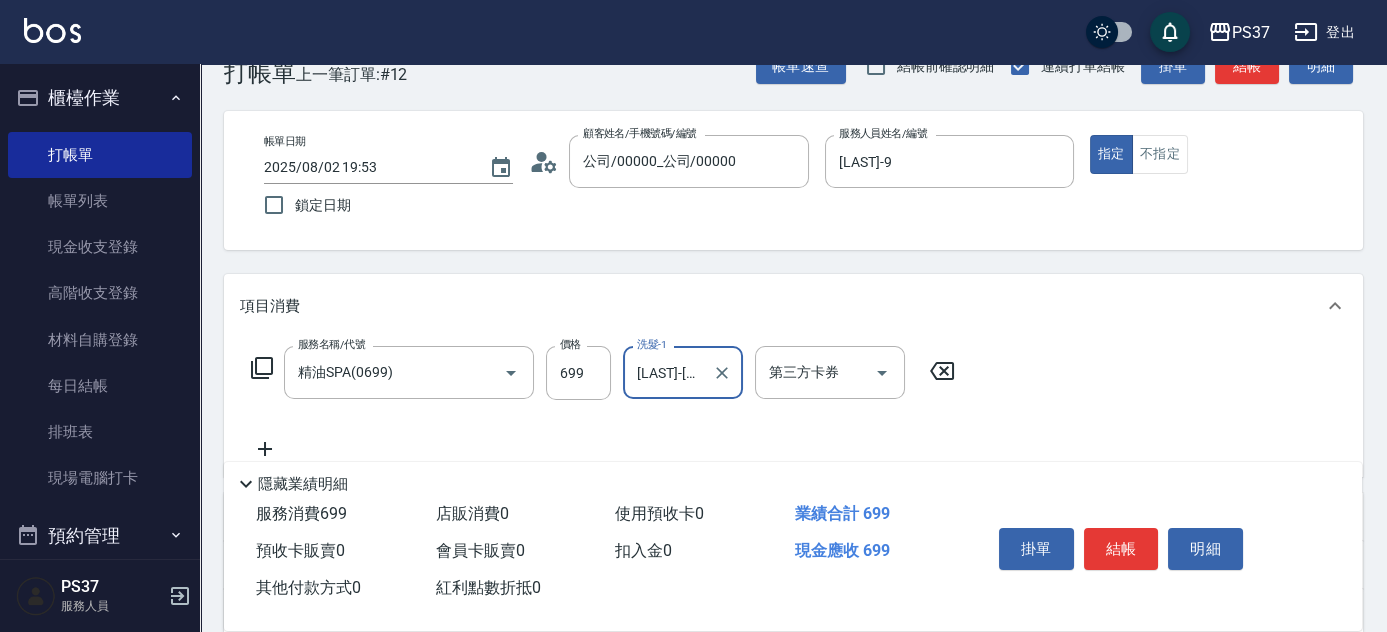 scroll, scrollTop: 90, scrollLeft: 0, axis: vertical 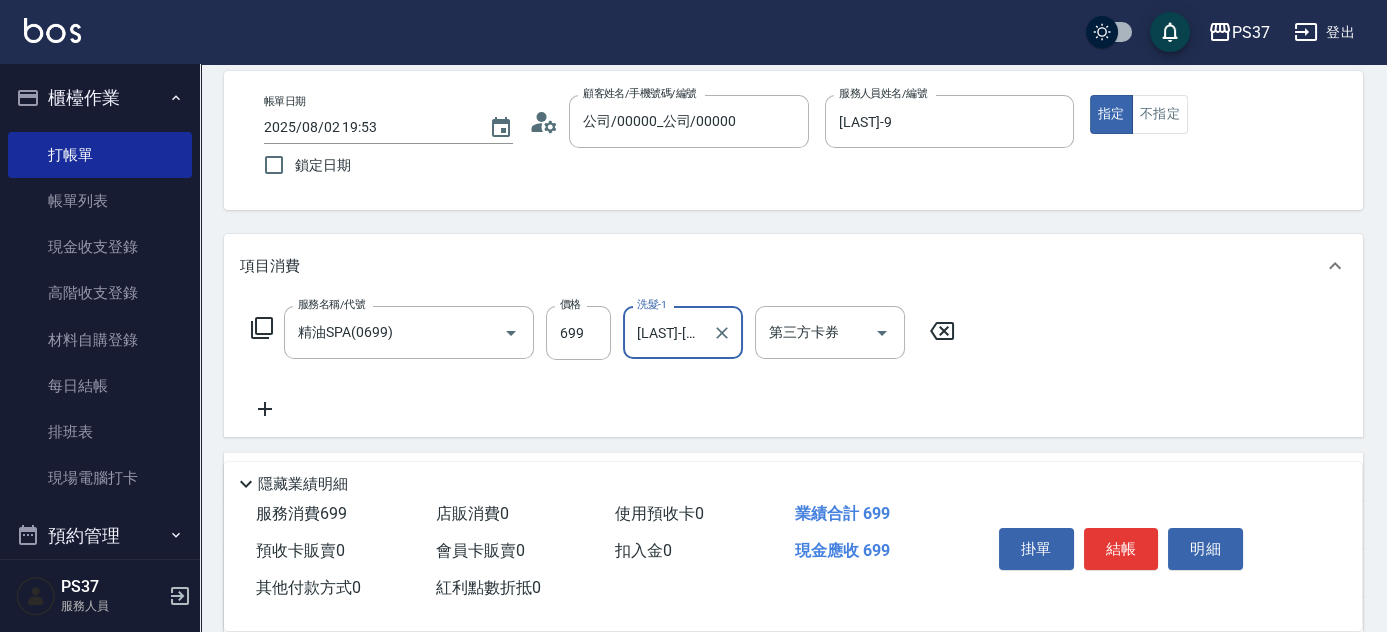 click 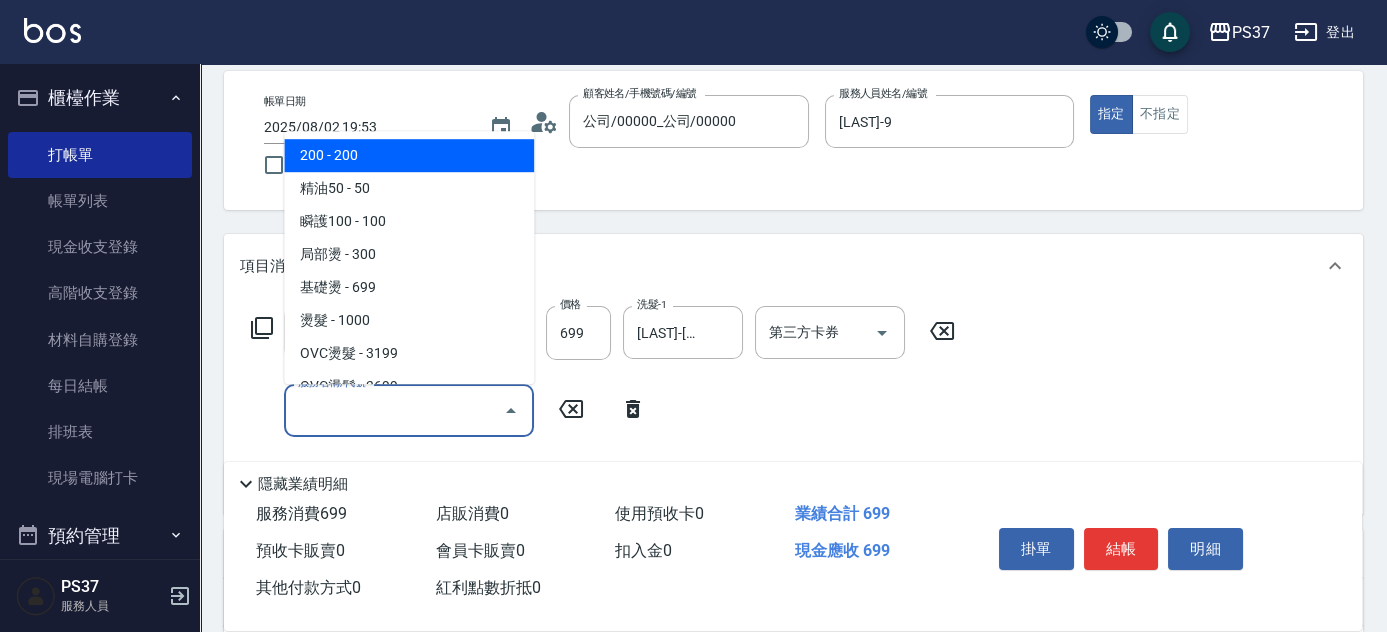 click on "服務名稱/代號" at bounding box center [394, 410] 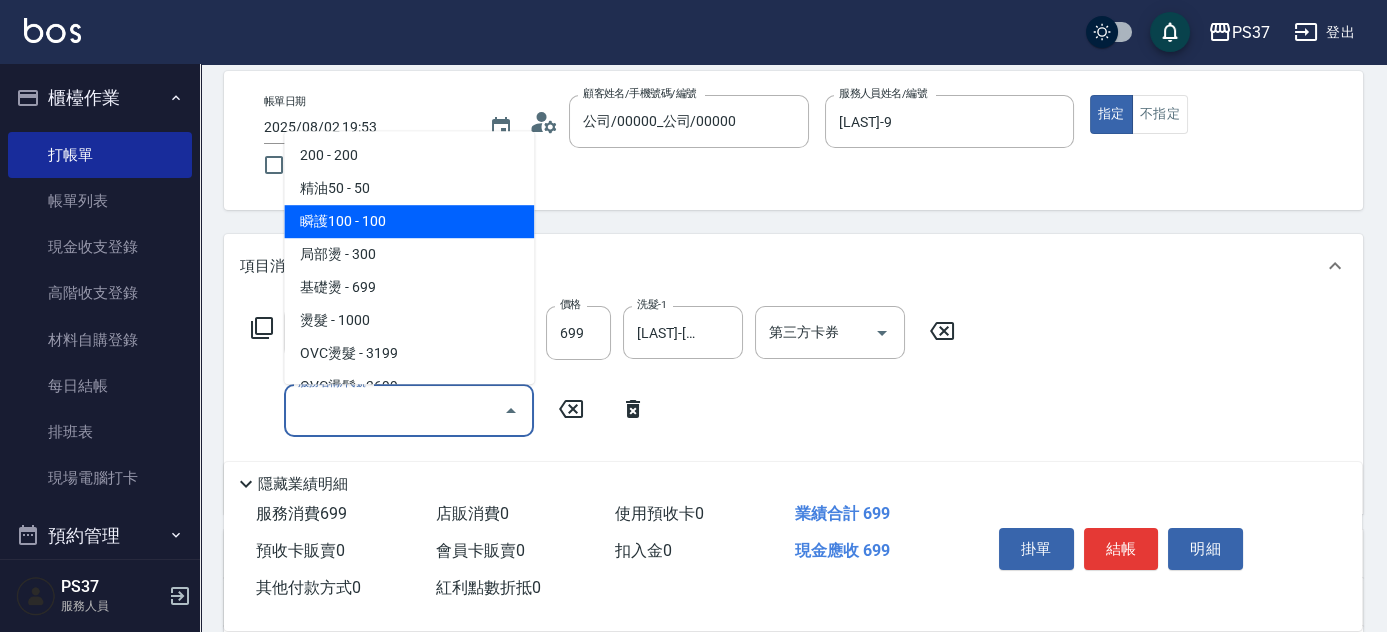 click on "瞬護100 - 100" at bounding box center (409, 221) 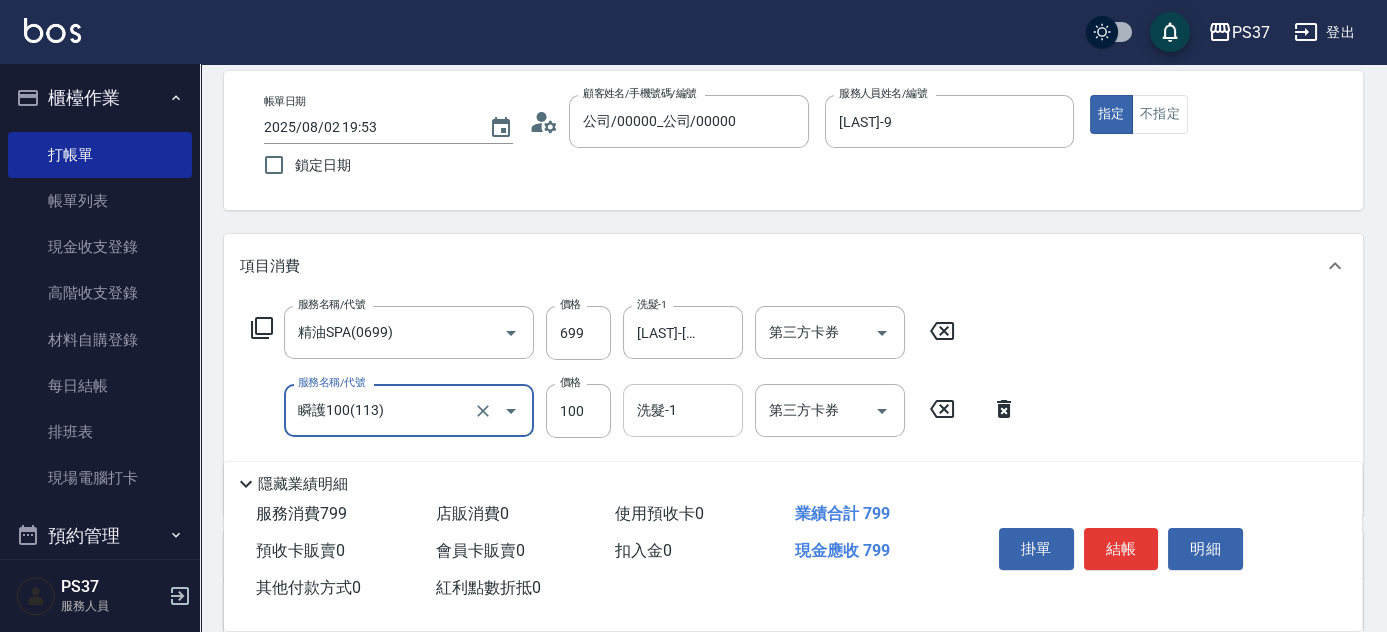 click on "洗髮-1" at bounding box center [683, 410] 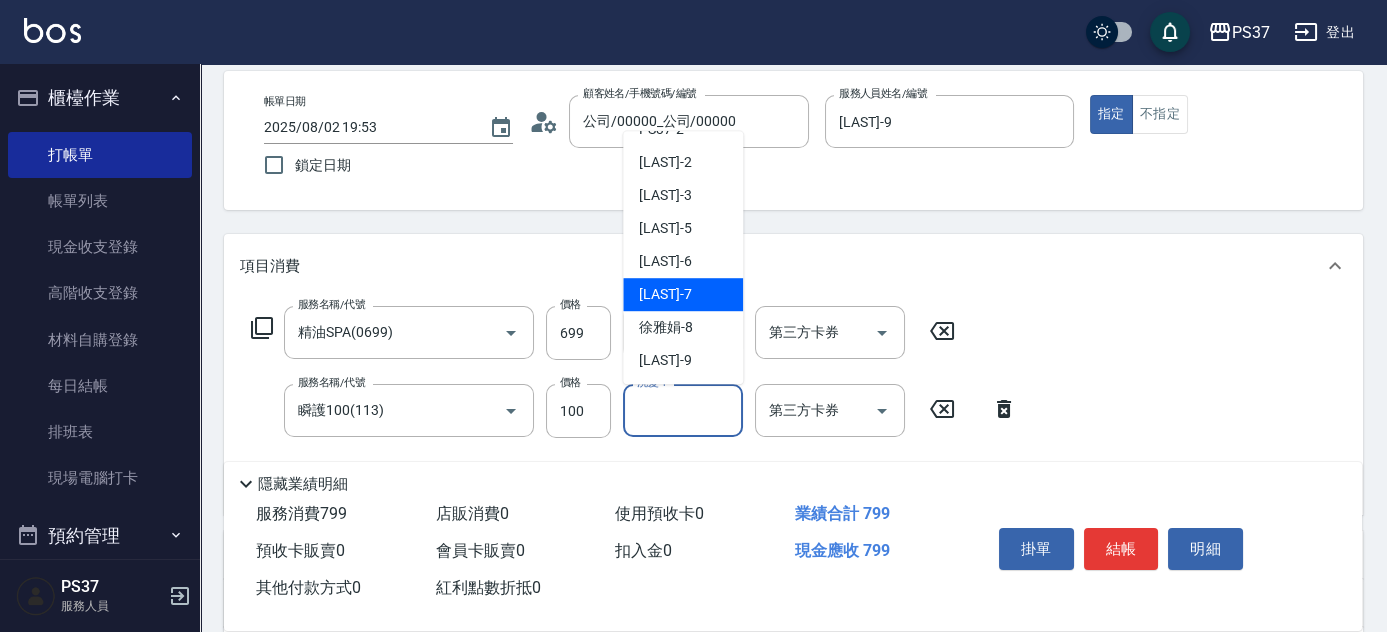 scroll, scrollTop: 90, scrollLeft: 0, axis: vertical 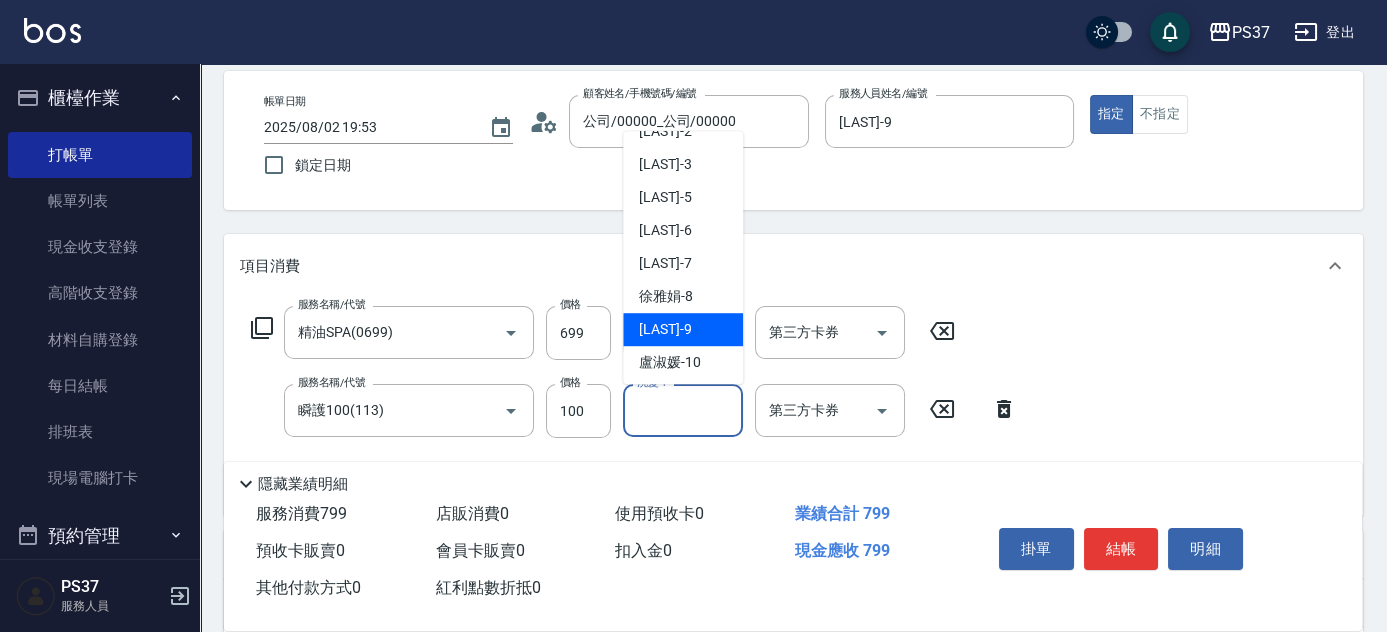 click on "[LAST] -9" at bounding box center (665, 329) 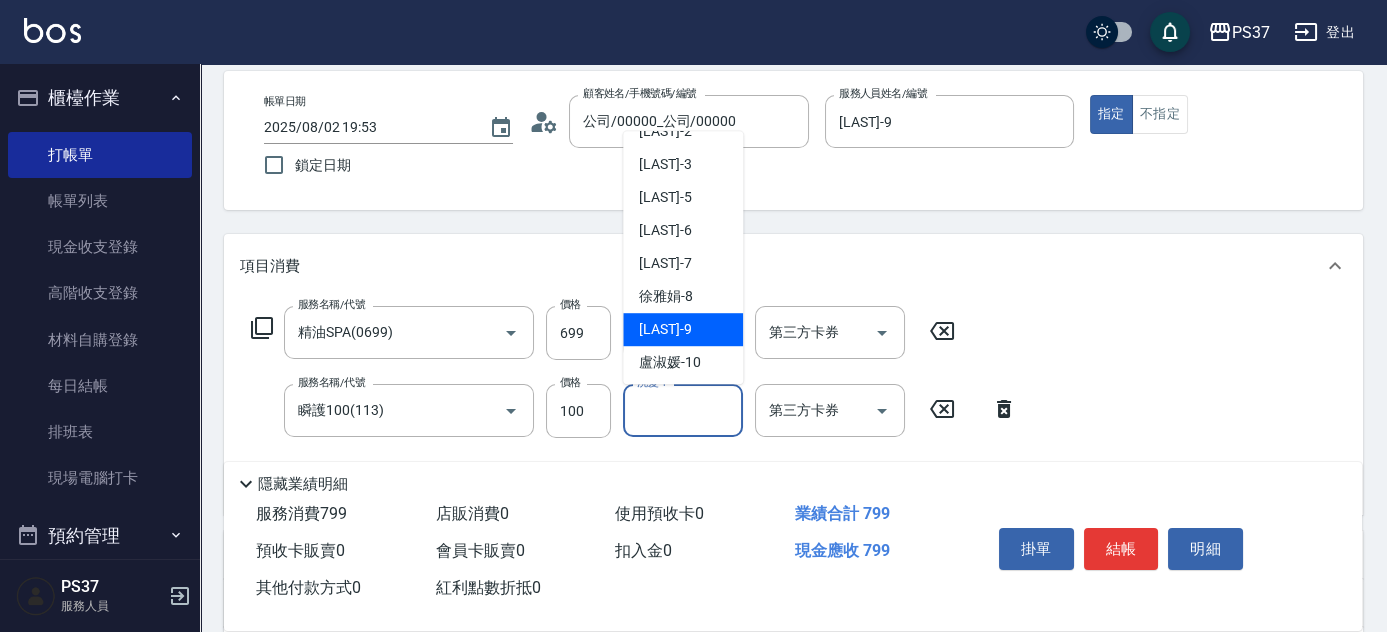 type on "[LAST]-9" 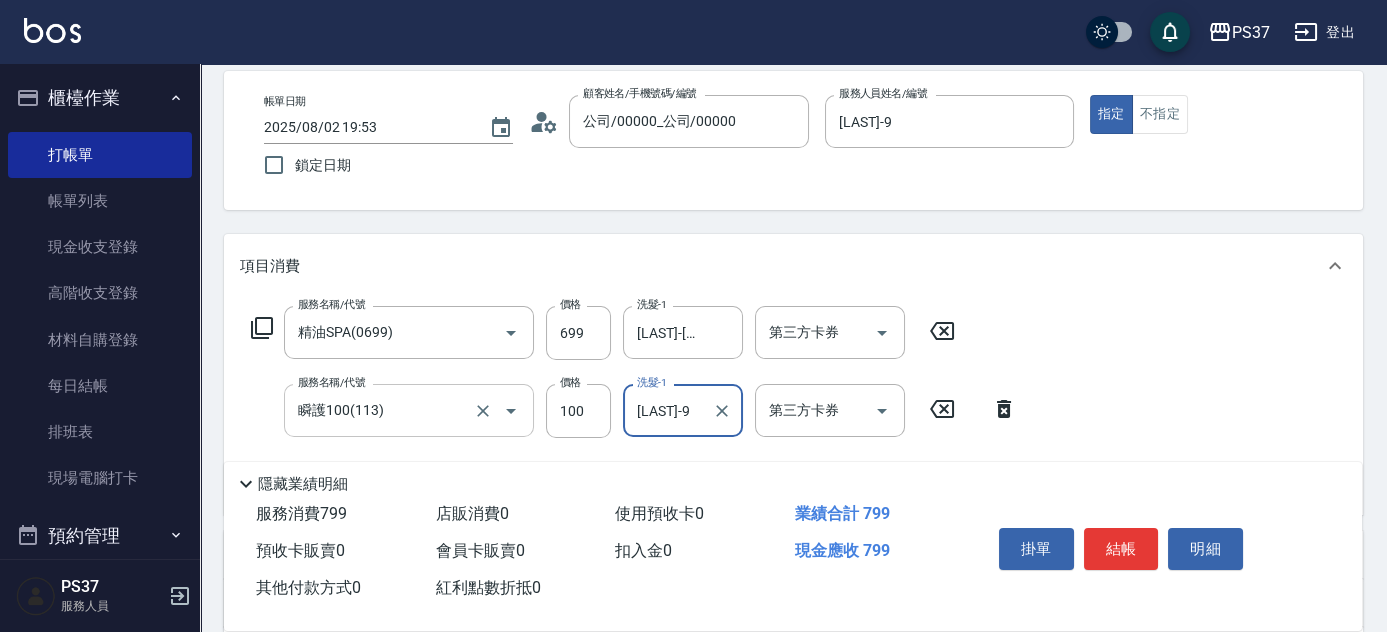 scroll, scrollTop: 181, scrollLeft: 0, axis: vertical 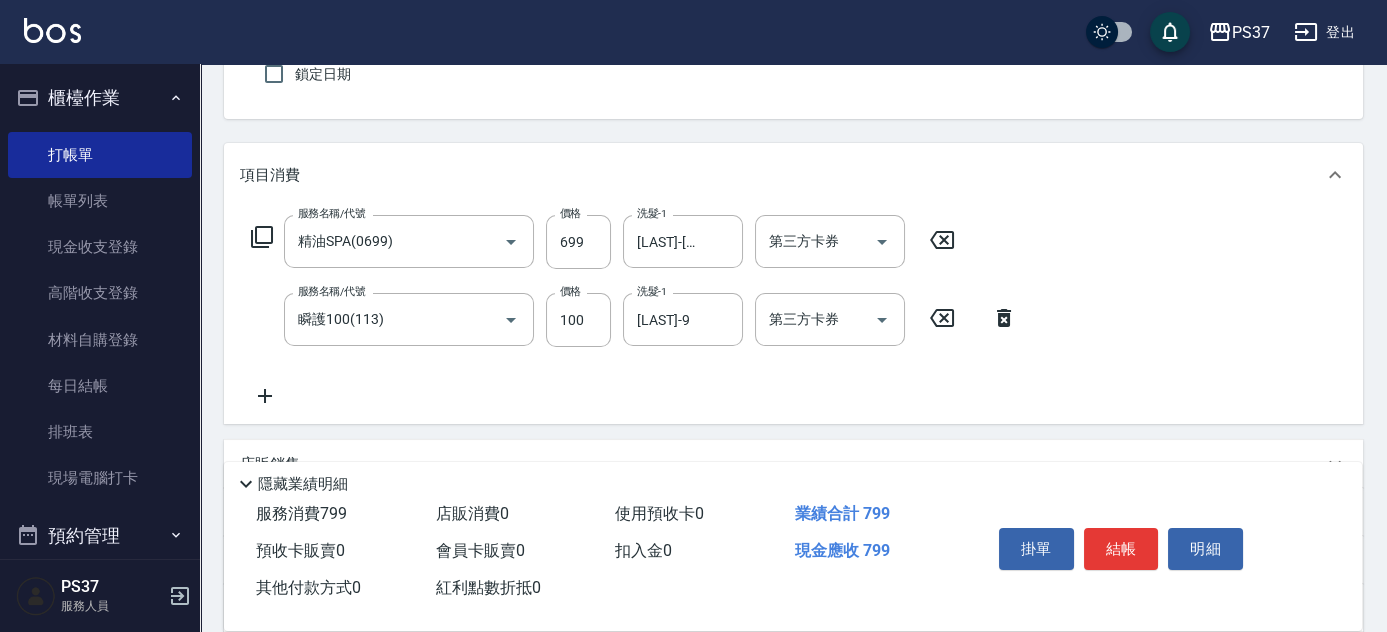 click 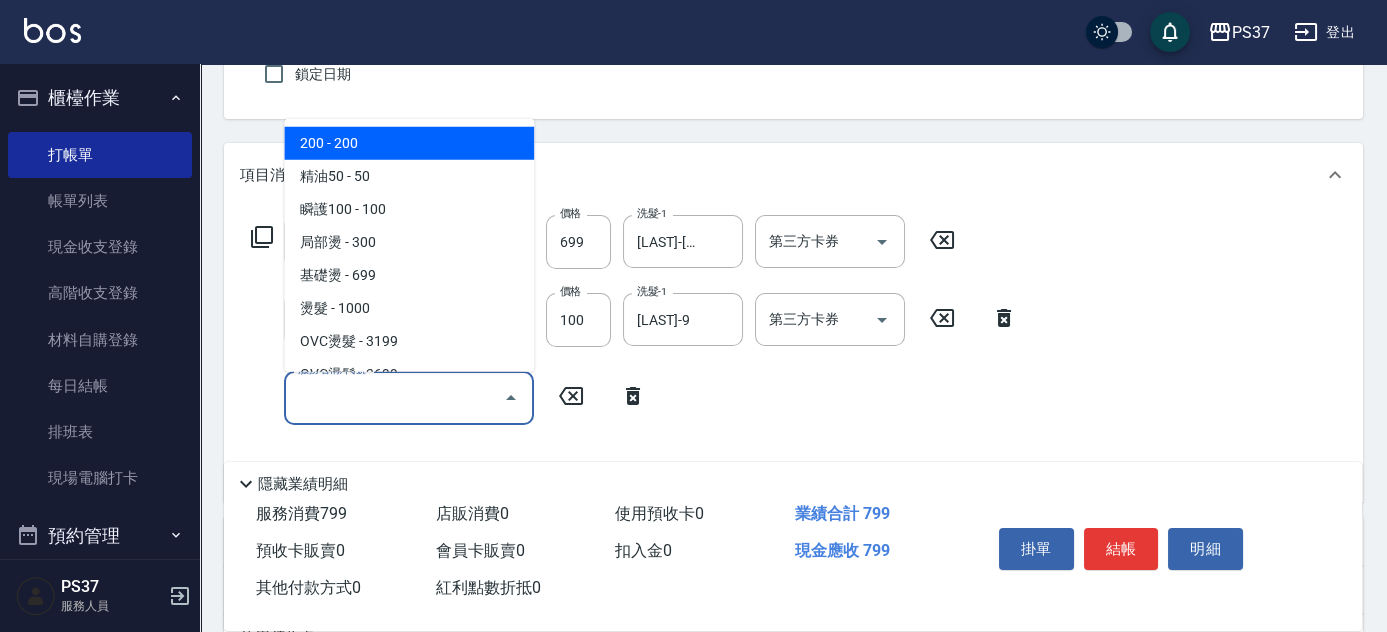 click on "服務名稱/代號" at bounding box center [394, 397] 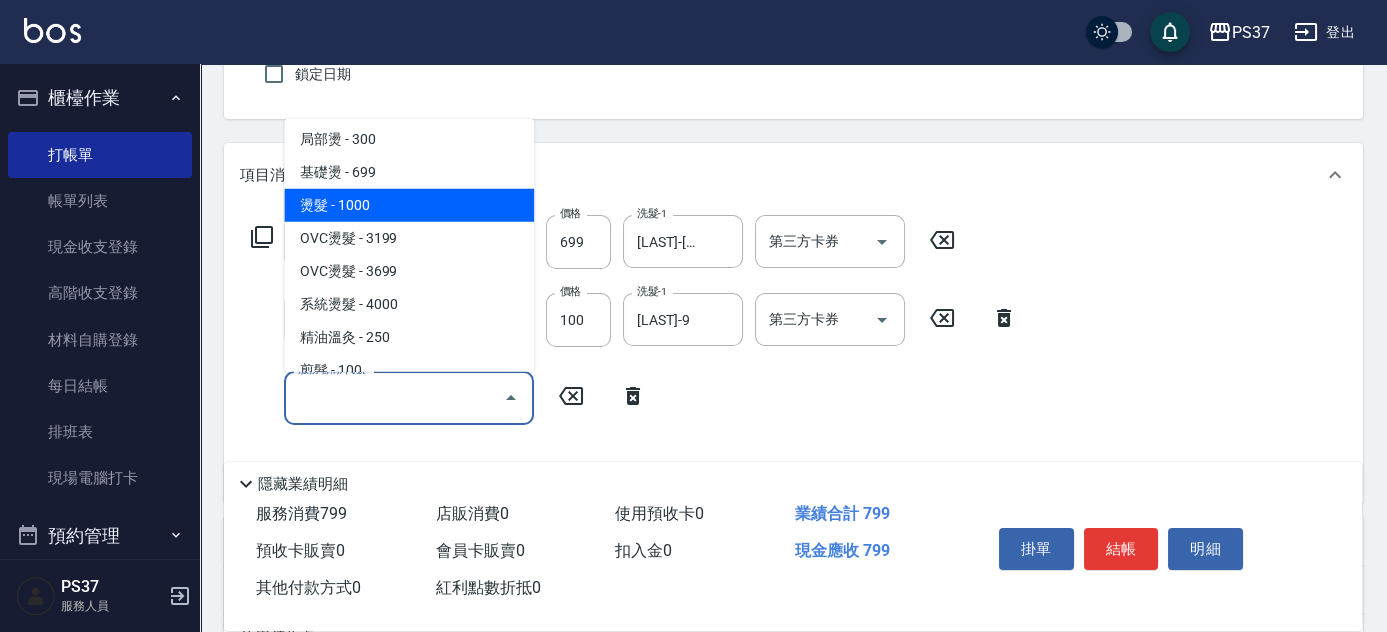scroll, scrollTop: 181, scrollLeft: 0, axis: vertical 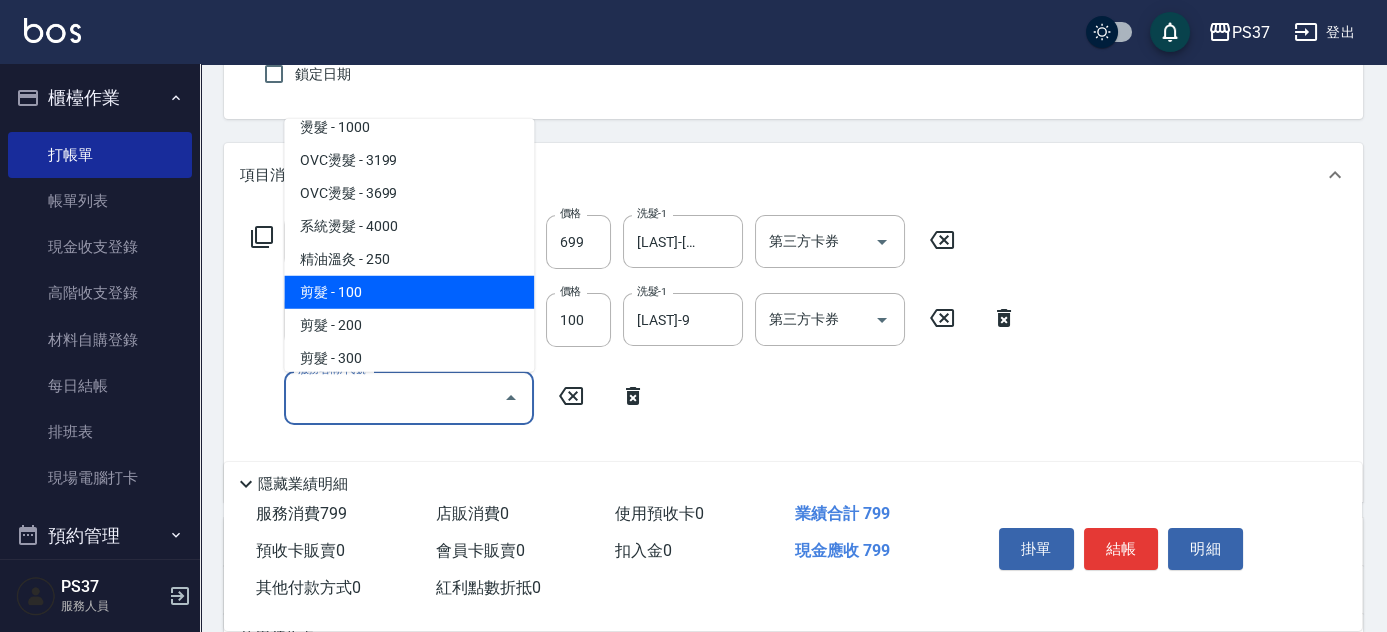 click on "剪髮 - 100" at bounding box center [409, 292] 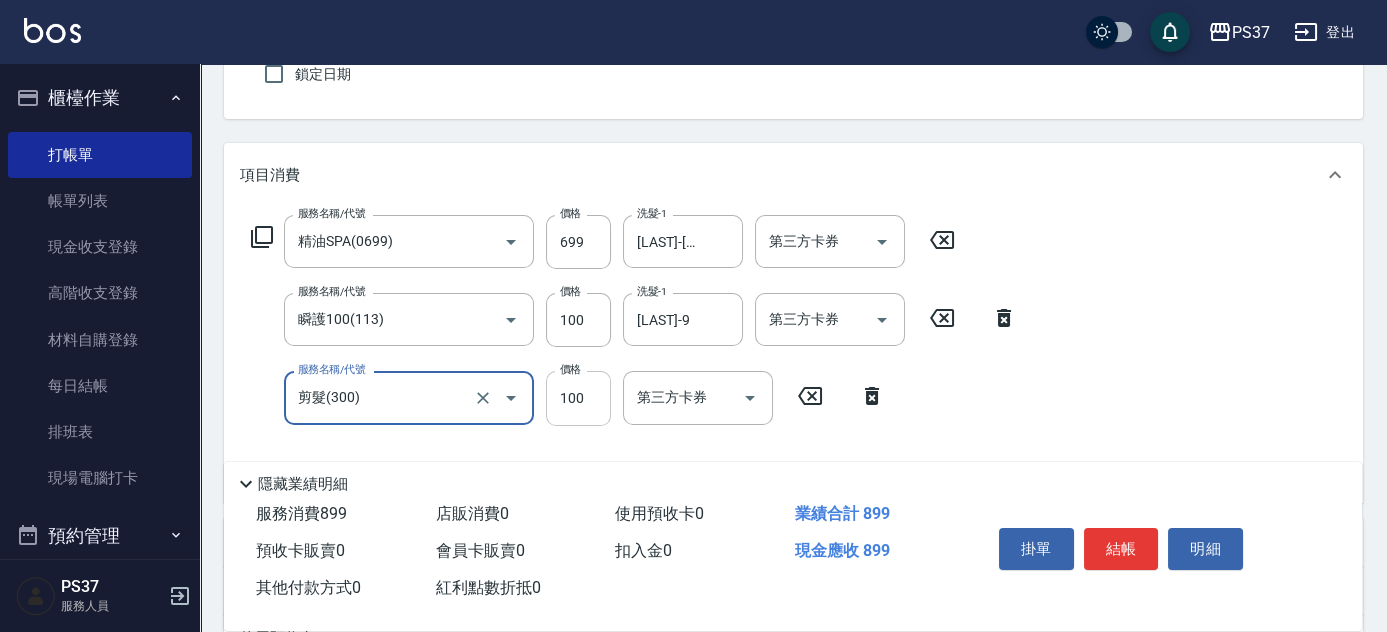 click on "100" at bounding box center (578, 398) 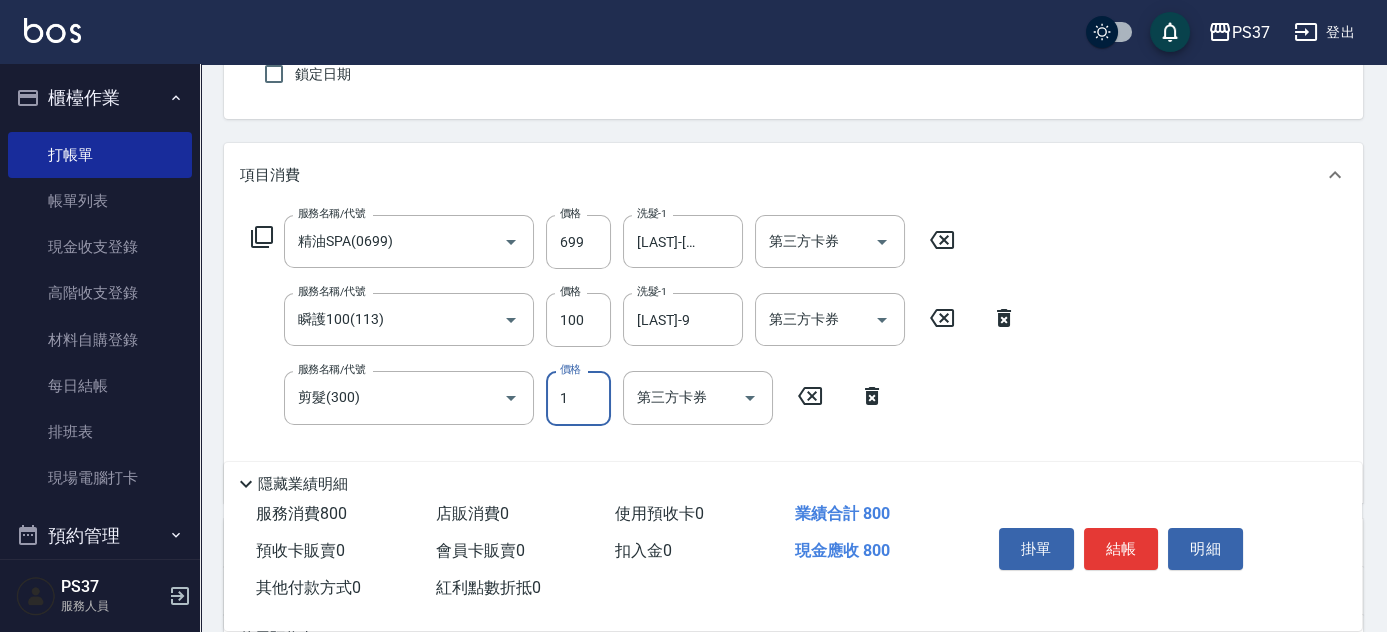 type on "1" 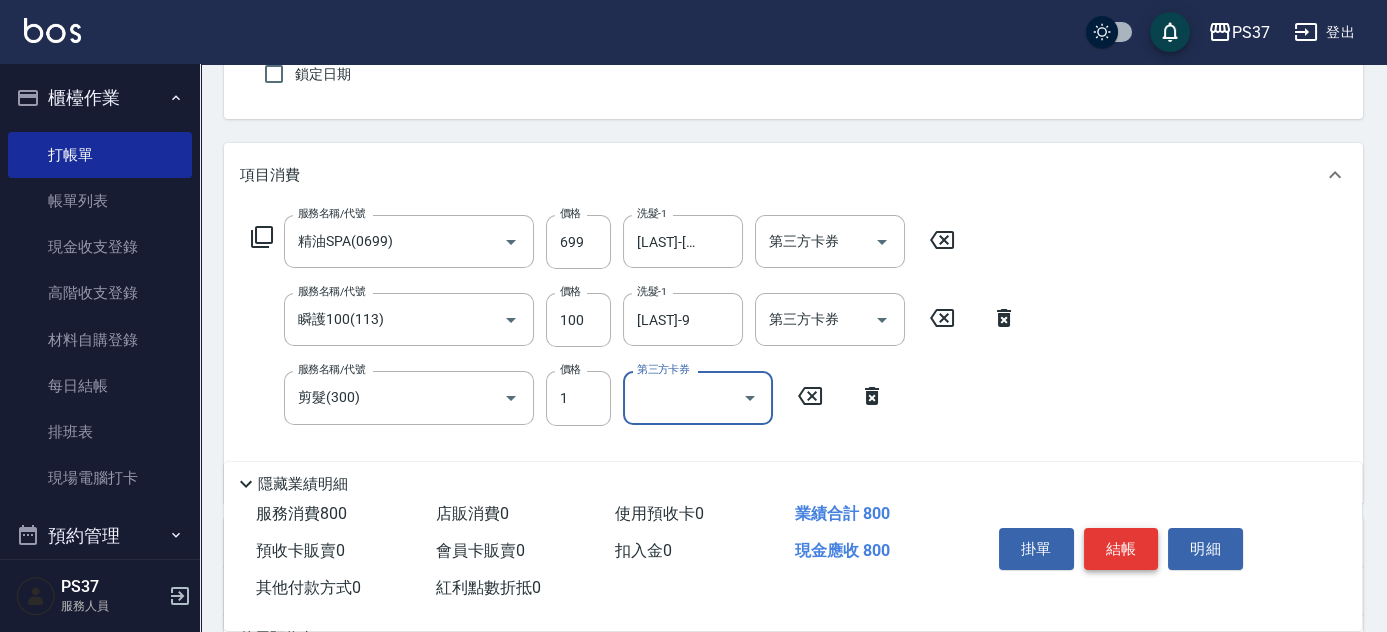 click on "結帳" at bounding box center [1121, 549] 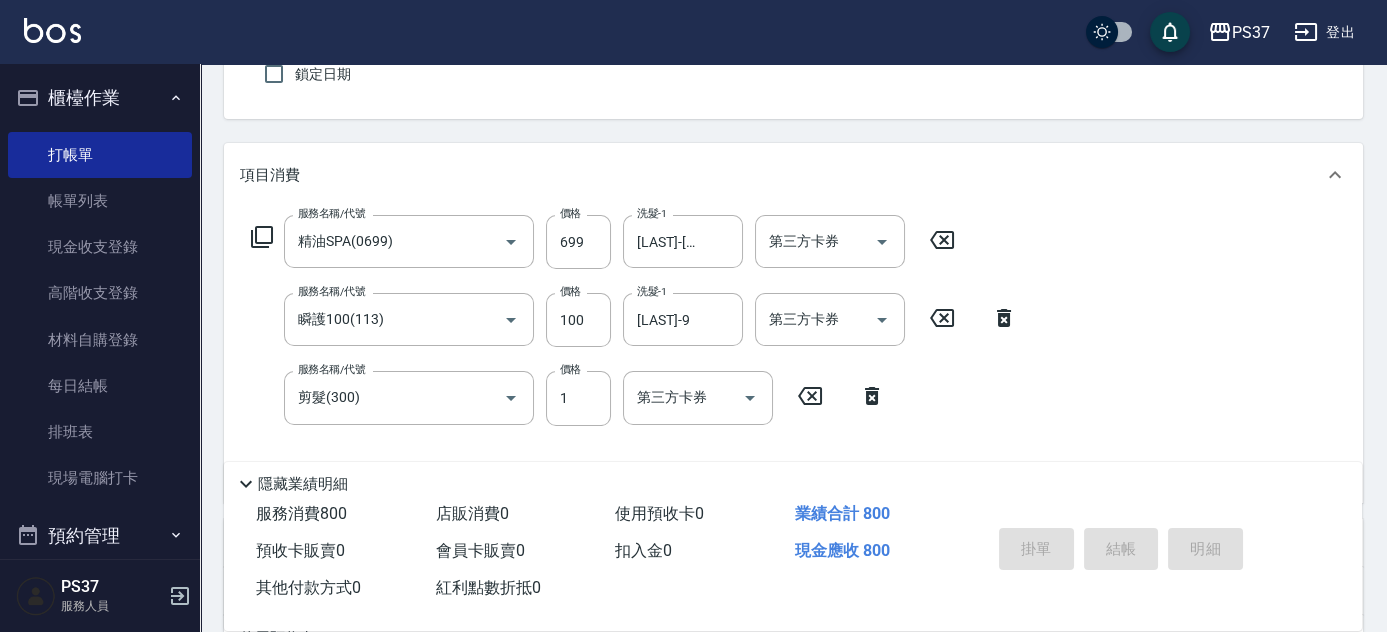 type 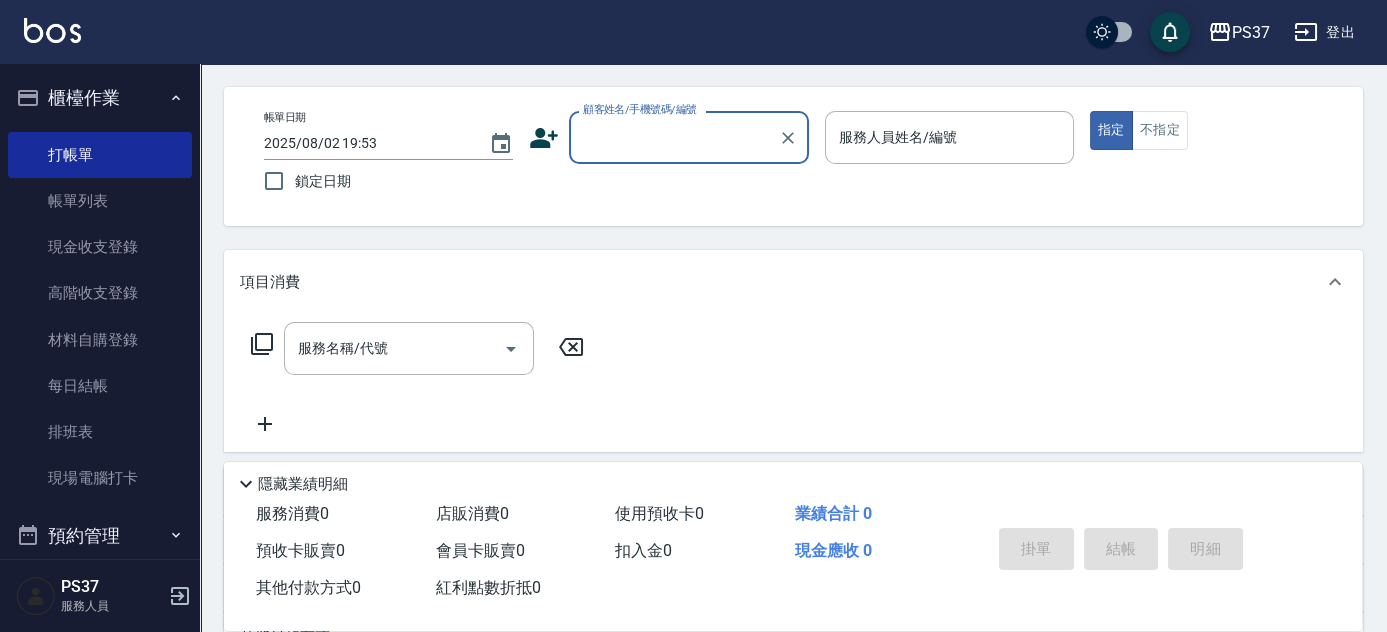scroll, scrollTop: 0, scrollLeft: 0, axis: both 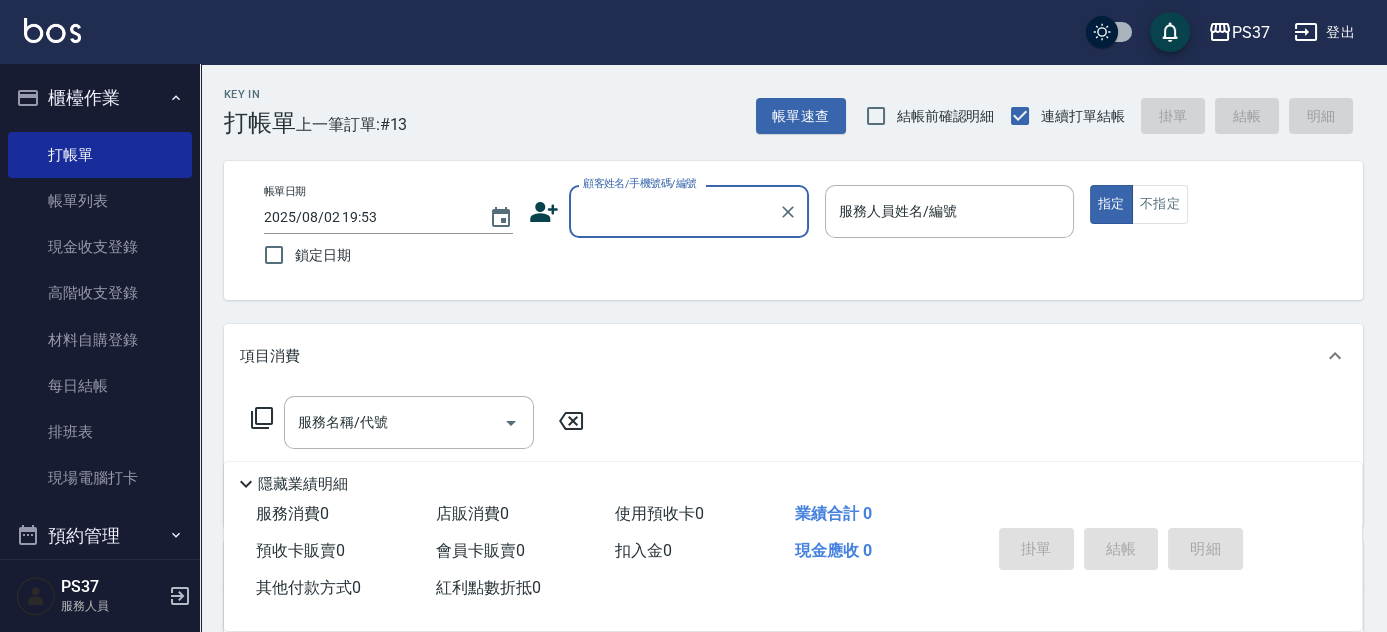 click on "顧客姓名/手機號碼/編號" at bounding box center [674, 211] 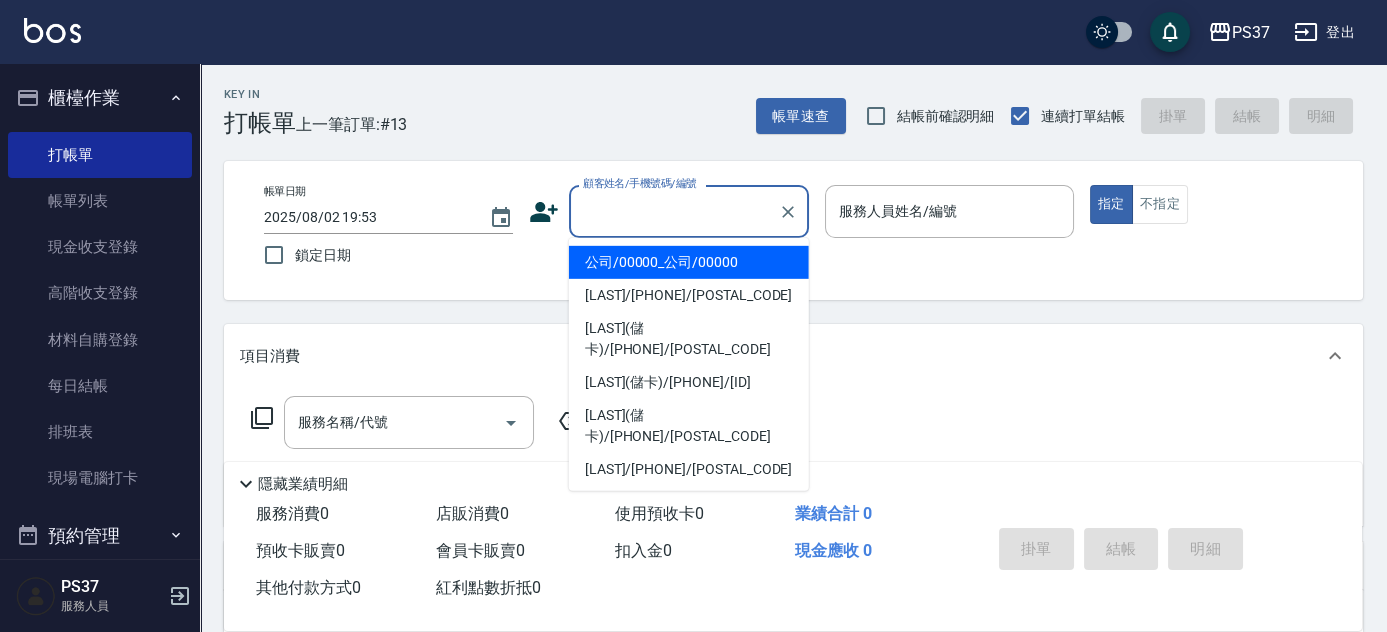 click on "公司/00000_公司/00000" at bounding box center (689, 262) 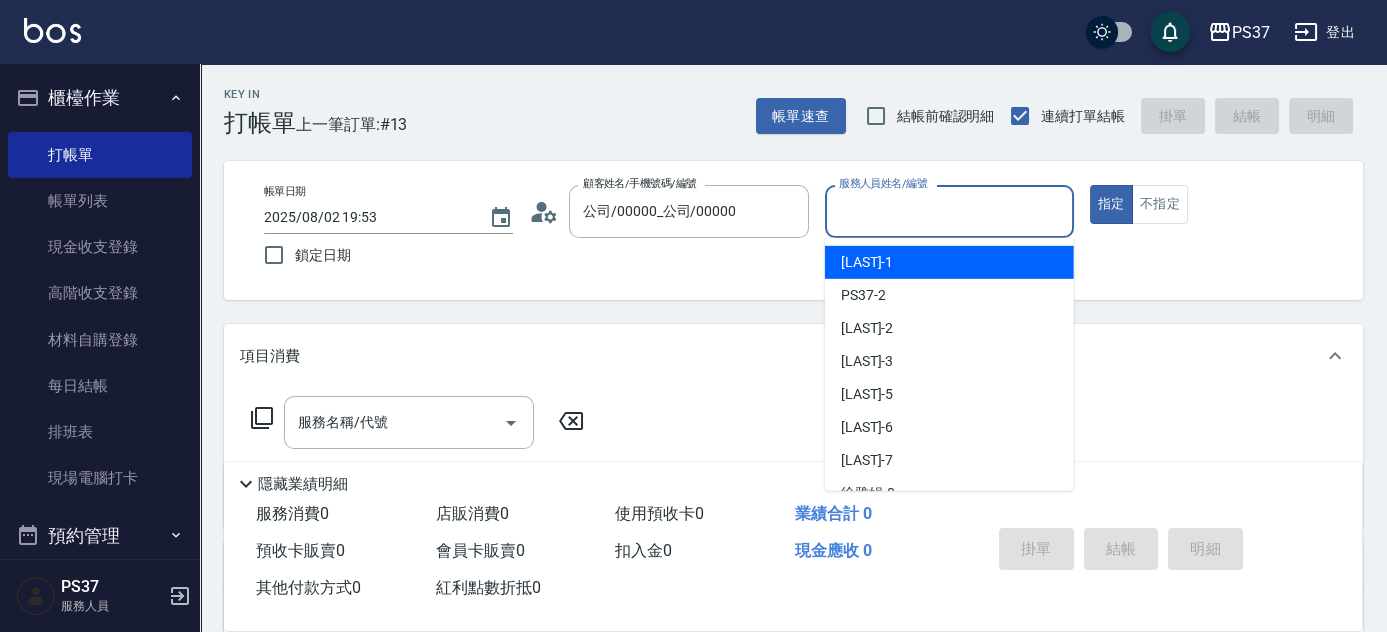 click on "服務人員姓名/編號" at bounding box center [949, 211] 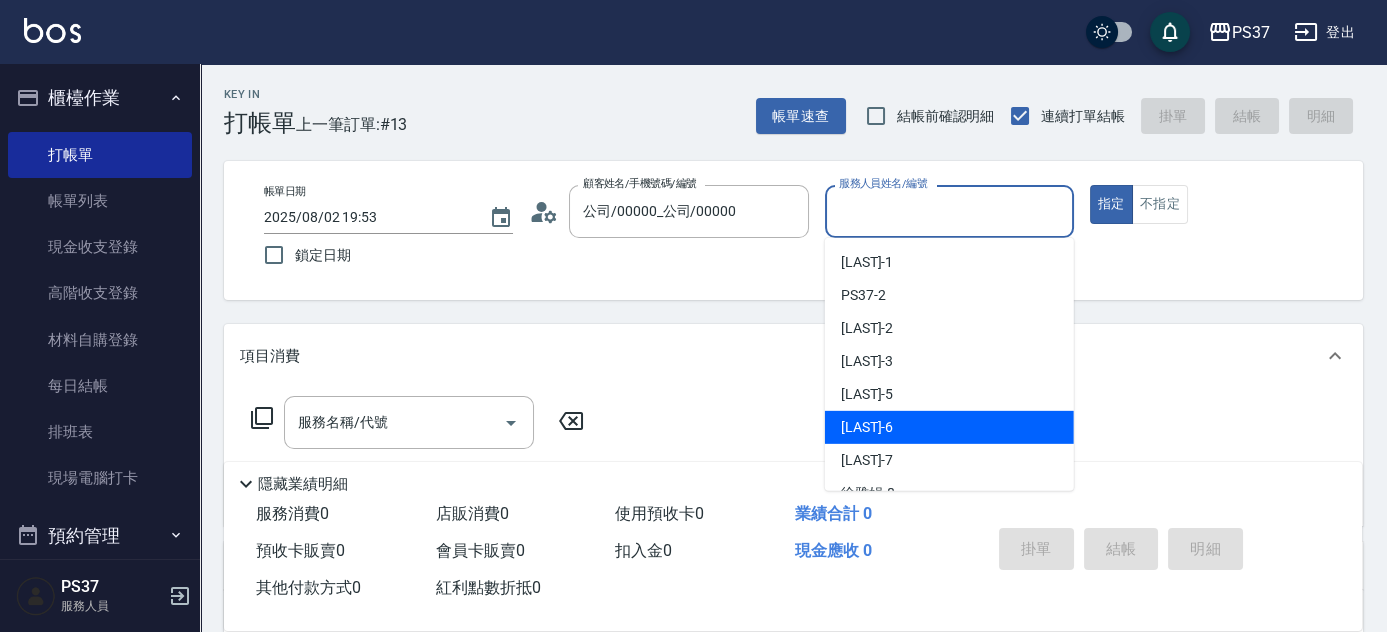 scroll, scrollTop: 181, scrollLeft: 0, axis: vertical 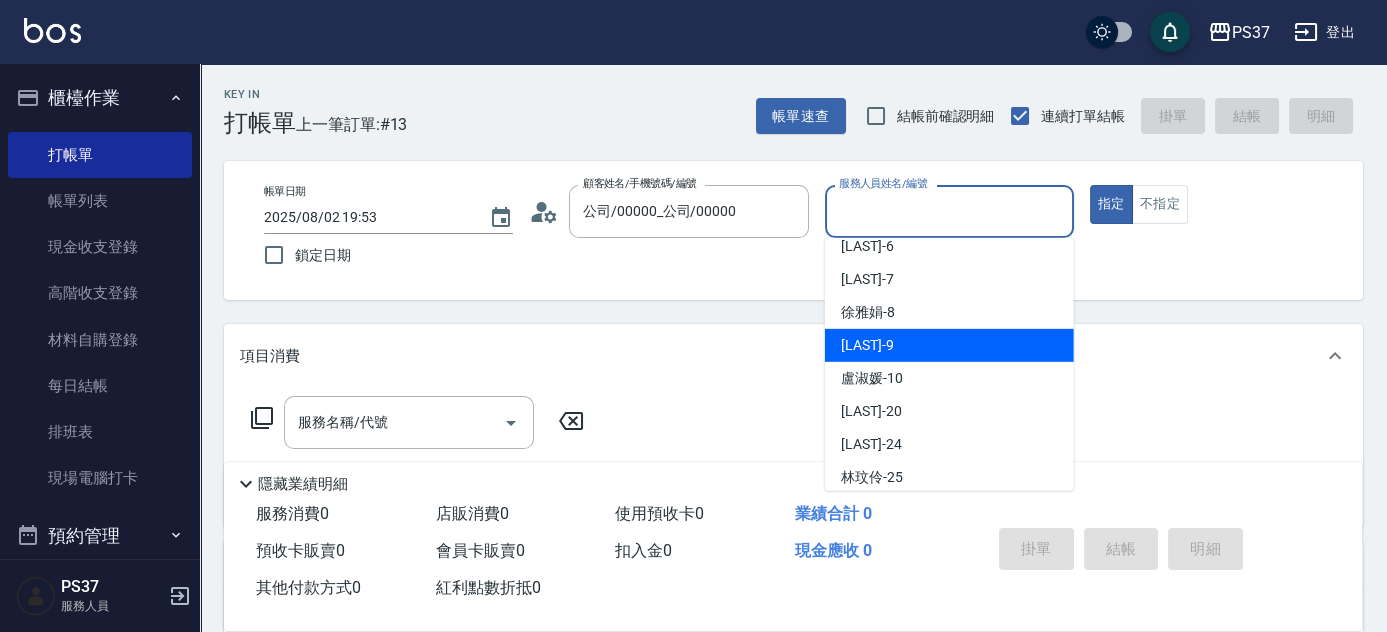 click on "[LAST] -9" at bounding box center [949, 345] 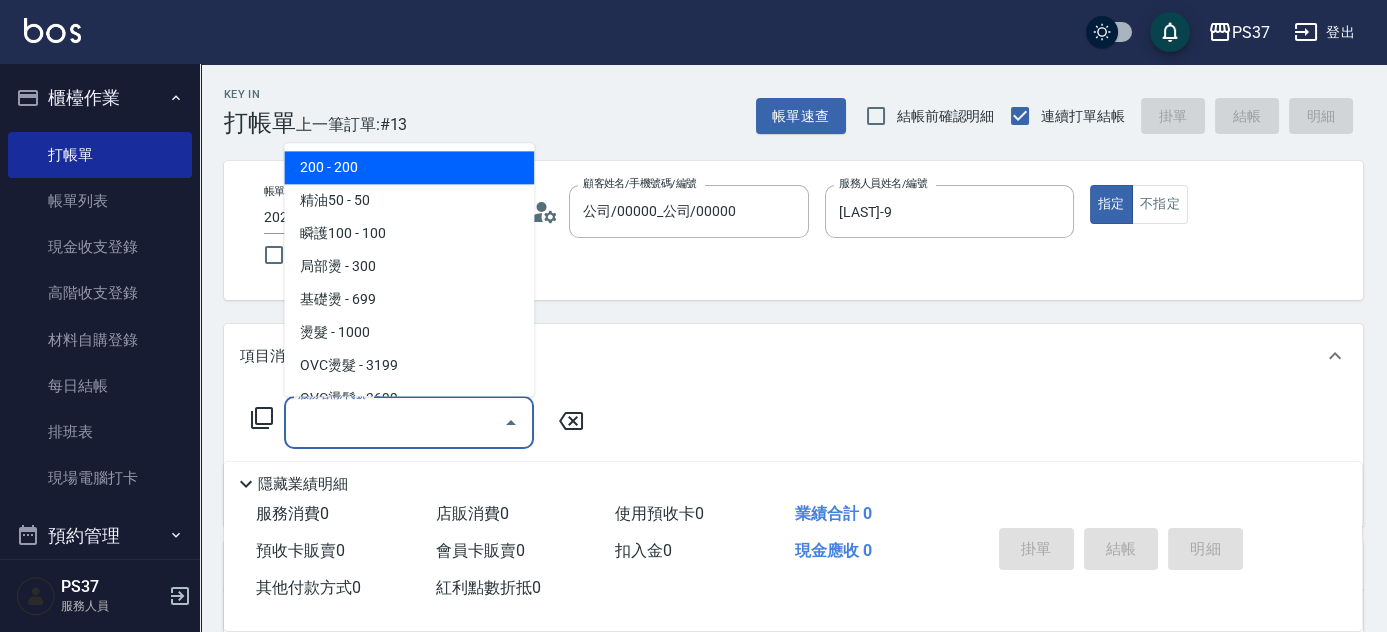 click on "服務名稱/代號" at bounding box center [394, 422] 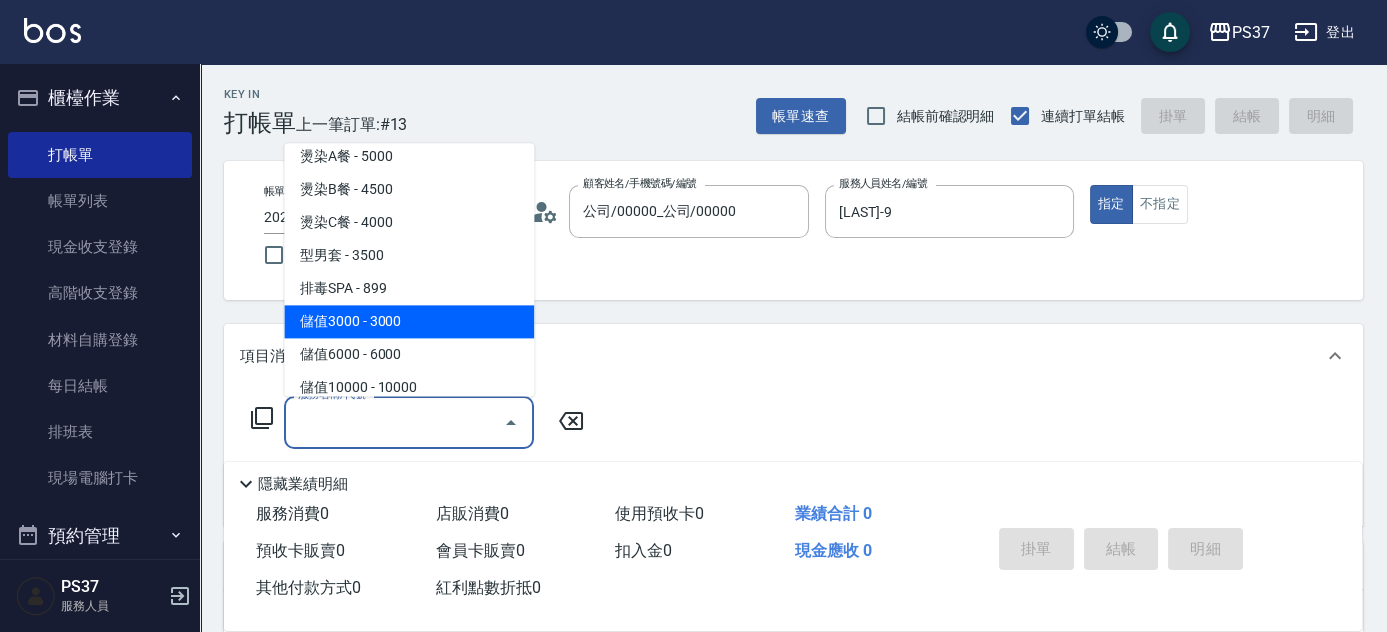 scroll, scrollTop: 2272, scrollLeft: 0, axis: vertical 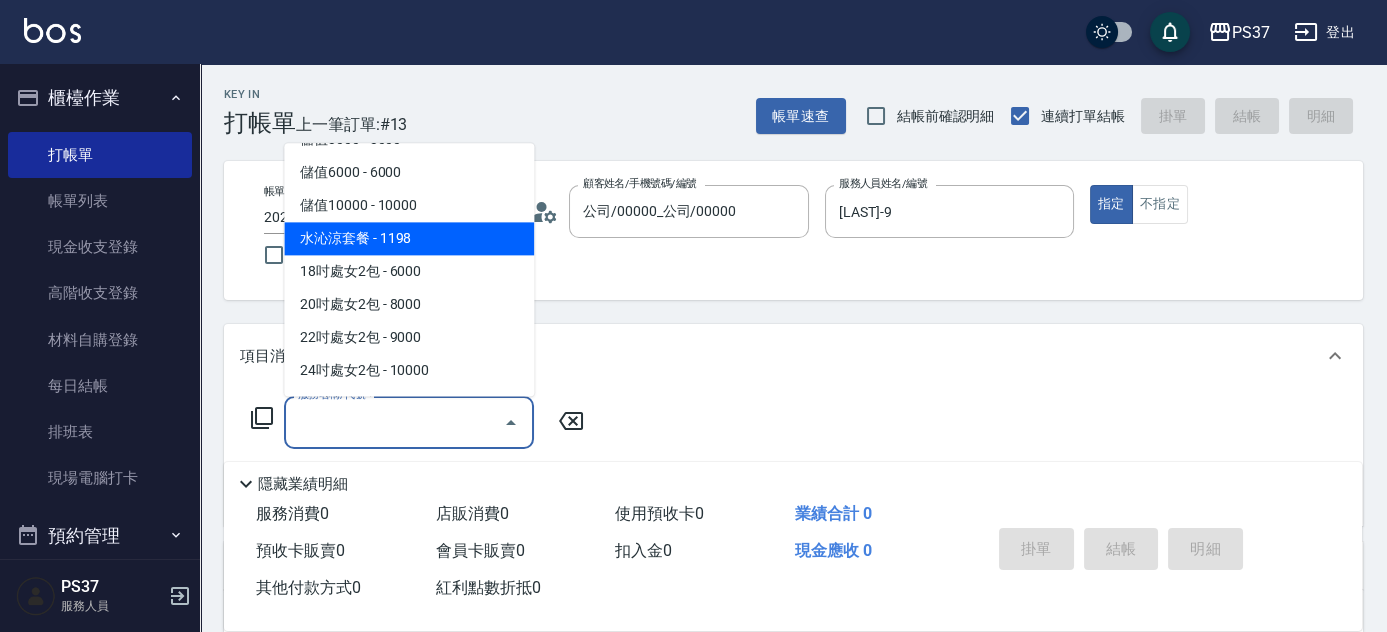 click on "水沁涼套餐 - 1198" at bounding box center [409, 239] 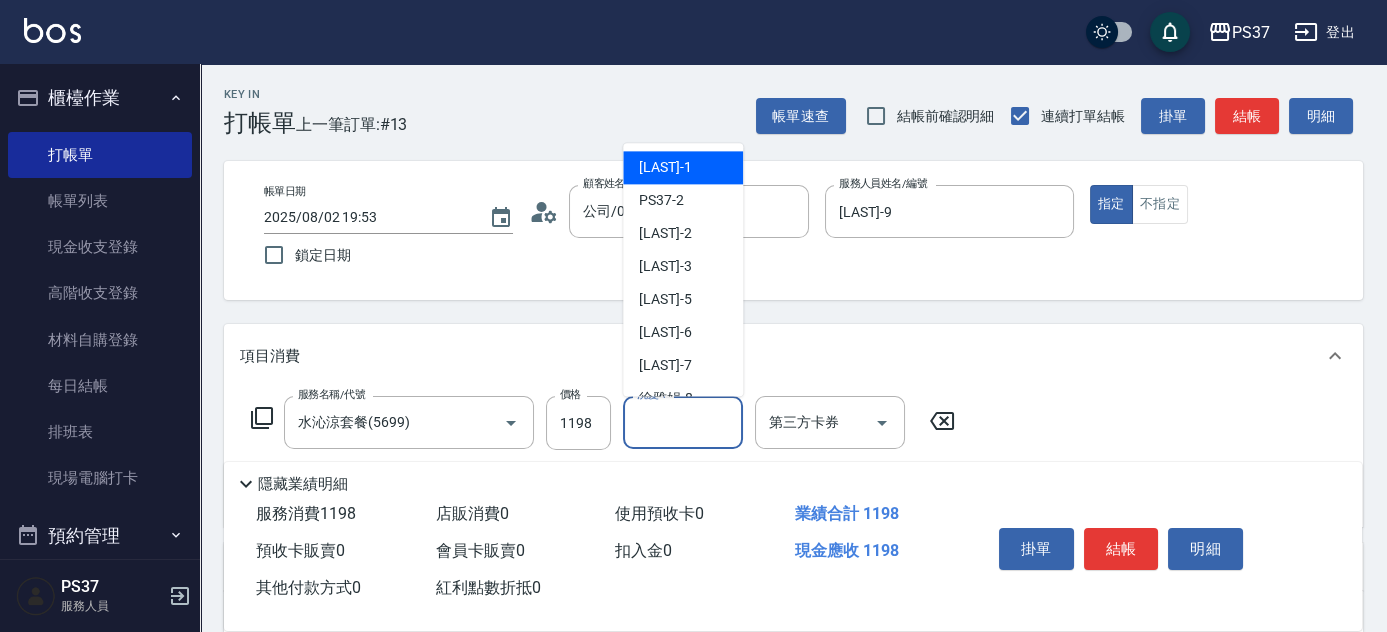 click on "洗髮-1" at bounding box center (683, 422) 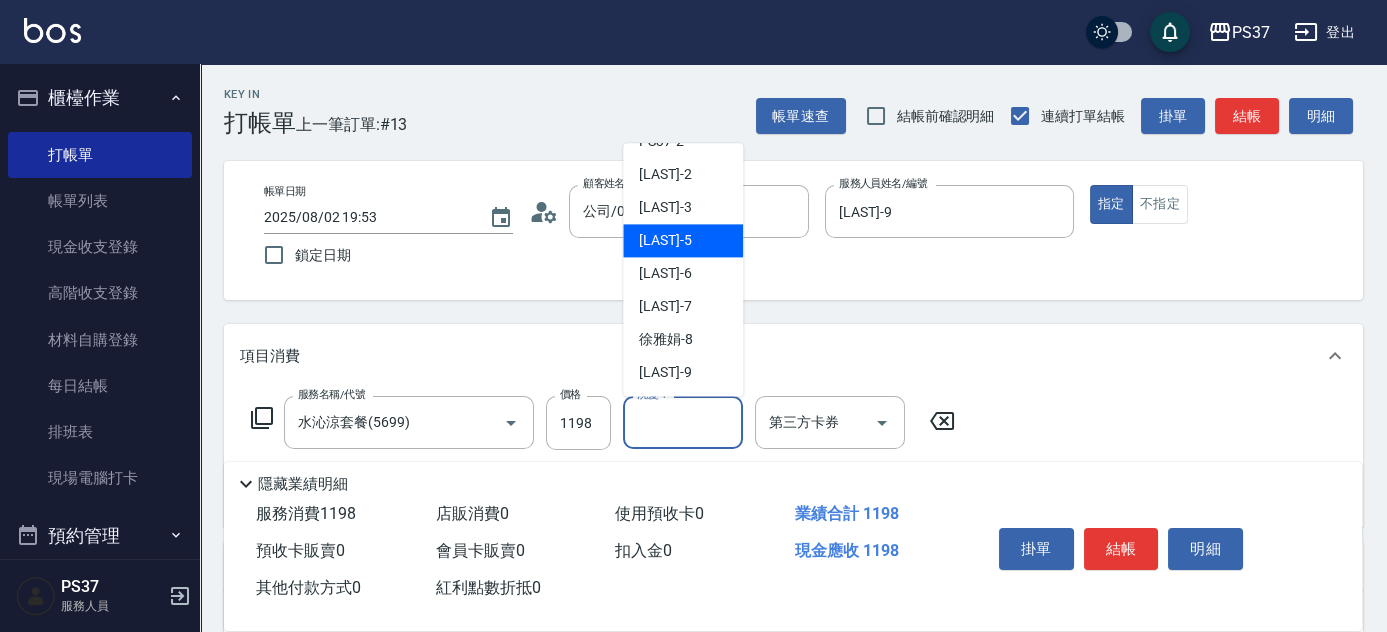 scroll, scrollTop: 90, scrollLeft: 0, axis: vertical 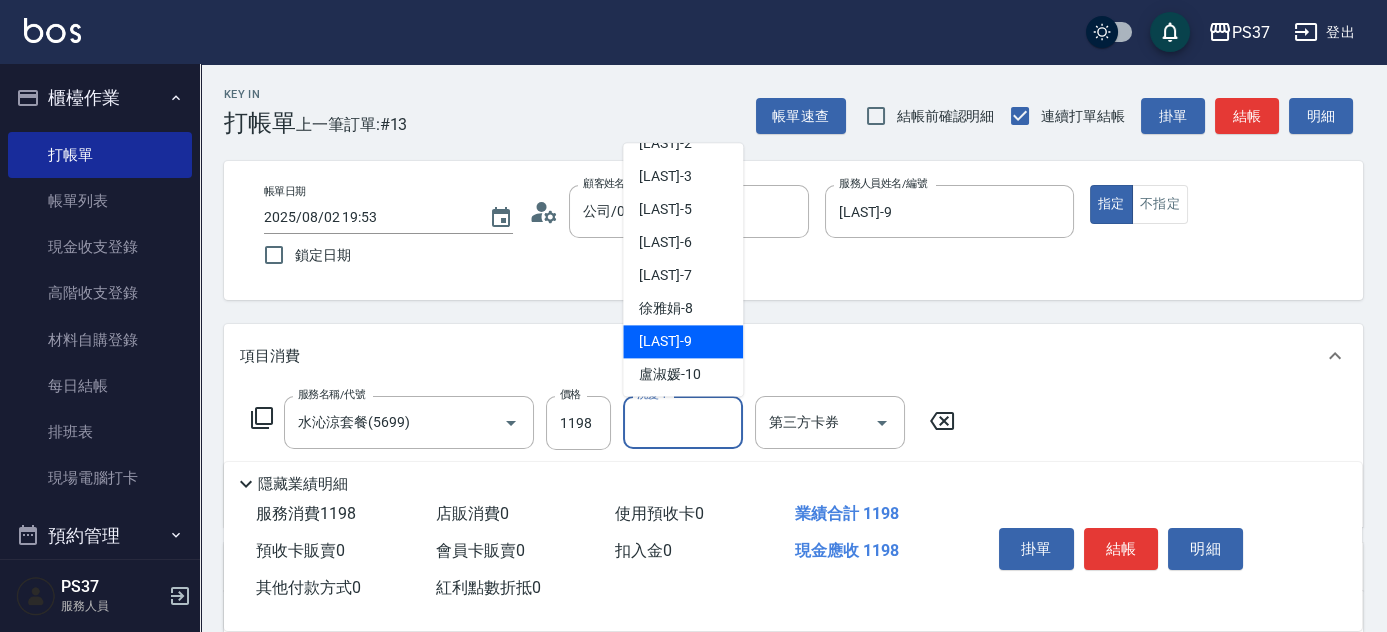click on "[LAST] -9" at bounding box center [665, 342] 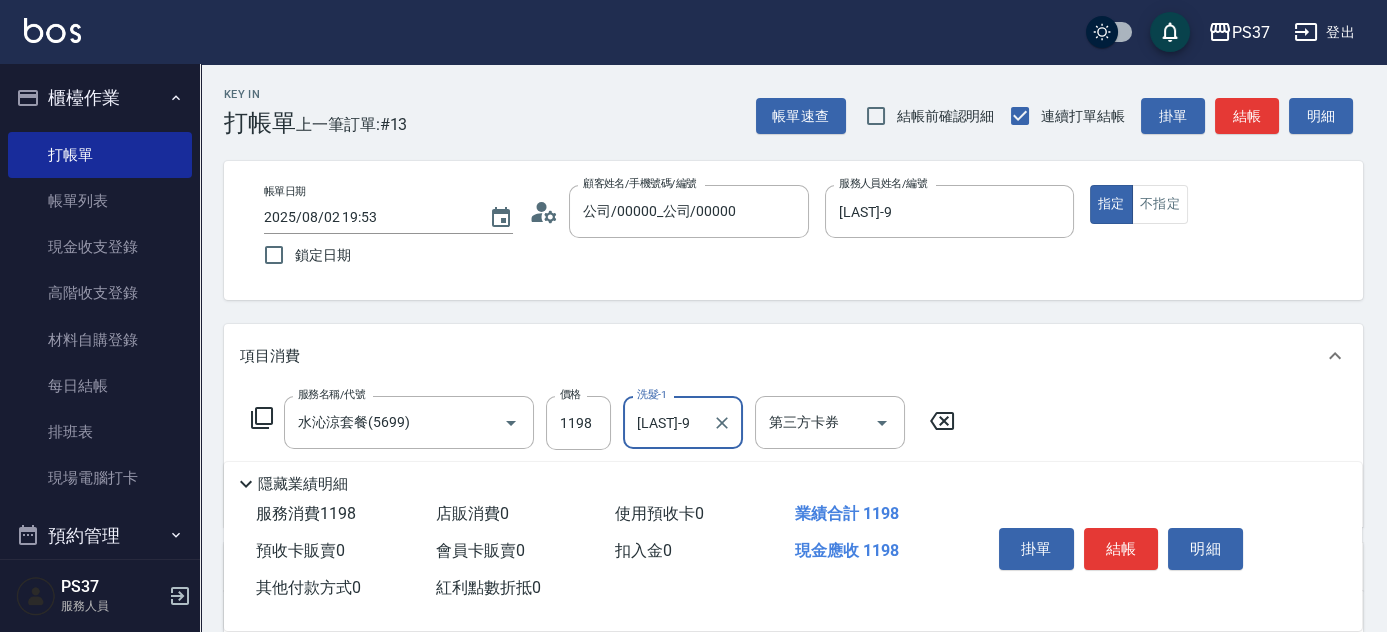 type on "[LAST]-9" 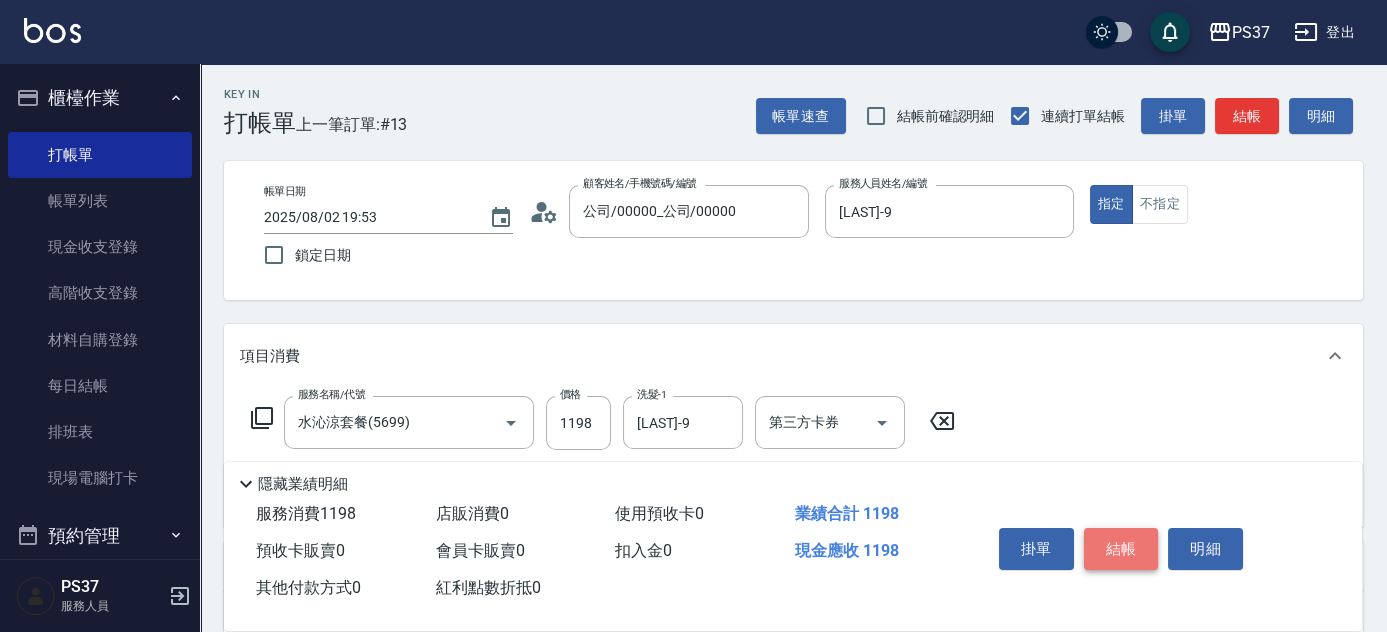 click on "結帳" at bounding box center [1121, 549] 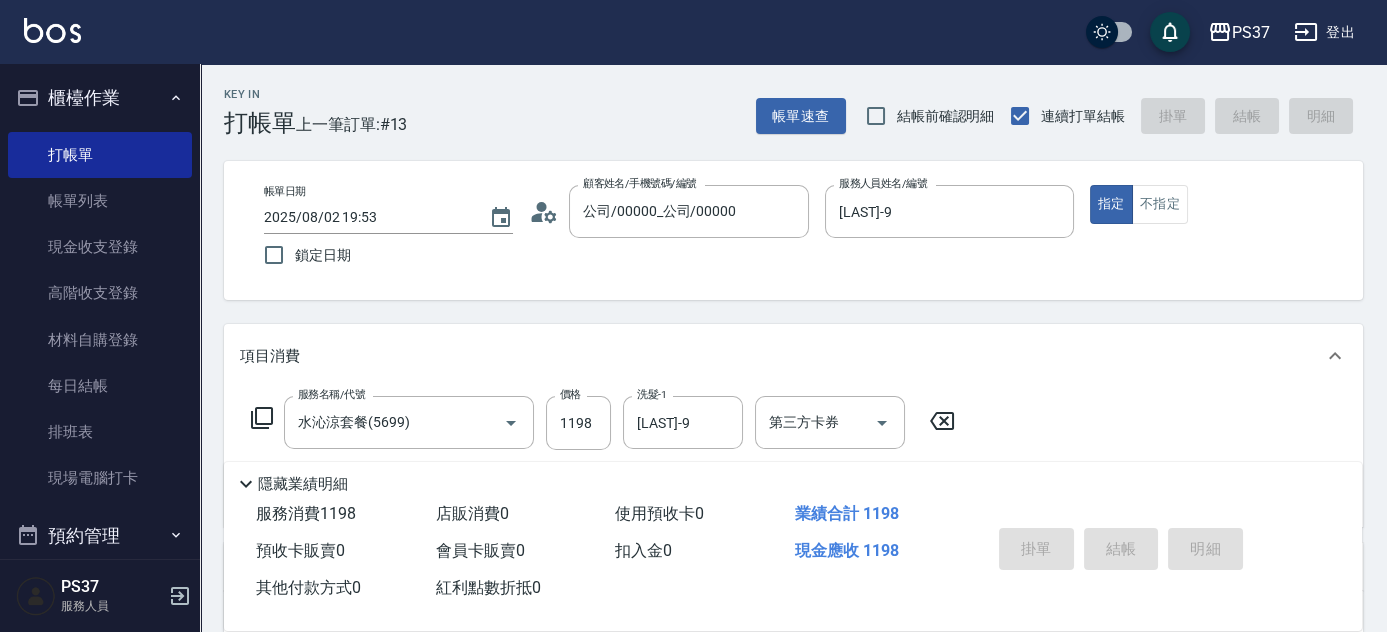 type on "2025/08/02 19:54" 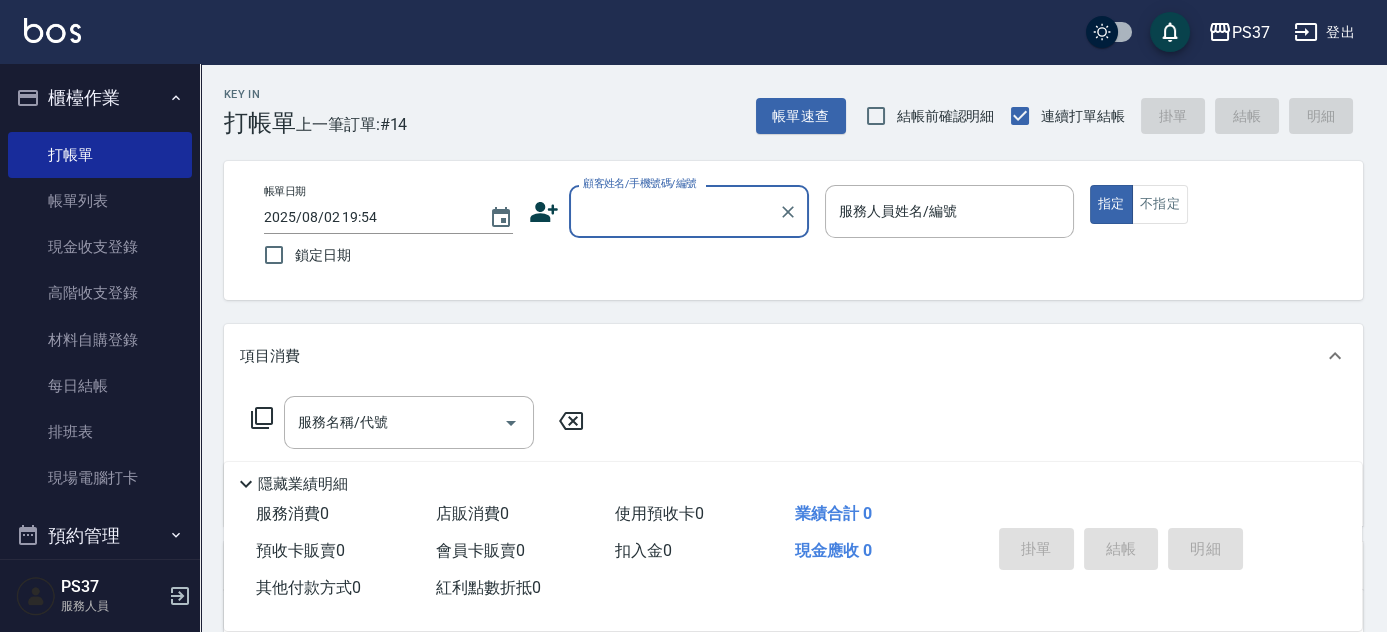 click on "顧客姓名/手機號碼/編號" at bounding box center [674, 211] 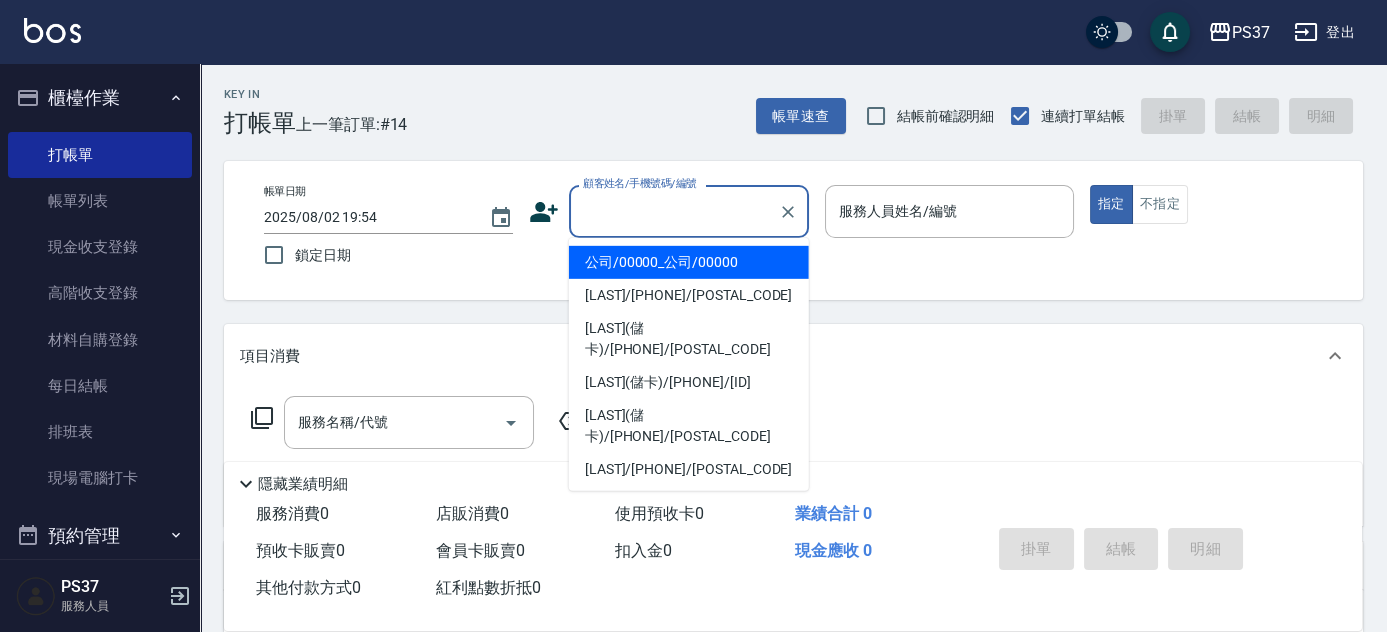 click on "公司/00000_公司/00000" at bounding box center (689, 262) 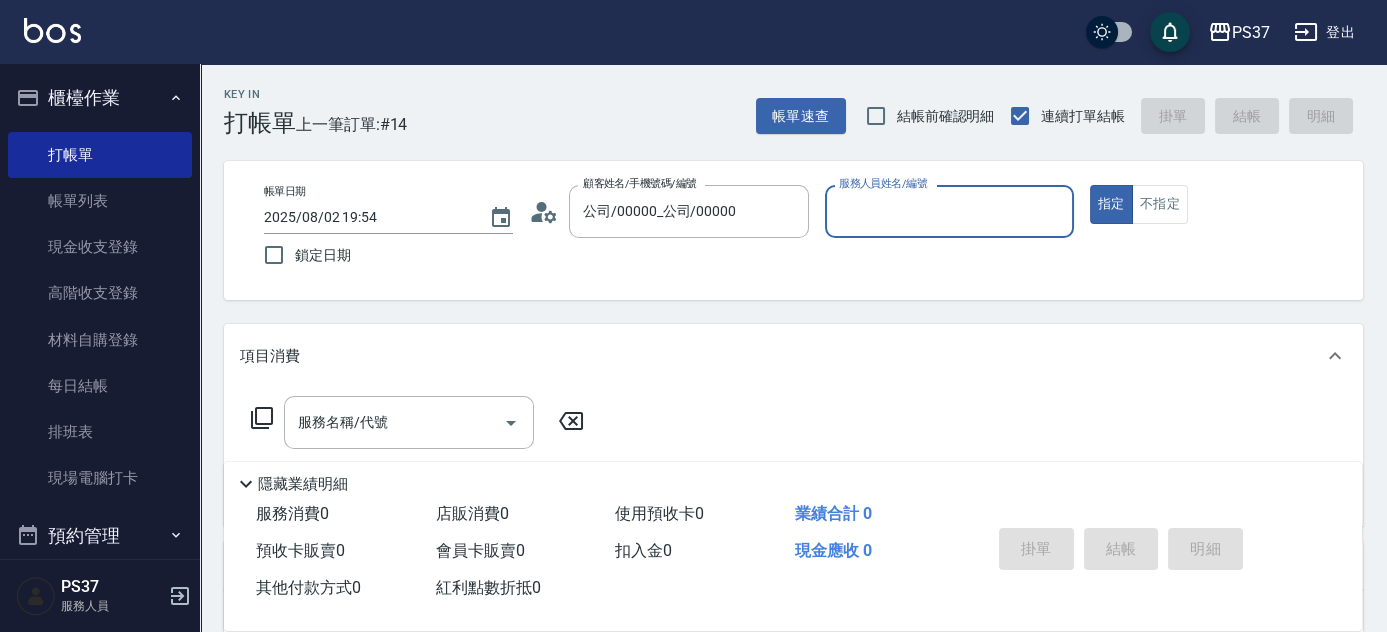 click on "服務人員姓名/編號" at bounding box center (949, 211) 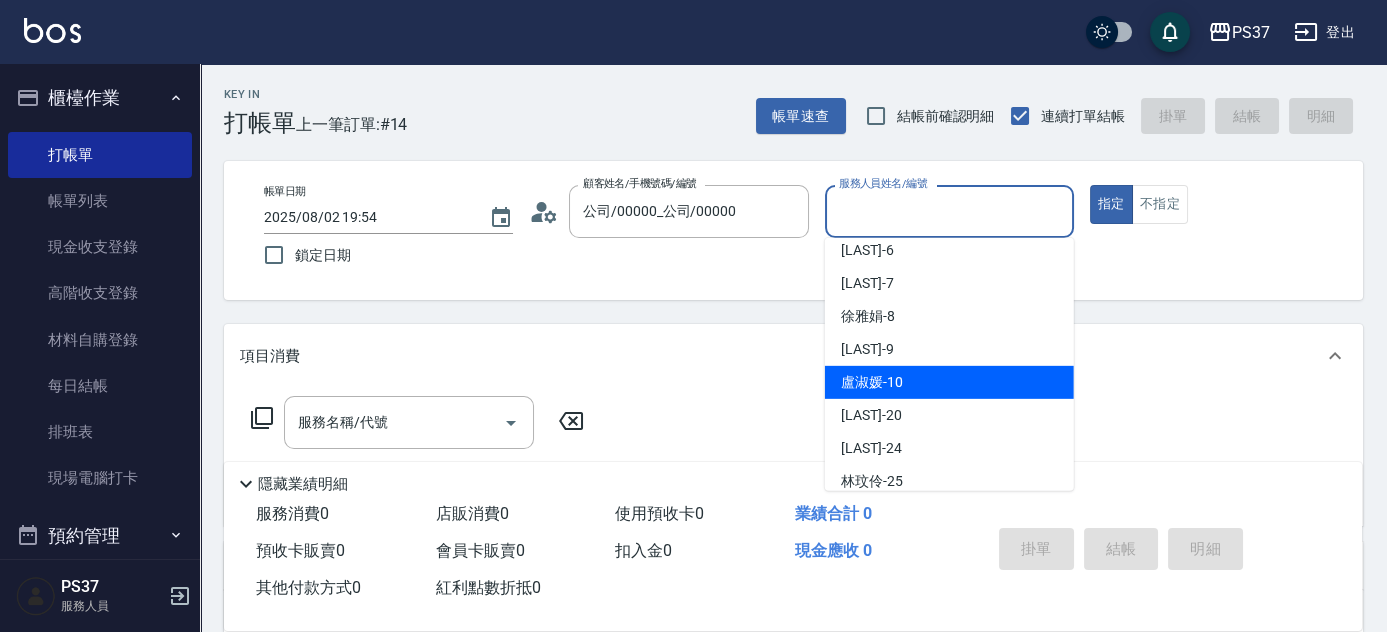 scroll, scrollTop: 181, scrollLeft: 0, axis: vertical 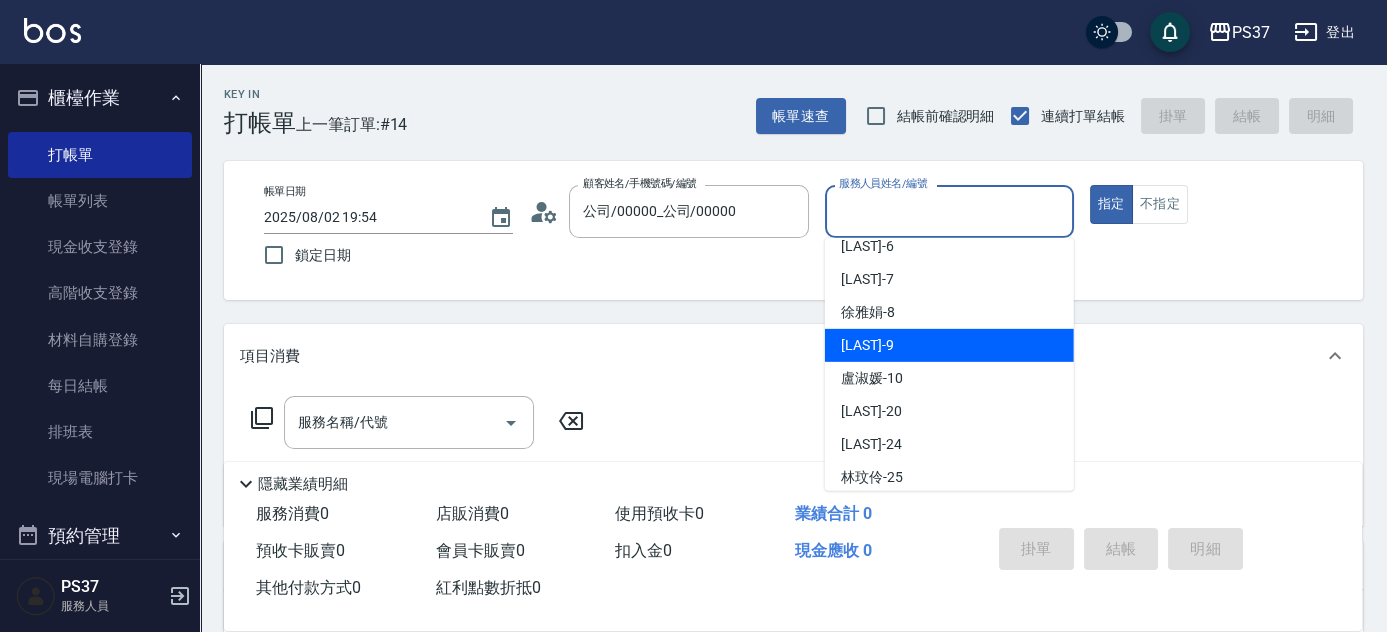 click on "[LAST] -9" at bounding box center (949, 345) 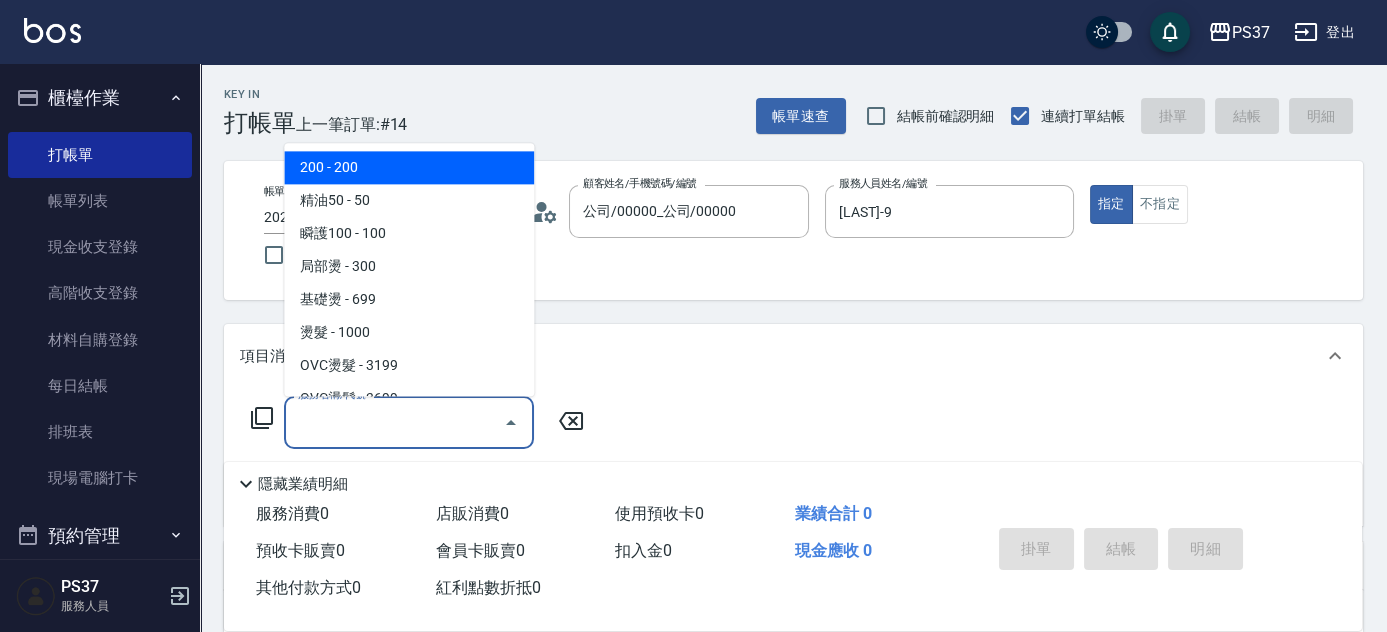 click on "服務名稱/代號" at bounding box center (394, 422) 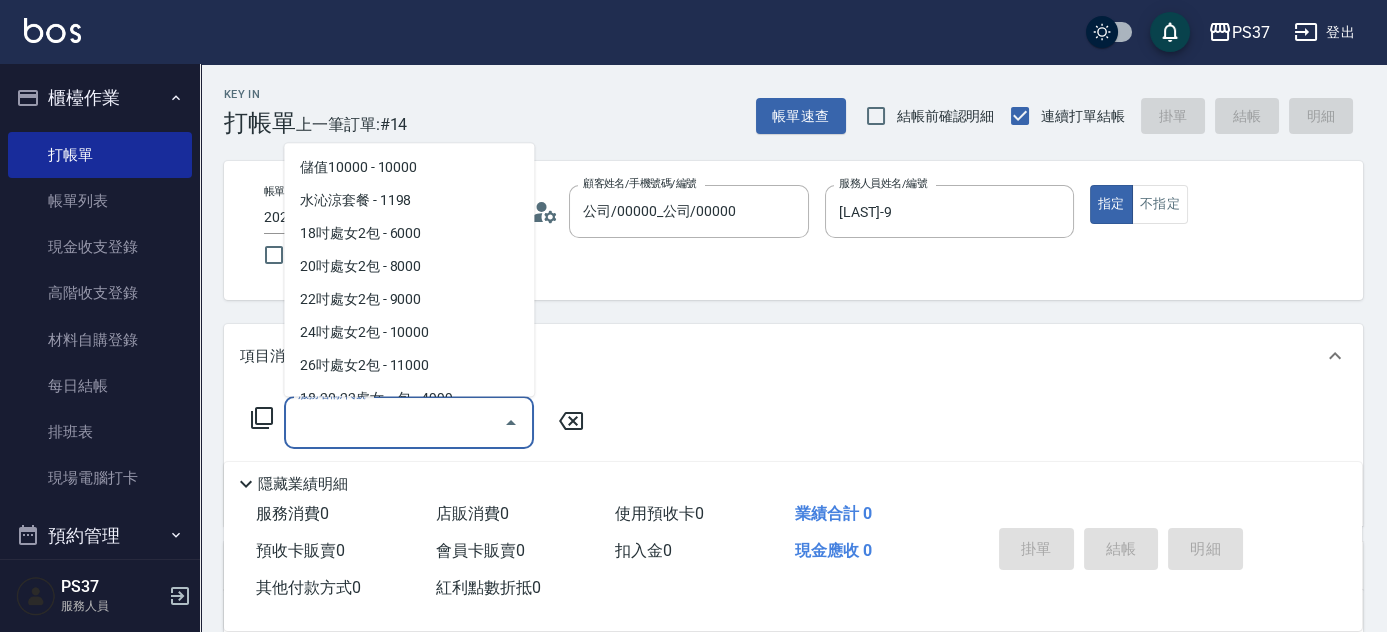 scroll, scrollTop: 2279, scrollLeft: 0, axis: vertical 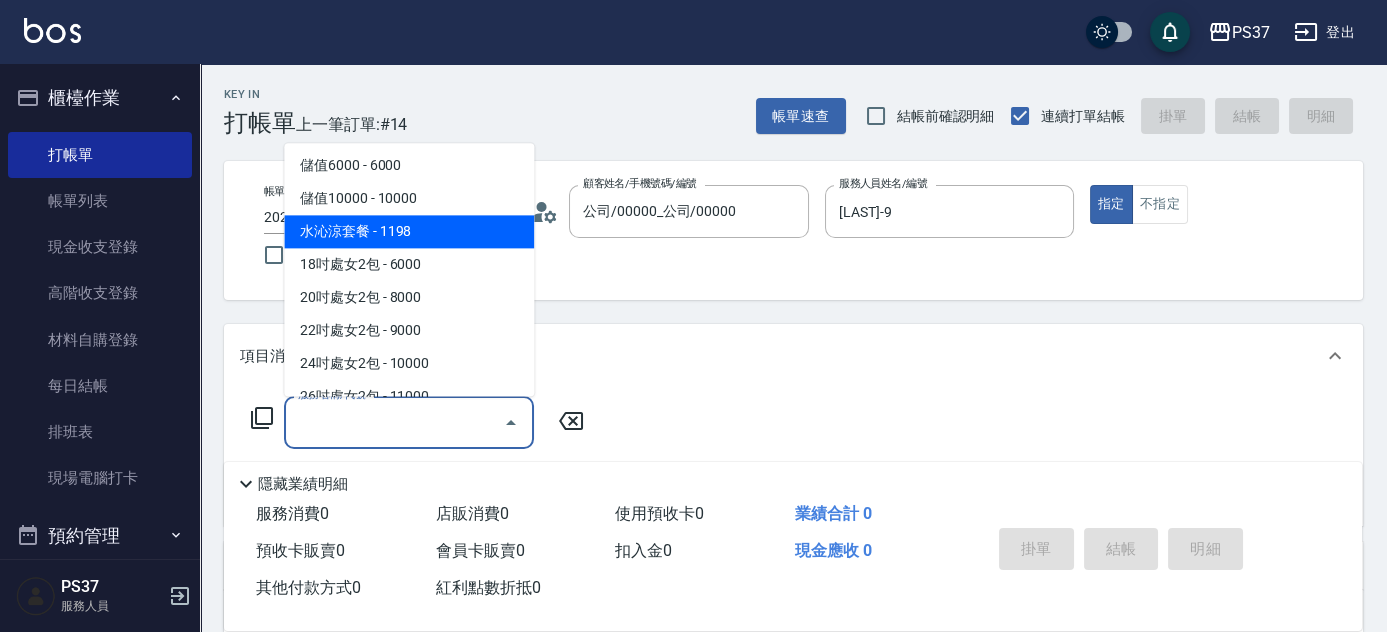 click on "水沁涼套餐 - 1198" at bounding box center [409, 232] 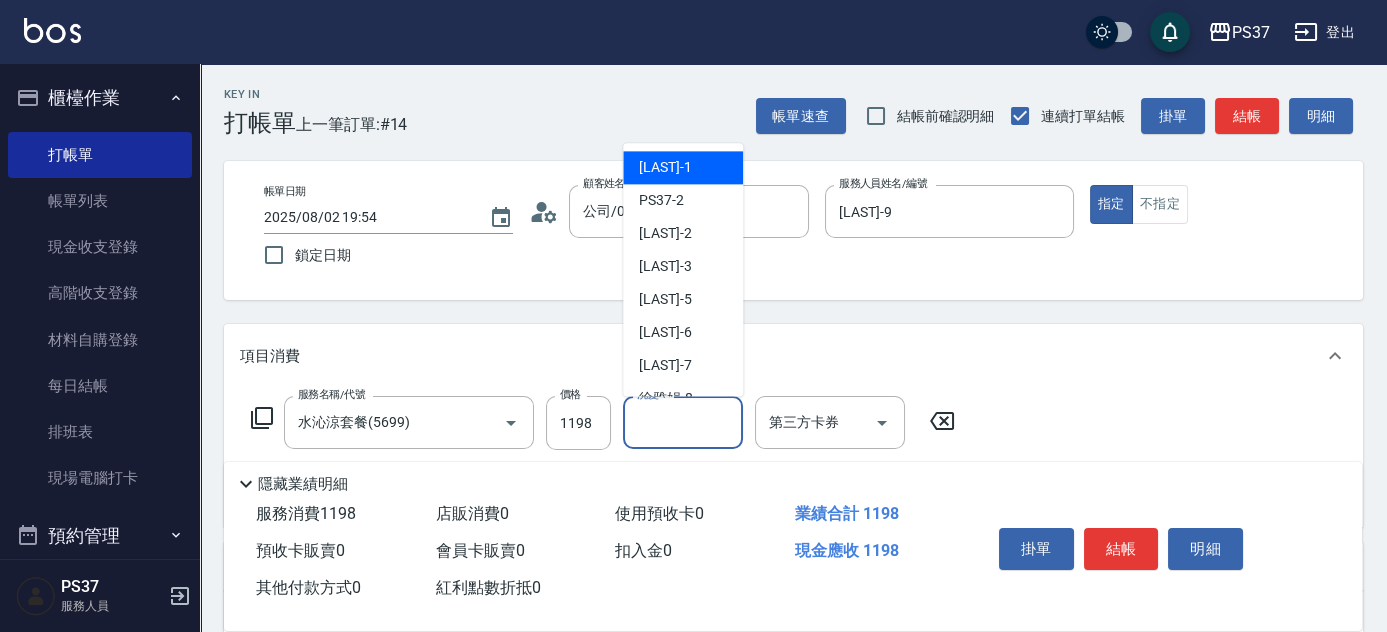 click on "洗髮-1" at bounding box center [683, 422] 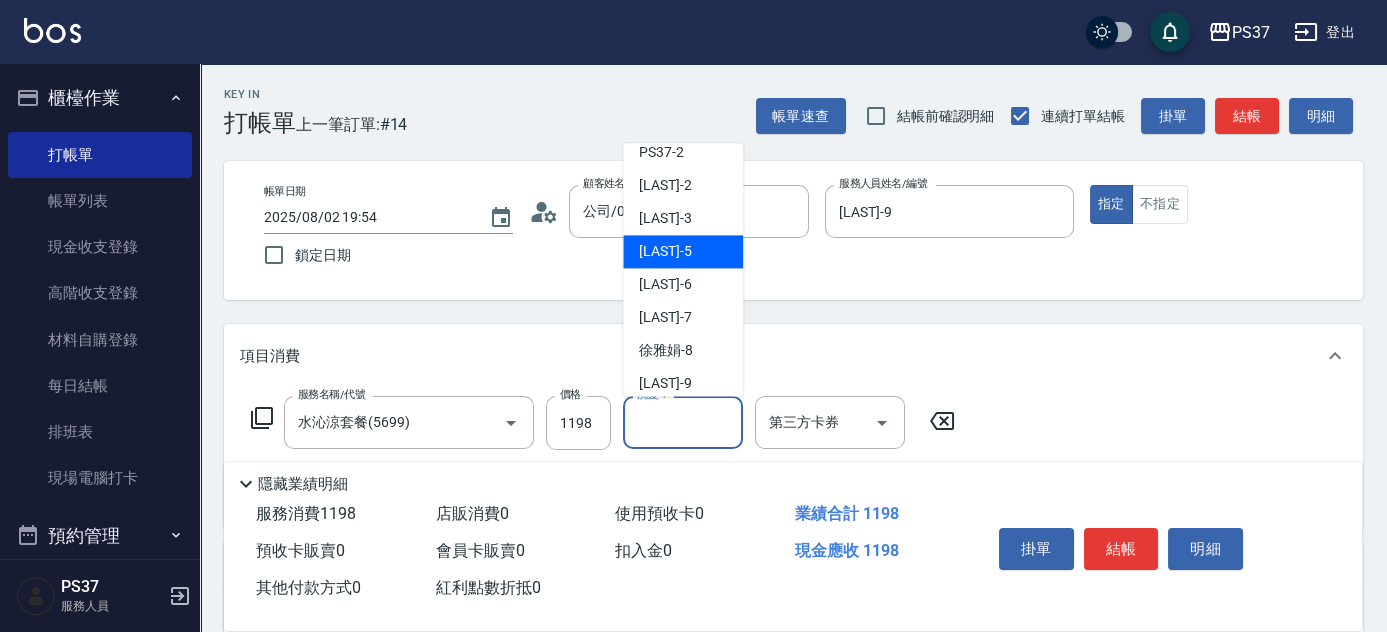 scroll, scrollTop: 90, scrollLeft: 0, axis: vertical 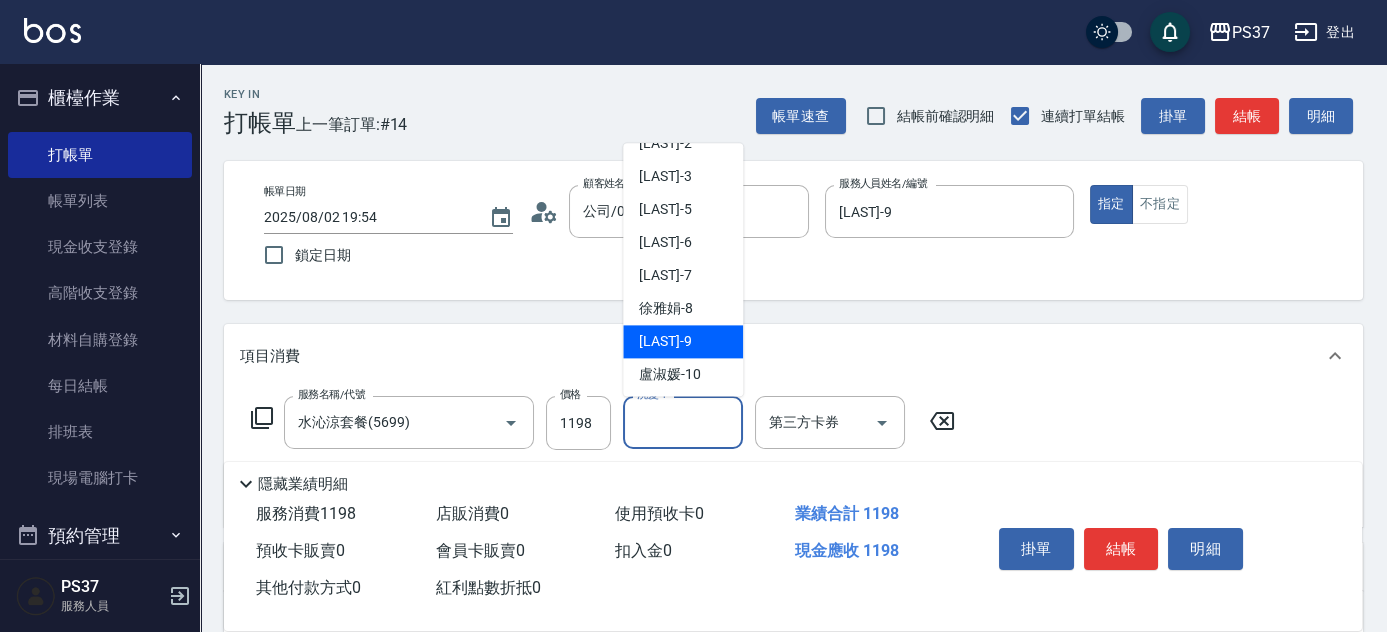 click on "[LAST] -9" at bounding box center (683, 342) 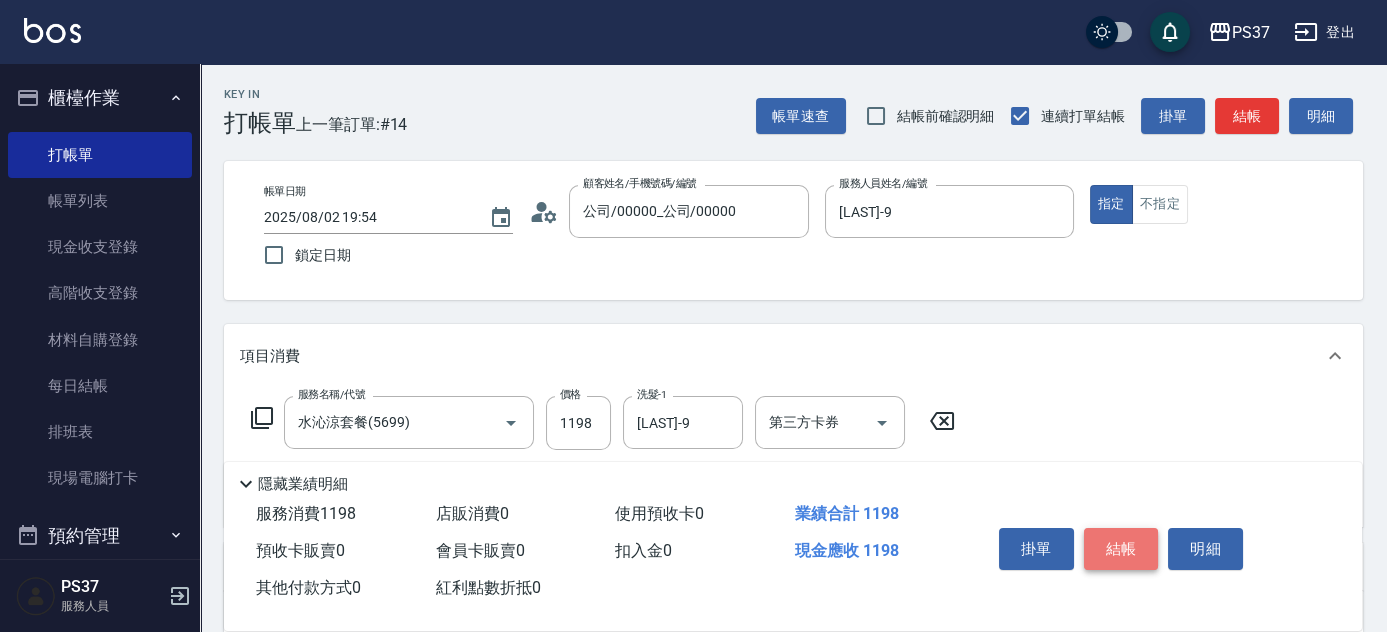 click on "結帳" at bounding box center [1121, 549] 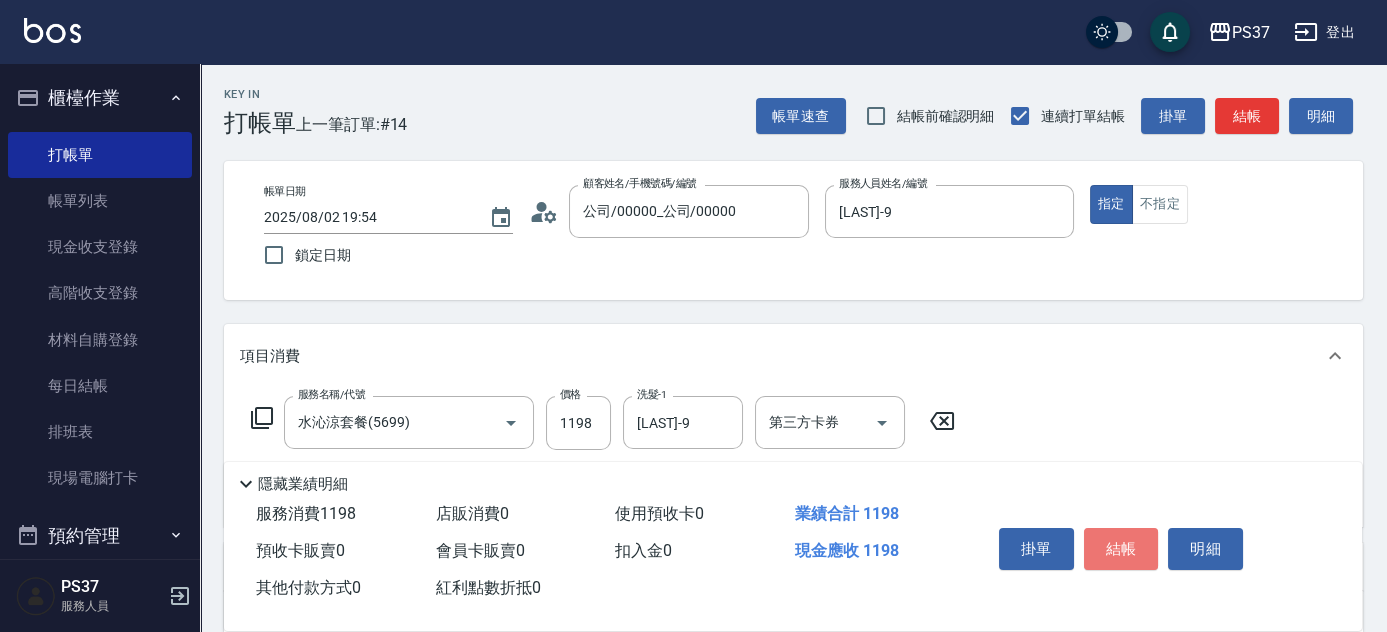 type 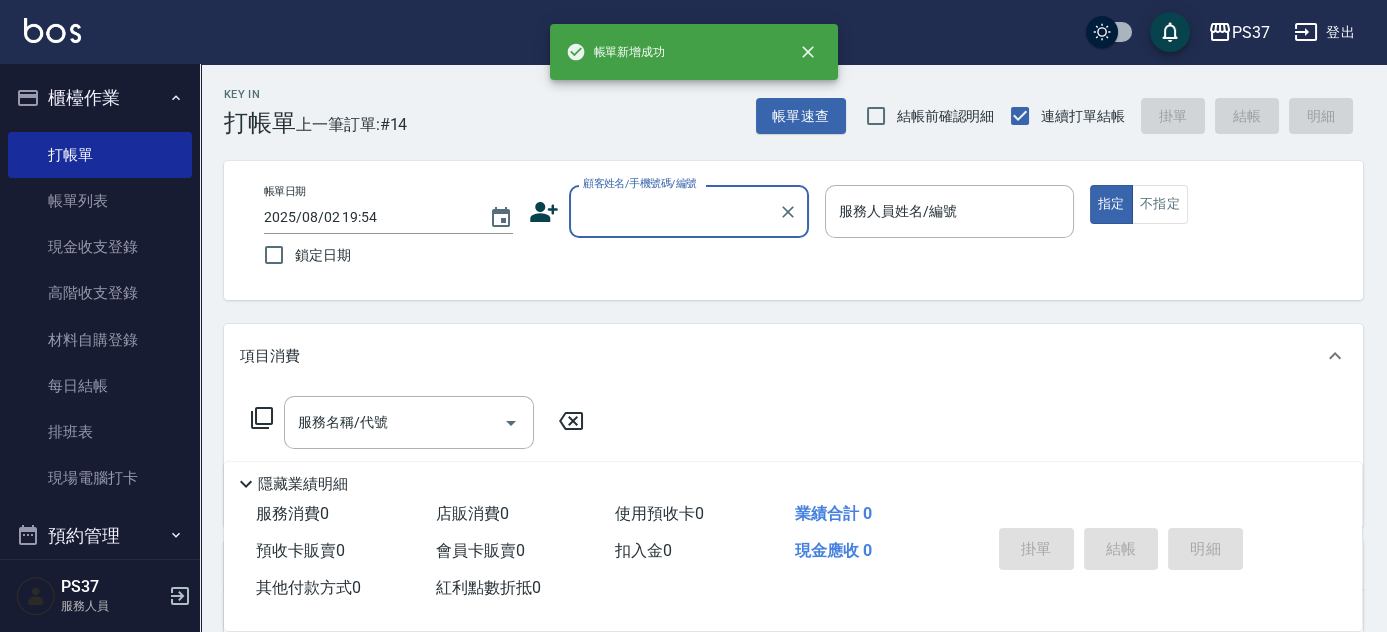 click on "顧客姓名/手機號碼/編號" at bounding box center [689, 211] 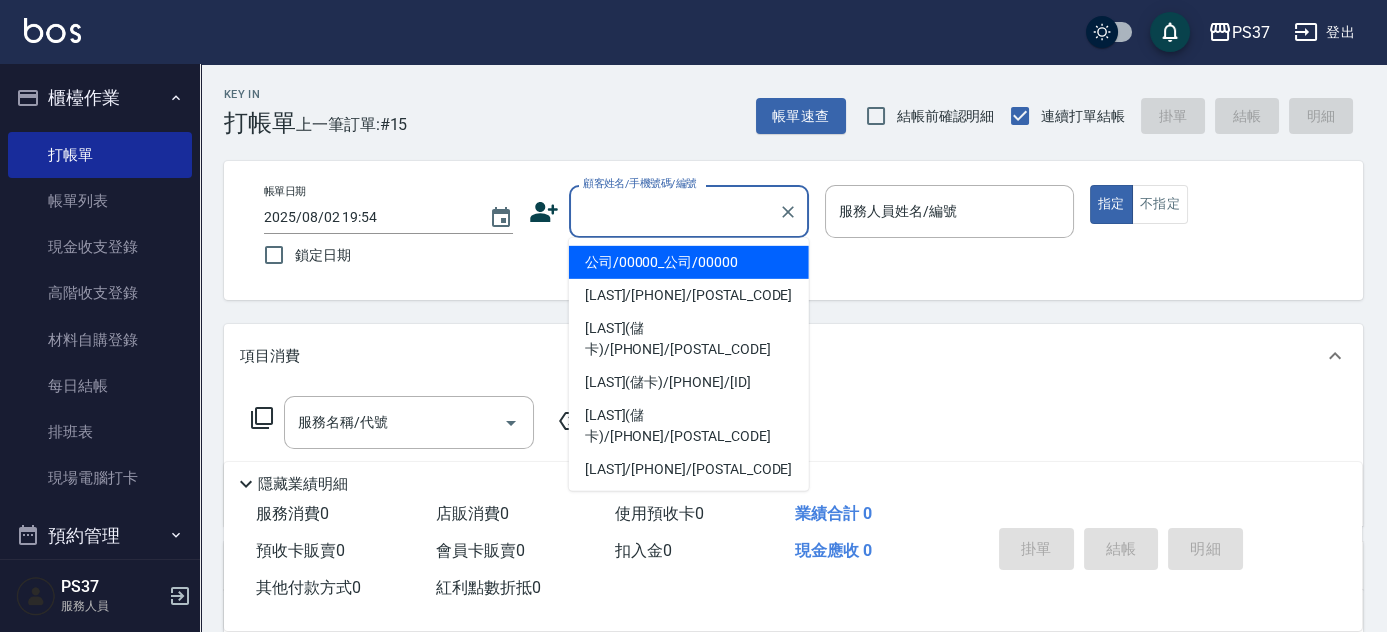 click on "公司/00000_公司/00000" at bounding box center (689, 262) 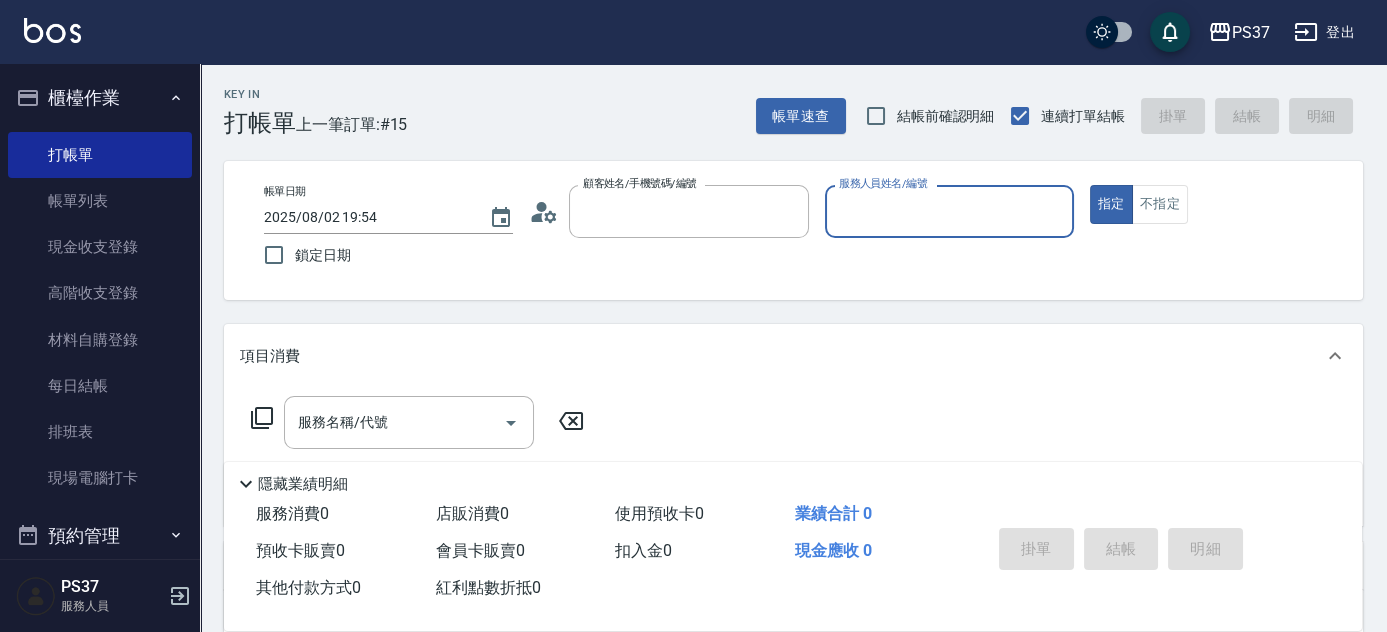 type on "公司/00000_公司/00000" 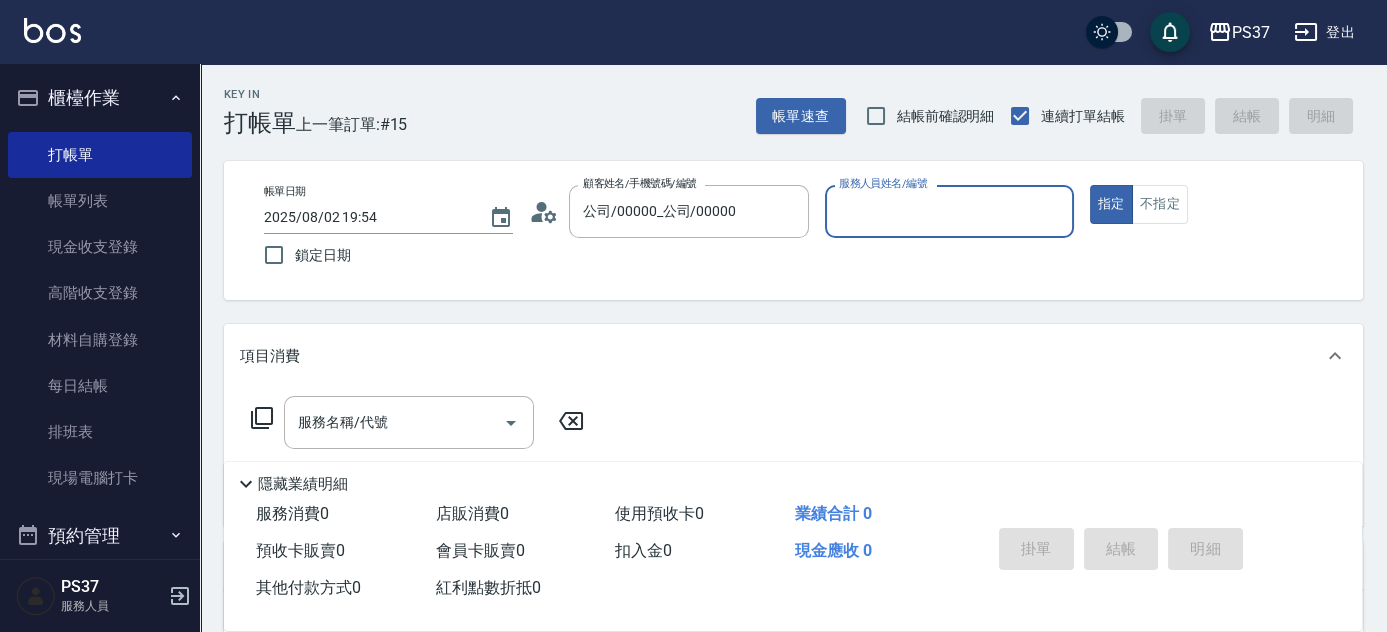 click on "服務人員姓名/編號" at bounding box center [949, 211] 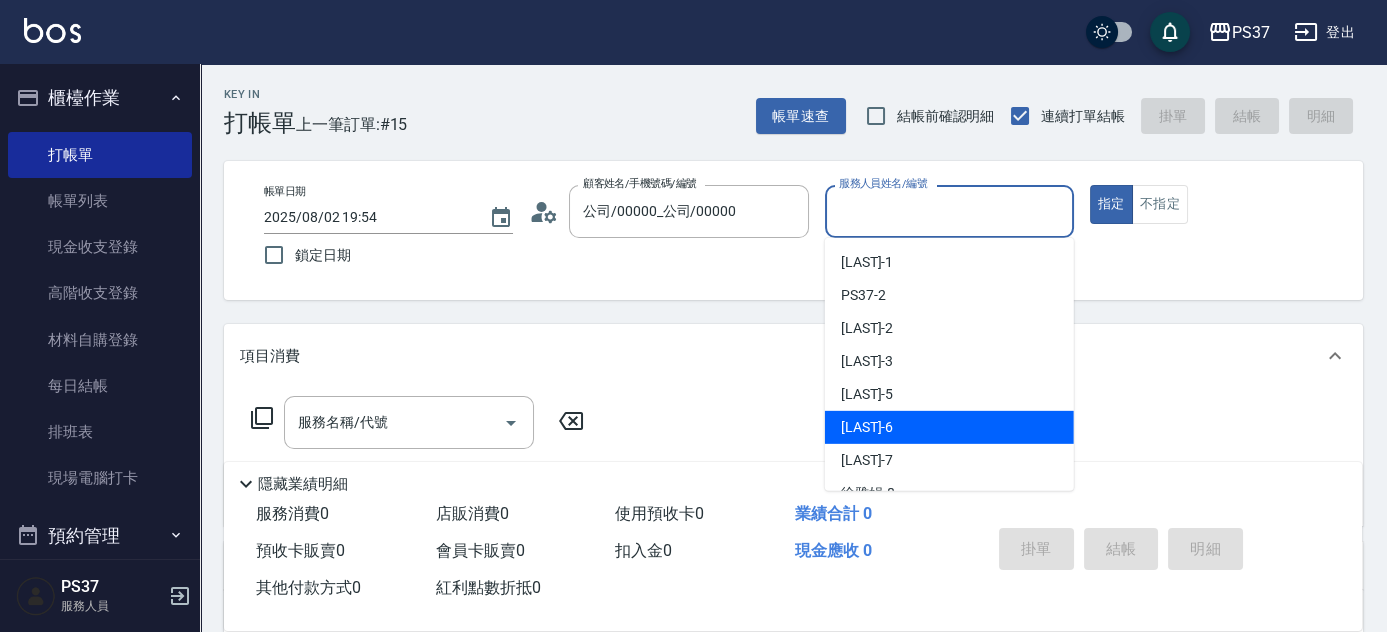 scroll, scrollTop: 181, scrollLeft: 0, axis: vertical 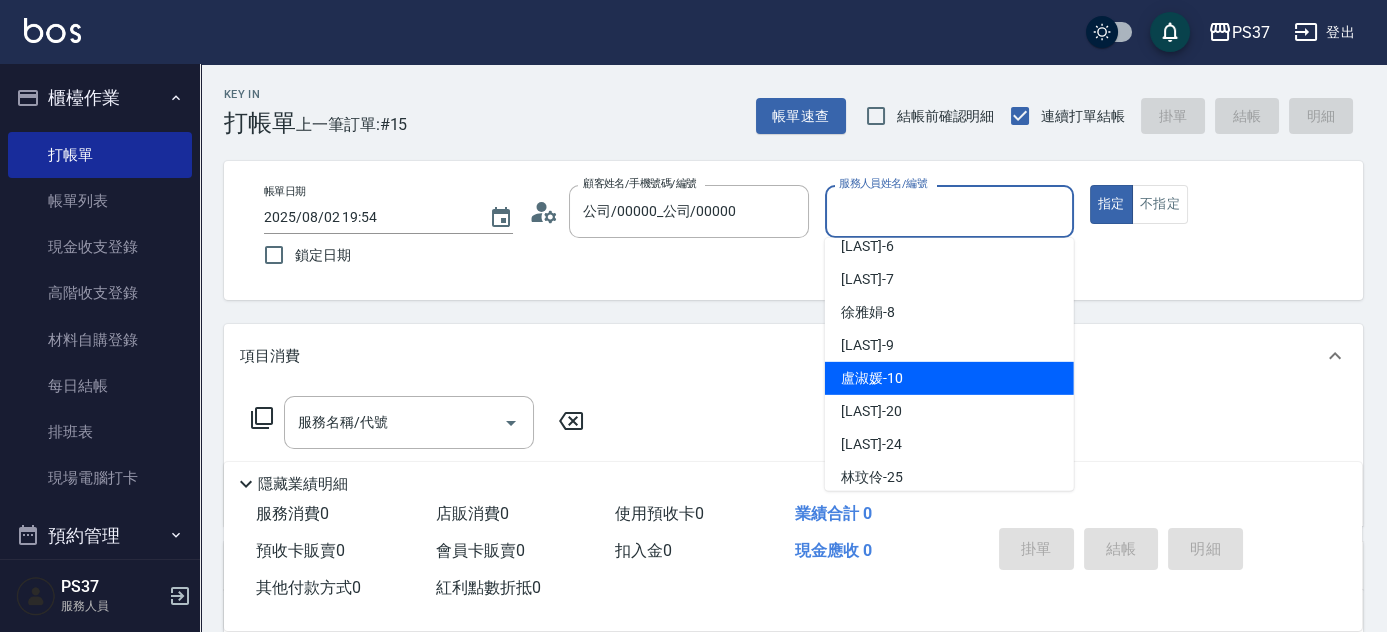 click on "[LAST] -9" at bounding box center [949, 345] 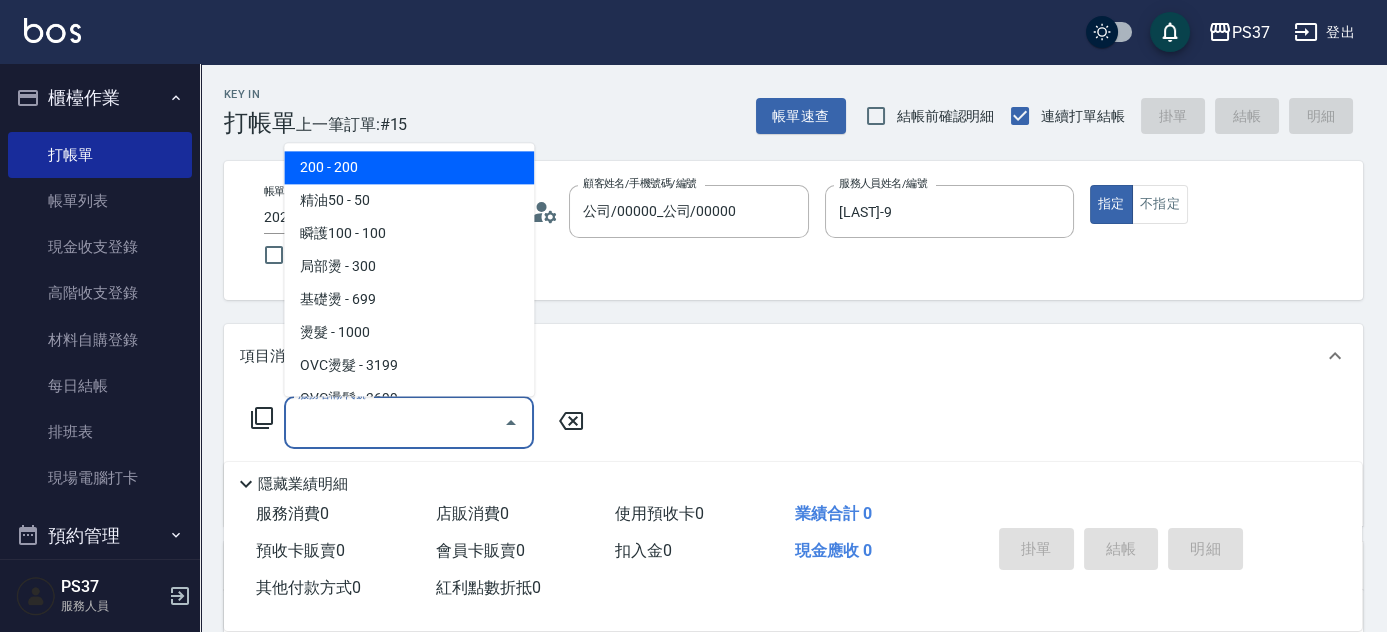 click on "服務名稱/代號" at bounding box center (394, 422) 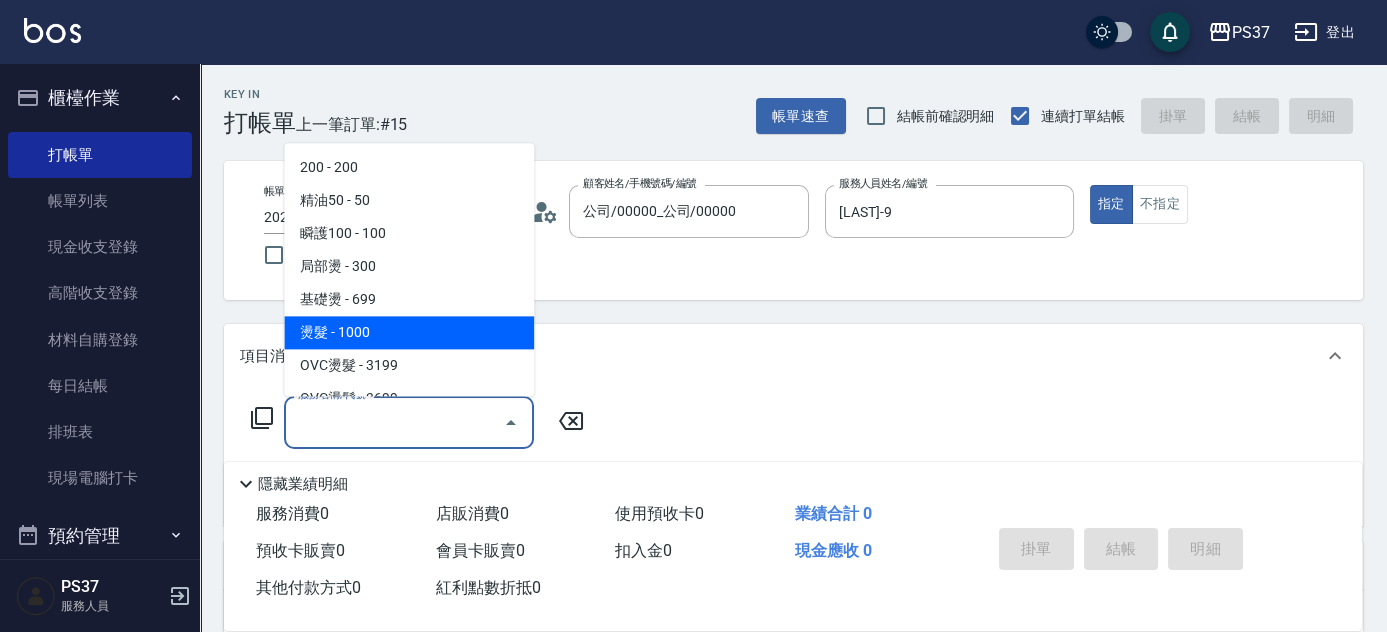 click on "燙髮 - 1000" at bounding box center [409, 333] 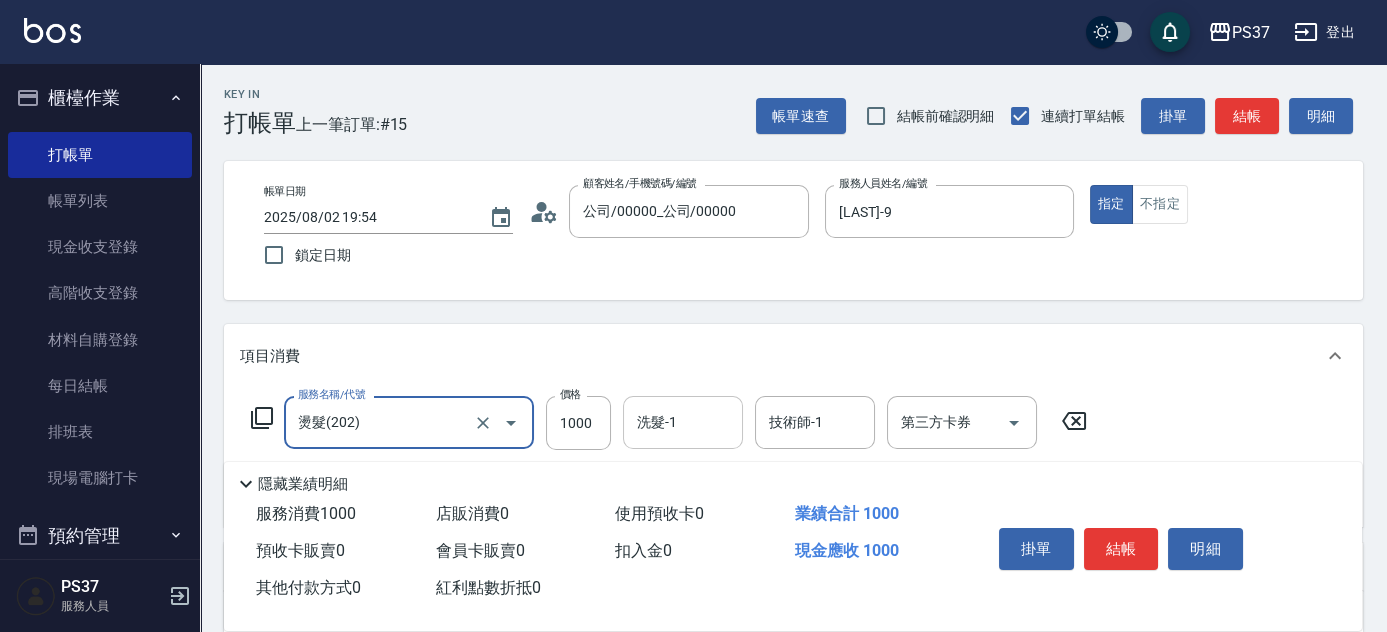 click on "洗髮-1" at bounding box center (683, 422) 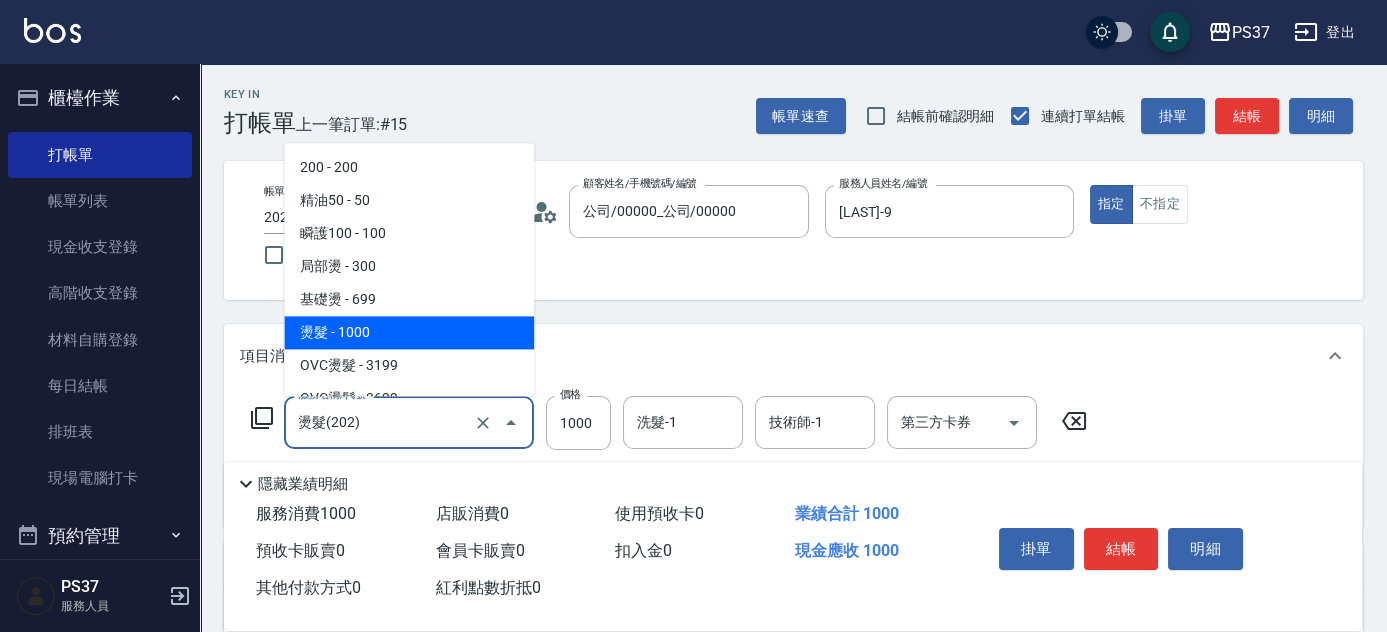 click on "燙髮(202)" at bounding box center [381, 422] 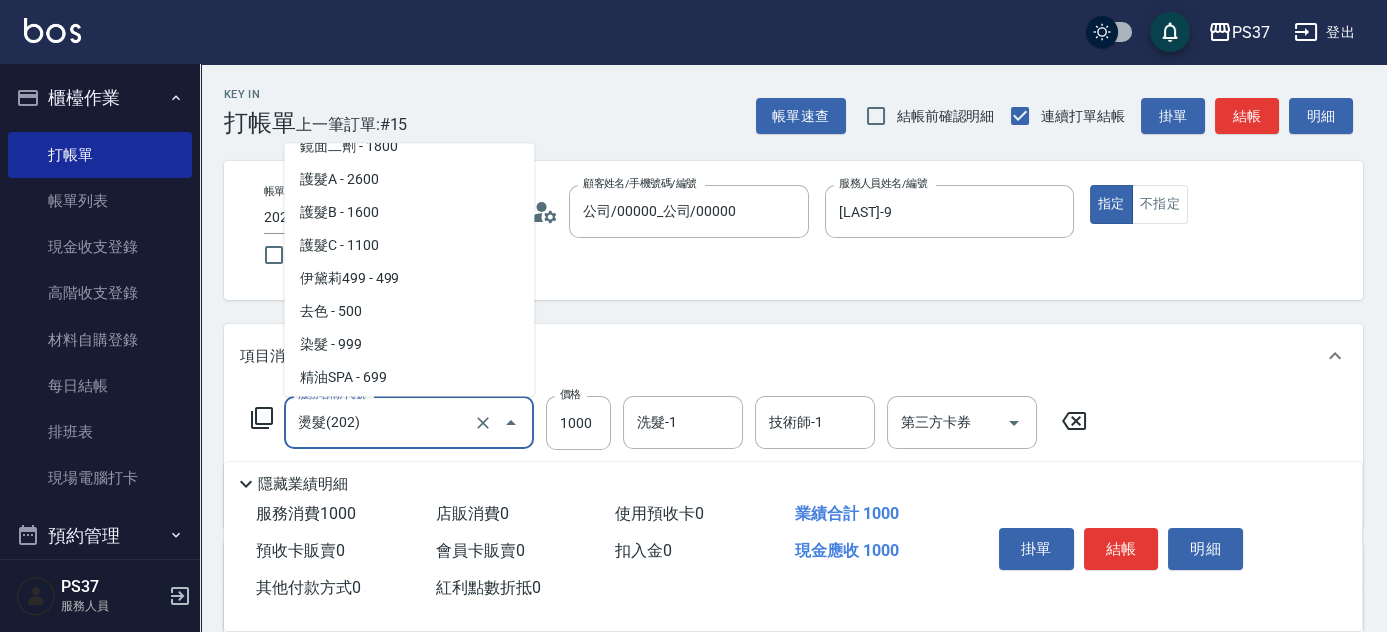 scroll, scrollTop: 1090, scrollLeft: 0, axis: vertical 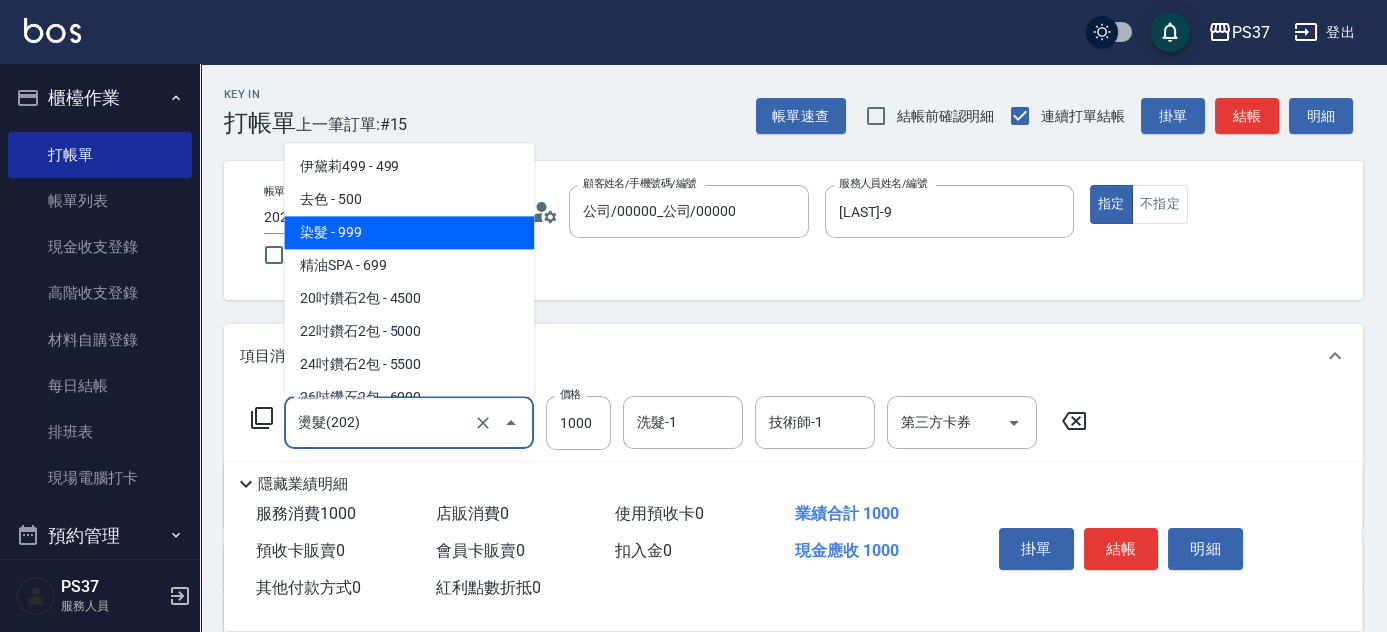 click on "染髮 - 999" at bounding box center [409, 233] 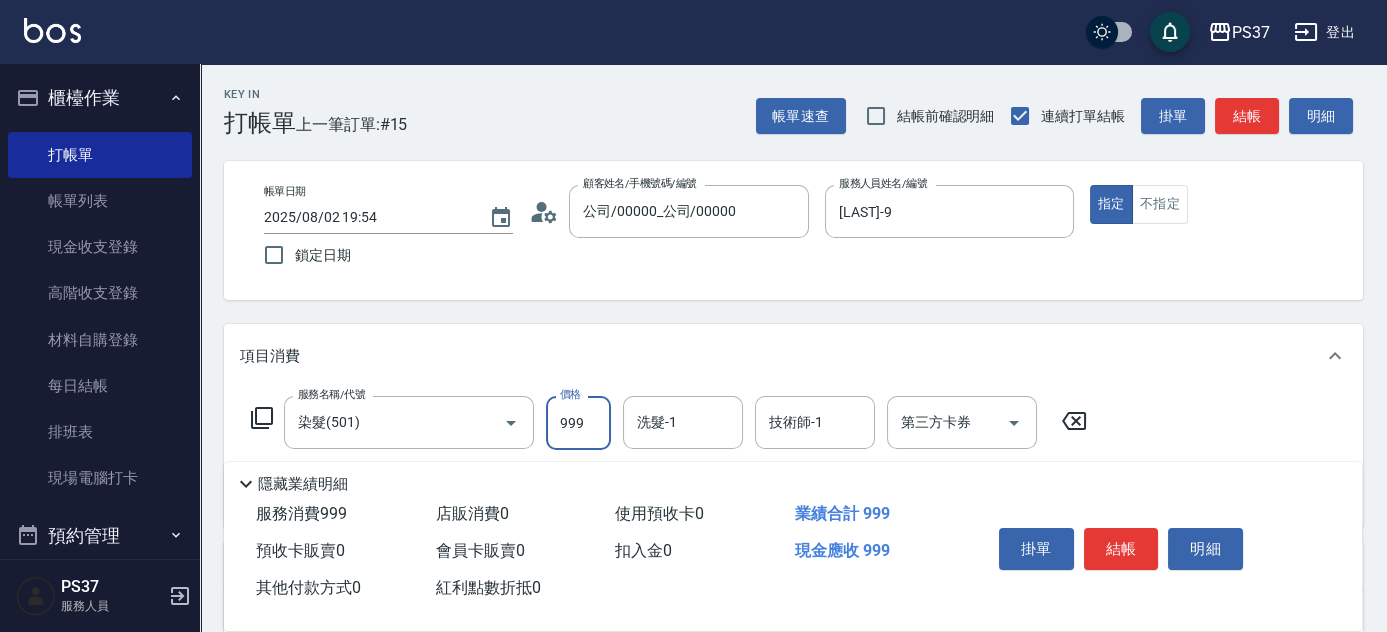 click on "999" at bounding box center [578, 423] 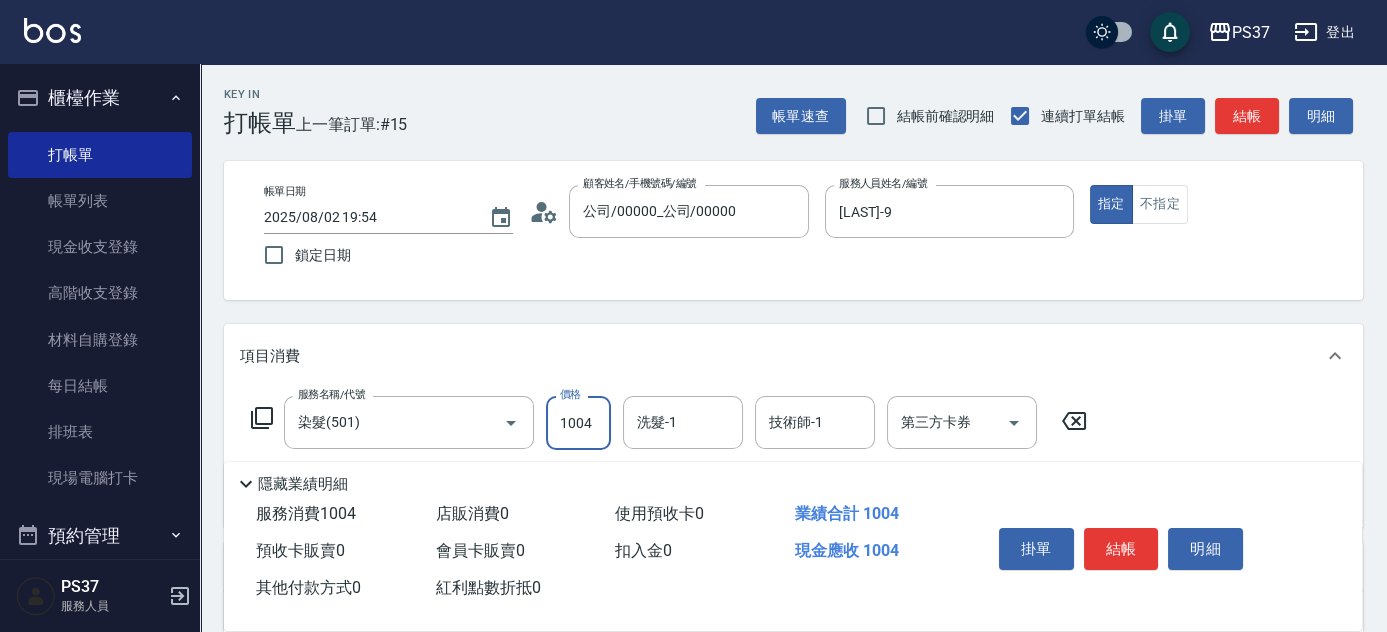 type on "1004" 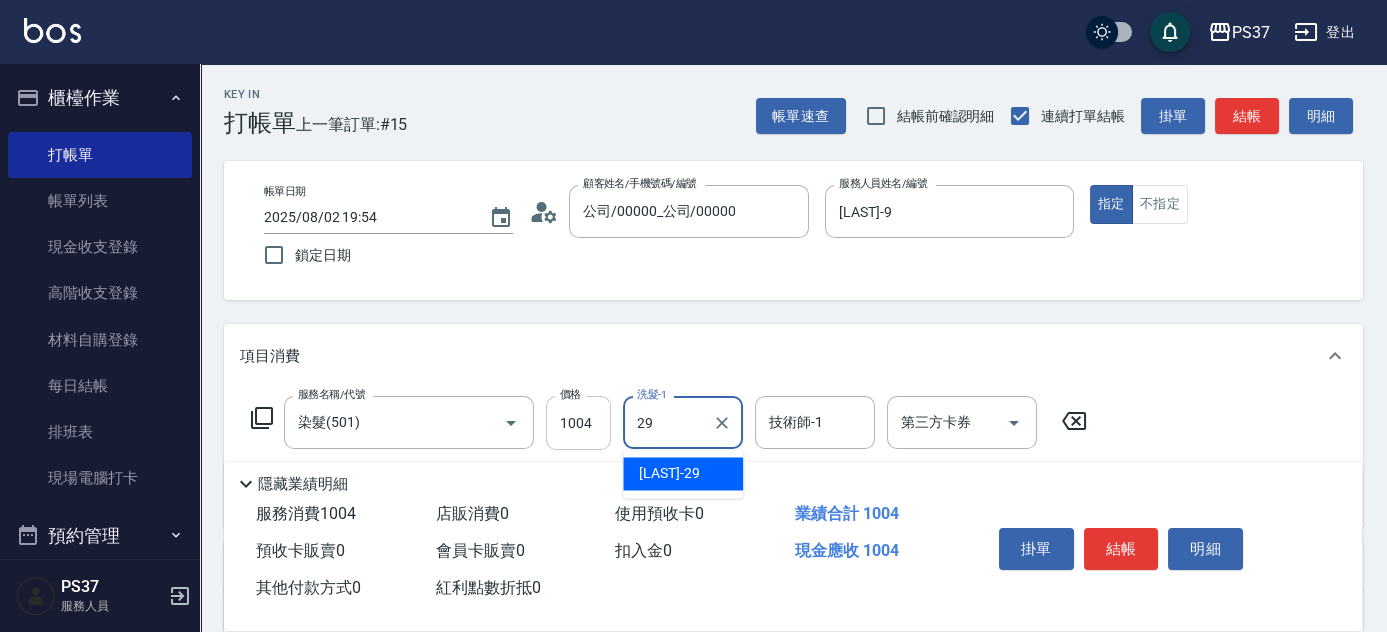 type on "[LAST]-29" 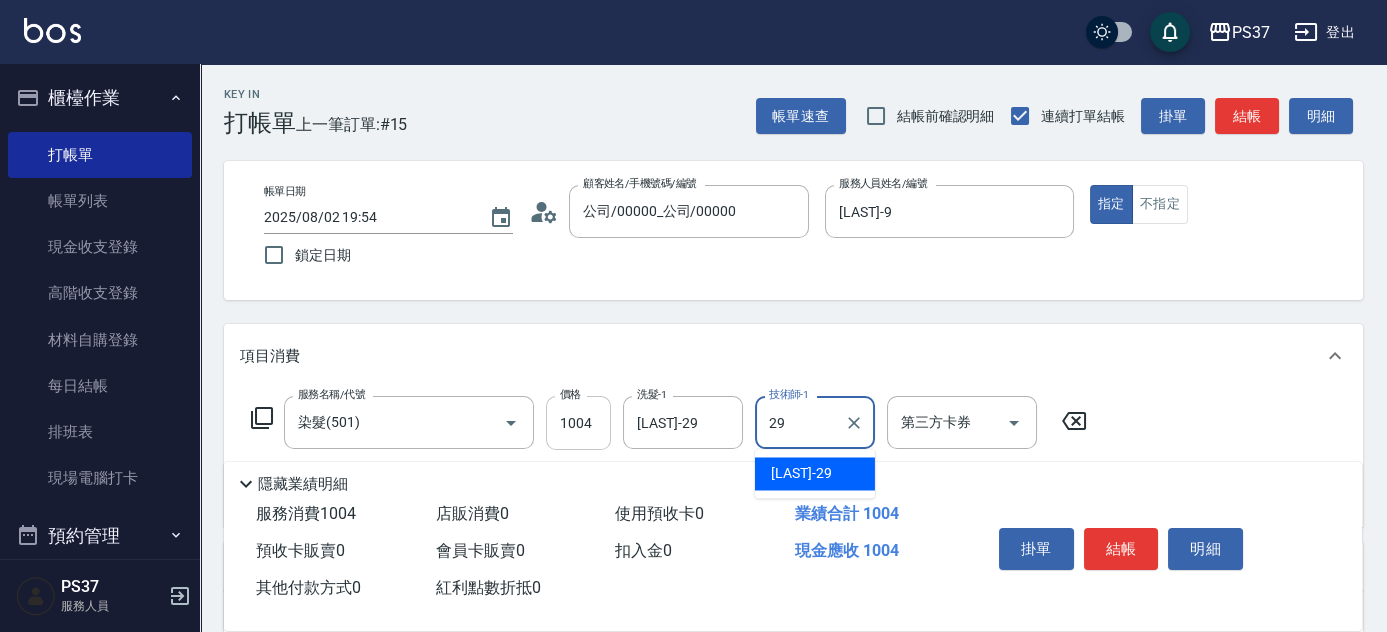 type on "[LAST]-29" 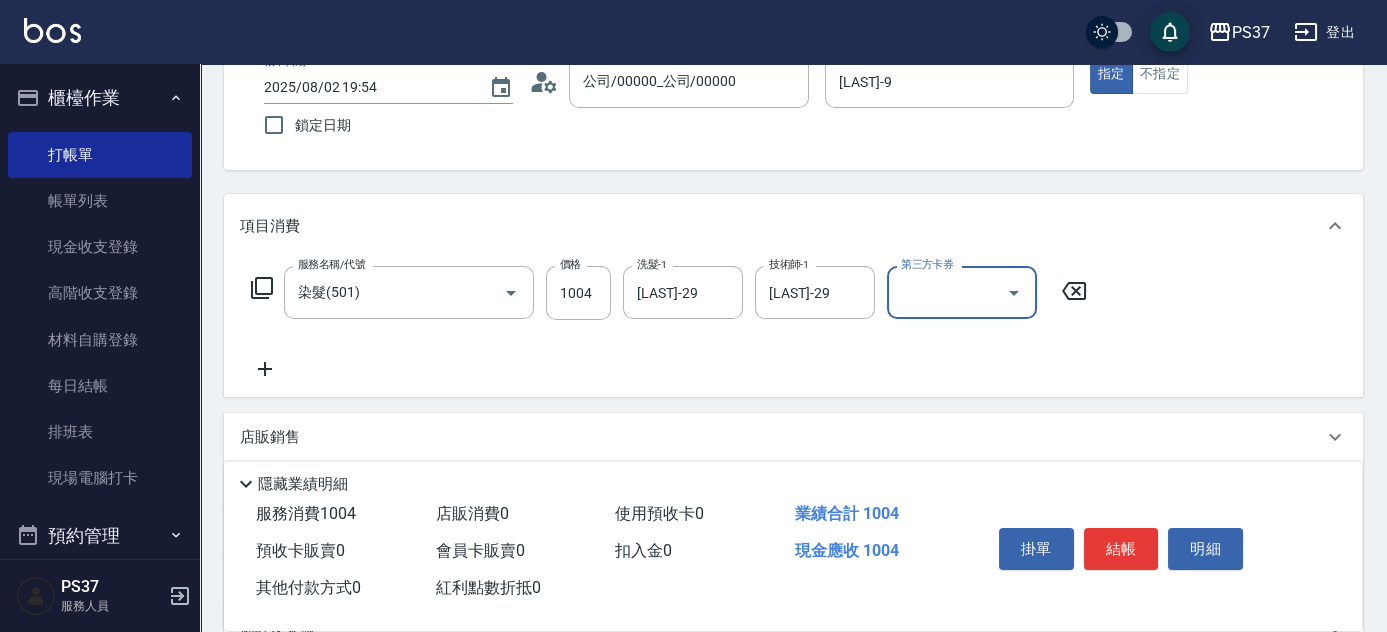 scroll, scrollTop: 272, scrollLeft: 0, axis: vertical 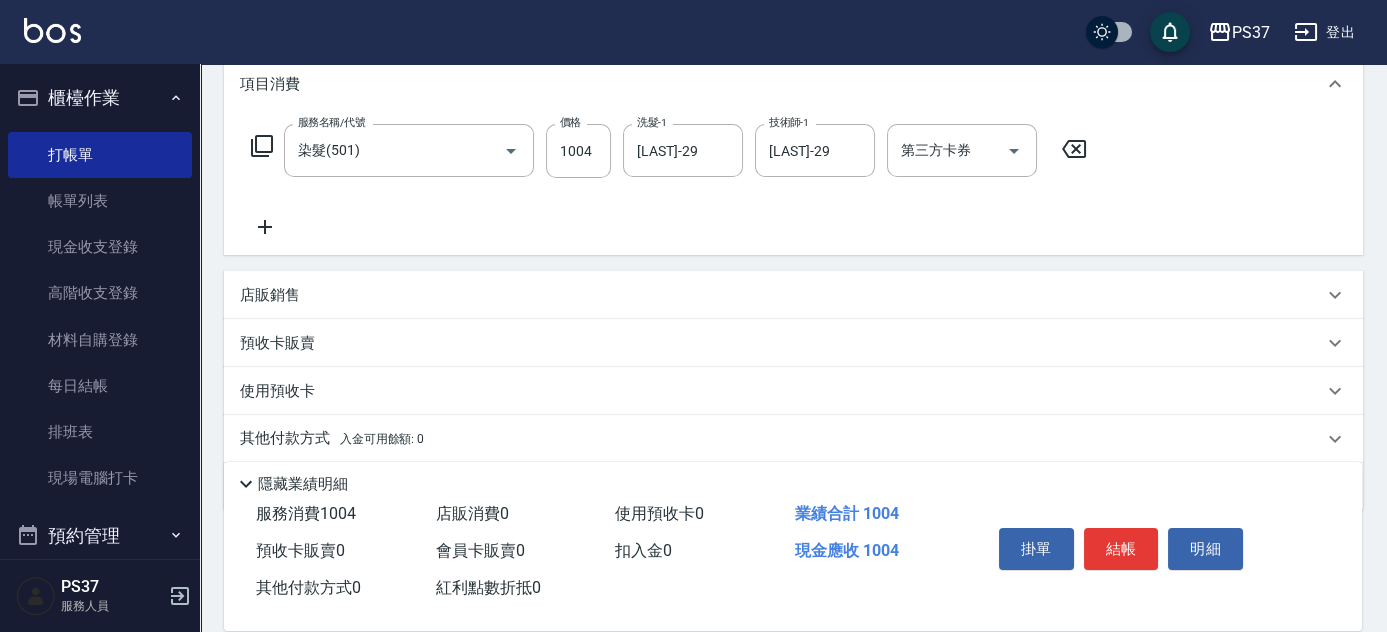 click 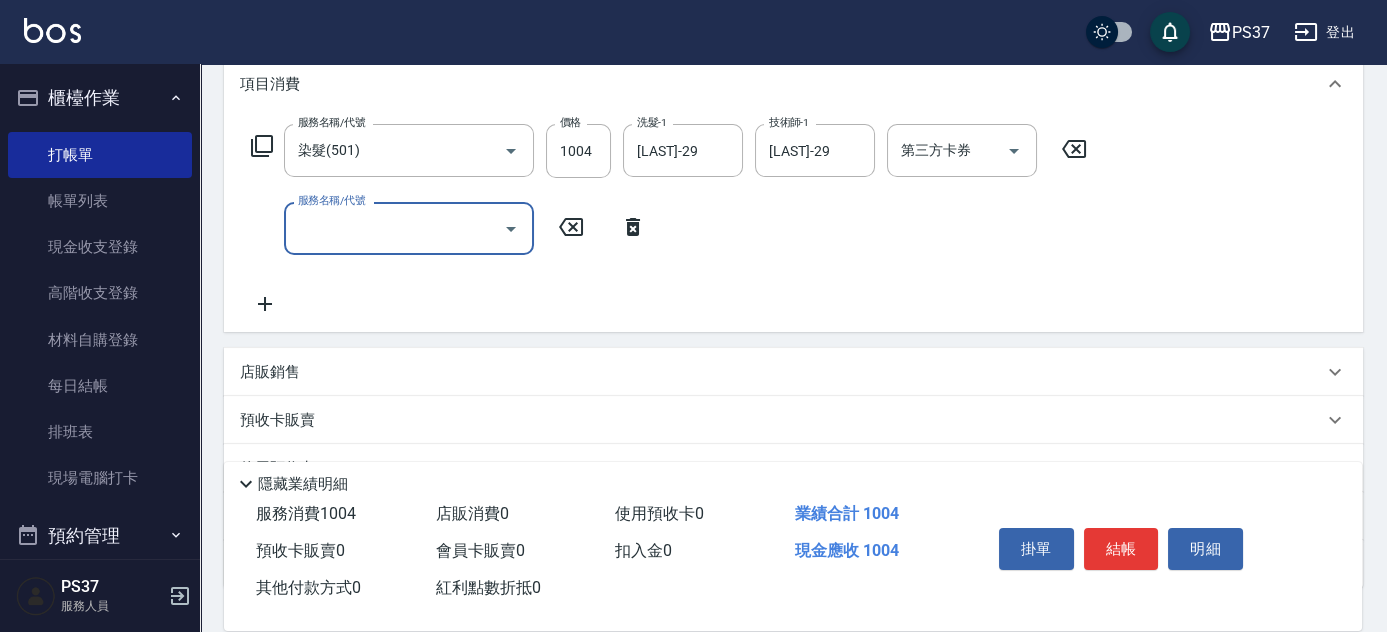 click on "服務名稱/代號" at bounding box center (394, 228) 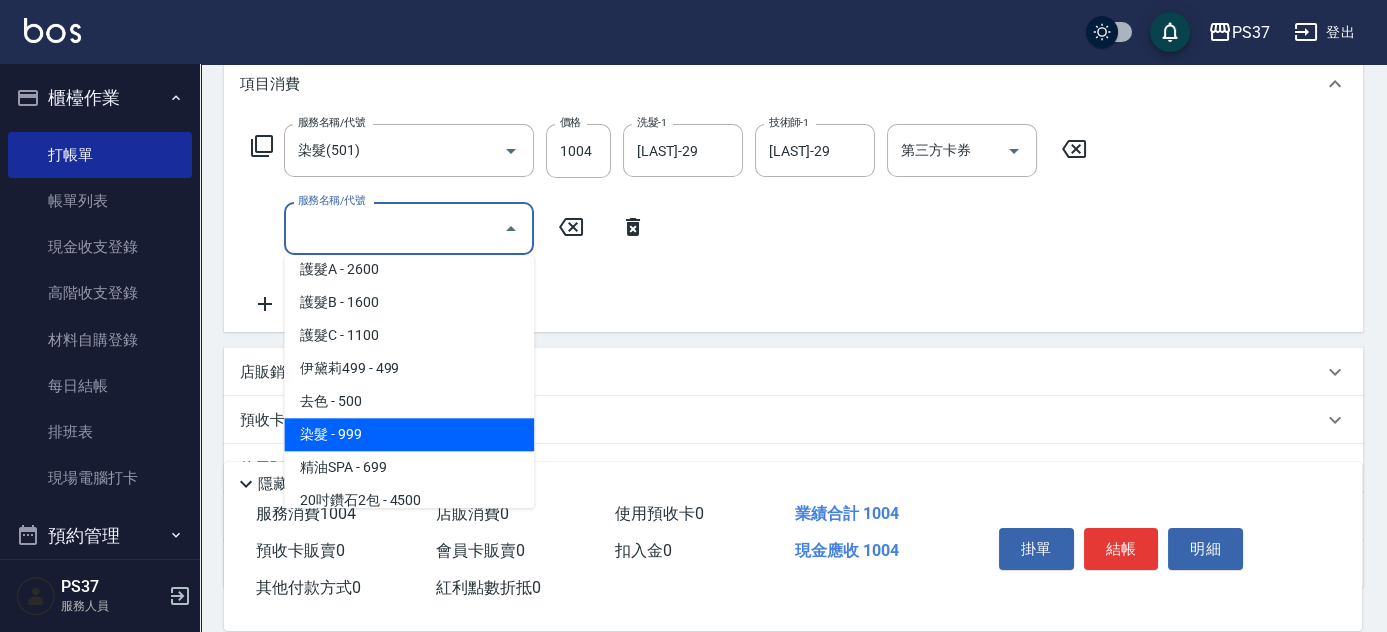 scroll, scrollTop: 818, scrollLeft: 0, axis: vertical 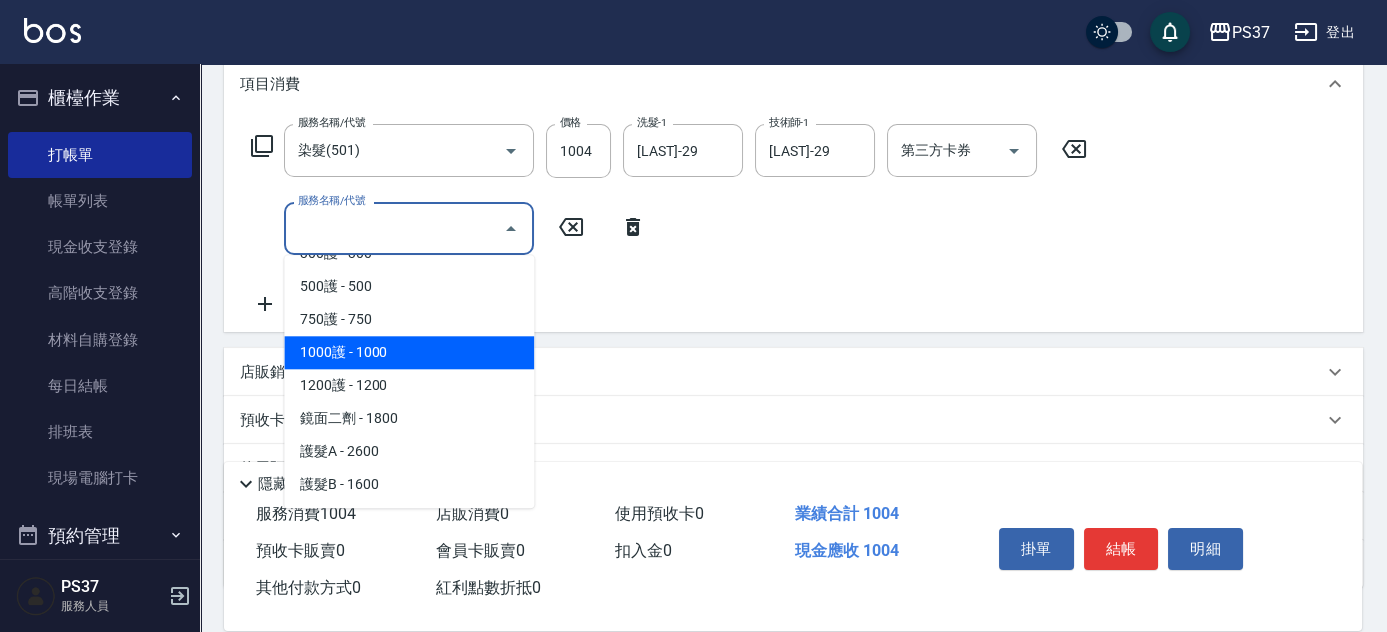 click on "1000護 - 1000" at bounding box center (409, 352) 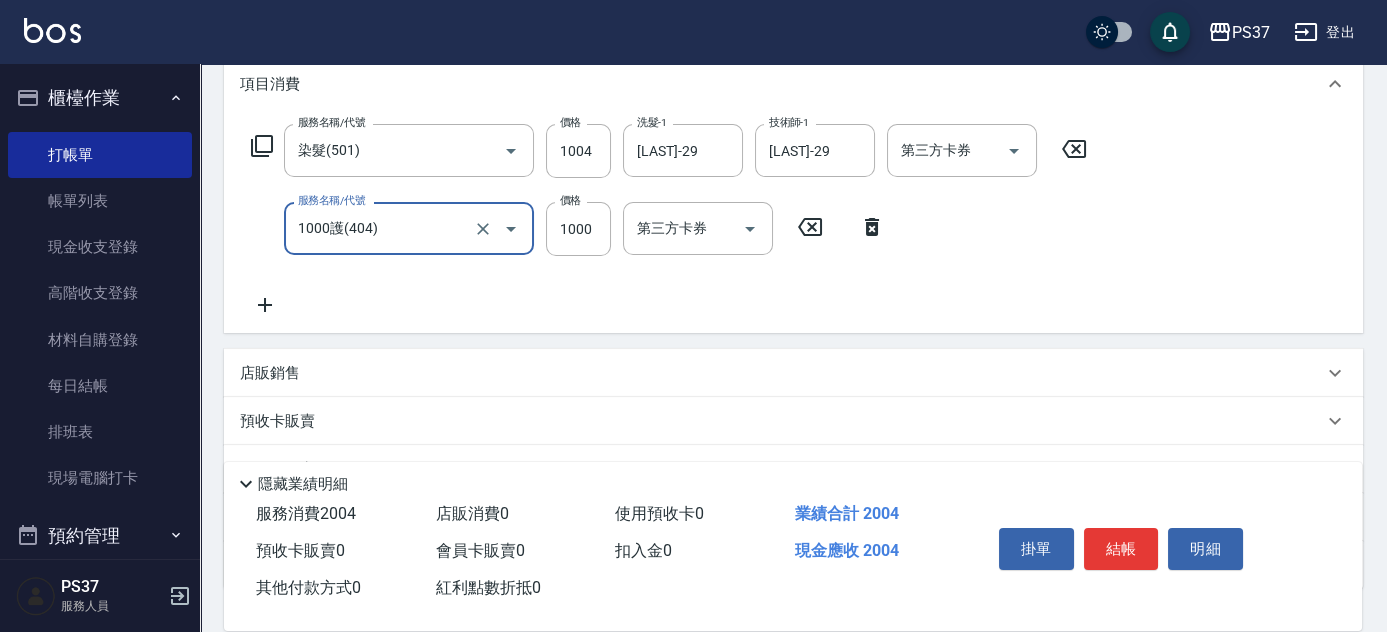 type on "1000護(404)" 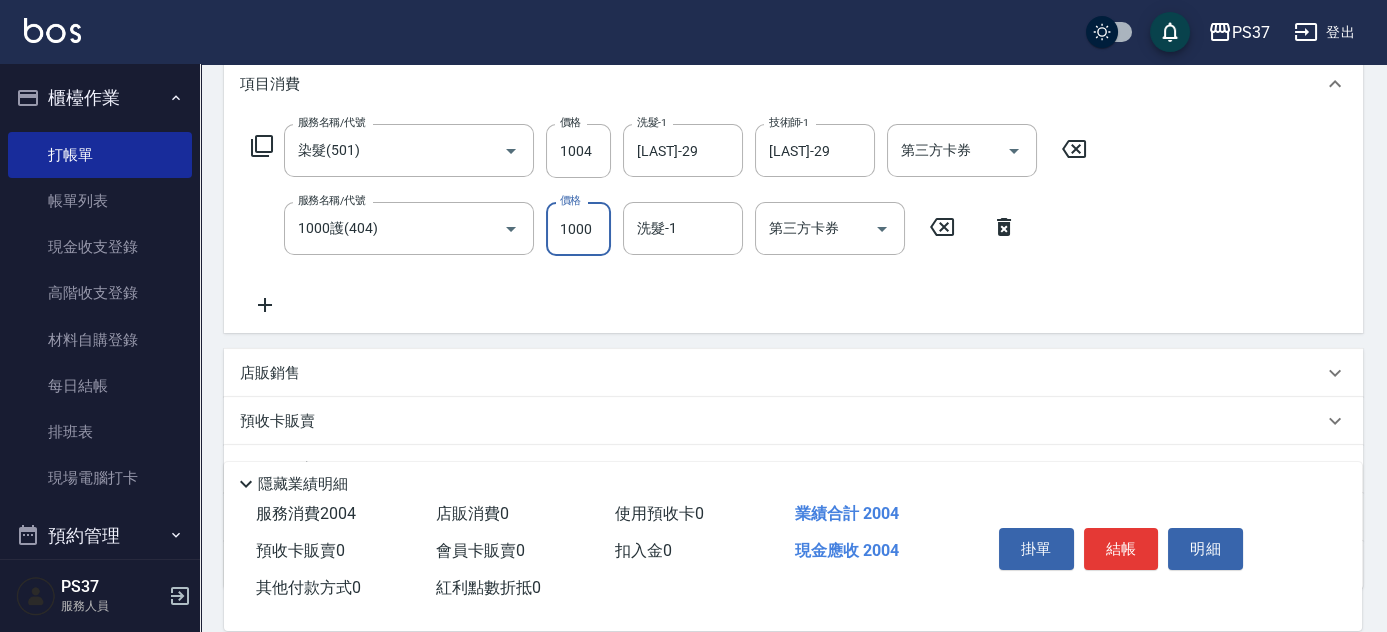 click on "1000" at bounding box center (578, 229) 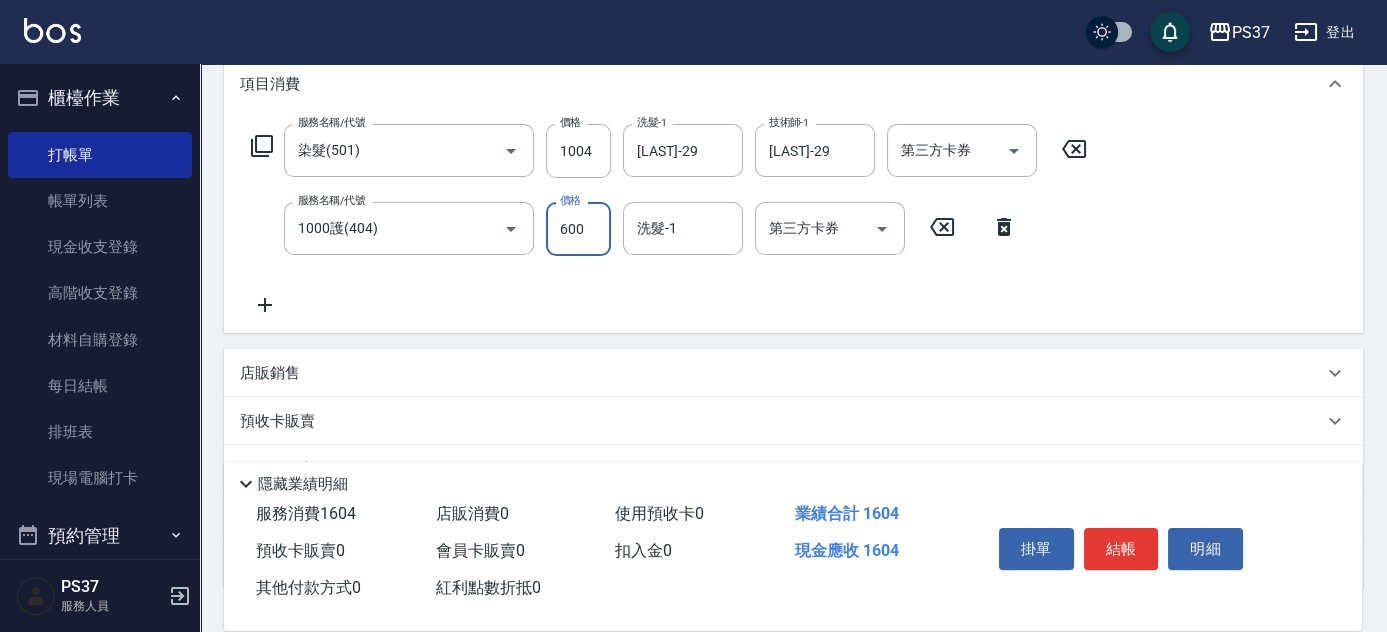 type on "600" 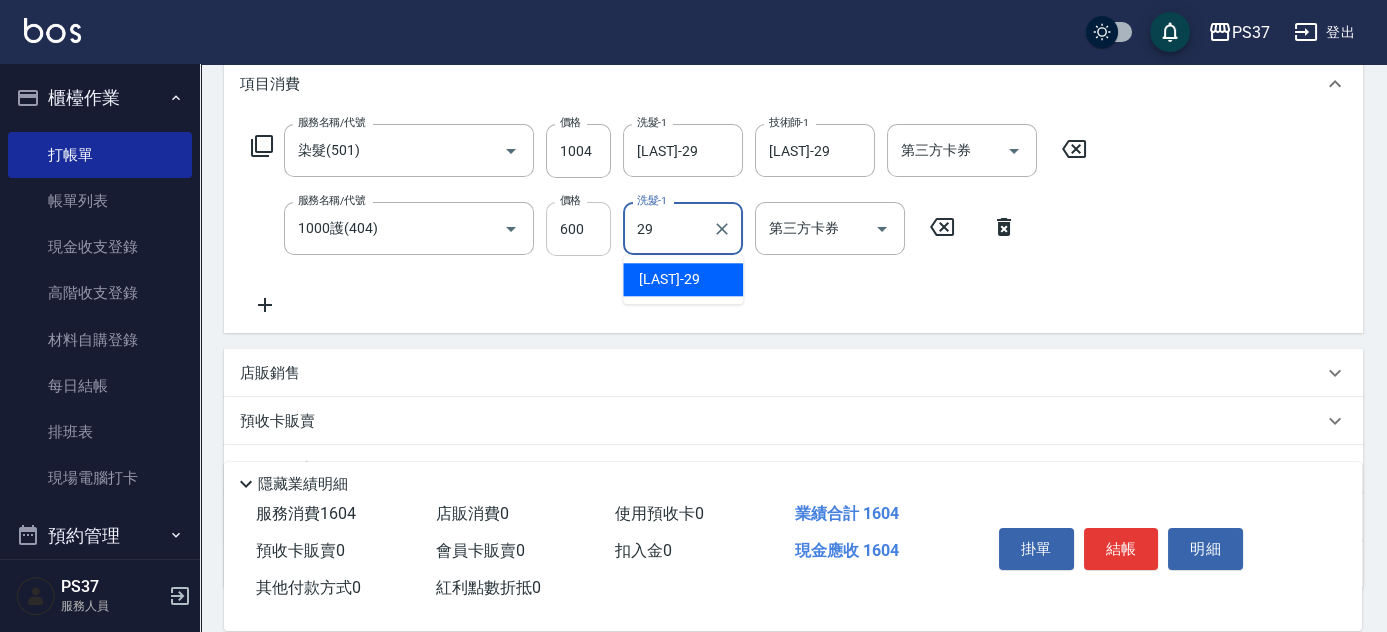 type on "[LAST]-29" 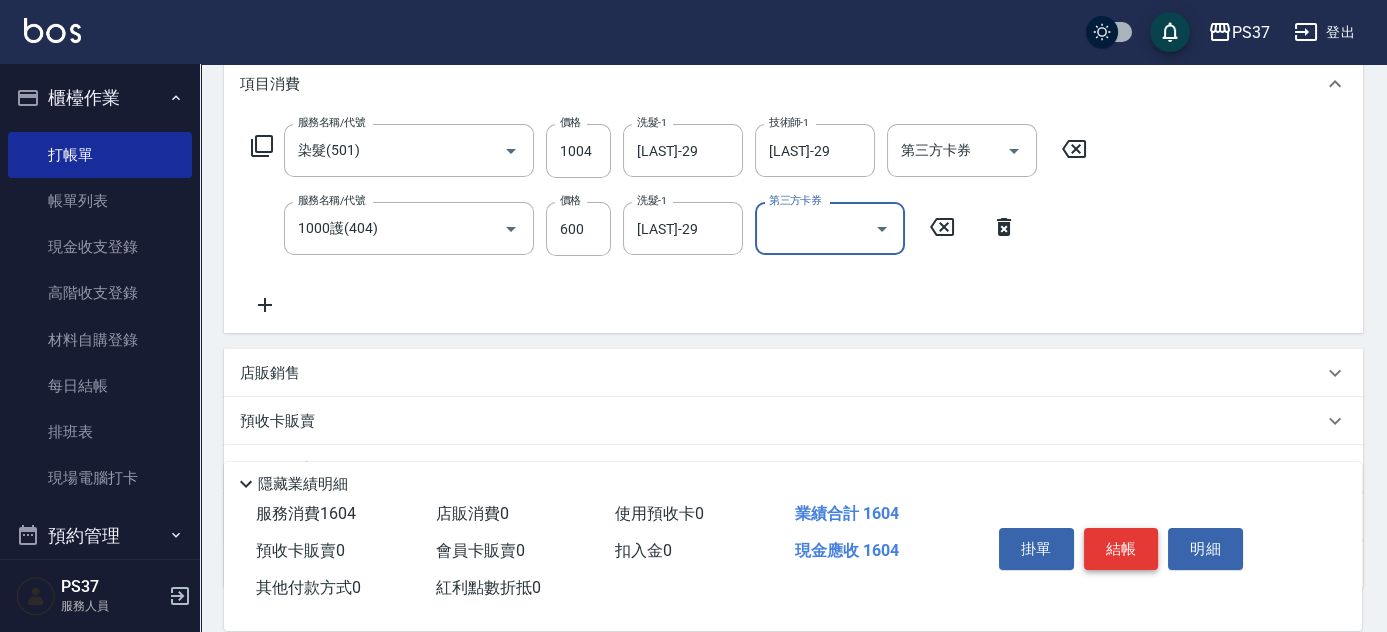 click on "結帳" at bounding box center [1121, 549] 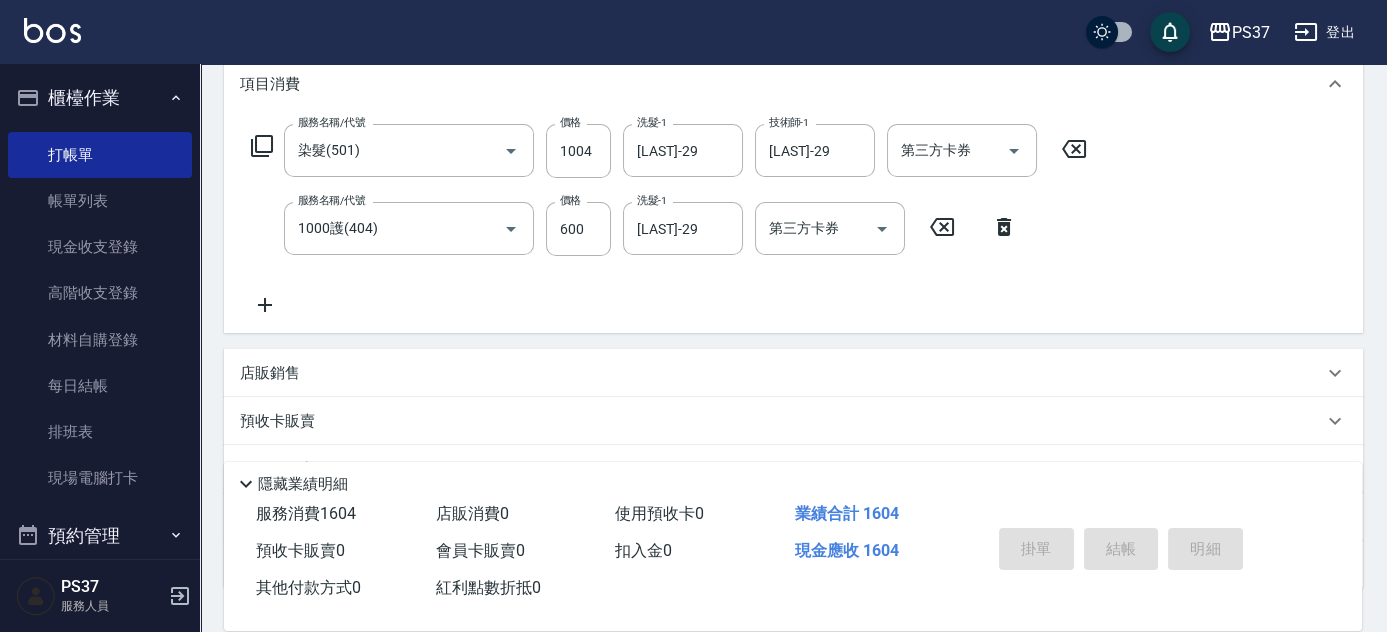 type 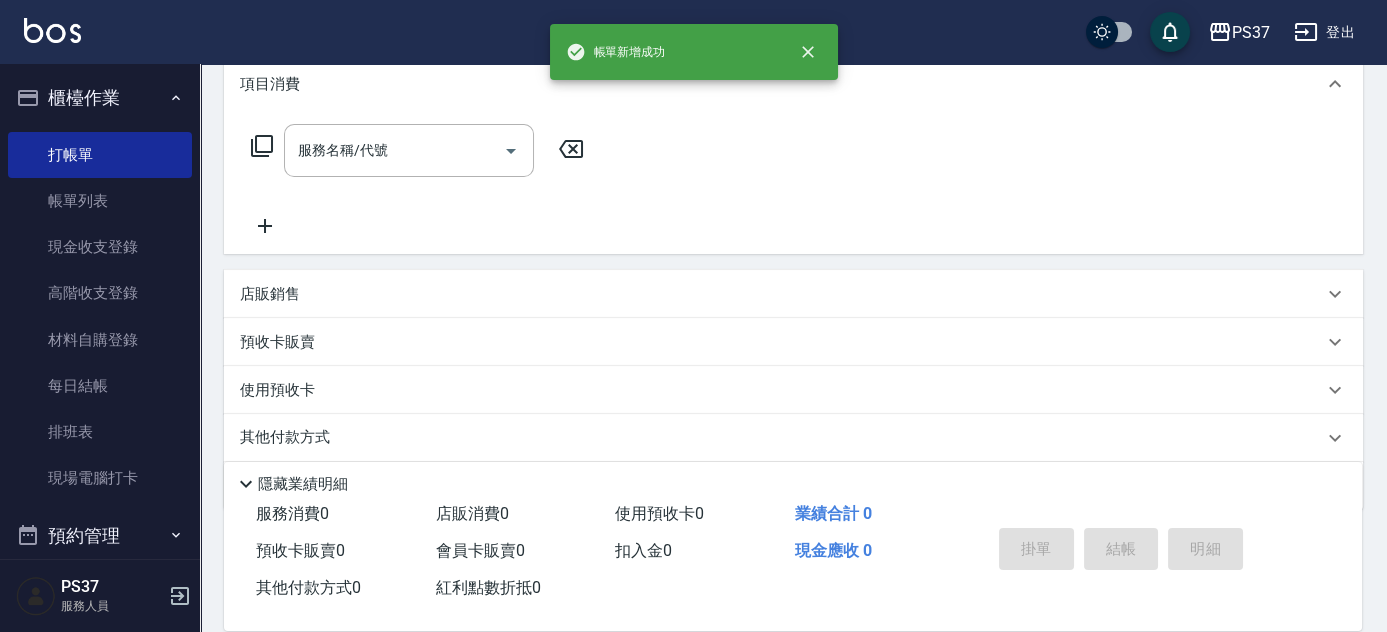 scroll, scrollTop: 0, scrollLeft: 0, axis: both 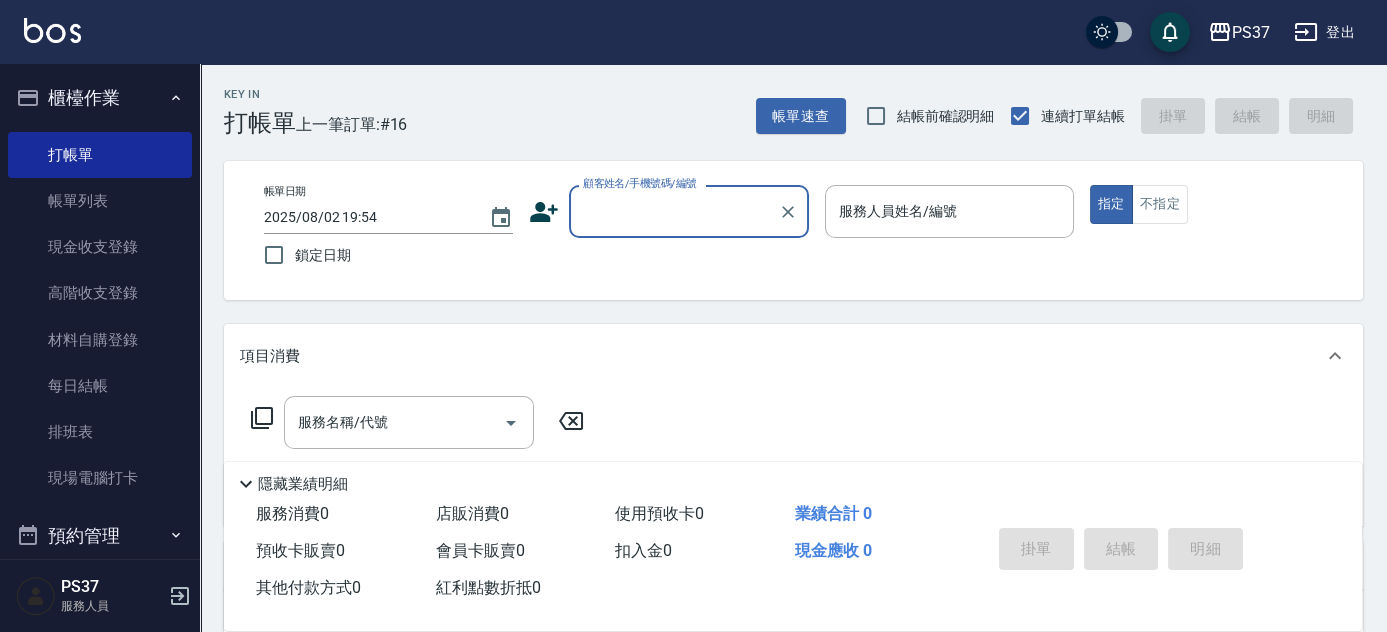 click on "顧客姓名/手機號碼/編號" at bounding box center [674, 211] 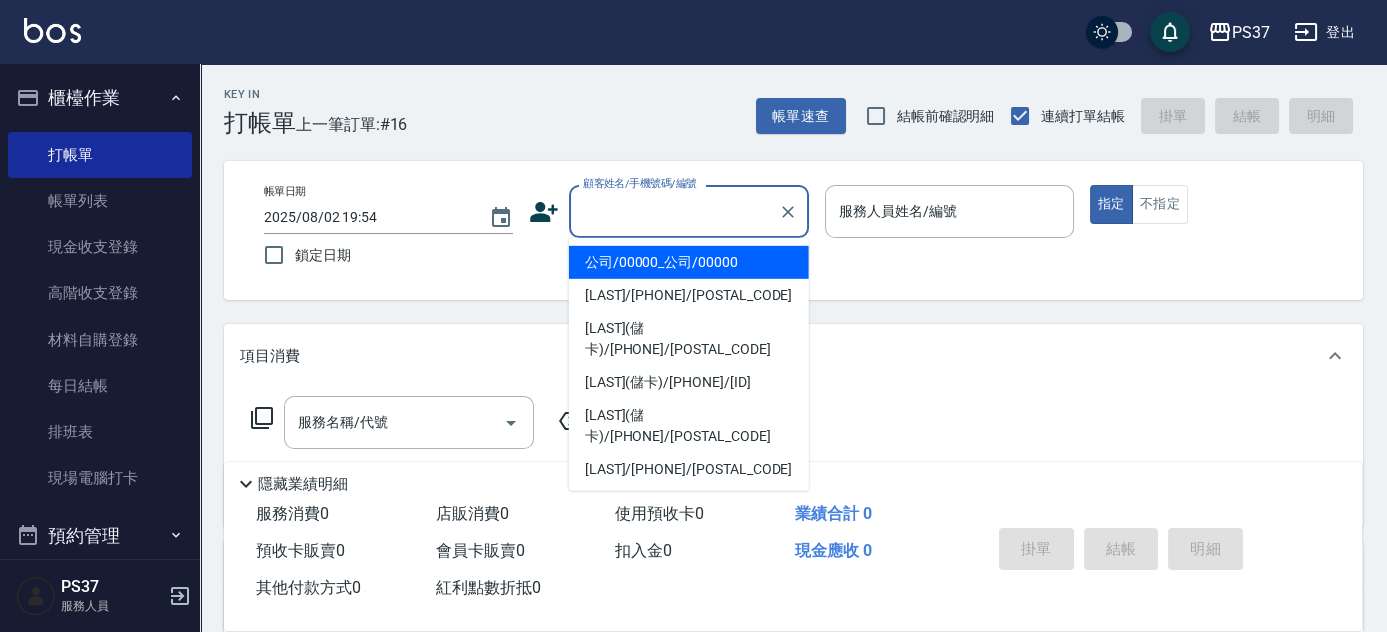 click on "公司/00000_公司/00000" at bounding box center (689, 262) 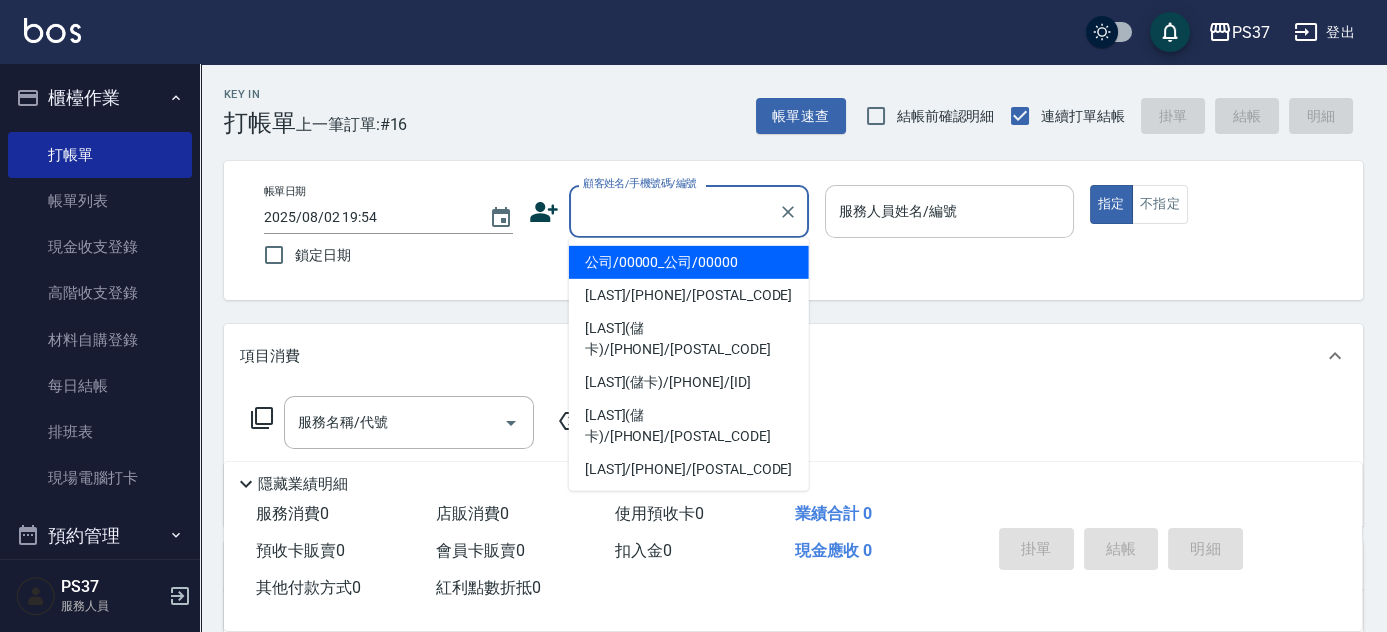 type on "公司/00000_公司/00000" 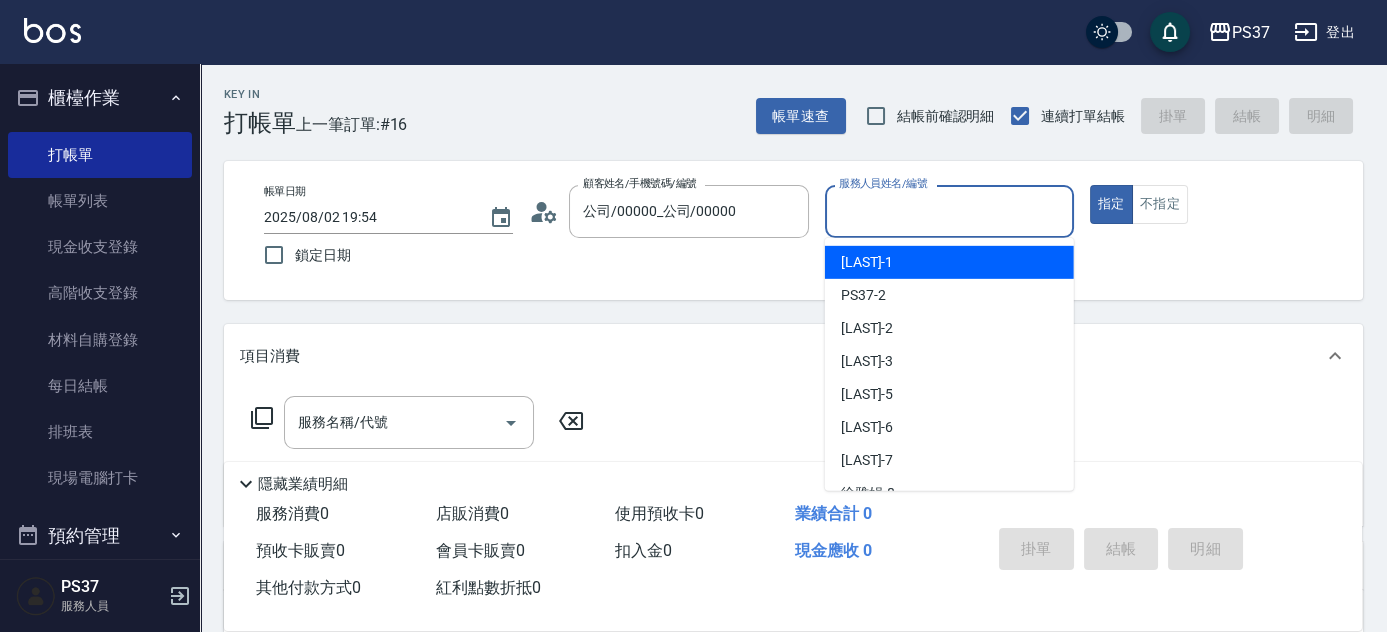 click on "服務人員姓名/編號" at bounding box center [949, 211] 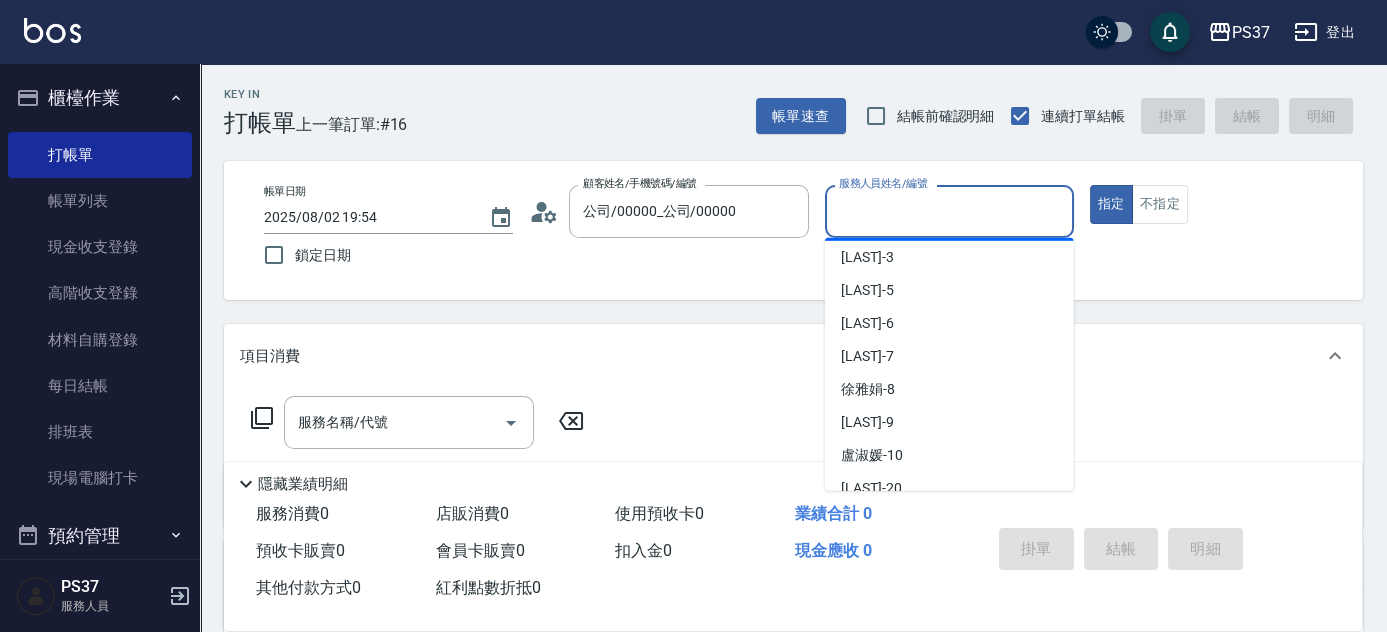 scroll, scrollTop: 181, scrollLeft: 0, axis: vertical 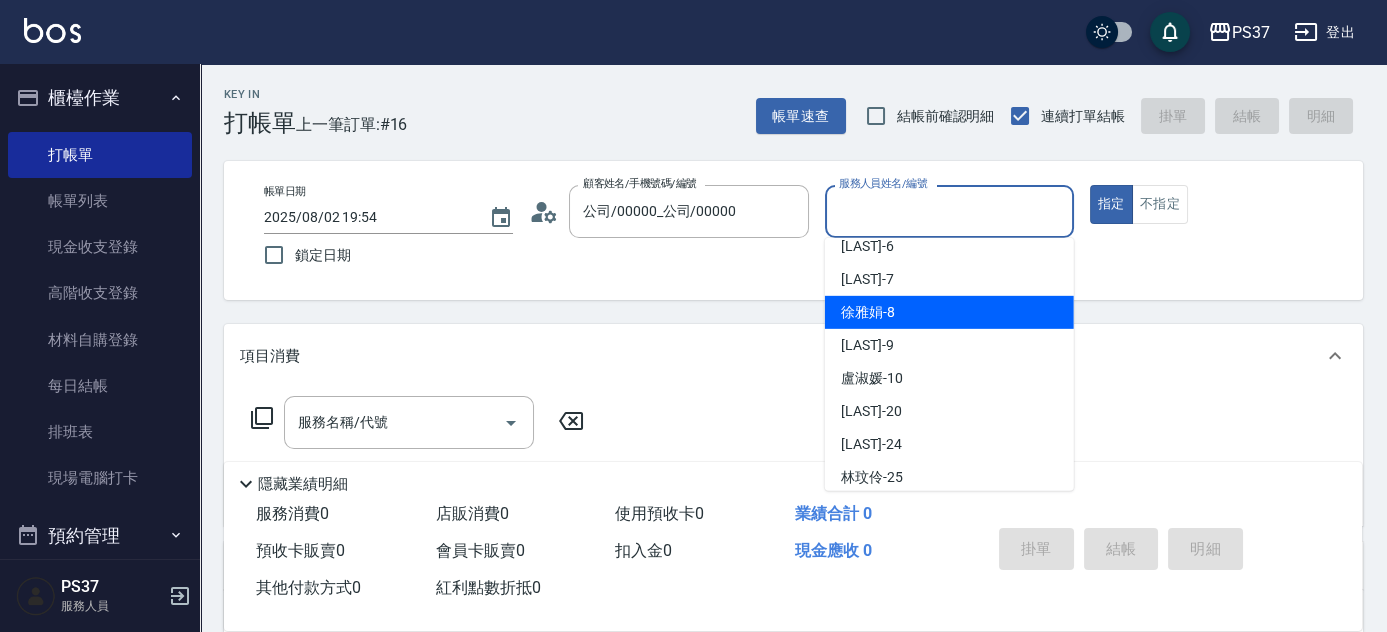 click on "[LAST] -[NUMBER]" at bounding box center (949, 312) 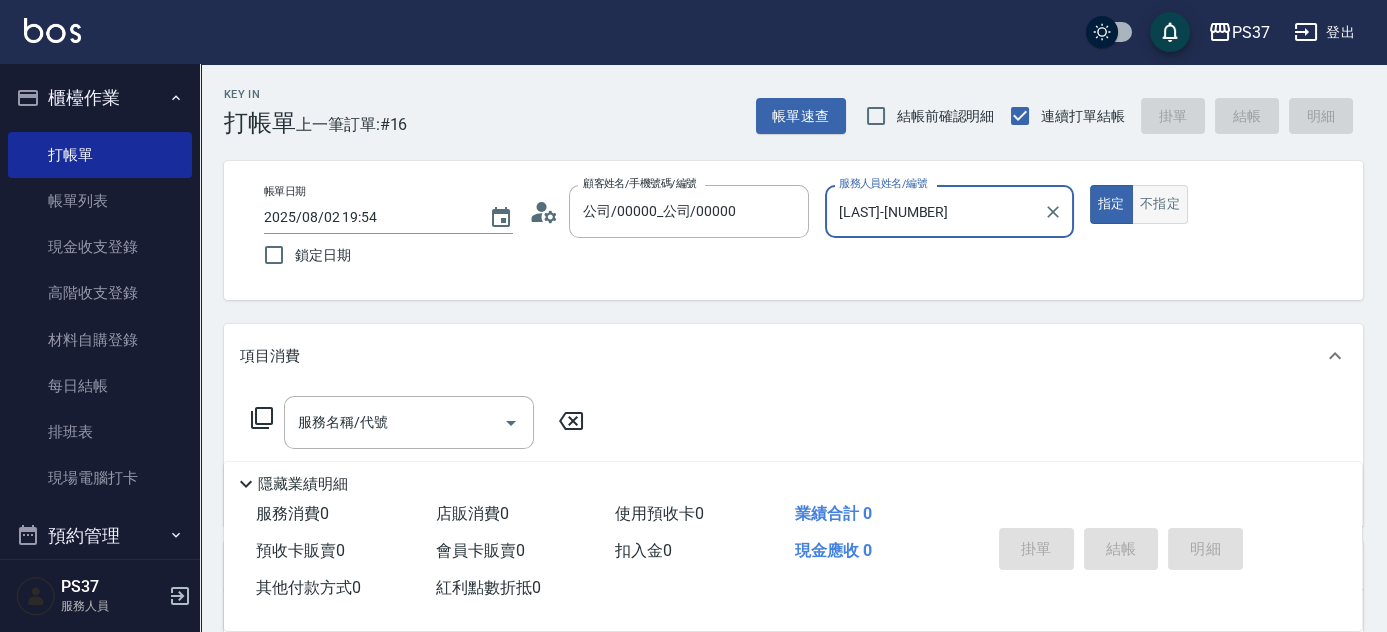 click on "不指定" at bounding box center (1160, 204) 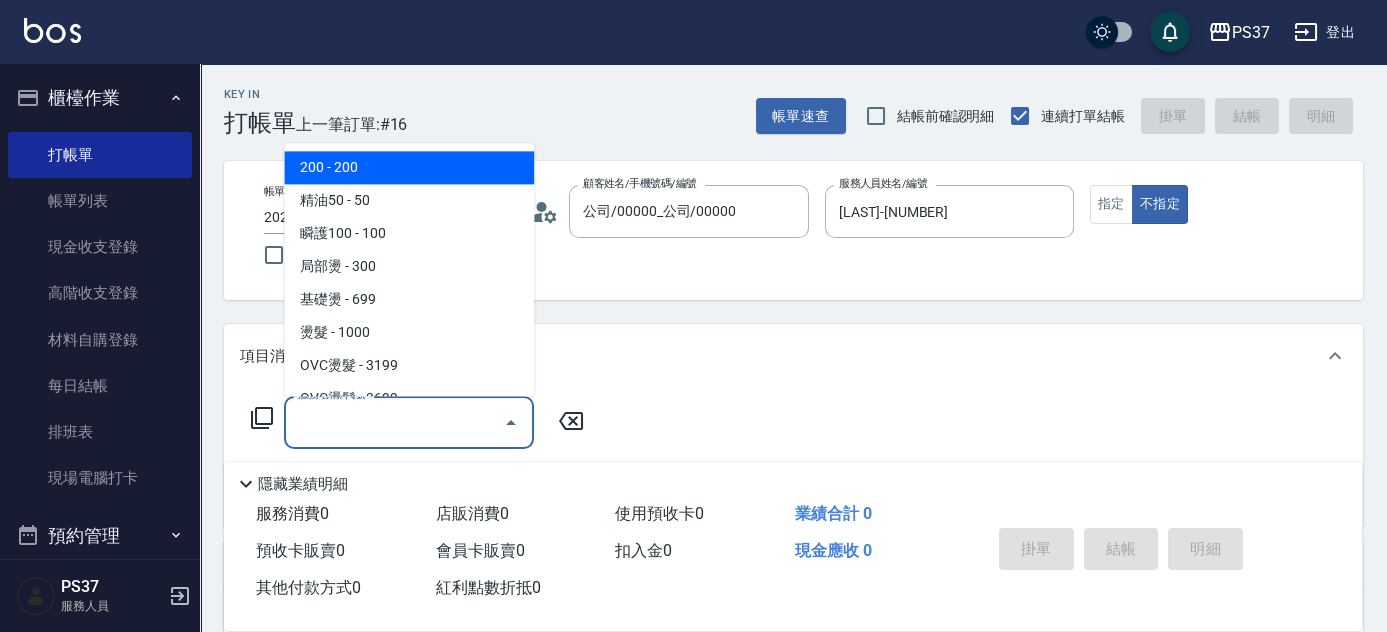 click on "服務名稱/代號" at bounding box center (394, 422) 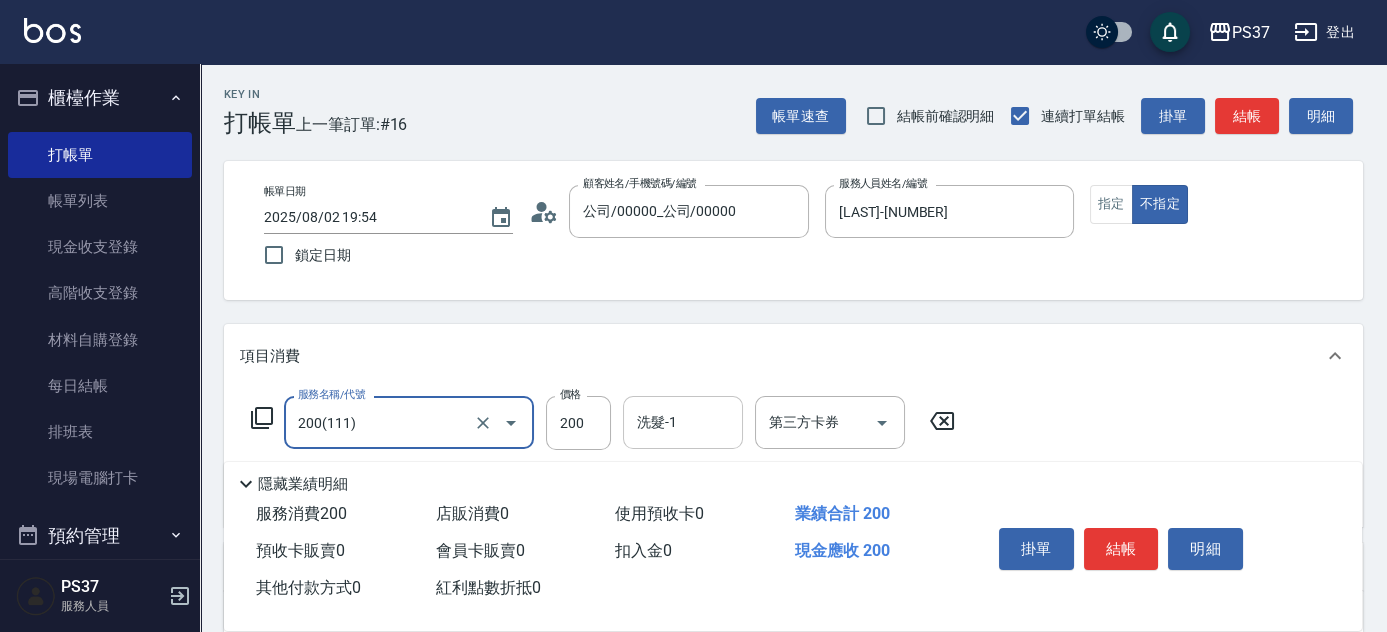 click on "洗髮-1" at bounding box center (683, 422) 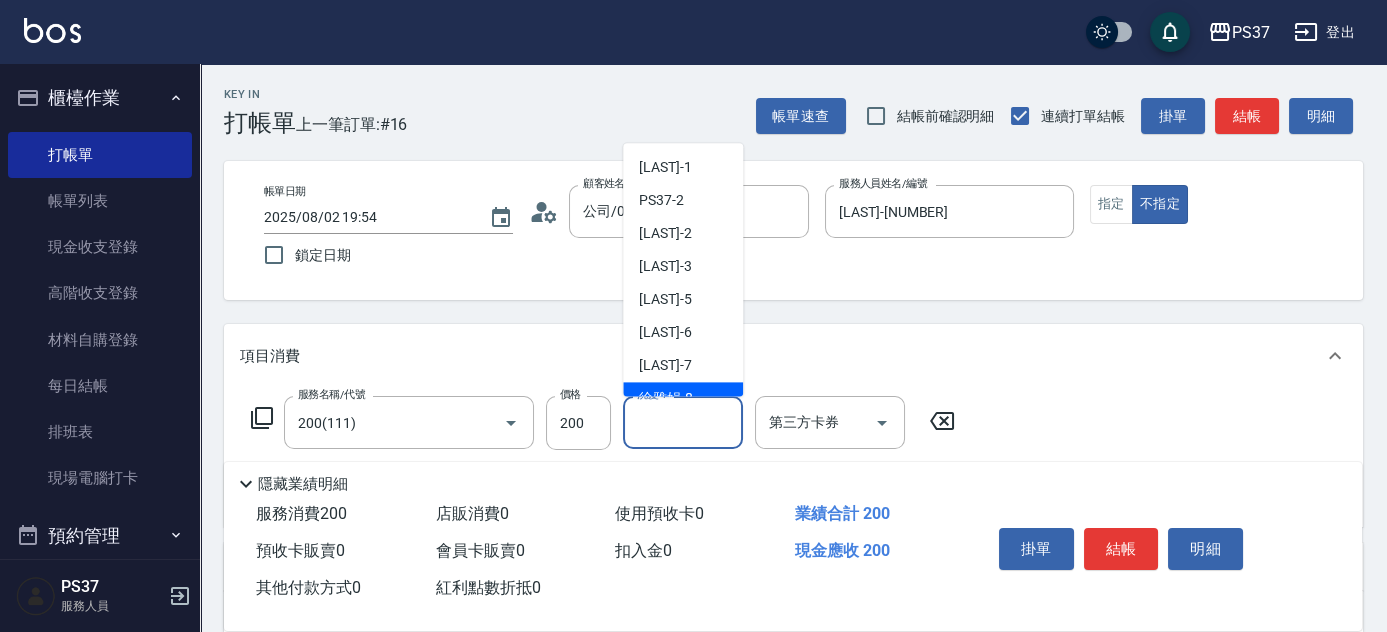 click on "[LAST] -[NUMBER]" at bounding box center (666, 399) 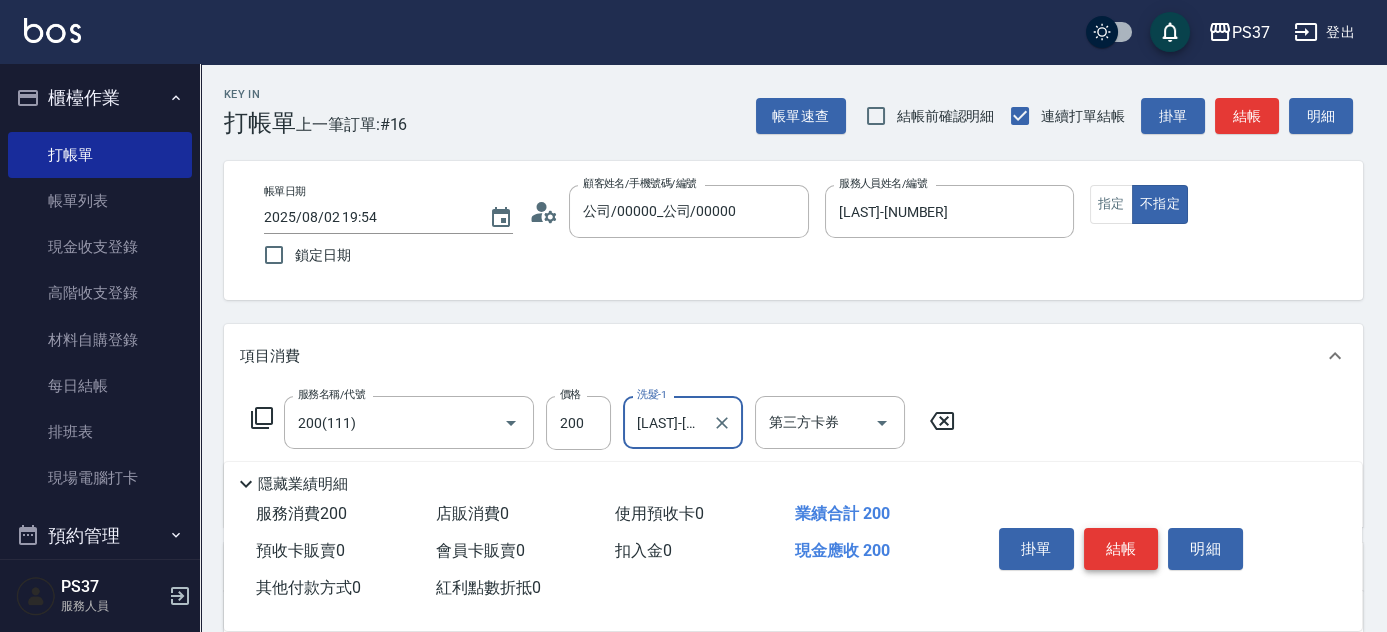 click on "結帳" at bounding box center [1121, 549] 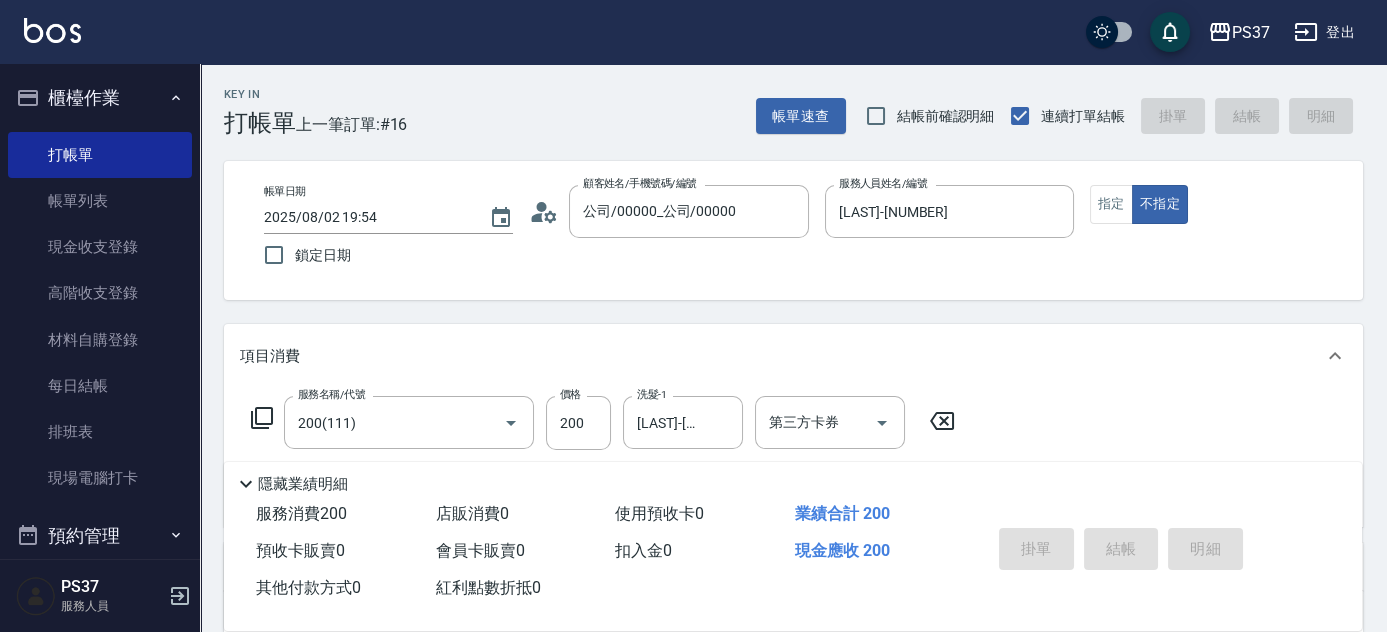 type on "2025/08/02 19:55" 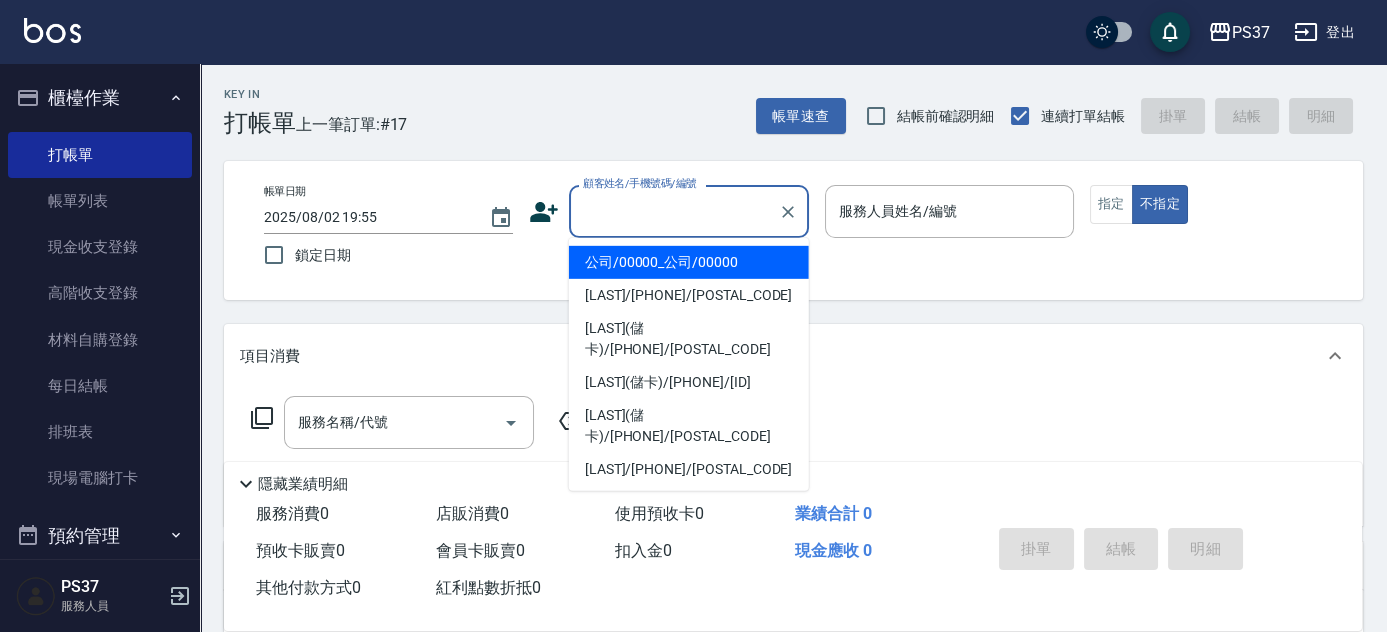 click on "顧客姓名/手機號碼/編號" at bounding box center [674, 211] 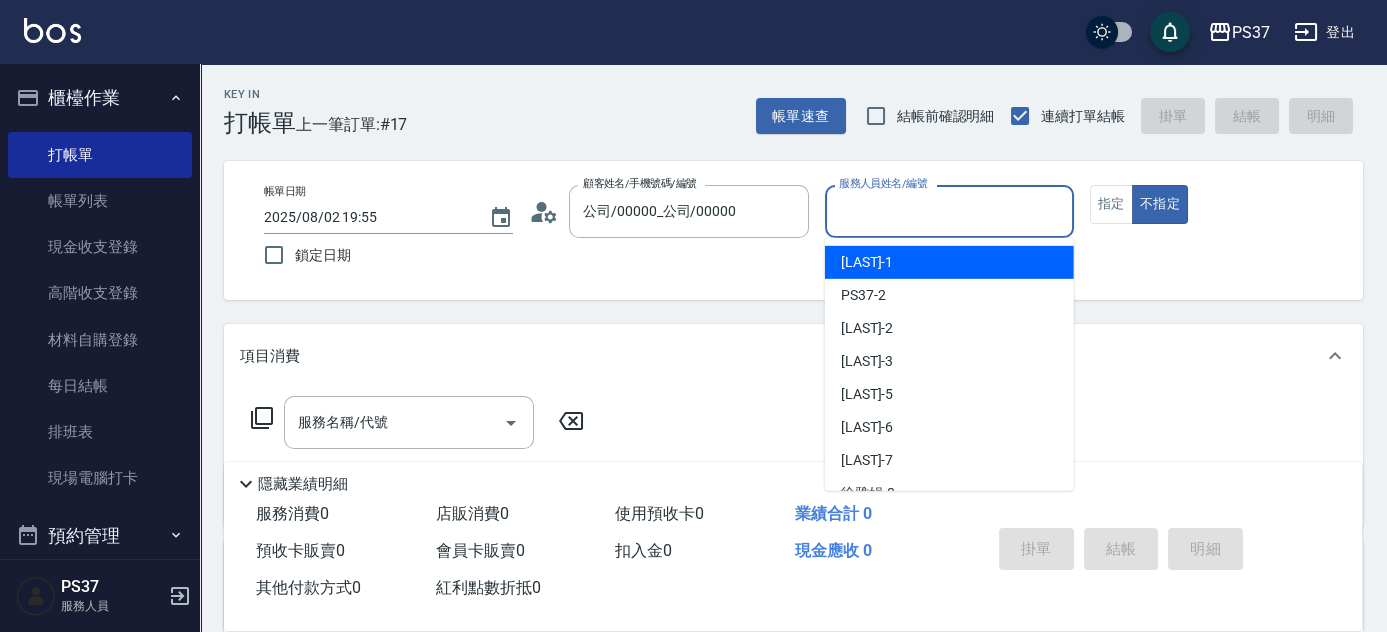 click on "服務人員姓名/編號" at bounding box center (949, 211) 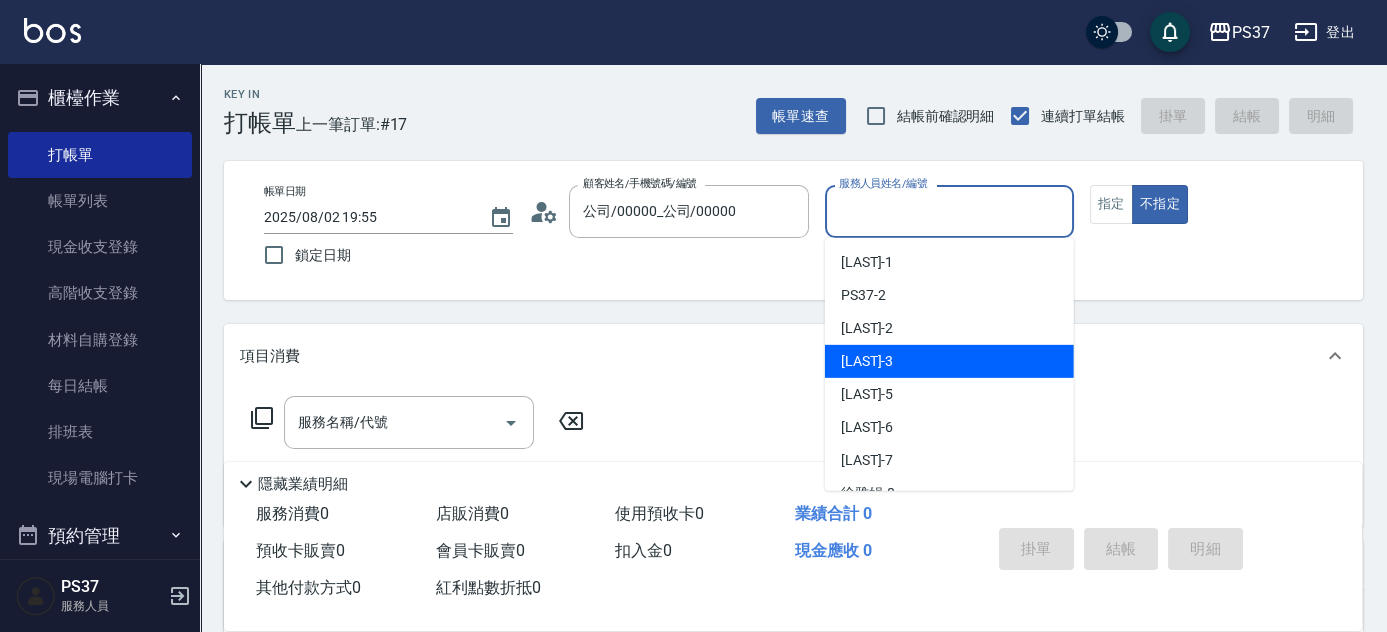 scroll, scrollTop: 181, scrollLeft: 0, axis: vertical 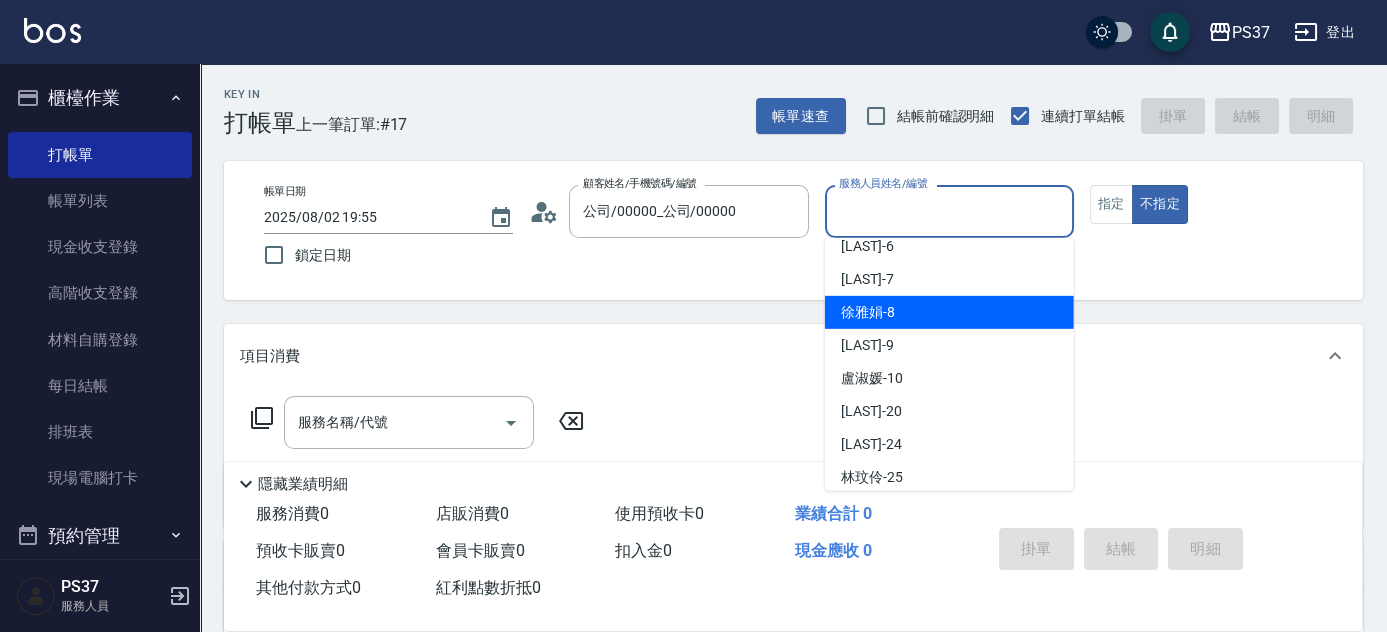 click on "[LAST] -[NUMBER]" at bounding box center [949, 312] 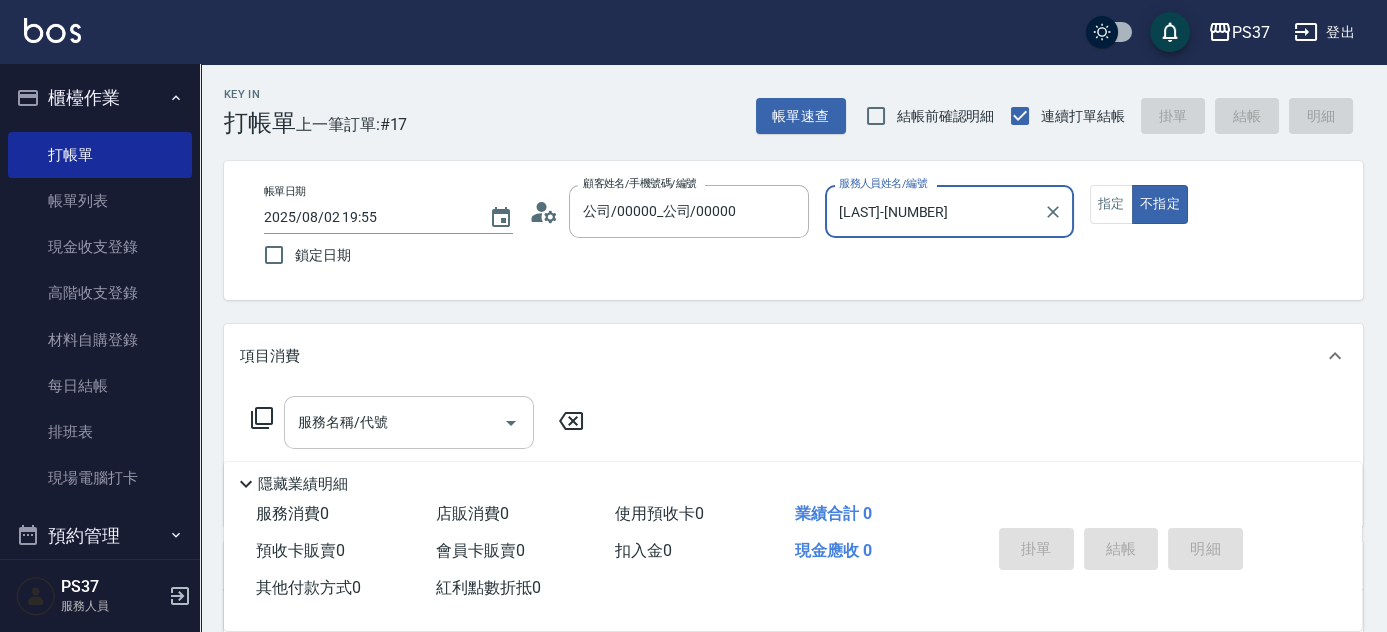 click on "服務名稱/代號" at bounding box center (409, 422) 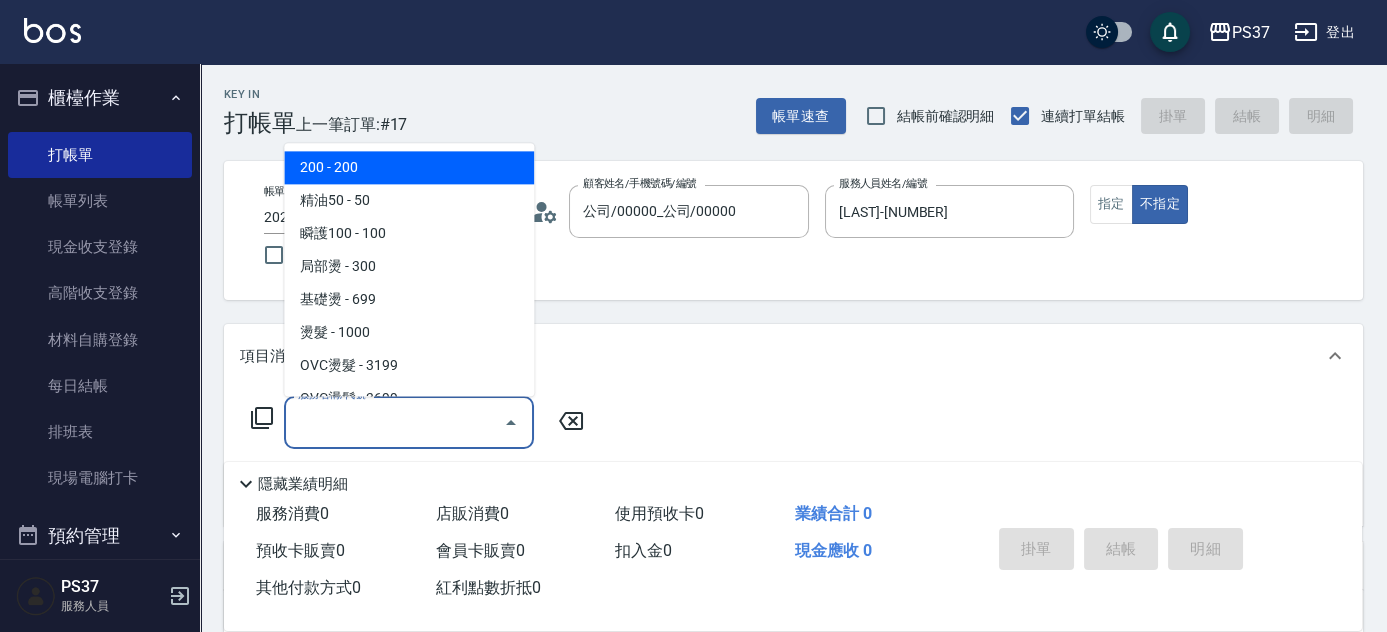 click on "200 - 200" at bounding box center [409, 168] 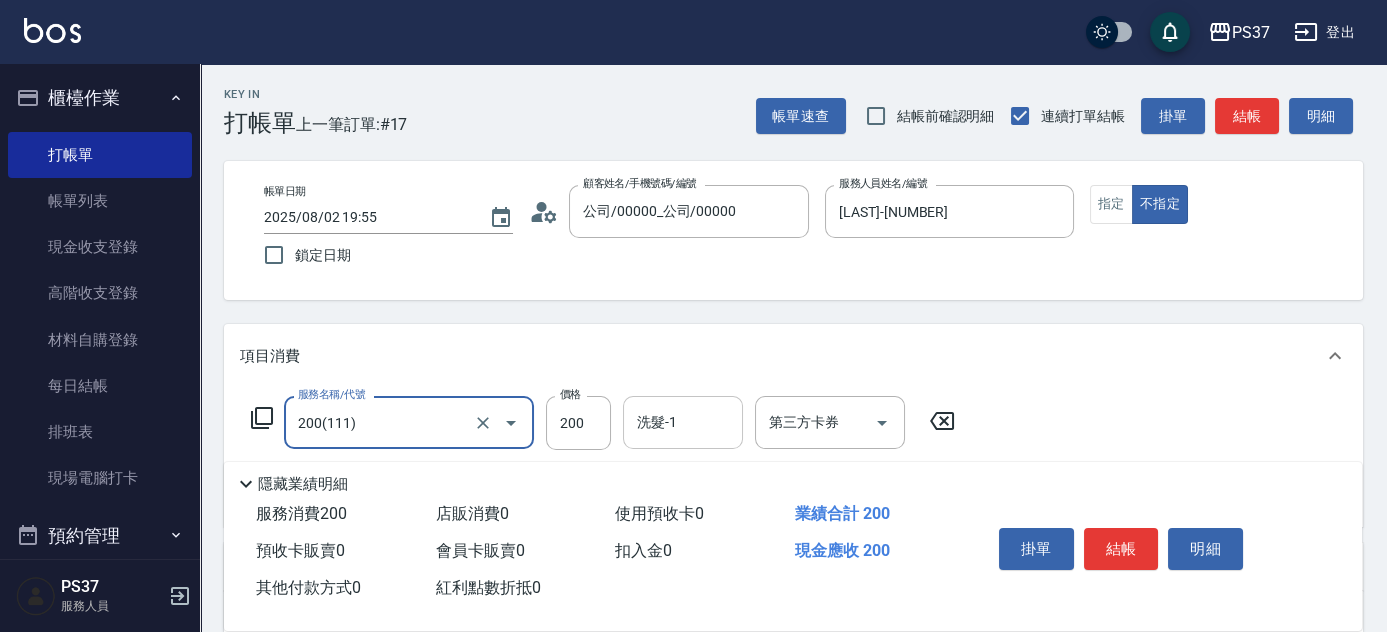 click on "洗髮-1" at bounding box center (683, 422) 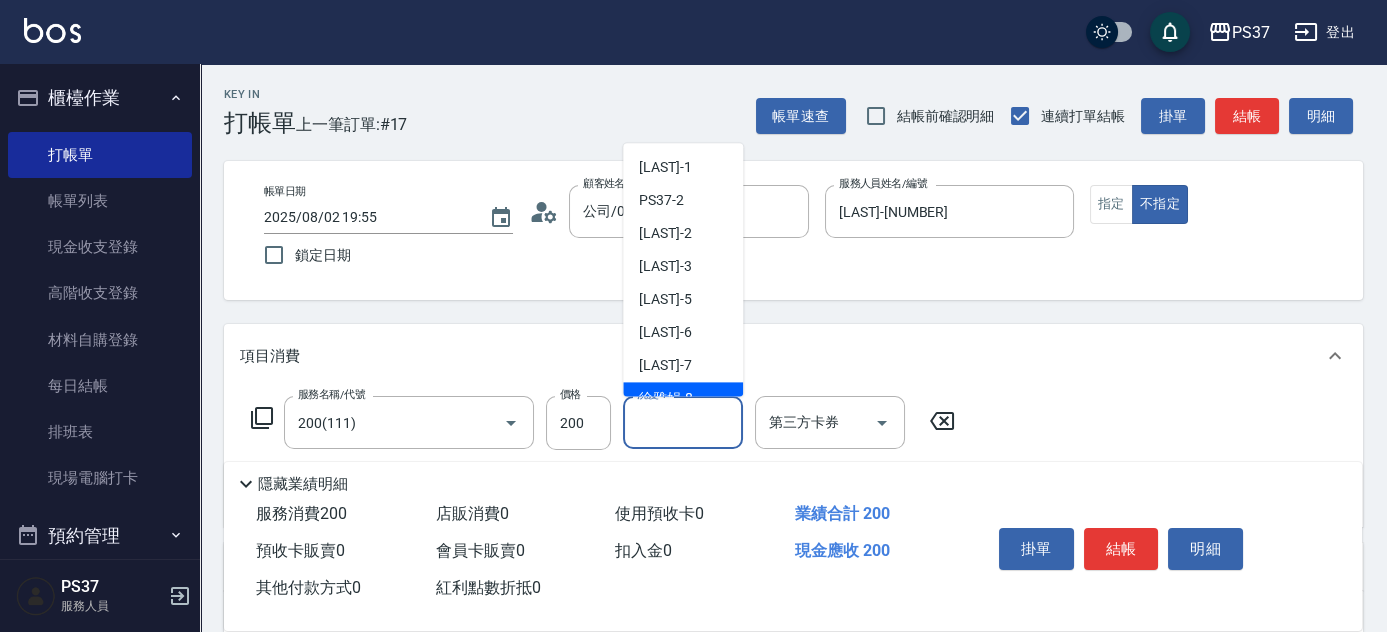 click on "[LAST] -[NUMBER]" at bounding box center [683, 399] 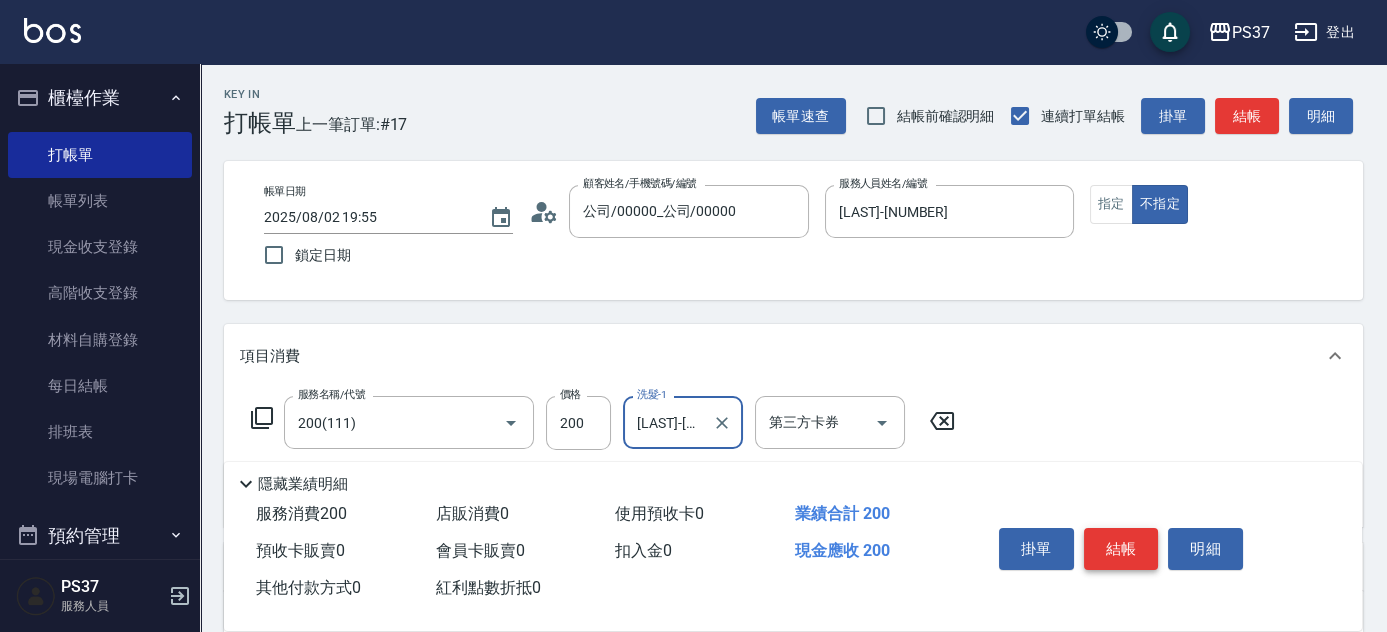 click on "結帳" at bounding box center (1121, 549) 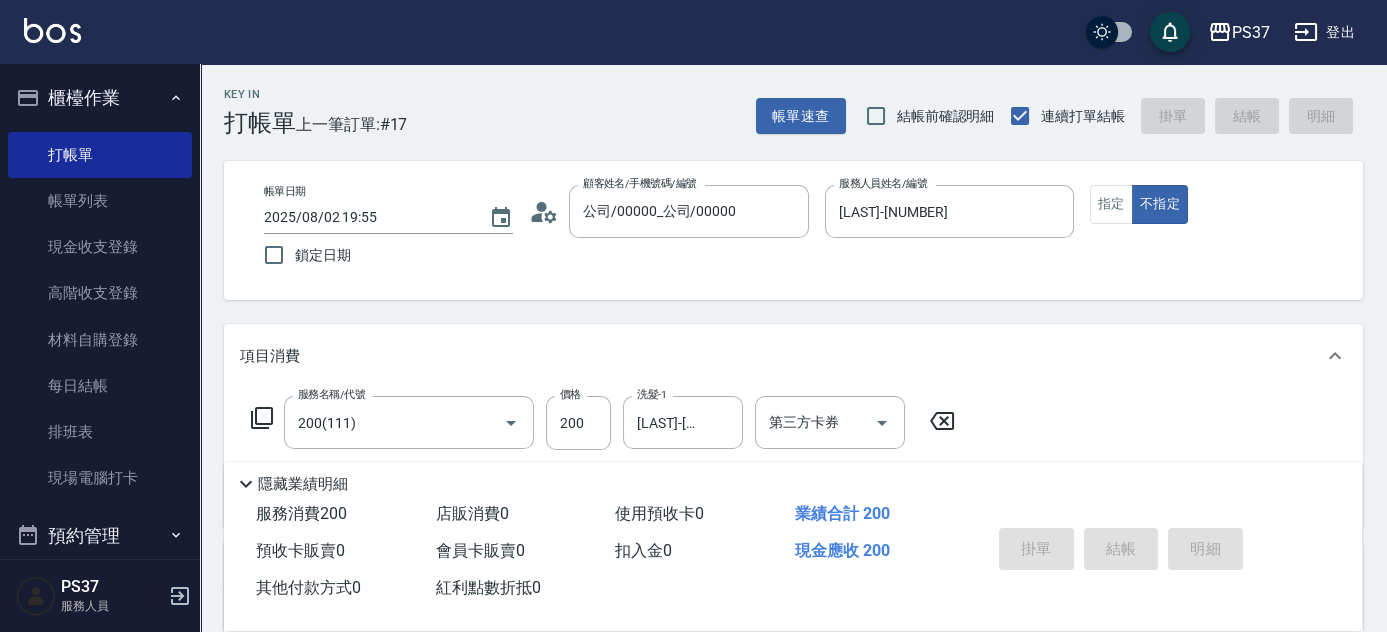 type 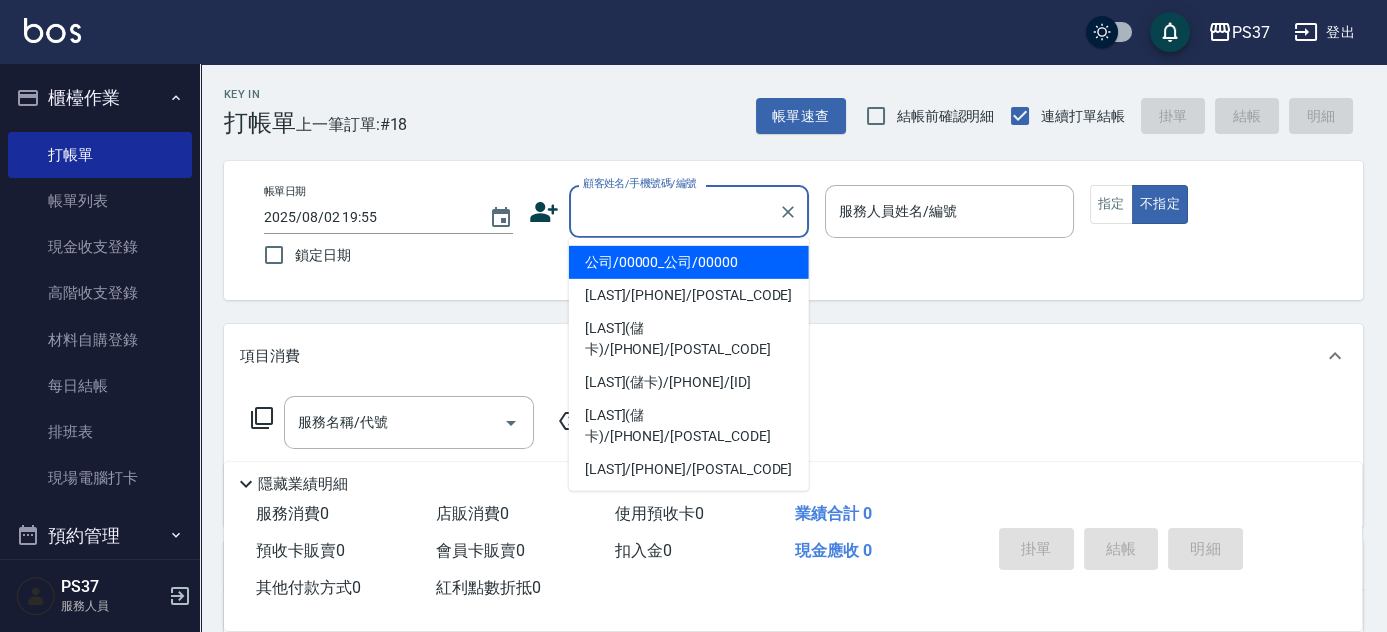 click on "顧客姓名/手機號碼/編號" at bounding box center (674, 211) 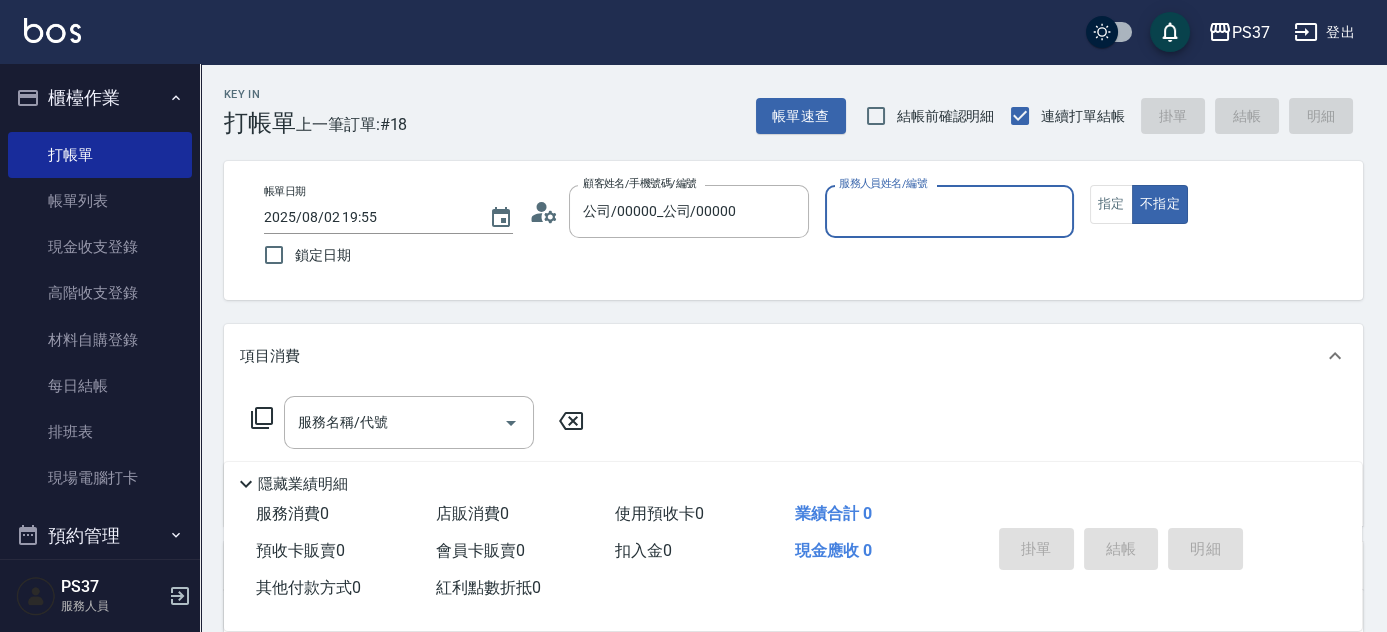 click on "服務人員姓名/編號" at bounding box center (949, 211) 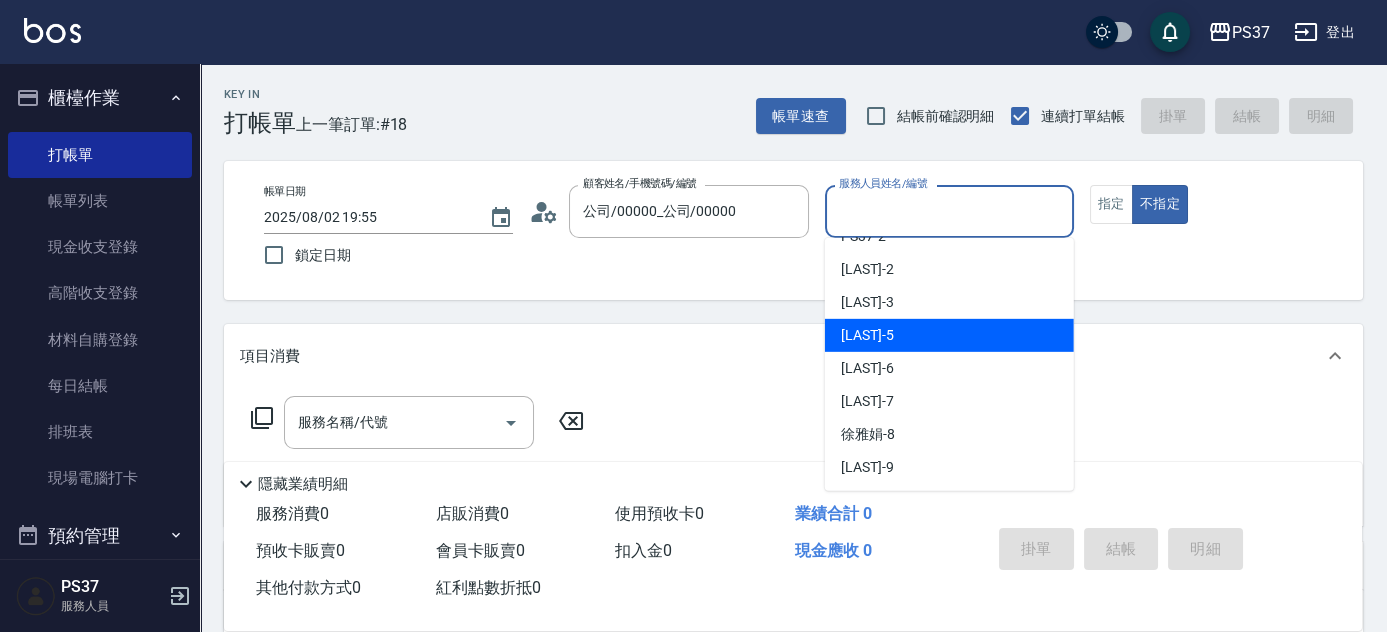 scroll, scrollTop: 90, scrollLeft: 0, axis: vertical 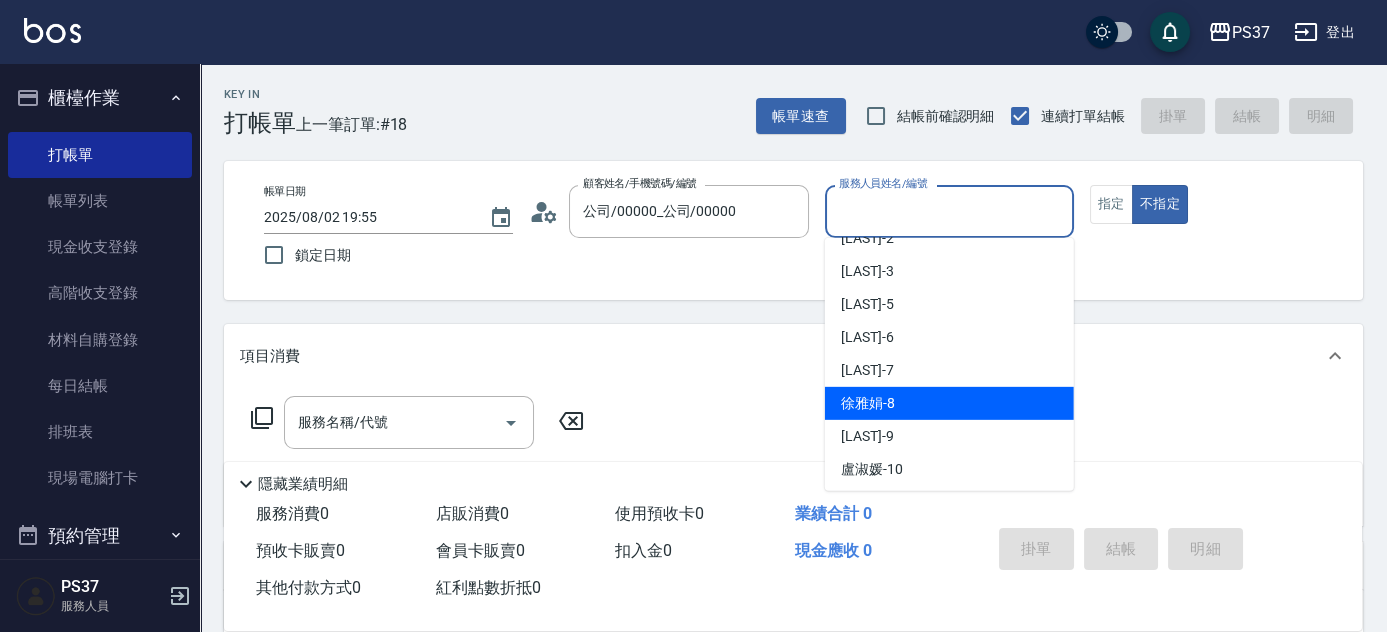 click on "[LAST] -[NUMBER]" at bounding box center [949, 403] 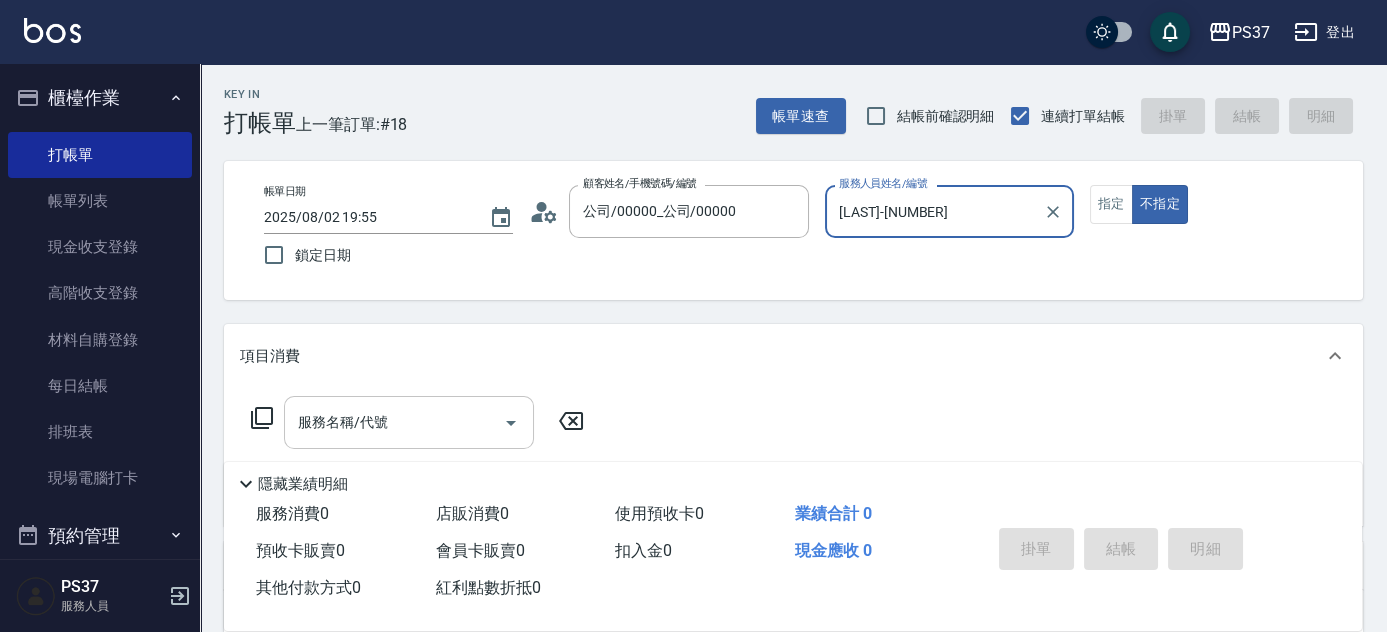 click on "服務名稱/代號" at bounding box center (394, 422) 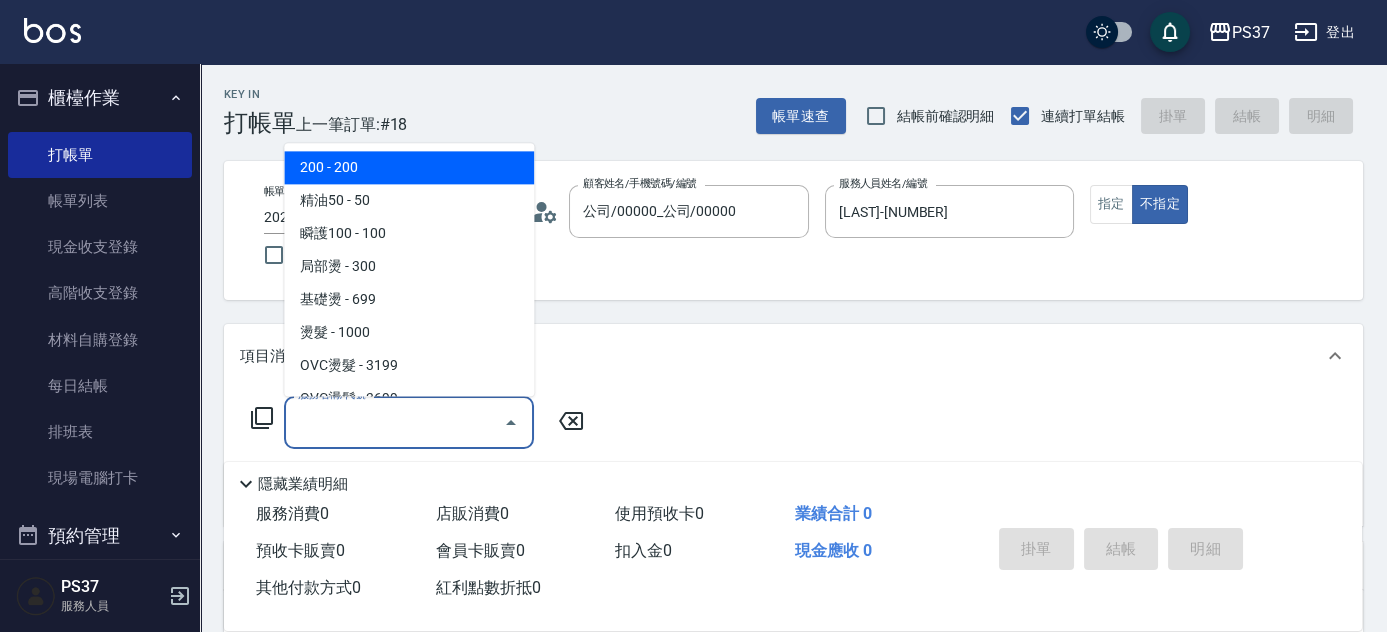 click on "200 - 200" at bounding box center [409, 168] 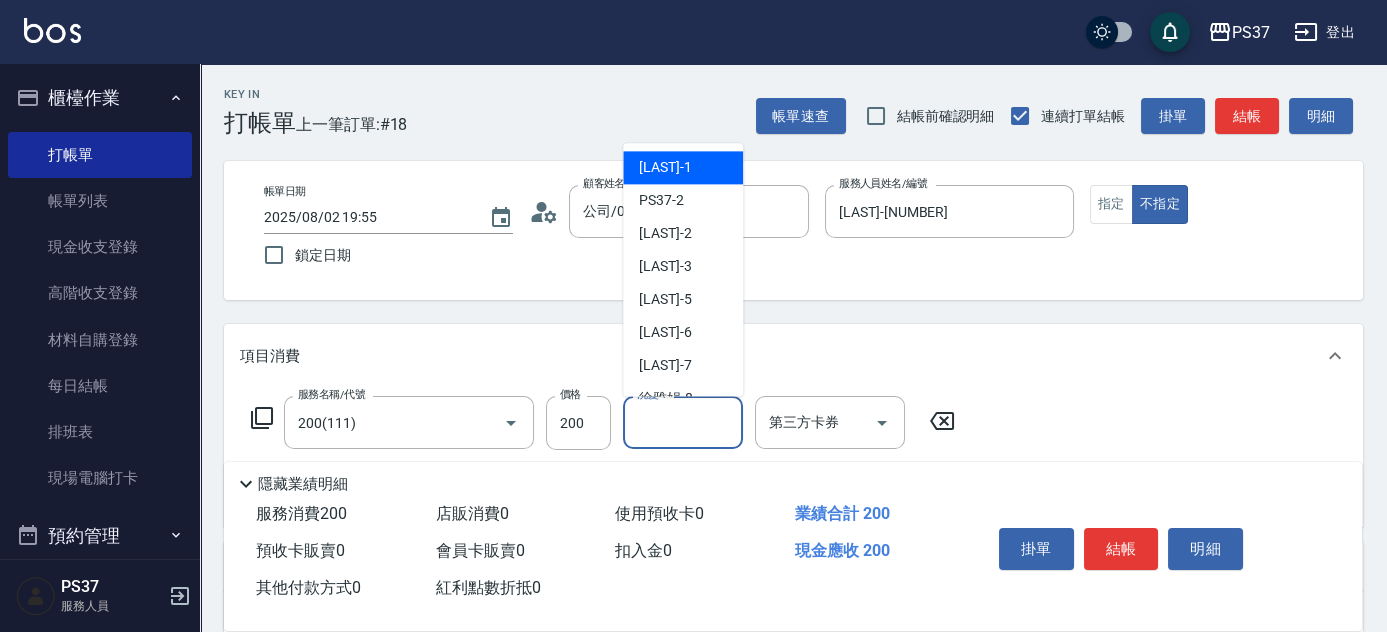 click on "洗髮-1" at bounding box center (683, 422) 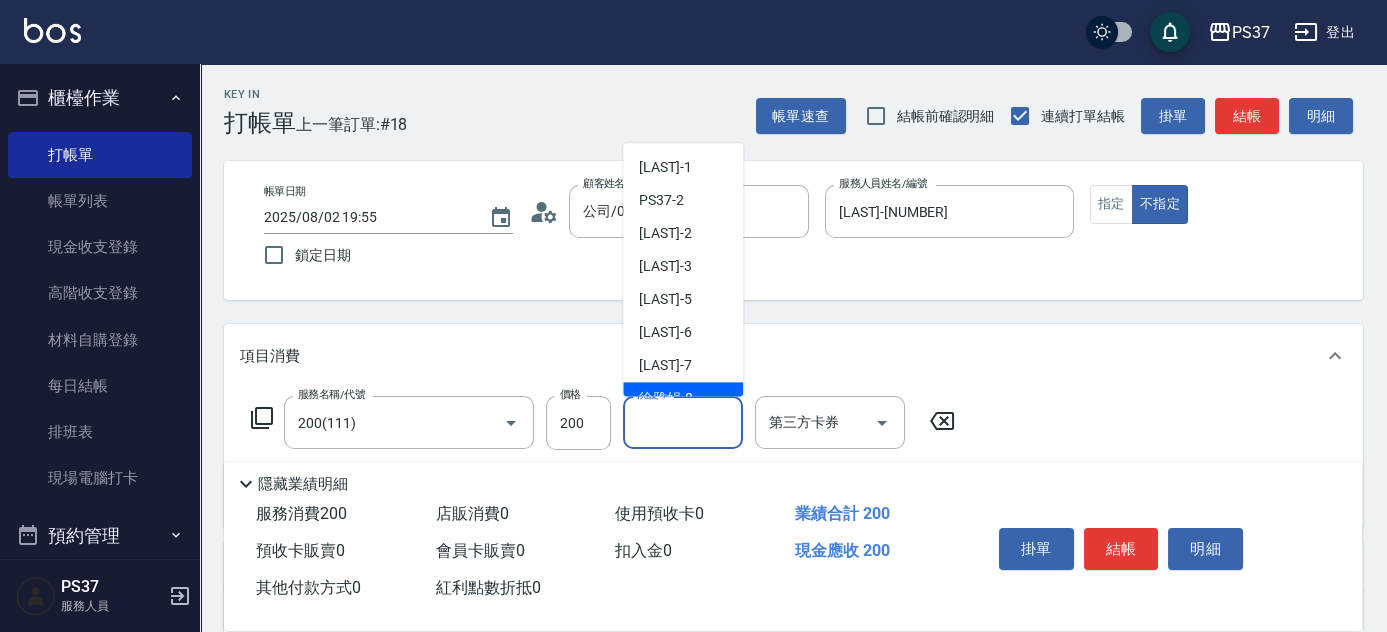 click on "[LAST] -[NUMBER]" at bounding box center (683, 399) 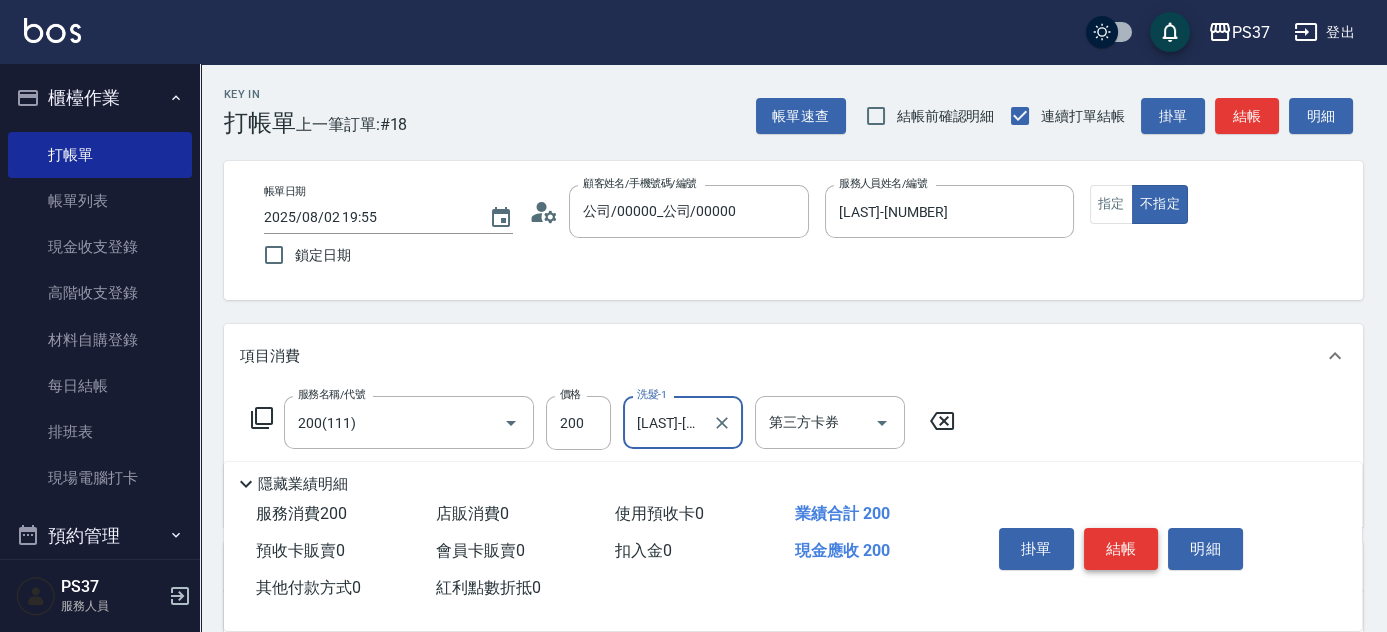 click on "結帳" at bounding box center [1121, 549] 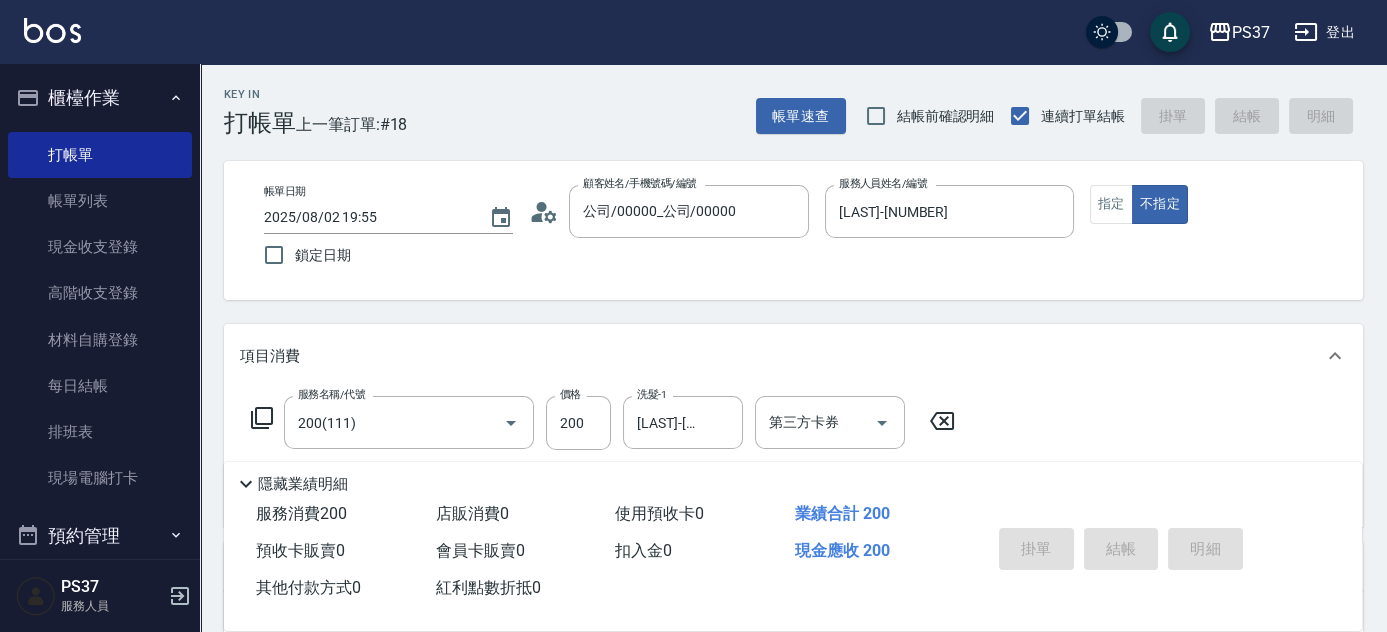 type 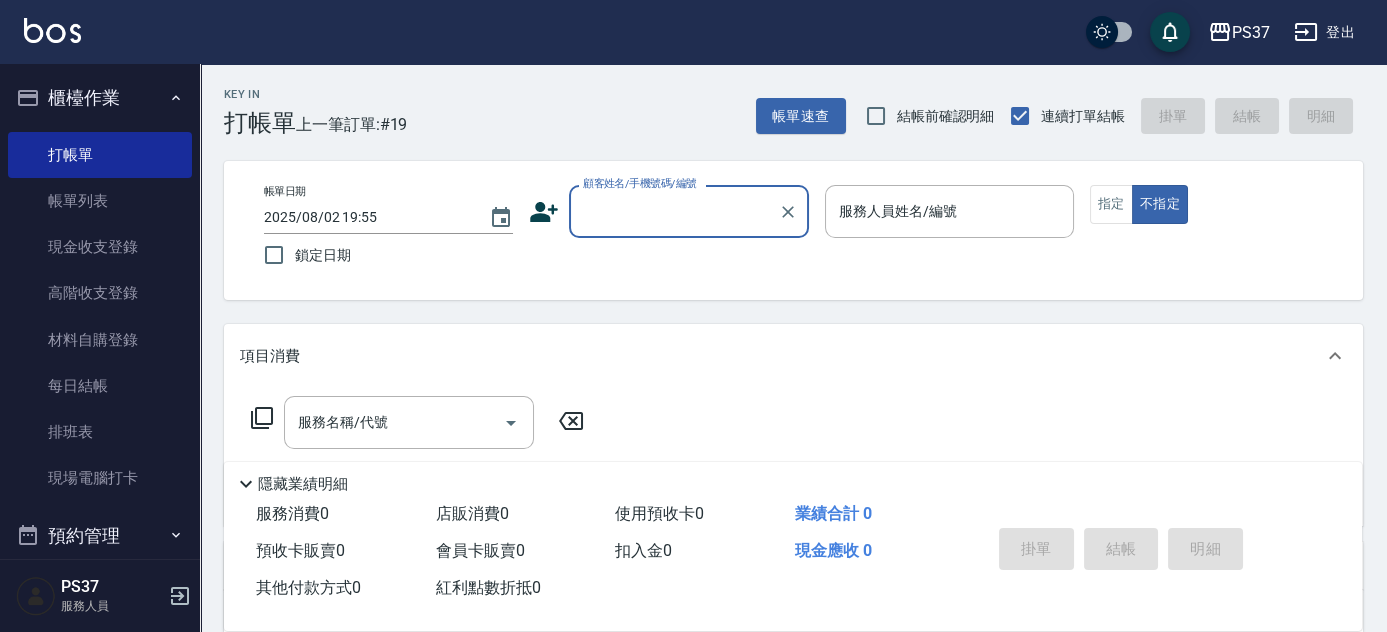 click on "顧客姓名/手機號碼/編號" at bounding box center (689, 211) 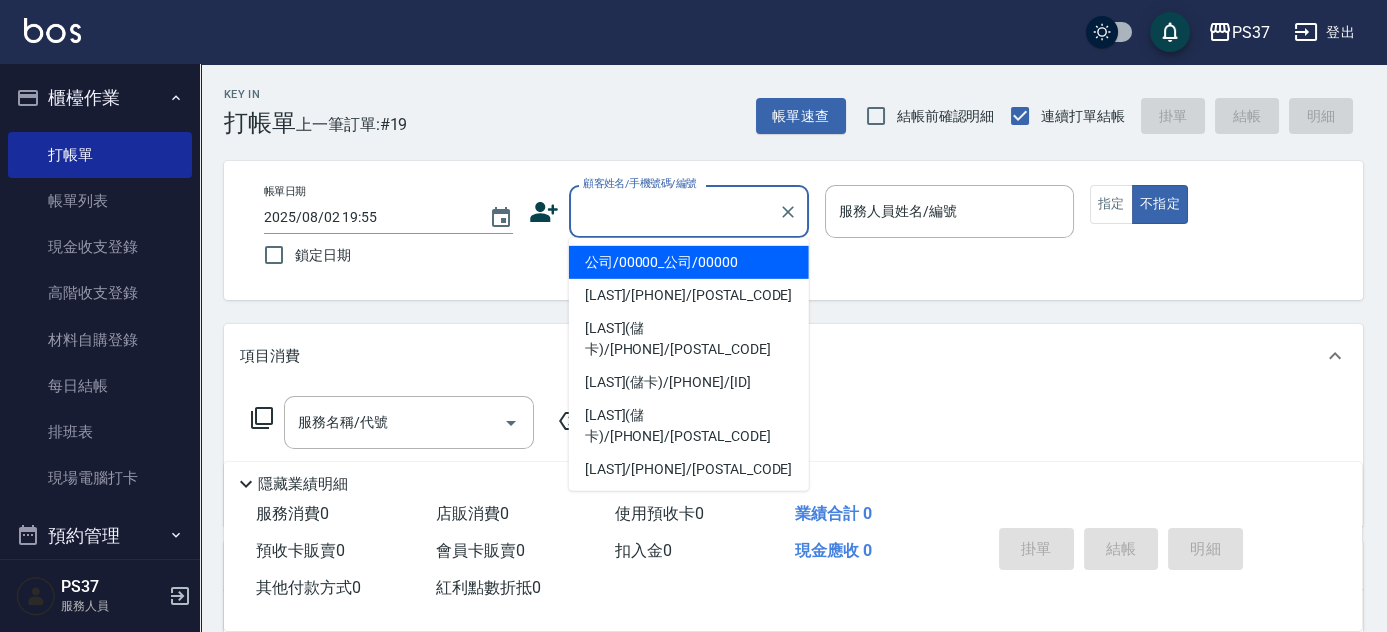 click on "公司/[ID]_公司/[ID] [LAST]/[PHONE]/[ID] [LAST](儲卡)/[PHONE]/[ID] [LAST](儲卡)/[PHONE]/[ID] [LAST](儲卡)/[PHONE]/[ID] [LAST]/[PHONE]/[ID] [LAST](儲卡)/[PHONE]/[ID] [LAST]/[PHONE]/[ID] [LAST]/[PHONE]/[ID] 新客人 姓名未設定/[ID]/null 無名字/[ID]/null [LAST]/[PHONE]/[ID] 無名字/[ID]/null [LAST](儲卡)/[PHONE]_[ID]_[LAST](儲卡)/[ID] 無名字/[ID]/null [LAST]/[PHONE]/[ID] [LAST]/[PHONE]/[ID] [LAST]/[PHONE]/[ID]" at bounding box center [689, 364] 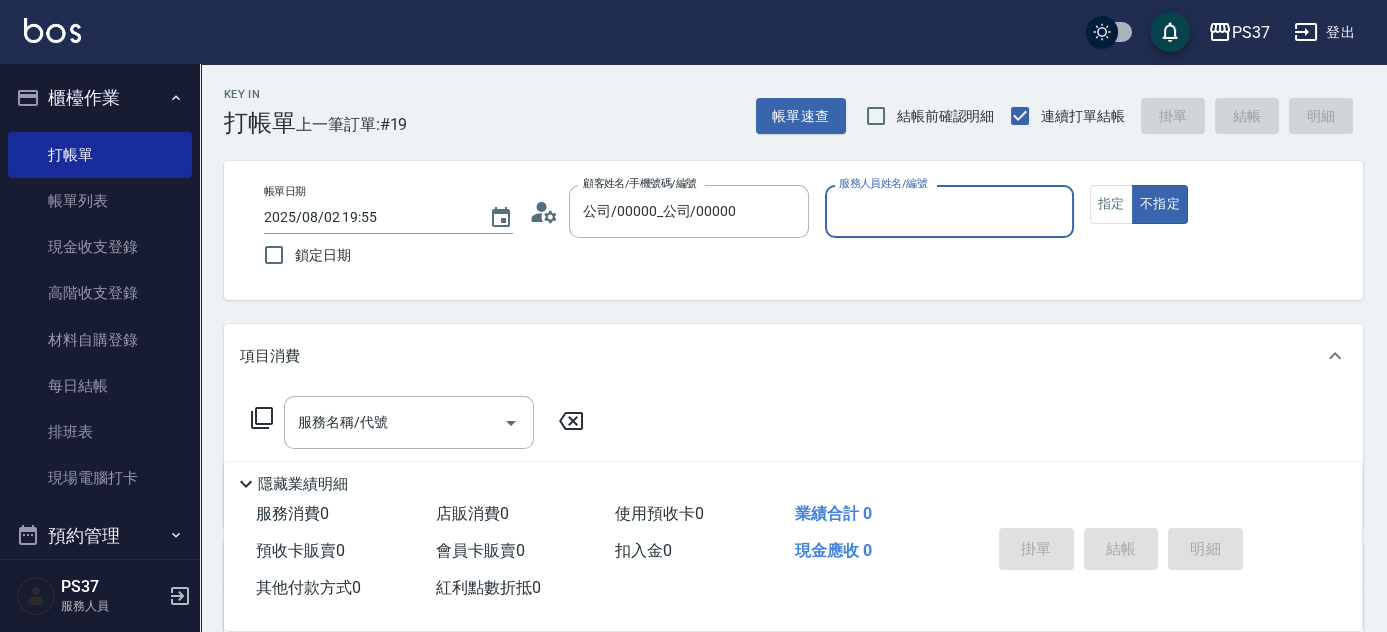 click on "服務人員姓名/編號" at bounding box center (949, 211) 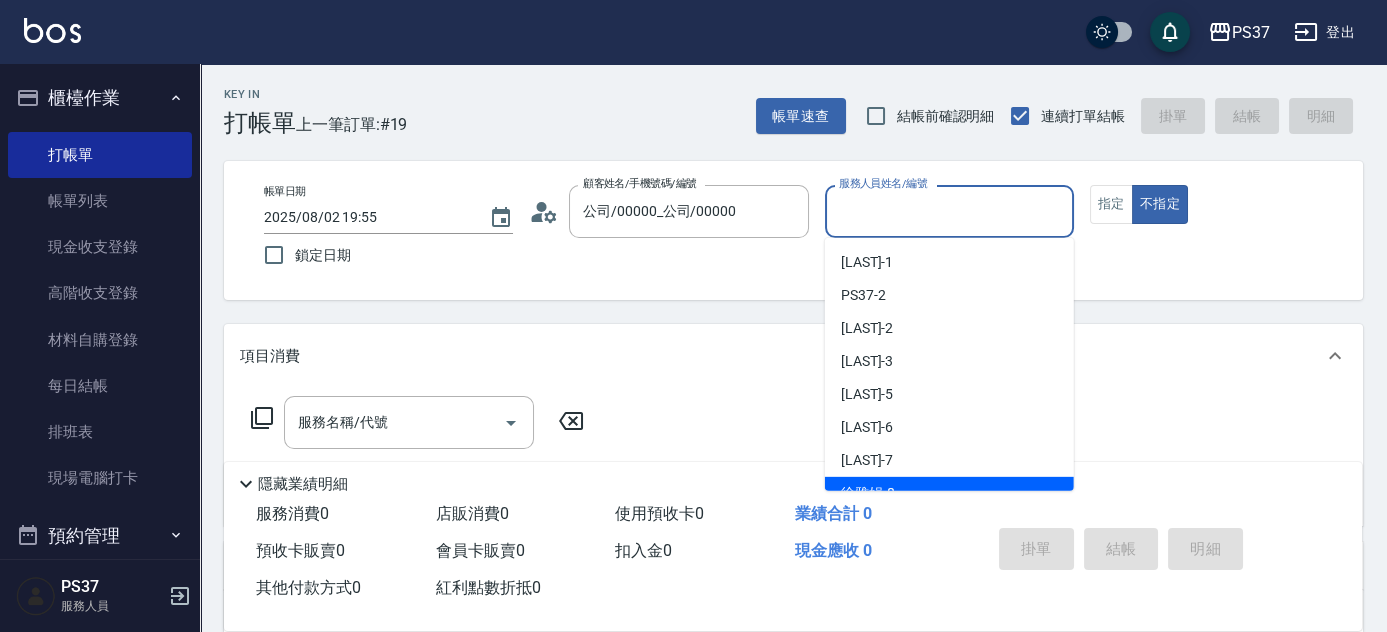 click on "[LAST] -[NUMBER]" at bounding box center [949, 493] 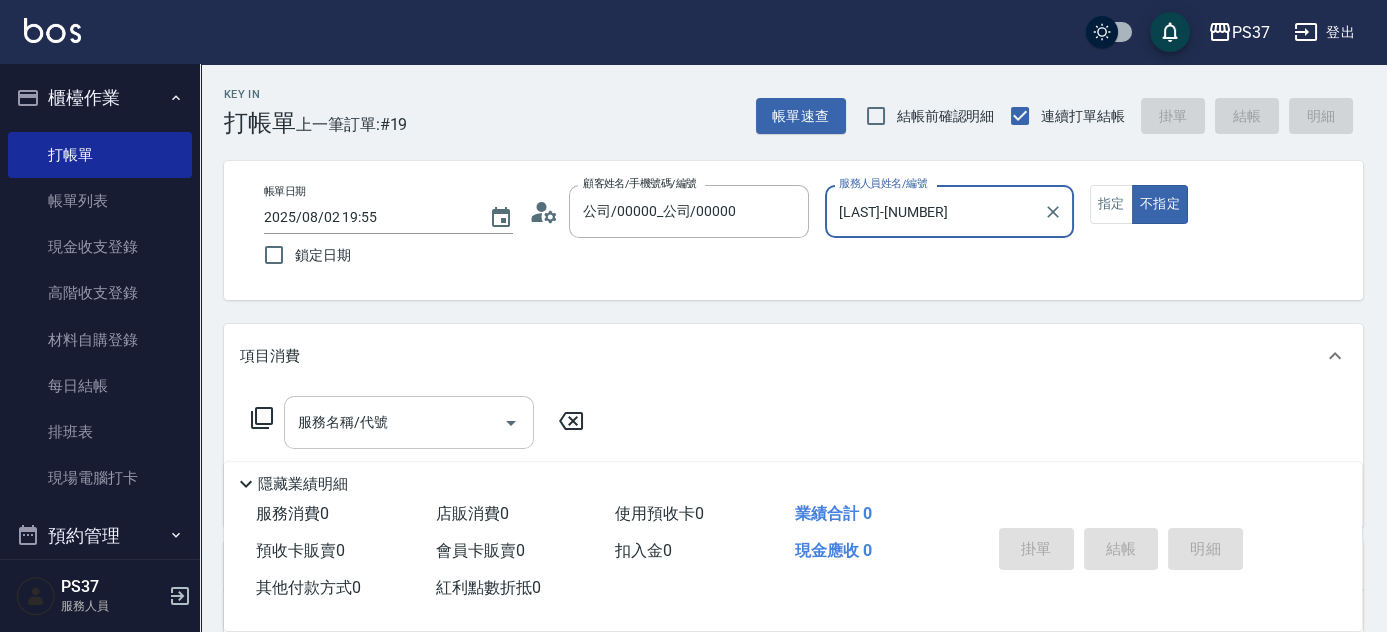 click on "服務名稱/代號" at bounding box center [394, 422] 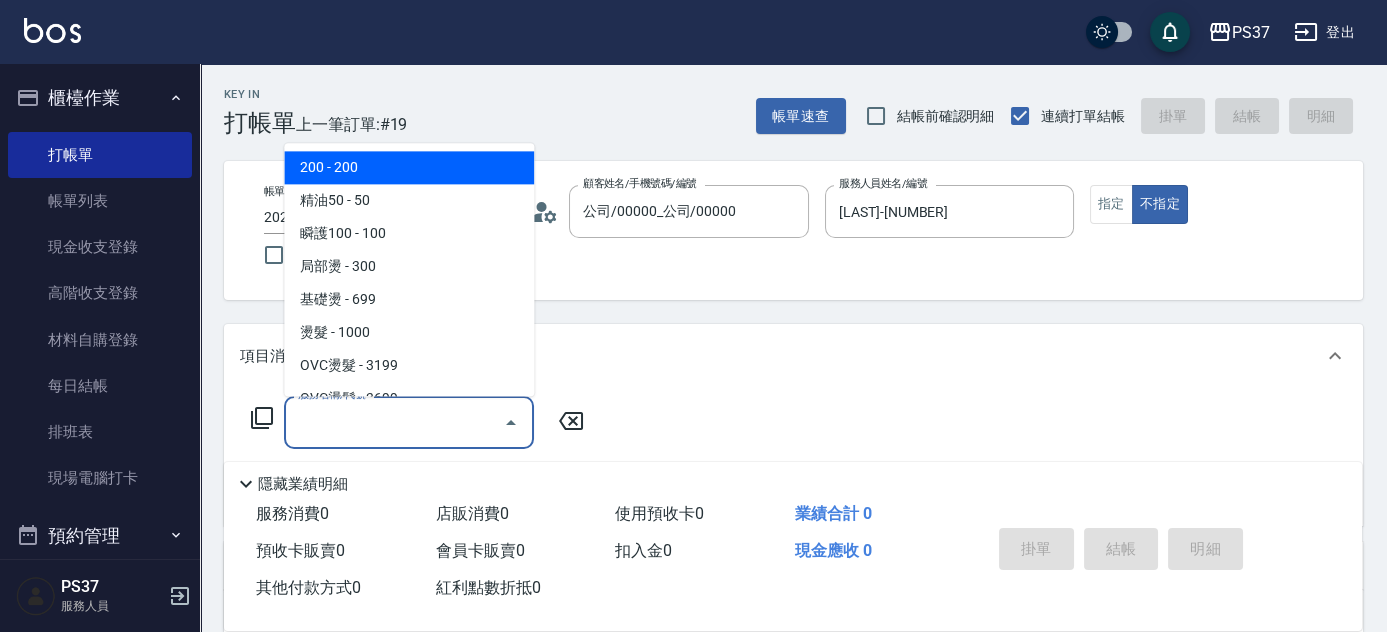 click on "200 - 200" at bounding box center [409, 168] 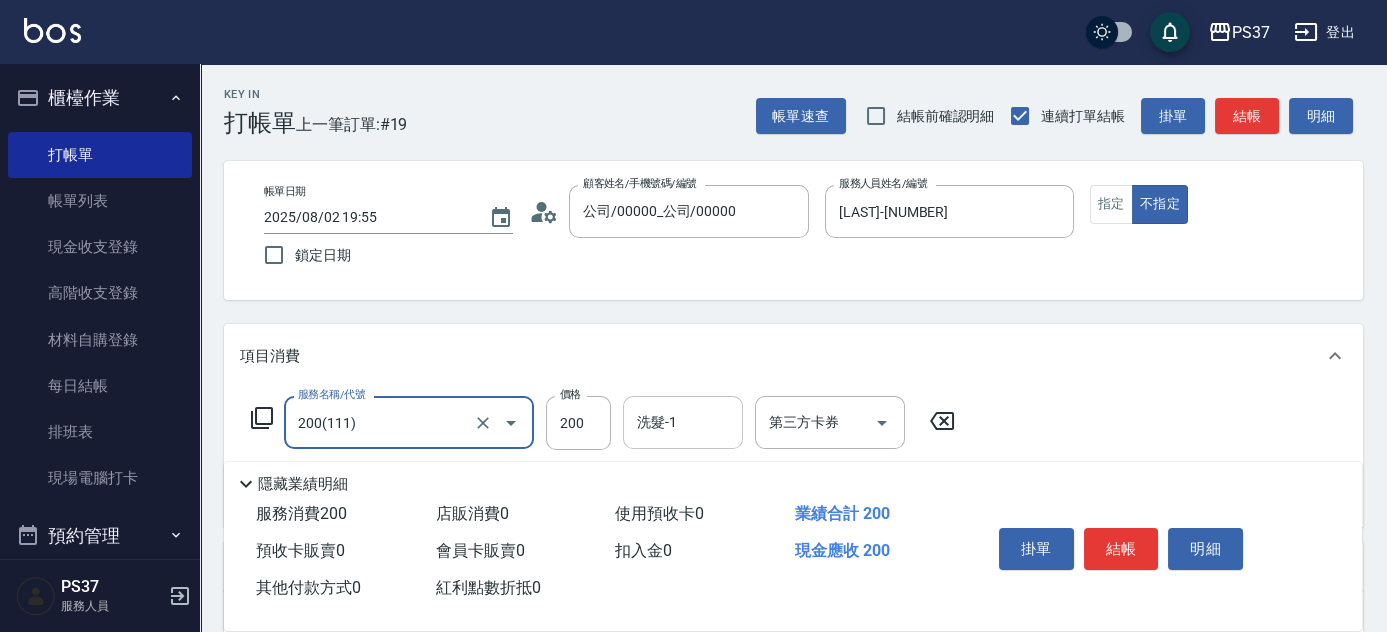 click on "洗髮-1" at bounding box center [683, 422] 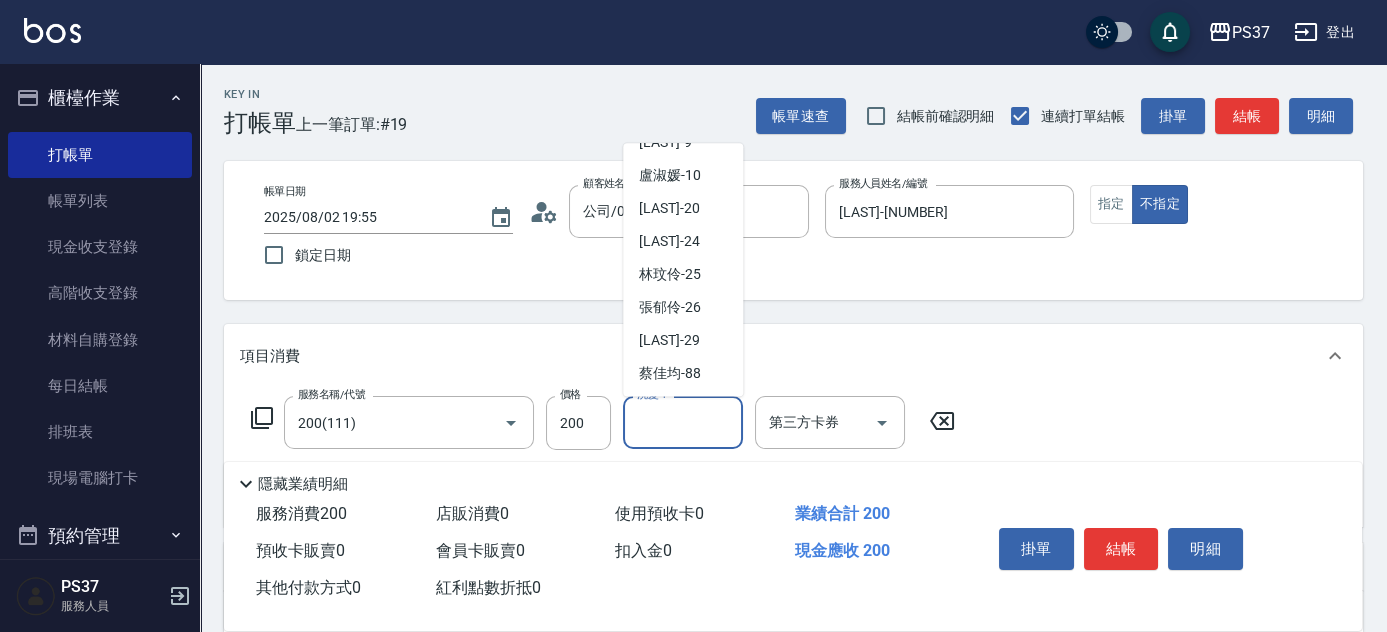 scroll, scrollTop: 323, scrollLeft: 0, axis: vertical 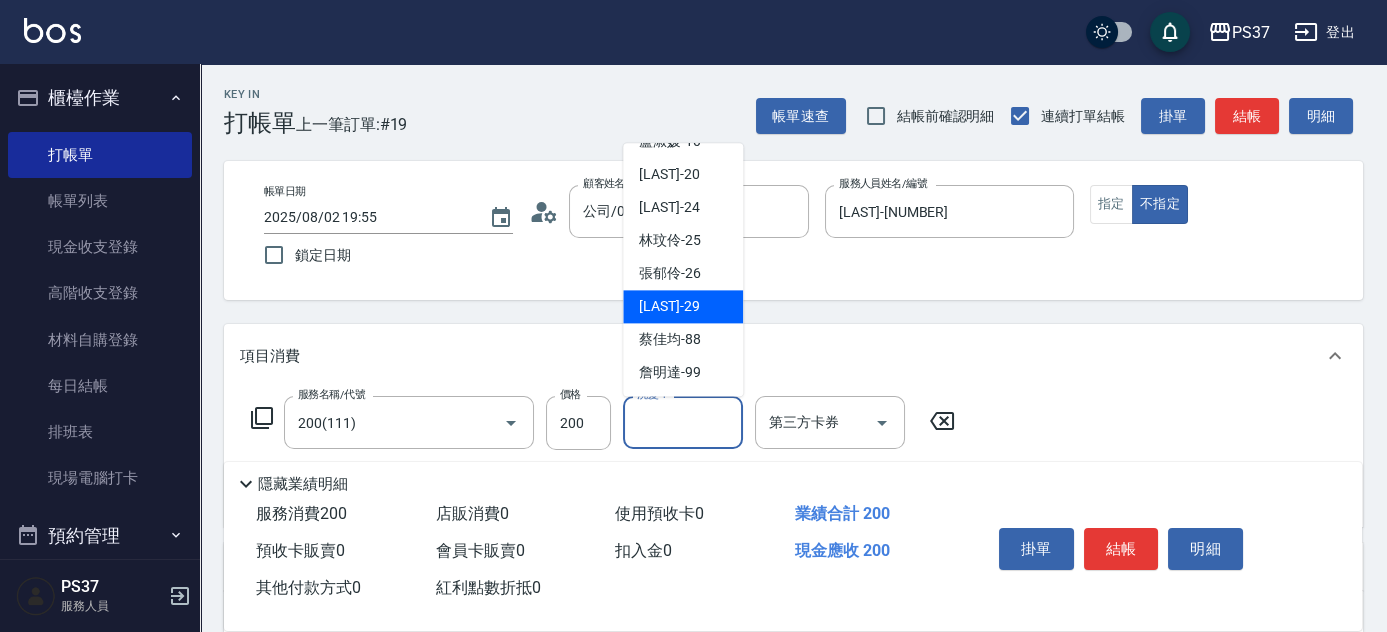 click on "[LAST] -29" at bounding box center (669, 307) 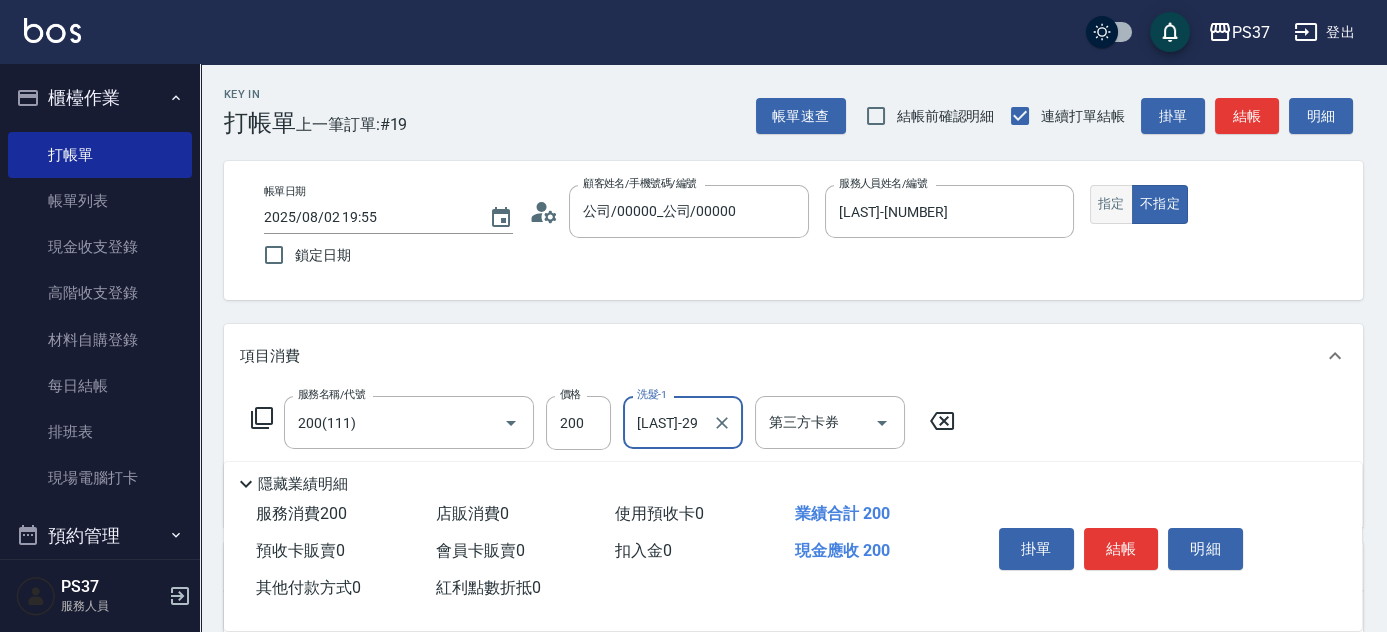 click on "指定" at bounding box center [1111, 204] 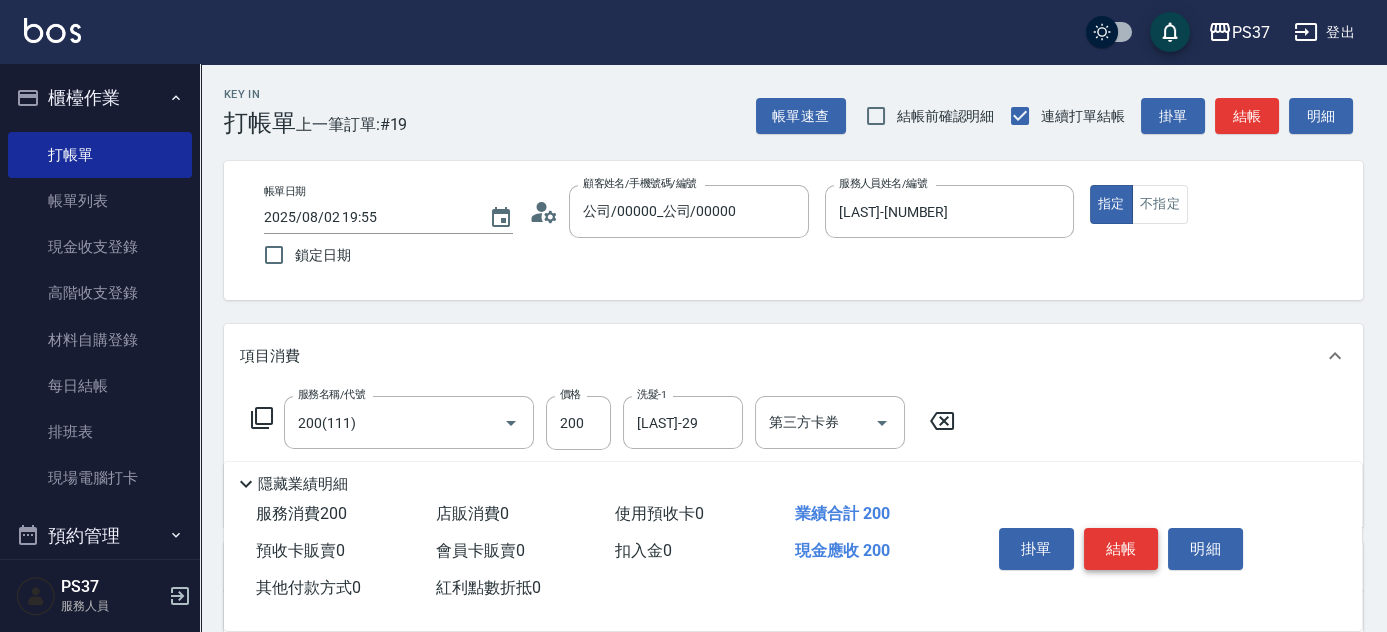 click on "結帳" at bounding box center [1121, 549] 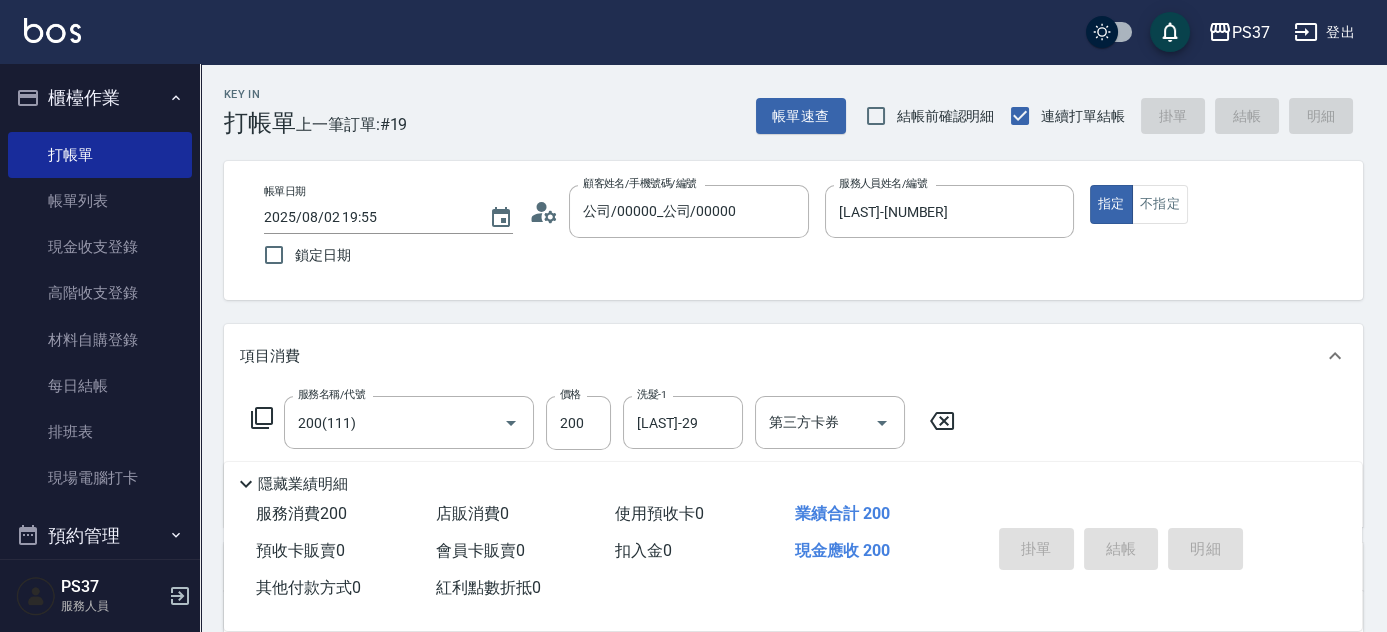 type on "2025/08/02 19:56" 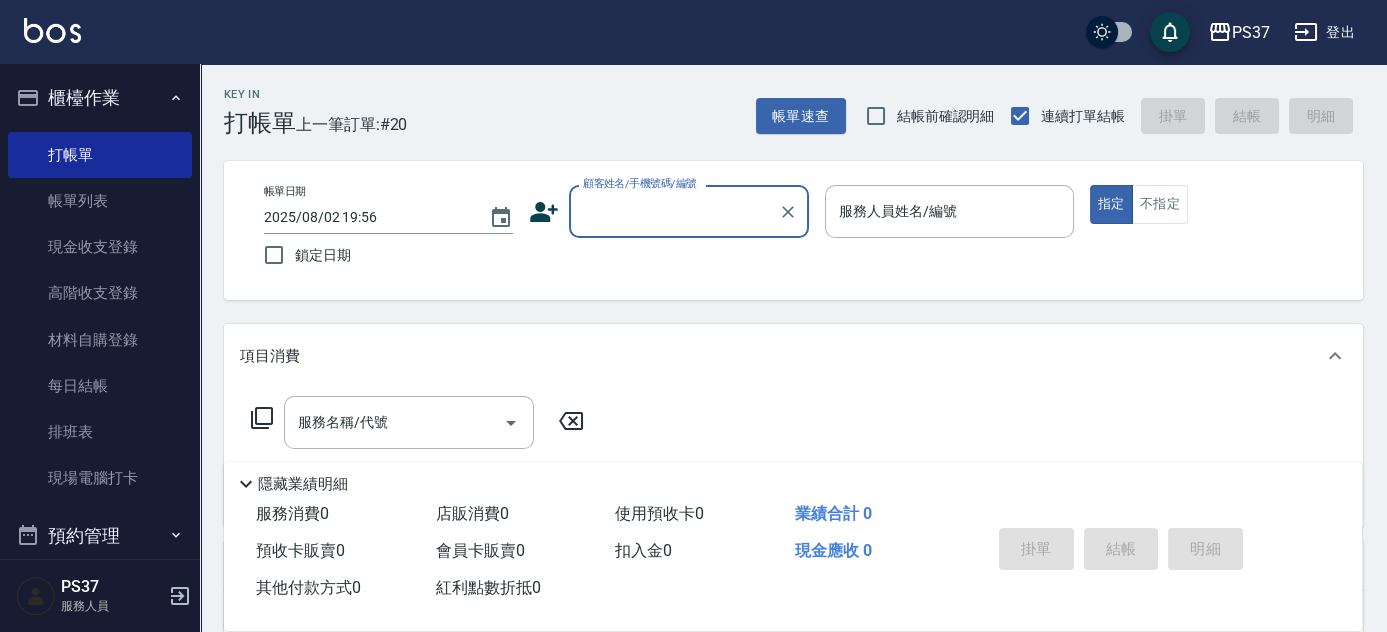 click on "顧客姓名/手機號碼/編號" at bounding box center [674, 211] 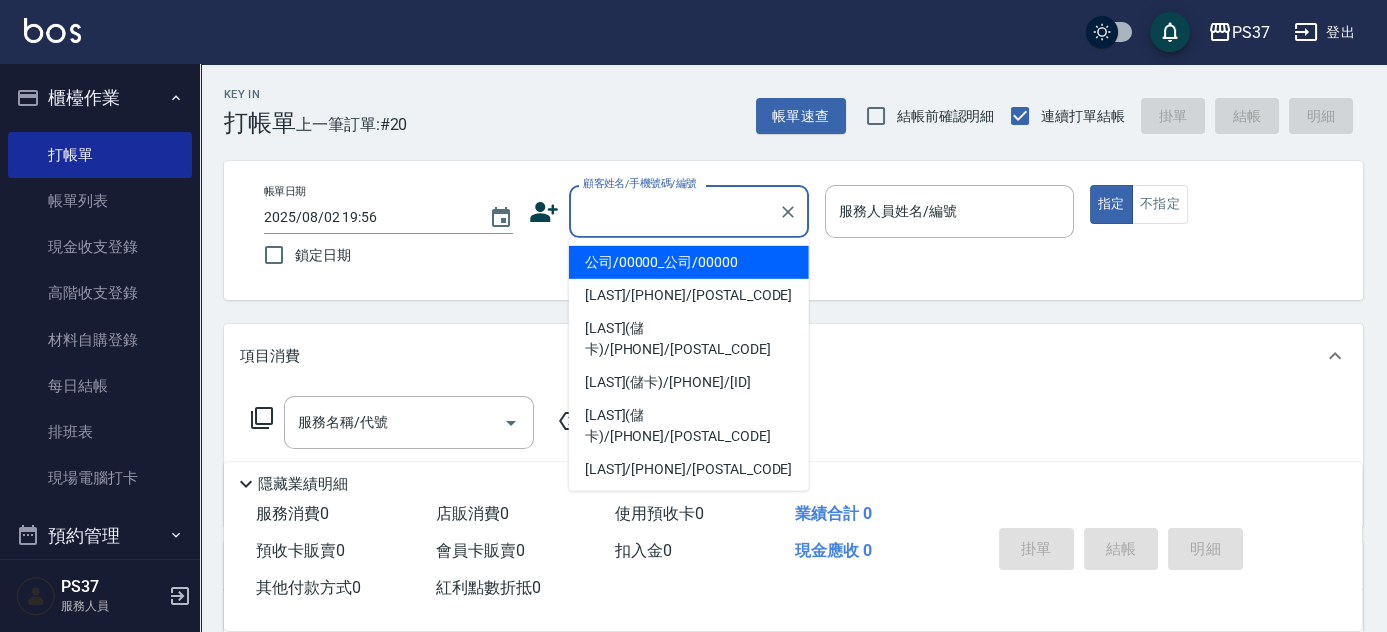 click on "公司/00000_公司/00000" at bounding box center (689, 262) 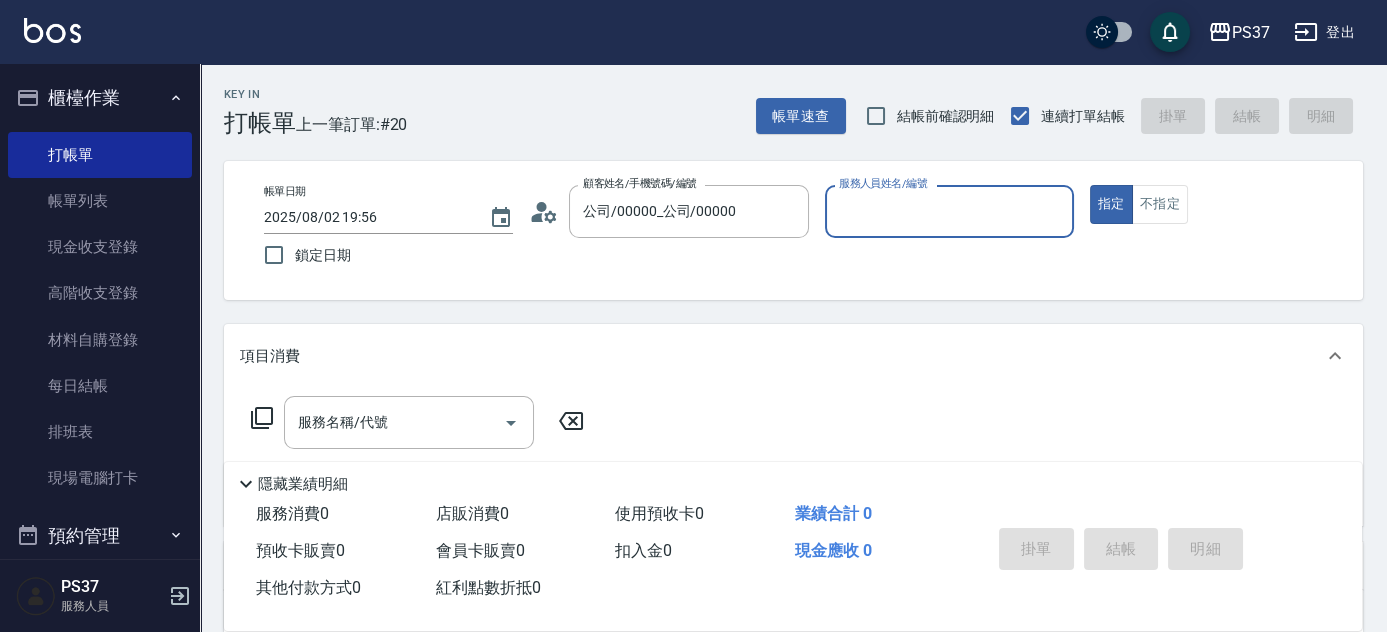 click on "服務人員姓名/編號" at bounding box center [949, 211] 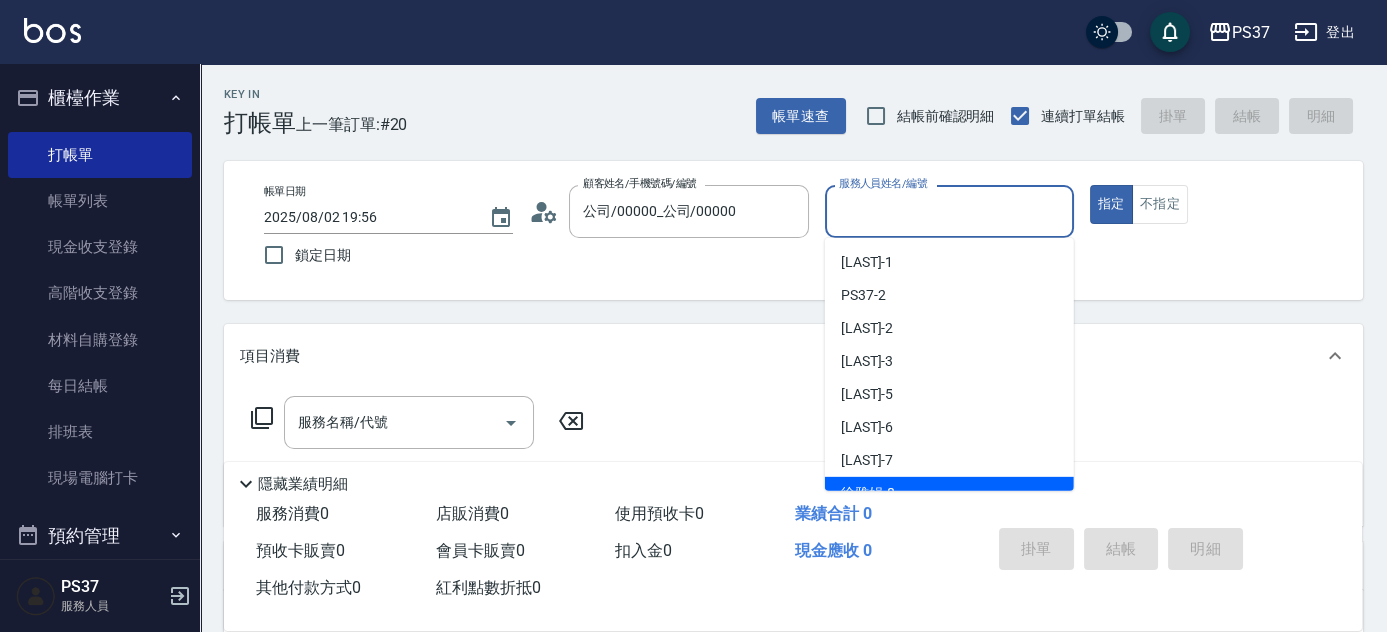click on "[LAST] -[NUMBER]" at bounding box center [949, 493] 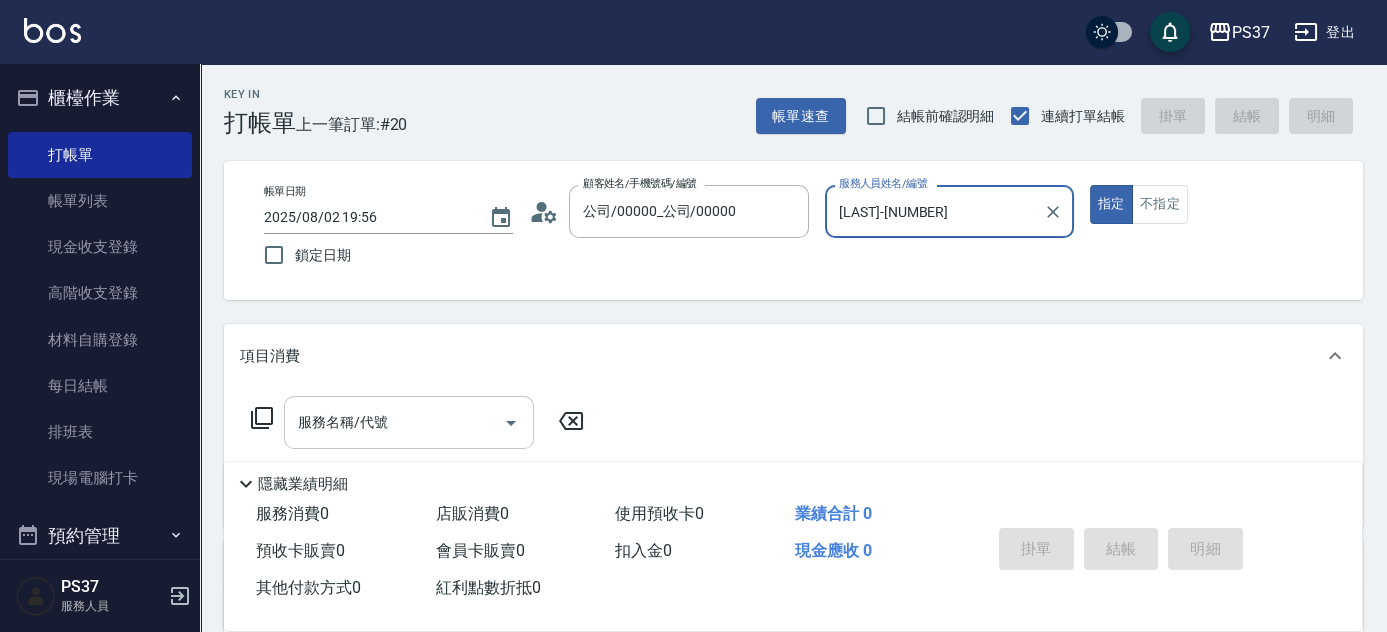 click on "服務名稱/代號" at bounding box center [394, 422] 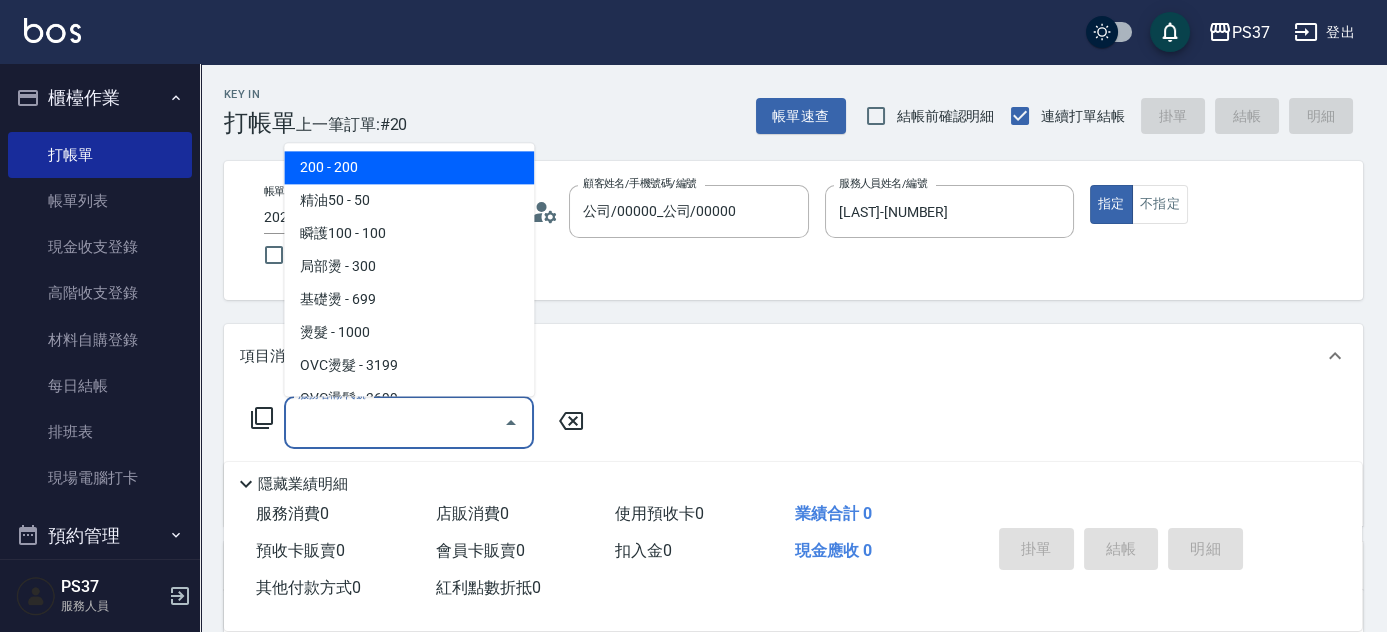 click on "200 - 200" at bounding box center (409, 168) 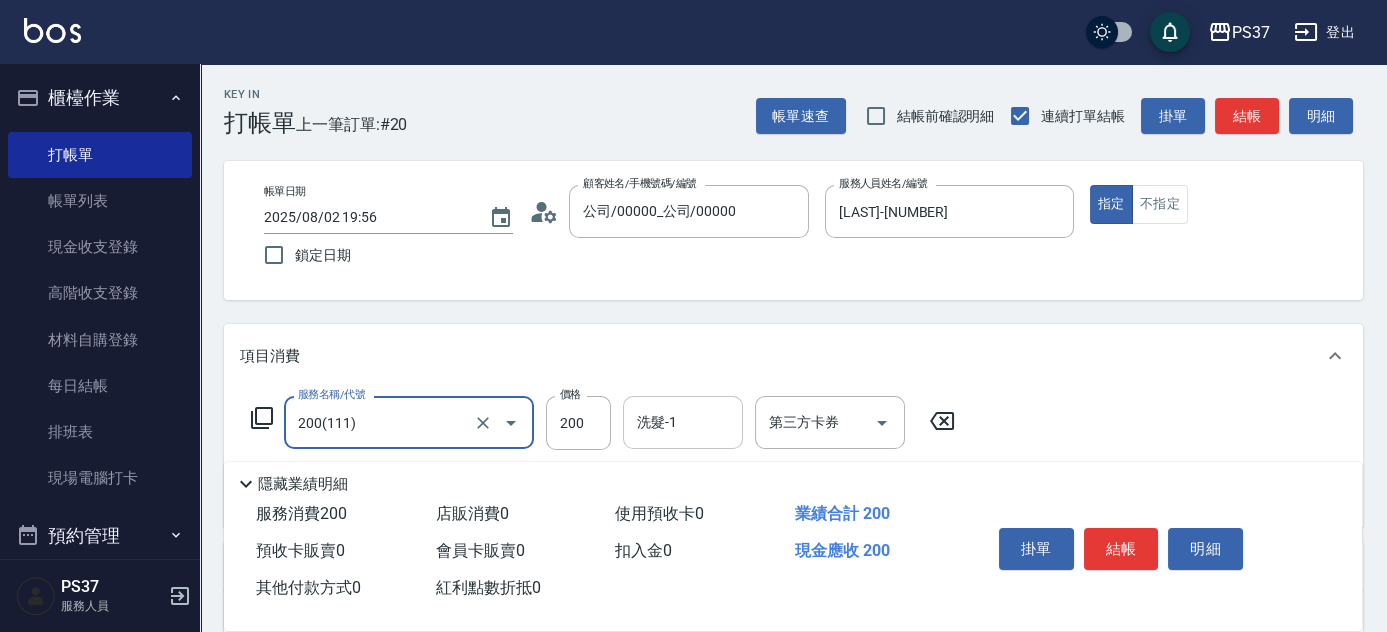 click on "洗髮-1" at bounding box center [683, 422] 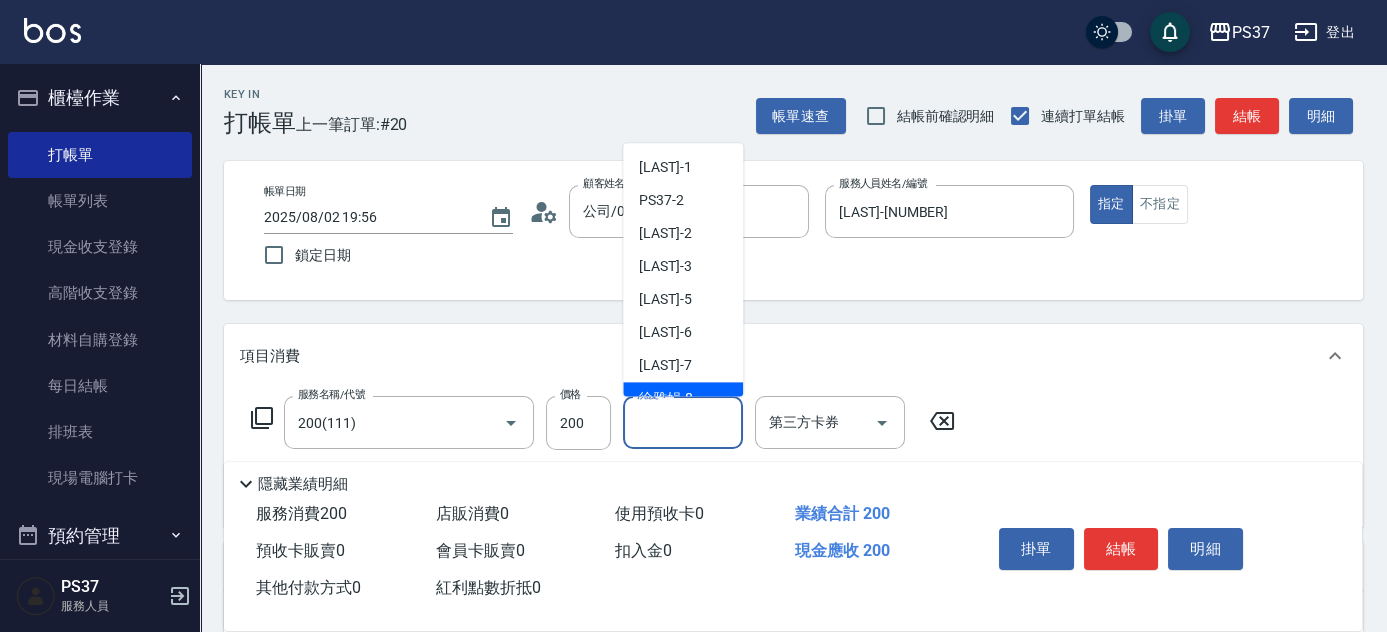 click on "[LAST] -[NUMBER]" at bounding box center (683, 399) 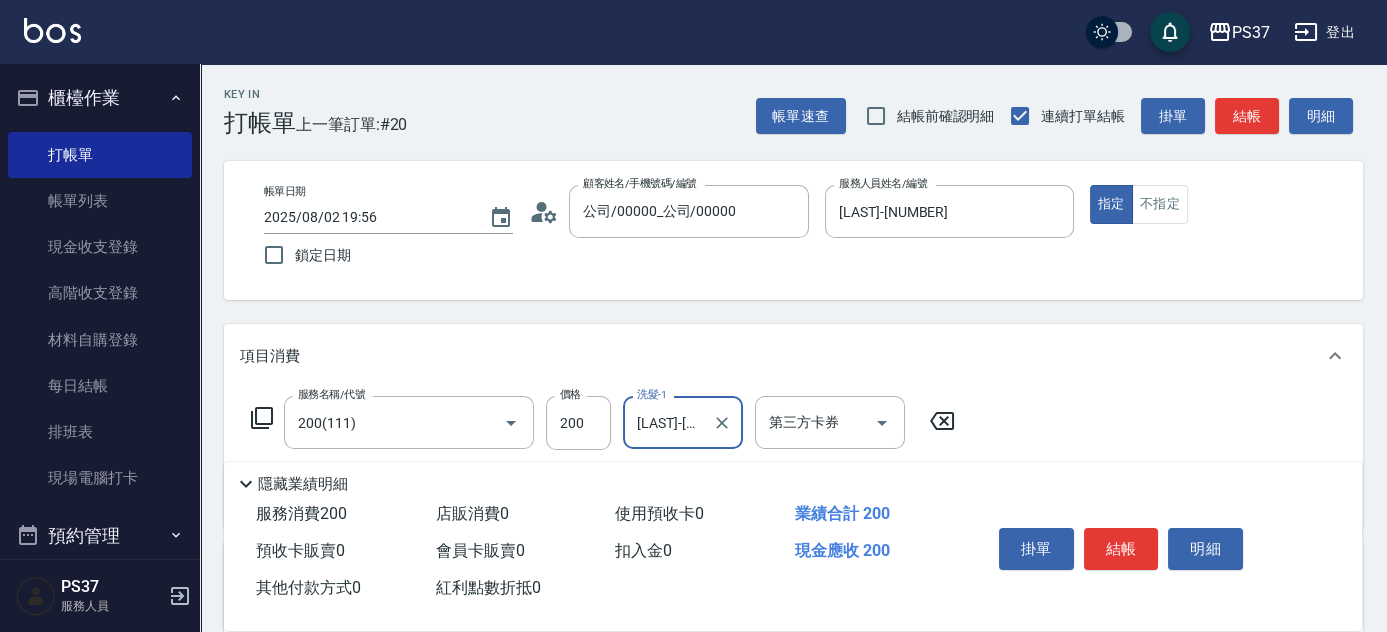 scroll, scrollTop: 181, scrollLeft: 0, axis: vertical 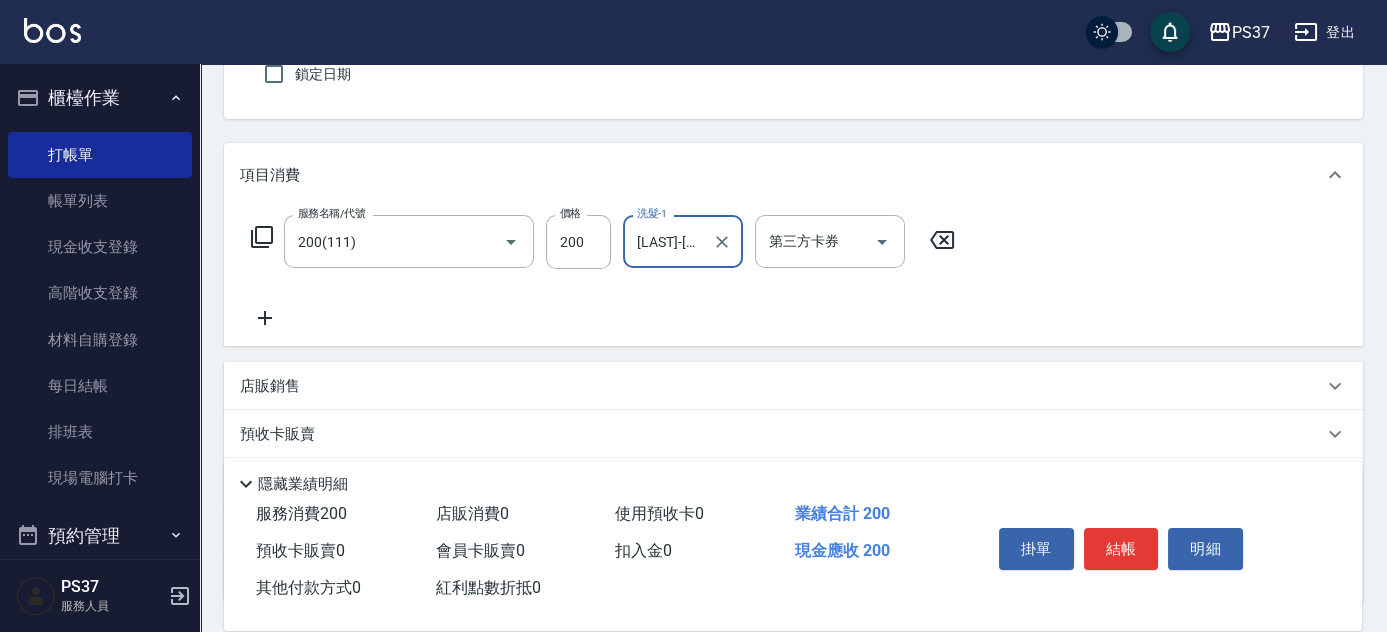click 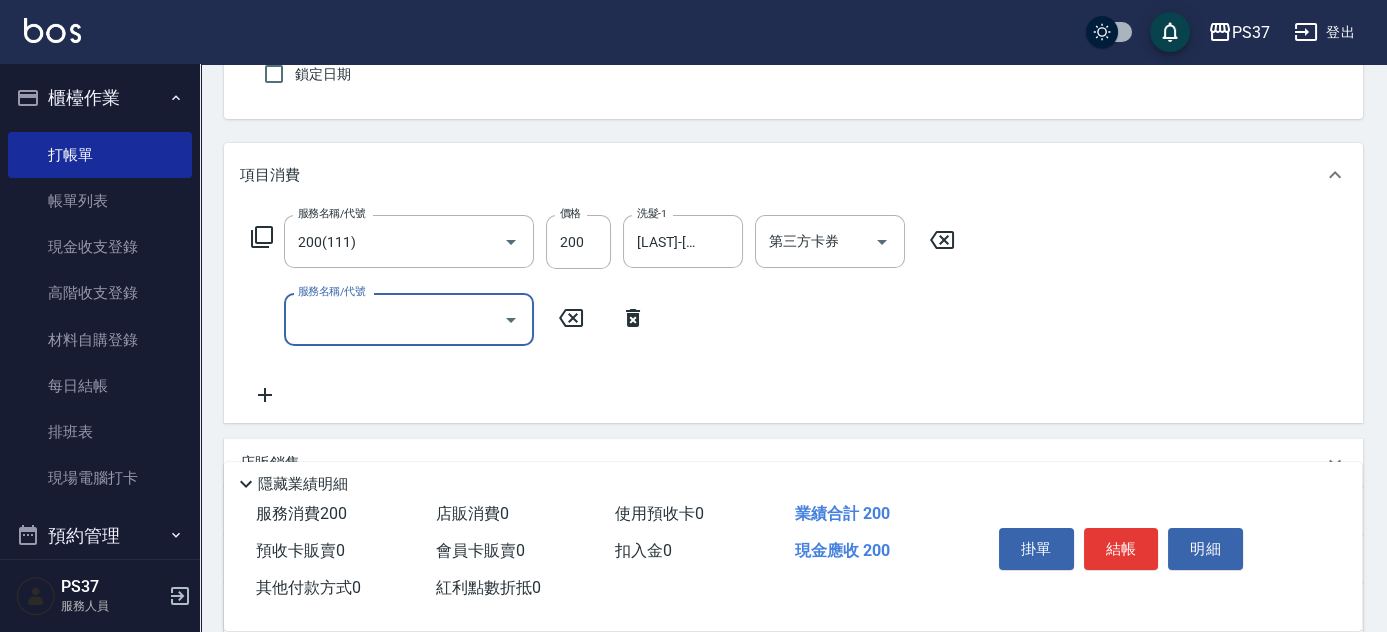 click on "服務名稱/代號" at bounding box center [394, 319] 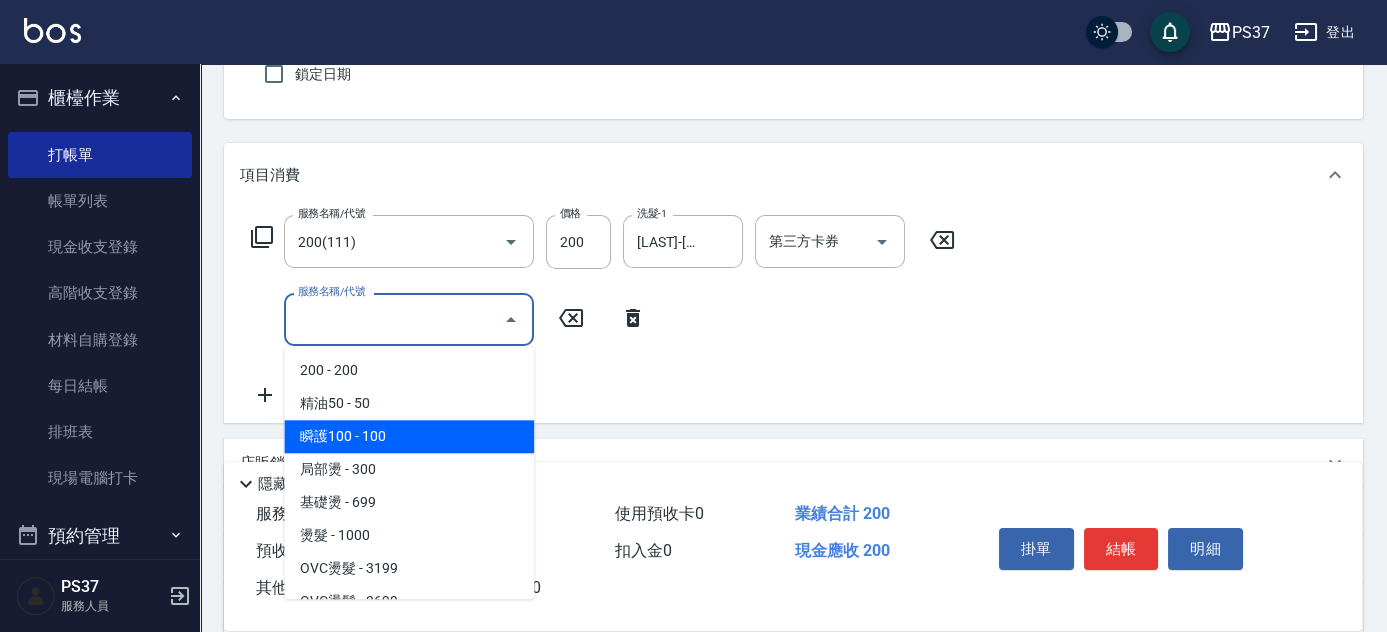 drag, startPoint x: 437, startPoint y: 438, endPoint x: 524, endPoint y: 421, distance: 88.64536 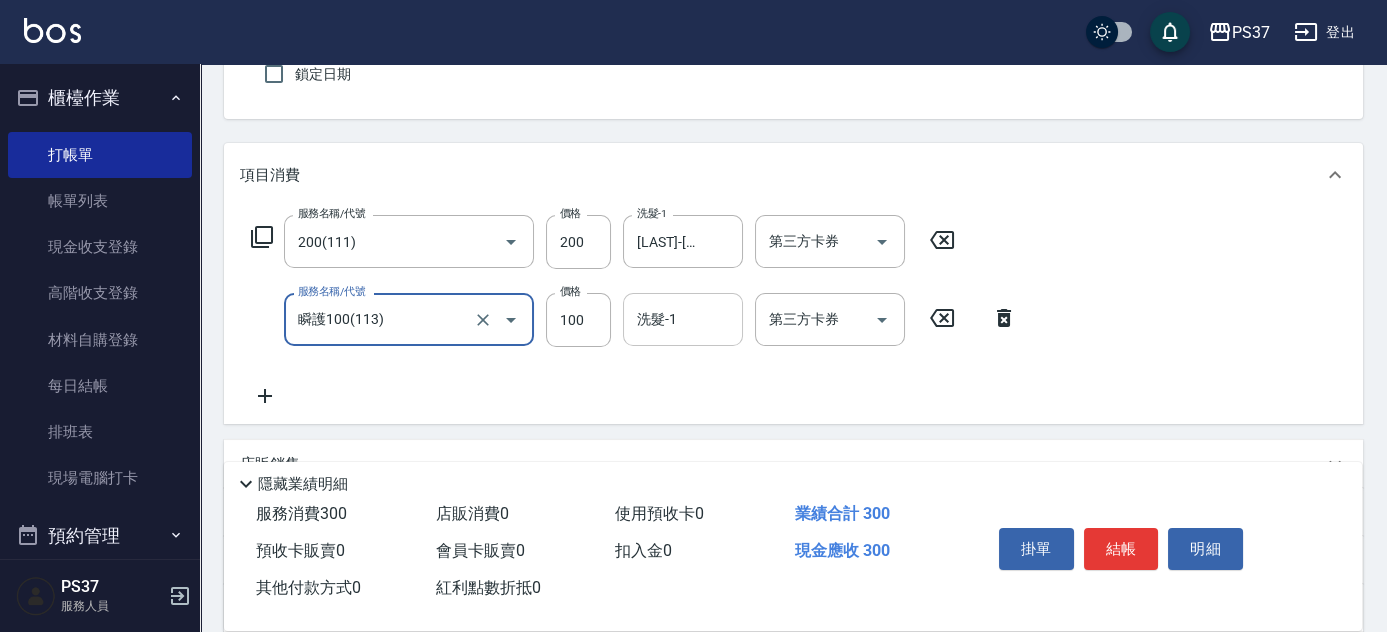 click on "洗髮-1 洗髮-1" at bounding box center [683, 319] 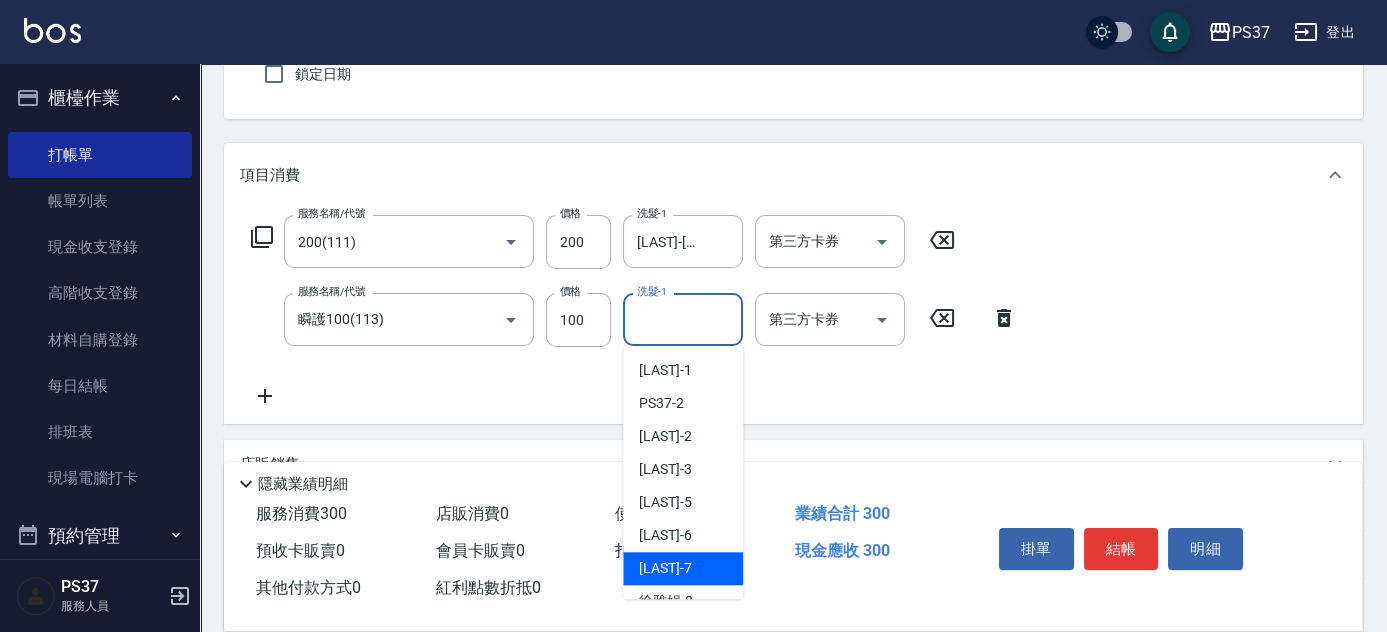 click on "[LAST] -[NUMBER]" at bounding box center [683, 601] 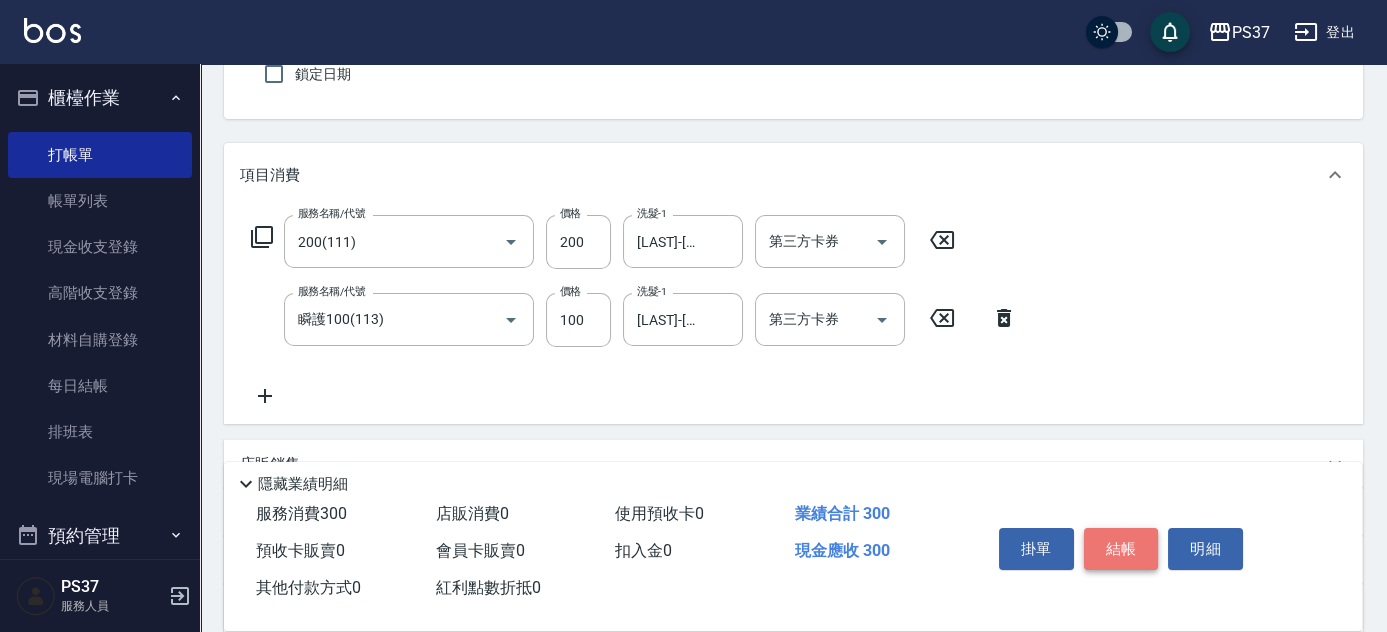 click on "結帳" at bounding box center (1121, 549) 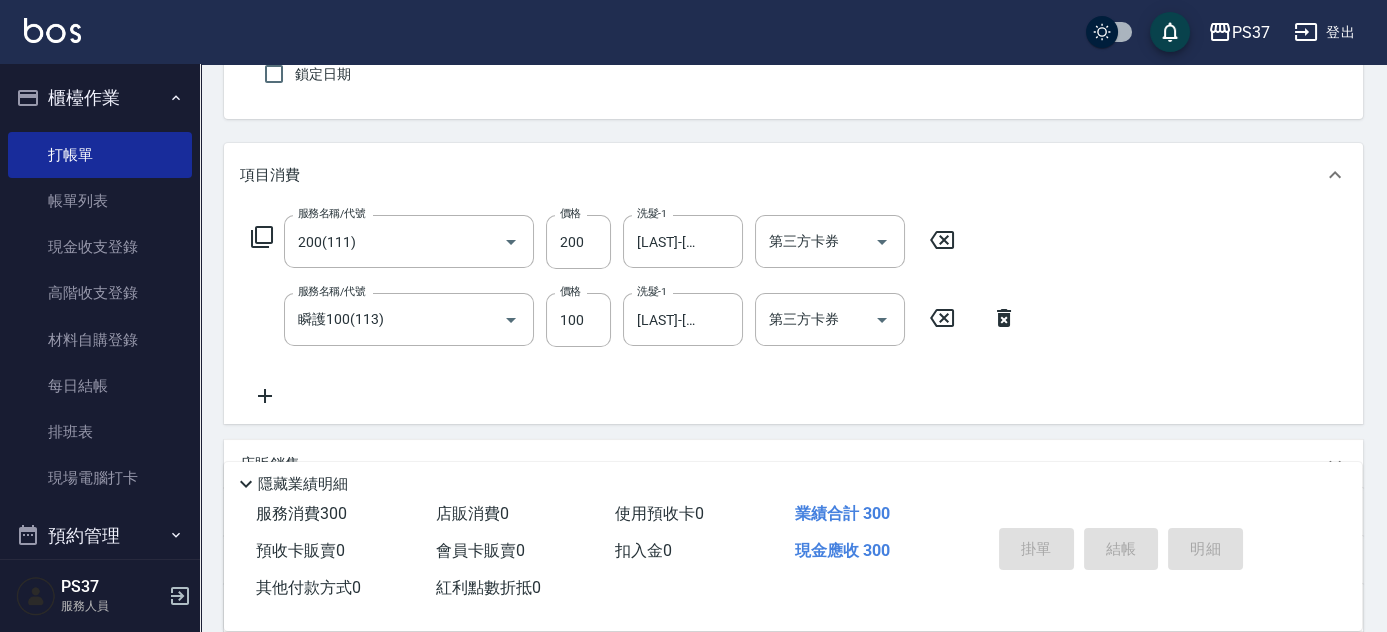 scroll, scrollTop: 180, scrollLeft: 0, axis: vertical 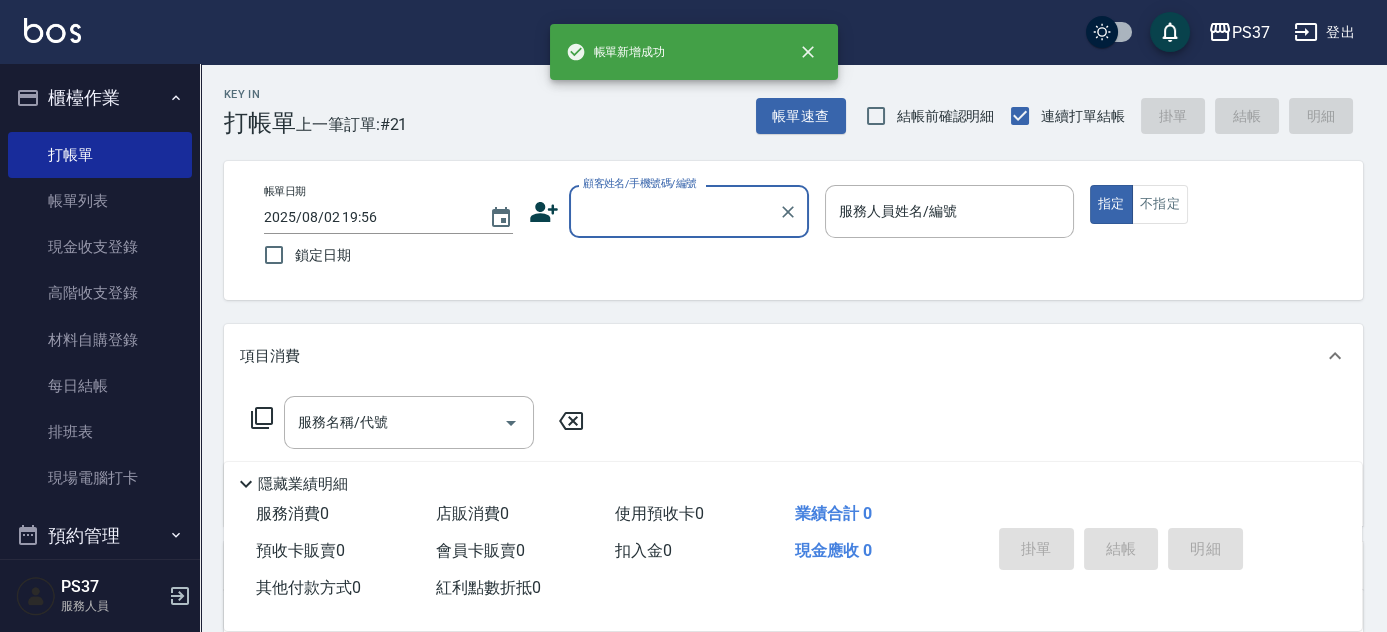 click on "顧客姓名/手機號碼/編號" at bounding box center [674, 211] 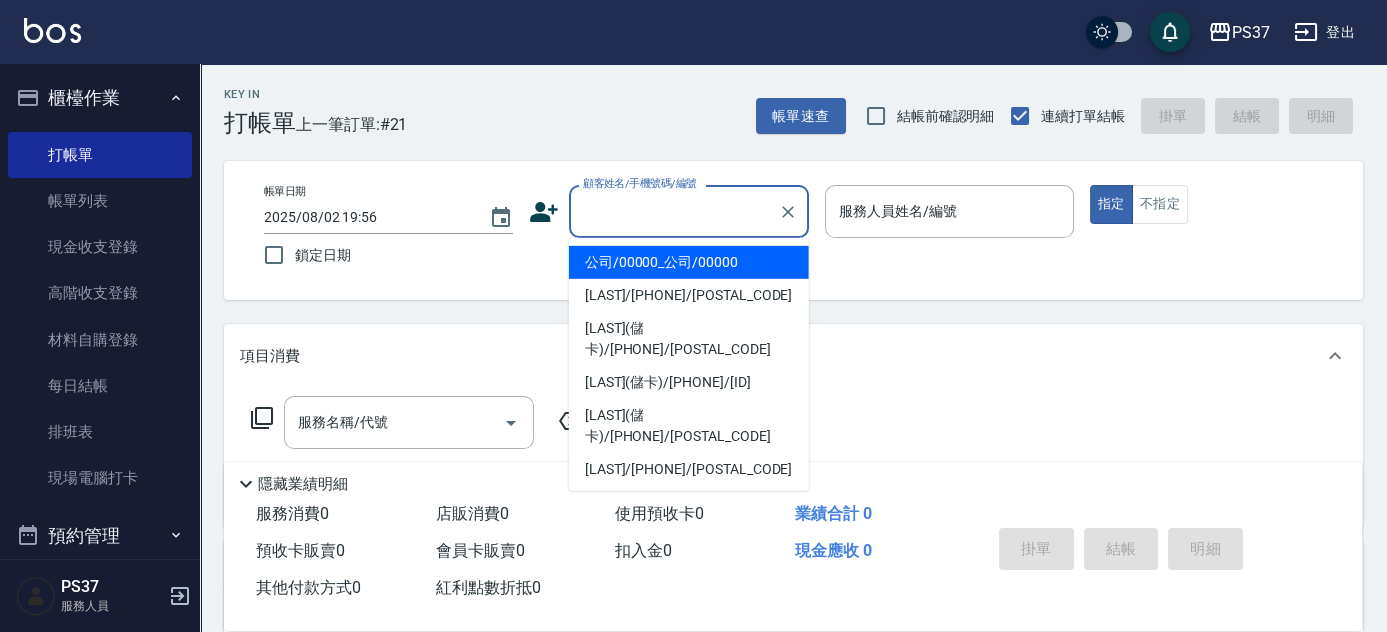 click on "公司/00000_公司/00000" at bounding box center [689, 262] 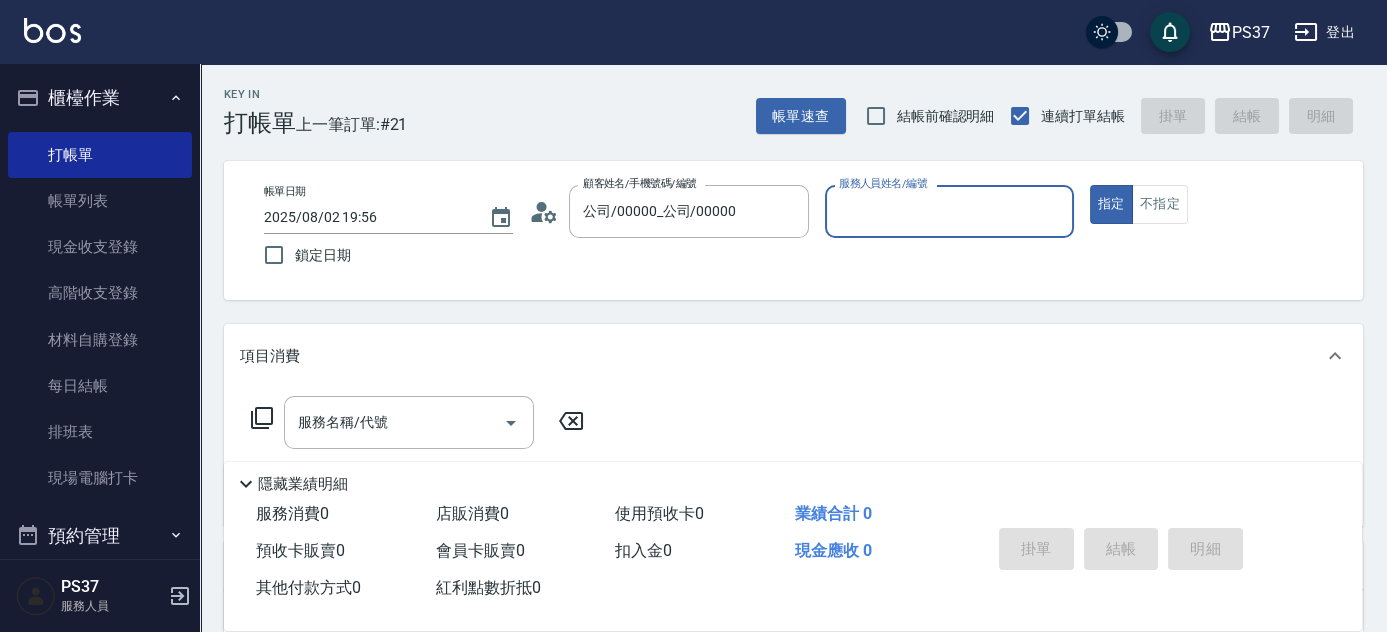 click on "服務人員姓名/編號" at bounding box center (949, 211) 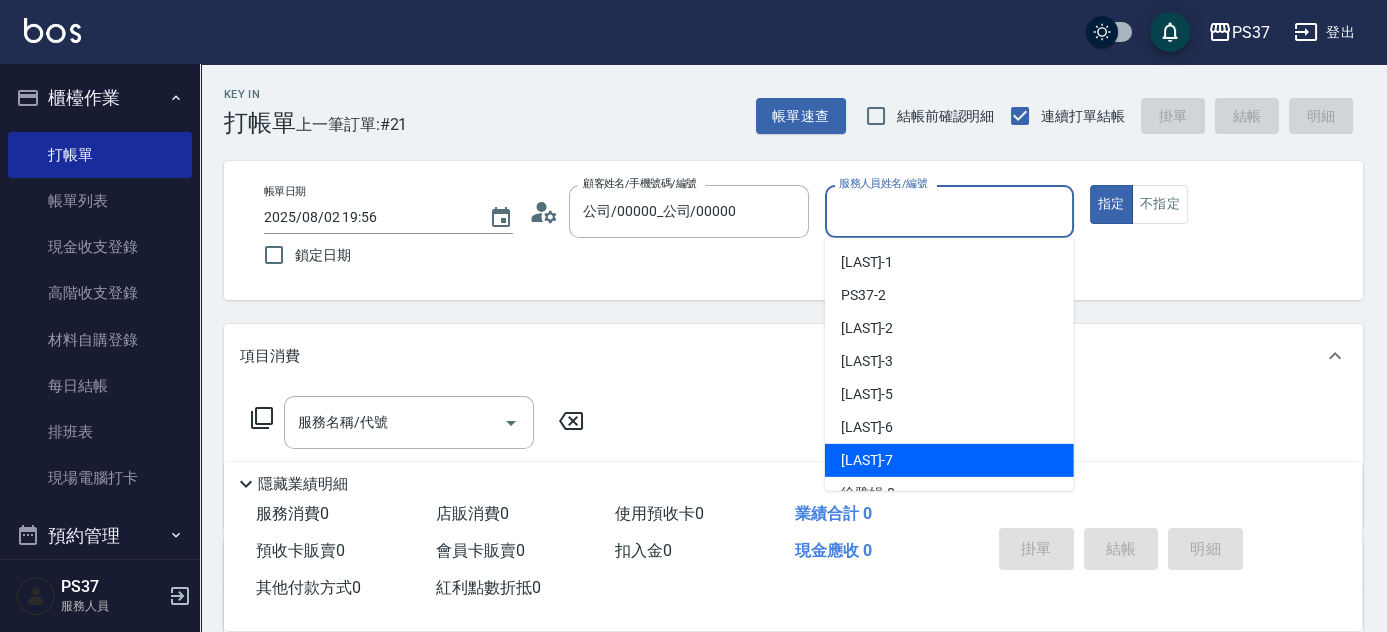 scroll, scrollTop: 181, scrollLeft: 0, axis: vertical 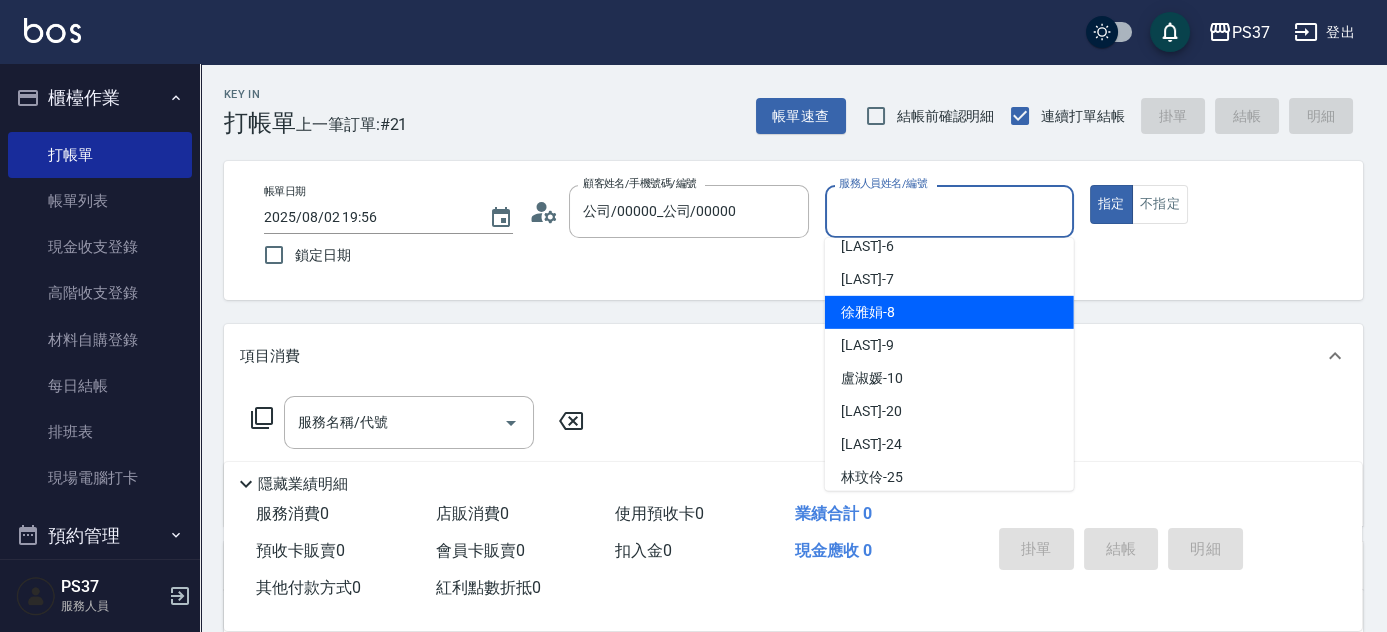 click on "[LAST] -[NUMBER]" at bounding box center [949, 312] 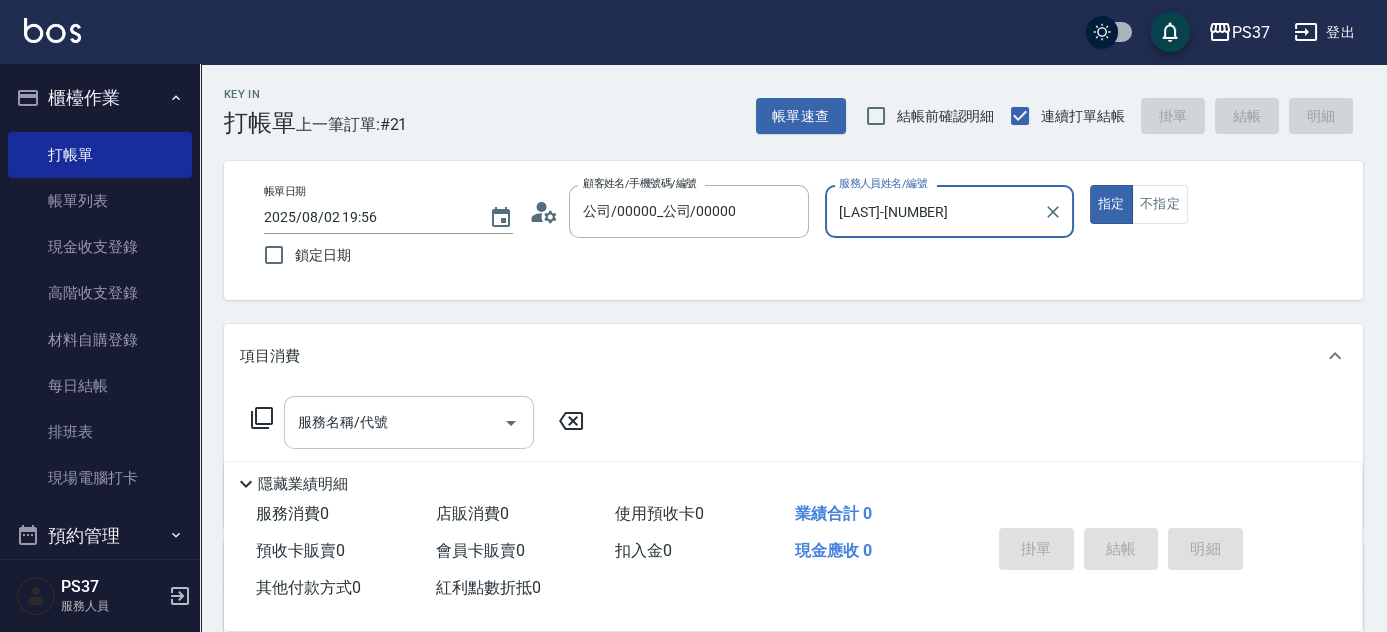 click on "服務名稱/代號" at bounding box center [394, 422] 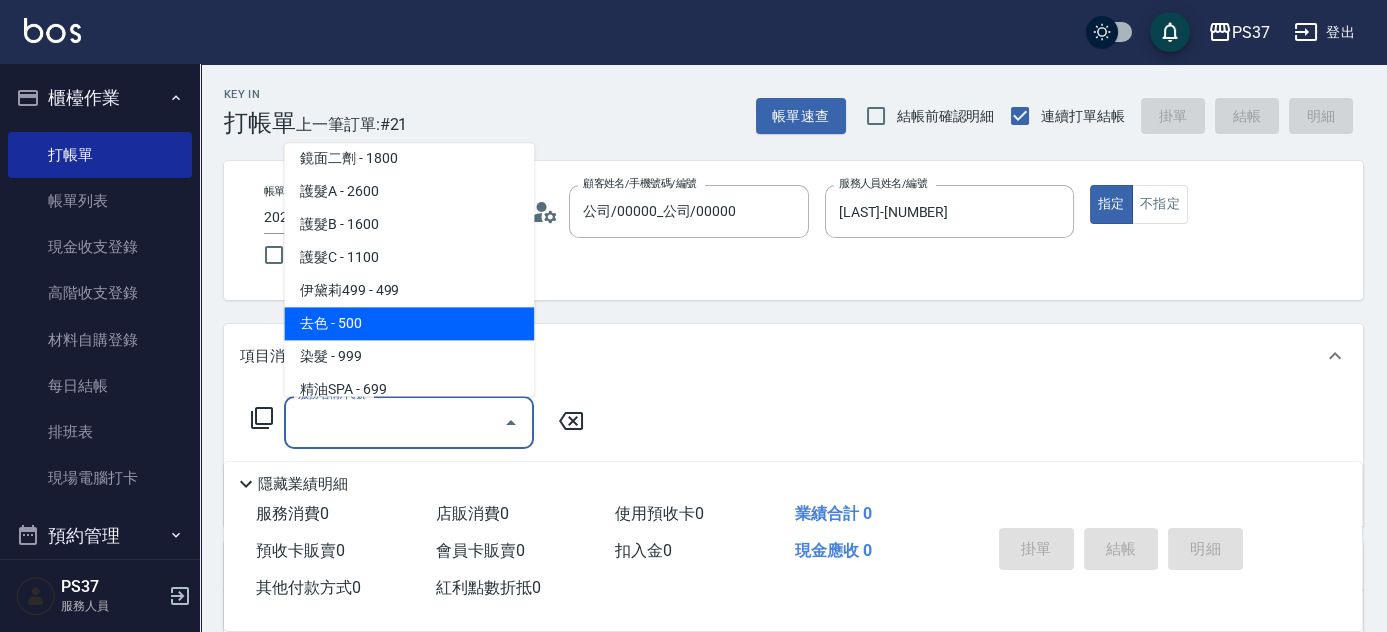 scroll, scrollTop: 1000, scrollLeft: 0, axis: vertical 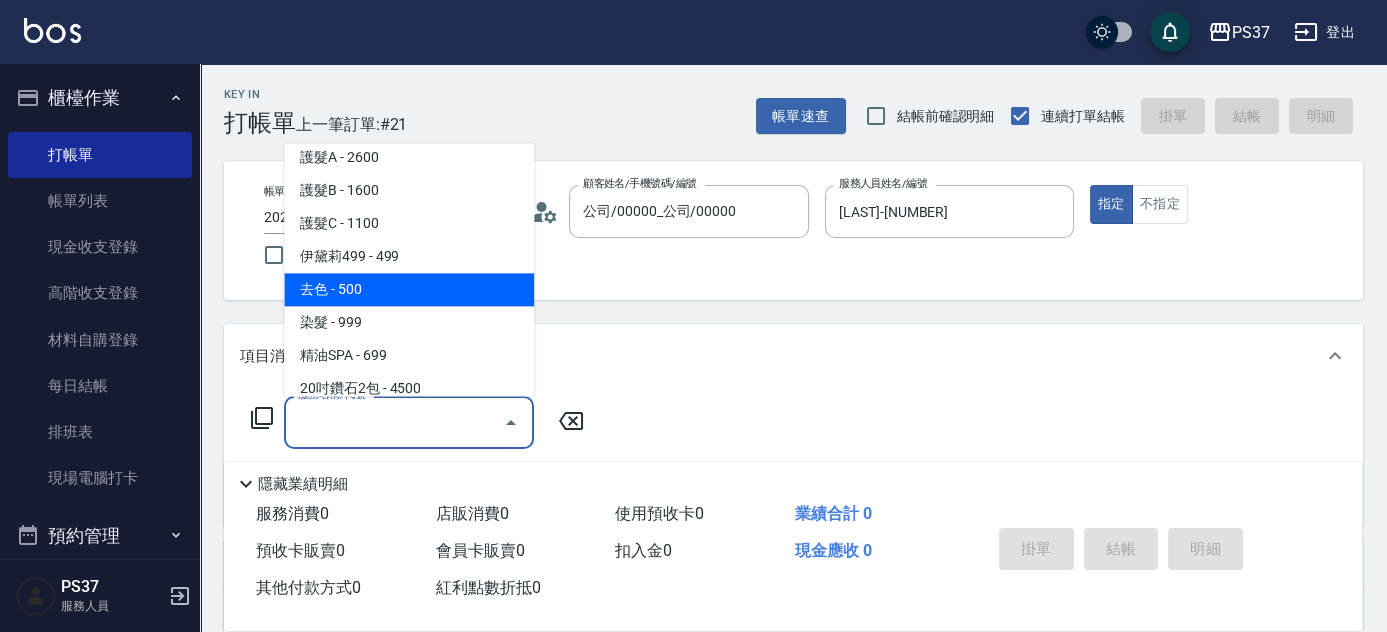 click on "伊黛莉499 - 499" at bounding box center [409, 257] 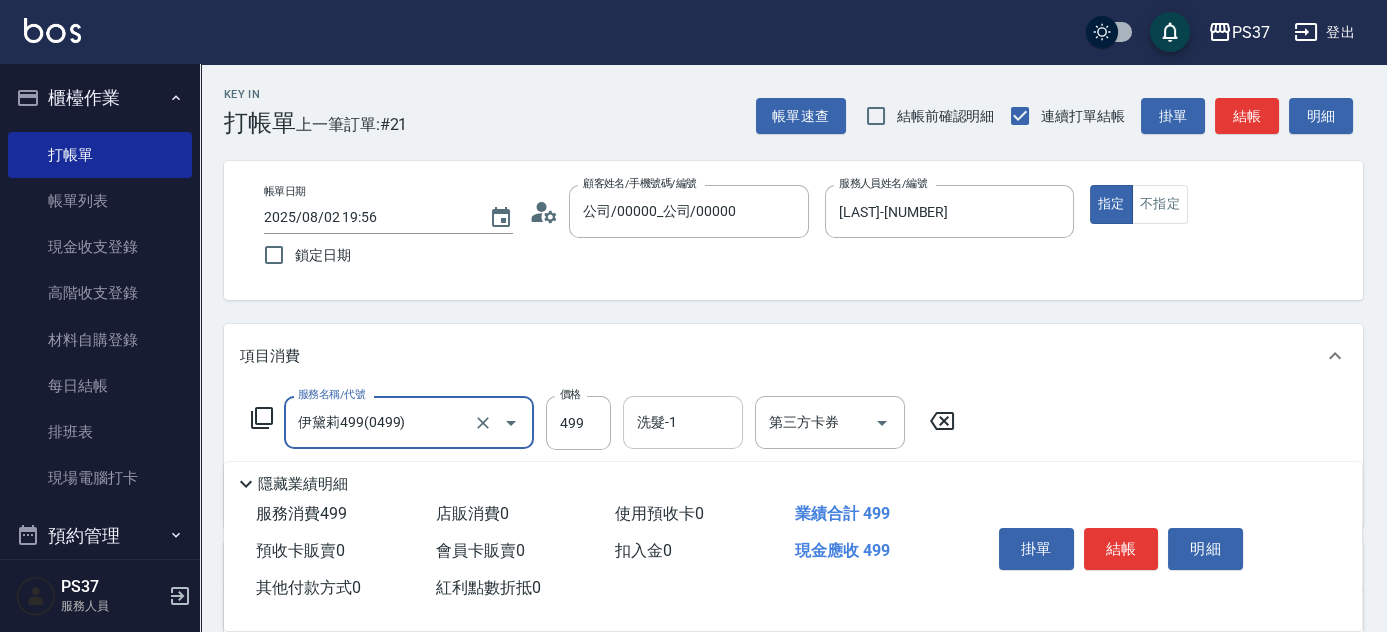 click on "洗髮-1" at bounding box center [683, 422] 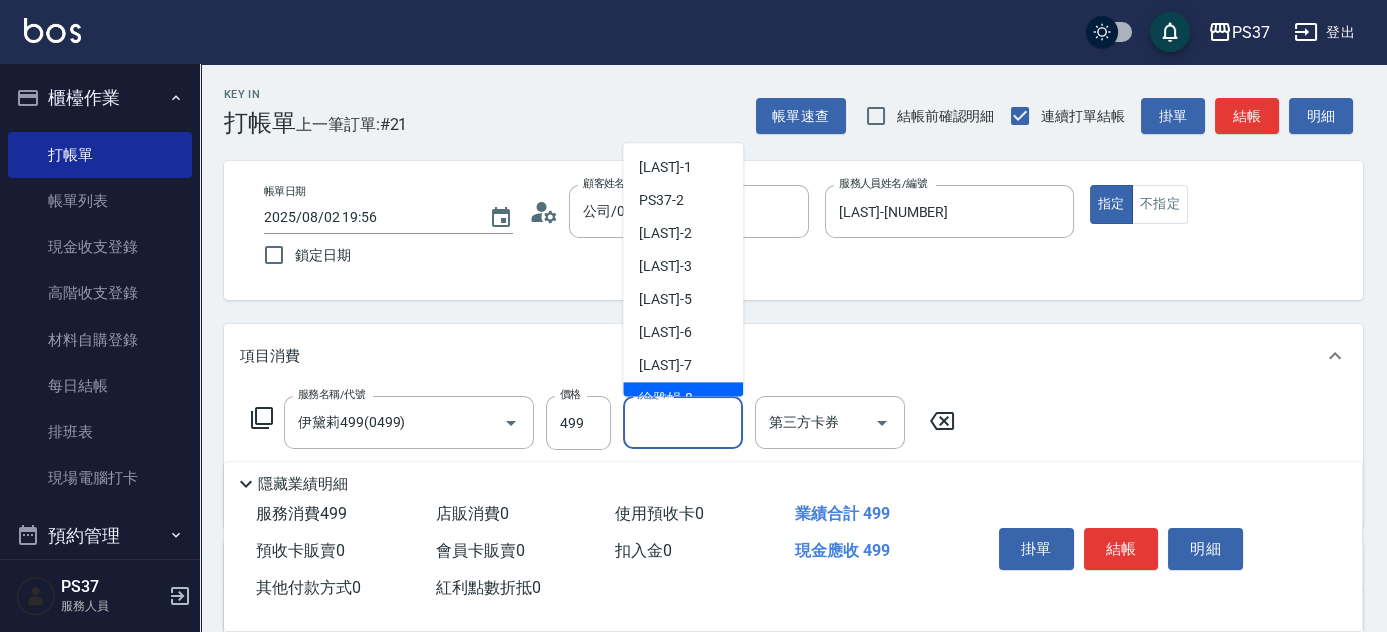click on "[LAST] -[NUMBER]" at bounding box center [666, 399] 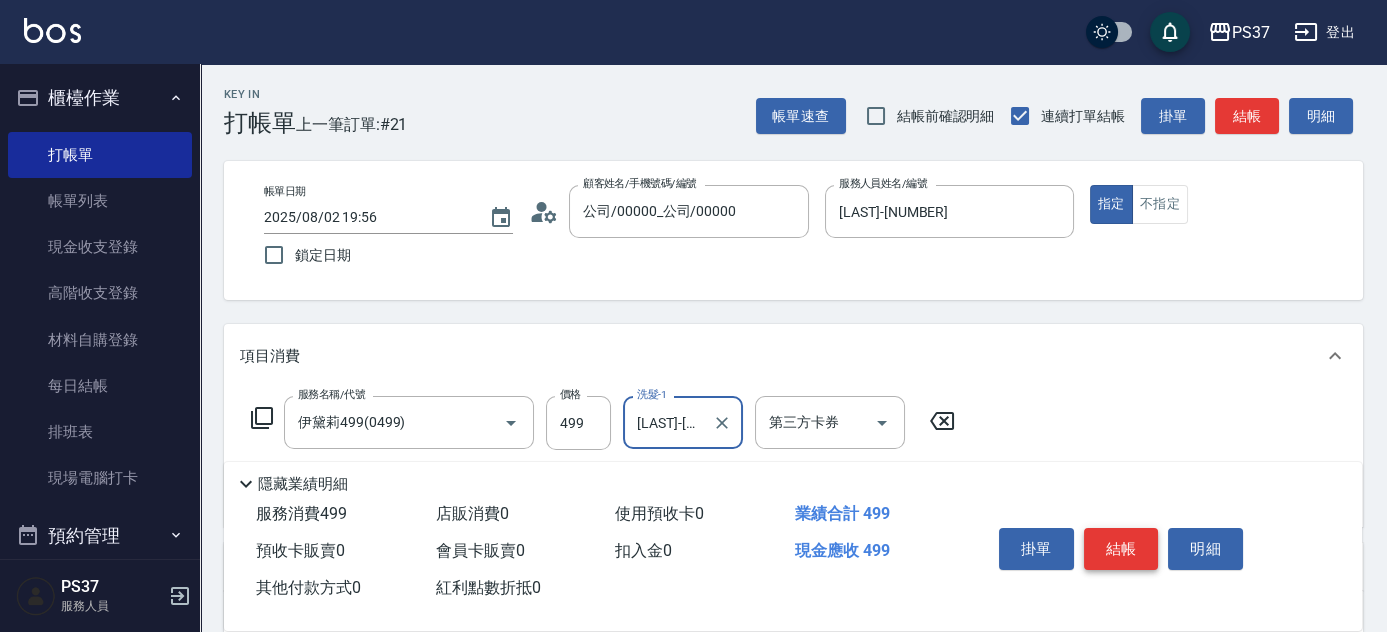 click on "結帳" at bounding box center [1121, 549] 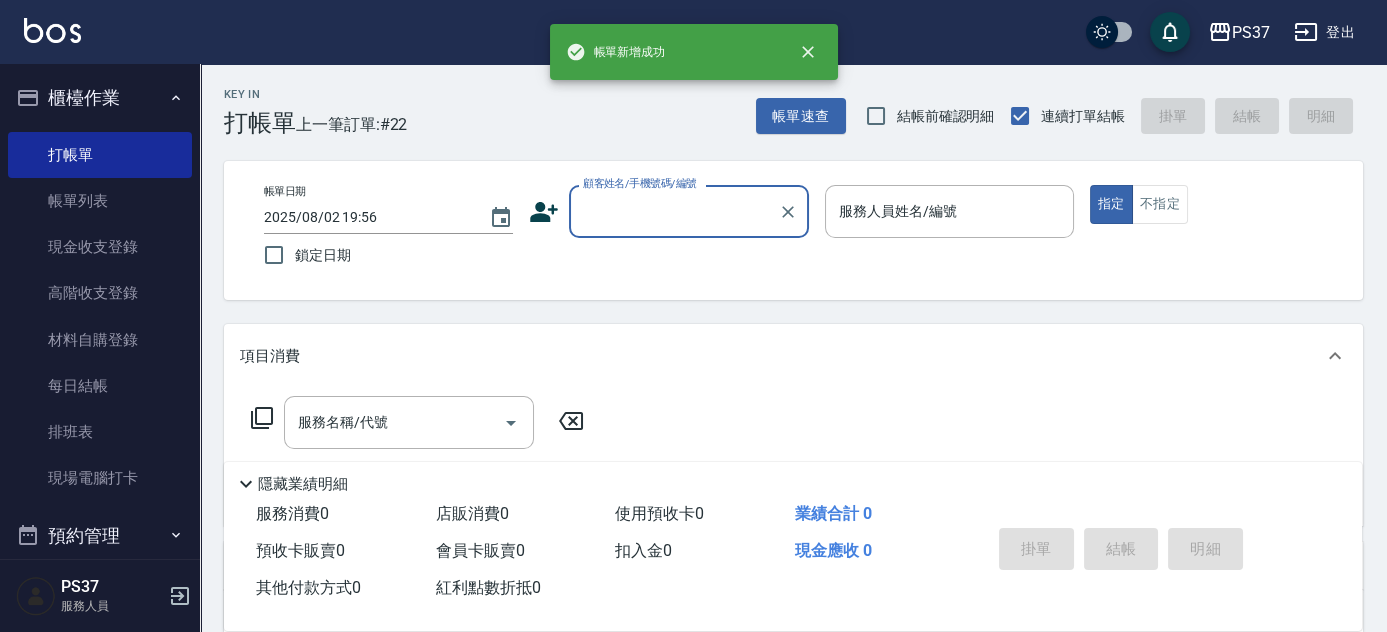 click on "顧客姓名/手機號碼/編號" at bounding box center (674, 211) 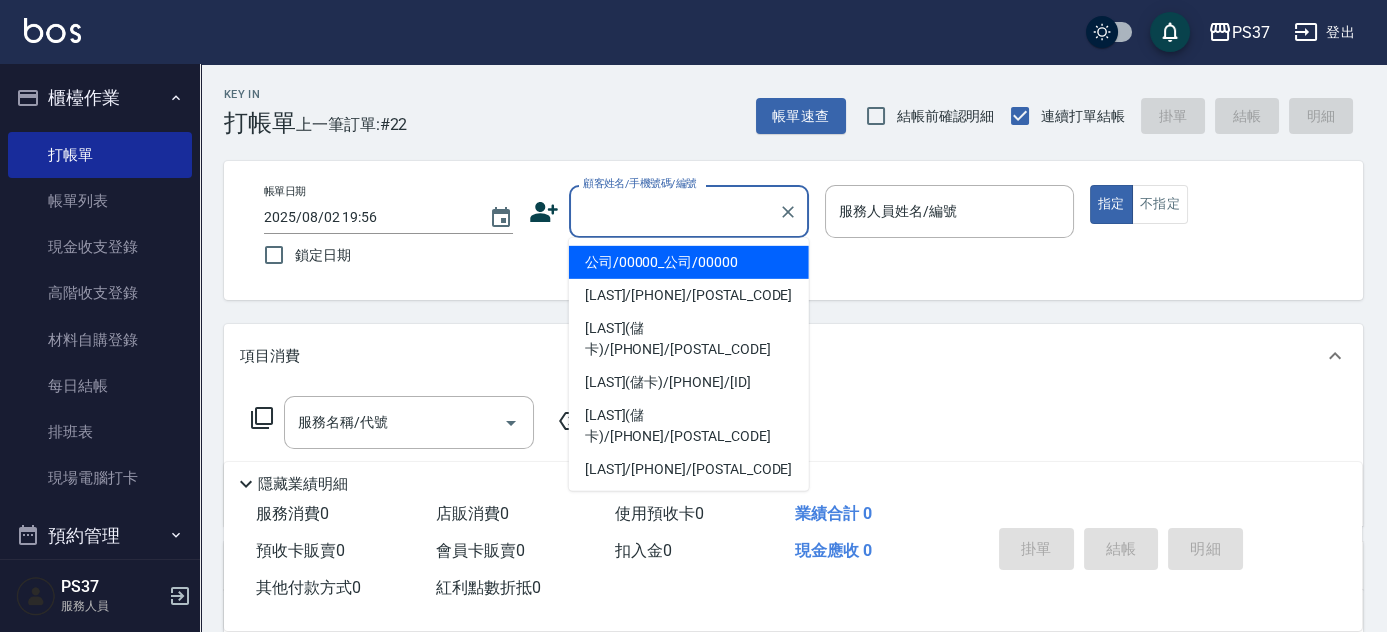 drag, startPoint x: 653, startPoint y: 260, endPoint x: 742, endPoint y: 257, distance: 89.050545 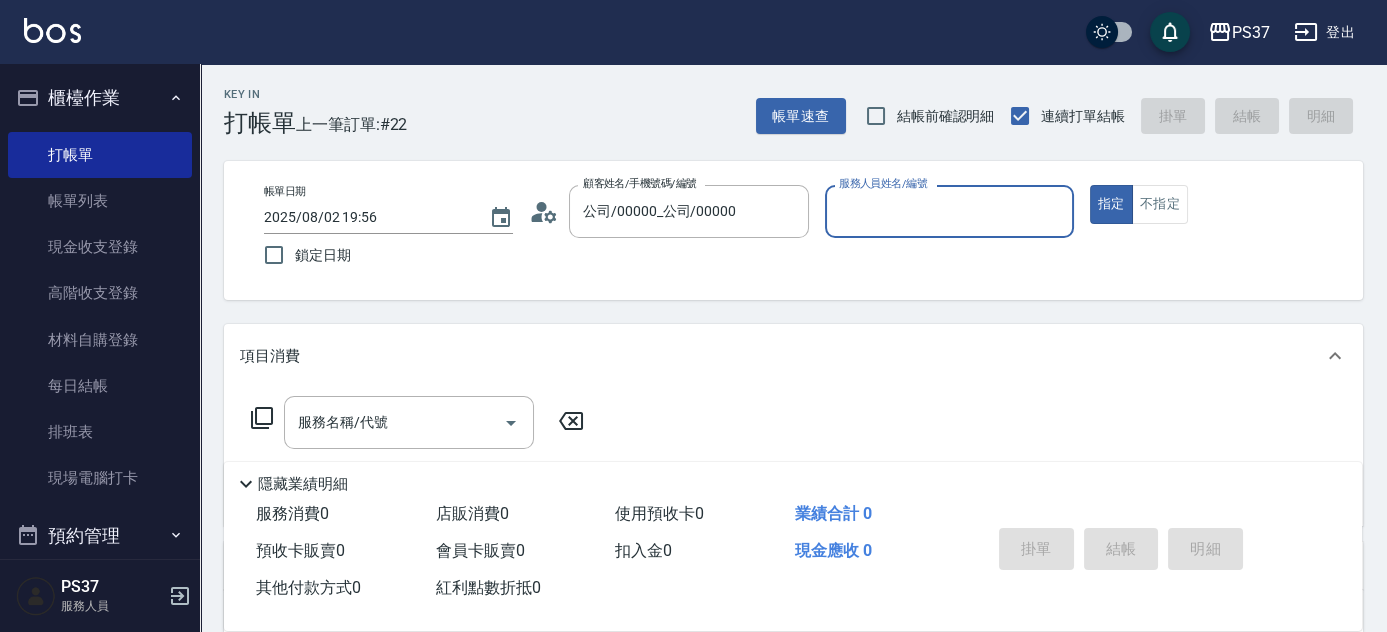 click on "服務人員姓名/編號" at bounding box center (949, 211) 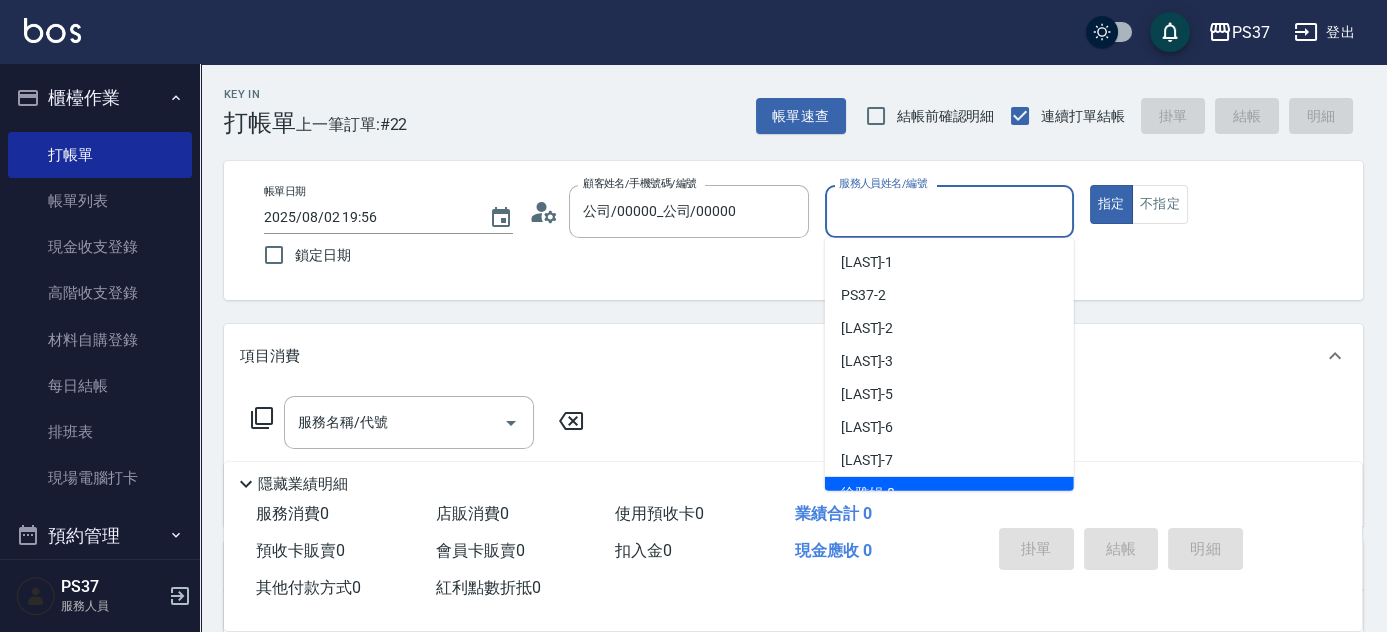 click on "[LAST] -[NUMBER]" at bounding box center (949, 493) 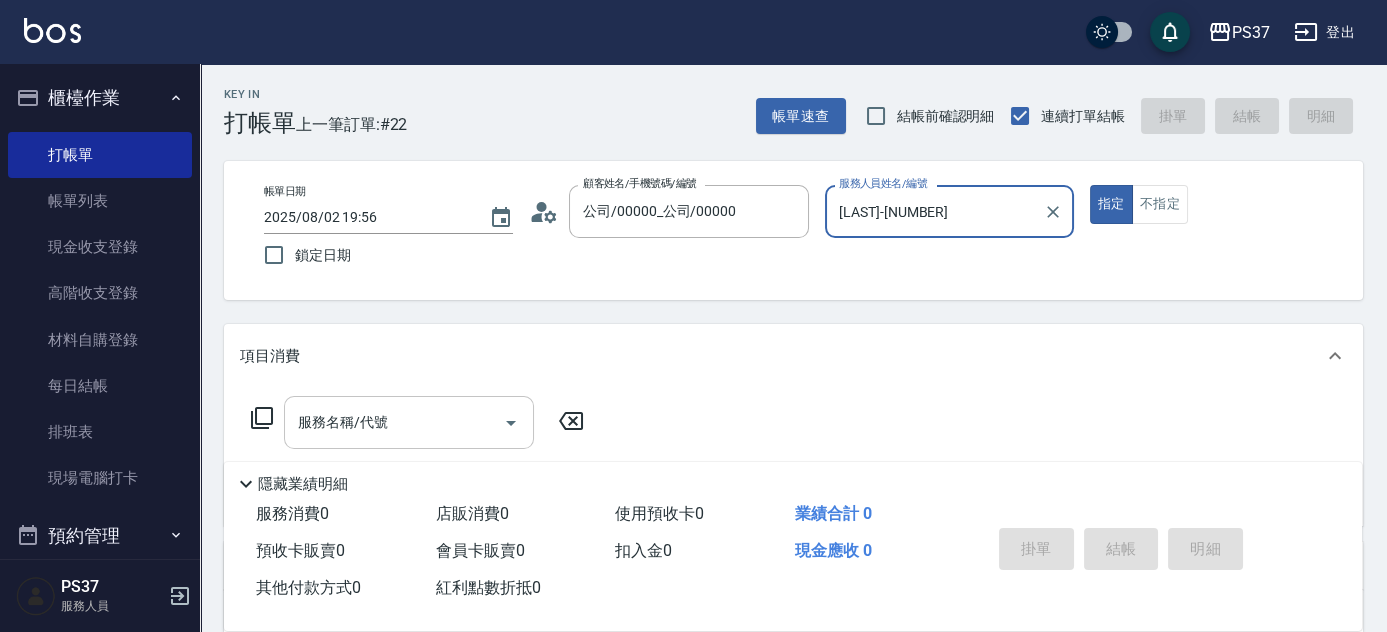 click on "服務名稱/代號" at bounding box center [394, 422] 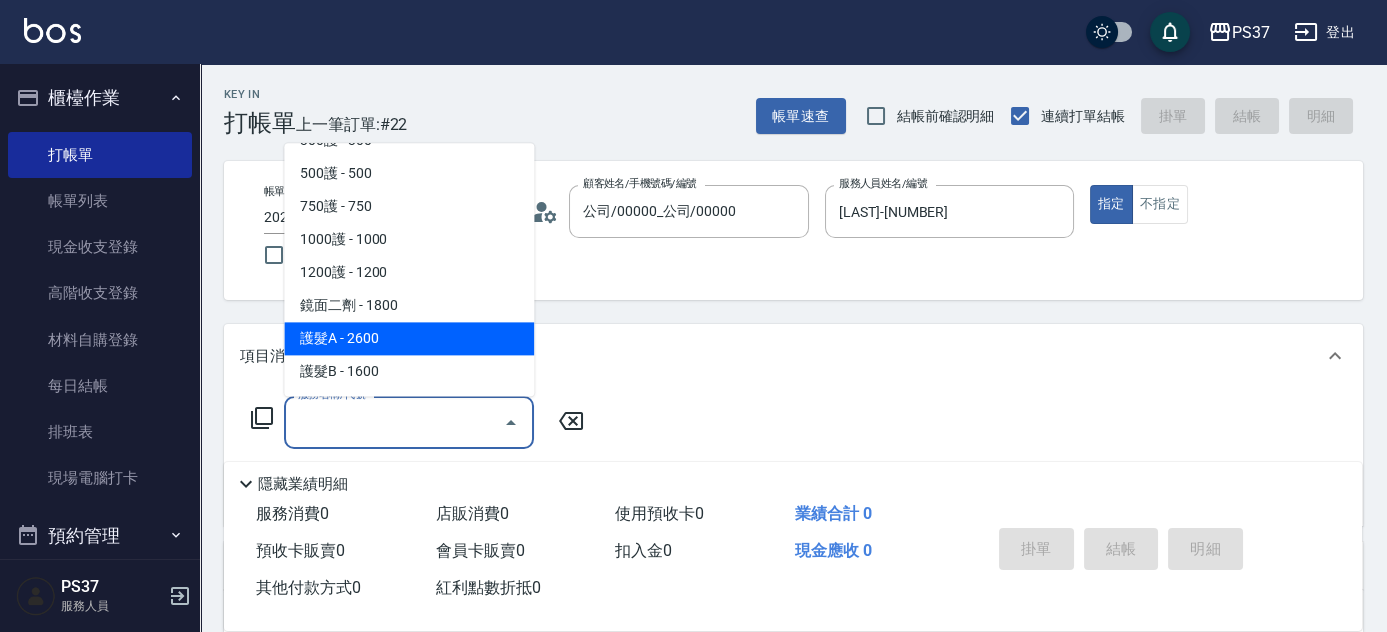 scroll, scrollTop: 909, scrollLeft: 0, axis: vertical 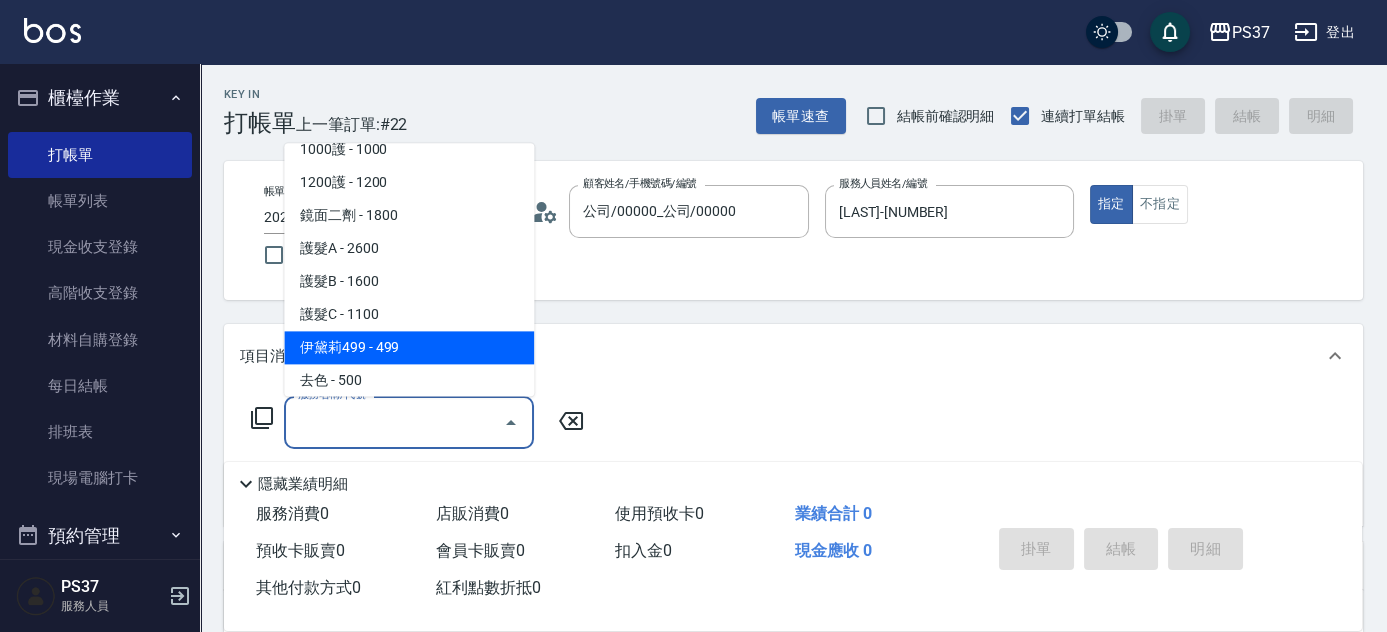 drag, startPoint x: 400, startPoint y: 348, endPoint x: 484, endPoint y: 380, distance: 89.88882 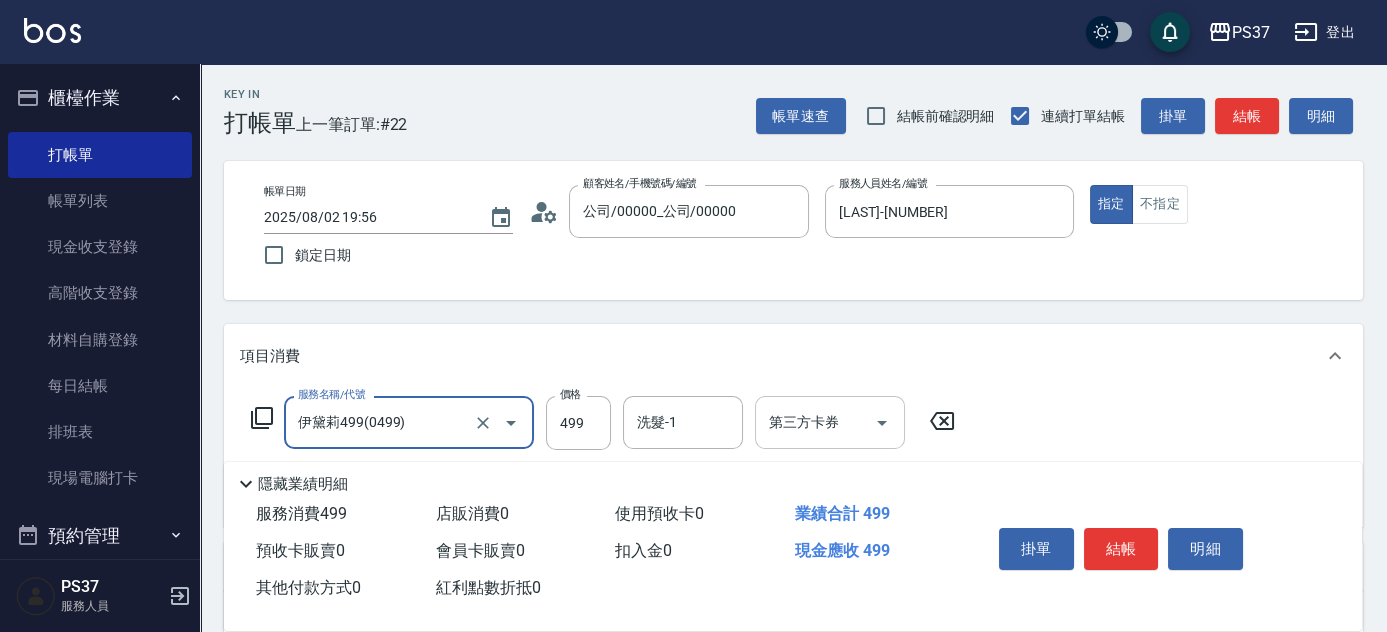 click on "洗髮-1" at bounding box center [683, 422] 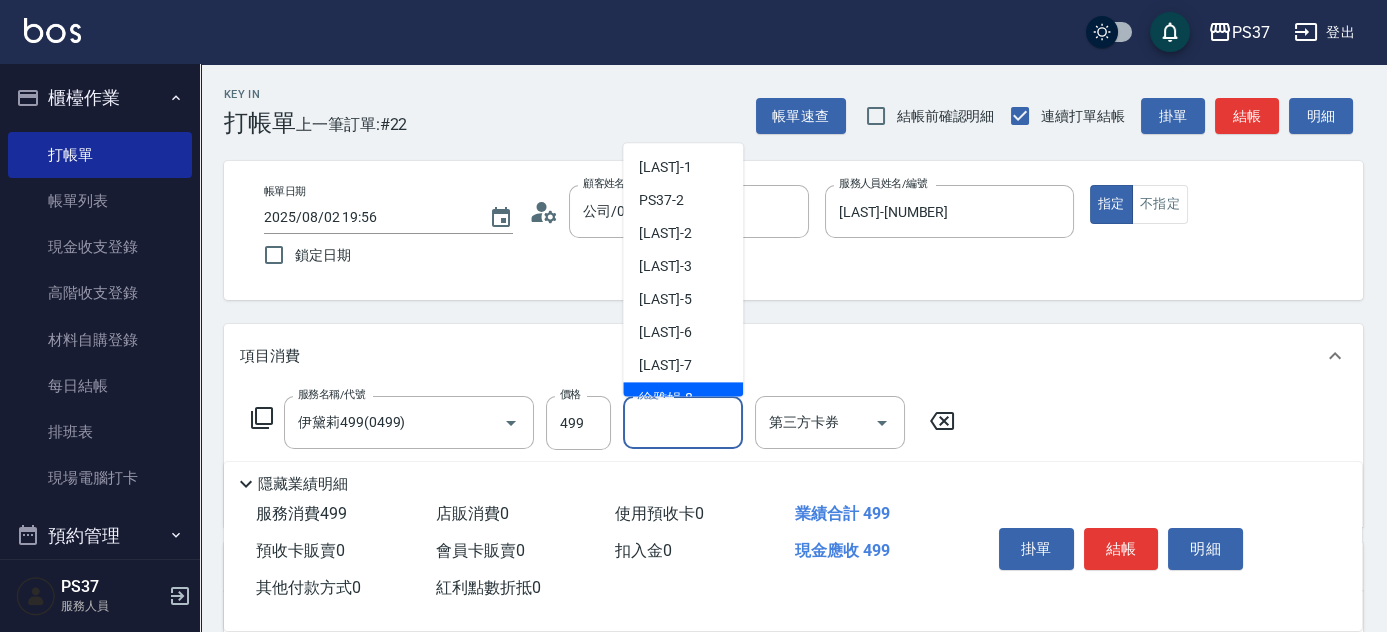 click on "[LAST] -[NUMBER]" at bounding box center [666, 399] 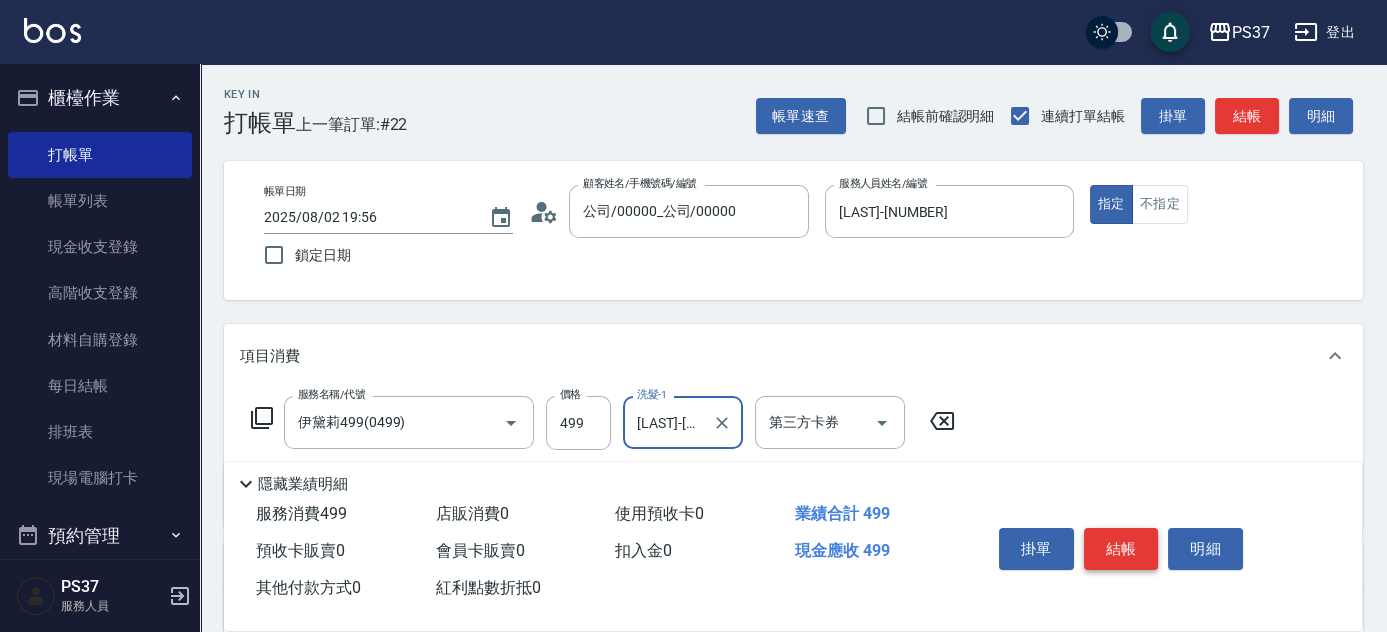 click on "結帳" at bounding box center [1121, 549] 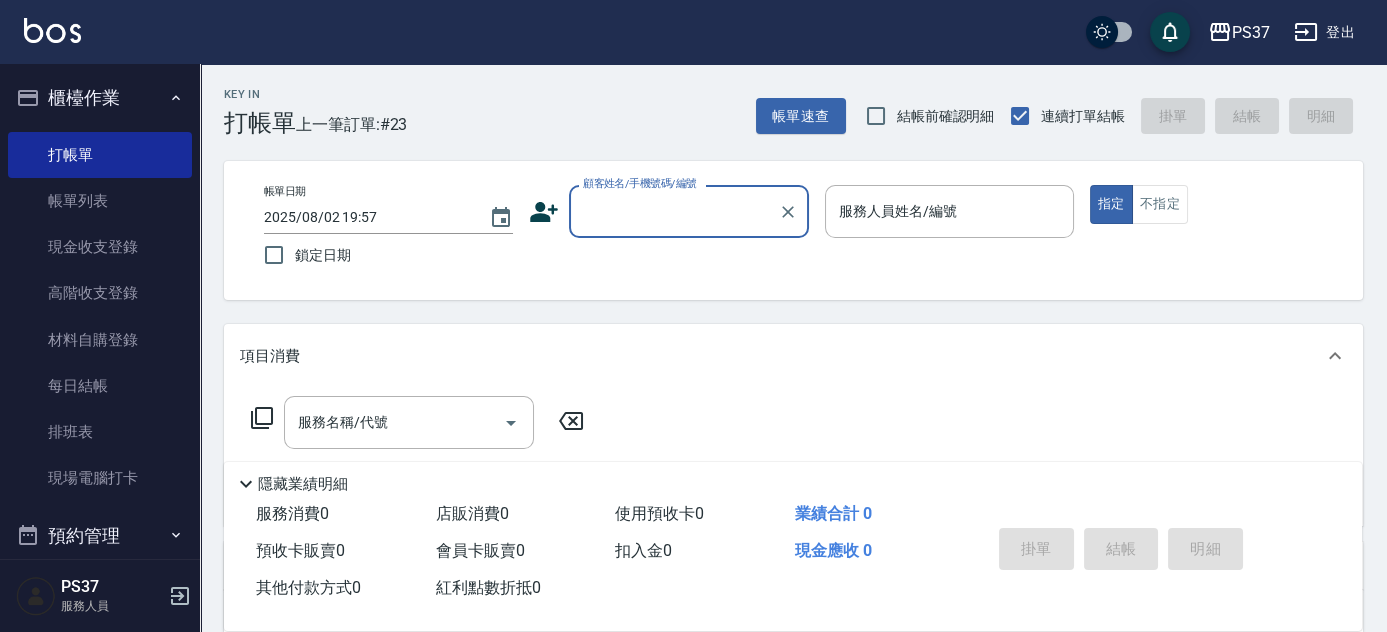 click on "顧客姓名/手機號碼/編號" at bounding box center [674, 211] 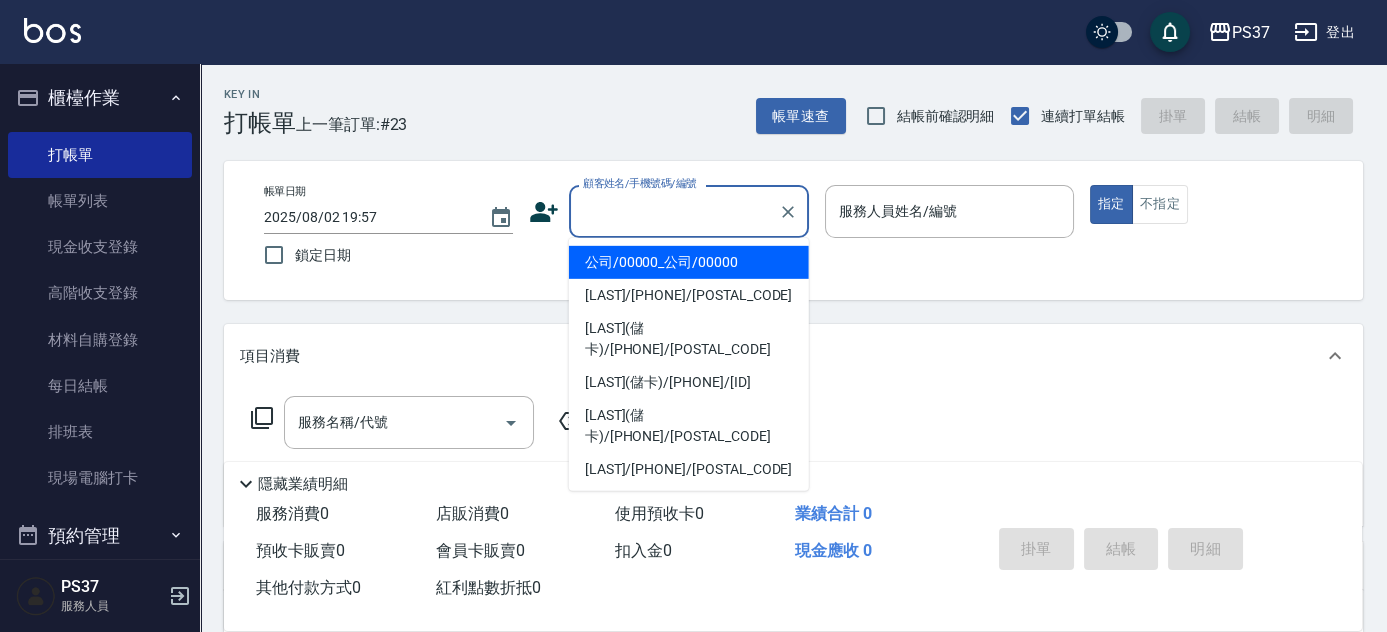 click on "公司/00000_公司/00000" at bounding box center [689, 262] 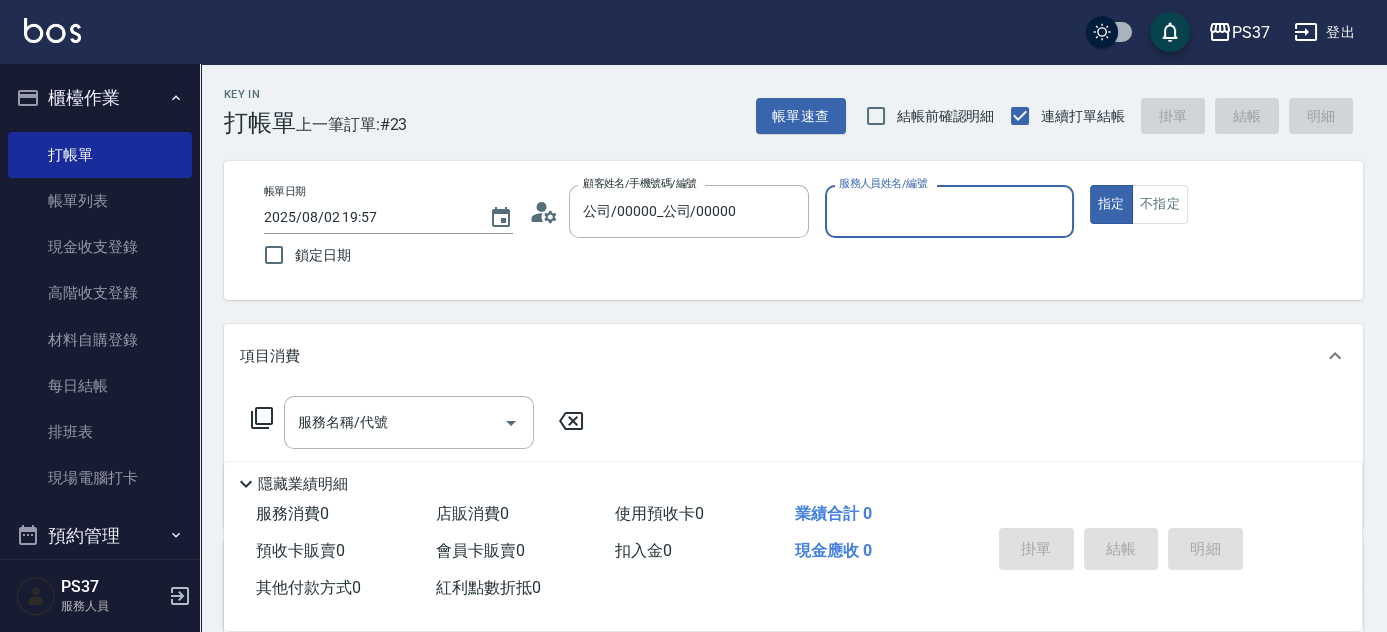 click on "服務人員姓名/編號" at bounding box center (949, 211) 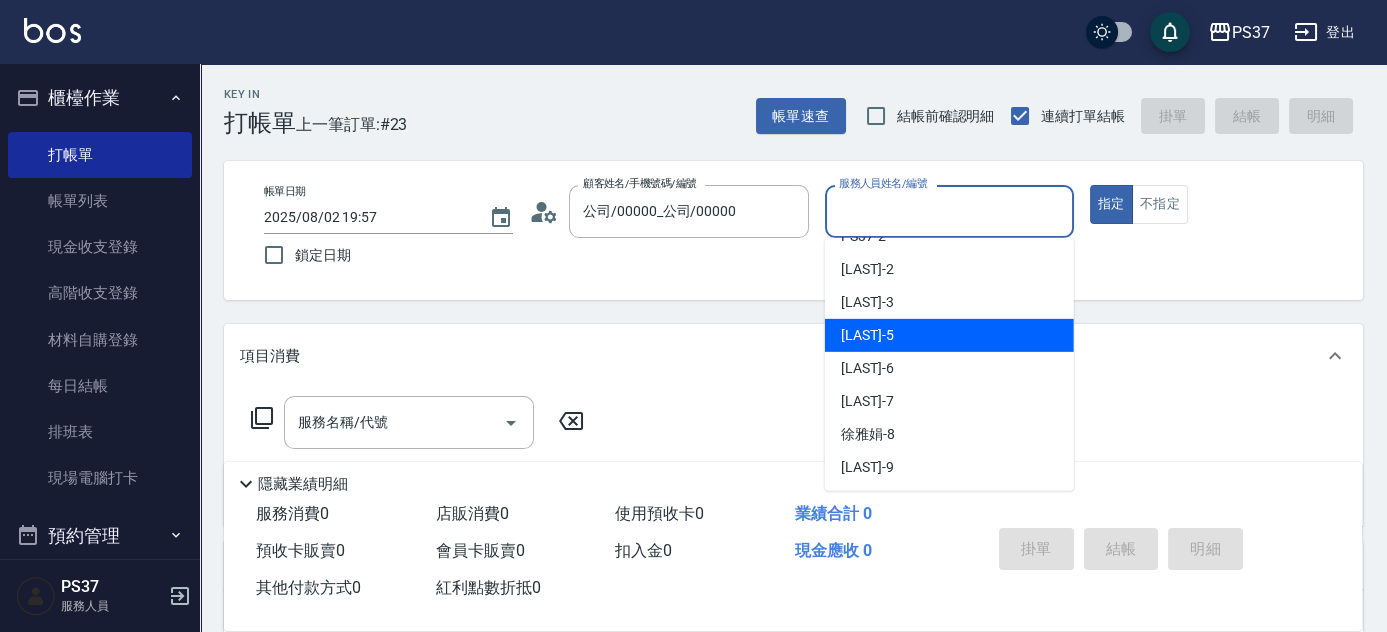 scroll, scrollTop: 90, scrollLeft: 0, axis: vertical 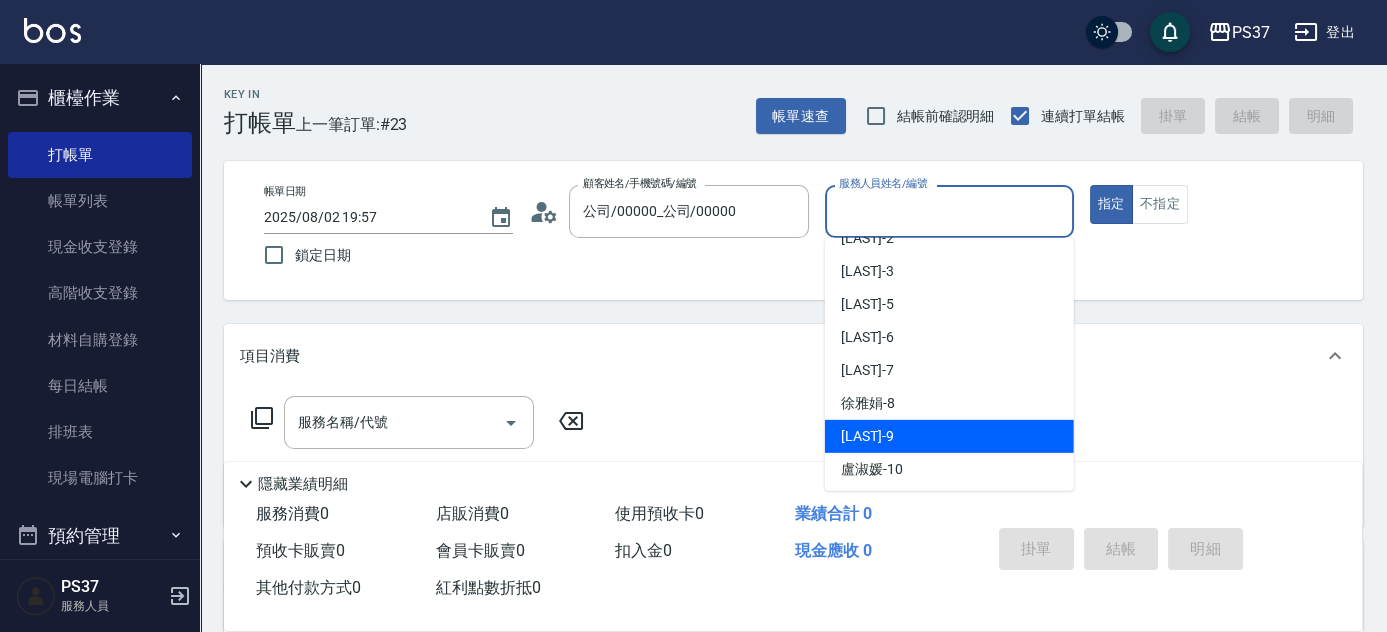 click on "[LAST] -9" at bounding box center [949, 436] 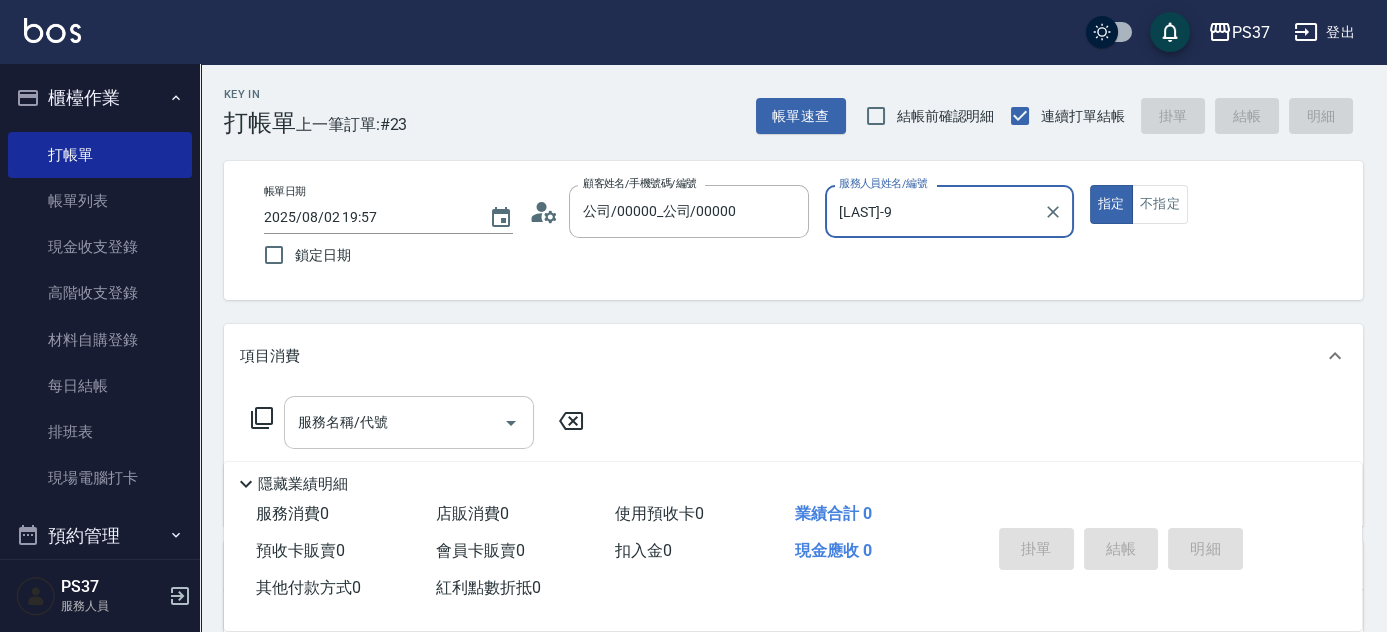 drag, startPoint x: 464, startPoint y: 420, endPoint x: 449, endPoint y: 396, distance: 28.301943 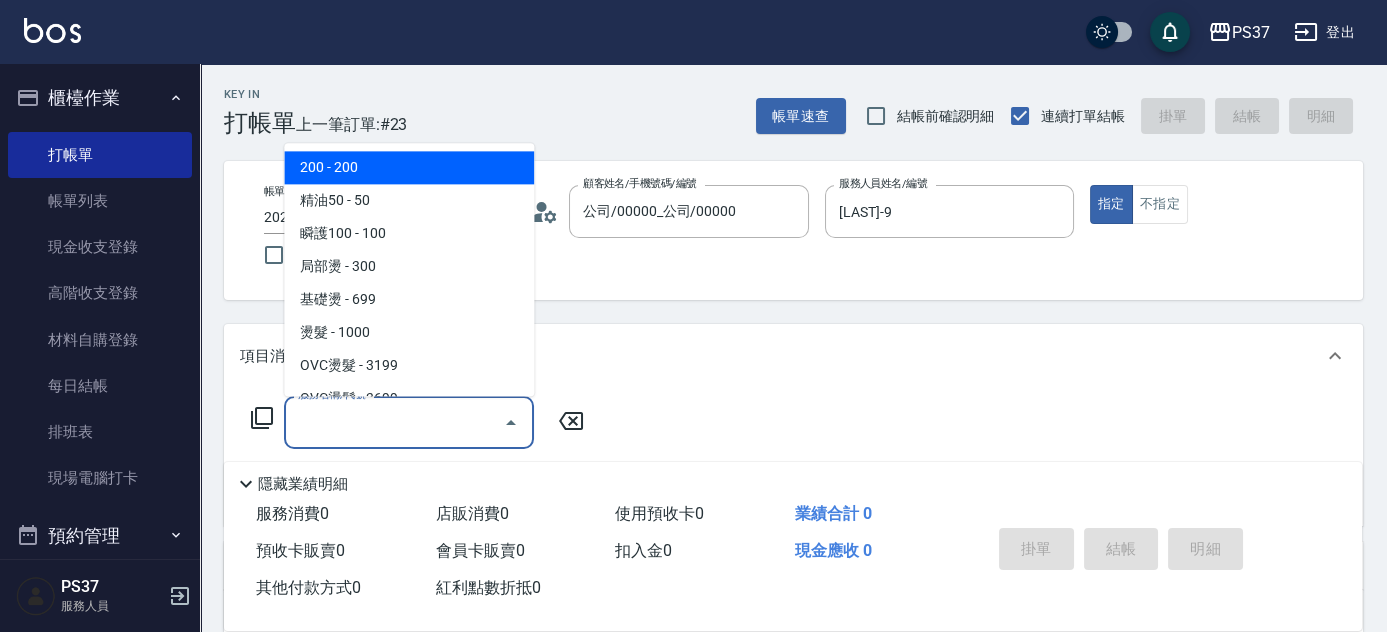 click on "200 - 200" at bounding box center (409, 168) 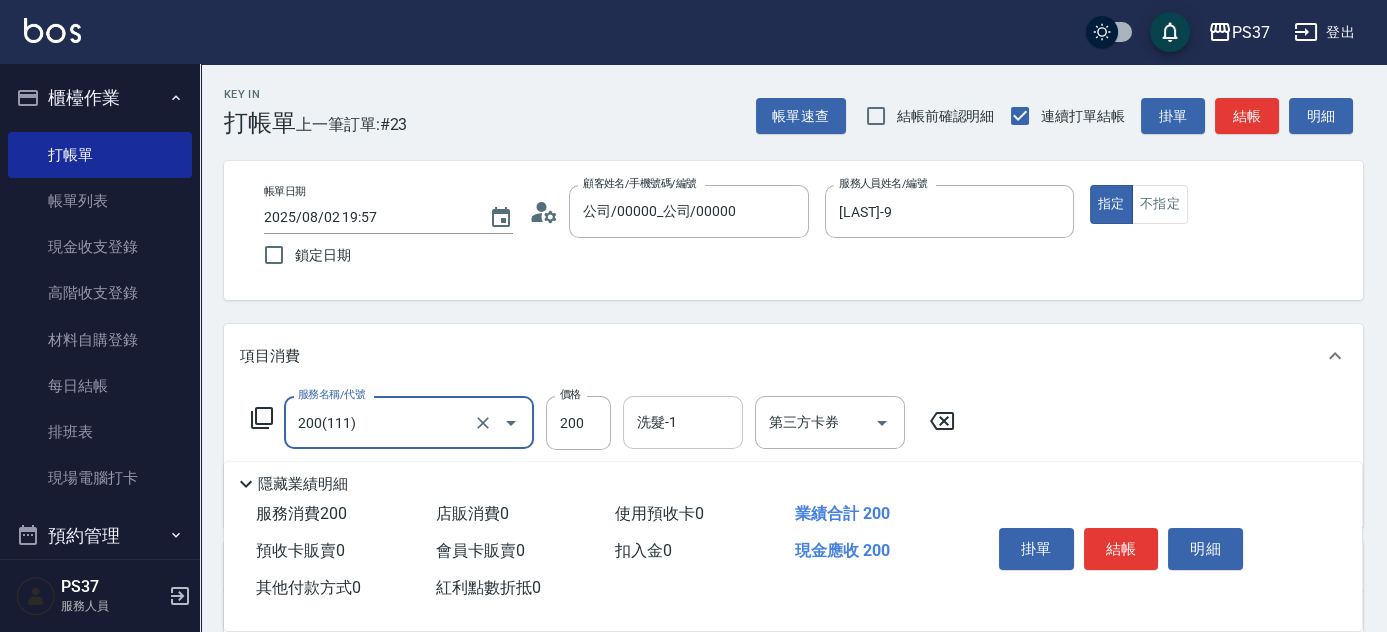 click on "洗髮-1" at bounding box center [683, 422] 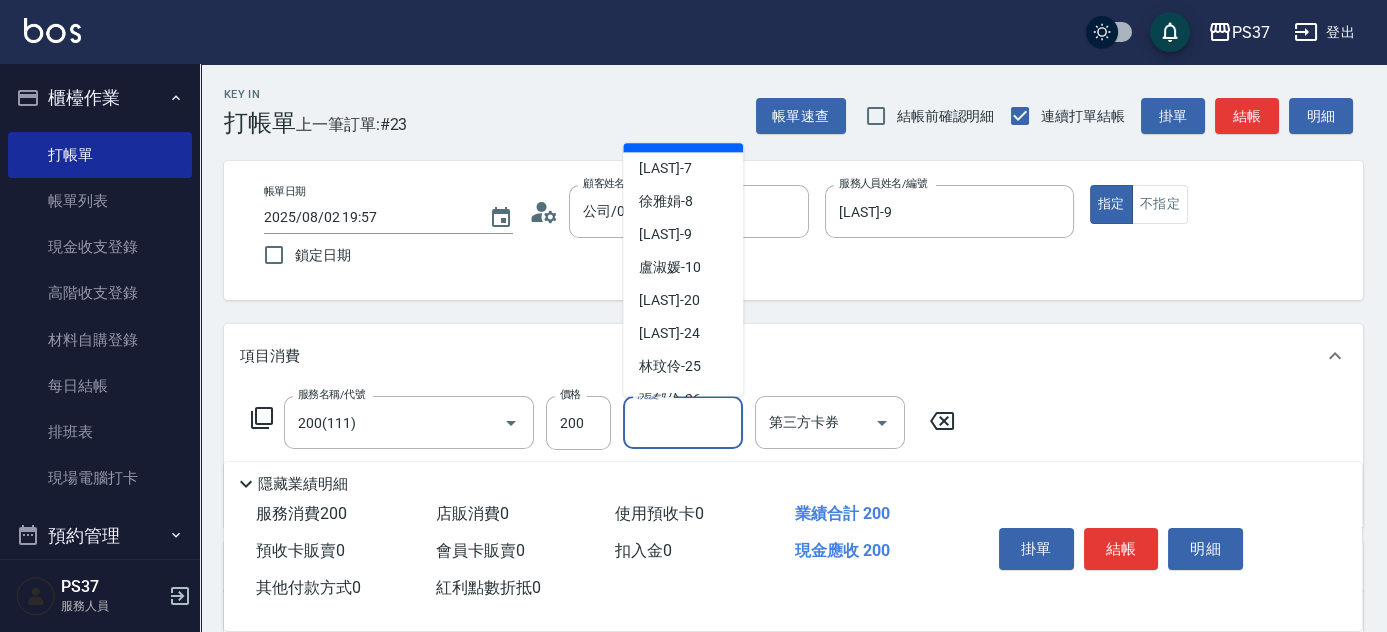 scroll, scrollTop: 323, scrollLeft: 0, axis: vertical 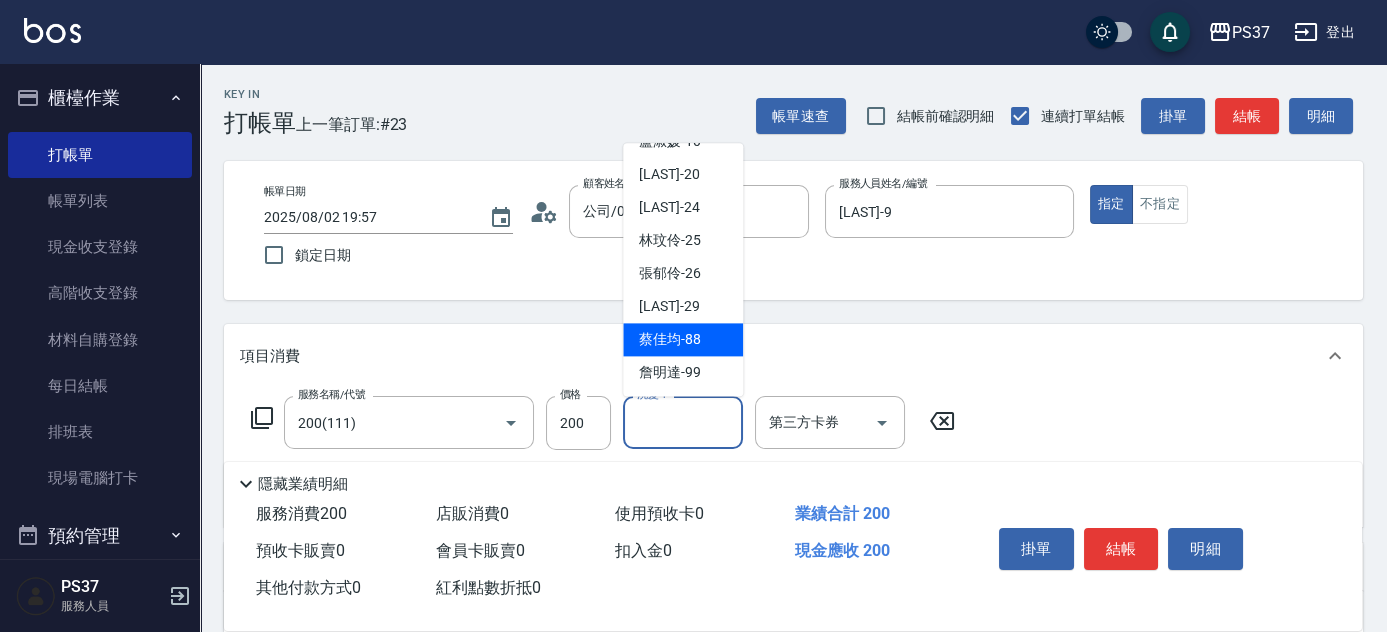 click on "[LAST] -29" at bounding box center (669, 307) 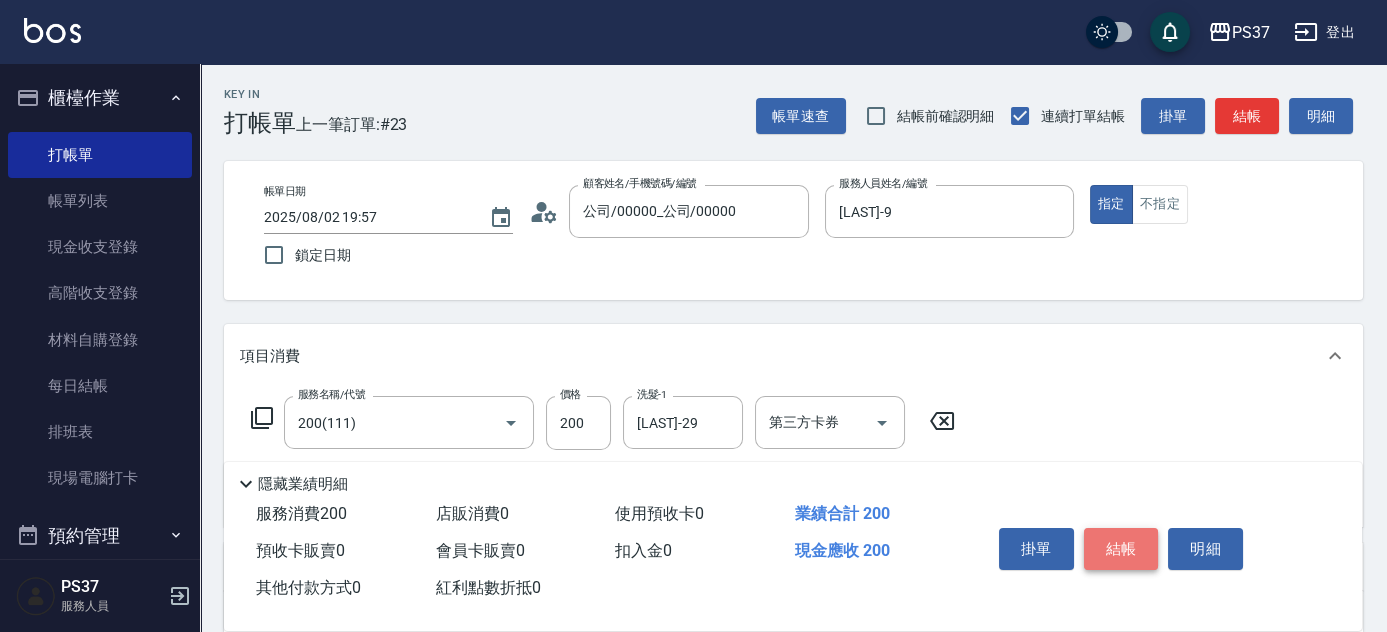 click on "結帳" at bounding box center [1121, 549] 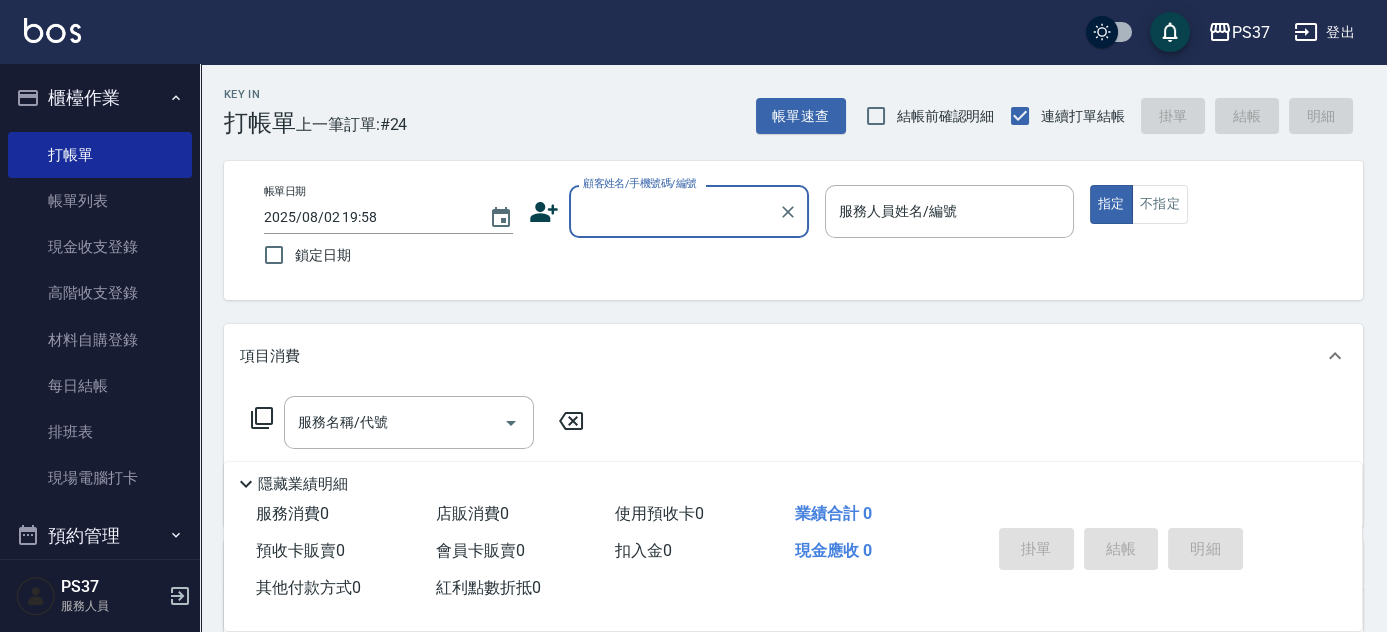 click on "顧客姓名/手機號碼/編號" at bounding box center [674, 211] 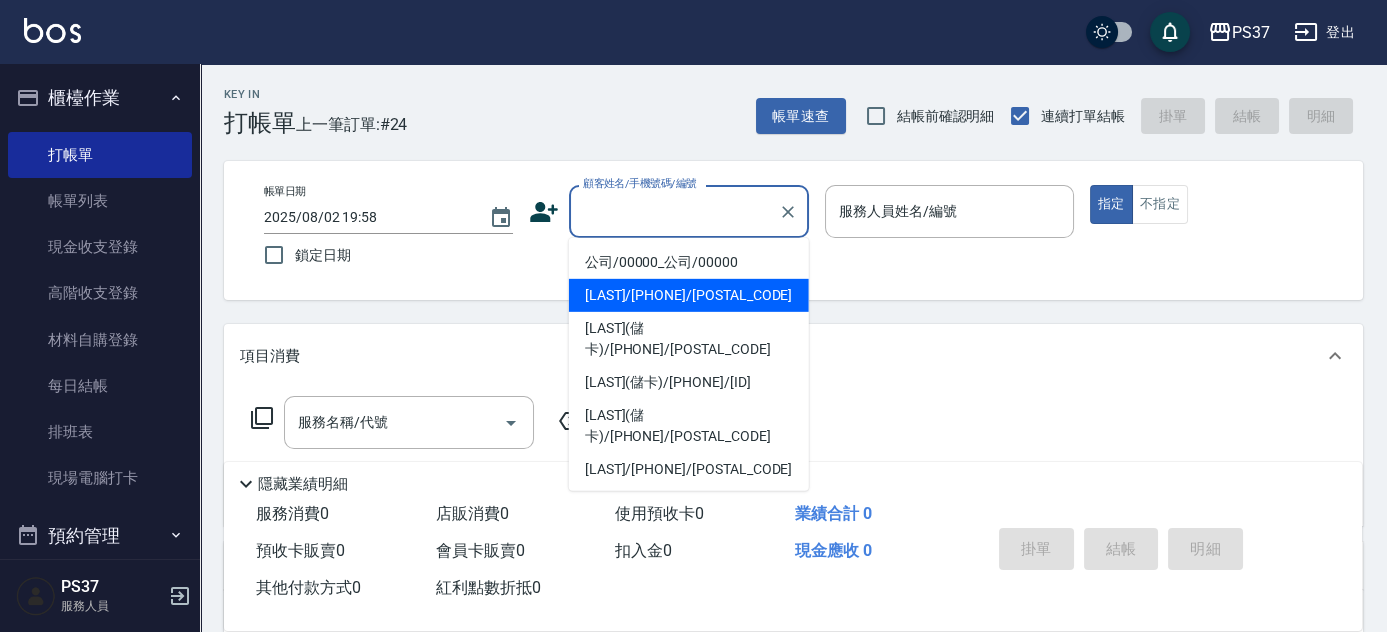 click on "公司/00000_公司/00000" at bounding box center [689, 262] 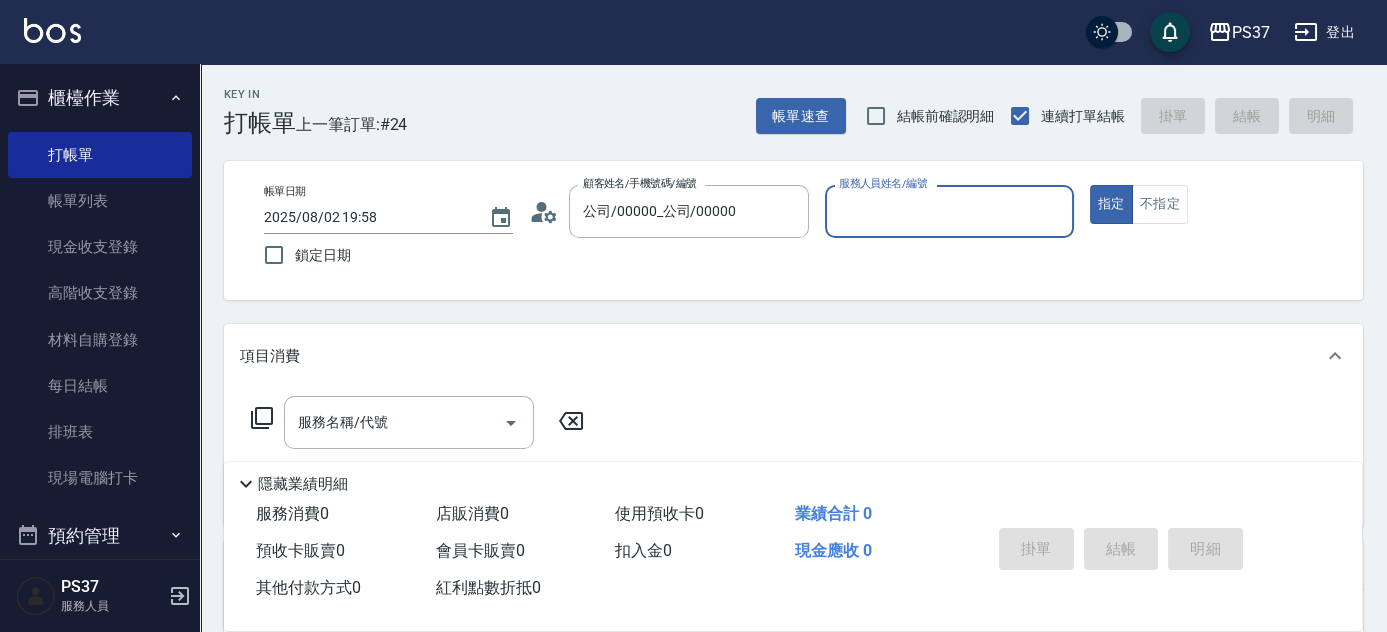 click on "服務人員姓名/編號" at bounding box center (949, 211) 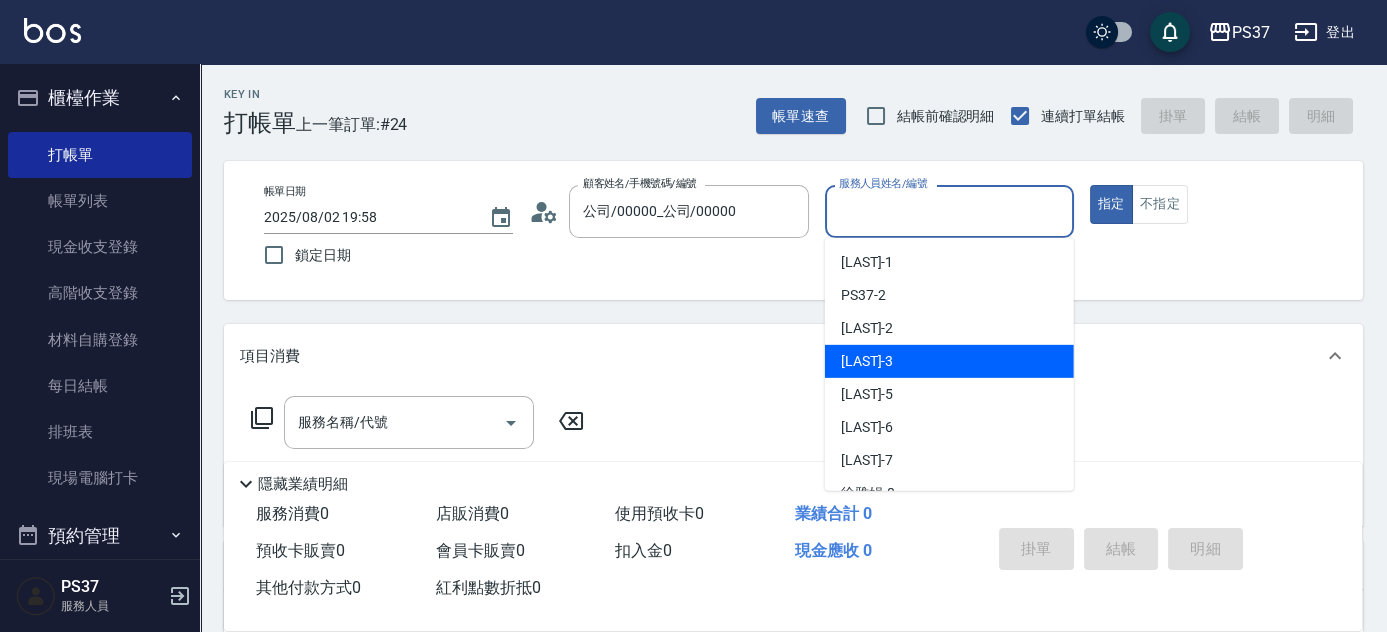 scroll, scrollTop: 90, scrollLeft: 0, axis: vertical 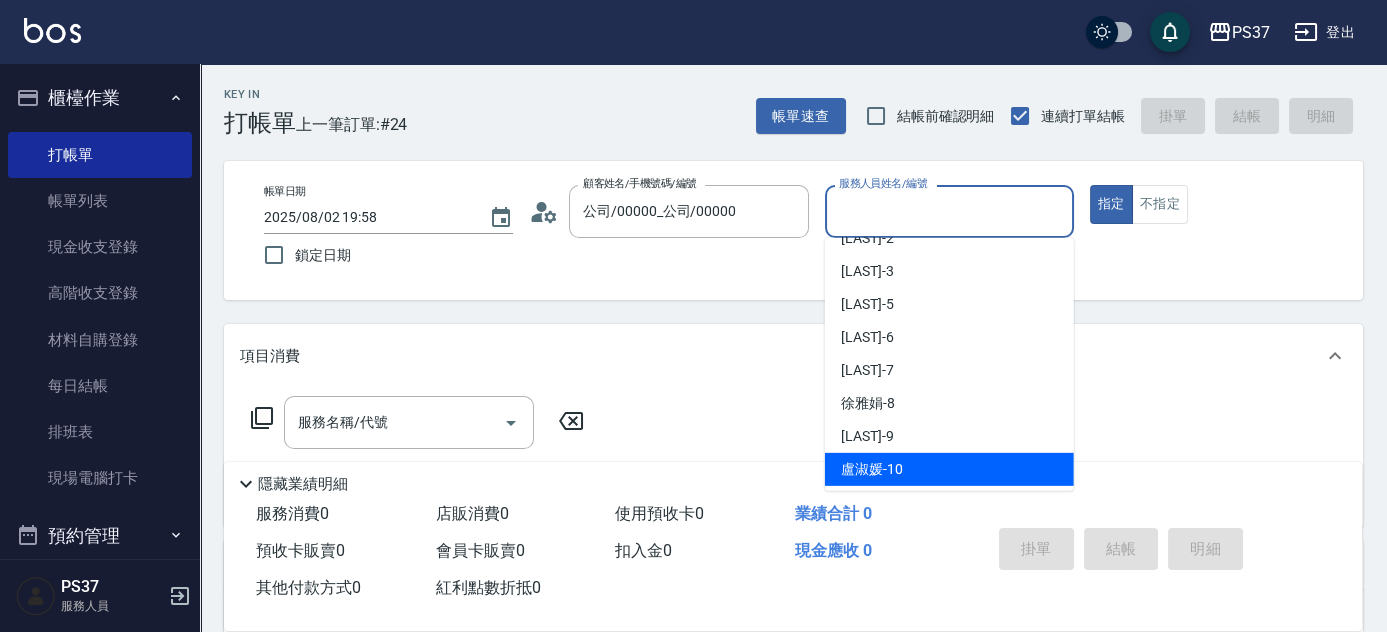 click on "[LAST] -9" at bounding box center (949, 436) 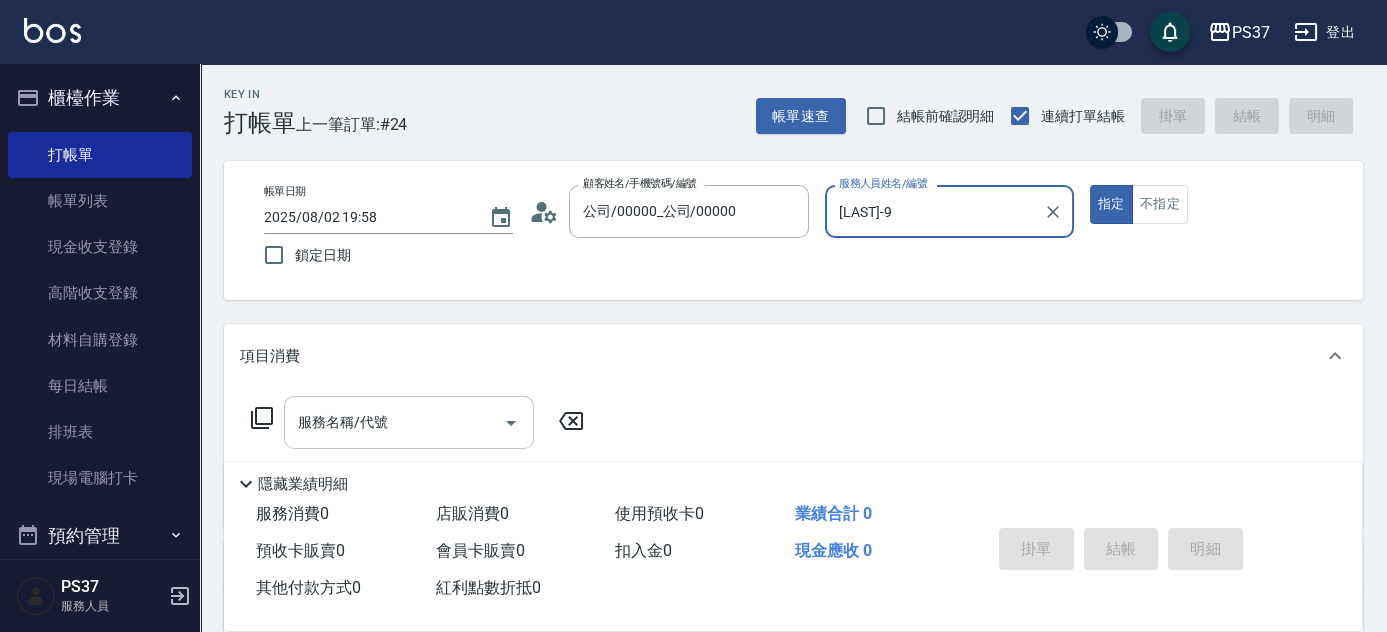 click on "服務名稱/代號" at bounding box center (394, 422) 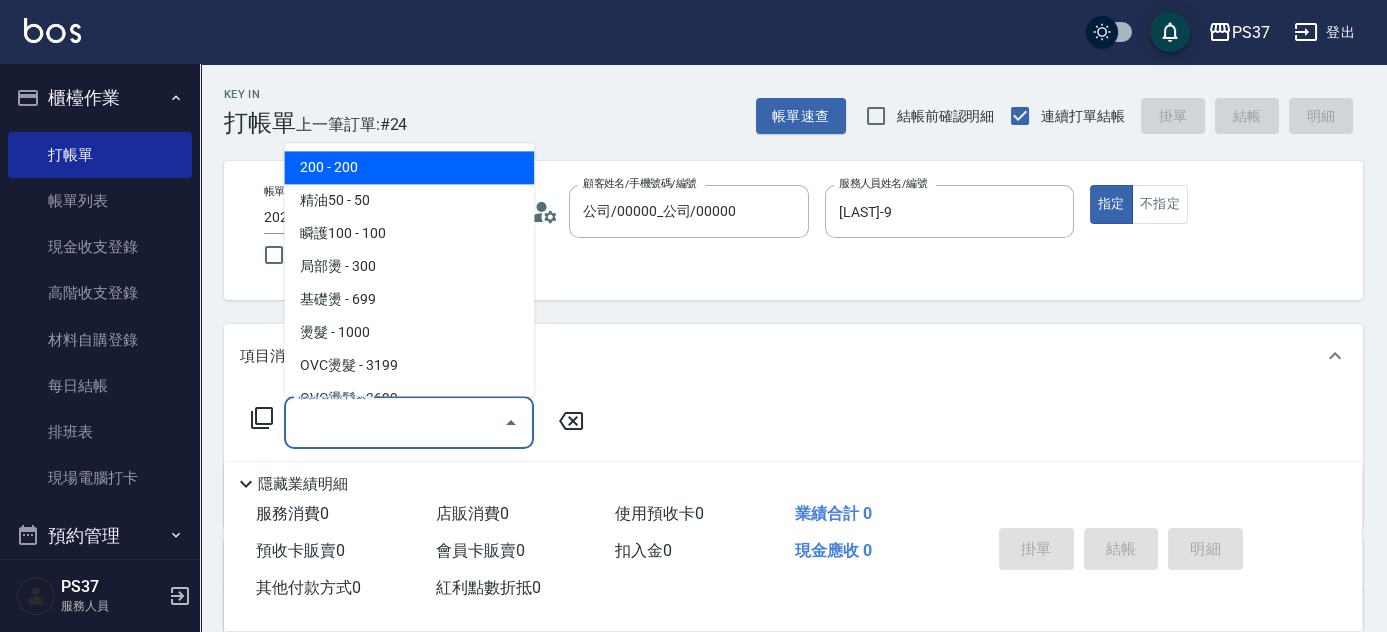 click on "200 - 200" at bounding box center [409, 168] 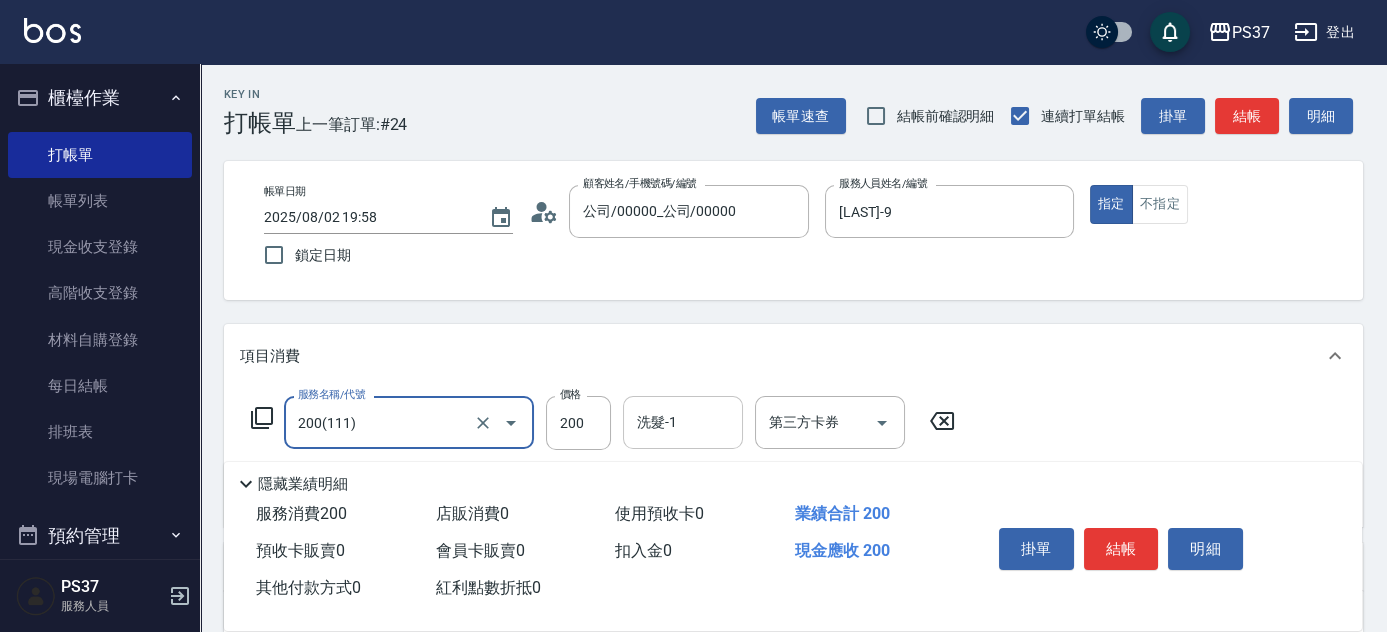 click on "洗髮-1" at bounding box center [683, 422] 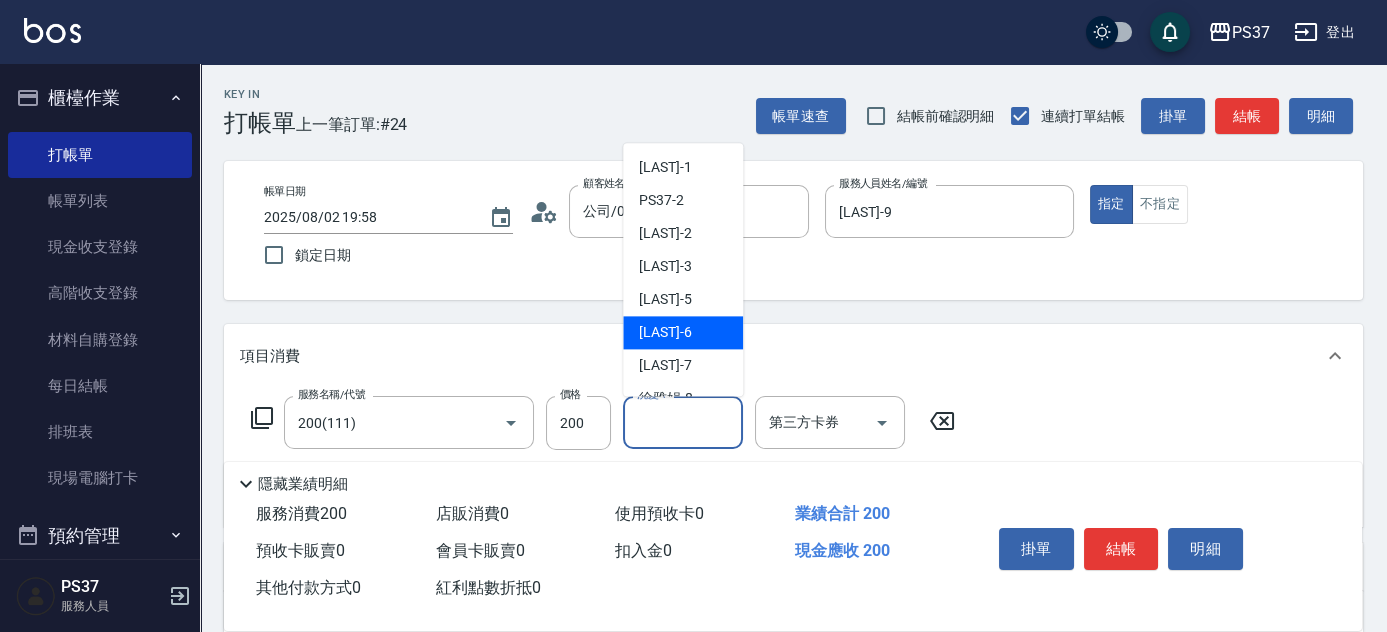 scroll, scrollTop: 323, scrollLeft: 0, axis: vertical 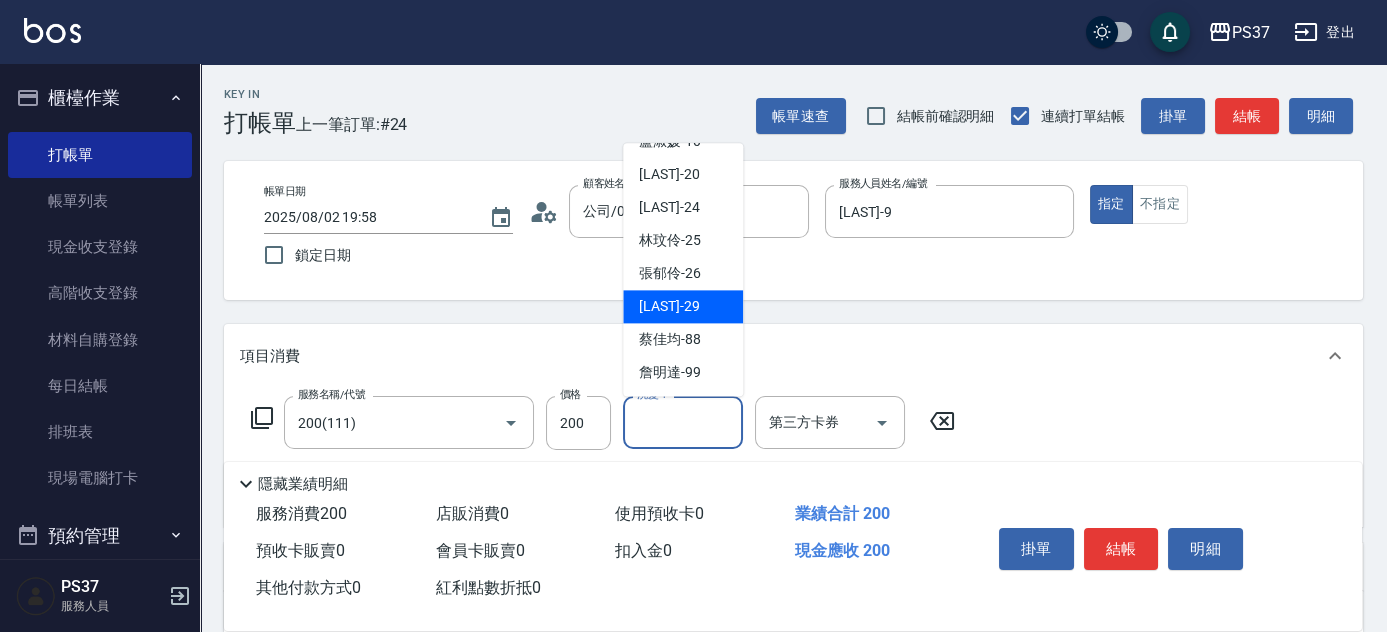 click on "[LAST] -29" at bounding box center [669, 307] 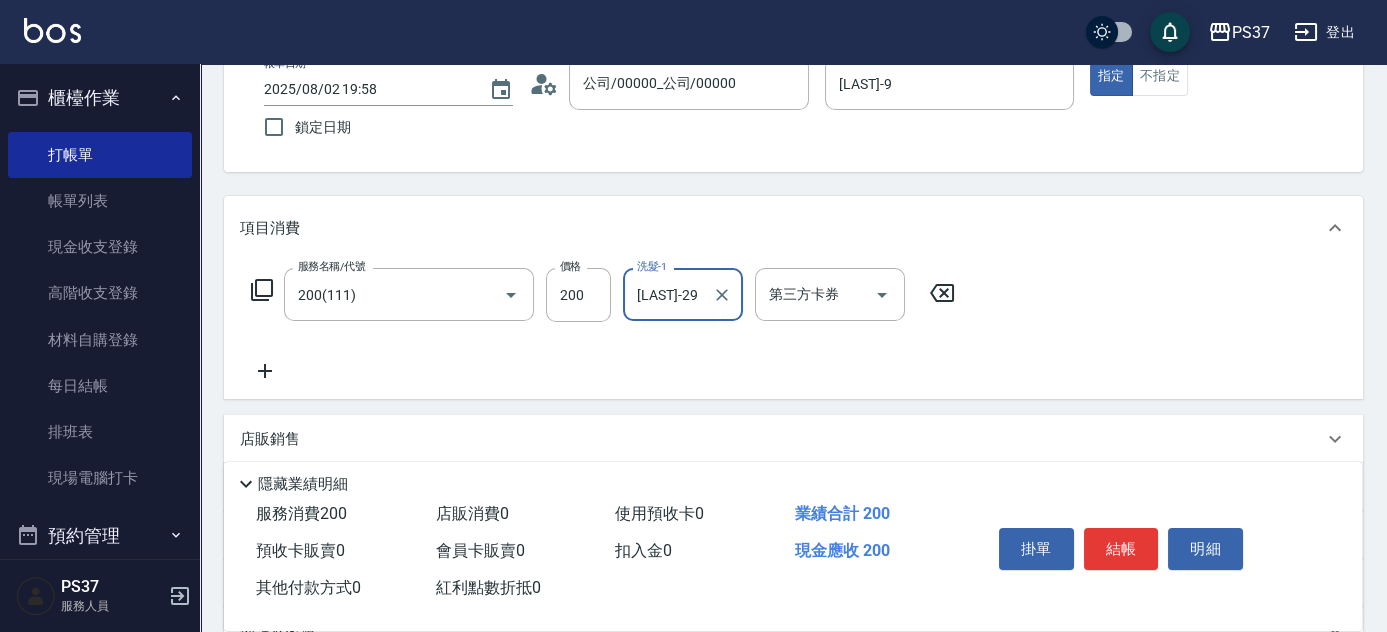 scroll, scrollTop: 181, scrollLeft: 0, axis: vertical 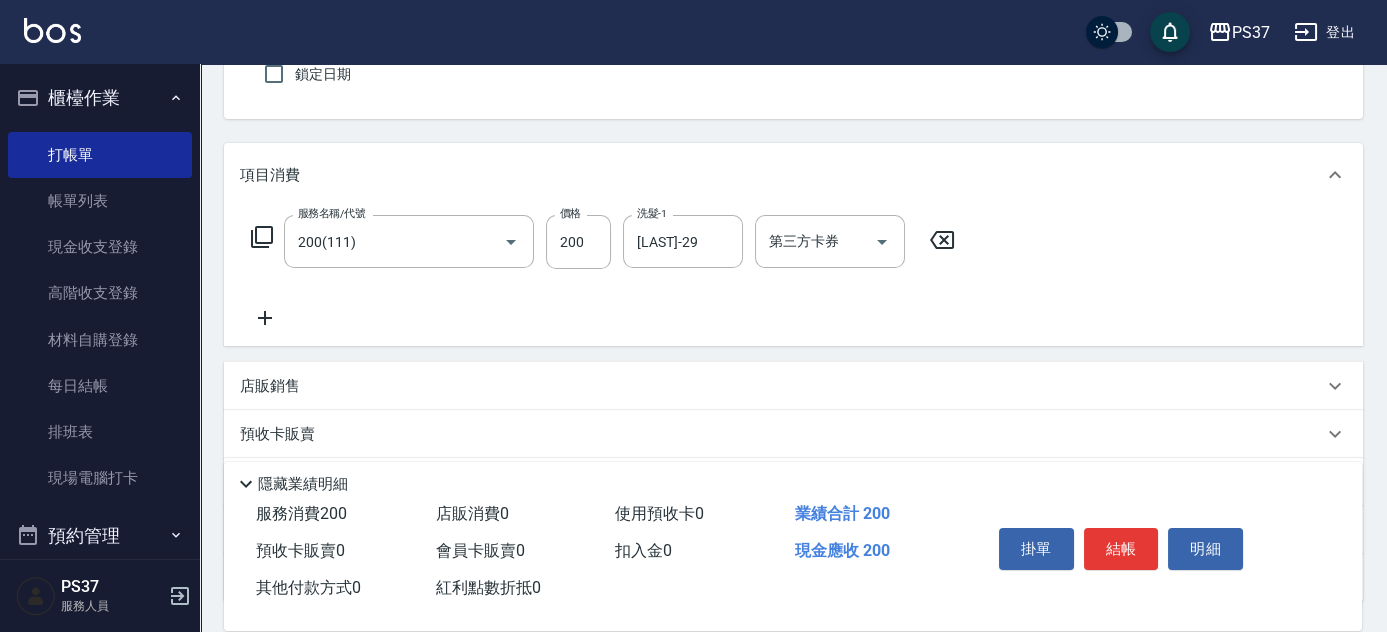 click 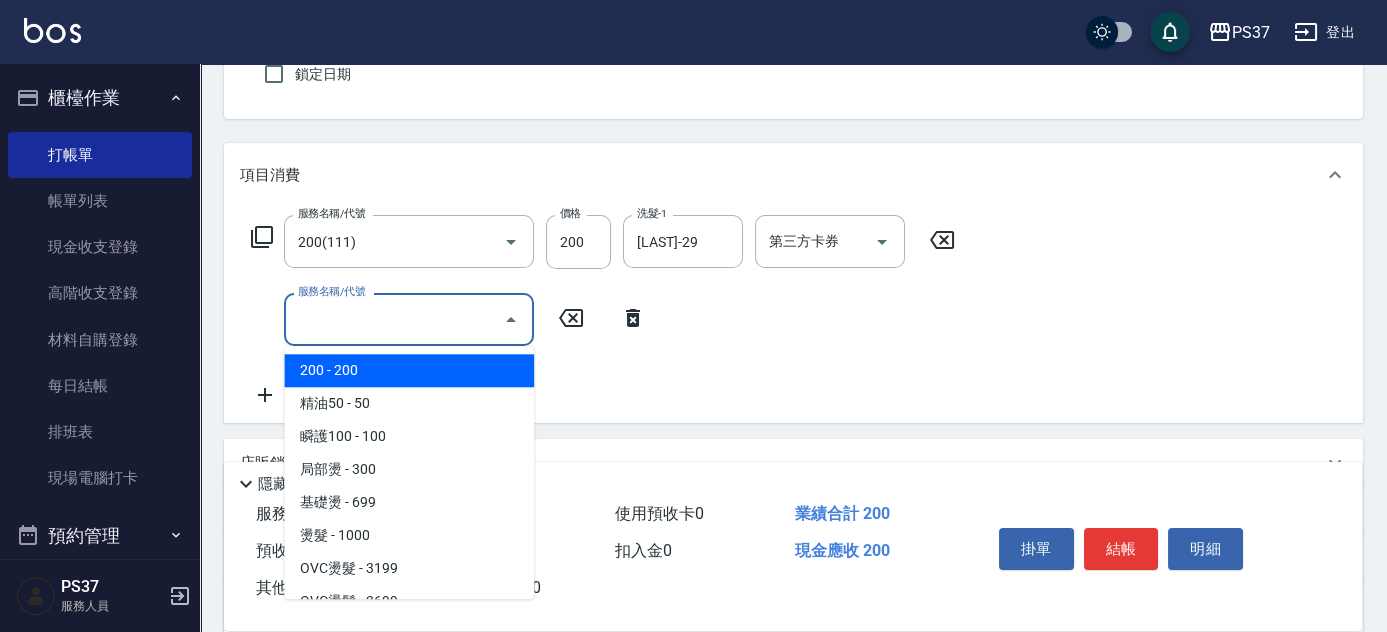 click on "服務名稱/代號" at bounding box center (394, 319) 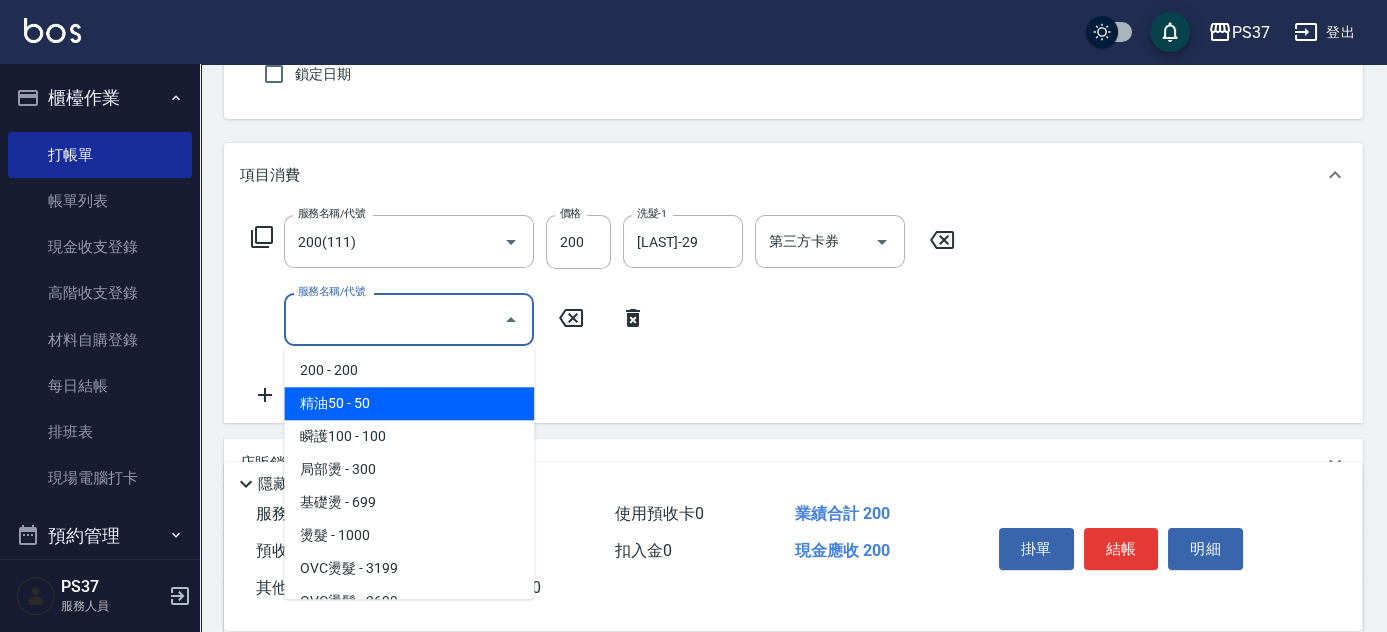 drag, startPoint x: 418, startPoint y: 391, endPoint x: 578, endPoint y: 363, distance: 162.43152 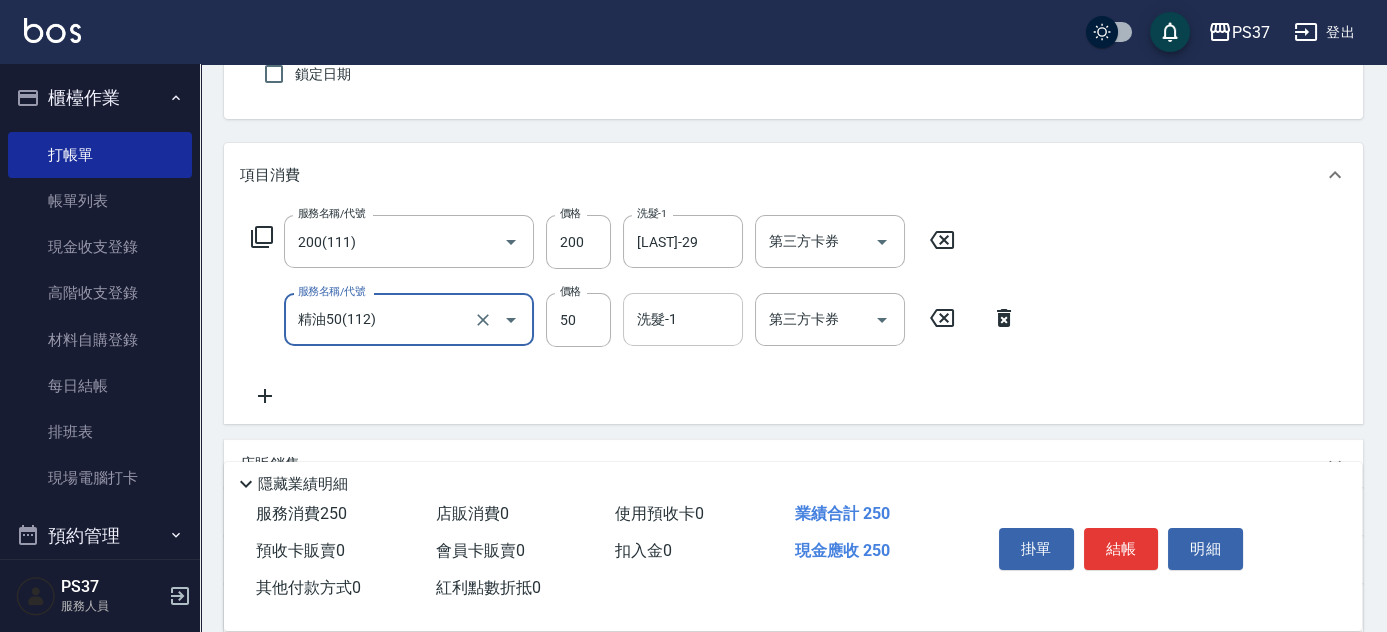 click on "洗髮-1" at bounding box center (683, 319) 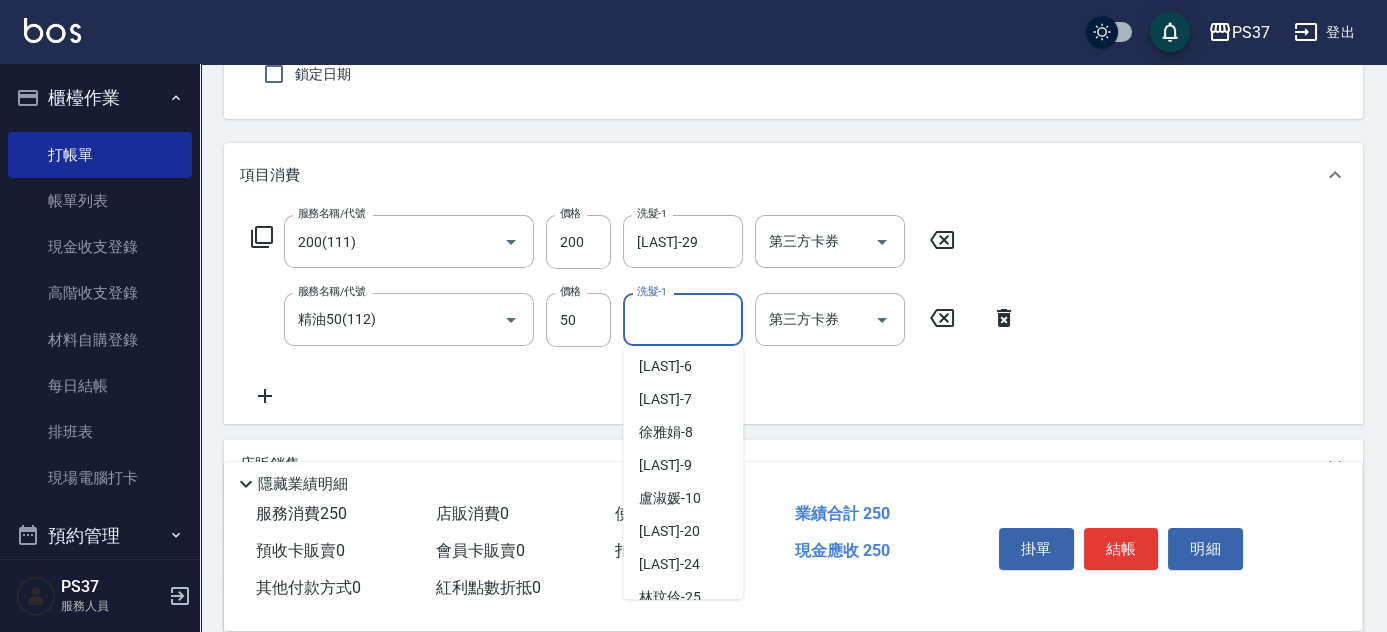 scroll, scrollTop: 272, scrollLeft: 0, axis: vertical 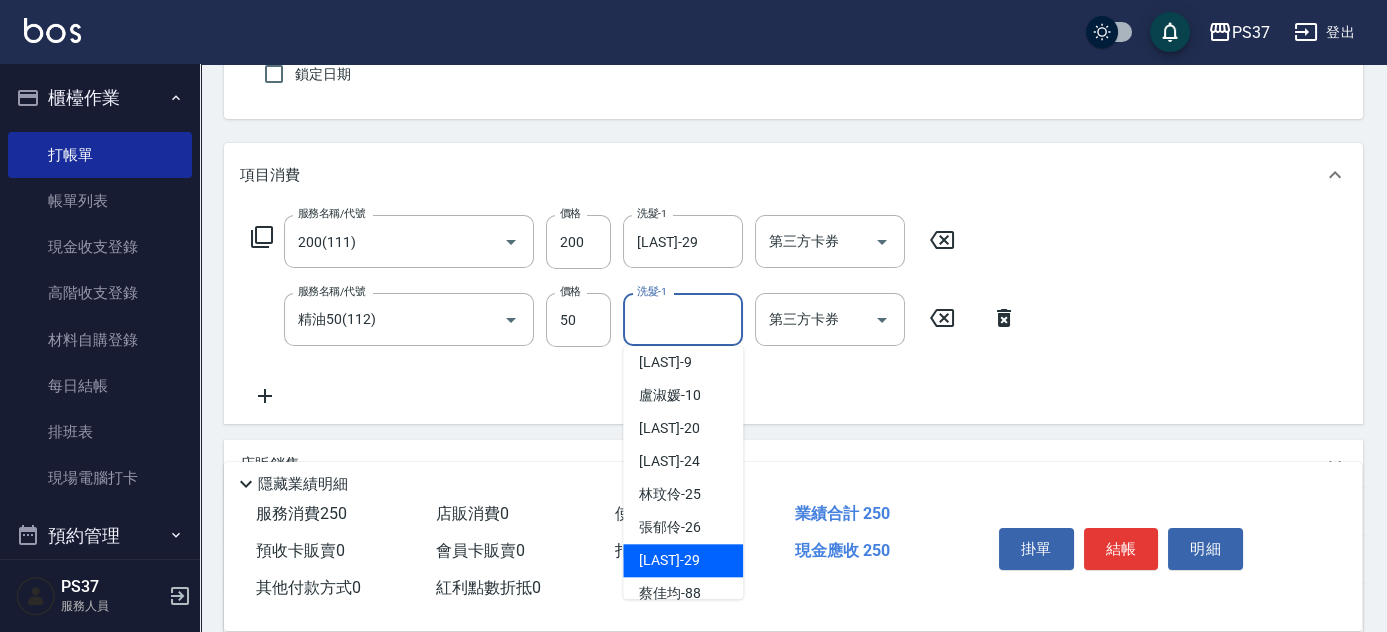 click on "[LAST] -29" at bounding box center (683, 560) 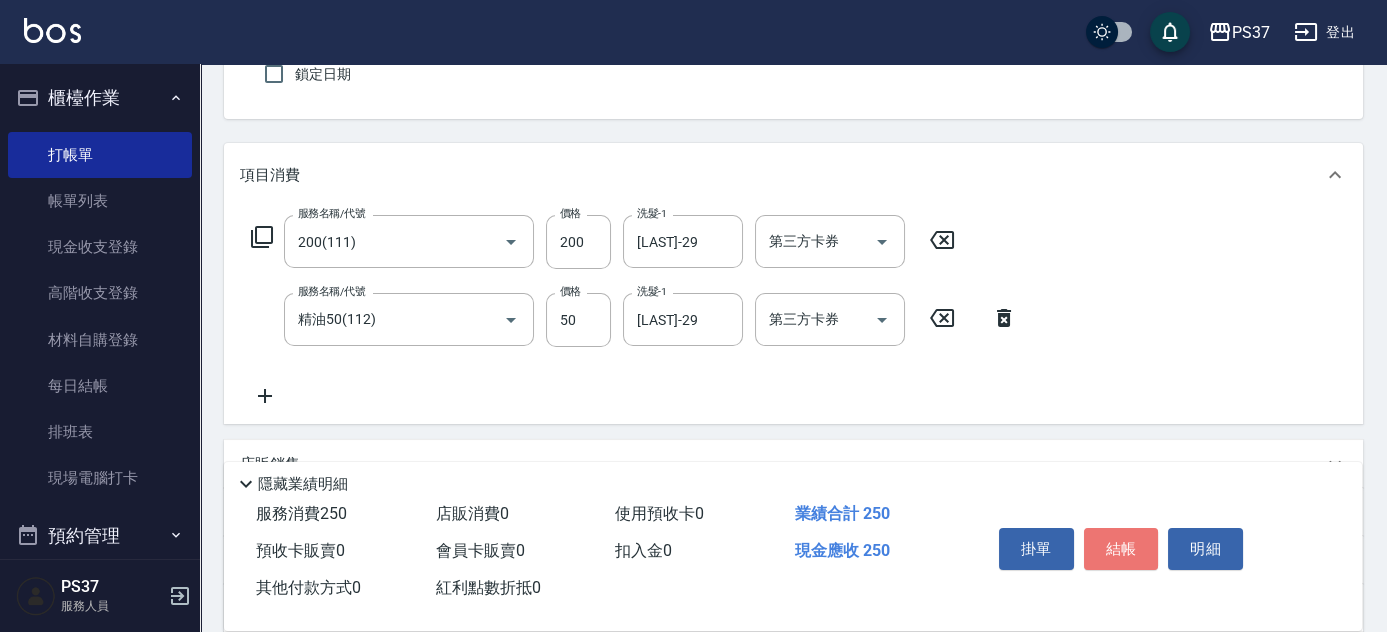 click on "結帳" at bounding box center (1121, 549) 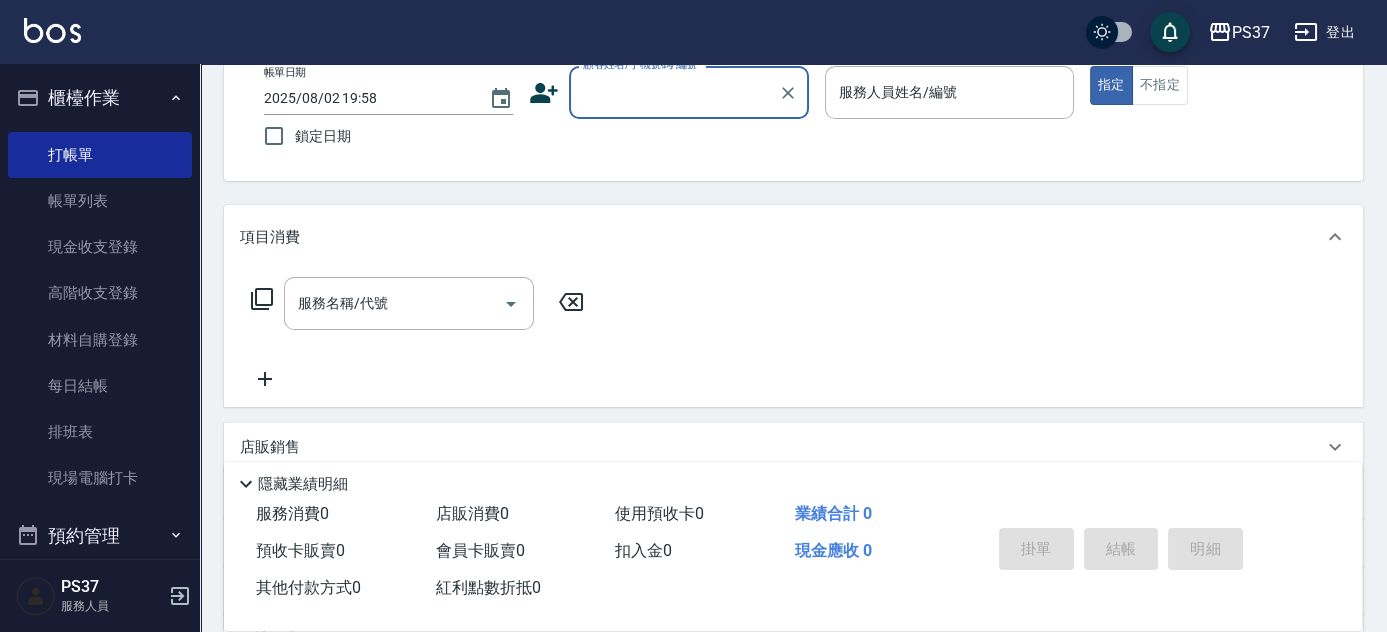 scroll, scrollTop: 90, scrollLeft: 0, axis: vertical 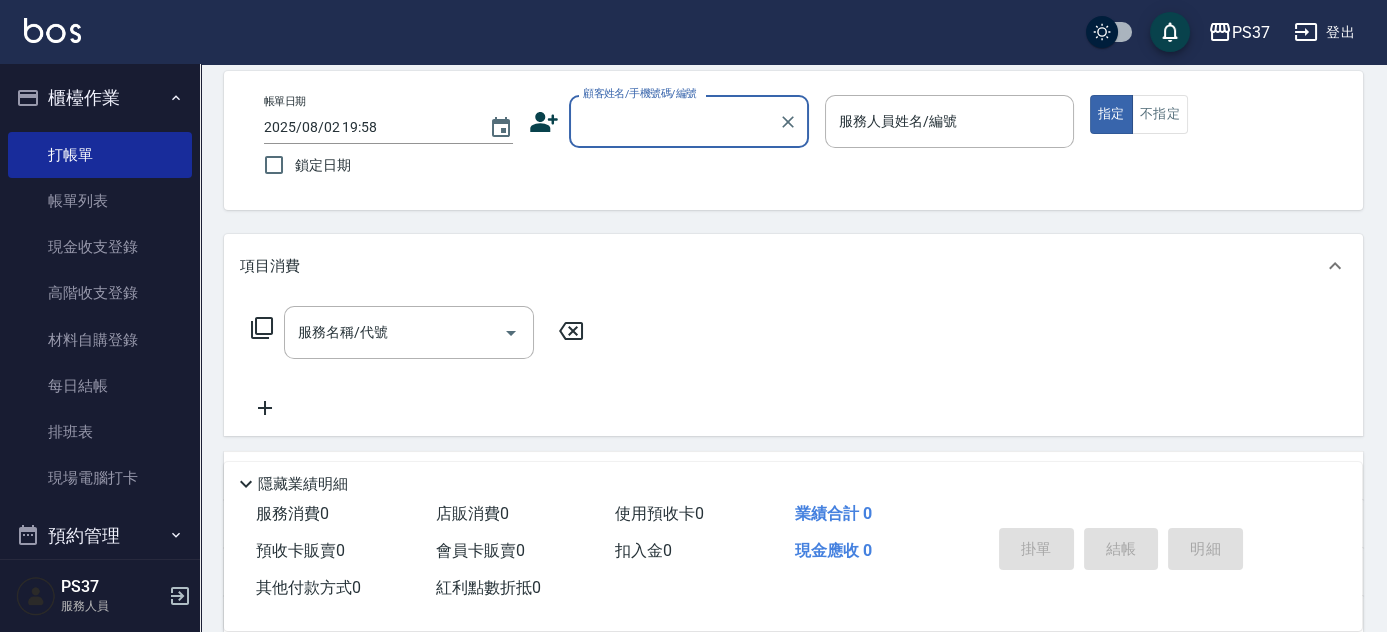 click on "顧客姓名/手機號碼/編號" at bounding box center [674, 121] 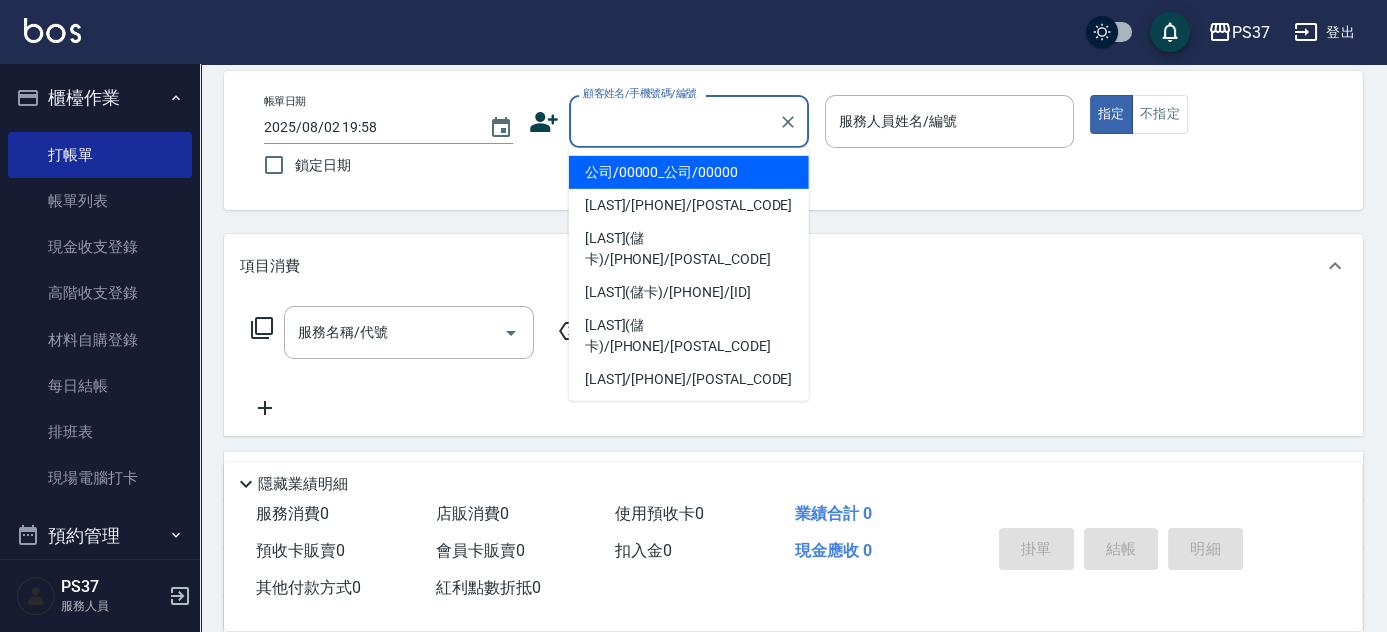 click on "公司/00000_公司/00000" at bounding box center [689, 172] 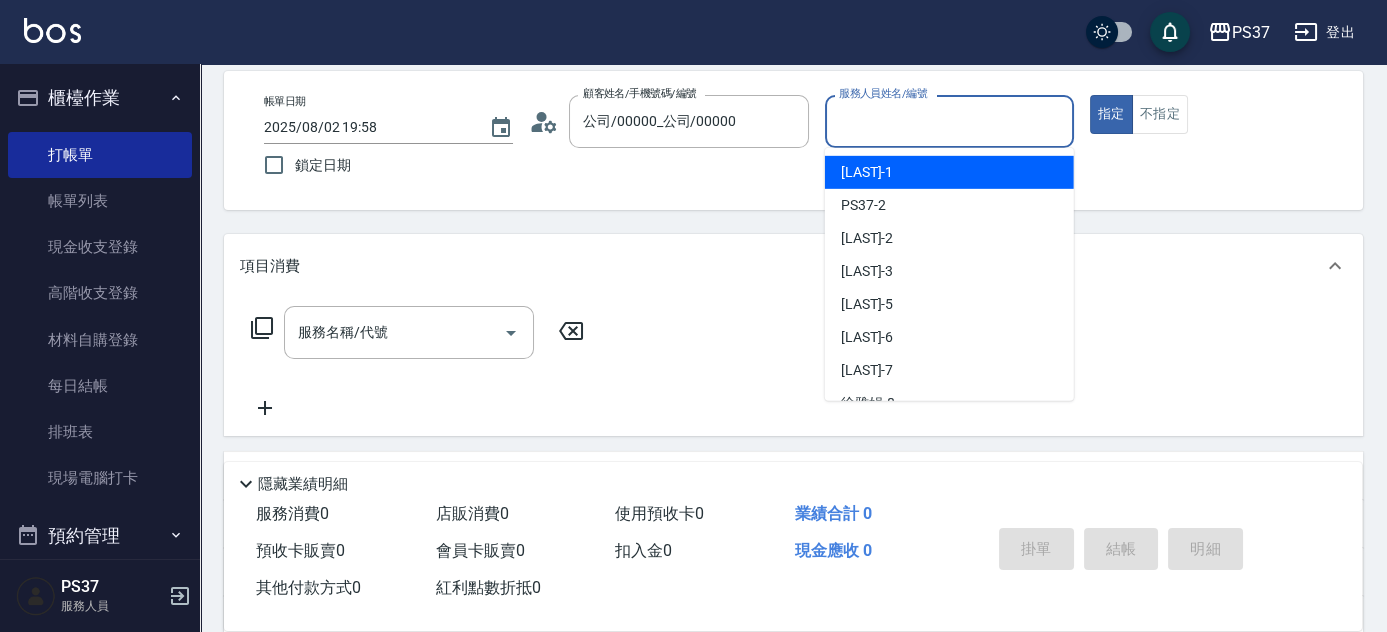 click on "服務人員姓名/編號" at bounding box center (949, 121) 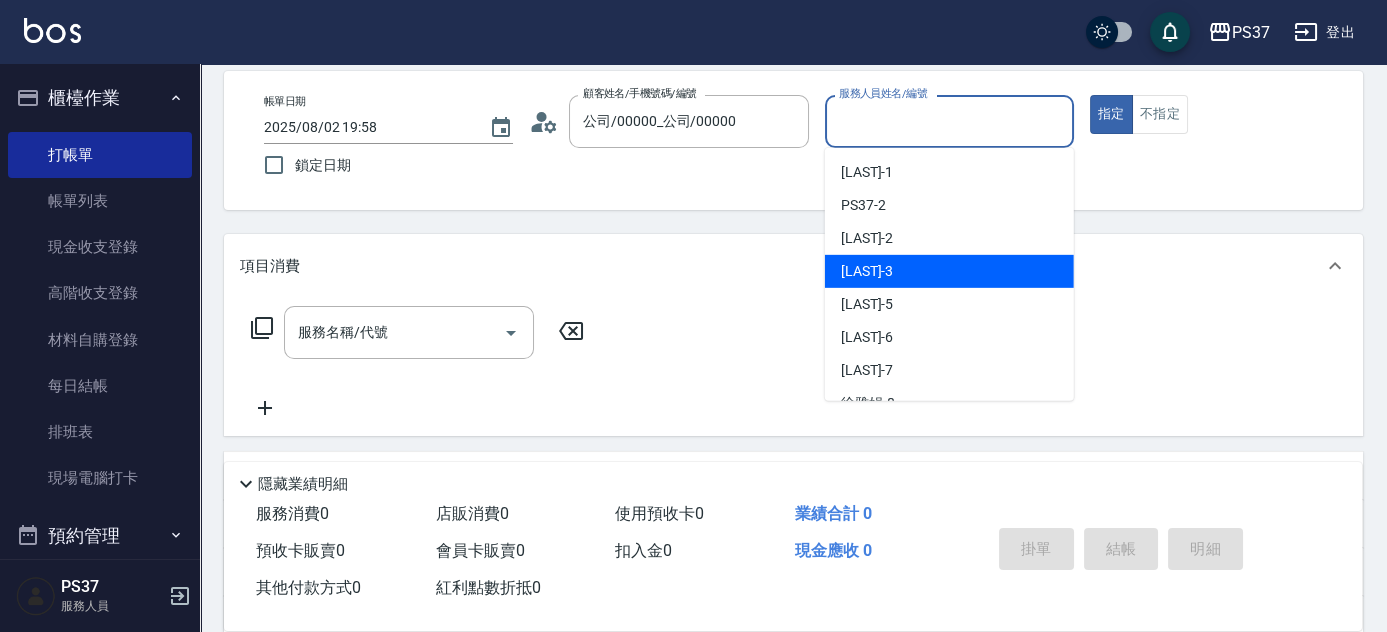 scroll, scrollTop: 90, scrollLeft: 0, axis: vertical 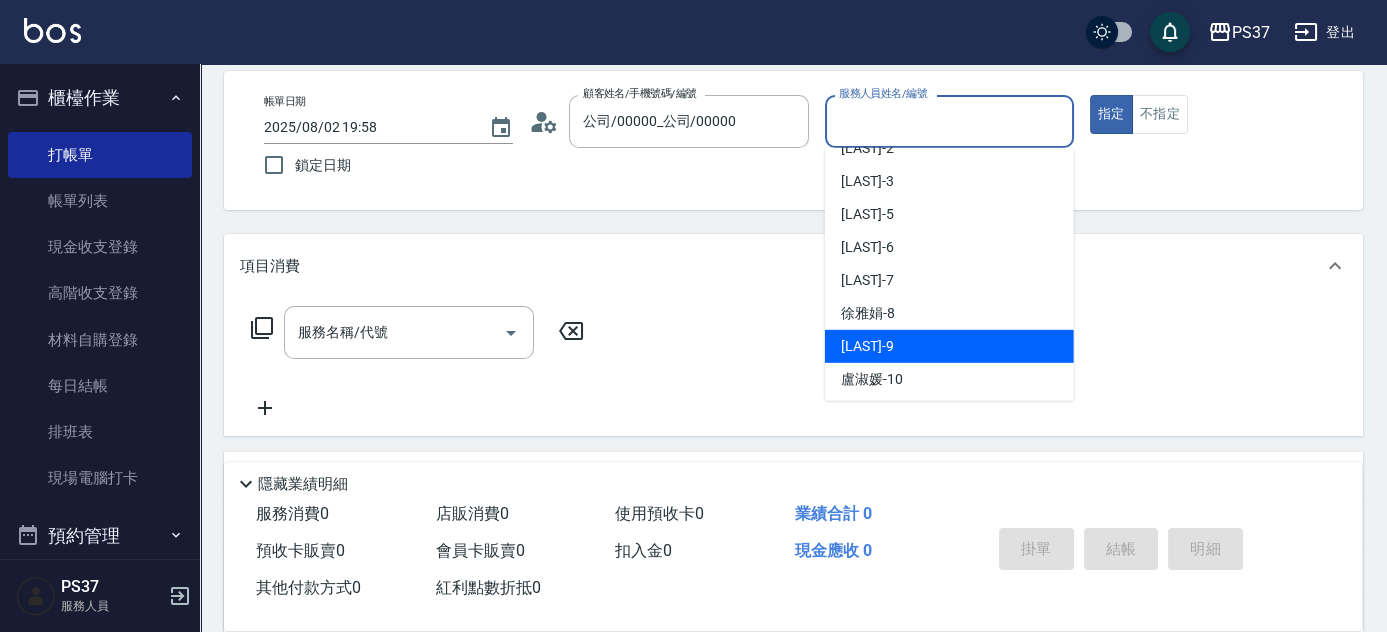click on "[LAST] -9" at bounding box center [949, 346] 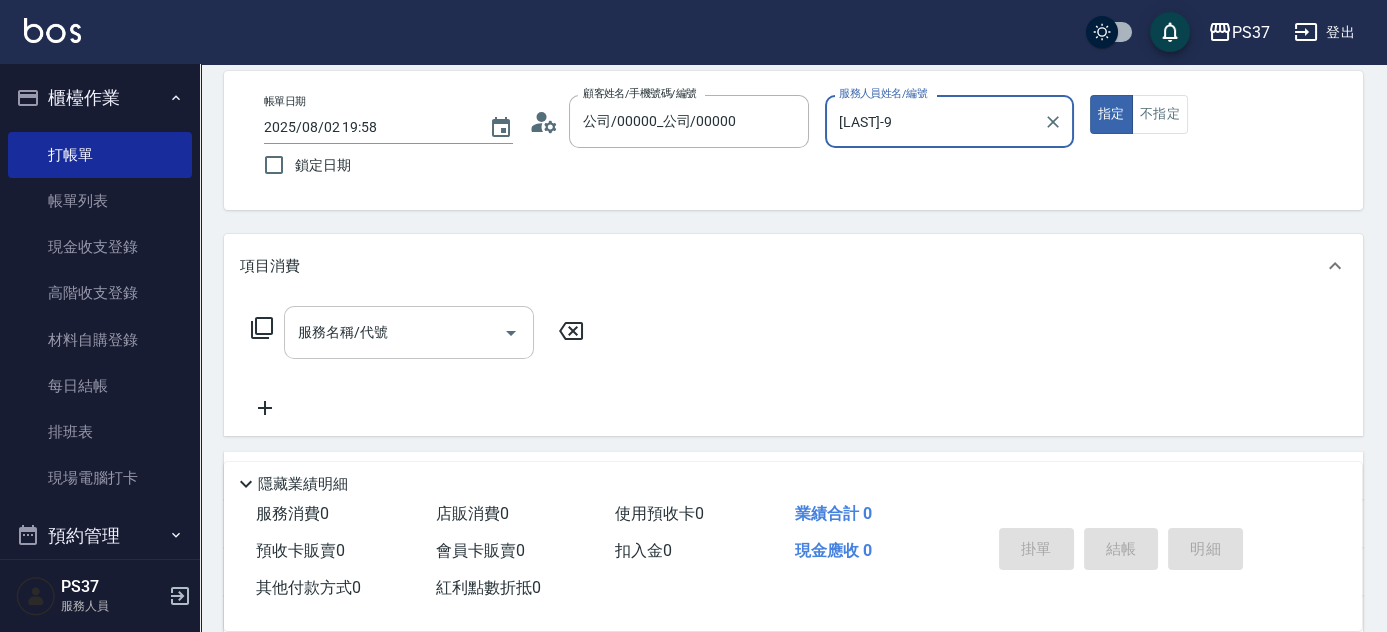 click on "服務名稱/代號" at bounding box center (394, 332) 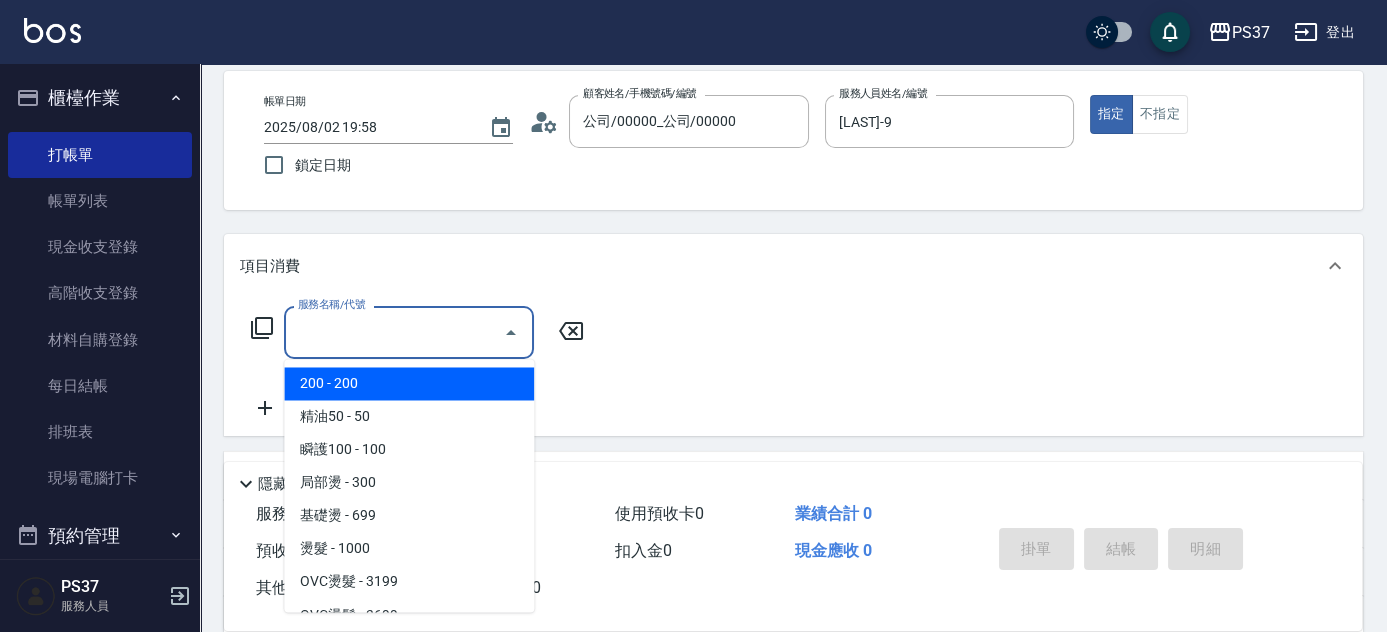 drag, startPoint x: 434, startPoint y: 383, endPoint x: 562, endPoint y: 379, distance: 128.06248 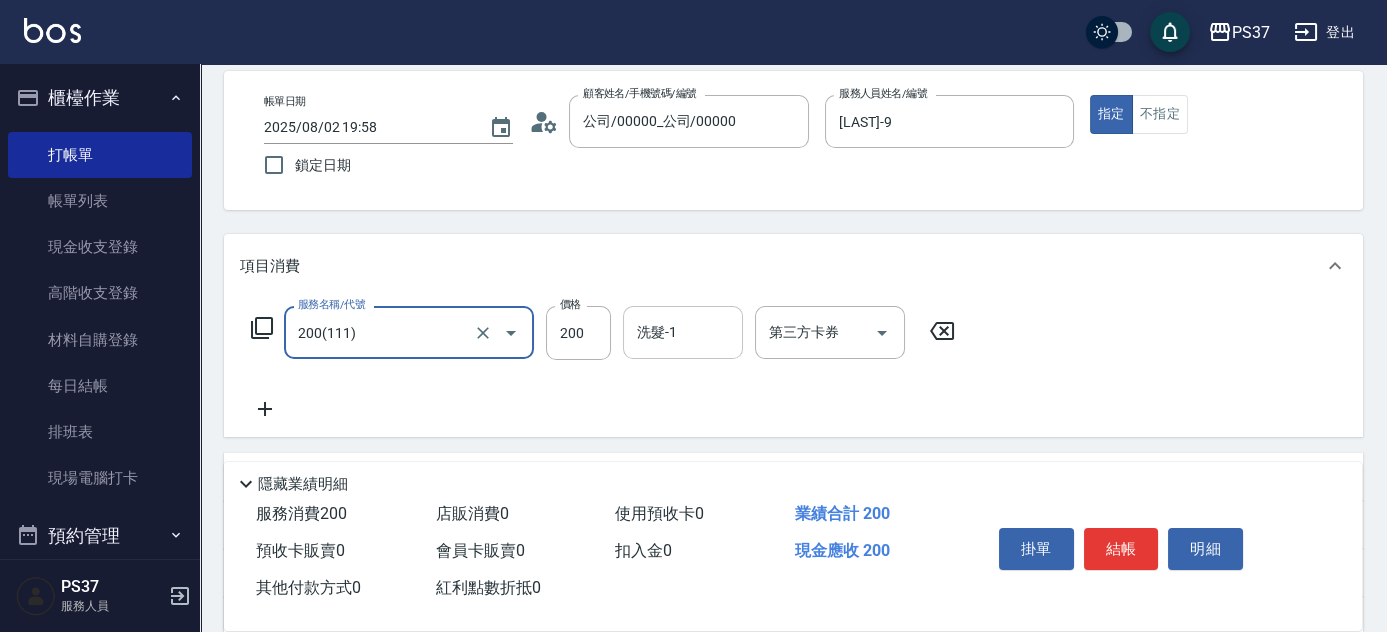 click on "洗髮-1 洗髮-1" at bounding box center (683, 332) 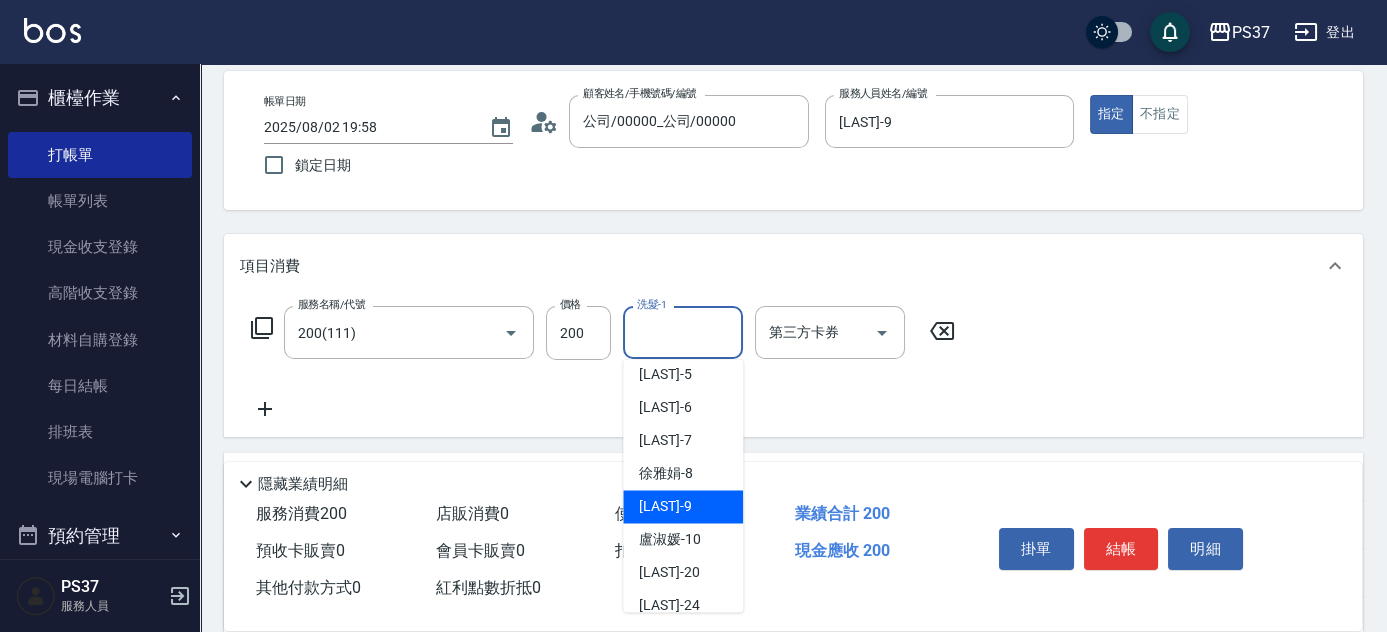 scroll, scrollTop: 272, scrollLeft: 0, axis: vertical 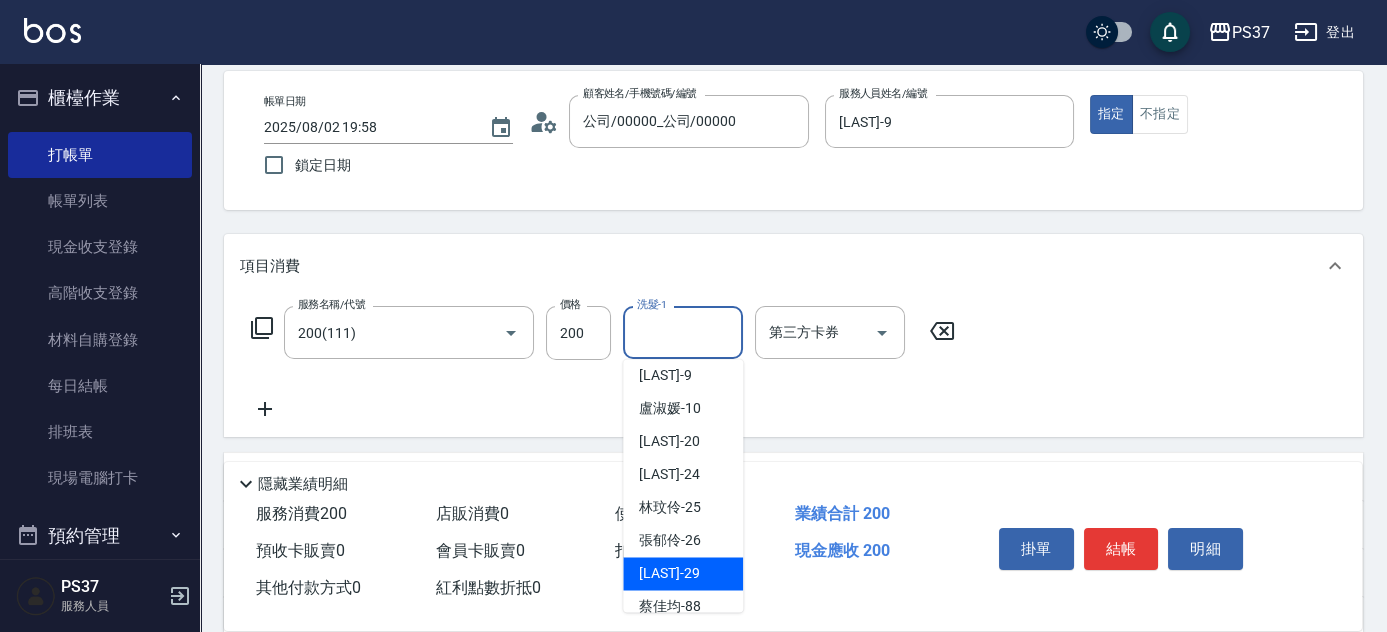 click on "[LAST] -29" at bounding box center (669, 573) 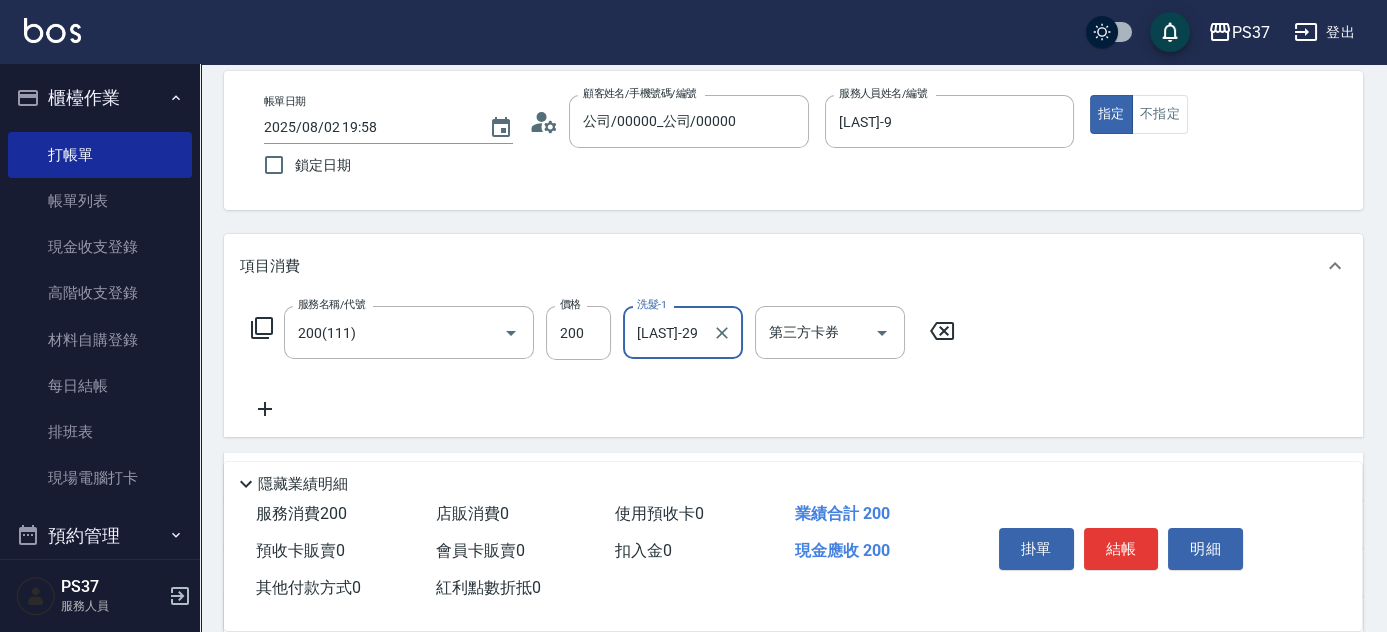 click on "結帳" at bounding box center (1121, 549) 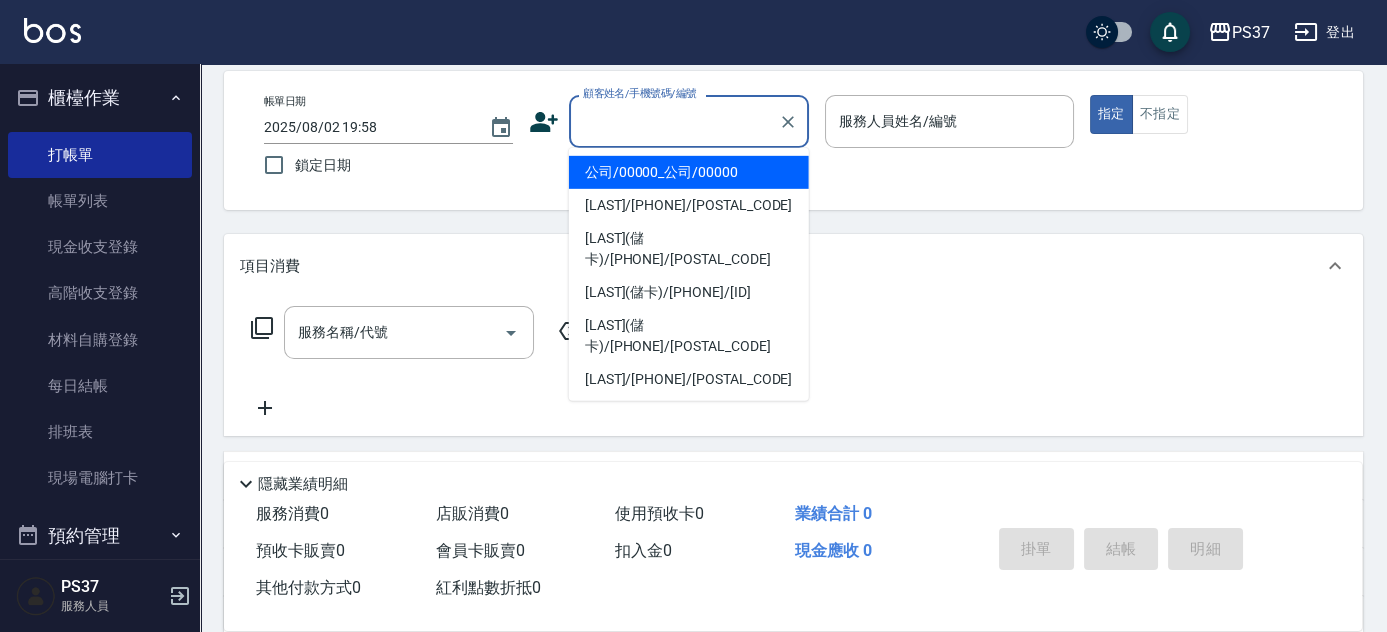 click on "顧客姓名/手機號碼/編號" at bounding box center (674, 121) 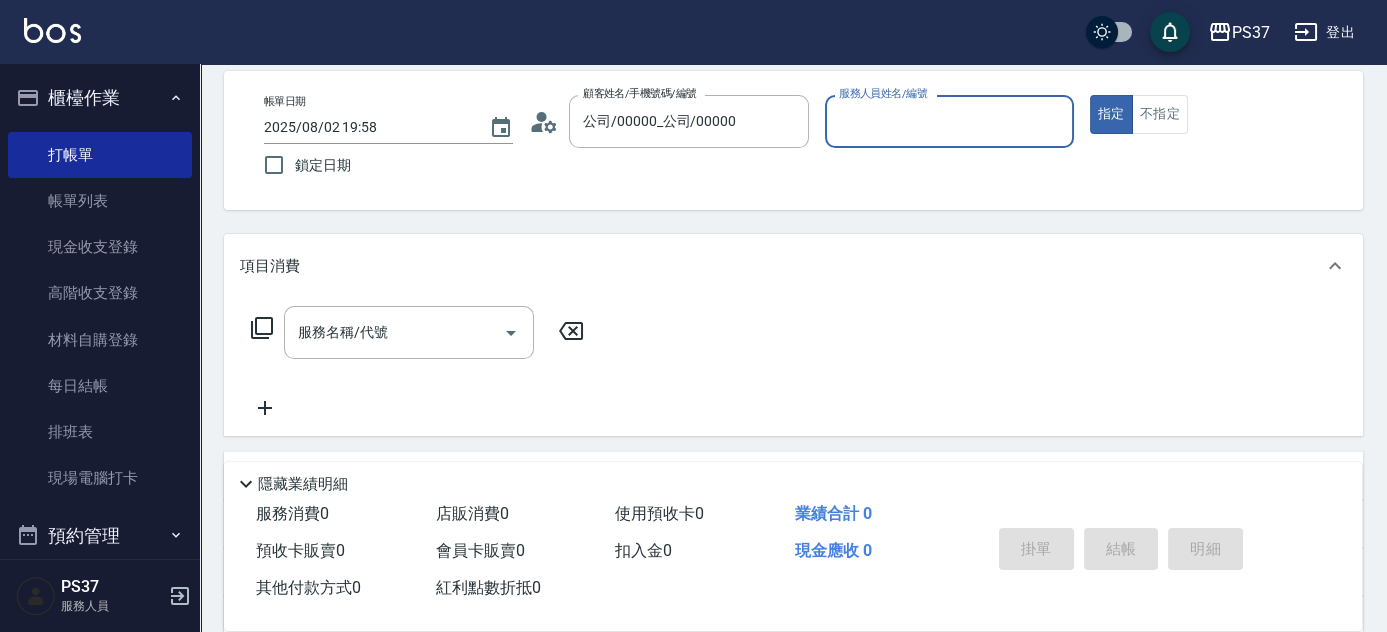 drag, startPoint x: 906, startPoint y: 119, endPoint x: 908, endPoint y: 146, distance: 27.073973 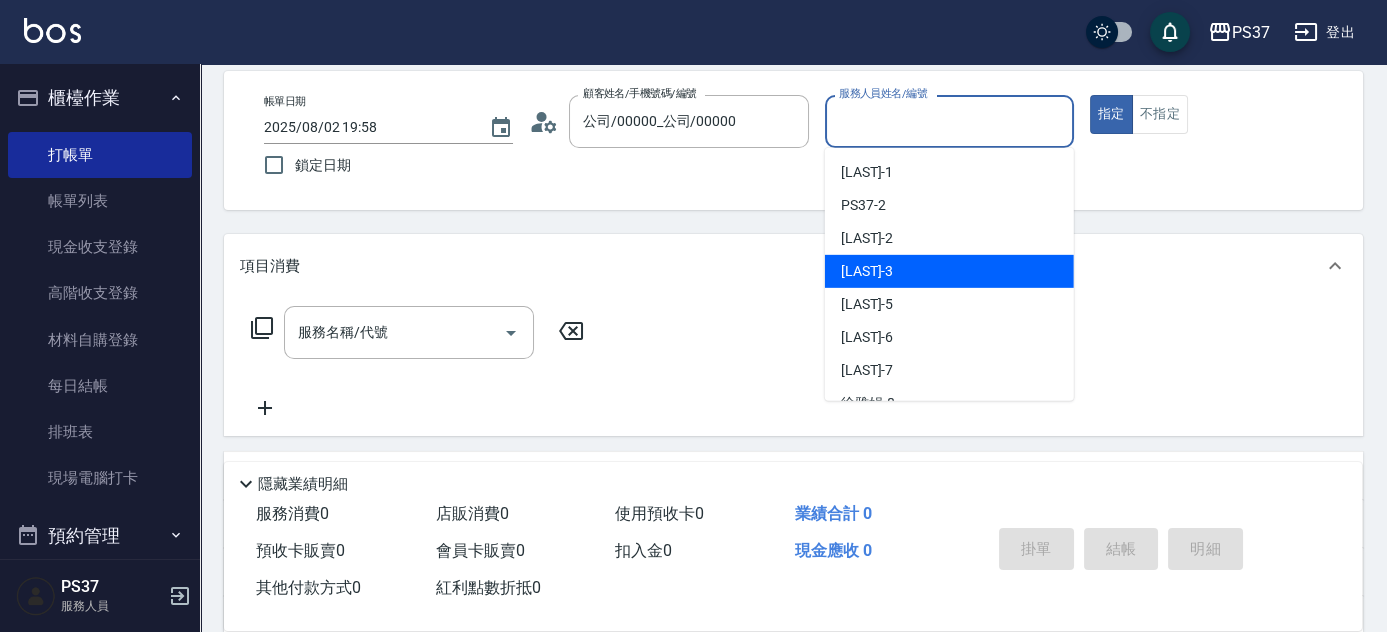 scroll, scrollTop: 181, scrollLeft: 0, axis: vertical 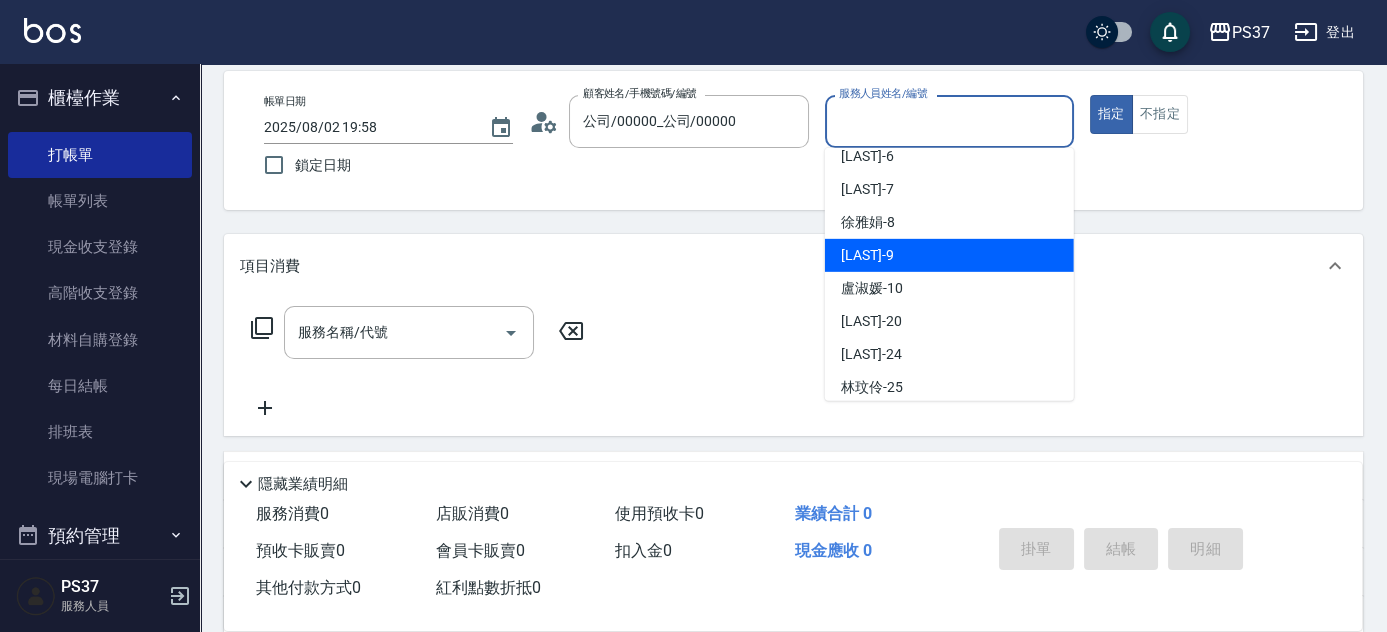 click on "[LAST] -9" at bounding box center (949, 255) 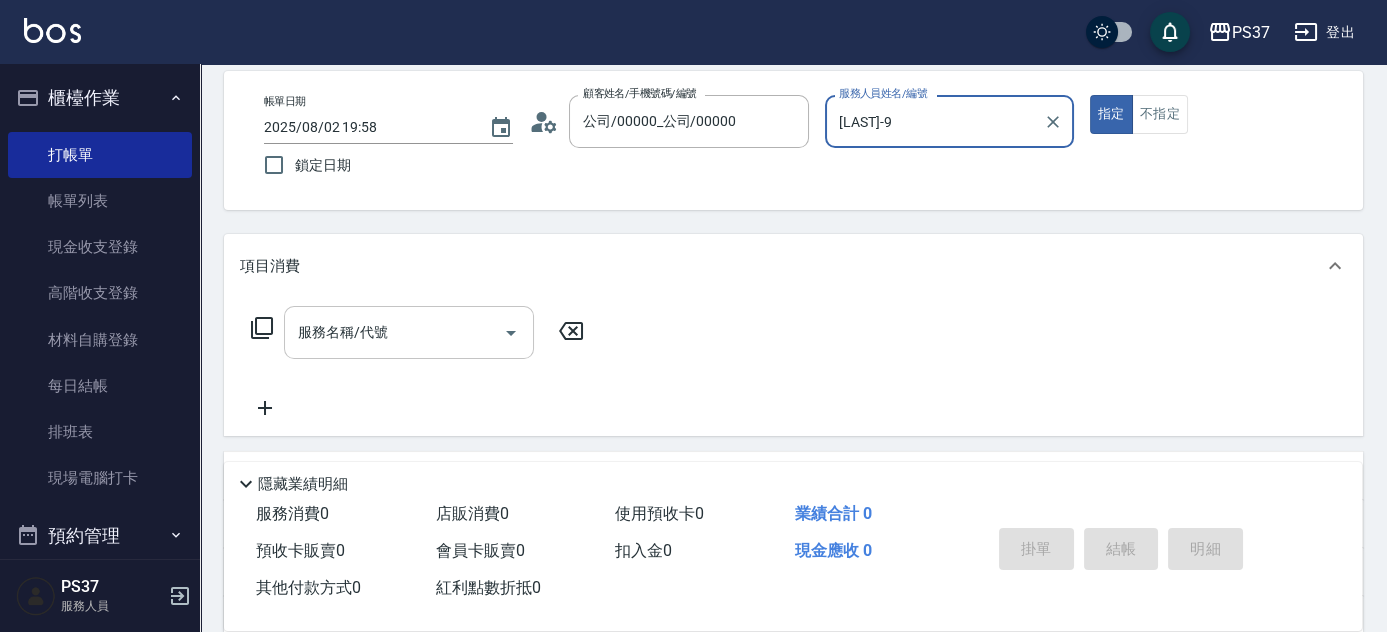 click on "服務名稱/代號" at bounding box center (394, 332) 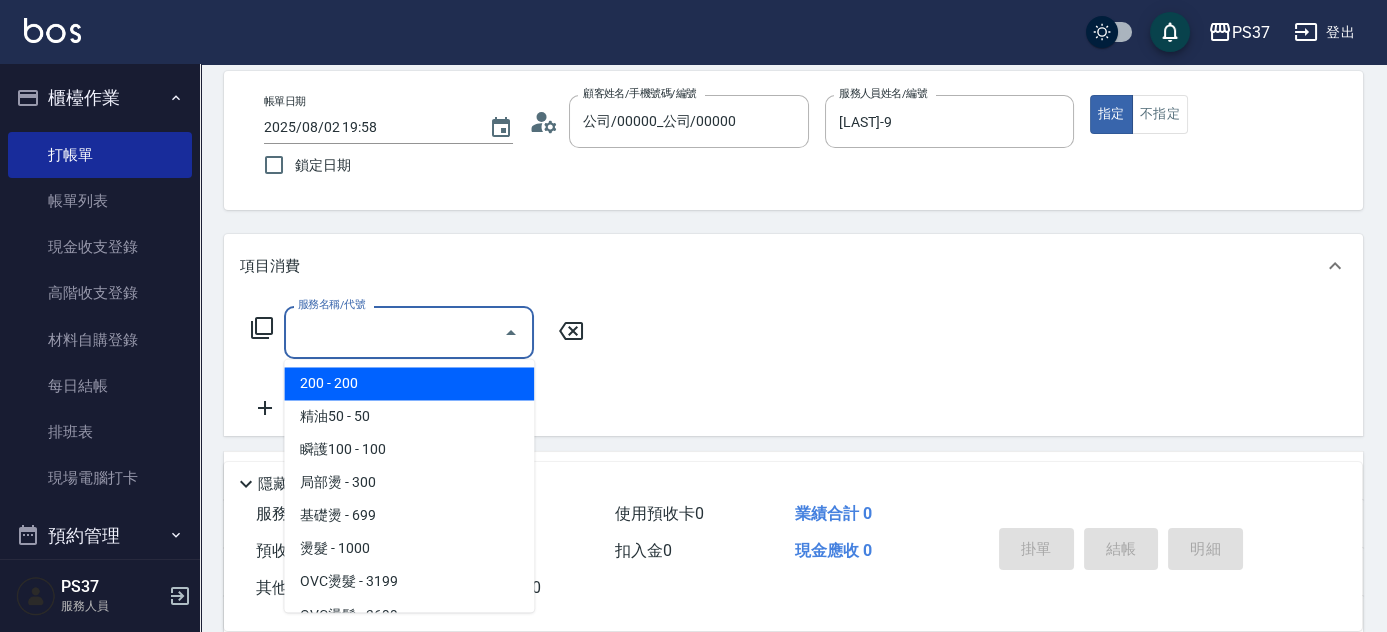 click on "200 - 200" at bounding box center (409, 383) 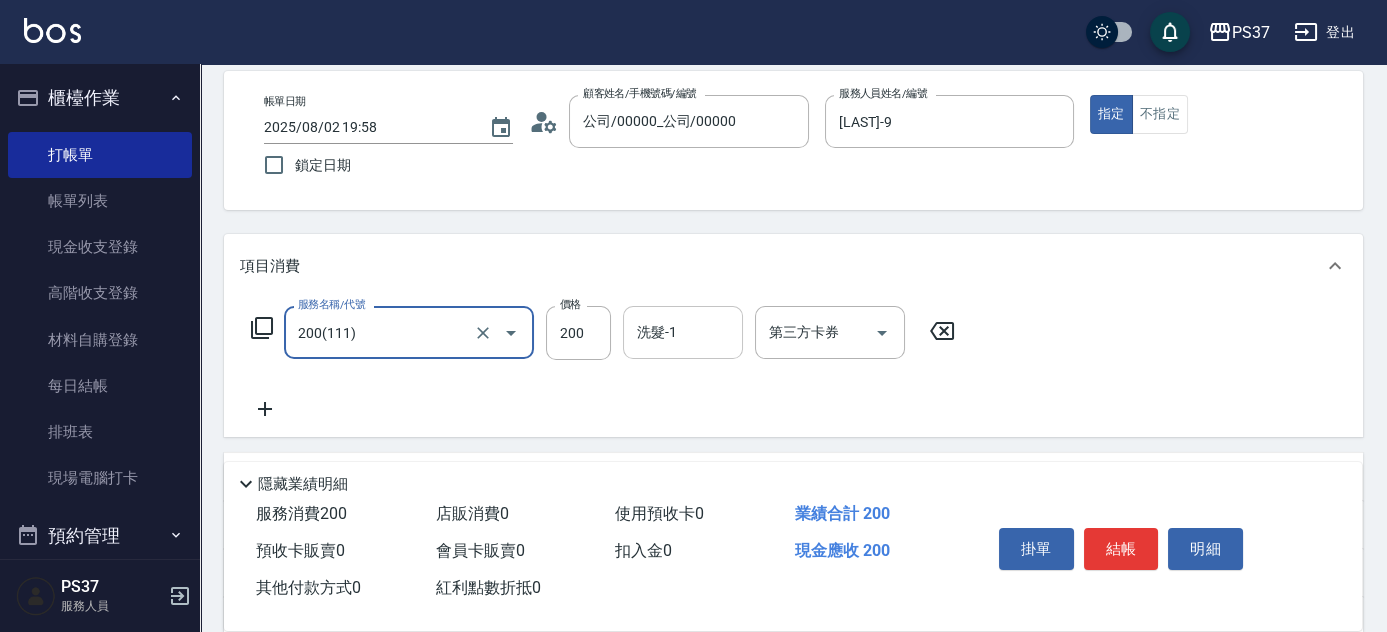 click on "洗髮-1" at bounding box center [683, 332] 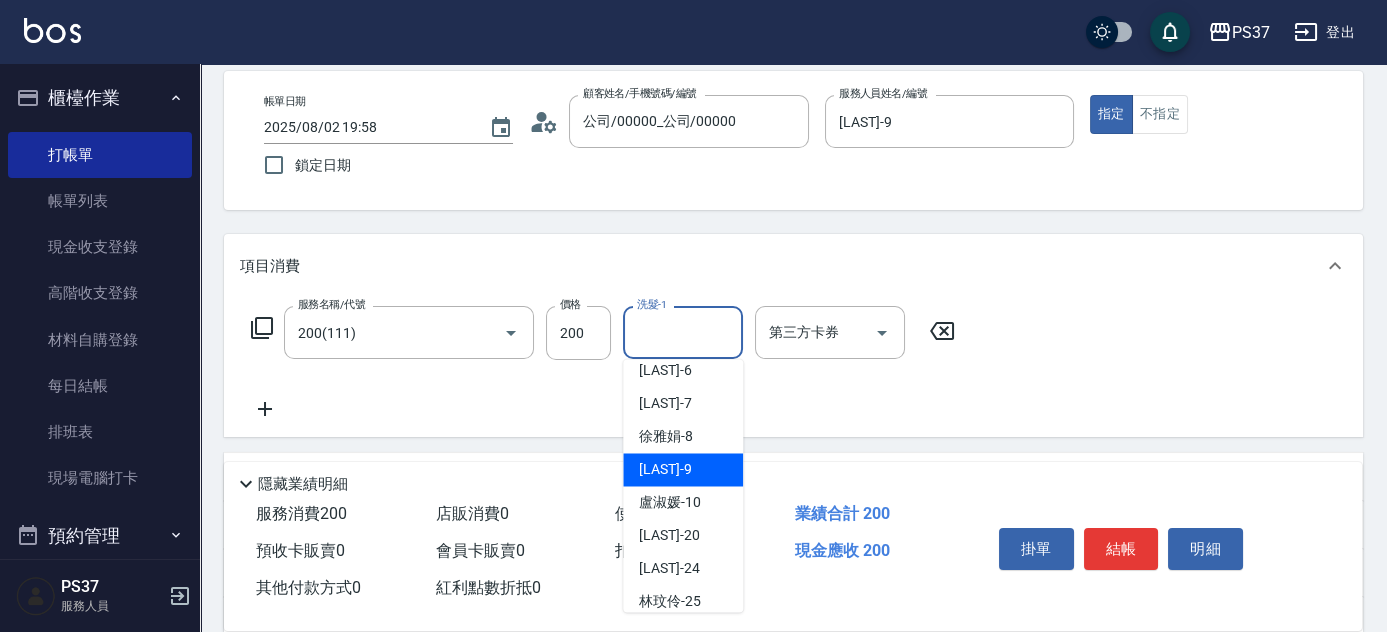 scroll, scrollTop: 181, scrollLeft: 0, axis: vertical 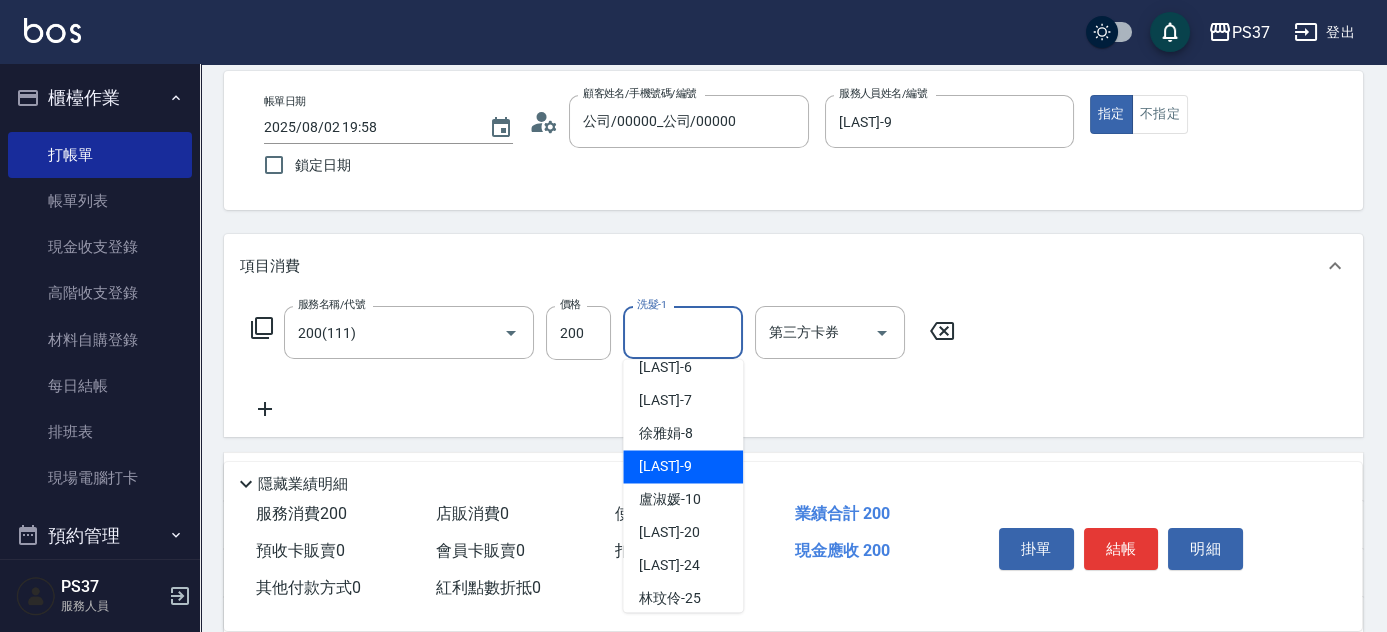 click on "[LAST] -9" at bounding box center (665, 466) 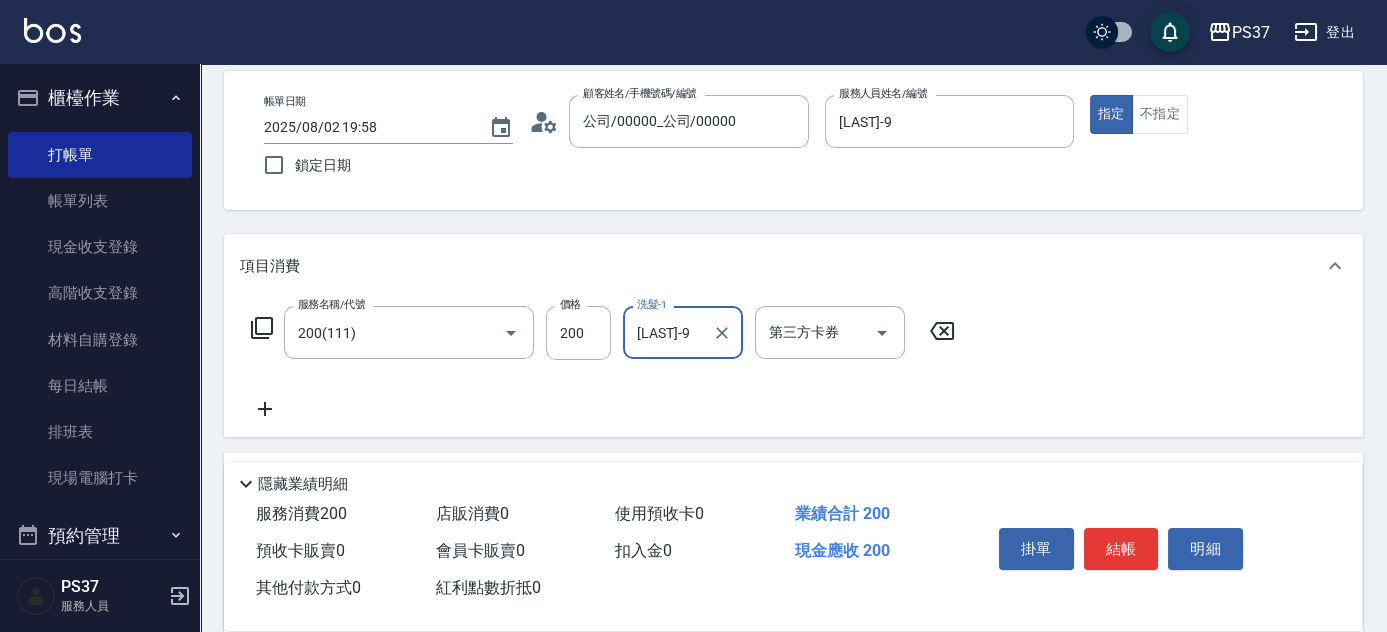 click 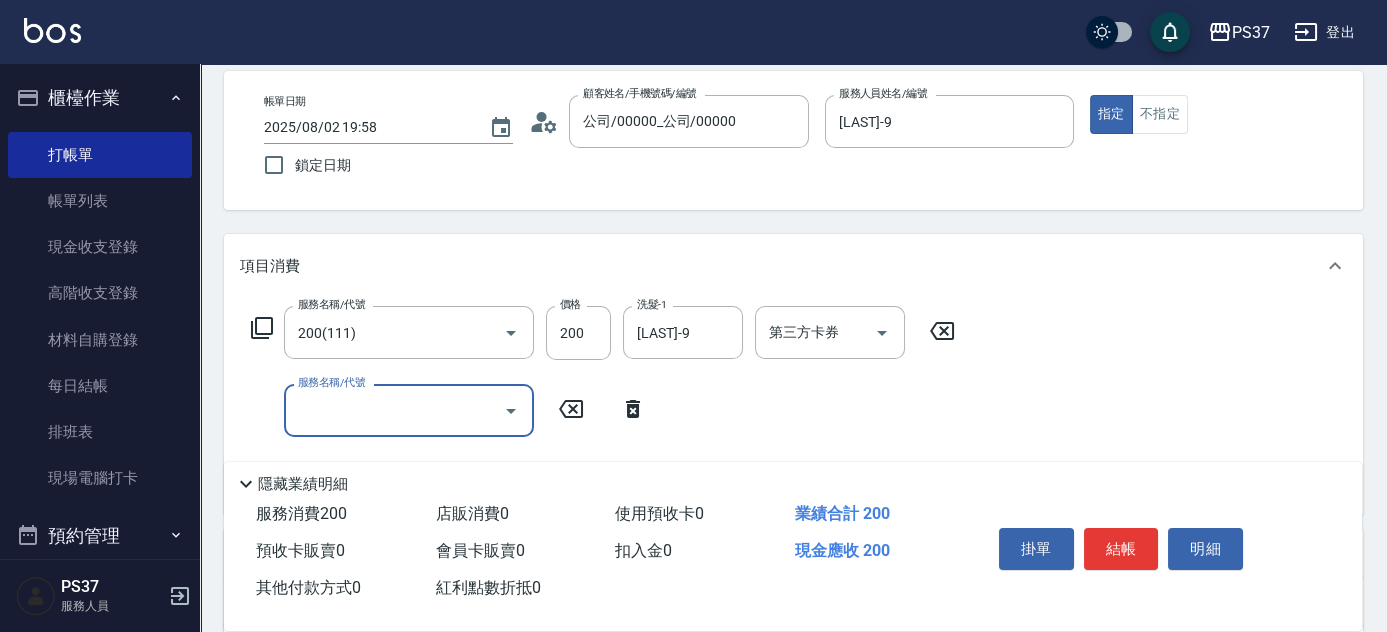 click on "服務名稱/代號" at bounding box center (394, 410) 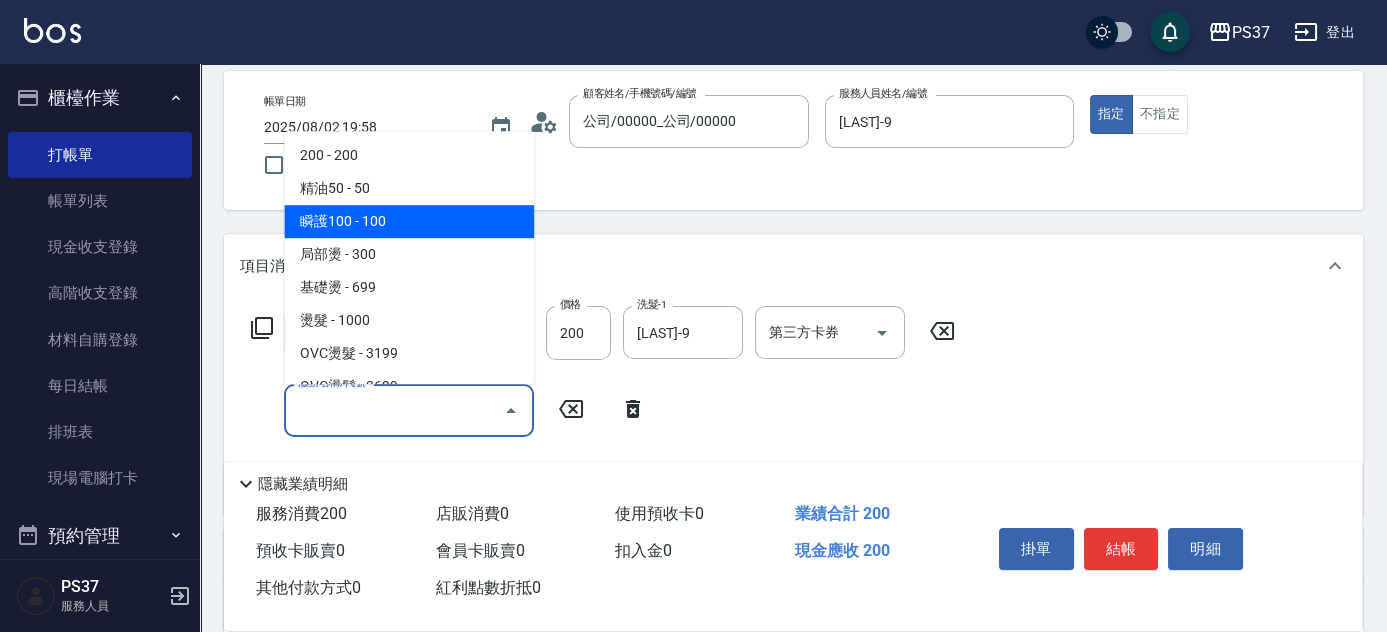 click on "瞬護100 - 100" at bounding box center (409, 221) 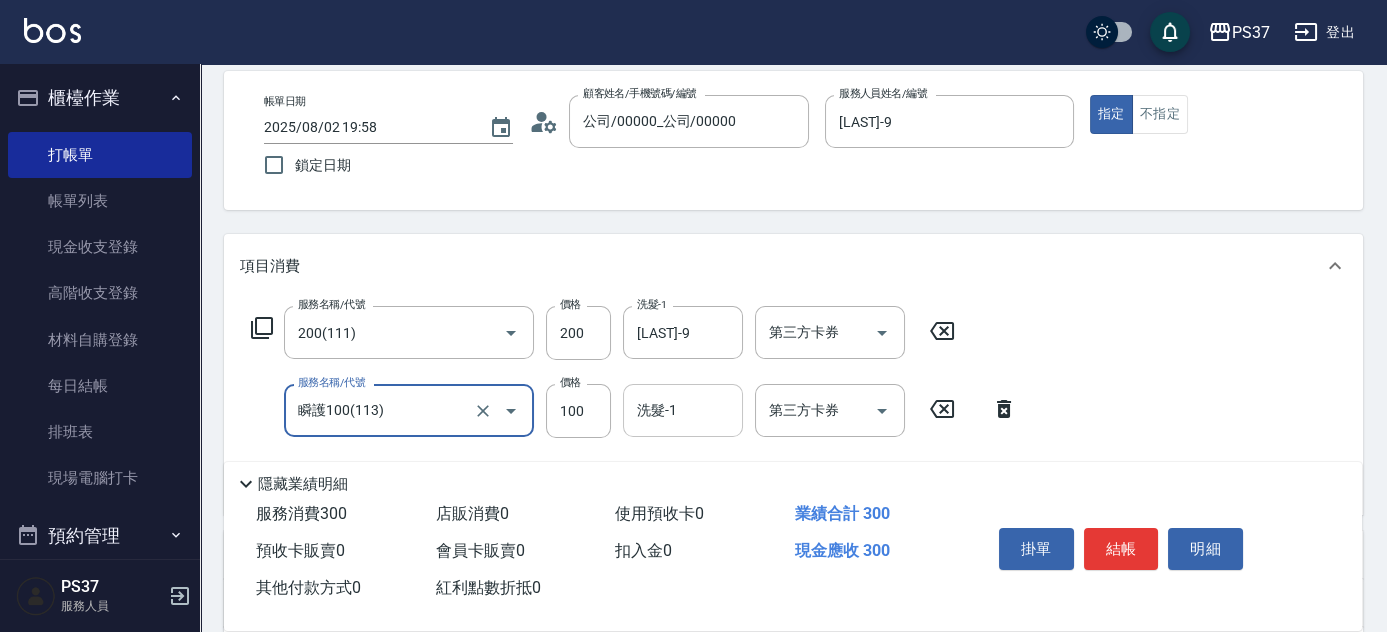 click on "洗髮-1" at bounding box center [683, 410] 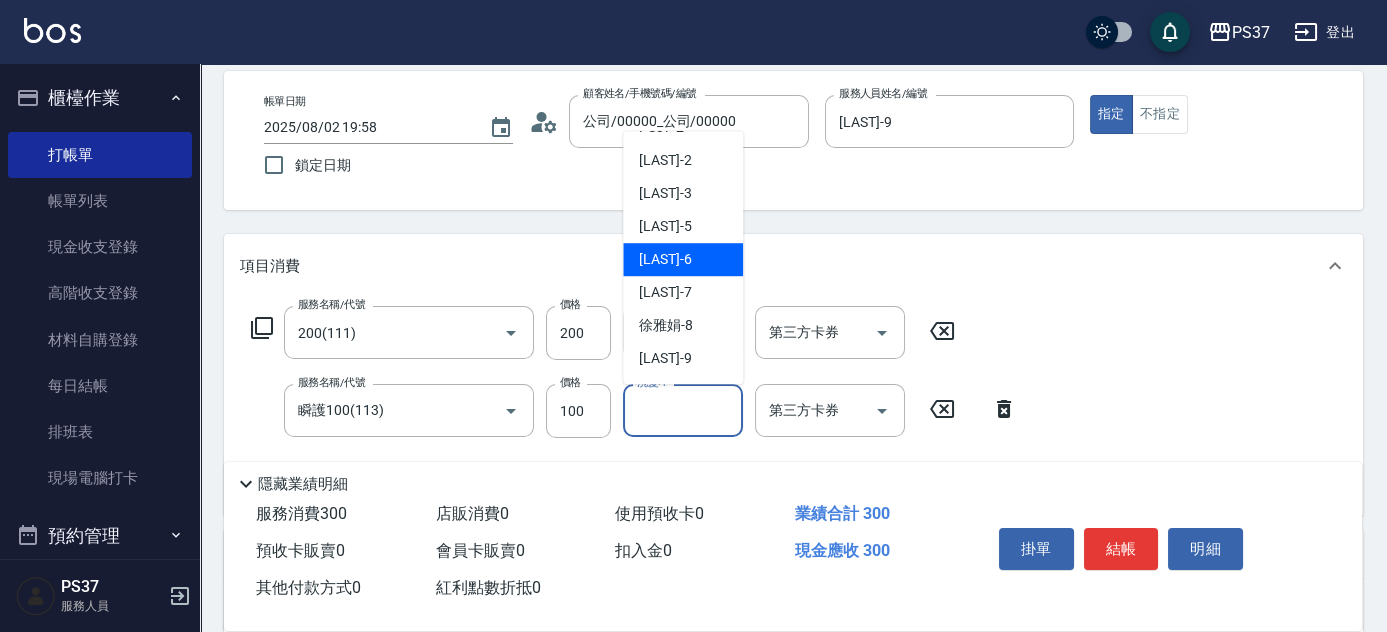 scroll, scrollTop: 90, scrollLeft: 0, axis: vertical 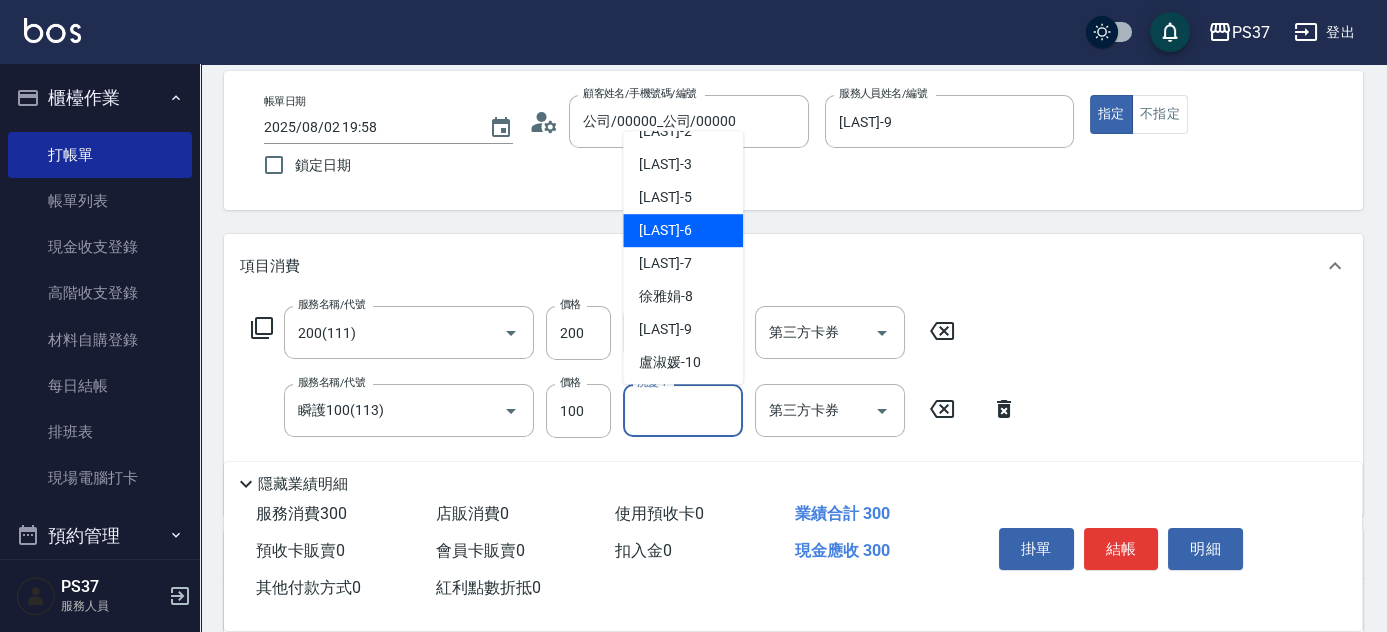 click on "[LAST] -9" at bounding box center [665, 329] 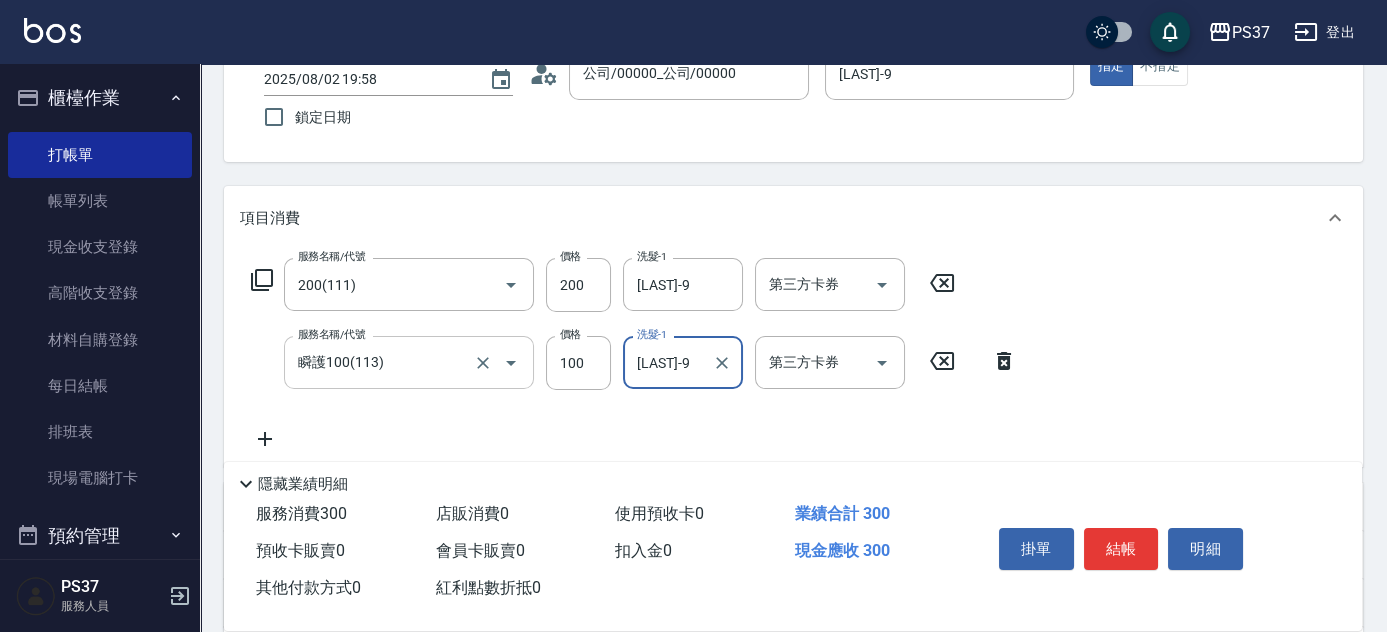 scroll, scrollTop: 181, scrollLeft: 0, axis: vertical 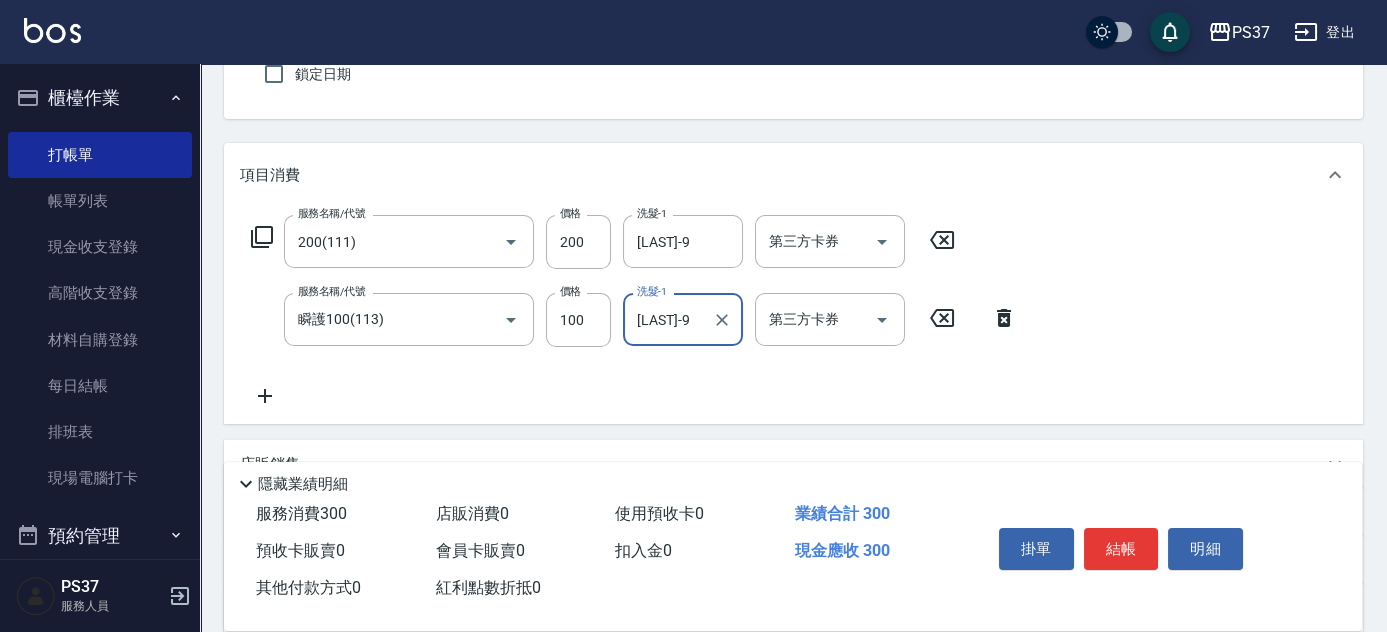click 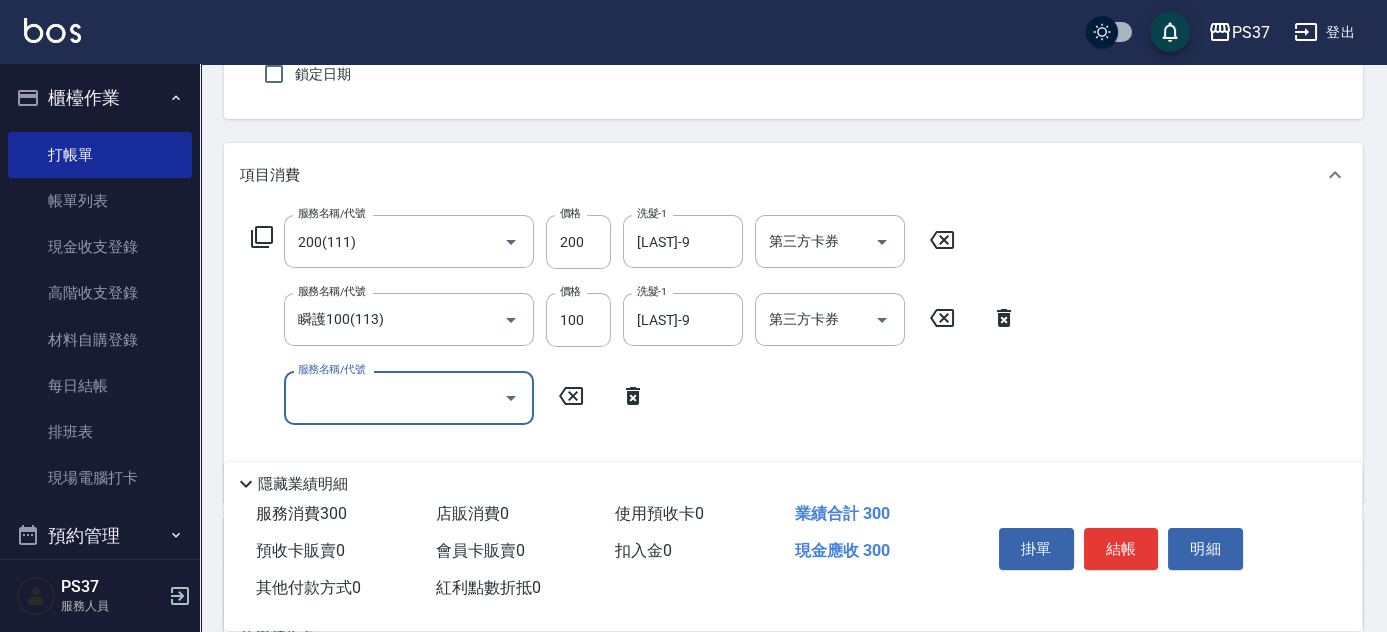 drag, startPoint x: 344, startPoint y: 399, endPoint x: 368, endPoint y: 395, distance: 24.33105 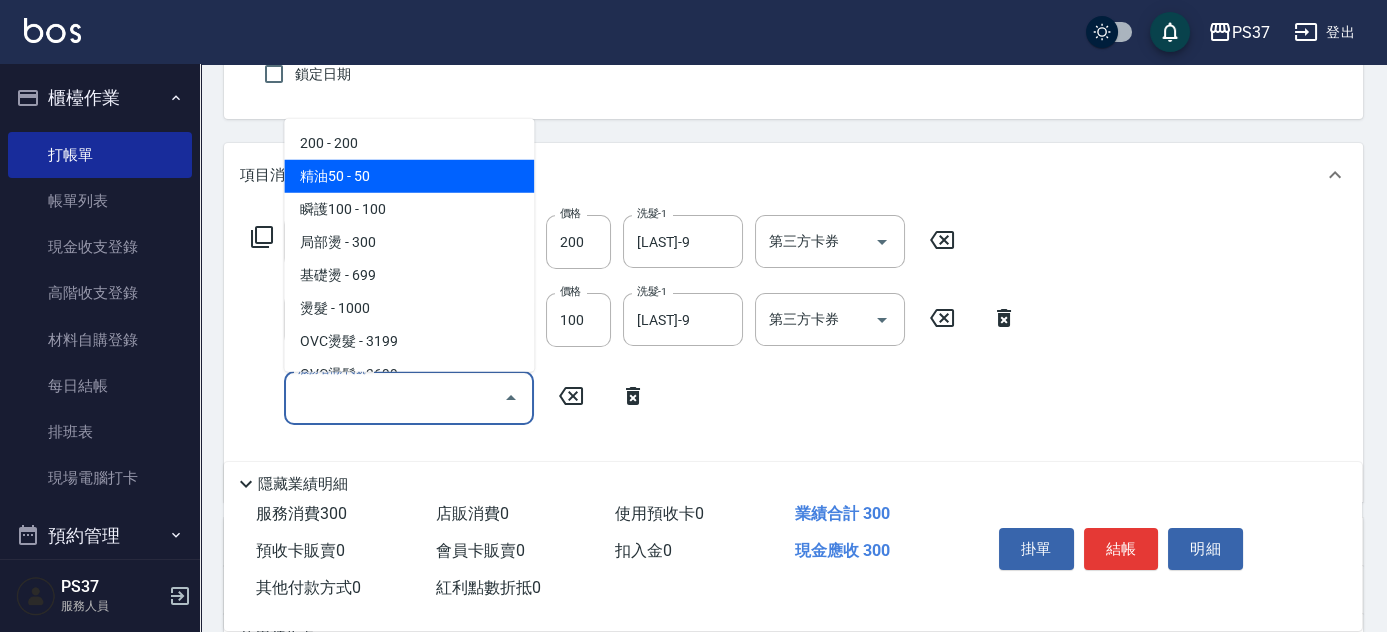 click on "精油50 - 50" at bounding box center [409, 176] 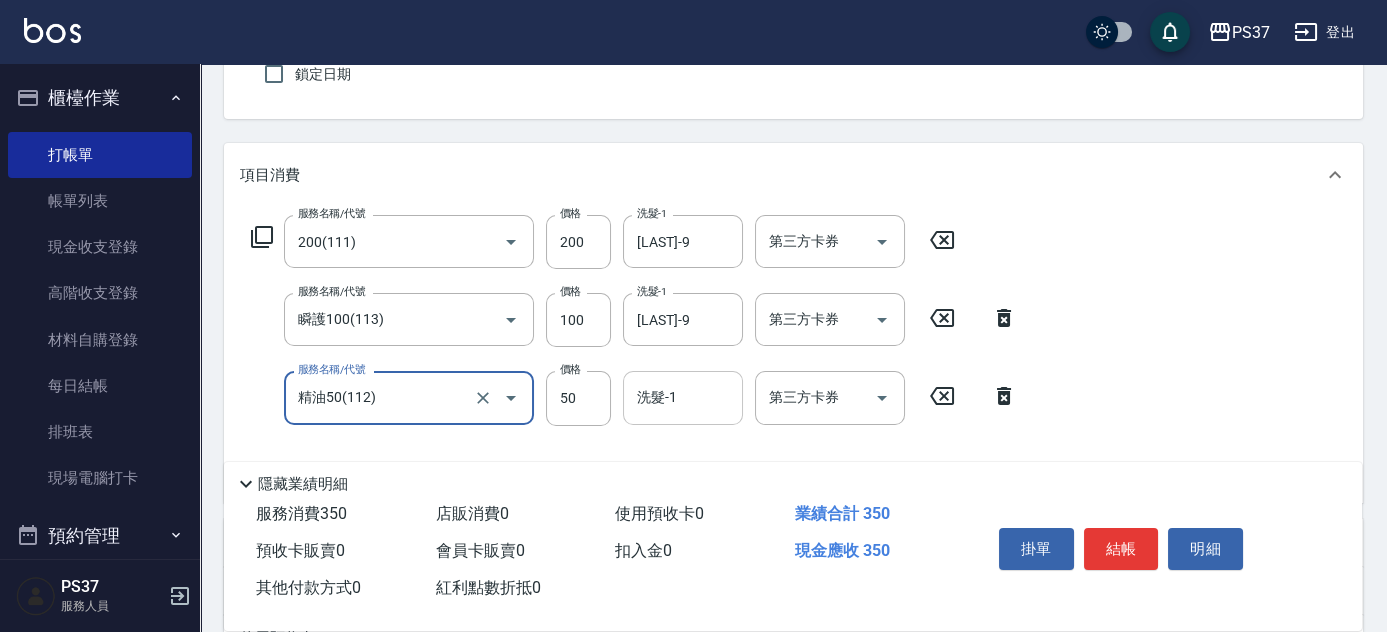 click on "洗髮-1" at bounding box center [683, 397] 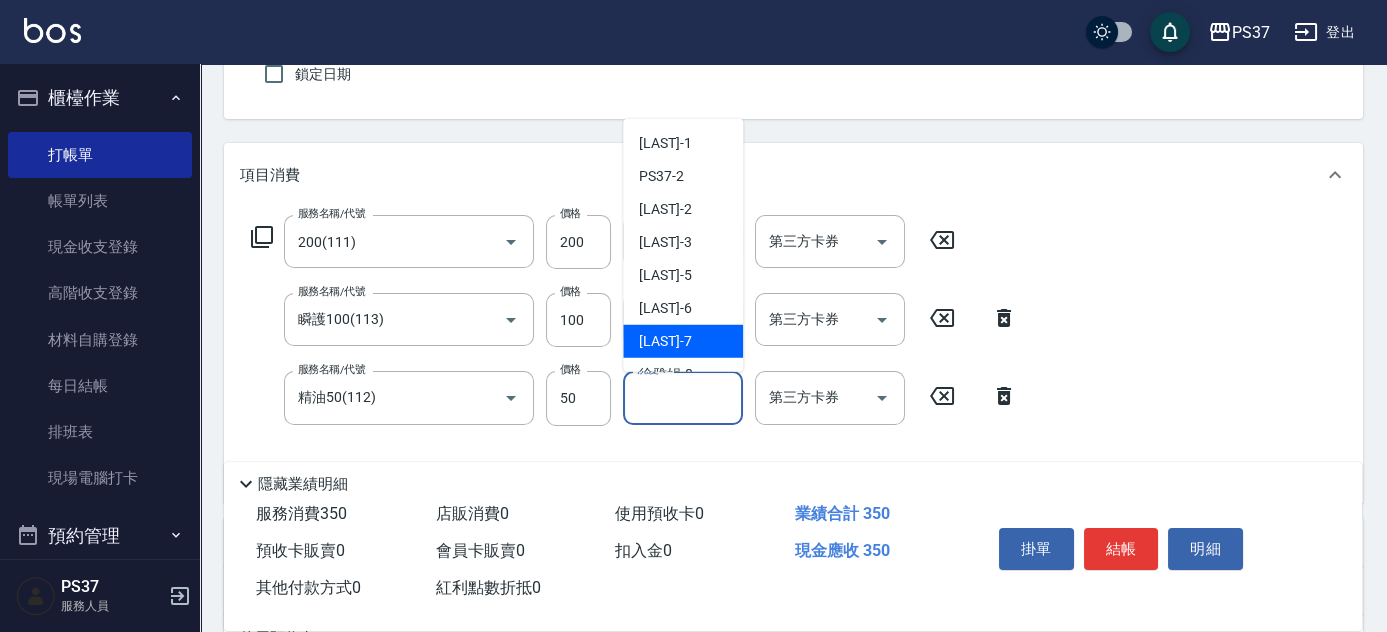 scroll, scrollTop: 181, scrollLeft: 0, axis: vertical 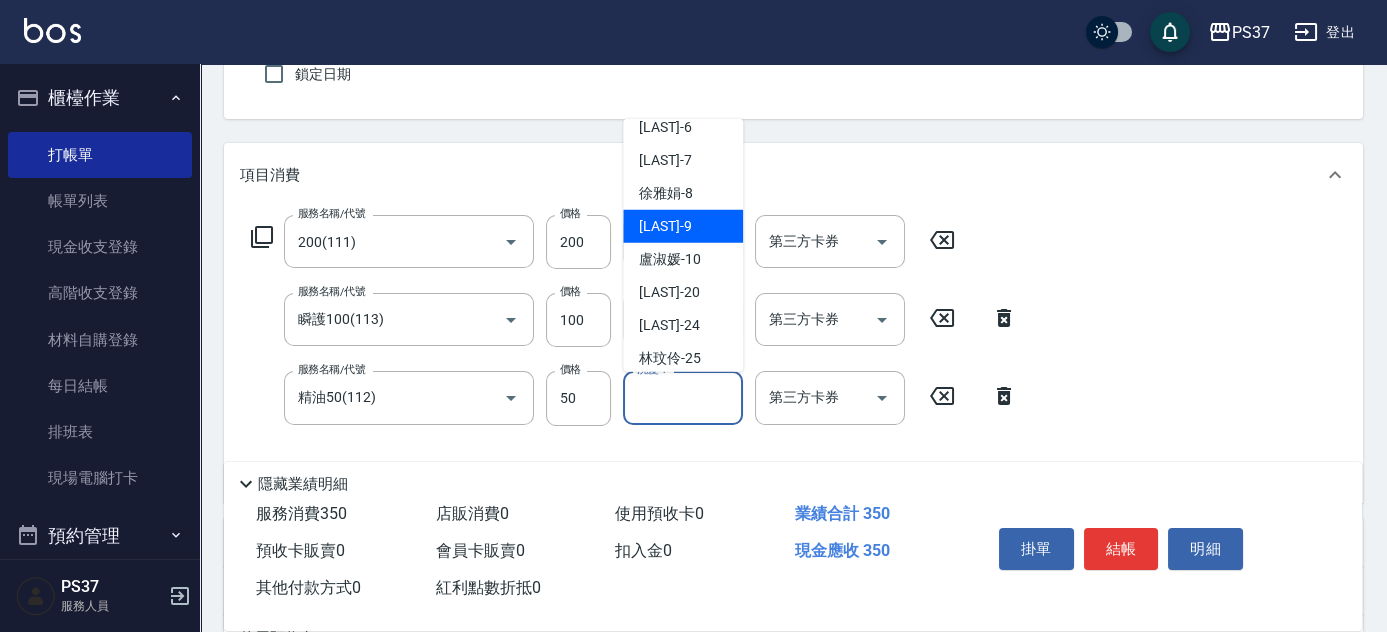click on "[LAST] -9" at bounding box center [665, 226] 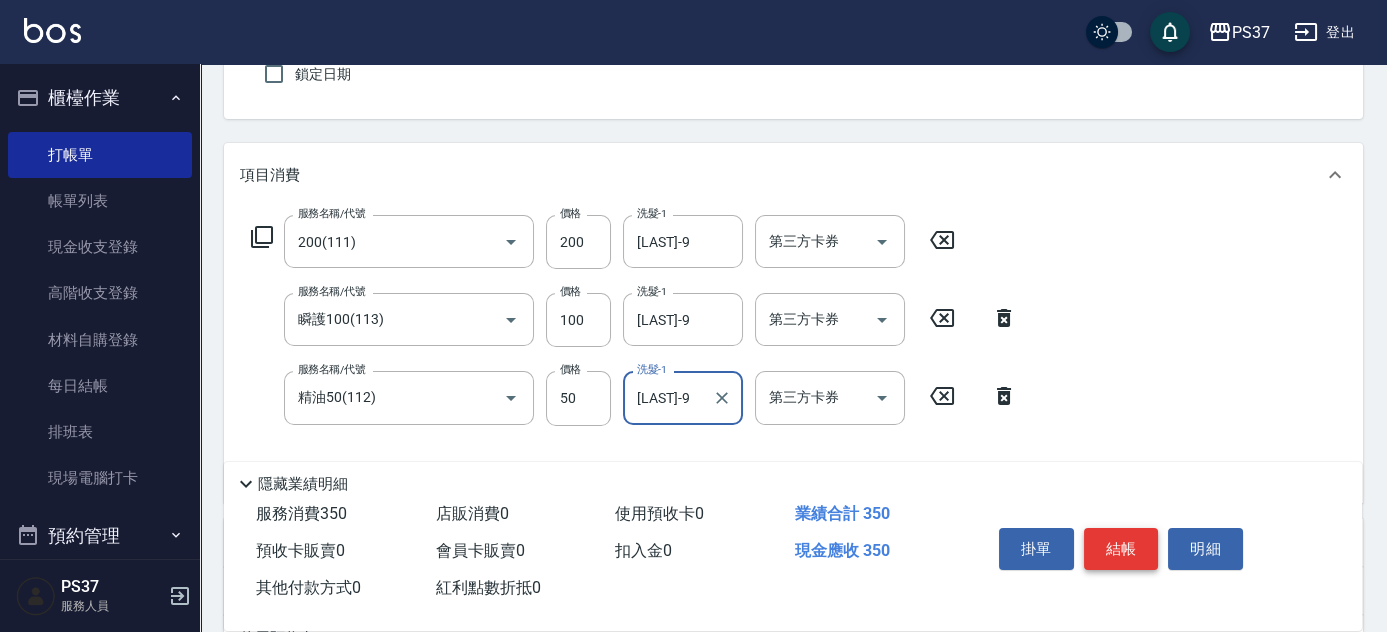 click on "結帳" at bounding box center [1121, 549] 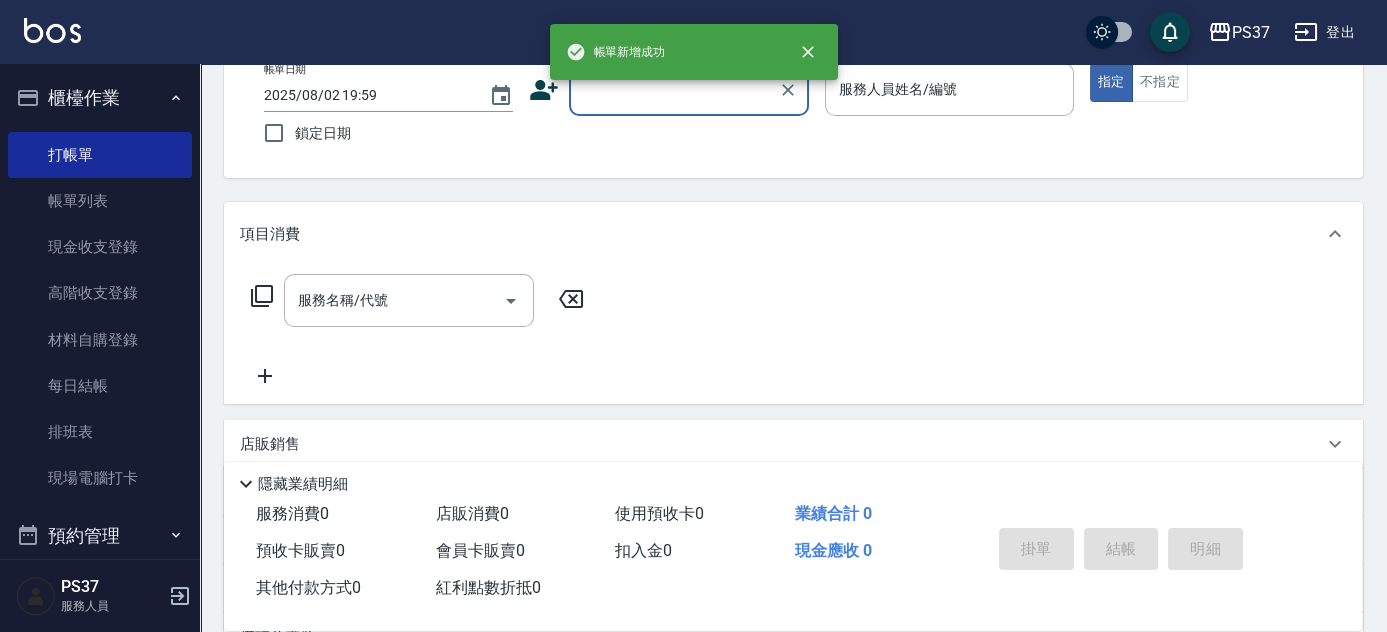 scroll, scrollTop: 0, scrollLeft: 0, axis: both 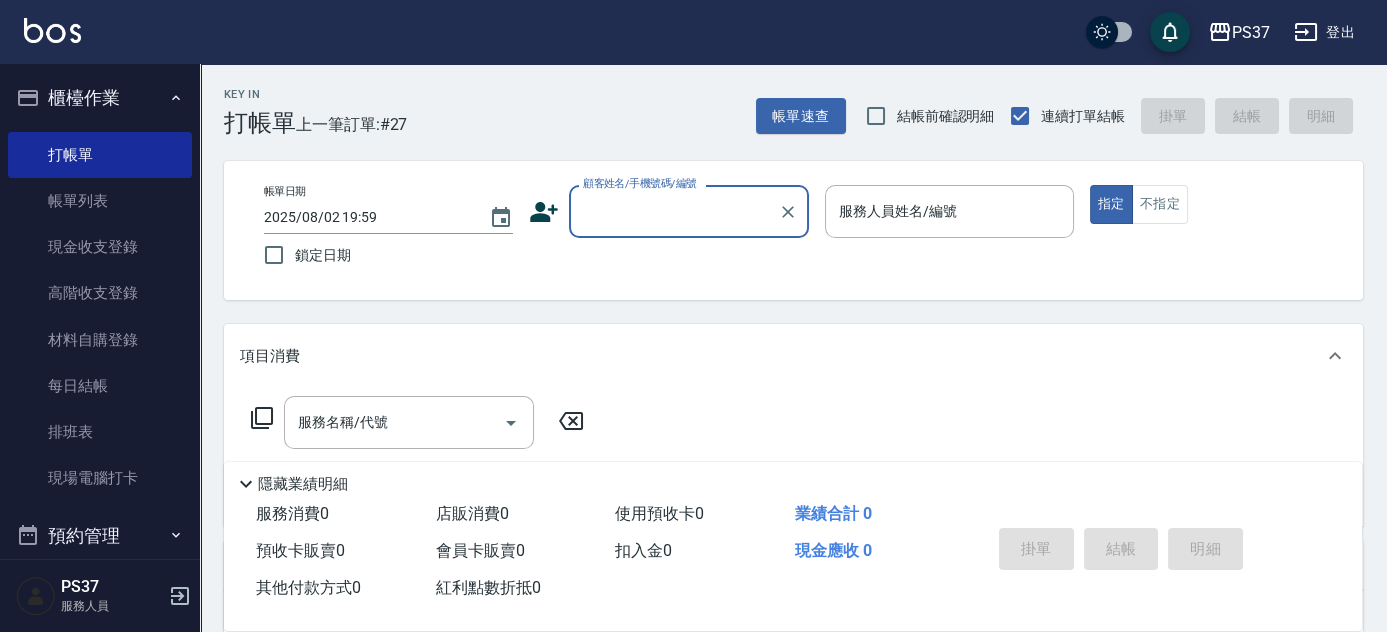 click on "顧客姓名/手機號碼/編號" at bounding box center (674, 211) 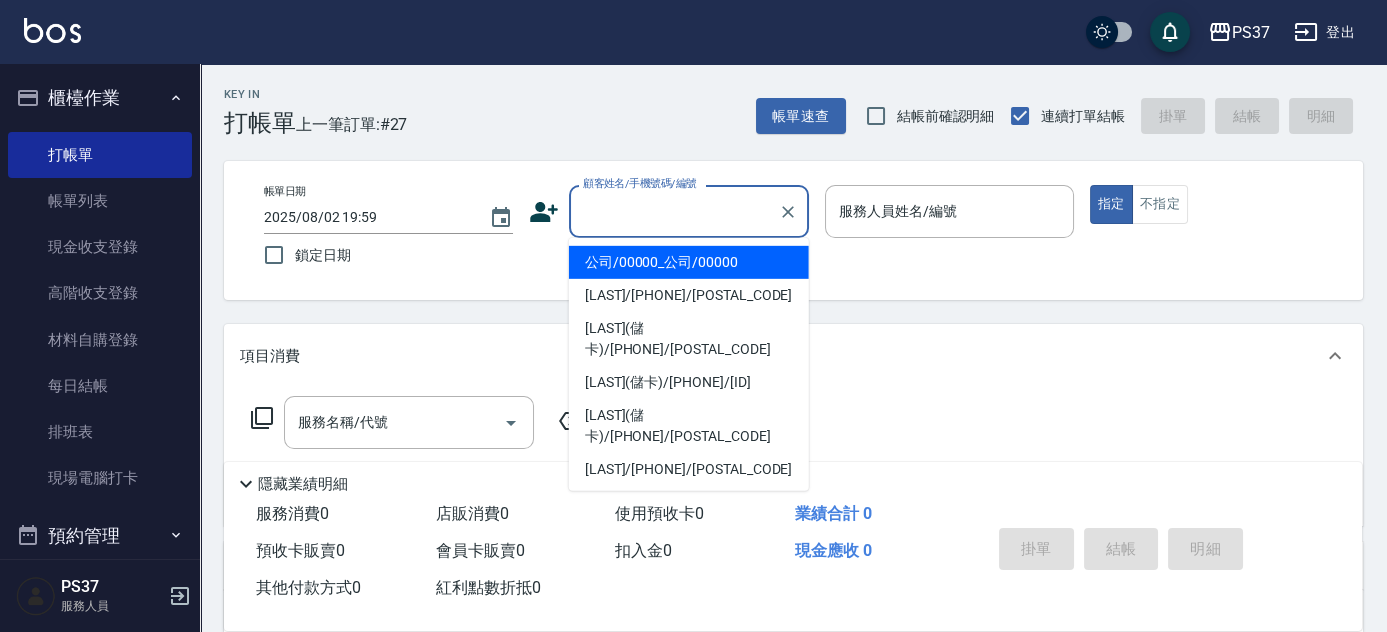 click on "公司/00000_公司/00000" at bounding box center [689, 262] 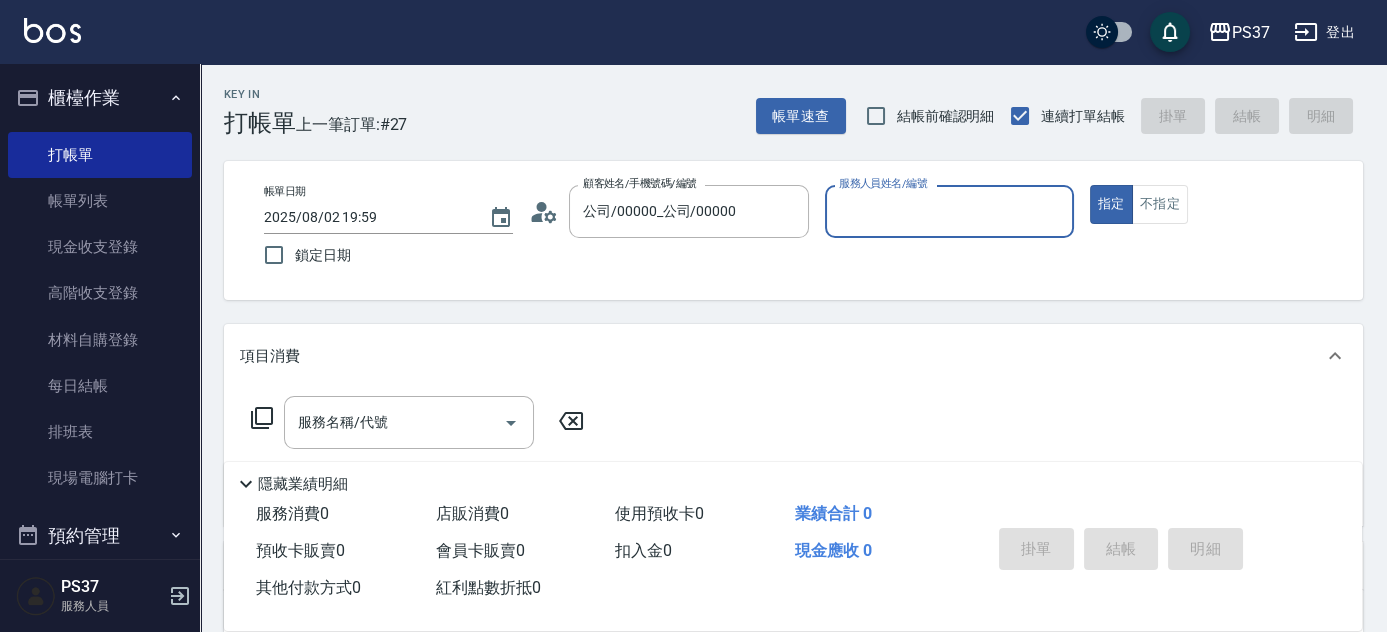click on "服務人員姓名/編號" at bounding box center [949, 211] 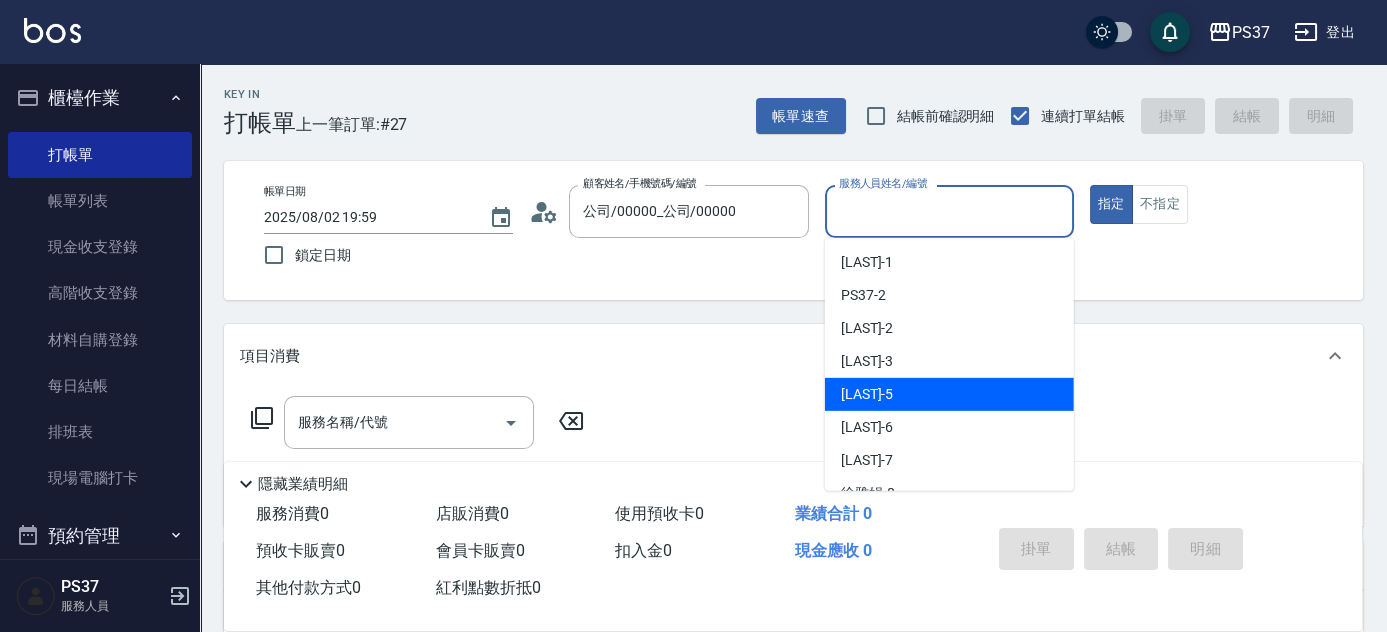scroll, scrollTop: 90, scrollLeft: 0, axis: vertical 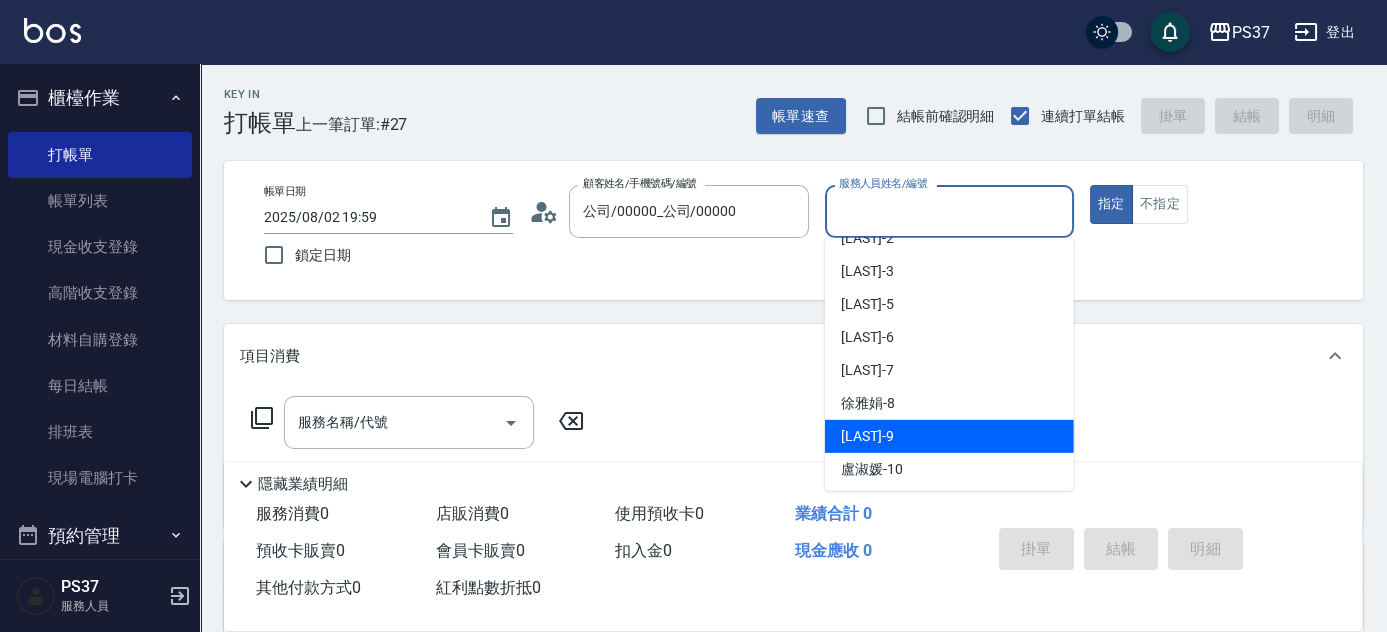 click on "[LAST] -9" at bounding box center (949, 436) 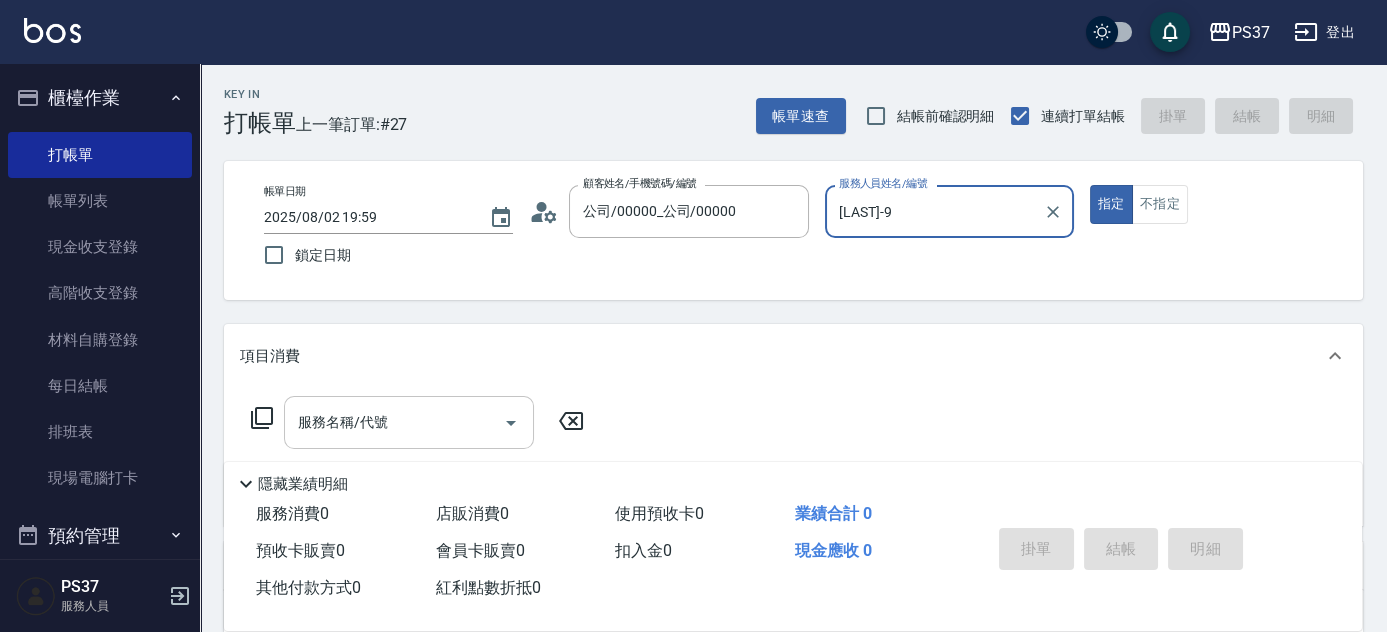 click on "服務名稱/代號" at bounding box center [394, 422] 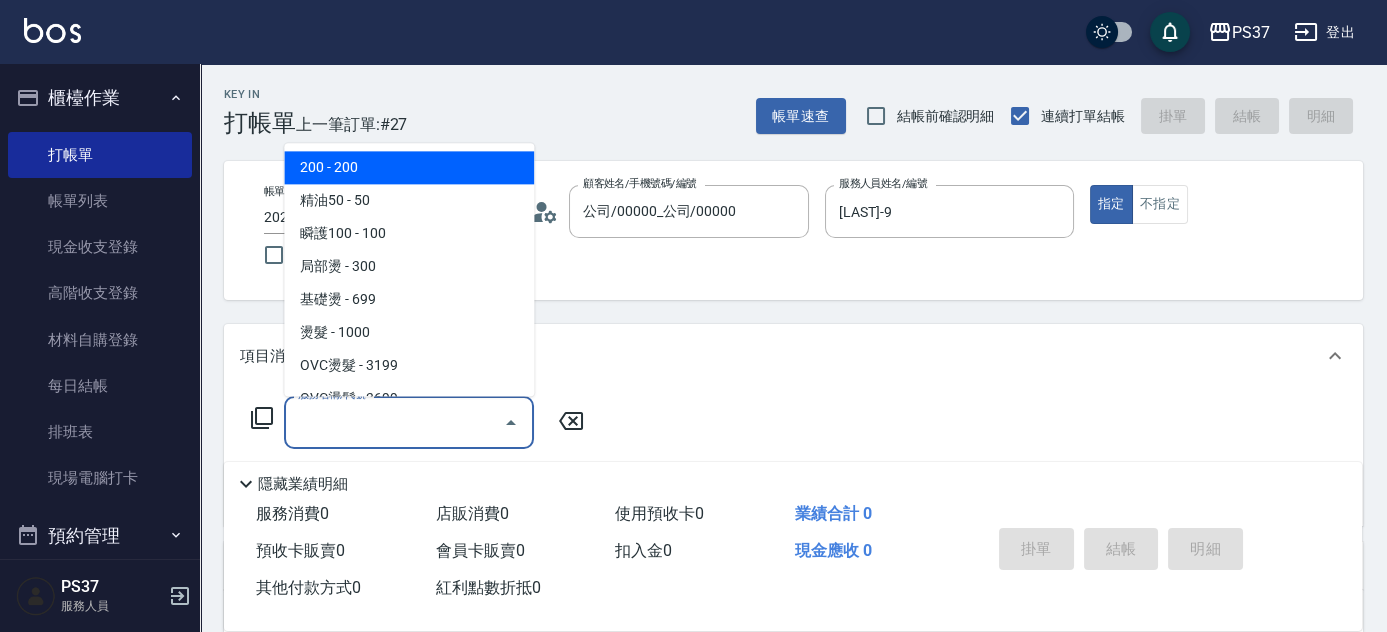 click on "200 - 200" at bounding box center [409, 168] 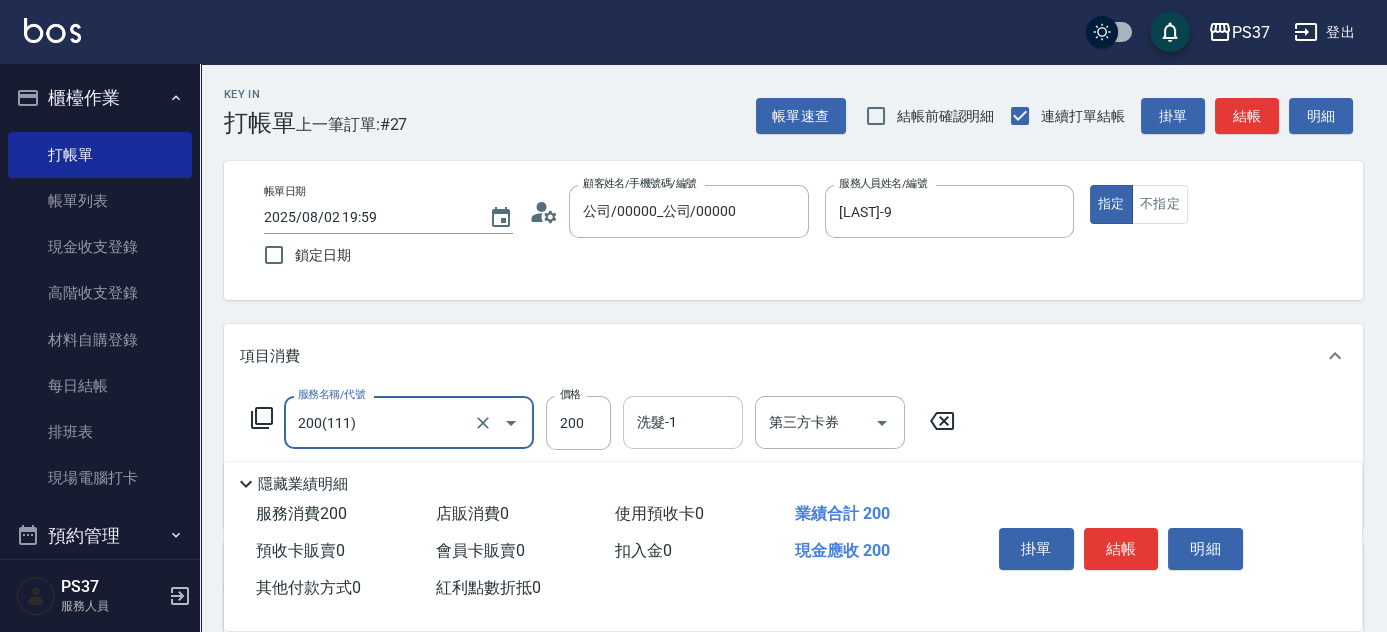 drag, startPoint x: 677, startPoint y: 426, endPoint x: 688, endPoint y: 400, distance: 28.231188 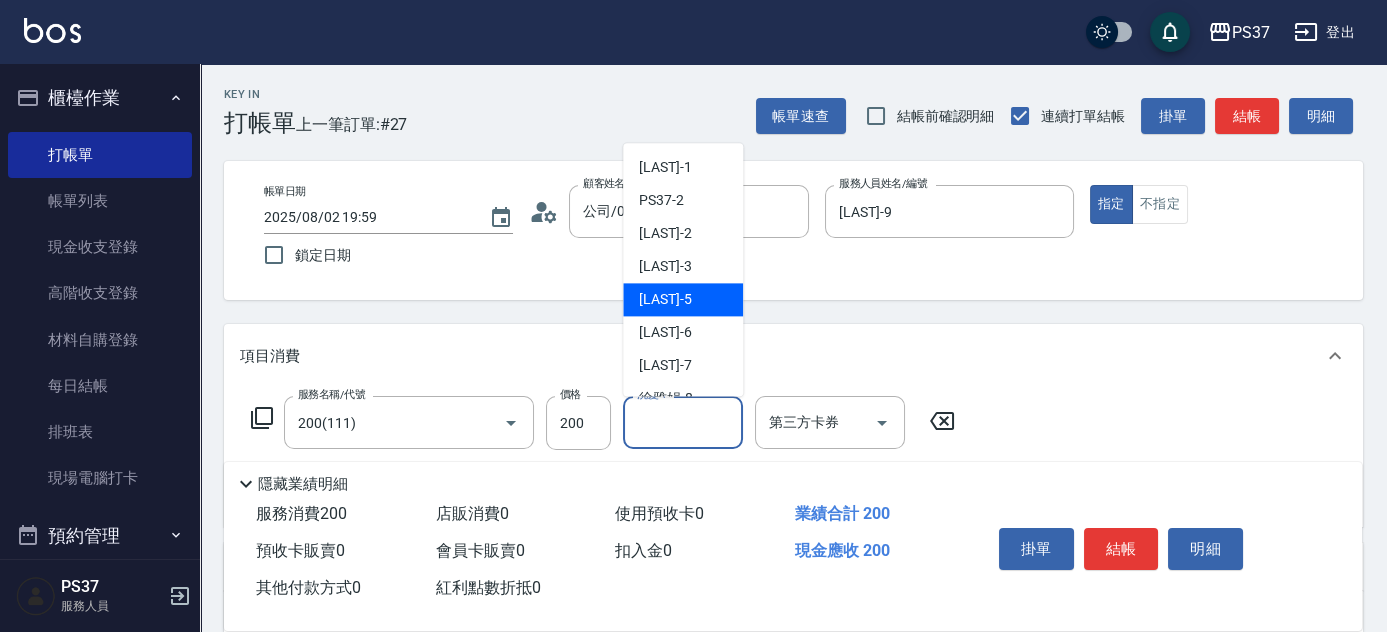 scroll, scrollTop: 90, scrollLeft: 0, axis: vertical 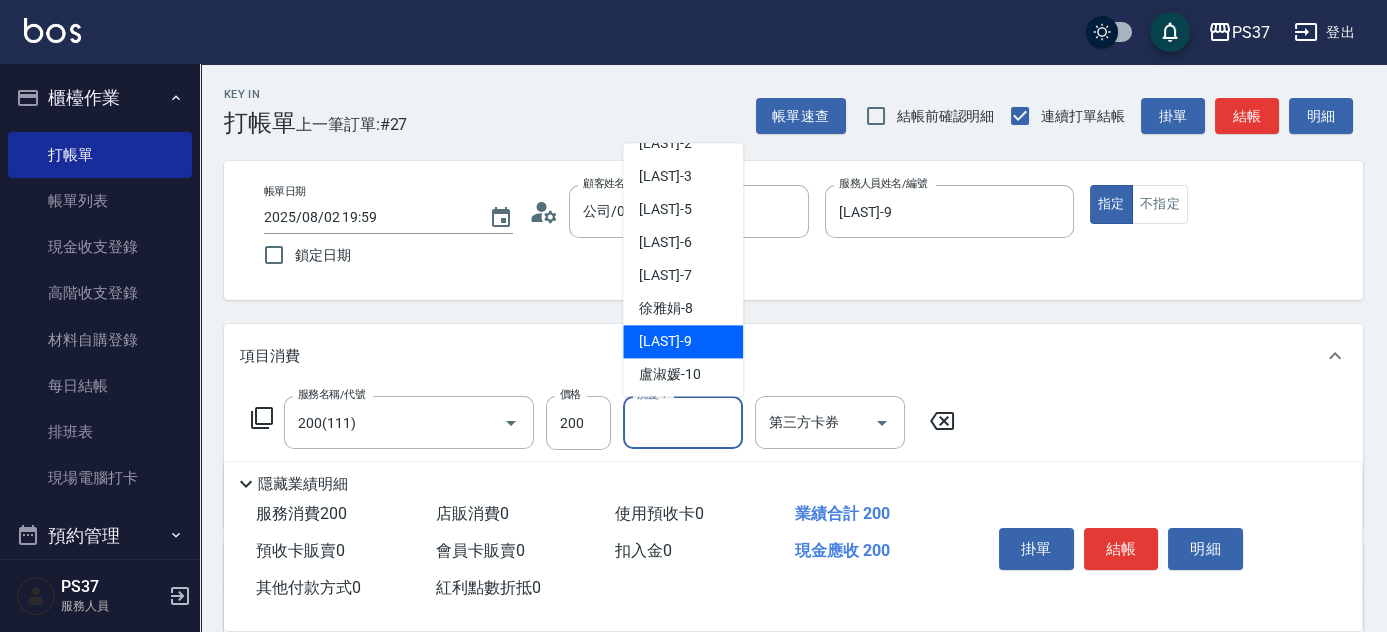 click on "[LAST] -9" at bounding box center [683, 342] 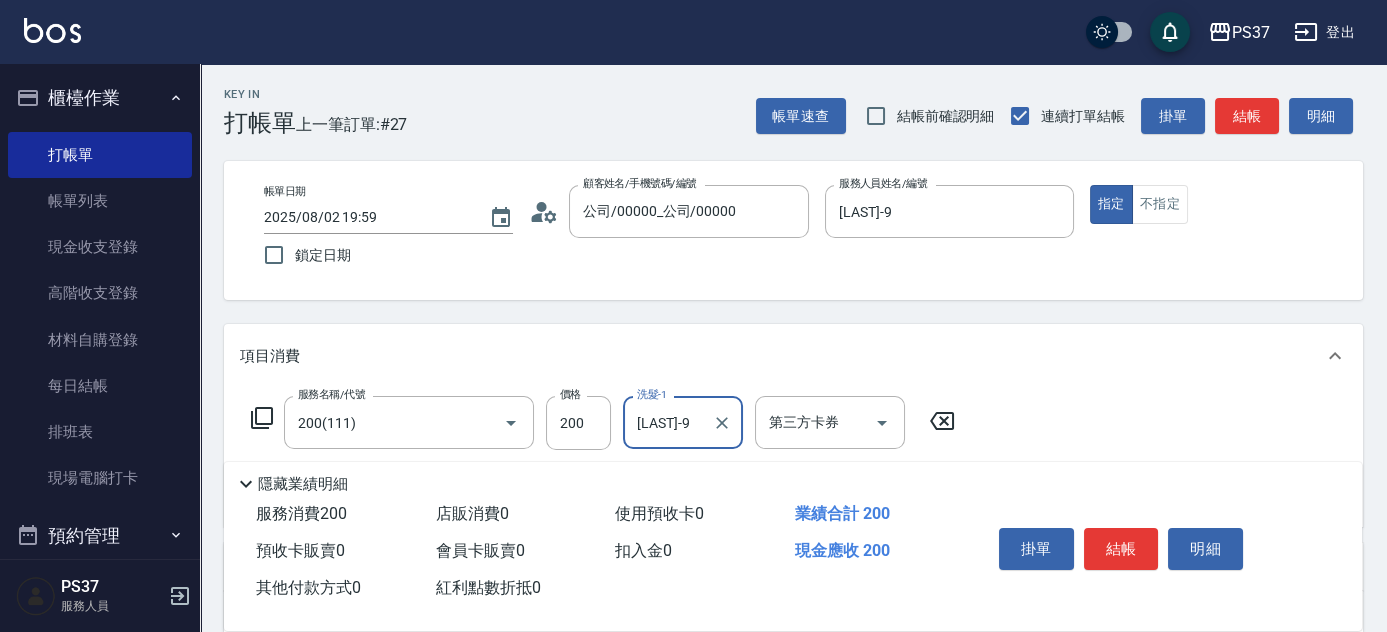 scroll, scrollTop: 90, scrollLeft: 0, axis: vertical 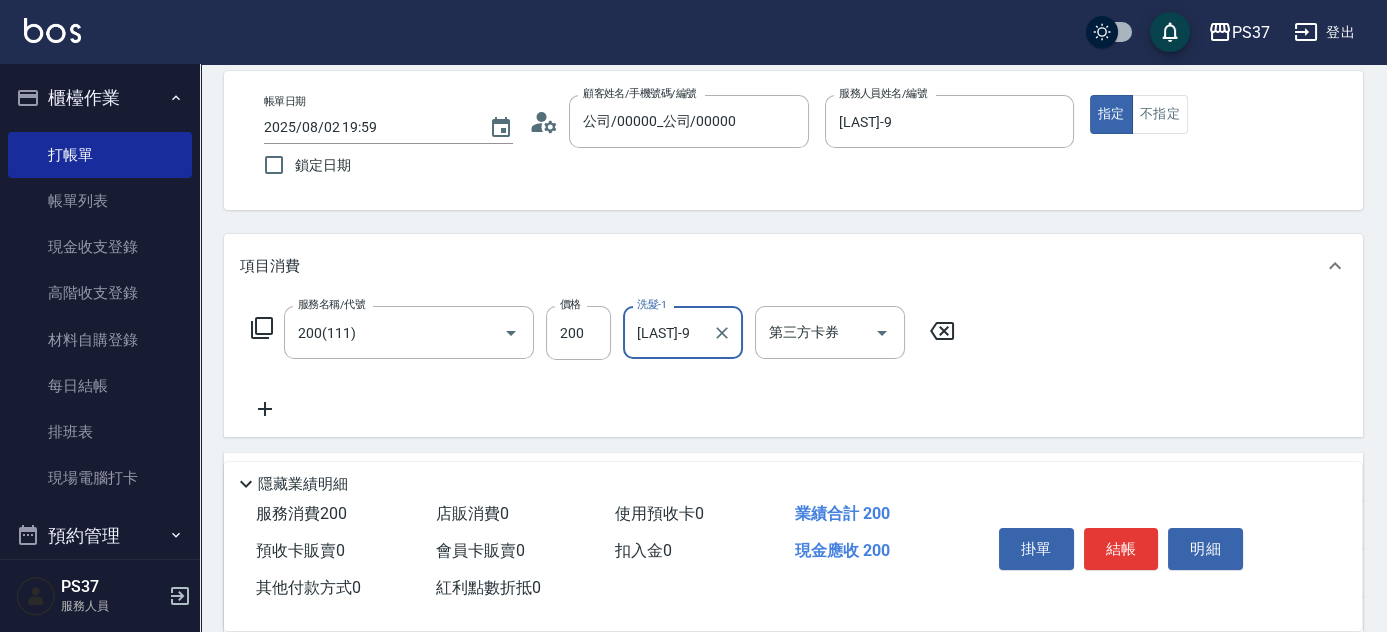 click 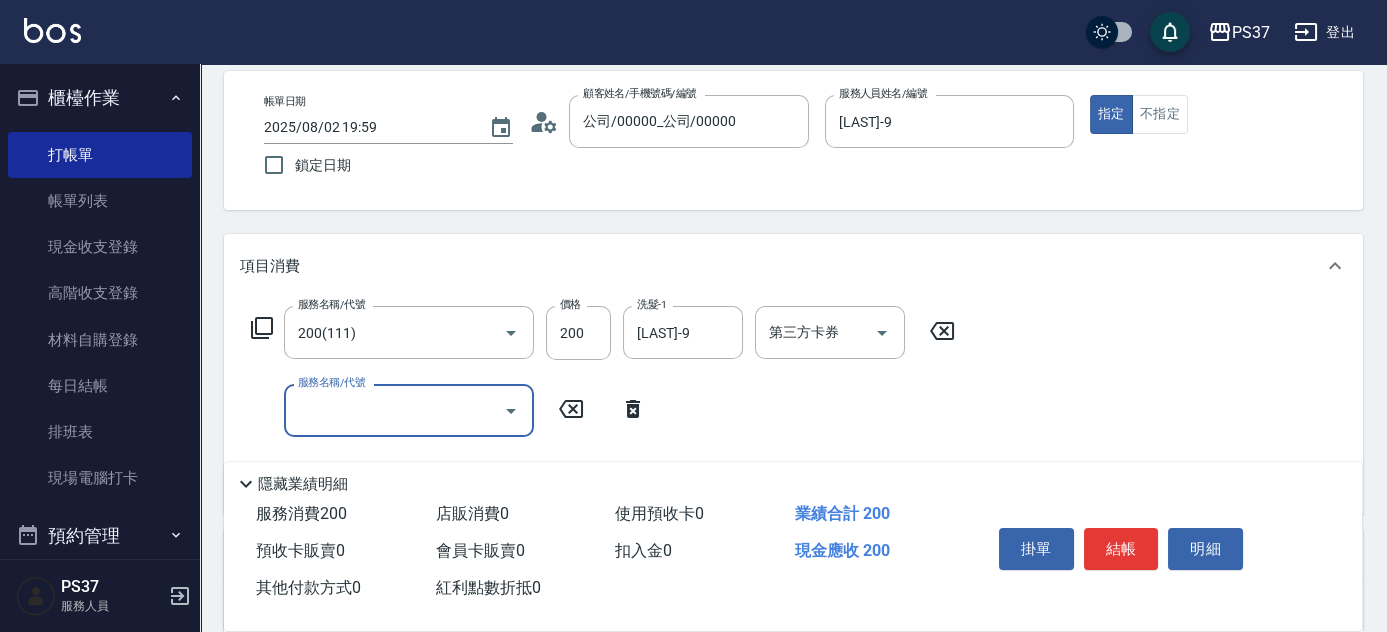 drag, startPoint x: 283, startPoint y: 408, endPoint x: 367, endPoint y: 383, distance: 87.64131 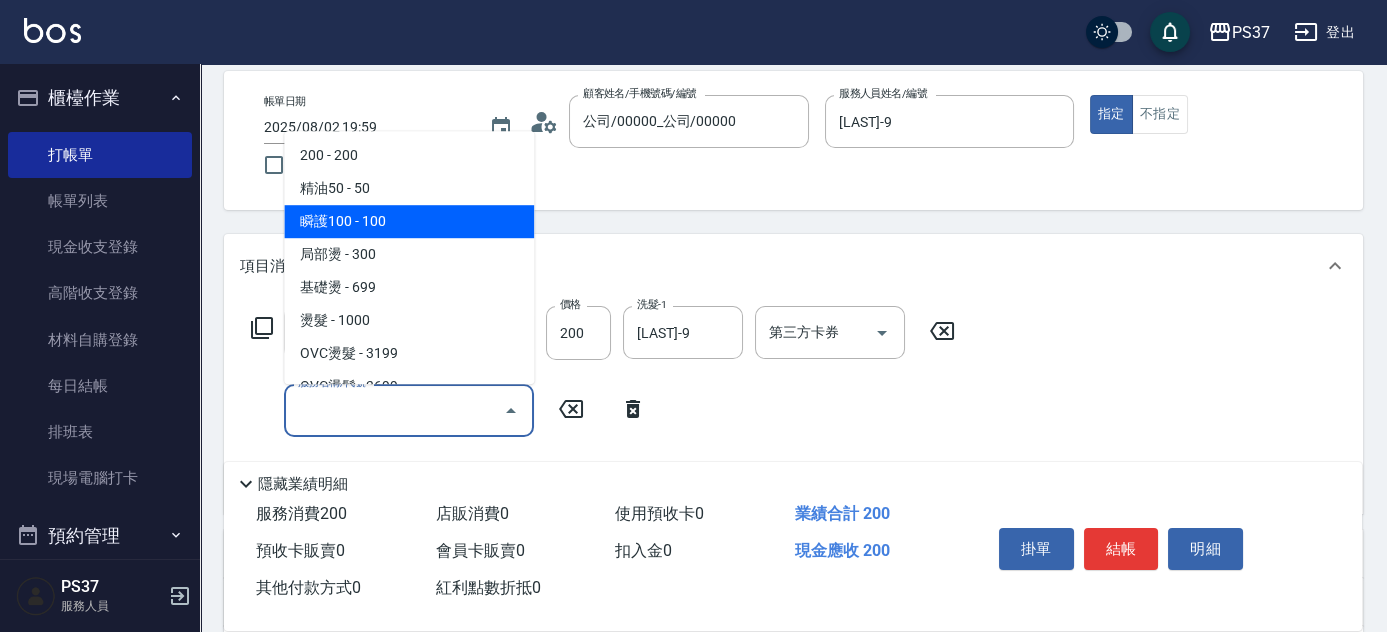click on "瞬護100 - 100" at bounding box center [409, 221] 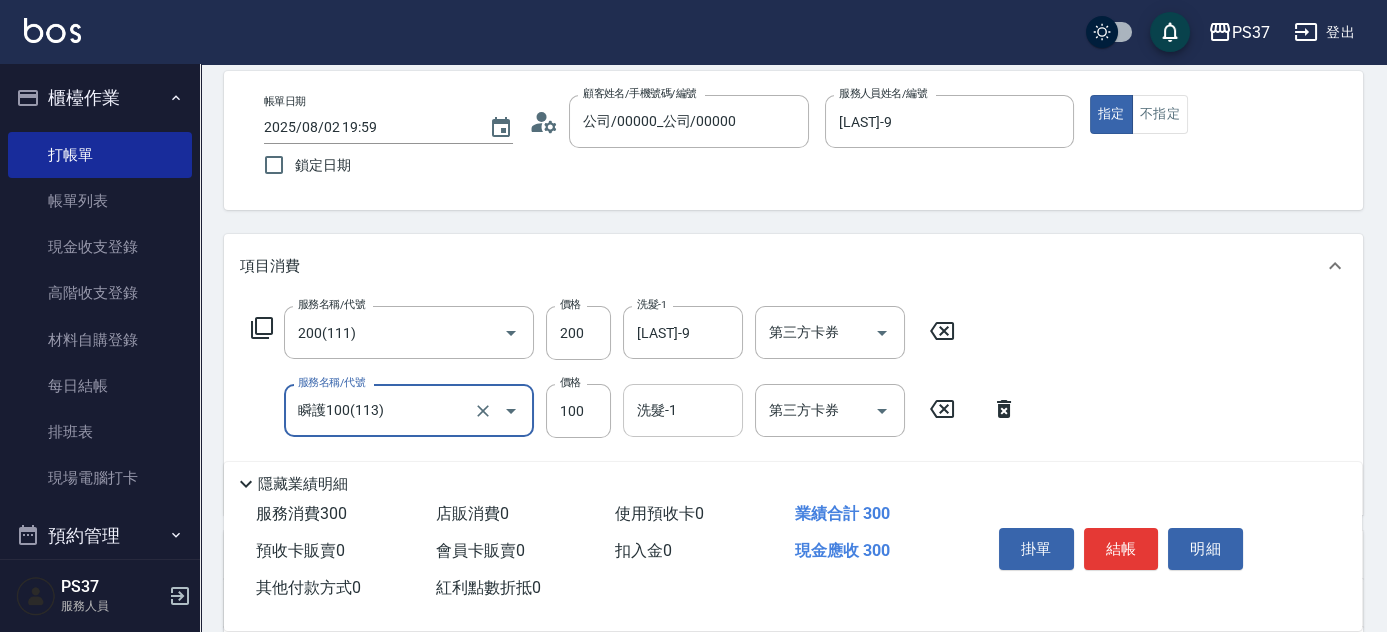 click on "洗髮-1" at bounding box center (683, 410) 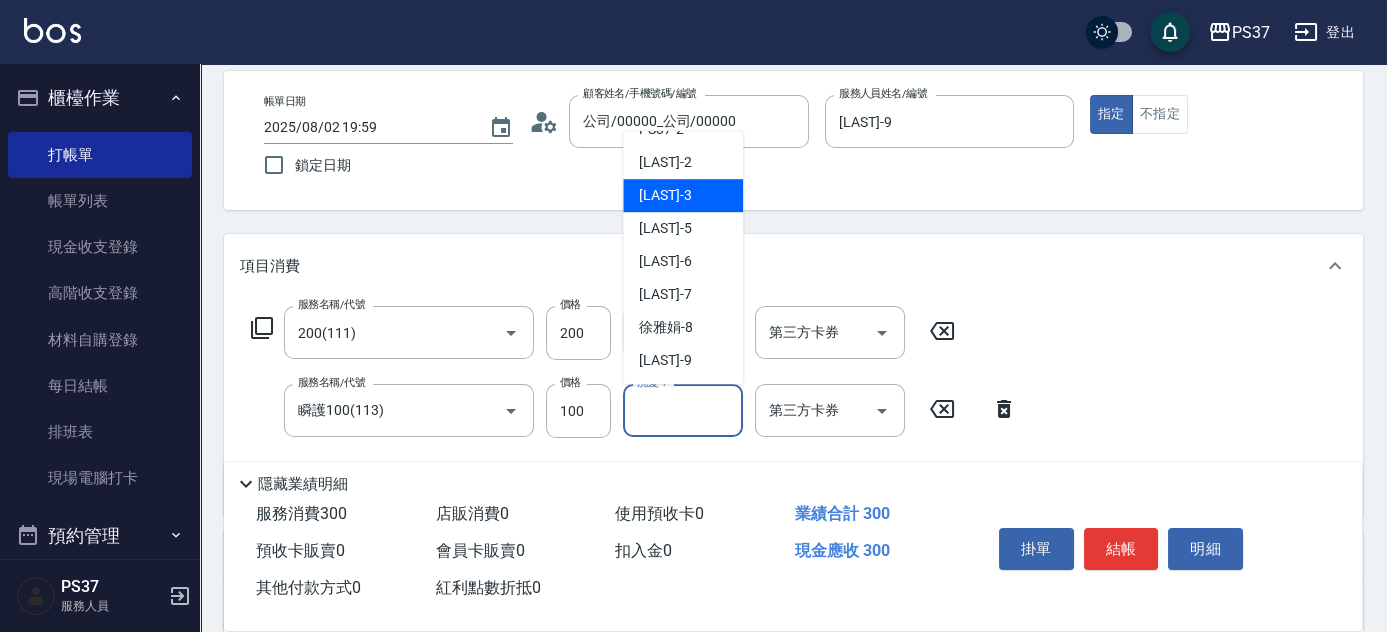 scroll, scrollTop: 90, scrollLeft: 0, axis: vertical 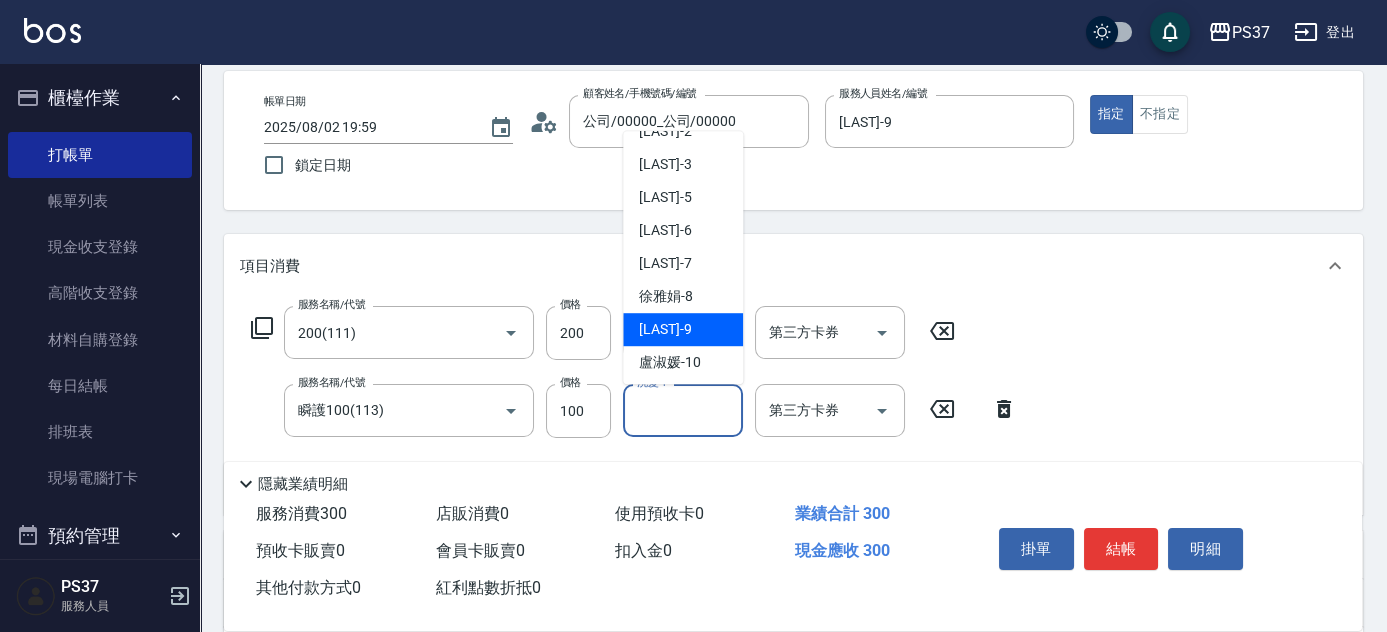 click on "[LAST] -9" at bounding box center (683, 329) 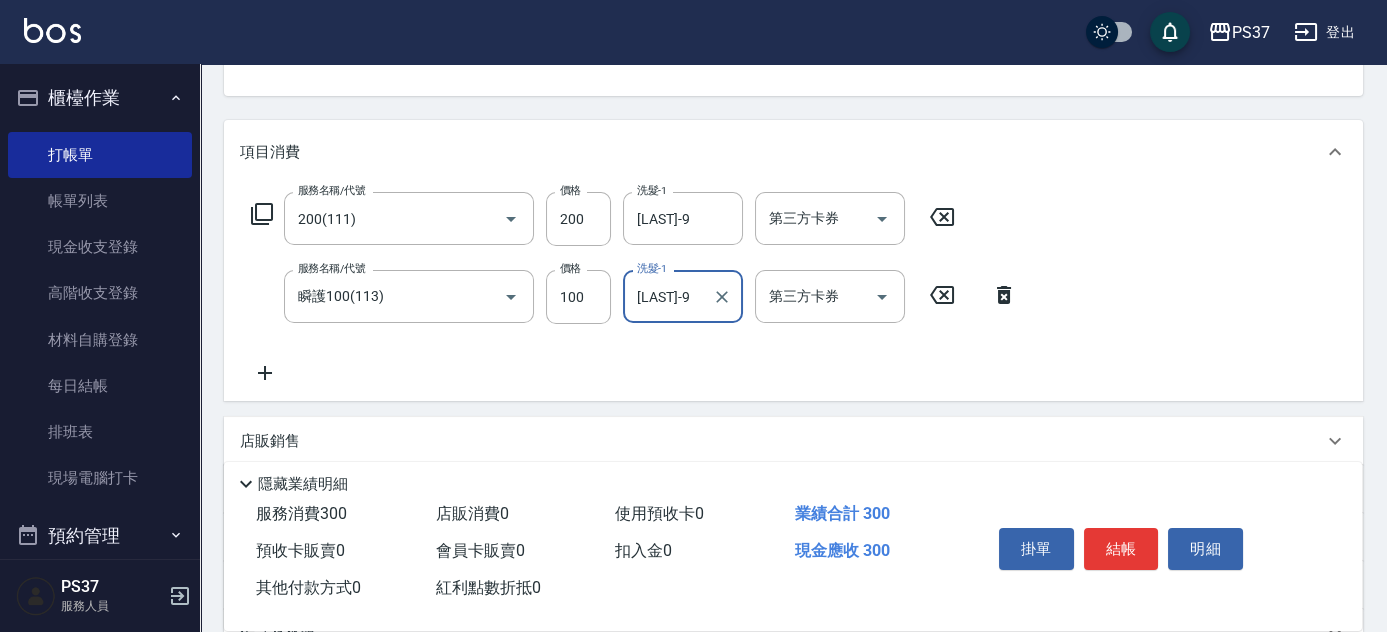scroll, scrollTop: 363, scrollLeft: 0, axis: vertical 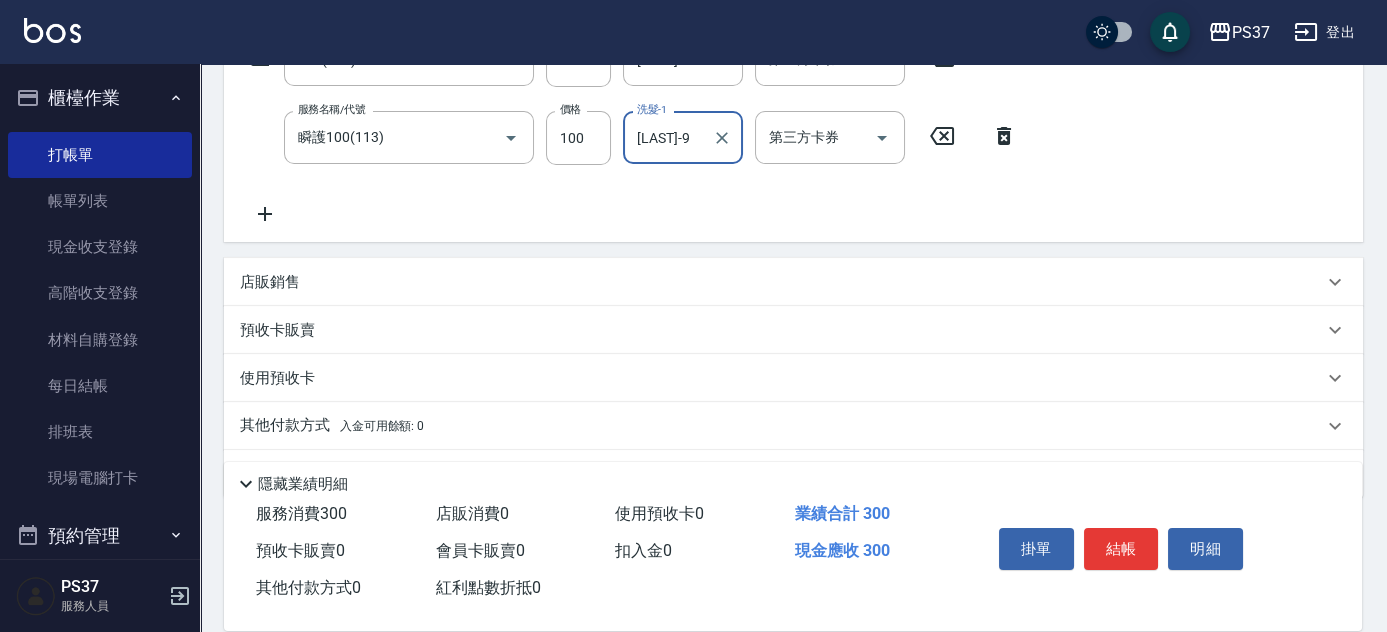 click 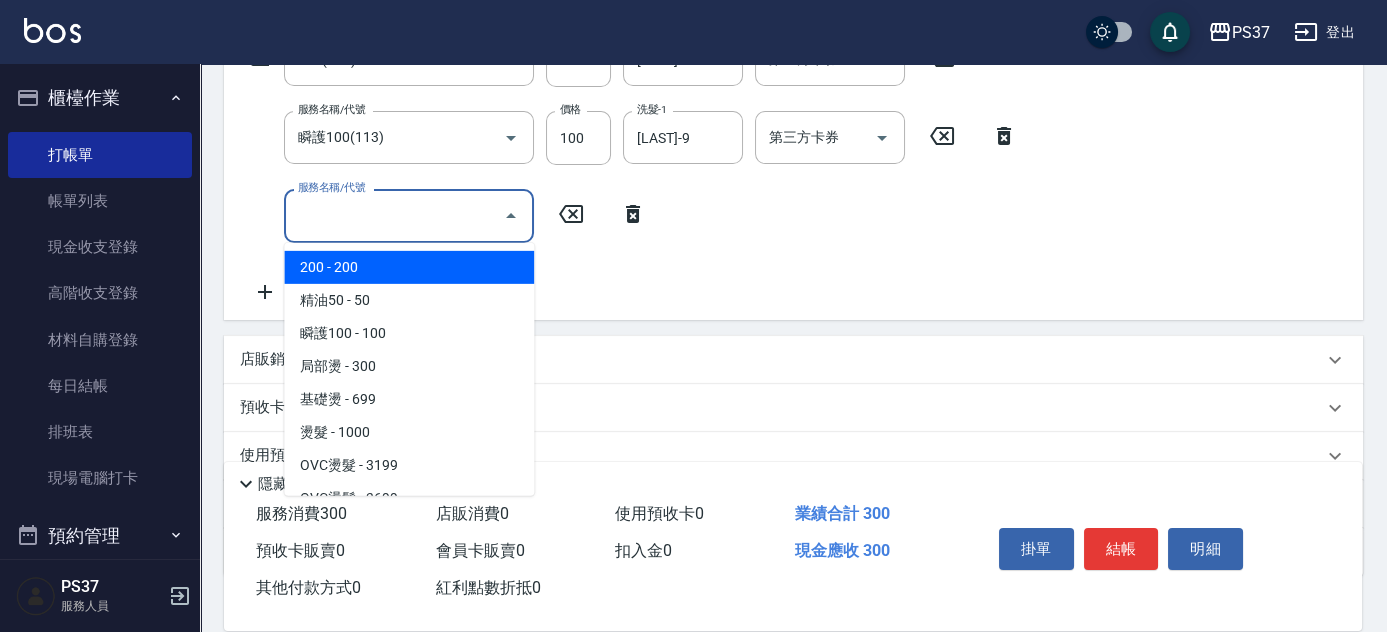 click on "服務名稱/代號" at bounding box center [394, 215] 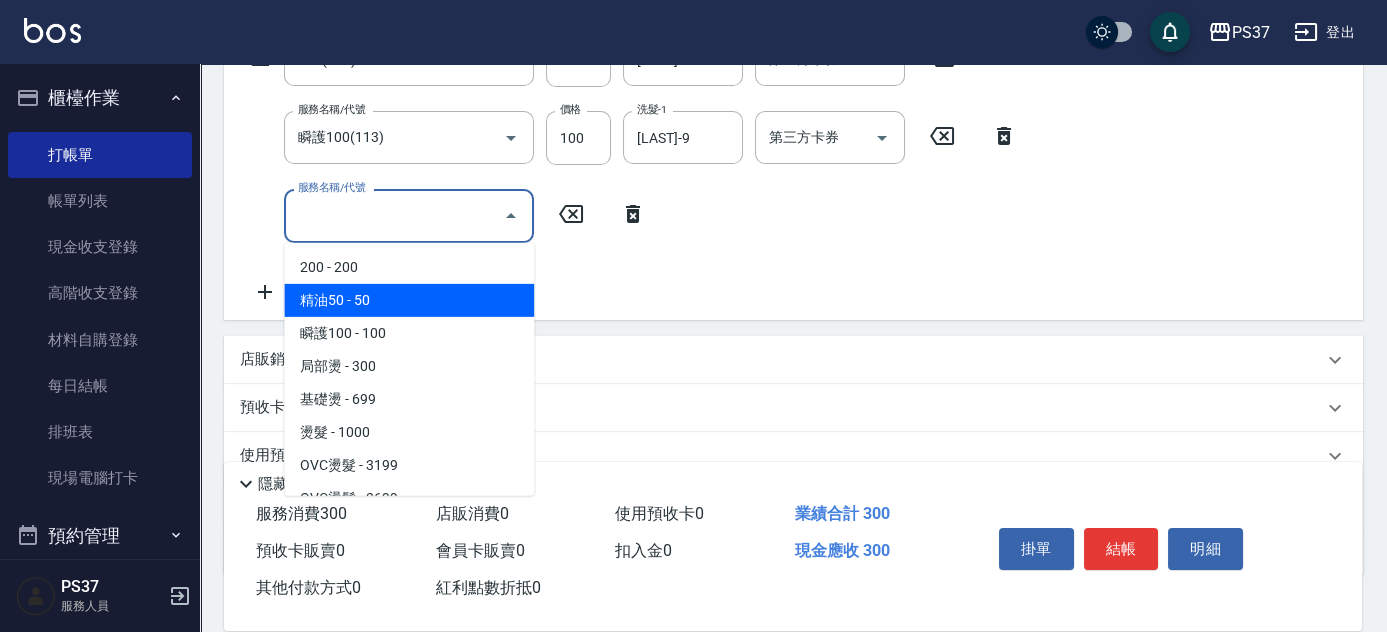 drag, startPoint x: 389, startPoint y: 293, endPoint x: 613, endPoint y: 252, distance: 227.72131 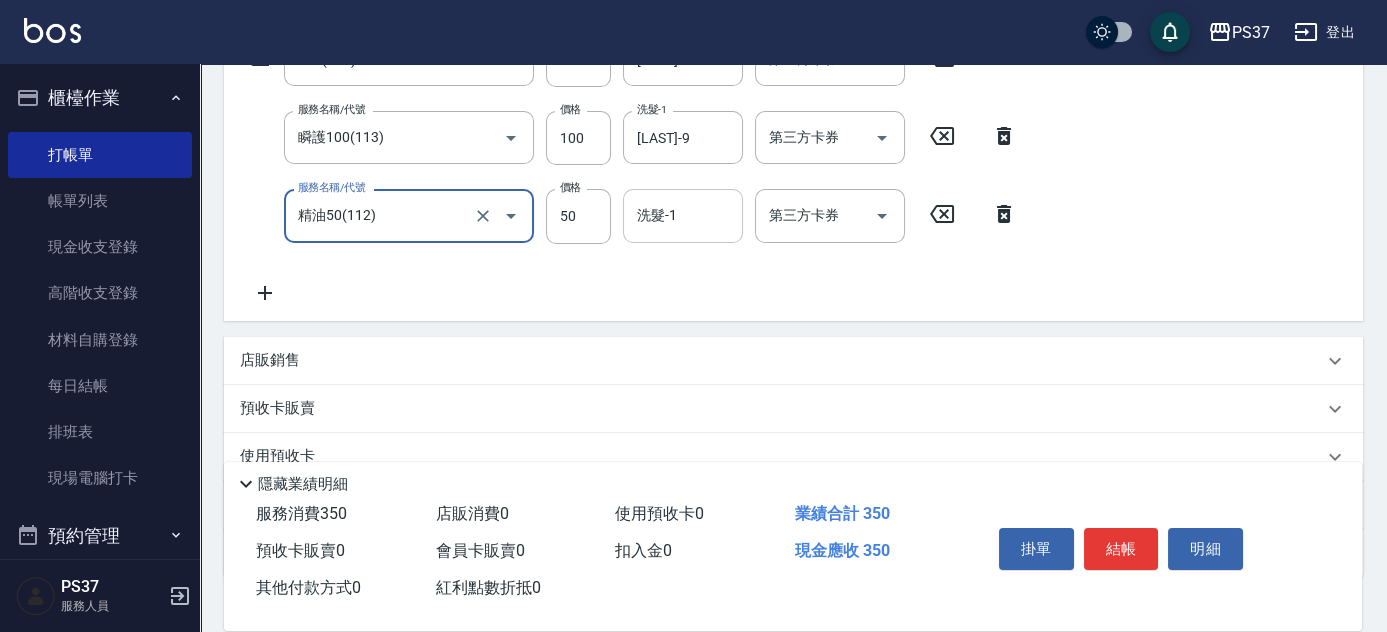 click on "洗髮-1" at bounding box center (683, 215) 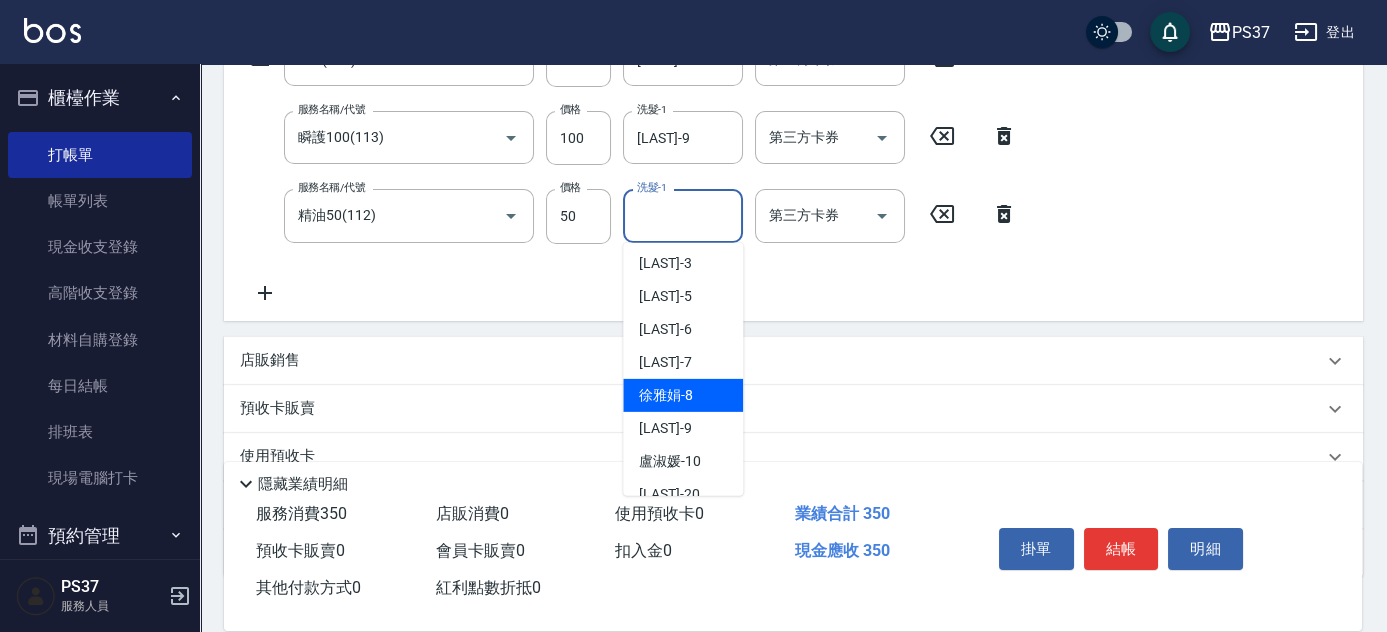 scroll, scrollTop: 181, scrollLeft: 0, axis: vertical 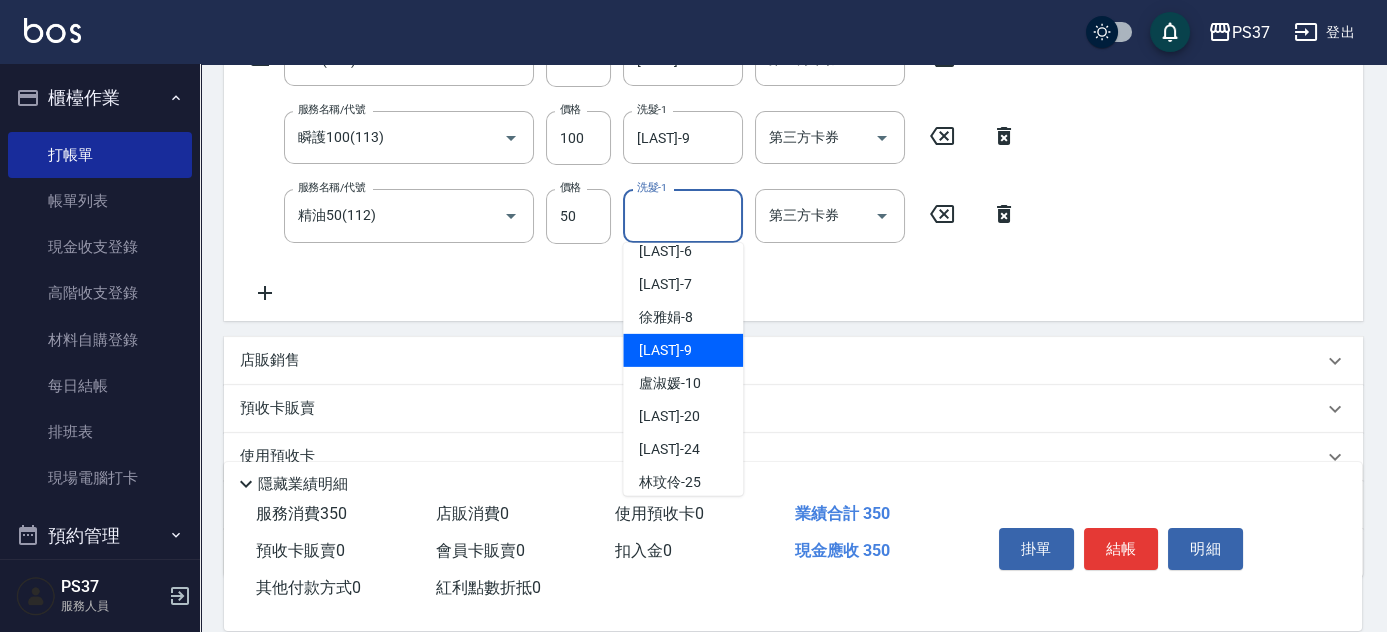 click on "[LAST] -9" at bounding box center [683, 350] 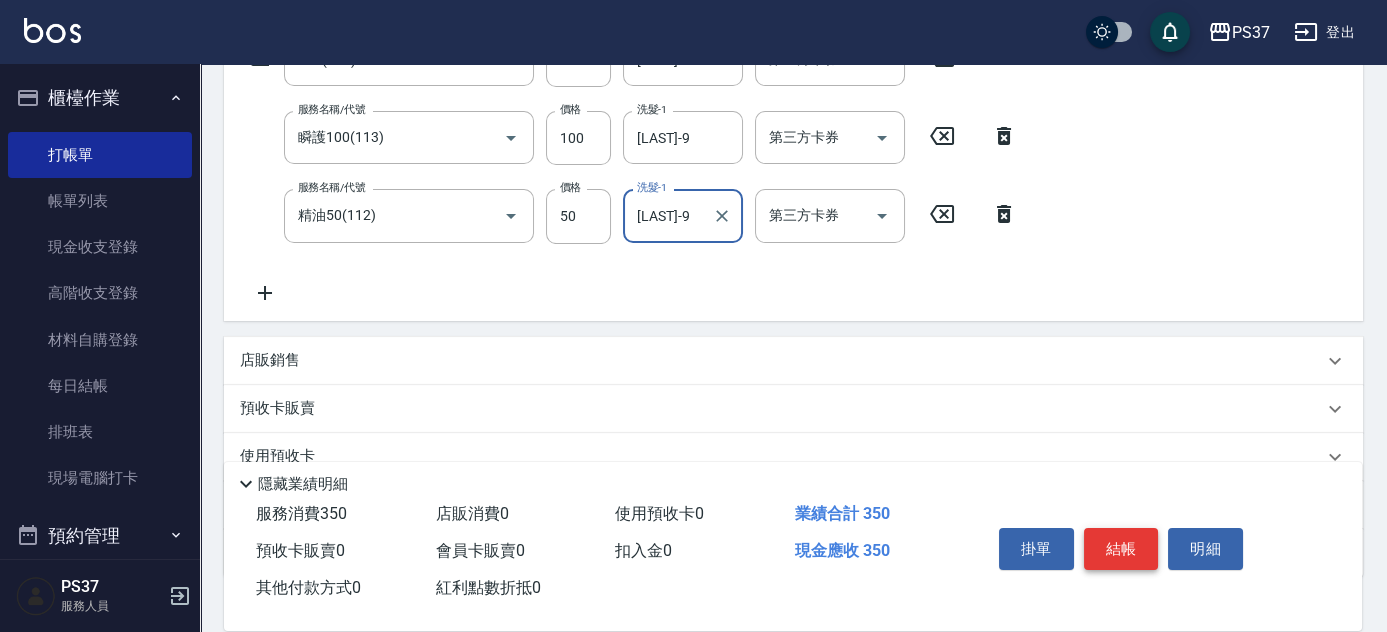 click on "結帳" at bounding box center [1121, 549] 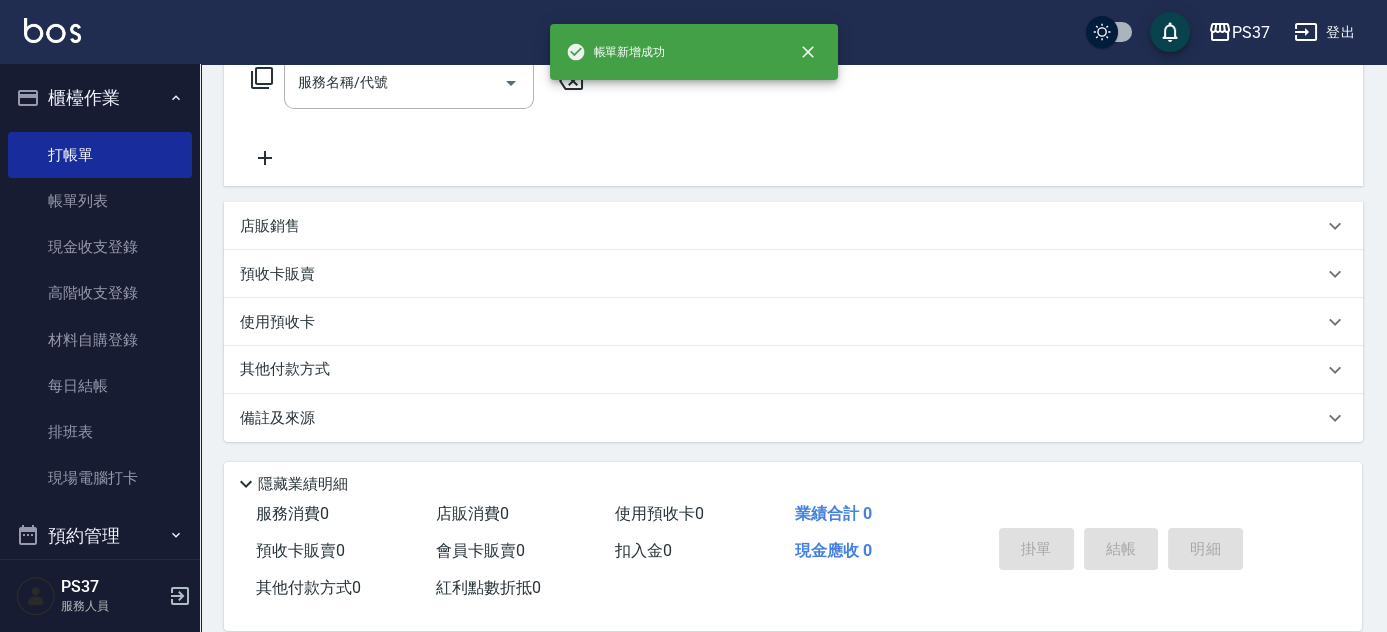 scroll, scrollTop: 0, scrollLeft: 0, axis: both 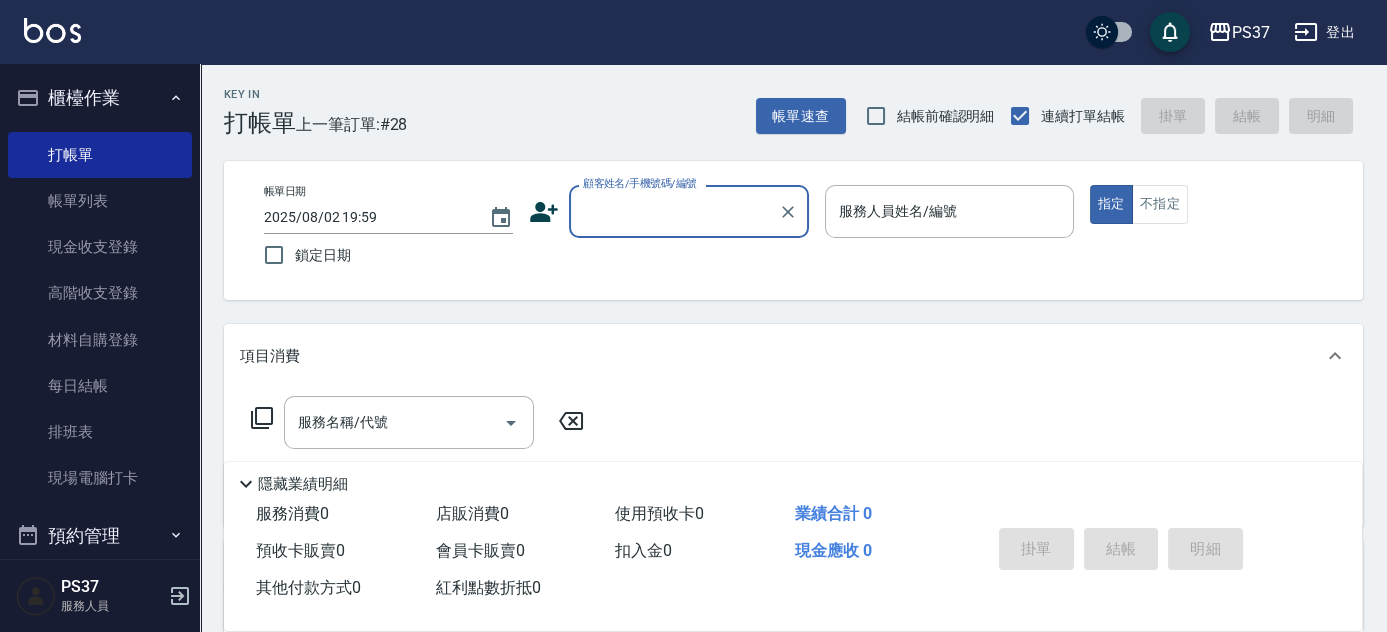 click on "顧客姓名/手機號碼/編號" at bounding box center [674, 211] 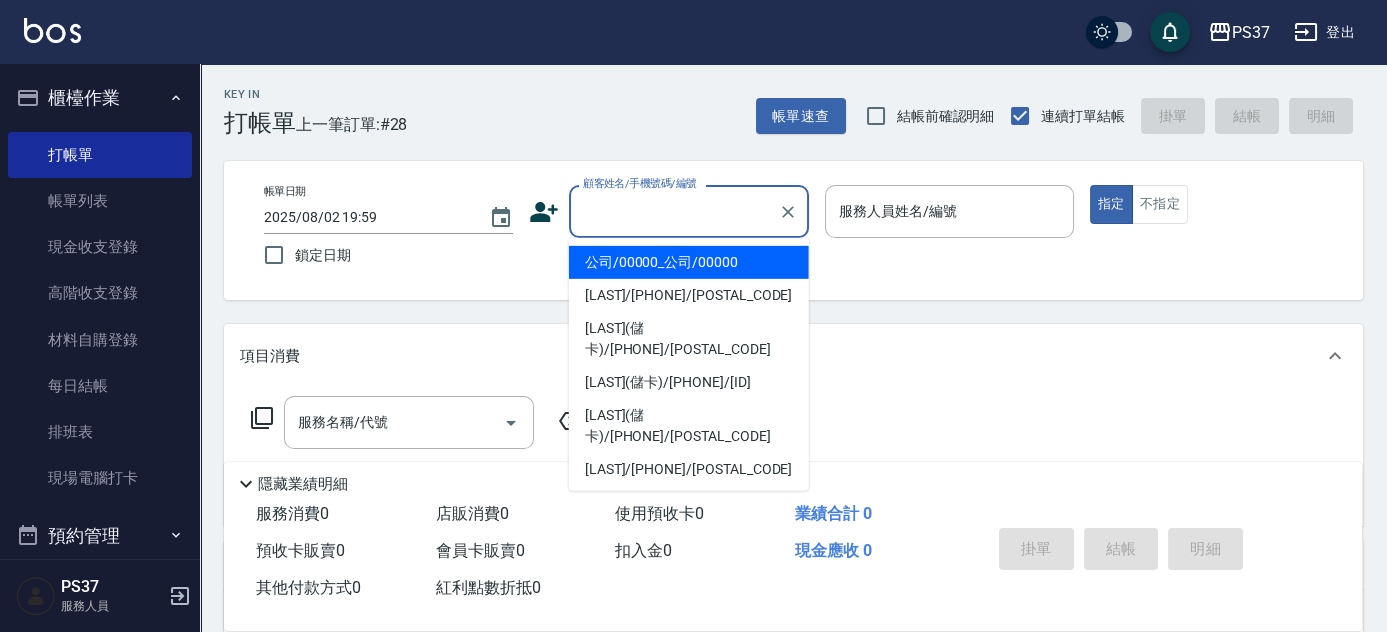 click on "公司/00000_公司/00000" at bounding box center (689, 262) 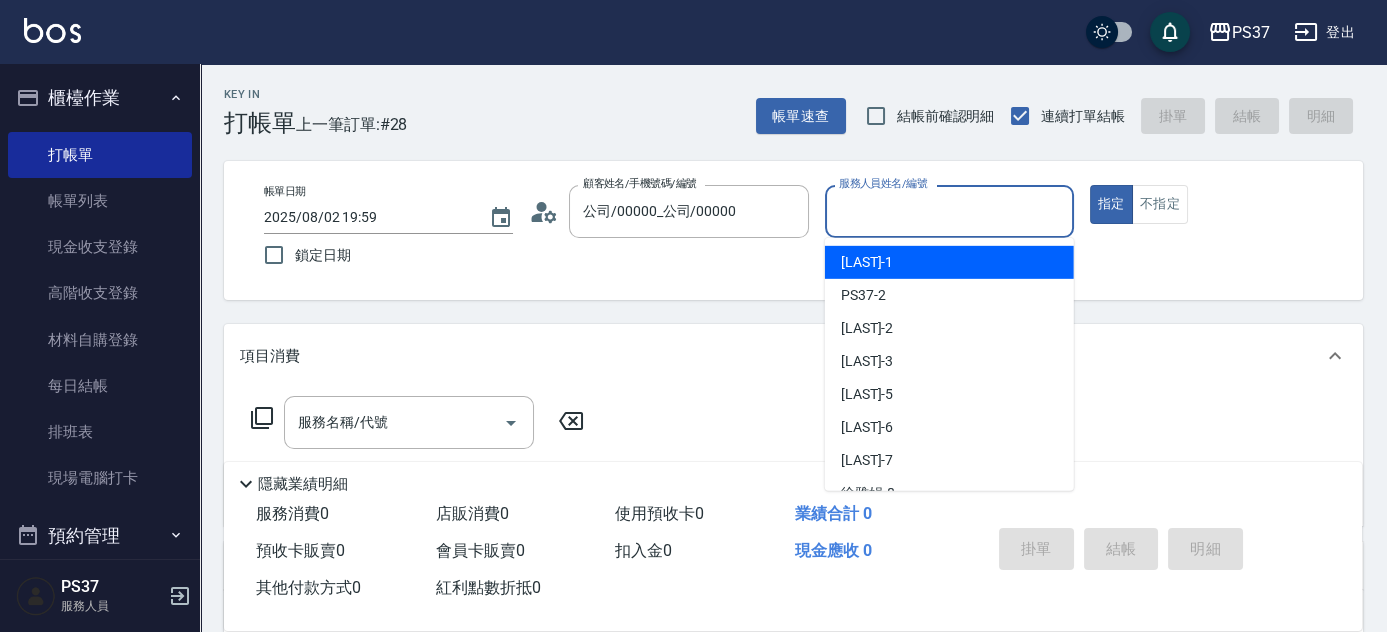 click on "服務人員姓名/編號" at bounding box center [949, 211] 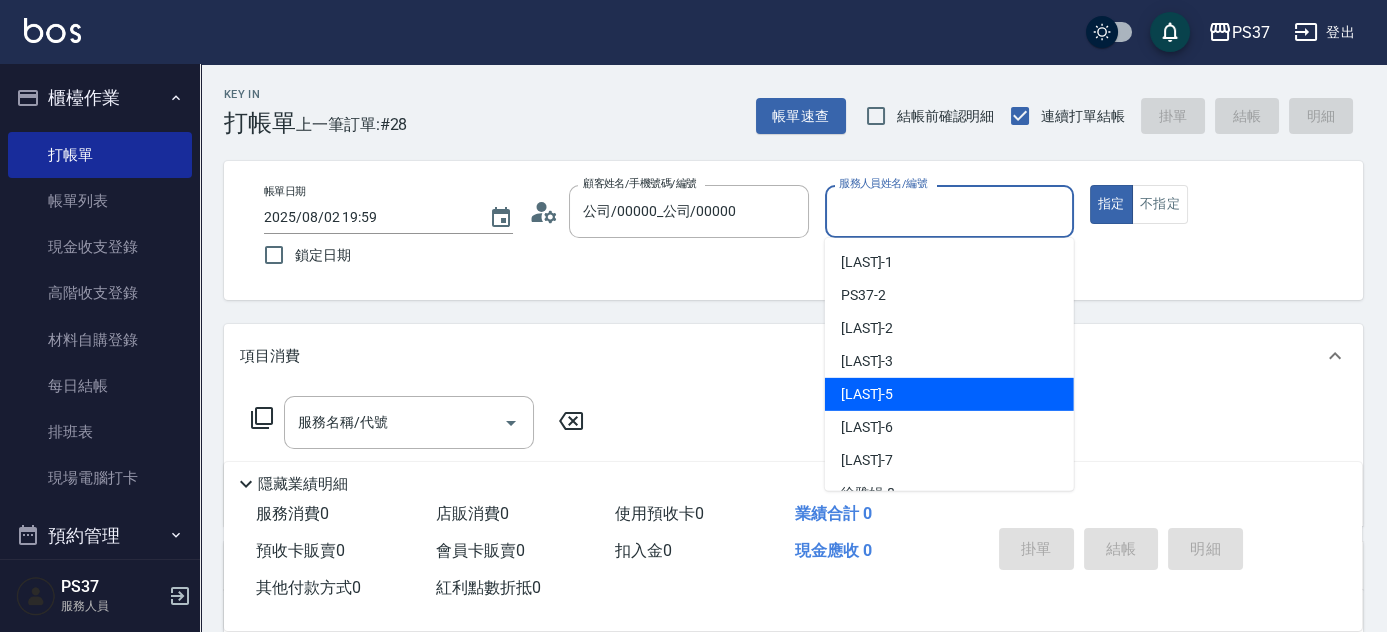 click on "[LAST] -[NUMBER]" at bounding box center [949, 394] 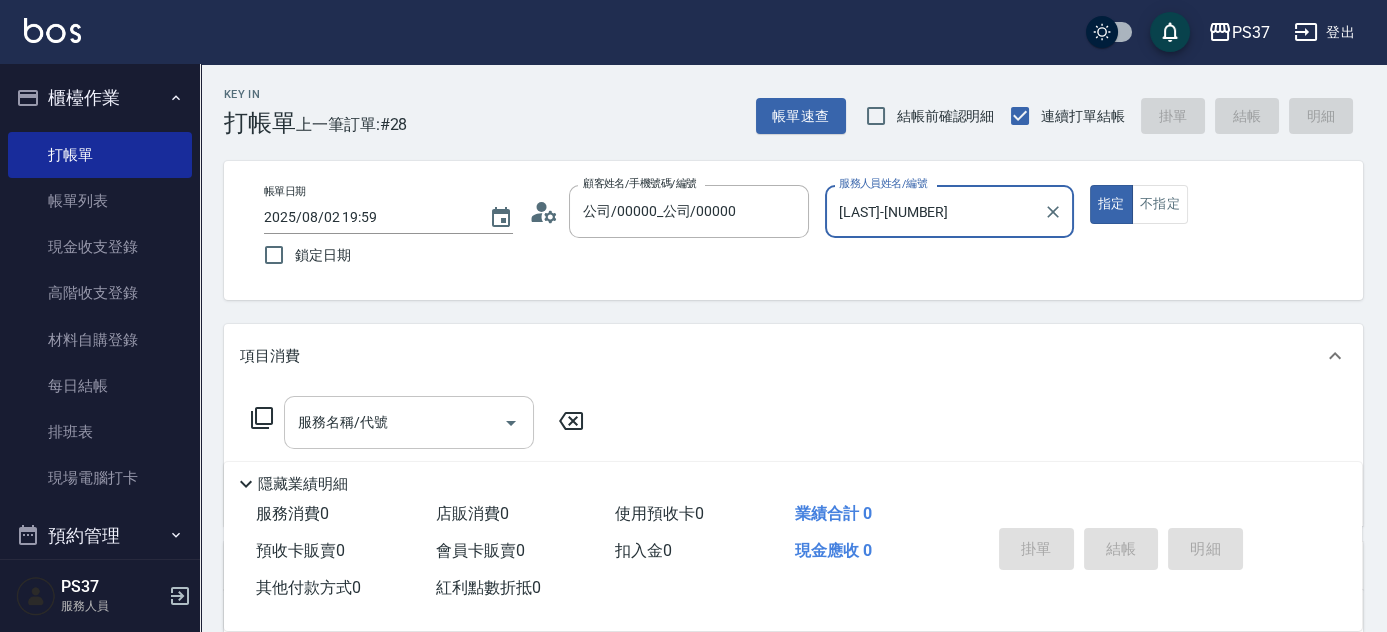 click on "服務名稱/代號" at bounding box center [394, 422] 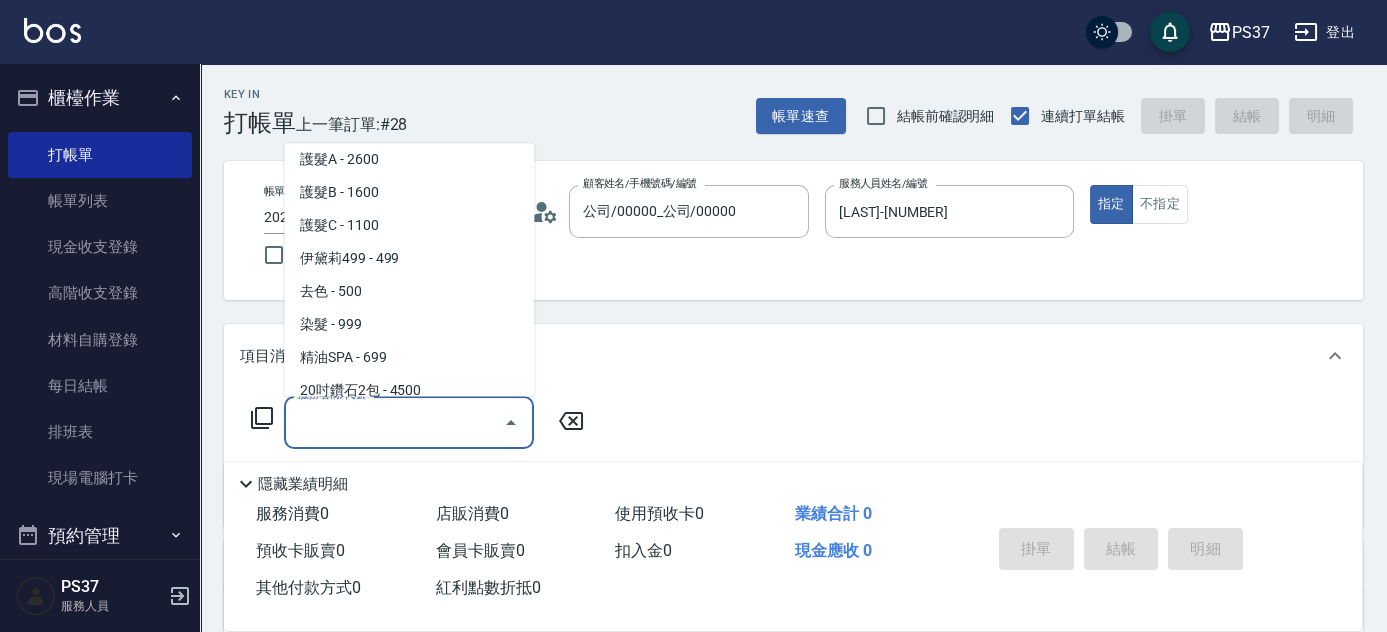 scroll, scrollTop: 1000, scrollLeft: 0, axis: vertical 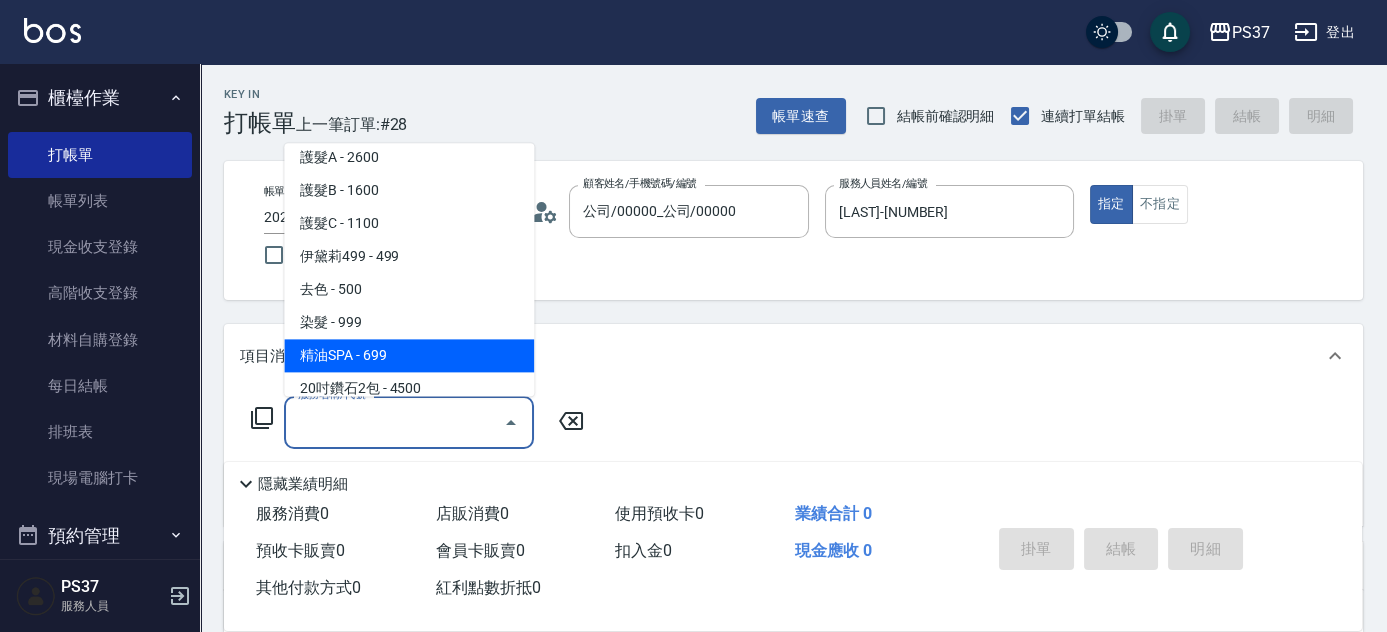 click on "精油SPA - 699" at bounding box center (409, 356) 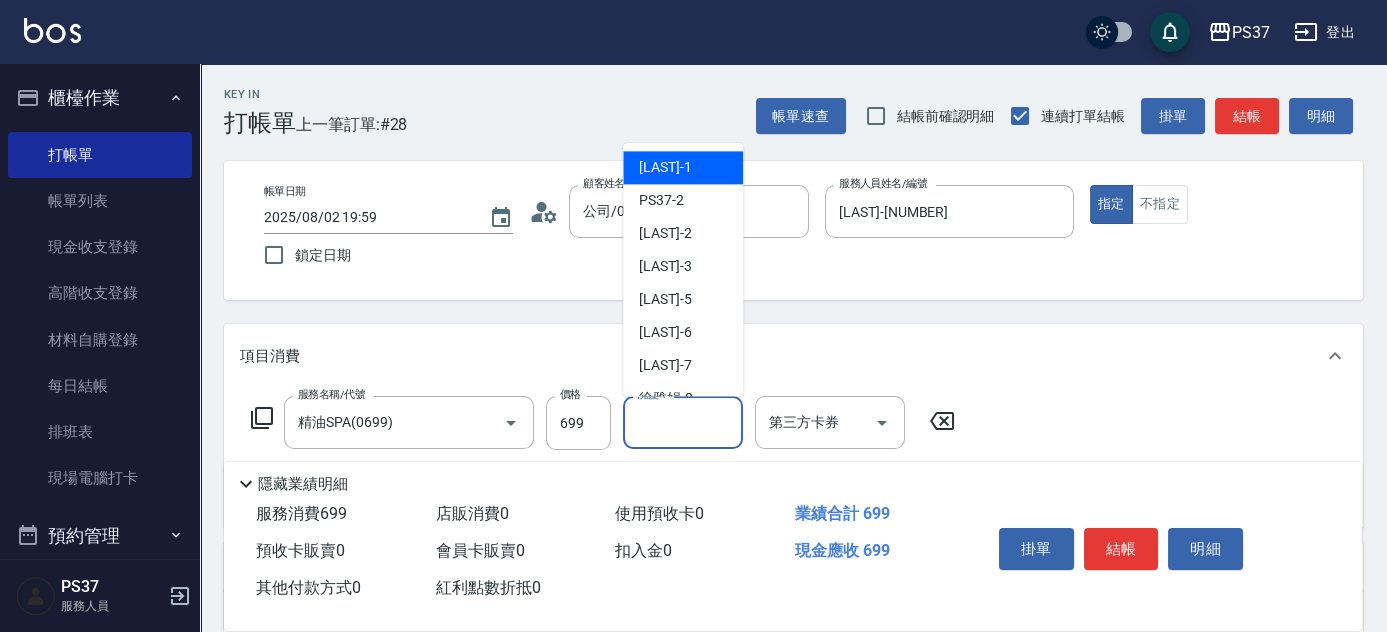 click on "洗髮-1" at bounding box center (683, 422) 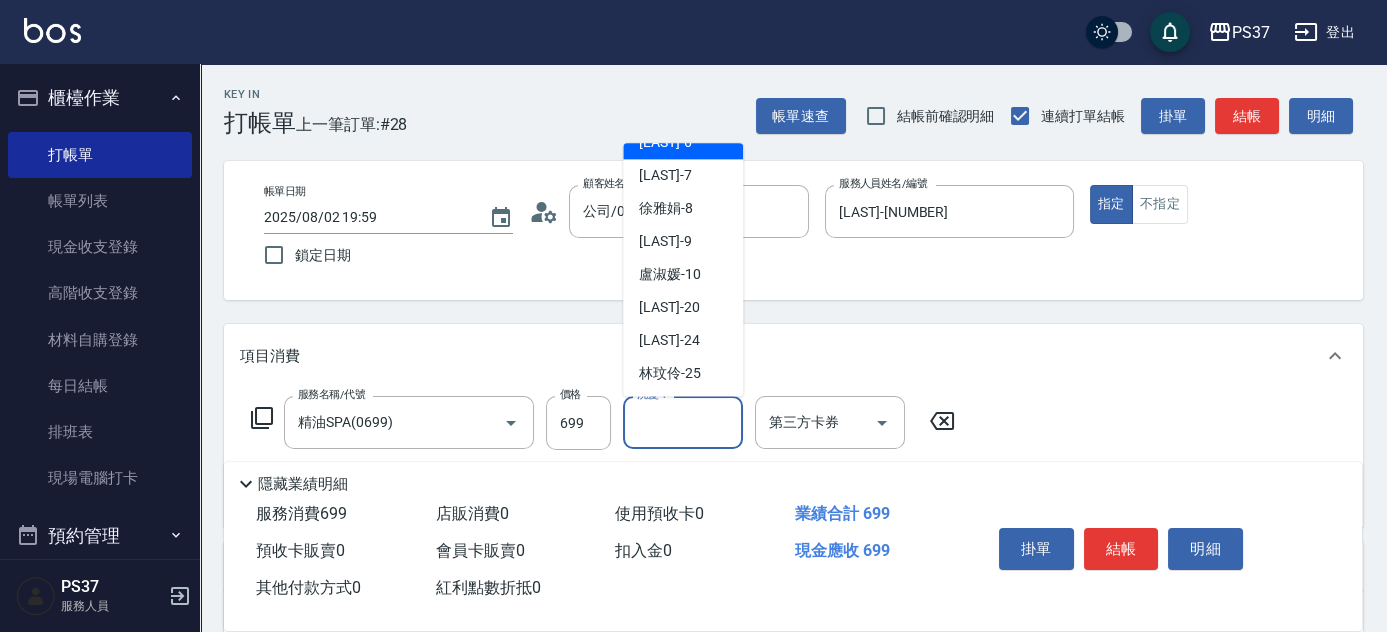 scroll, scrollTop: 323, scrollLeft: 0, axis: vertical 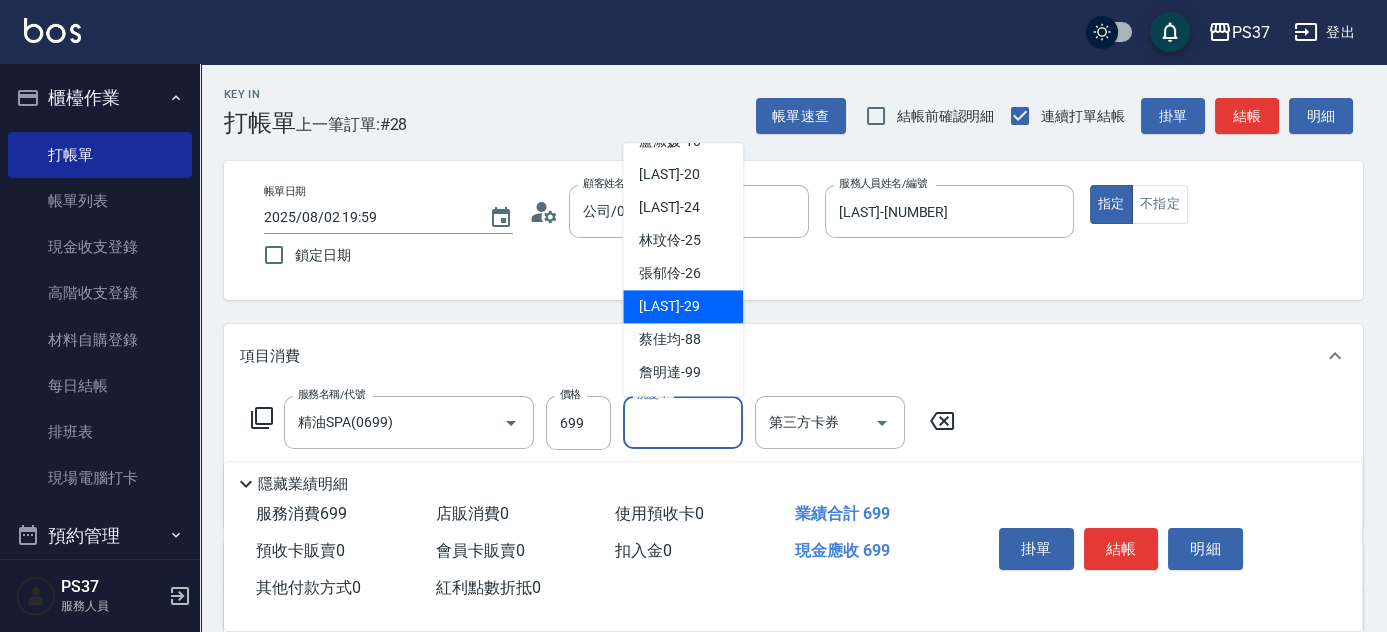 click on "[LAST] -29" at bounding box center (669, 307) 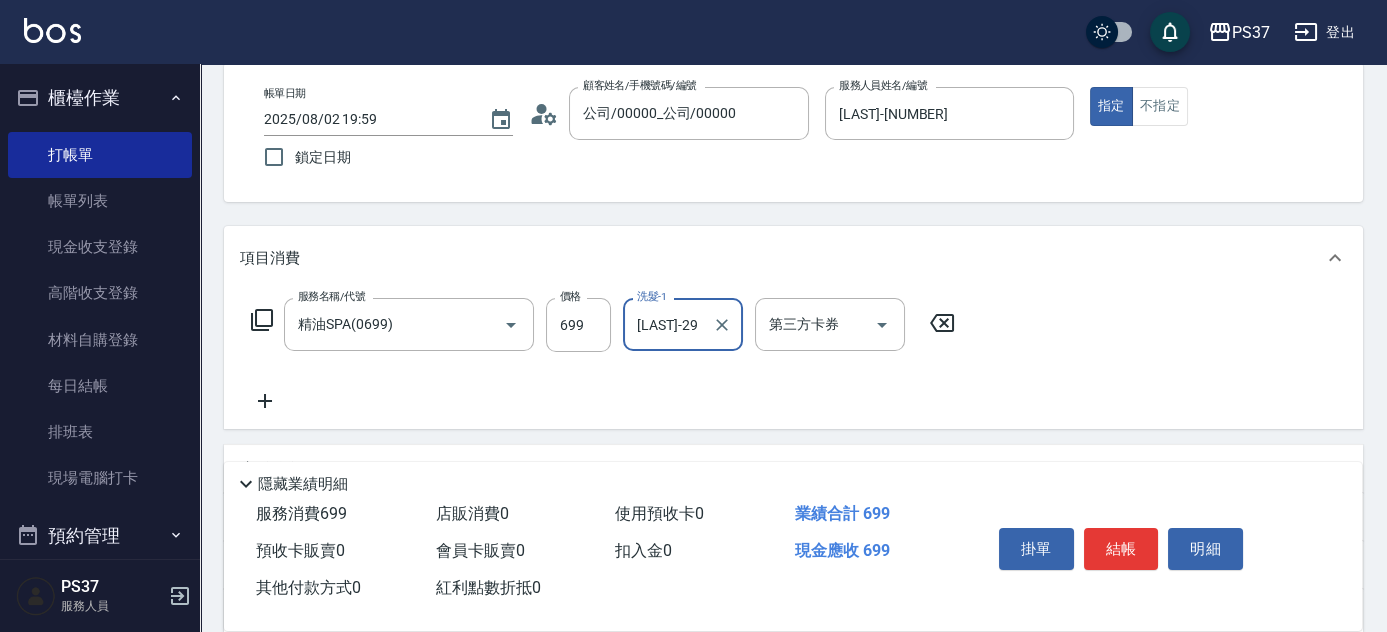 scroll, scrollTop: 181, scrollLeft: 0, axis: vertical 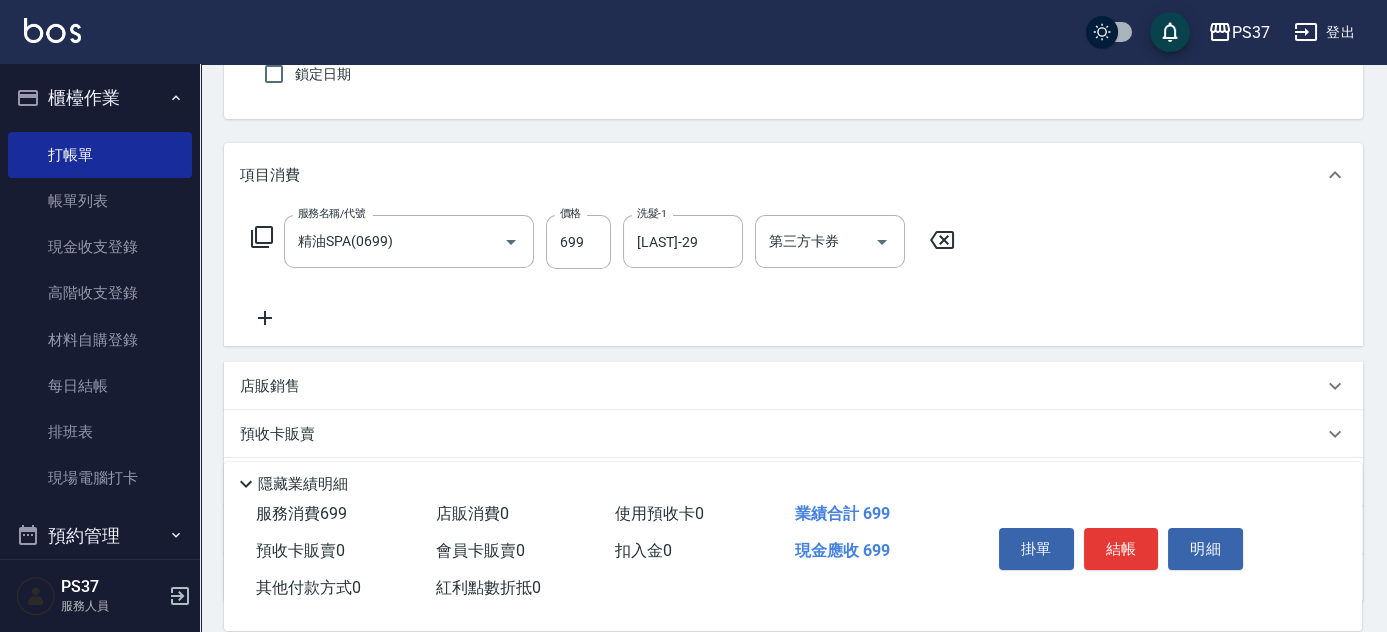click 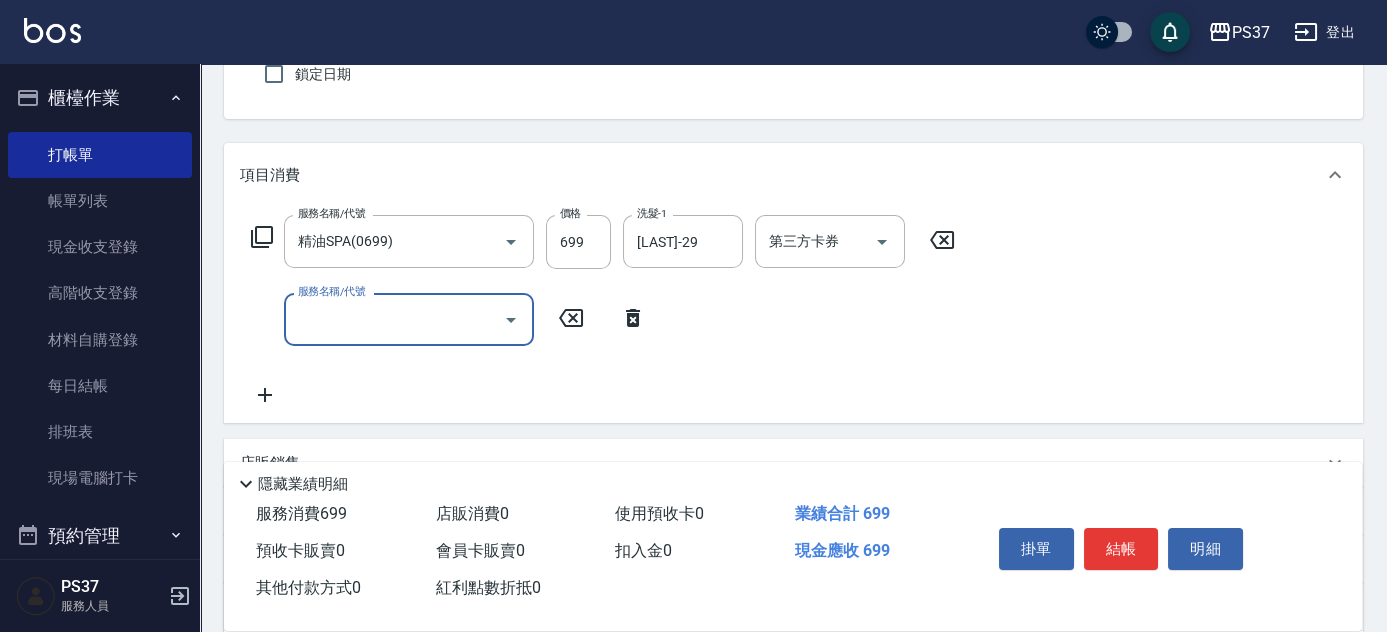 click on "服務名稱/代號" at bounding box center (394, 319) 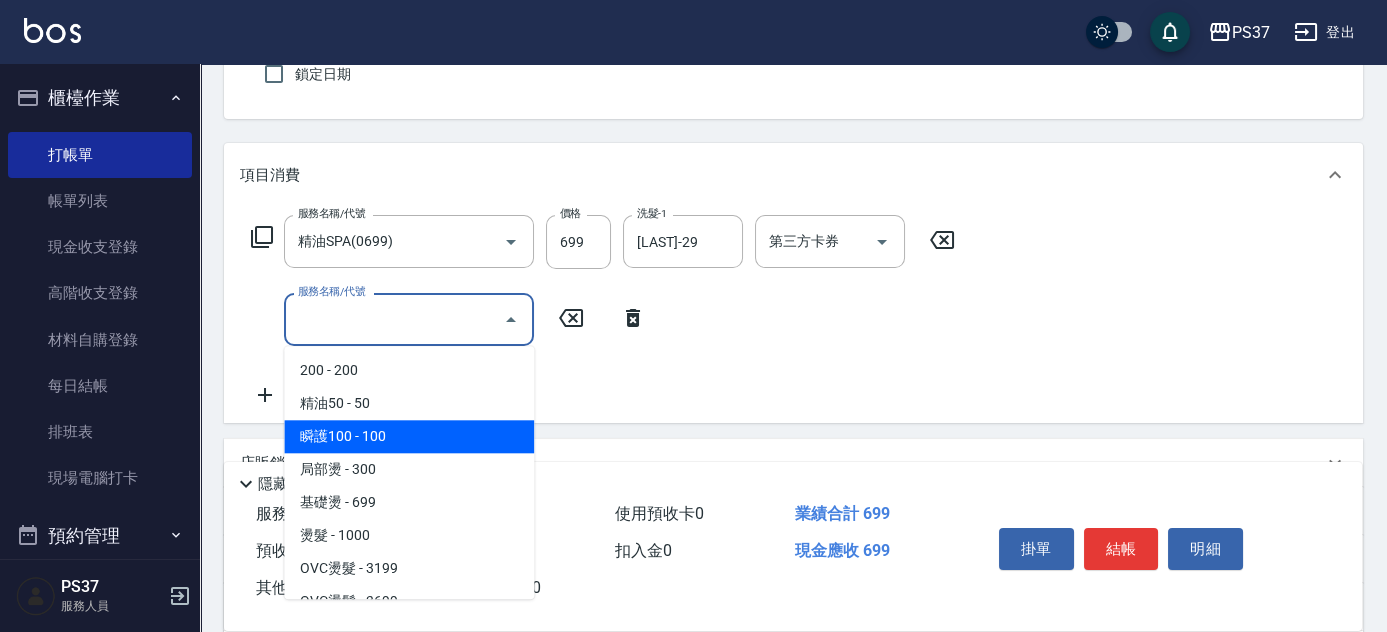 click on "瞬護100 - 100" at bounding box center [409, 436] 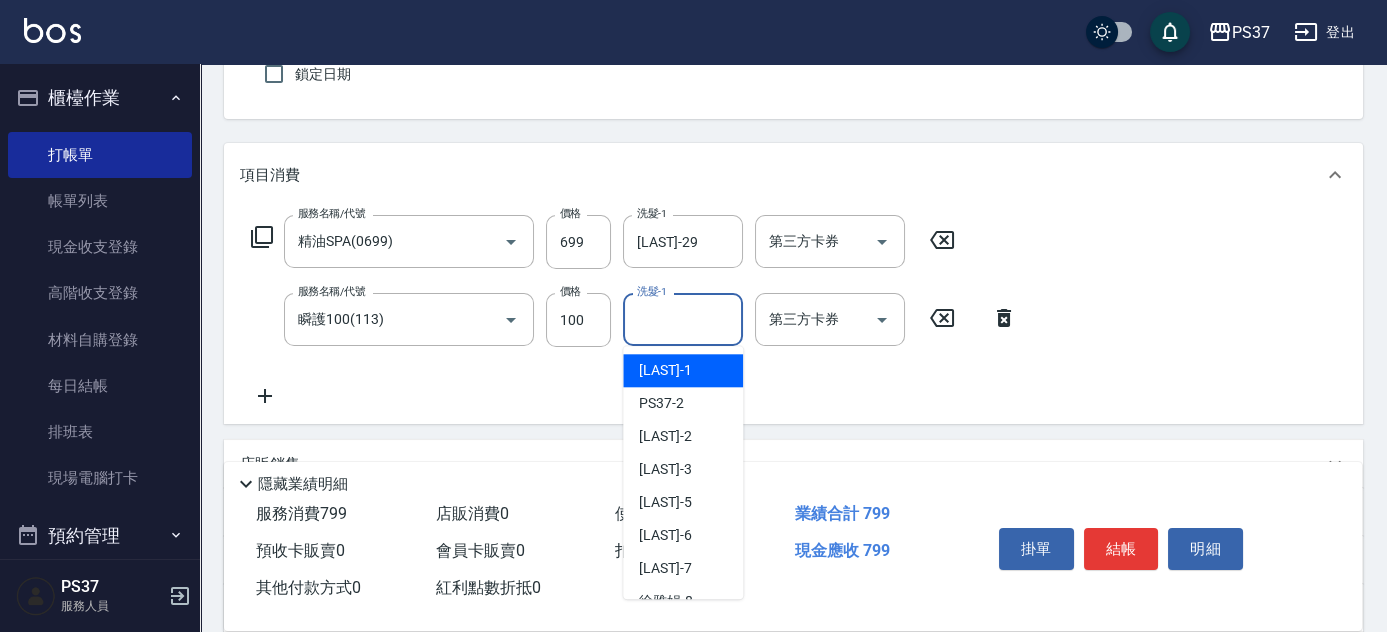 click on "洗髮-1" at bounding box center (683, 319) 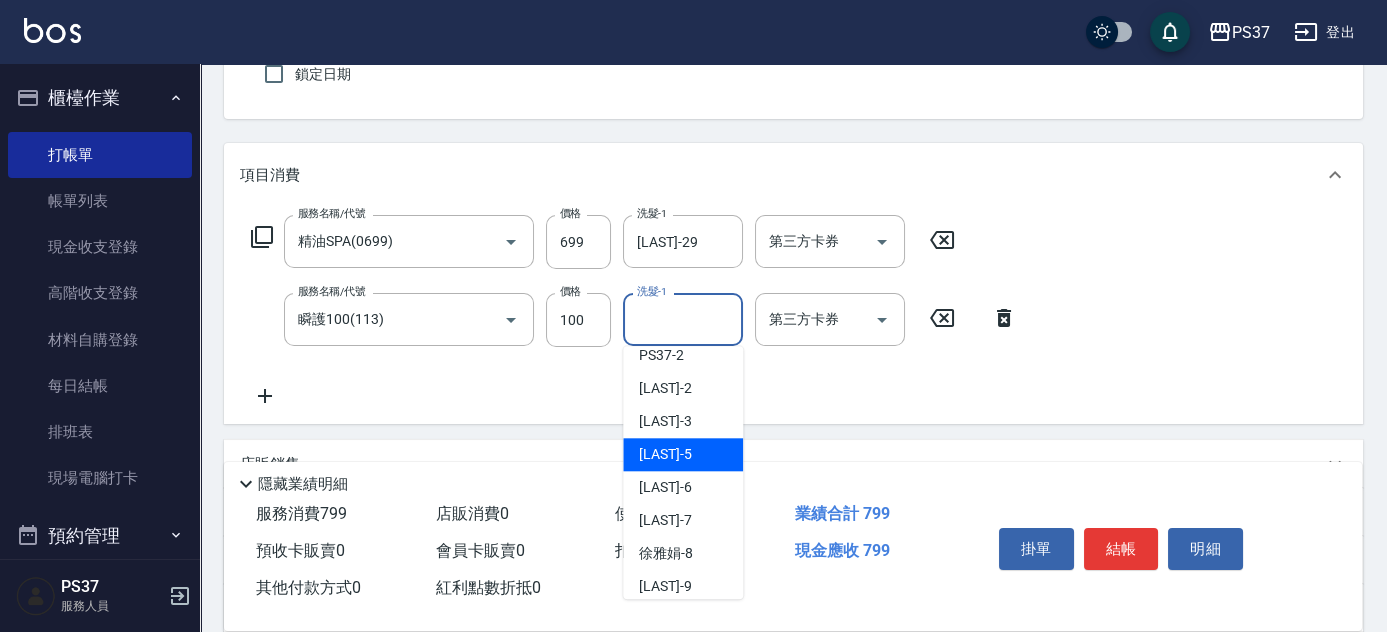 scroll, scrollTop: 90, scrollLeft: 0, axis: vertical 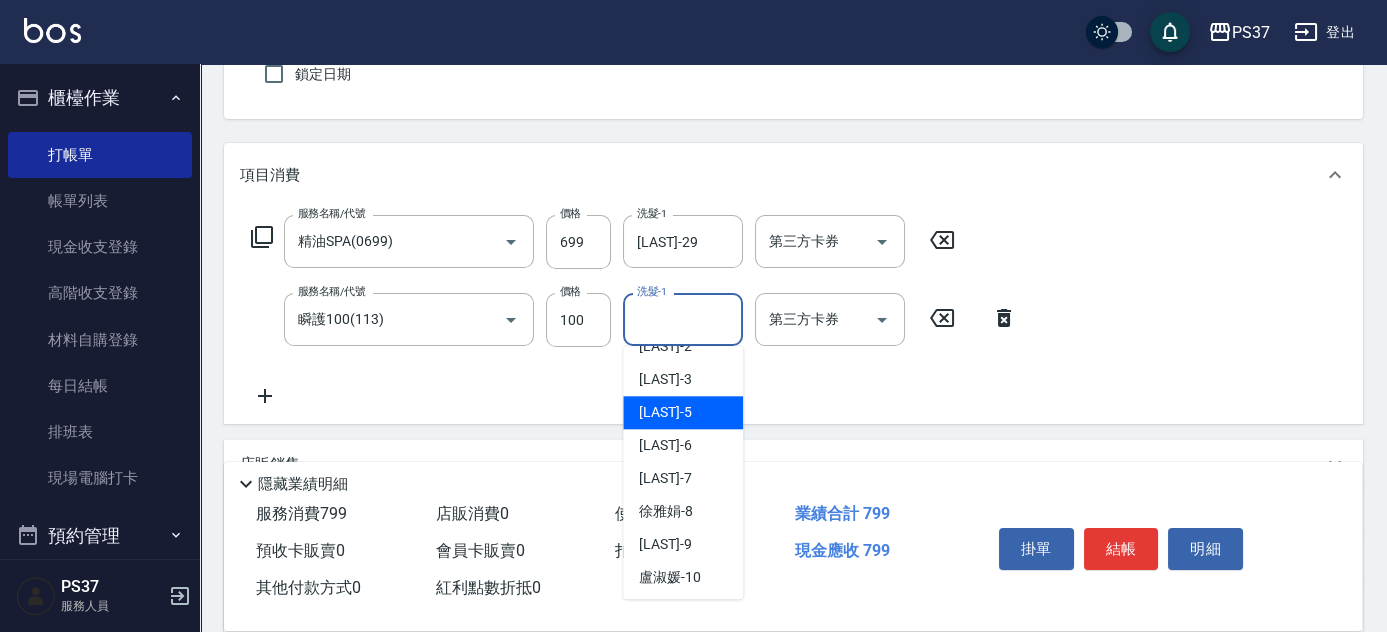 click on "[LAST] -[NUMBER]" at bounding box center (665, 412) 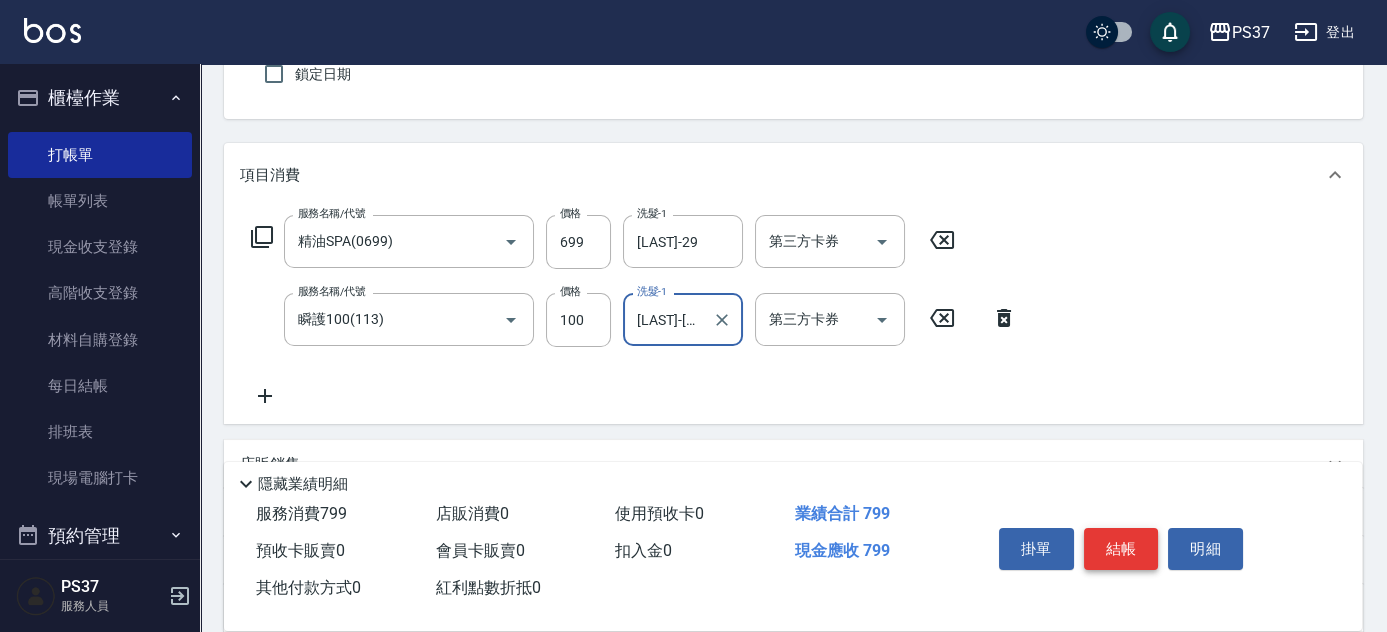click on "結帳" at bounding box center [1121, 549] 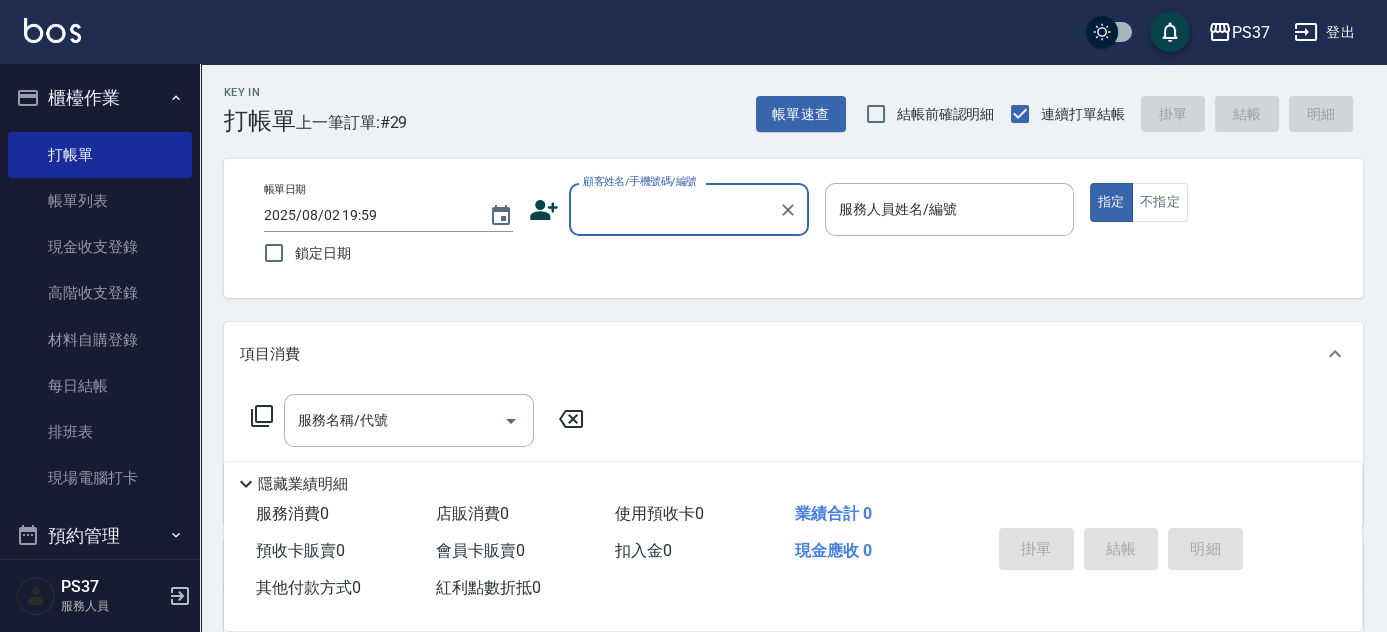 scroll, scrollTop: 0, scrollLeft: 0, axis: both 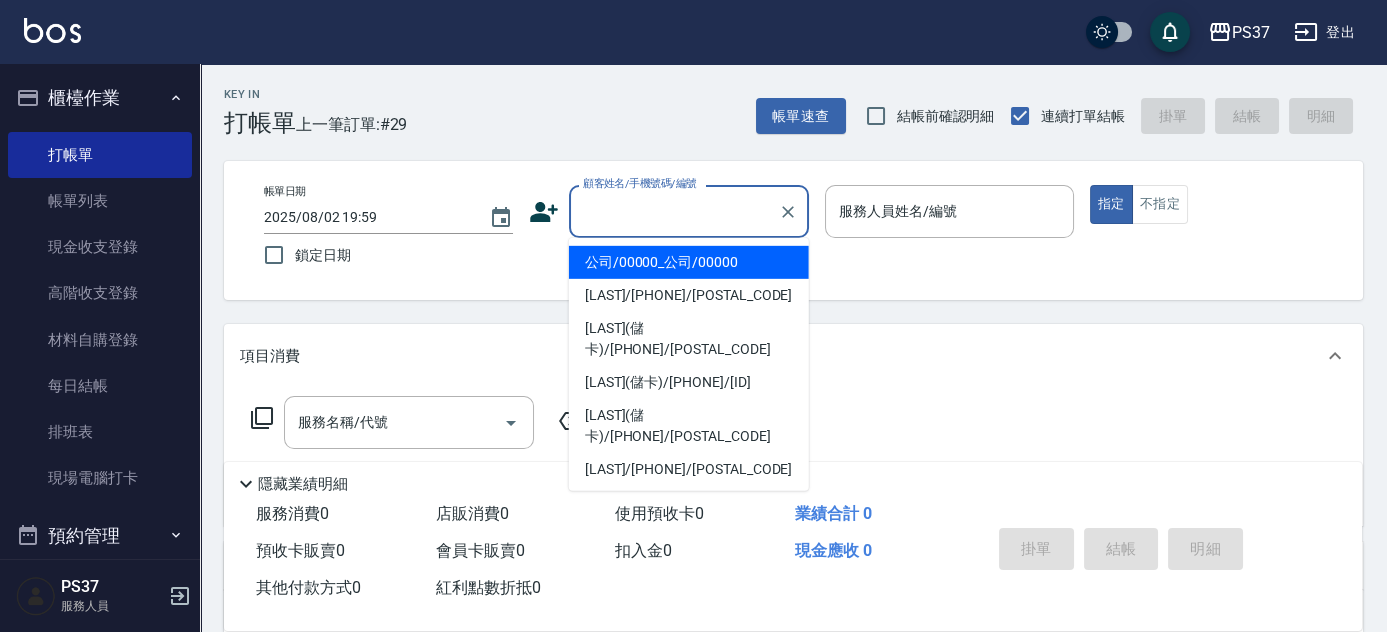 click on "顧客姓名/手機號碼/編號" at bounding box center [674, 211] 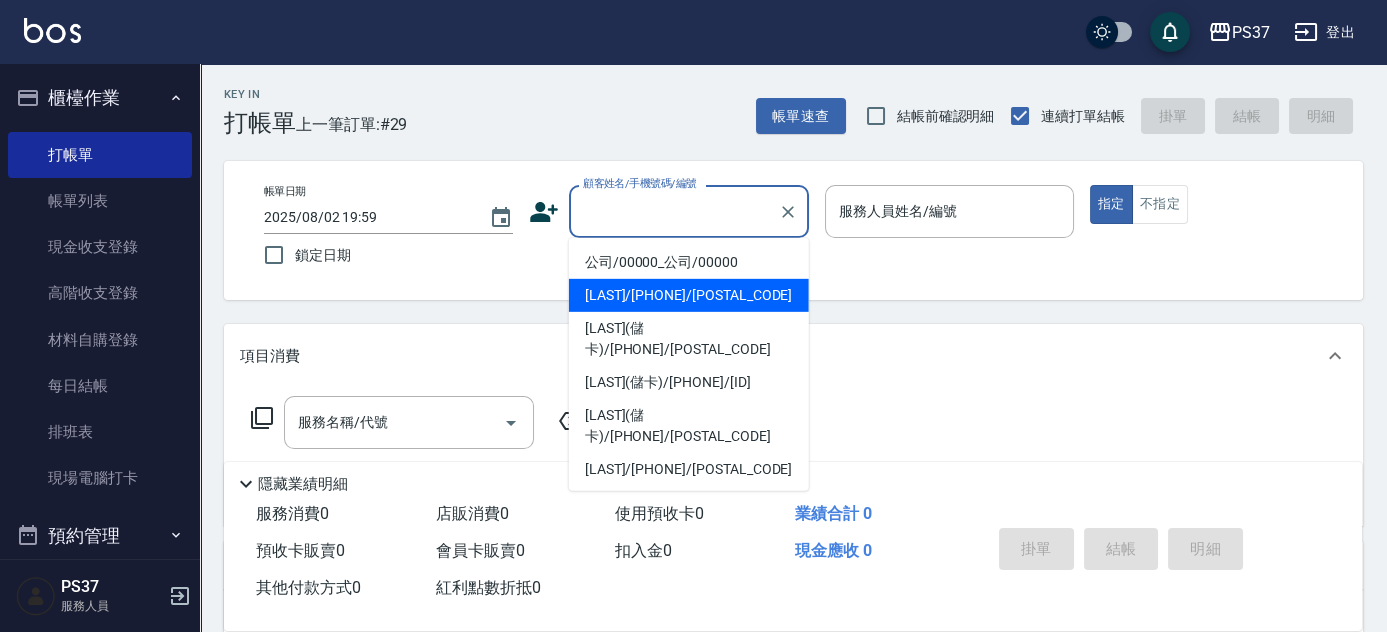 click on "[LAST]/[PHONE]/[POSTAL_CODE]" at bounding box center [689, 295] 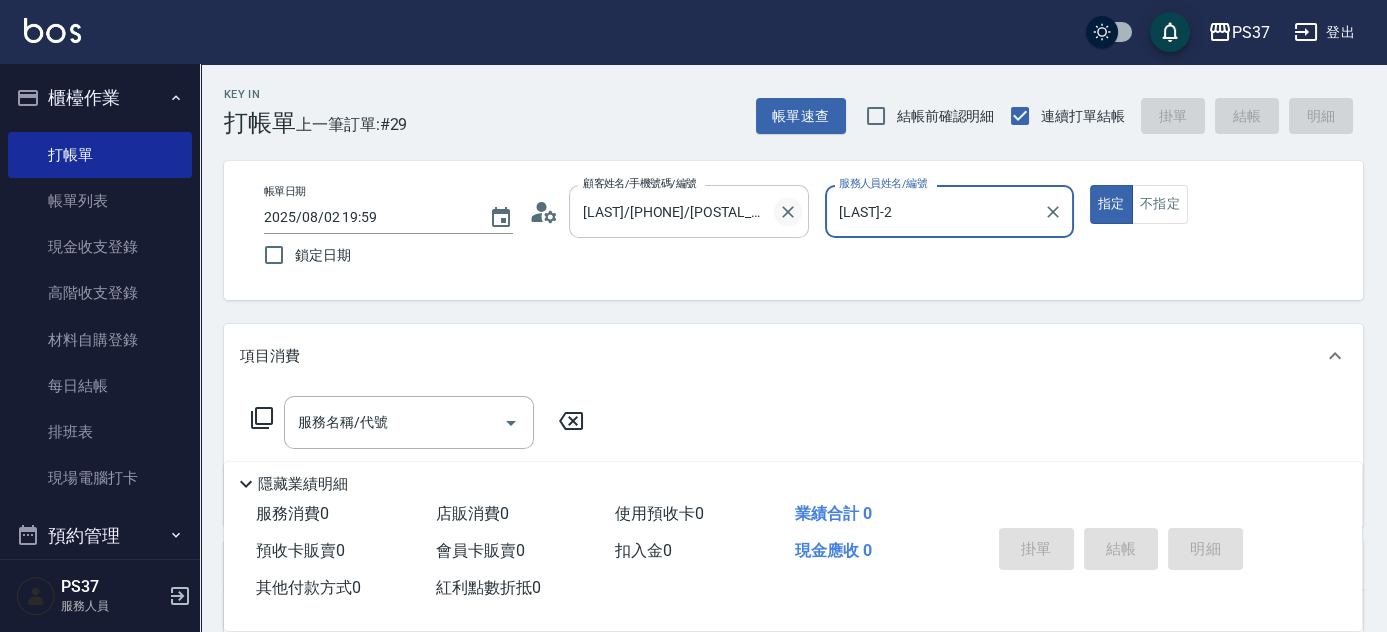 click 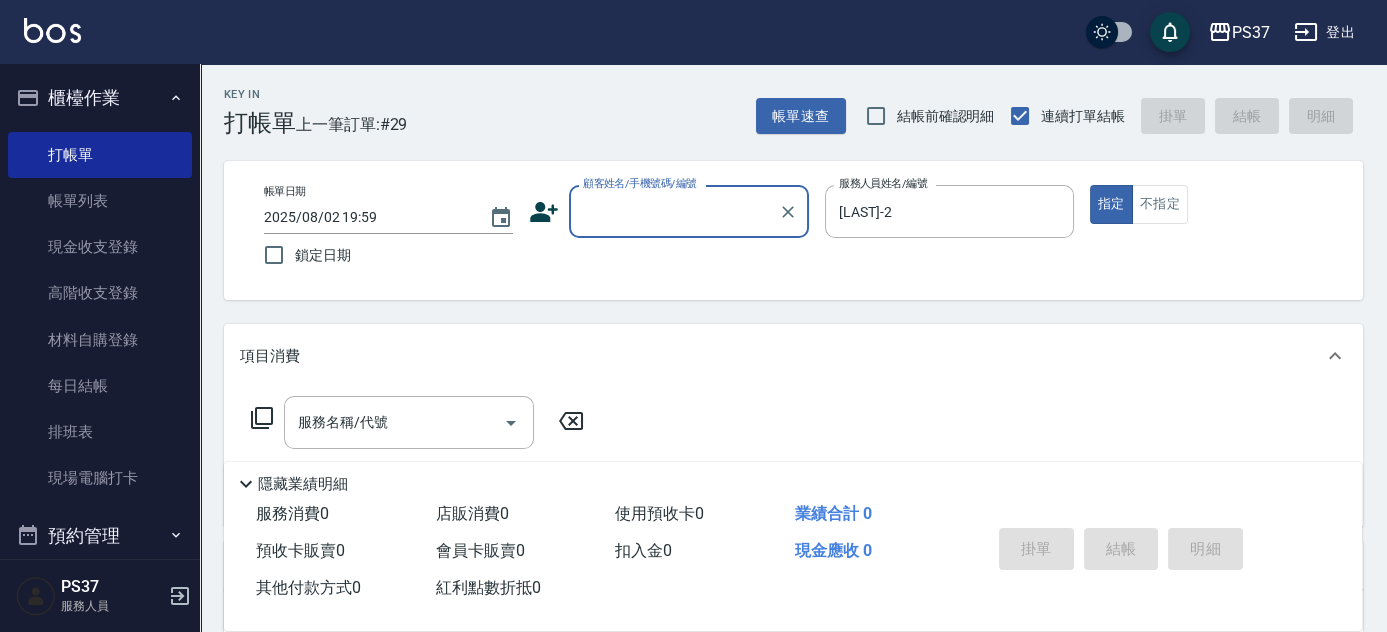 click on "顧客姓名/手機號碼/編號" at bounding box center (674, 211) 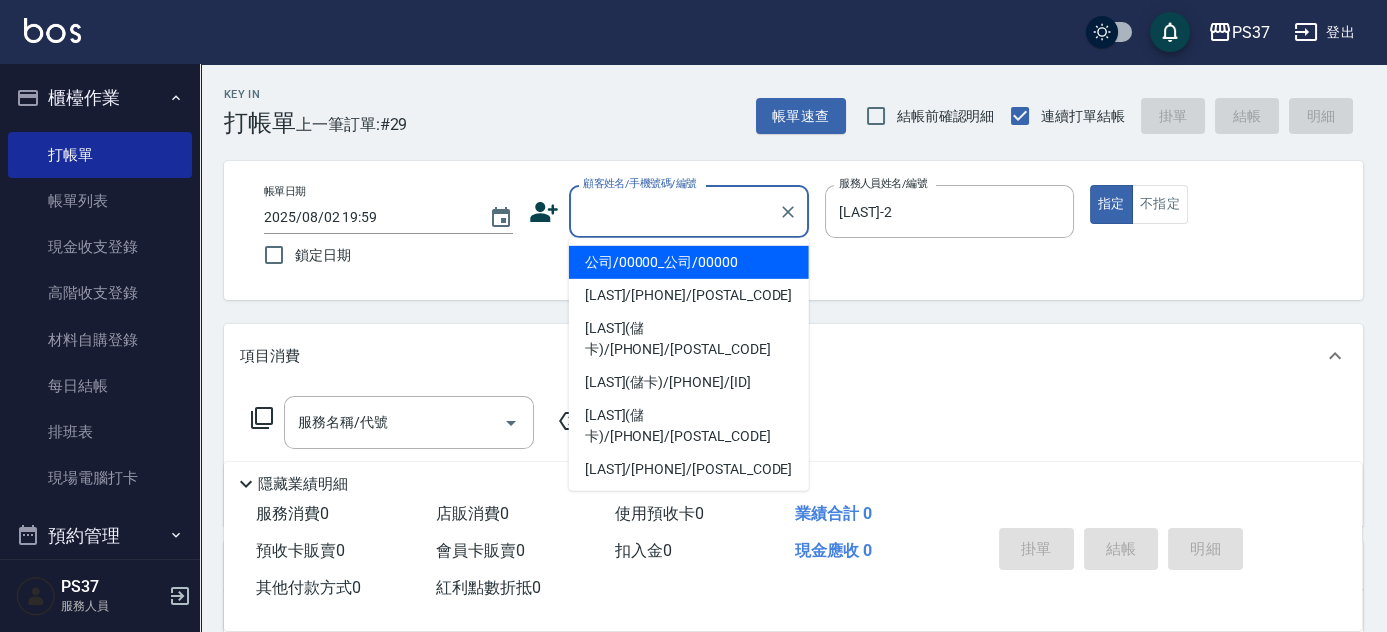 click on "公司/00000_公司/00000" at bounding box center (689, 262) 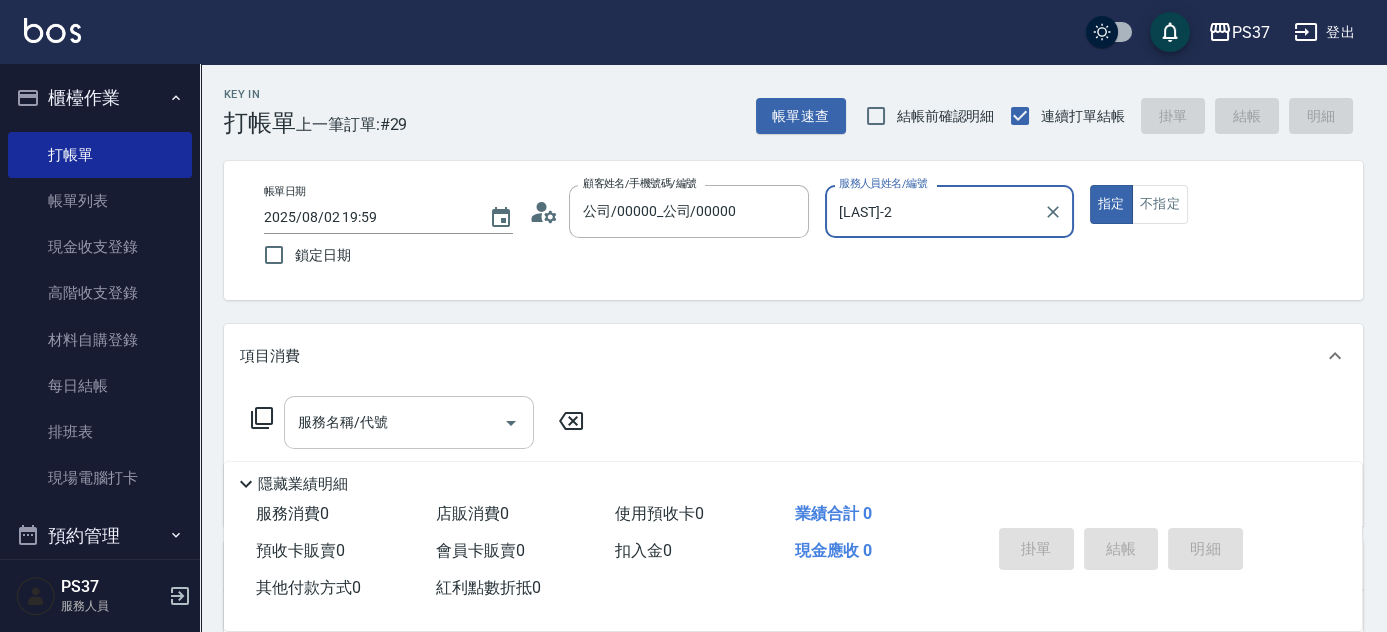 click on "服務名稱/代號" at bounding box center (394, 422) 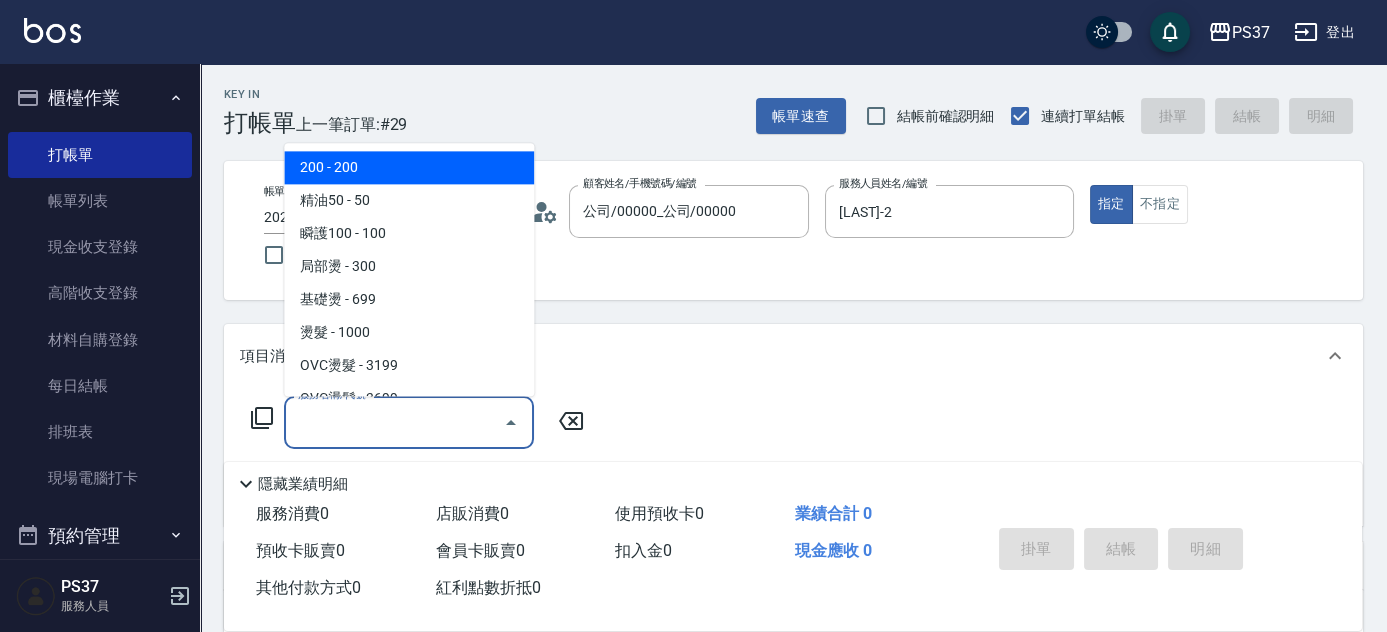 click on "200 - 200" at bounding box center [409, 168] 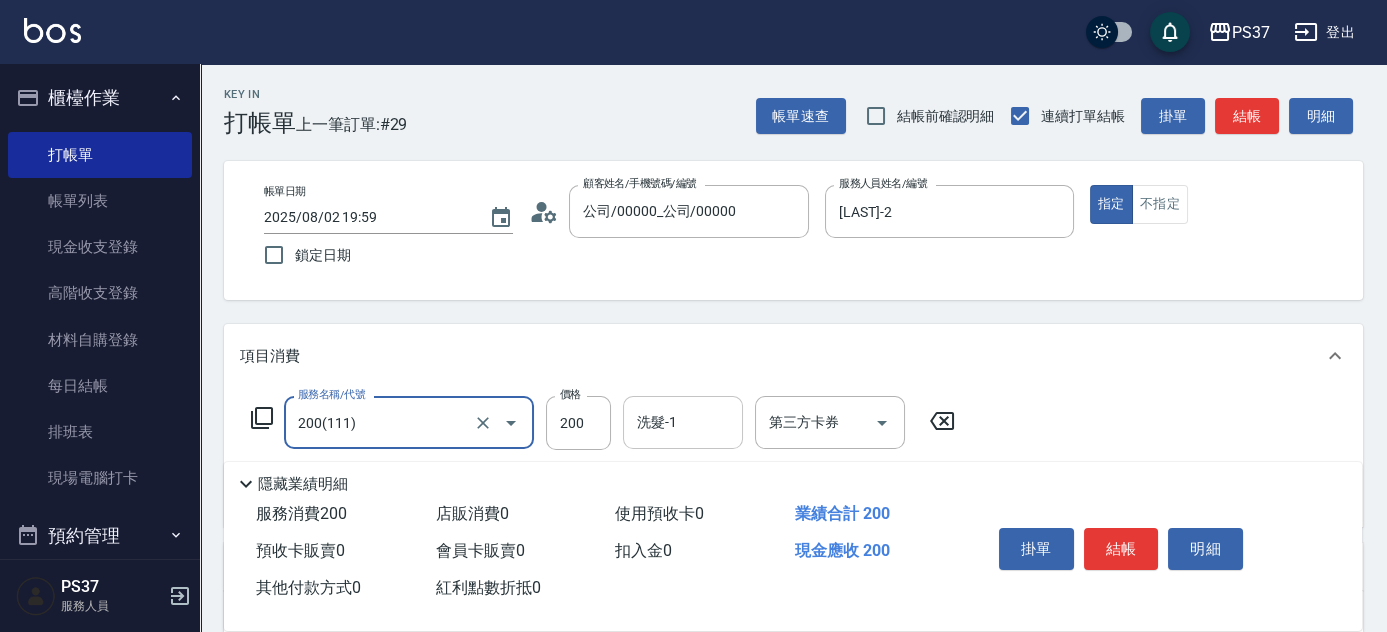 click on "洗髮-1" at bounding box center [683, 422] 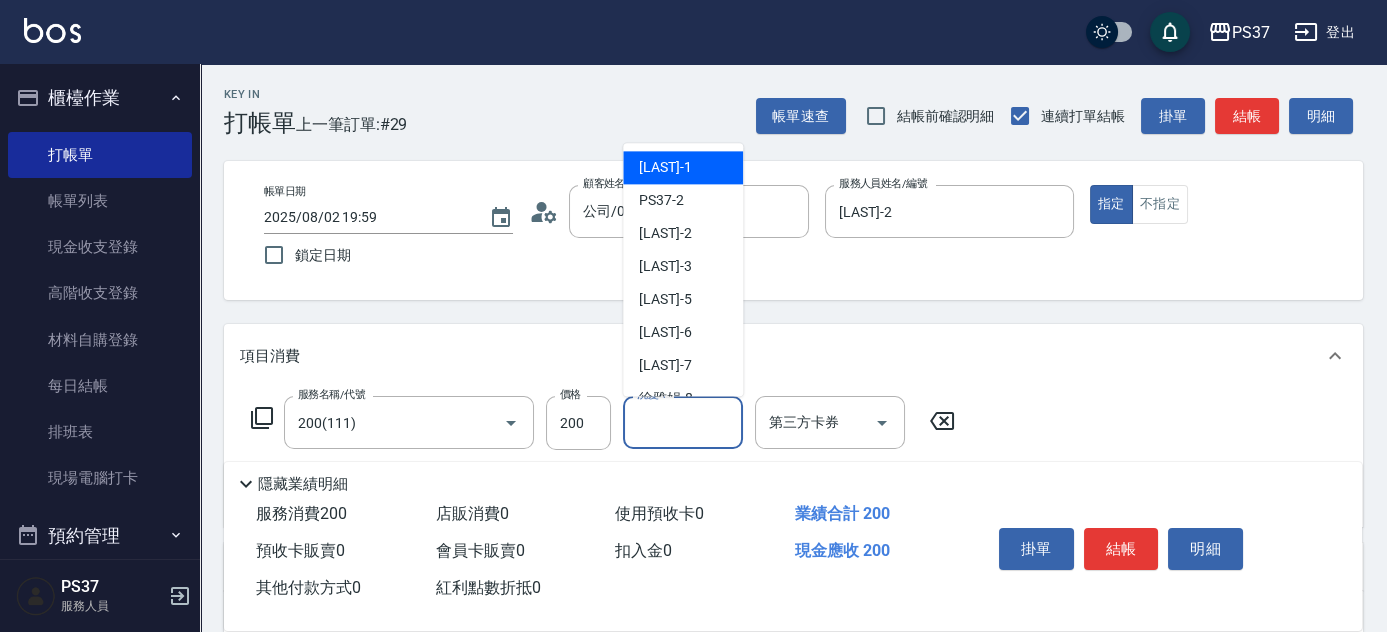 click on "[LAST] -1" at bounding box center (665, 168) 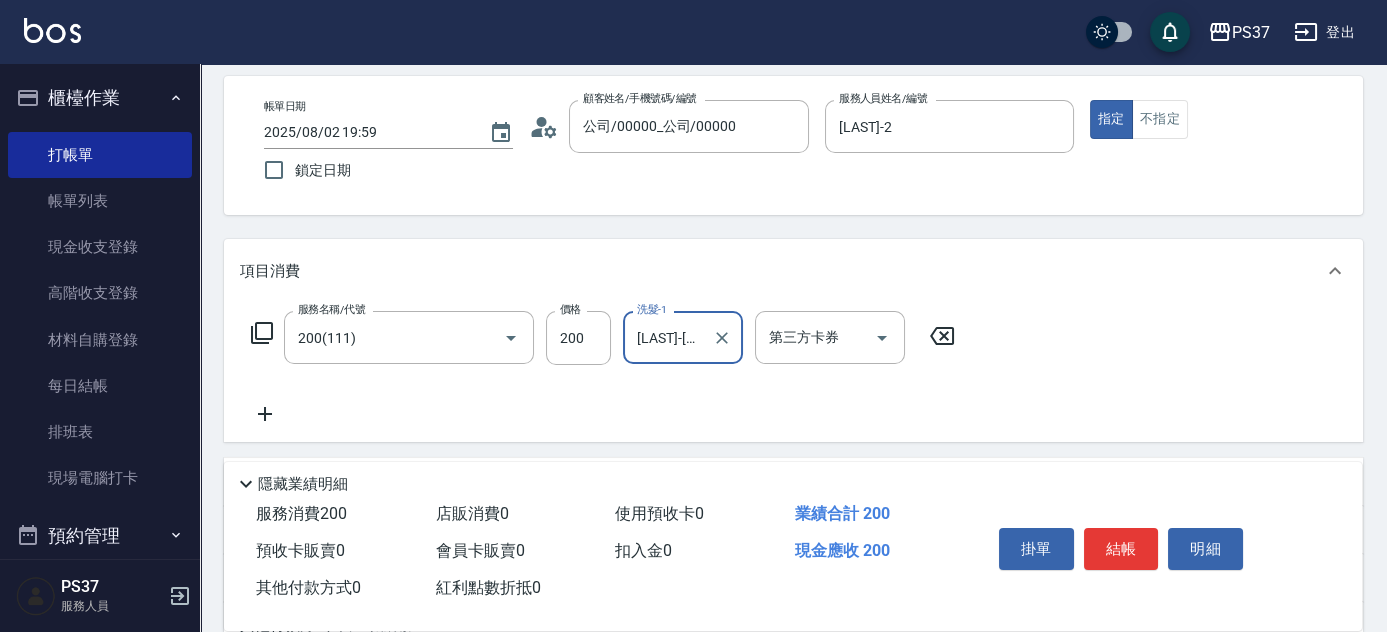scroll, scrollTop: 181, scrollLeft: 0, axis: vertical 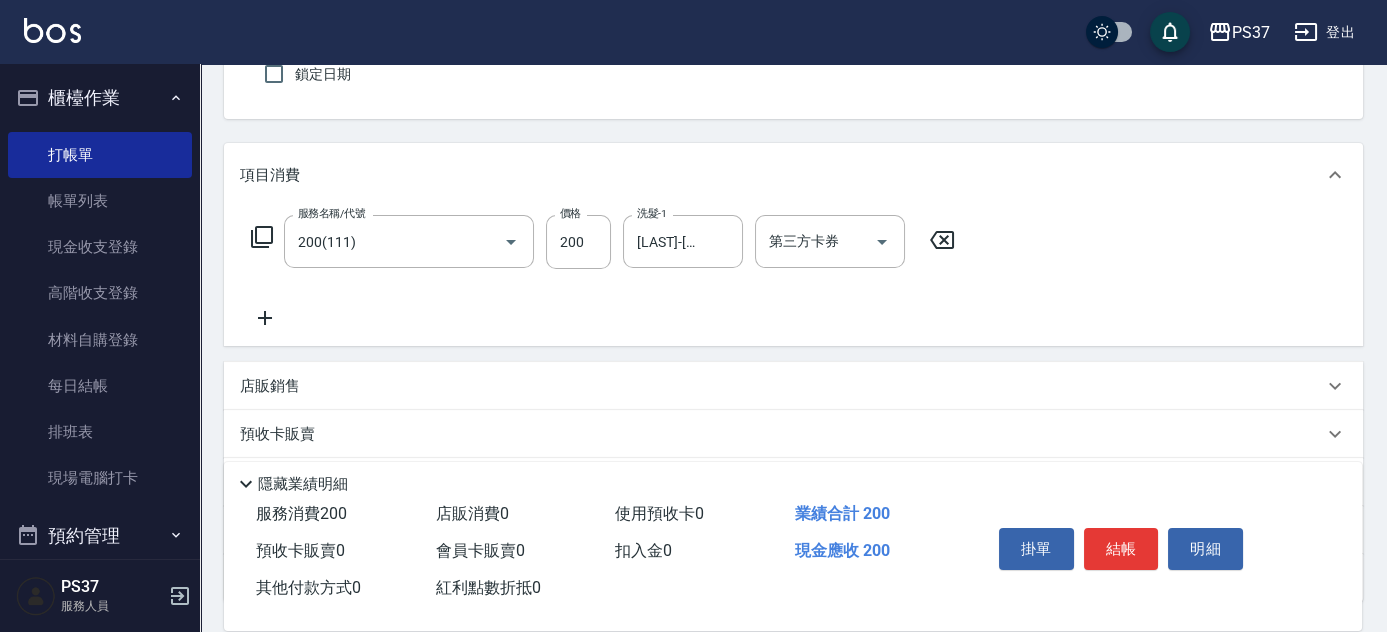 click 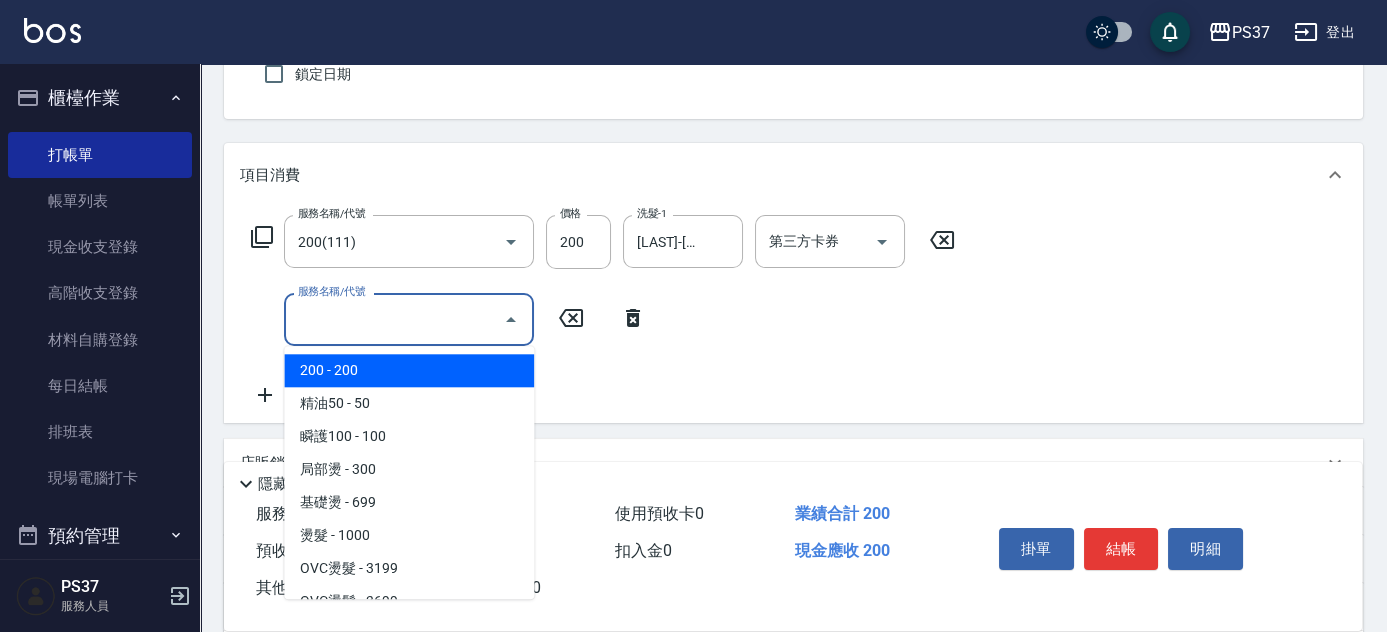 click on "服務名稱/代號" at bounding box center (394, 319) 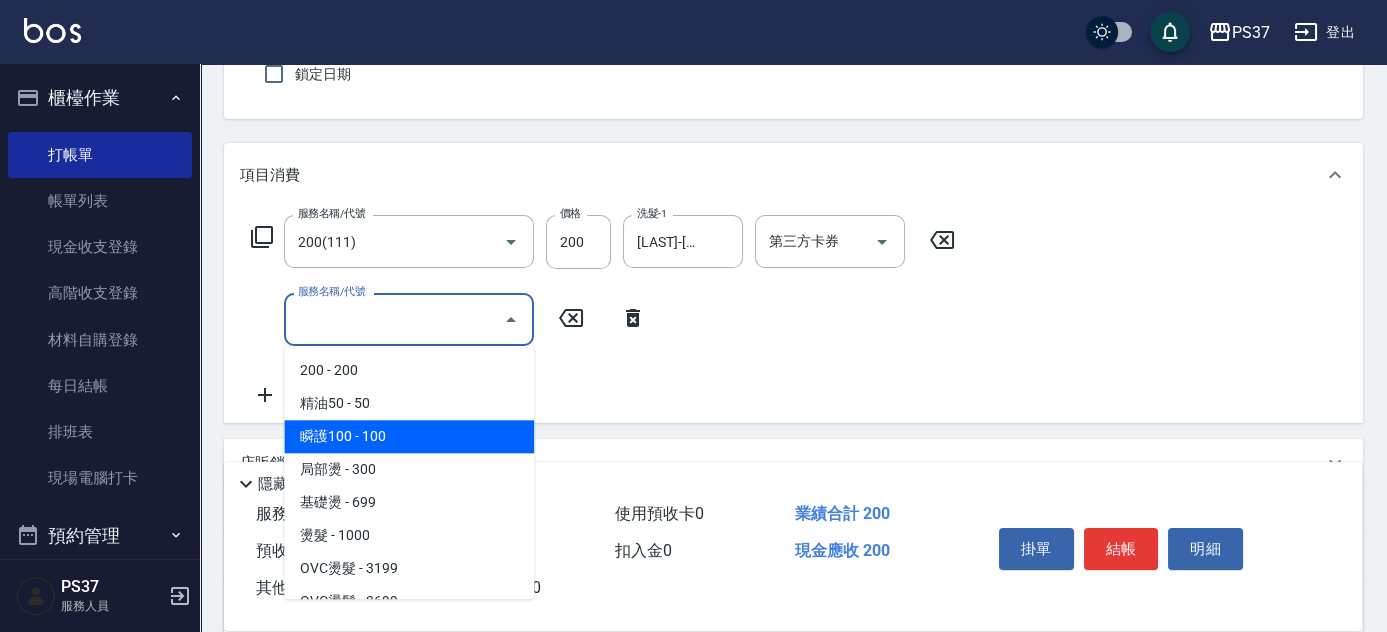 click on "瞬護100 - 100" at bounding box center [409, 436] 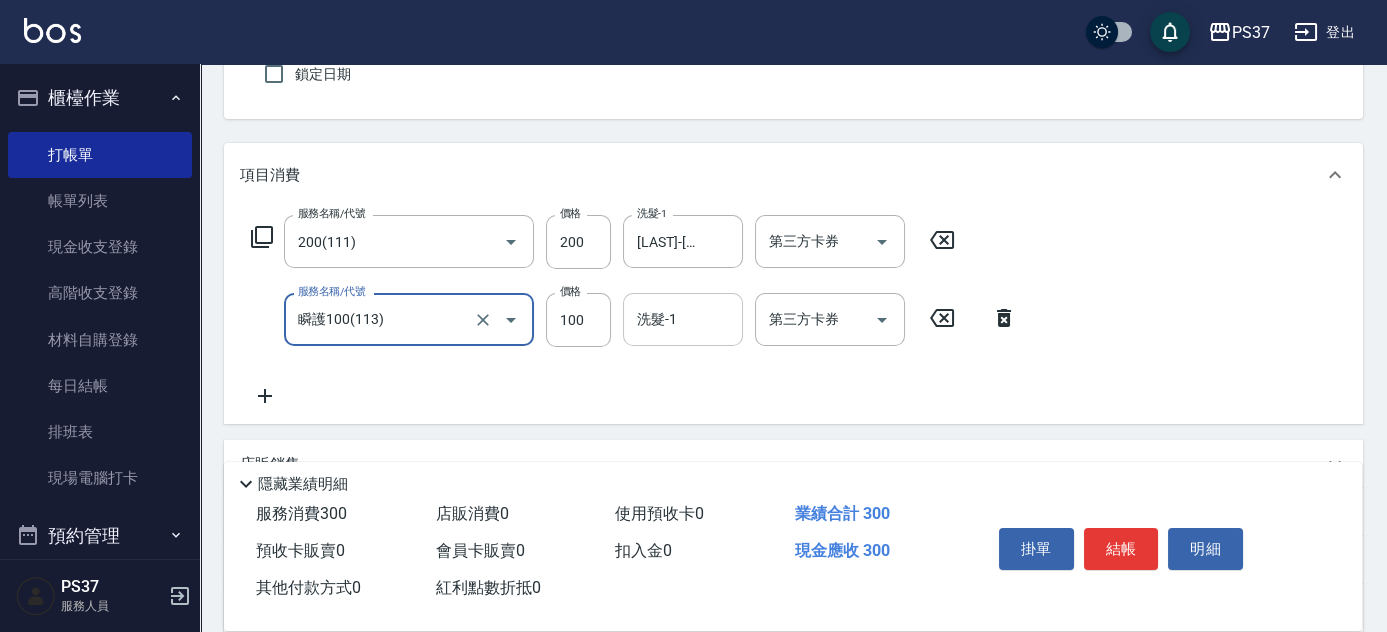 click on "洗髮-1 洗髮-1" at bounding box center [683, 319] 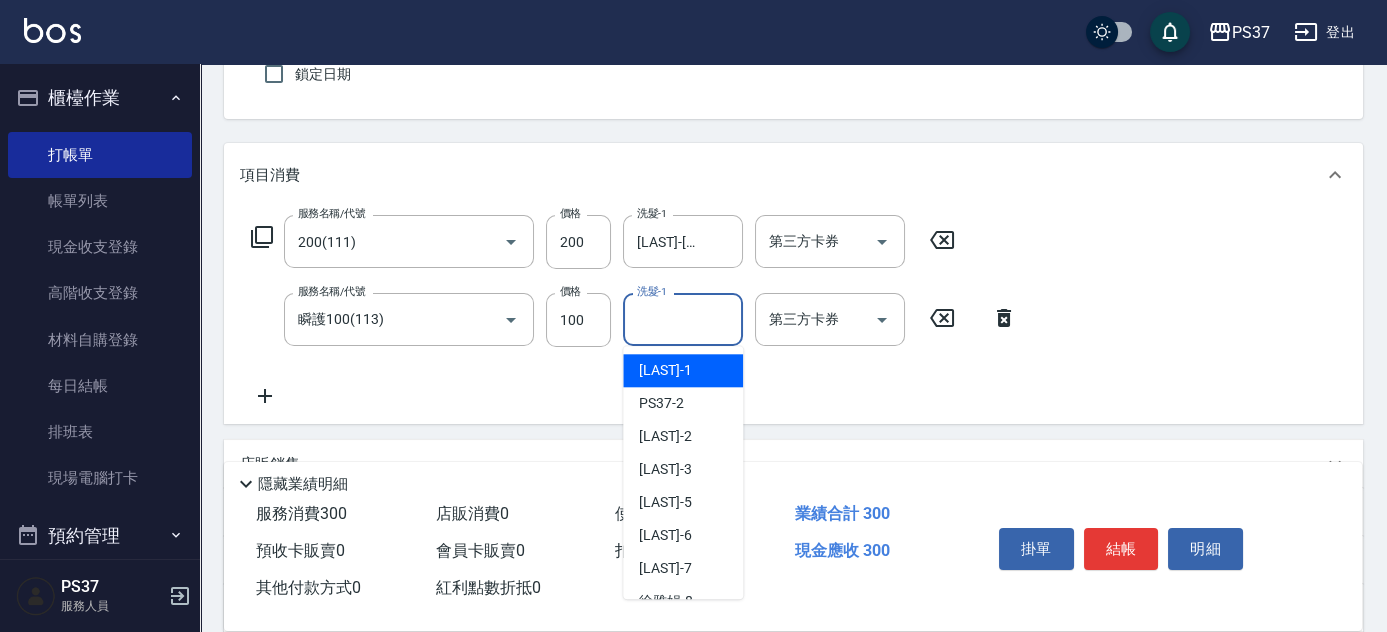 drag, startPoint x: 671, startPoint y: 370, endPoint x: 816, endPoint y: 420, distance: 153.37862 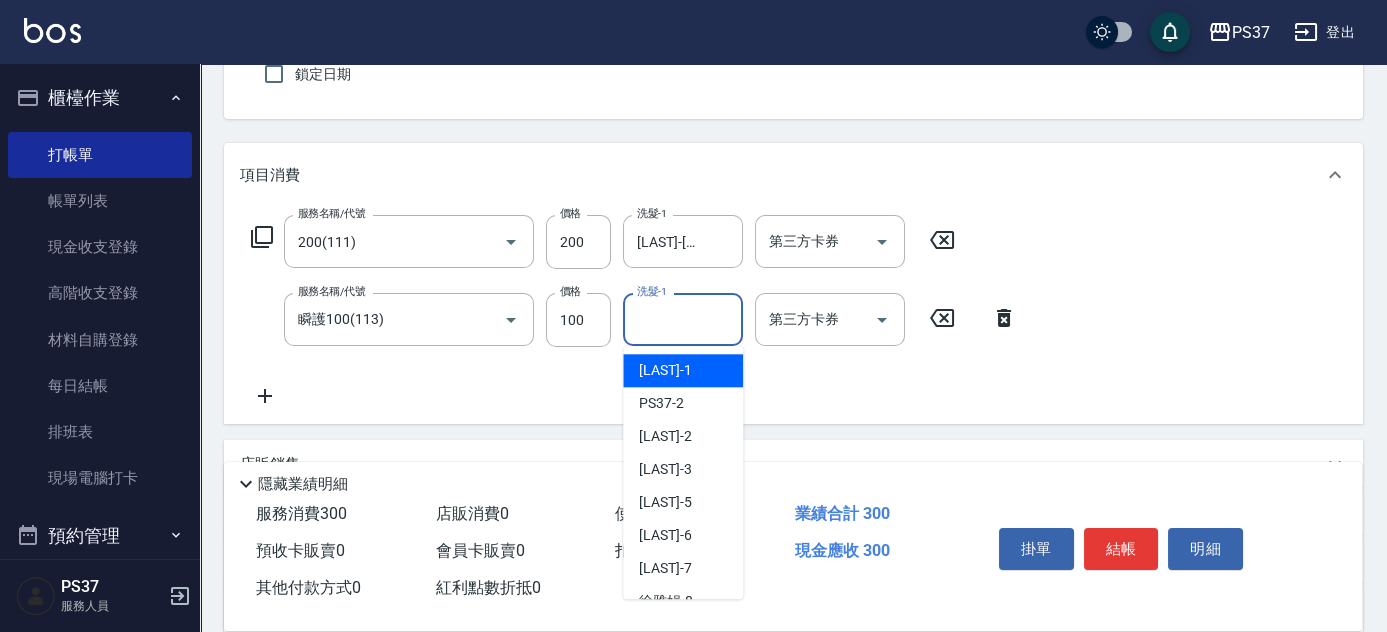 click on "[LAST] -1" at bounding box center [665, 370] 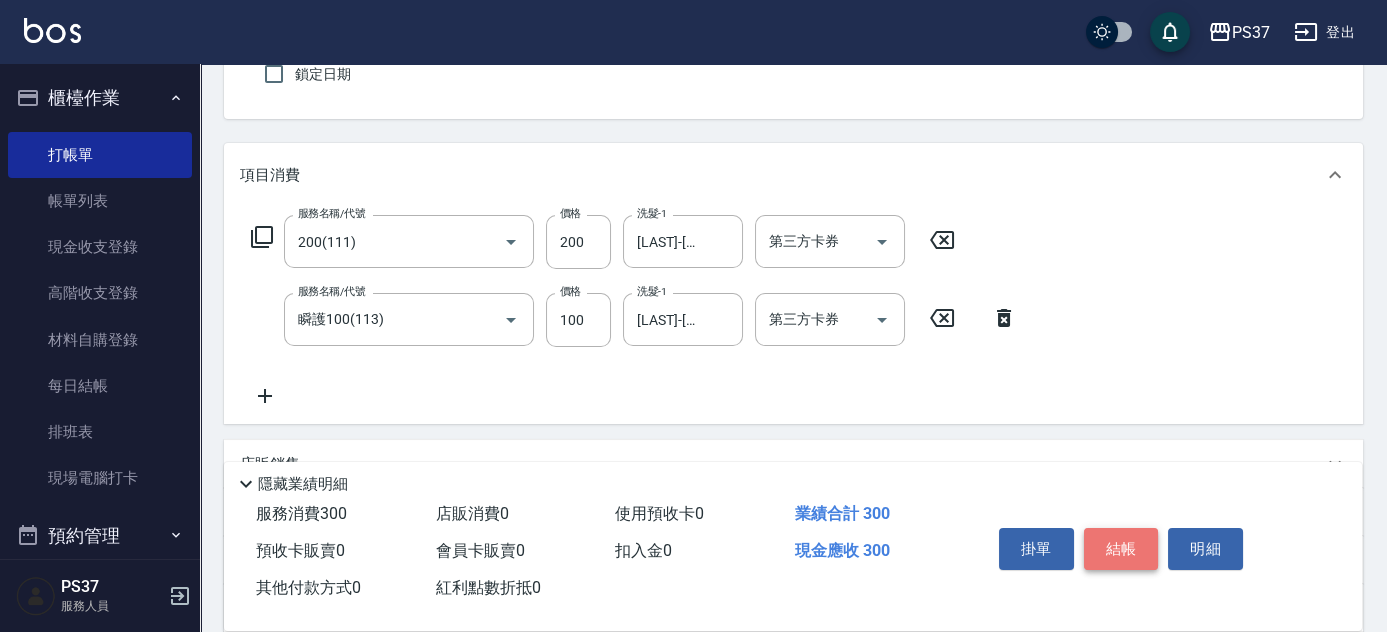 click on "結帳" at bounding box center (1121, 549) 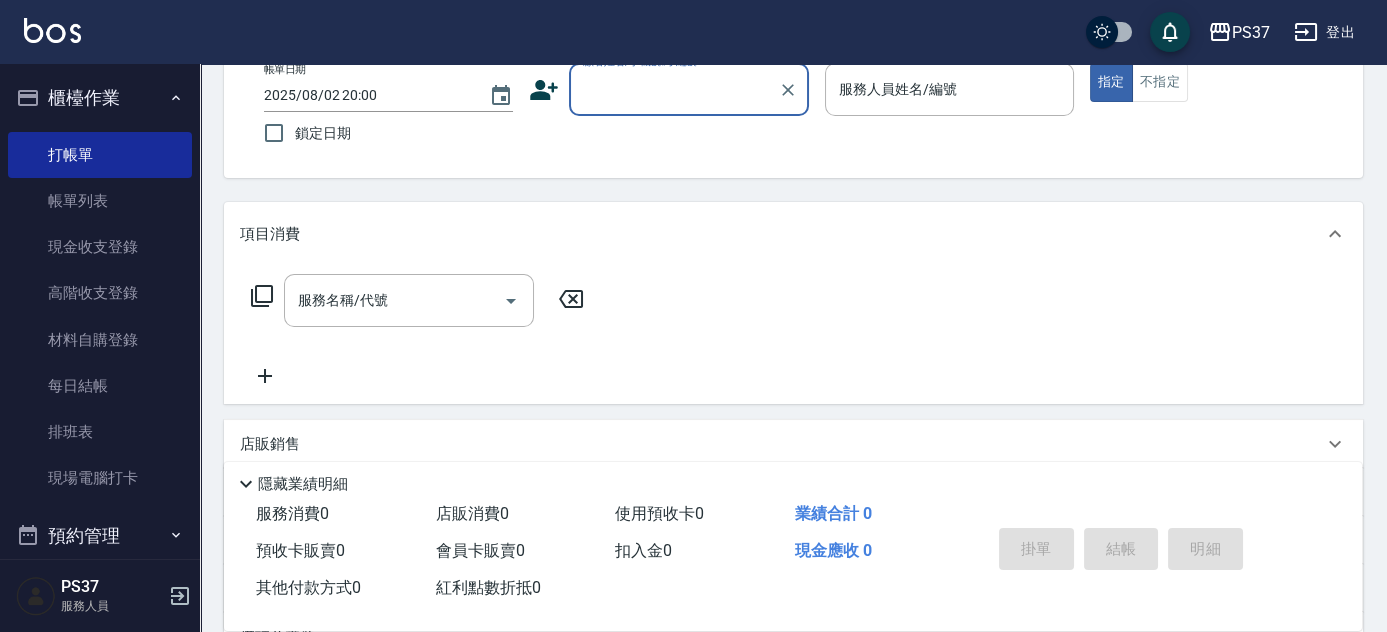scroll, scrollTop: 90, scrollLeft: 0, axis: vertical 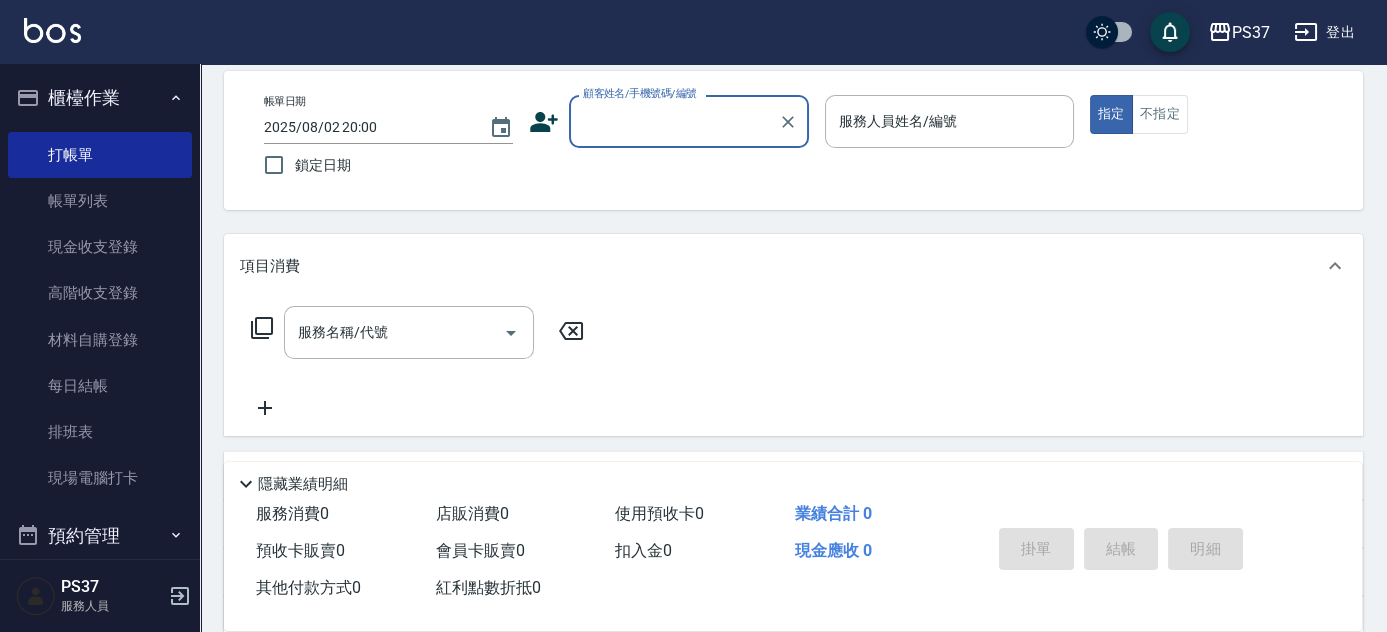 click on "顧客姓名/手機號碼/編號" at bounding box center (674, 121) 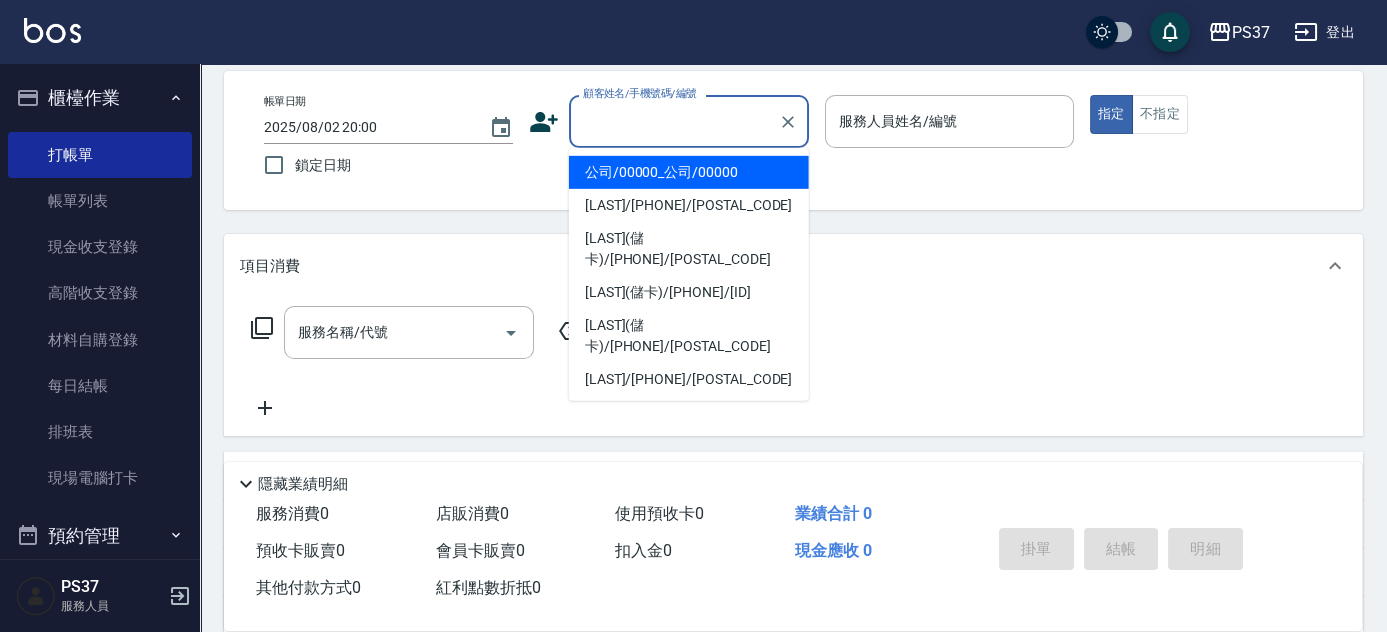 click on "公司/00000_公司/00000" at bounding box center (689, 172) 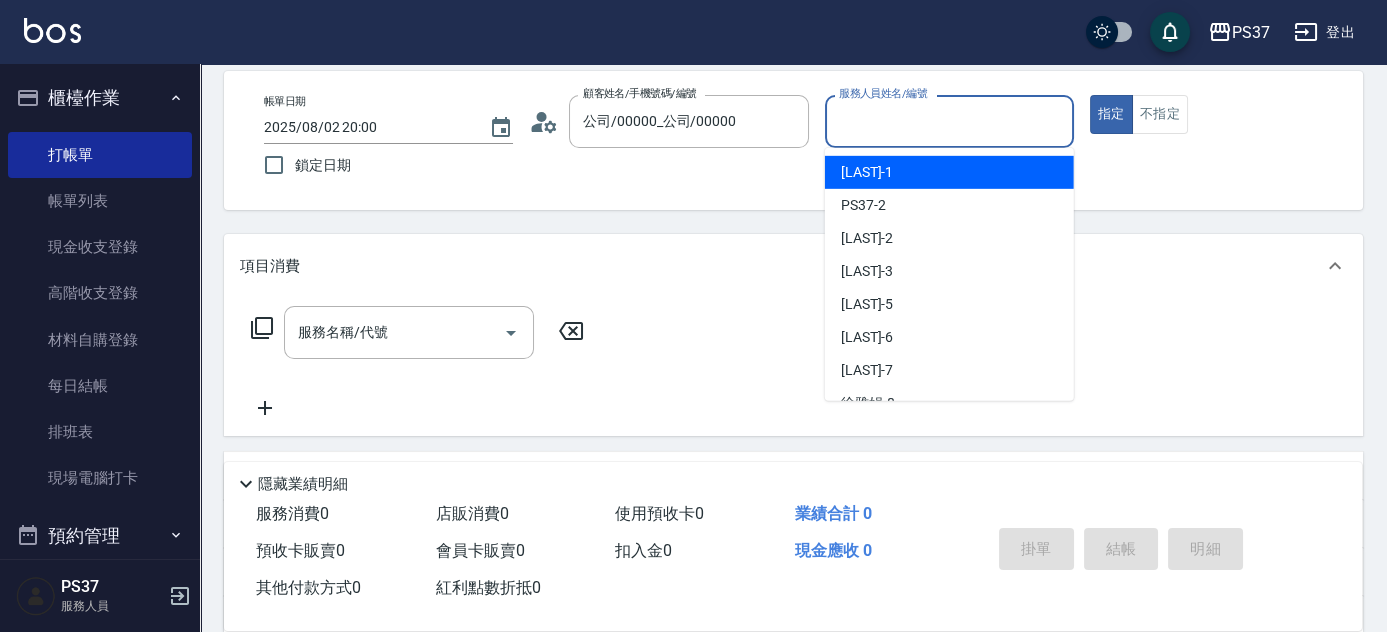 drag, startPoint x: 871, startPoint y: 132, endPoint x: 888, endPoint y: 214, distance: 83.74366 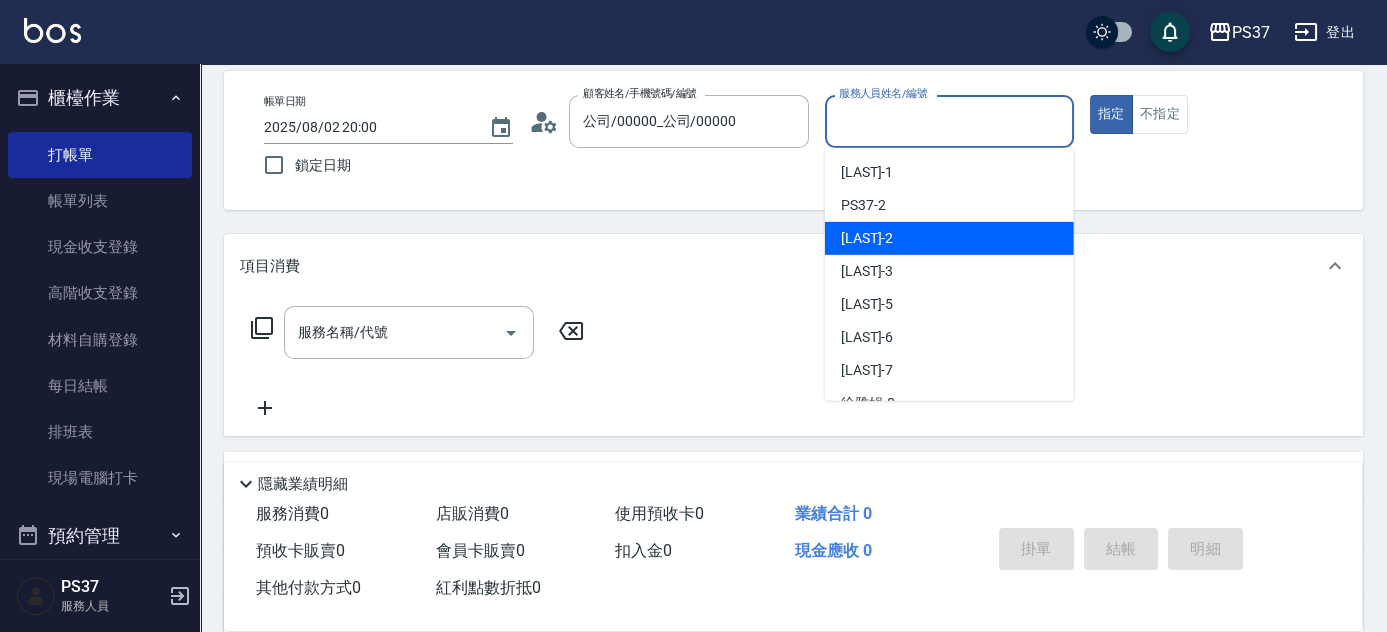 click on "[LAST] -[NUMBER]" at bounding box center (949, 238) 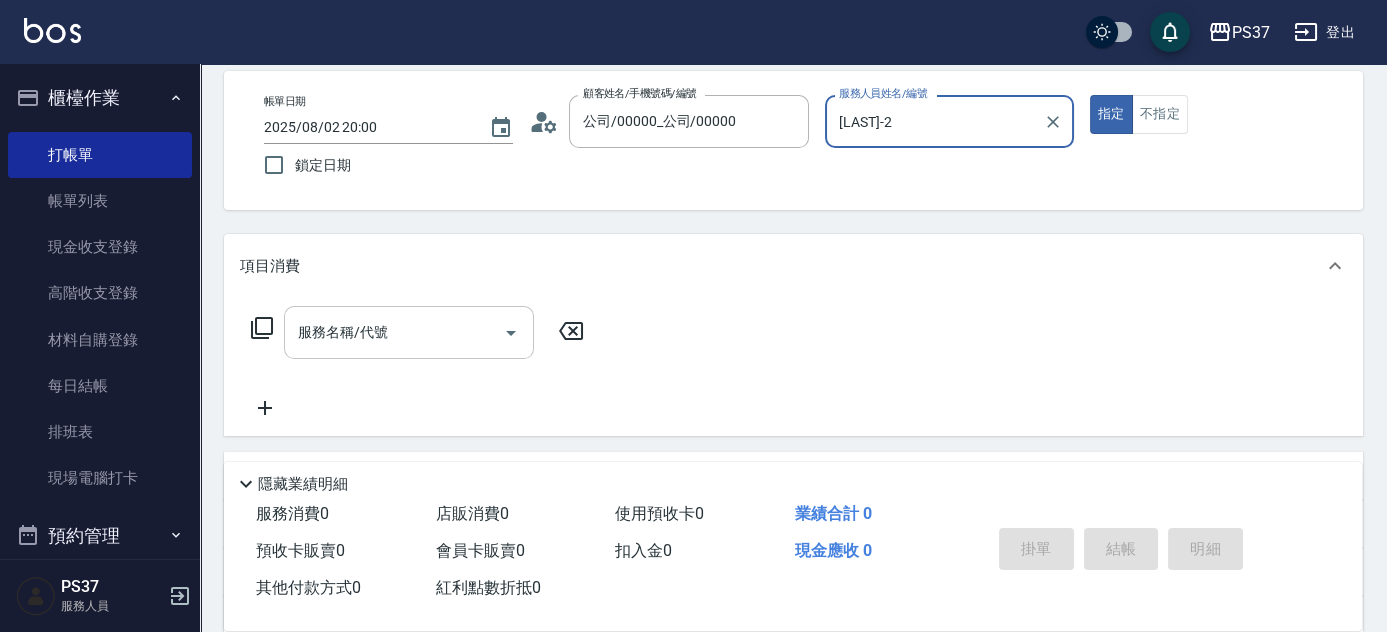 click on "服務名稱/代號" at bounding box center [394, 332] 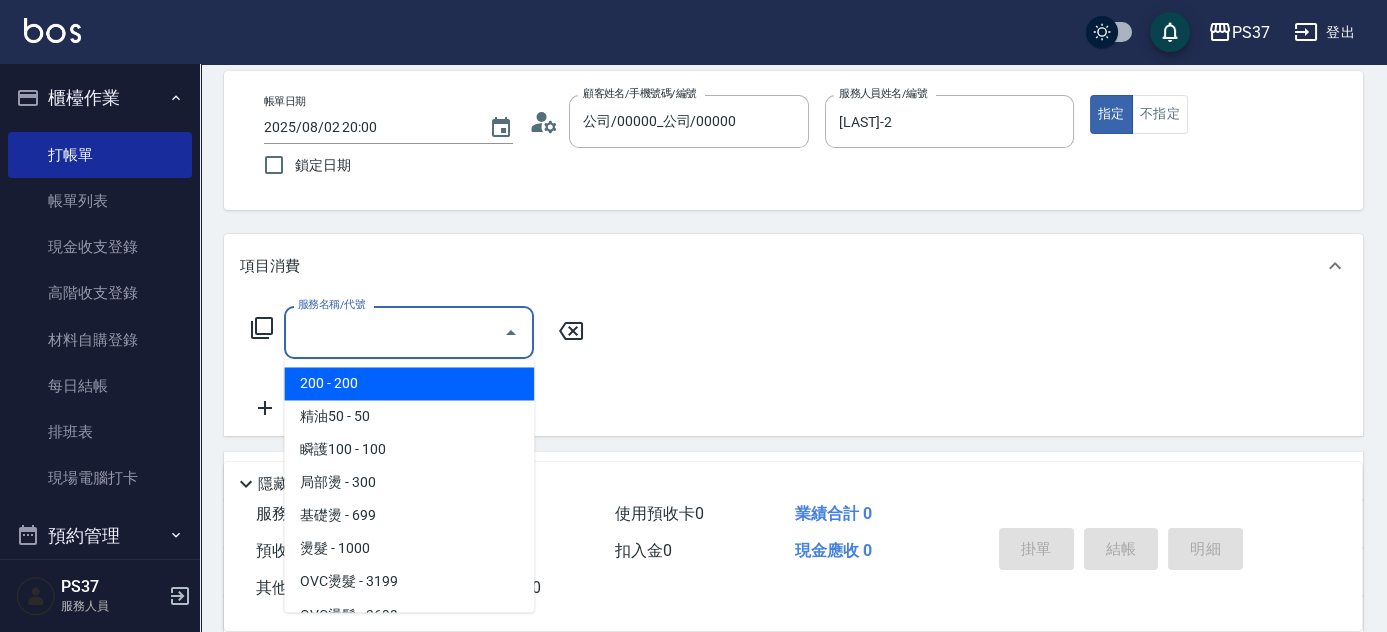 click on "200 - 200" at bounding box center (409, 383) 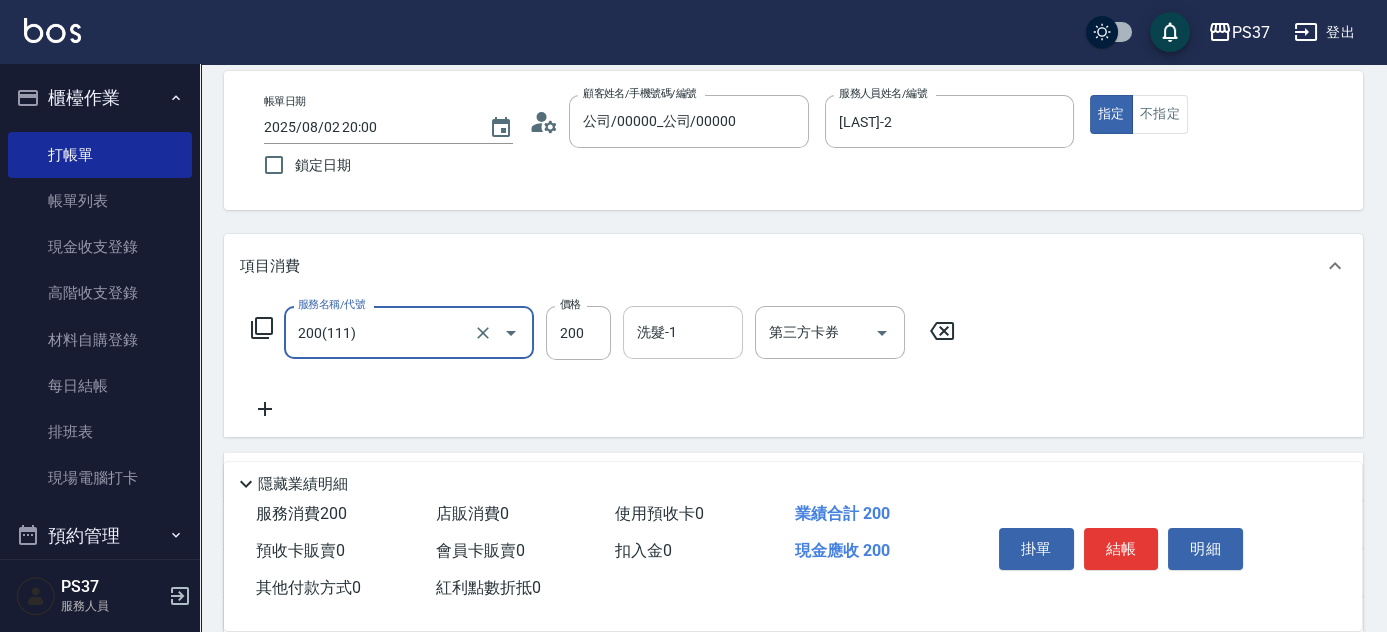 click on "洗髮-1" at bounding box center (683, 332) 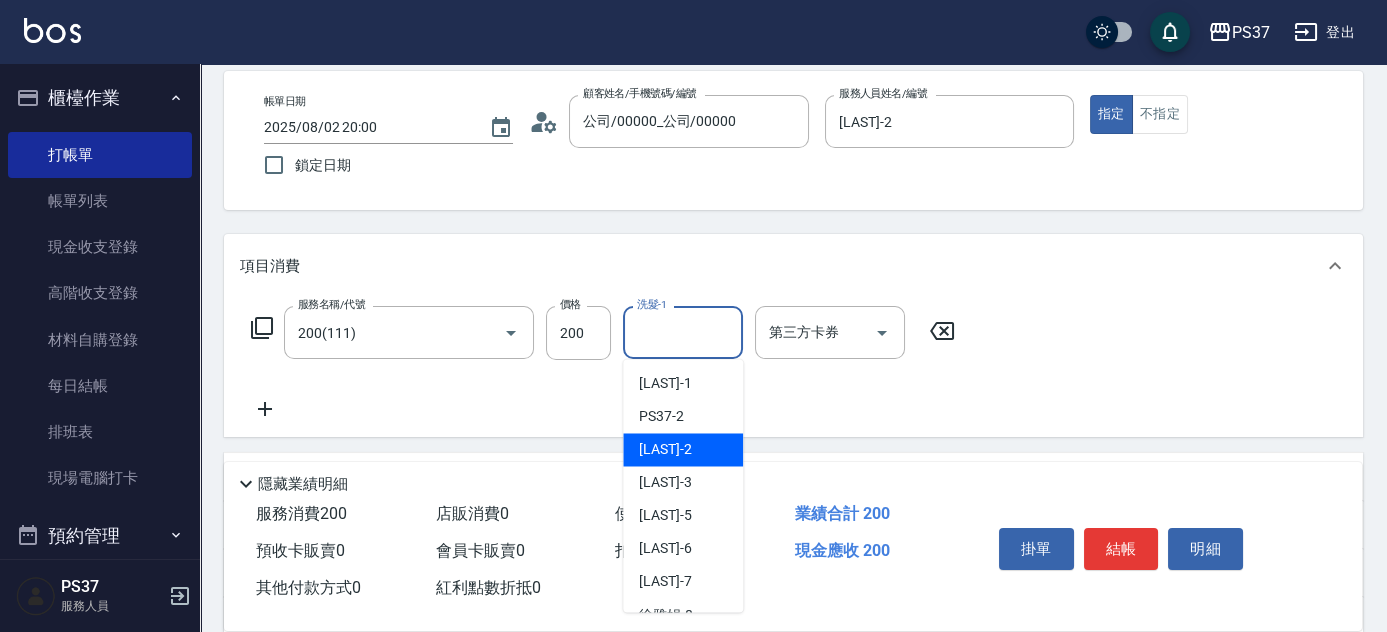 click on "[LAST] -[NUMBER]" at bounding box center [683, 449] 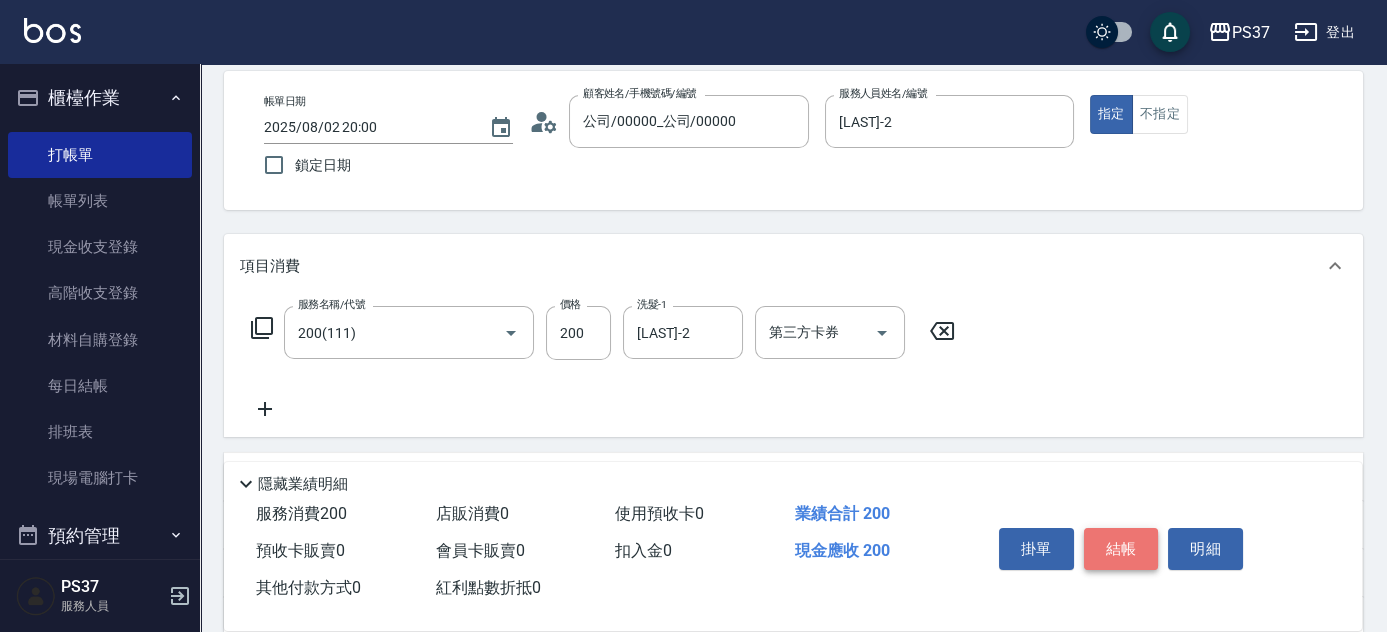 click on "結帳" at bounding box center [1121, 549] 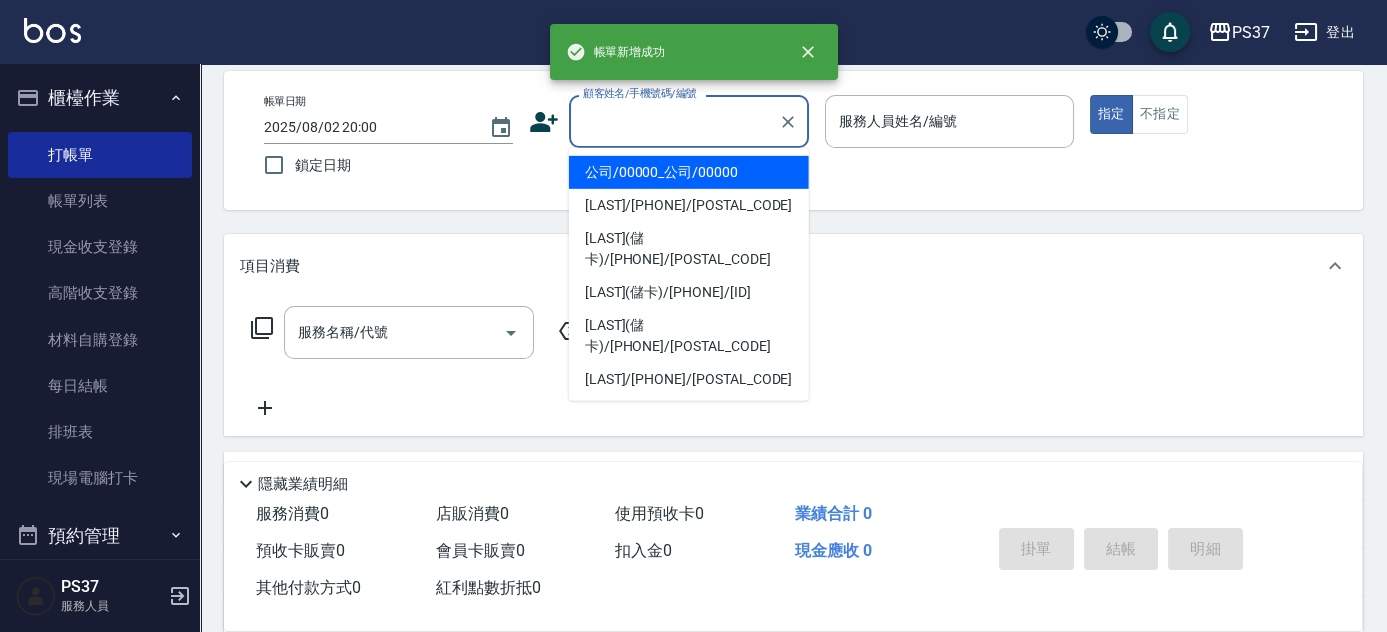 click on "顧客姓名/手機號碼/編號" at bounding box center [674, 121] 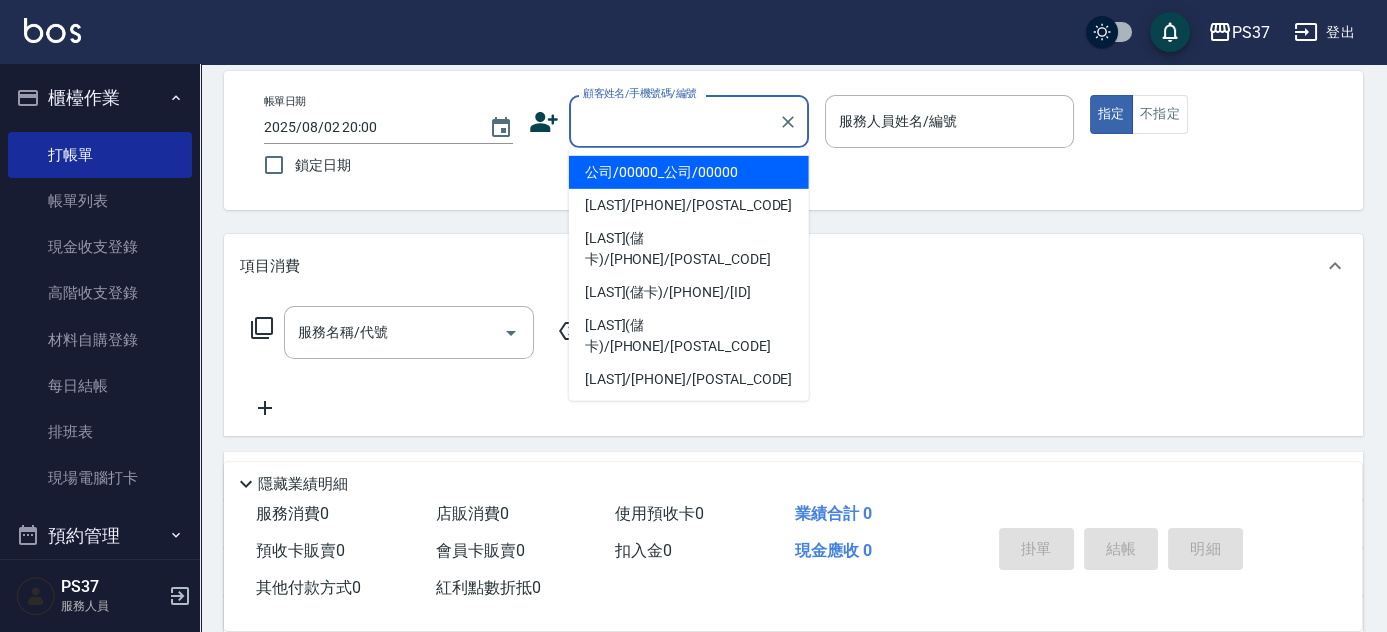 click on "公司/00000_公司/00000" at bounding box center [689, 172] 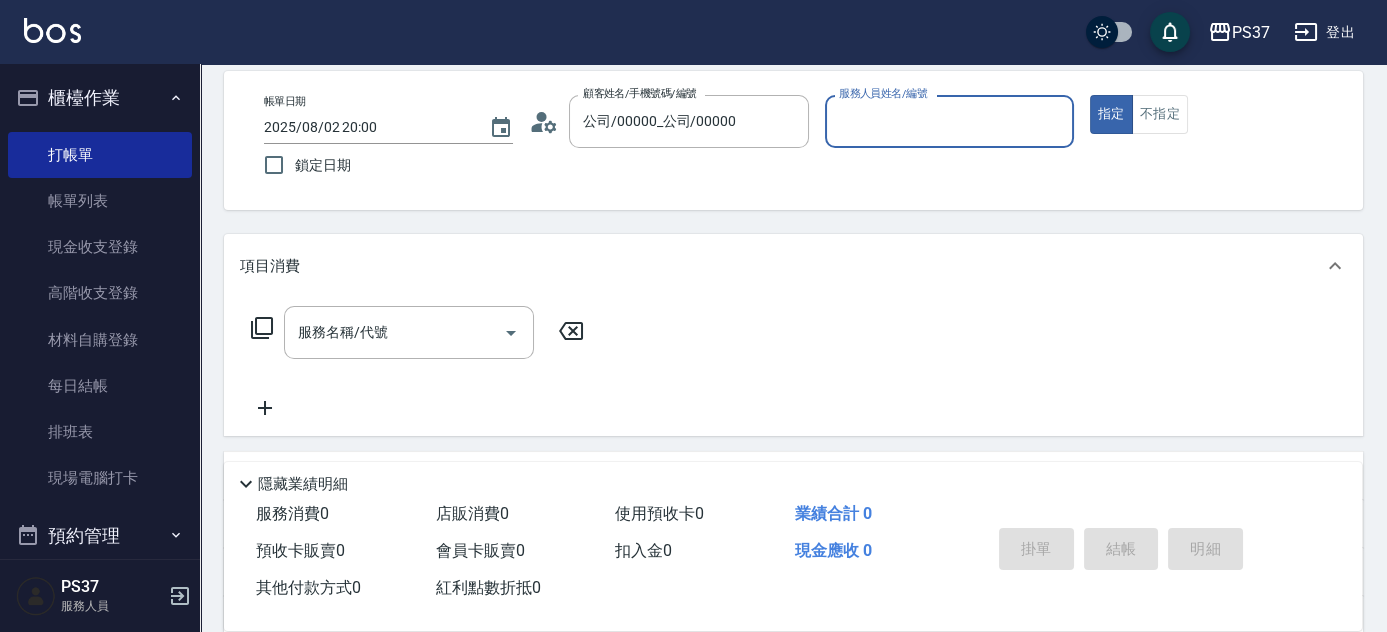 click on "服務人員姓名/編號" at bounding box center (949, 121) 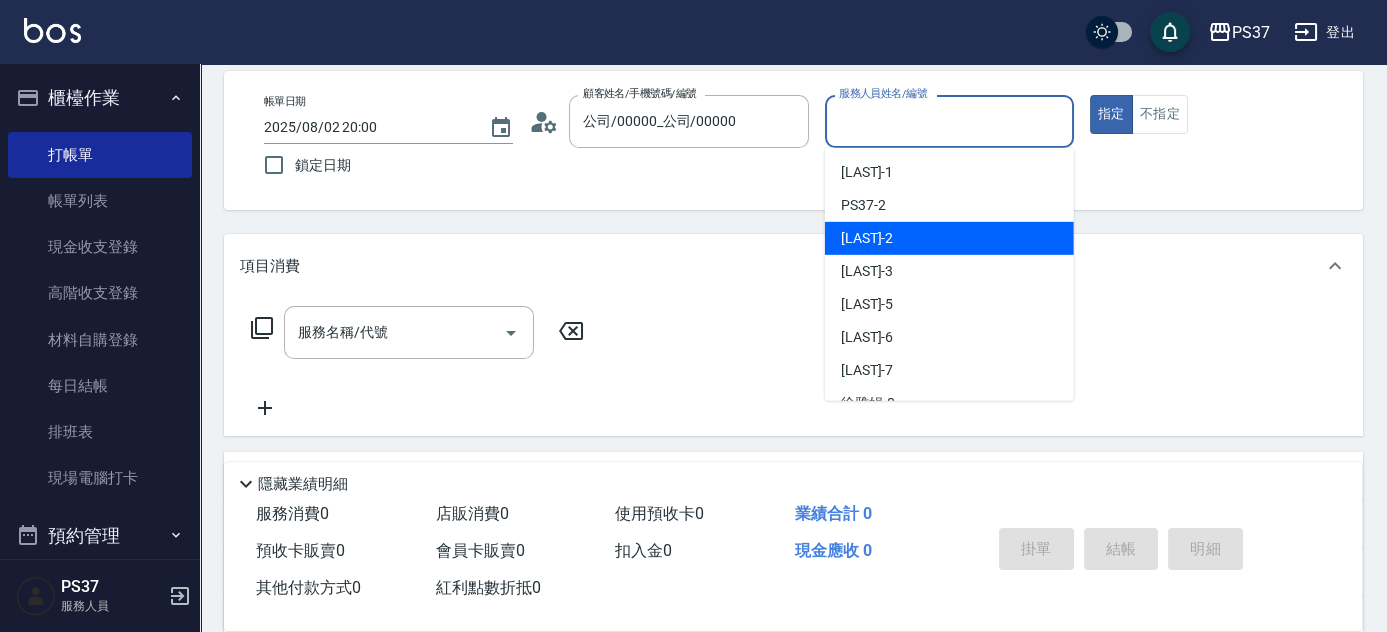 click on "[LAST] -[NUMBER]" at bounding box center (949, 238) 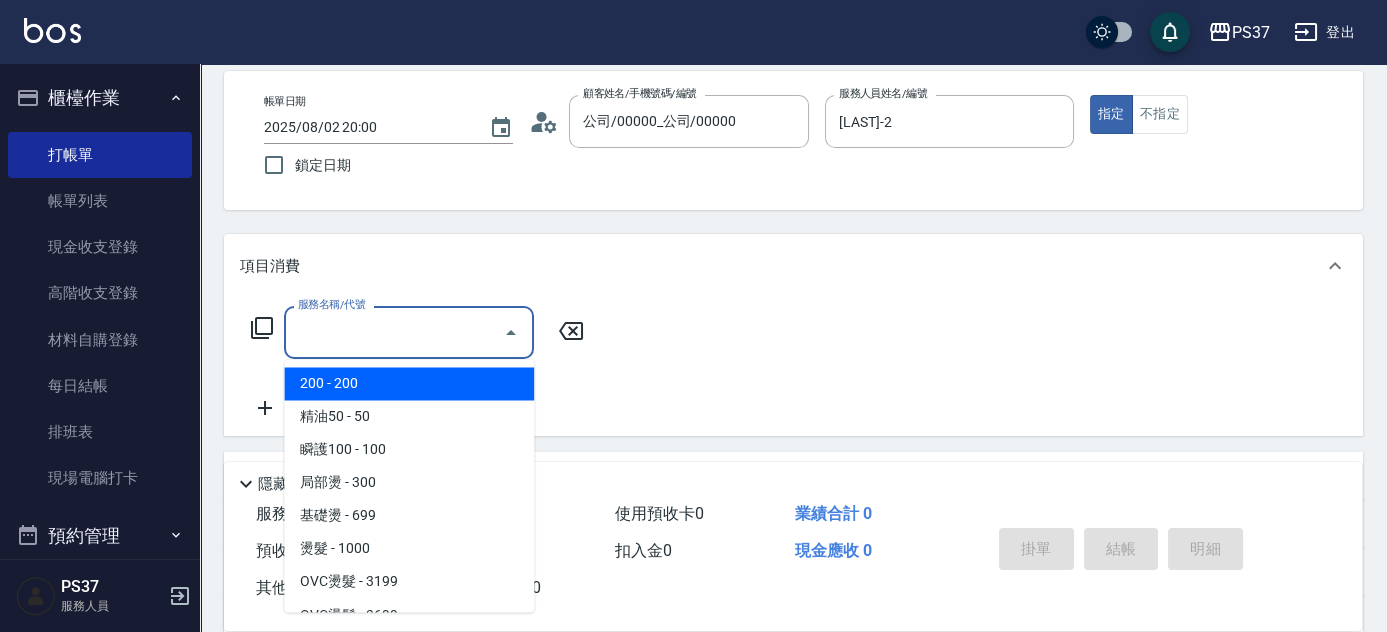 click on "服務名稱/代號" at bounding box center [394, 332] 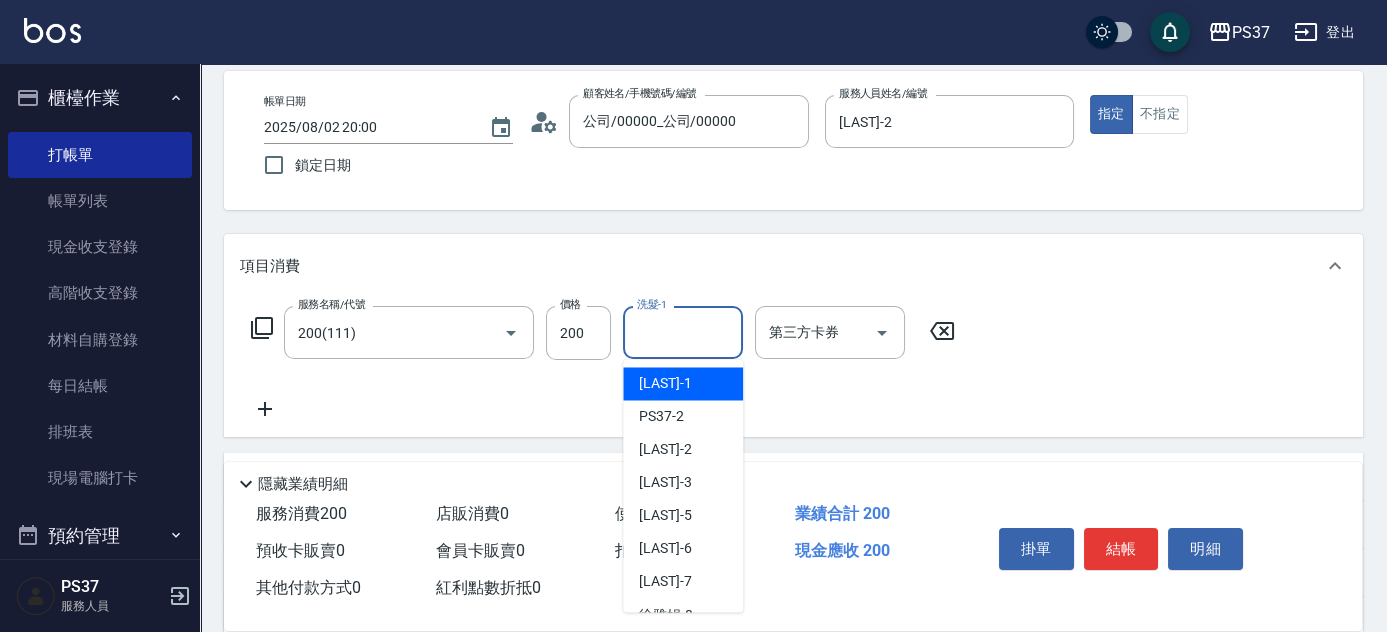 click on "洗髮-1 洗髮-1" at bounding box center (683, 332) 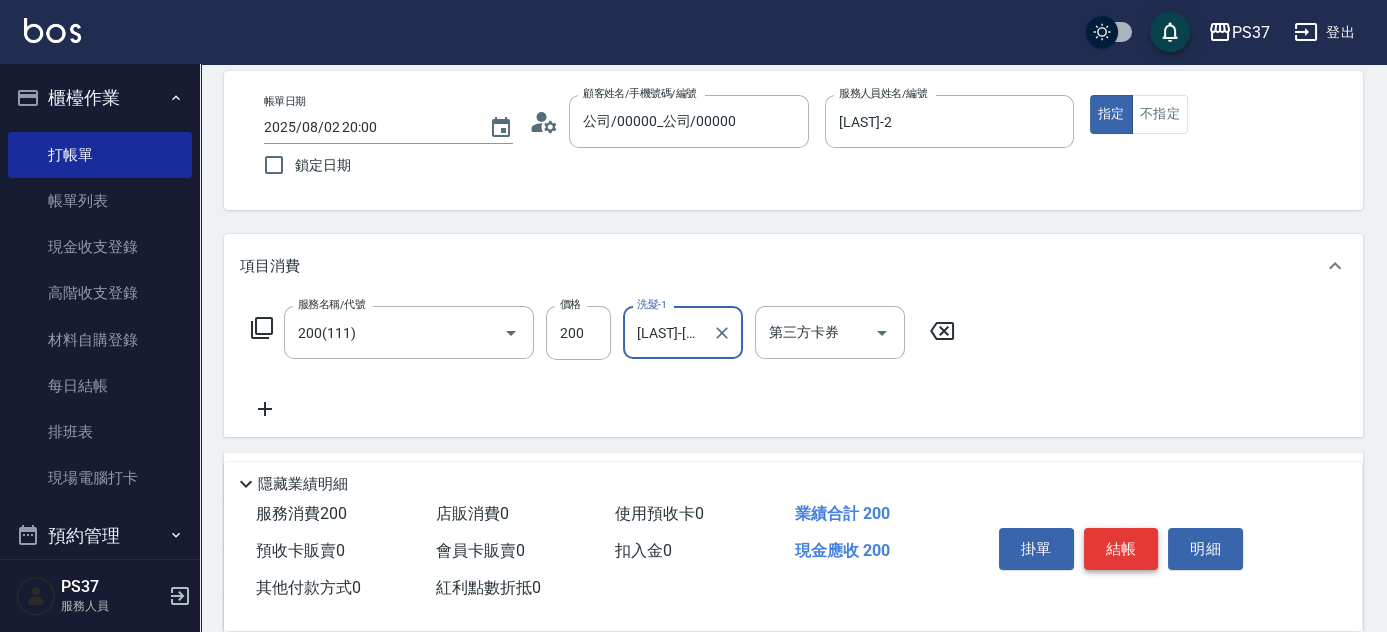 click on "結帳" at bounding box center [1121, 549] 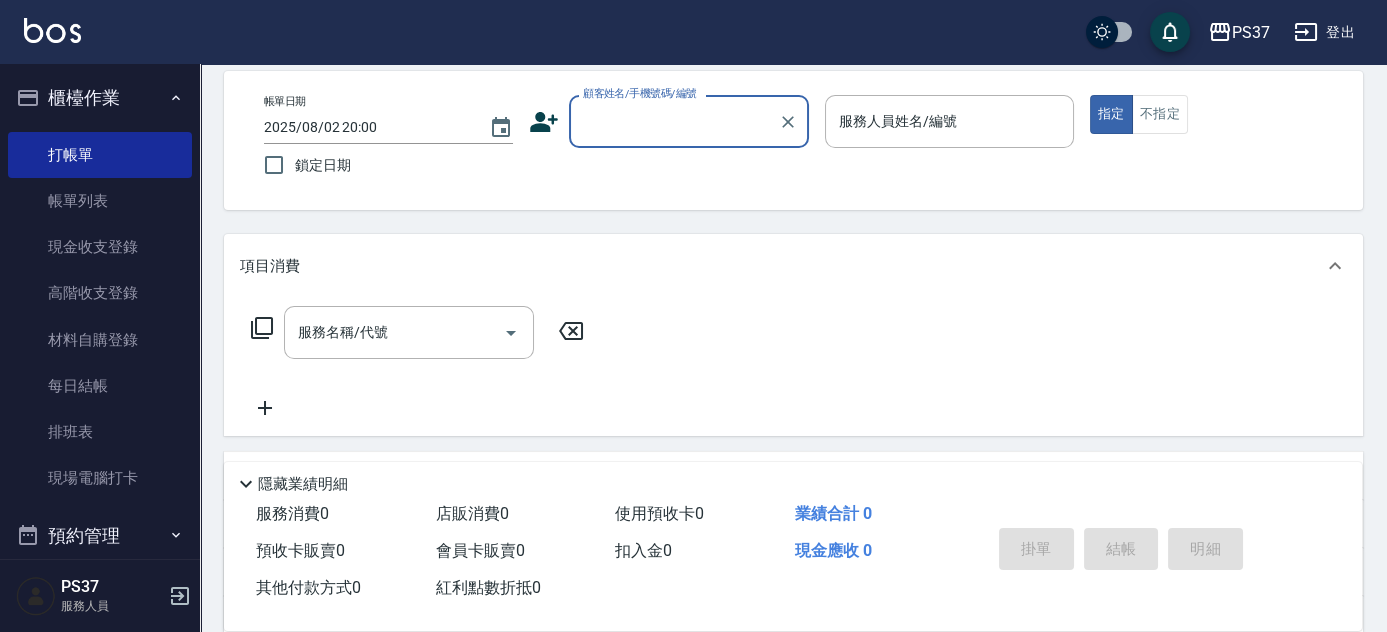 click on "顧客姓名/手機號碼/編號" at bounding box center [674, 121] 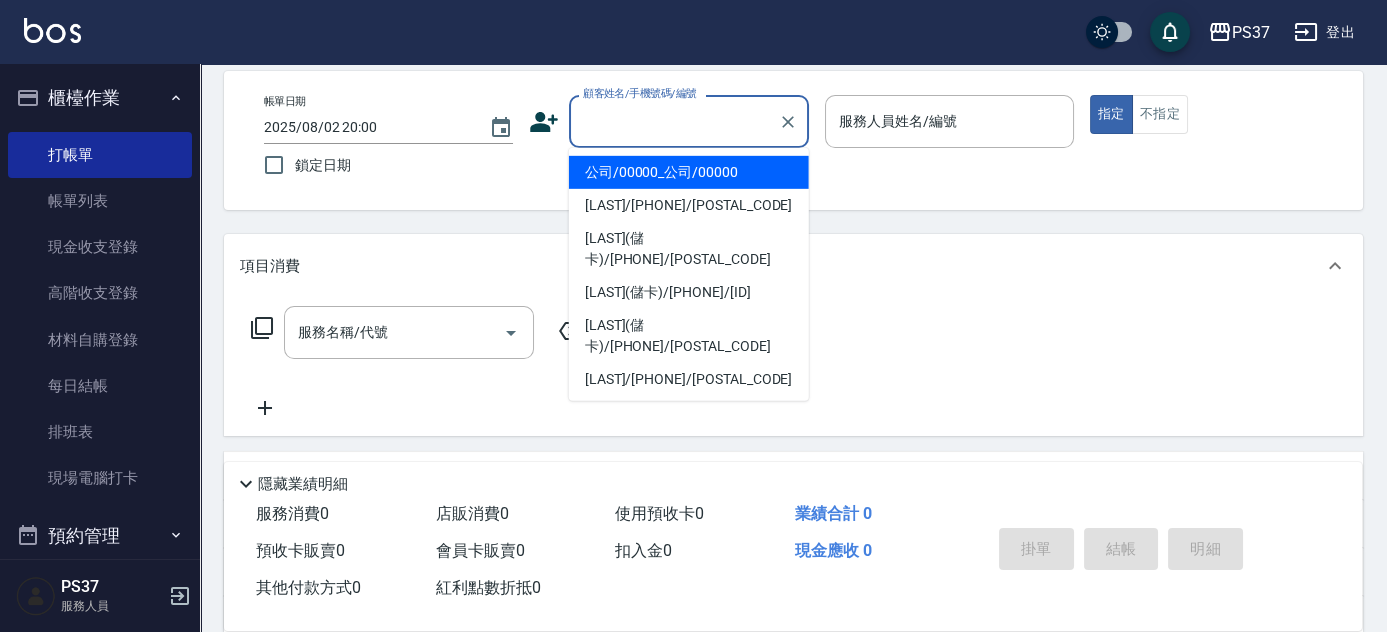 click on "公司/00000_公司/00000" at bounding box center [689, 172] 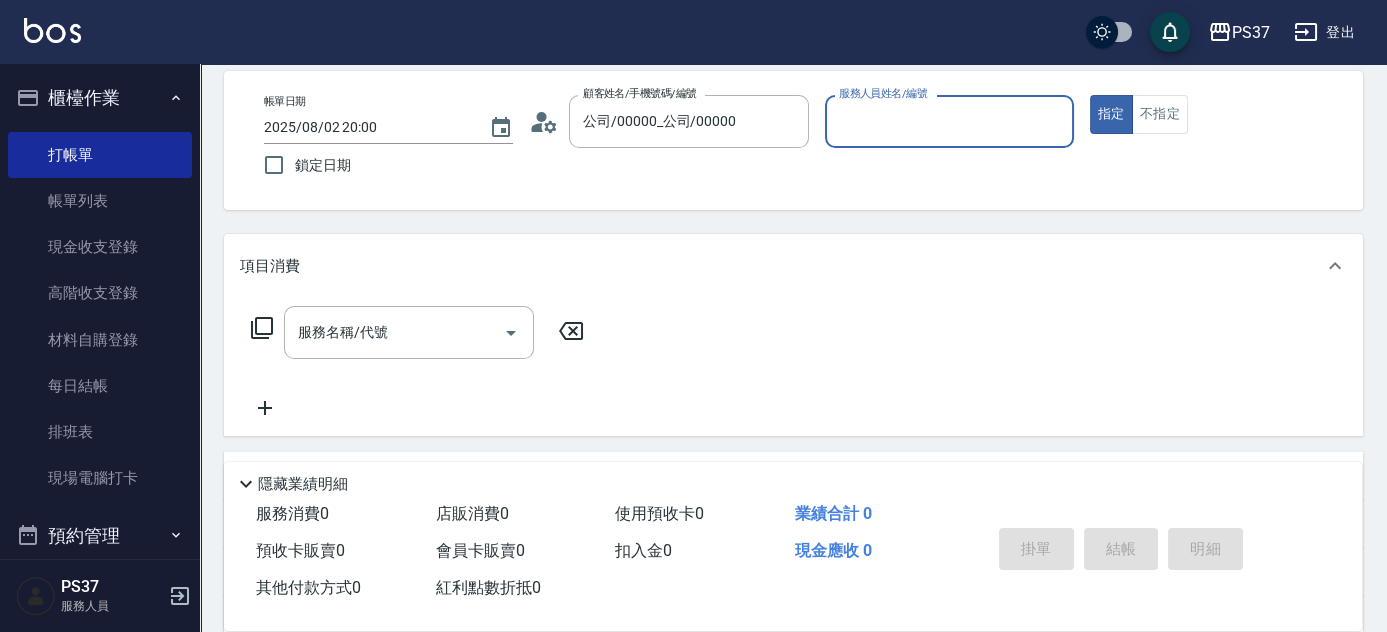 click on "服務人員姓名/編號" at bounding box center [949, 121] 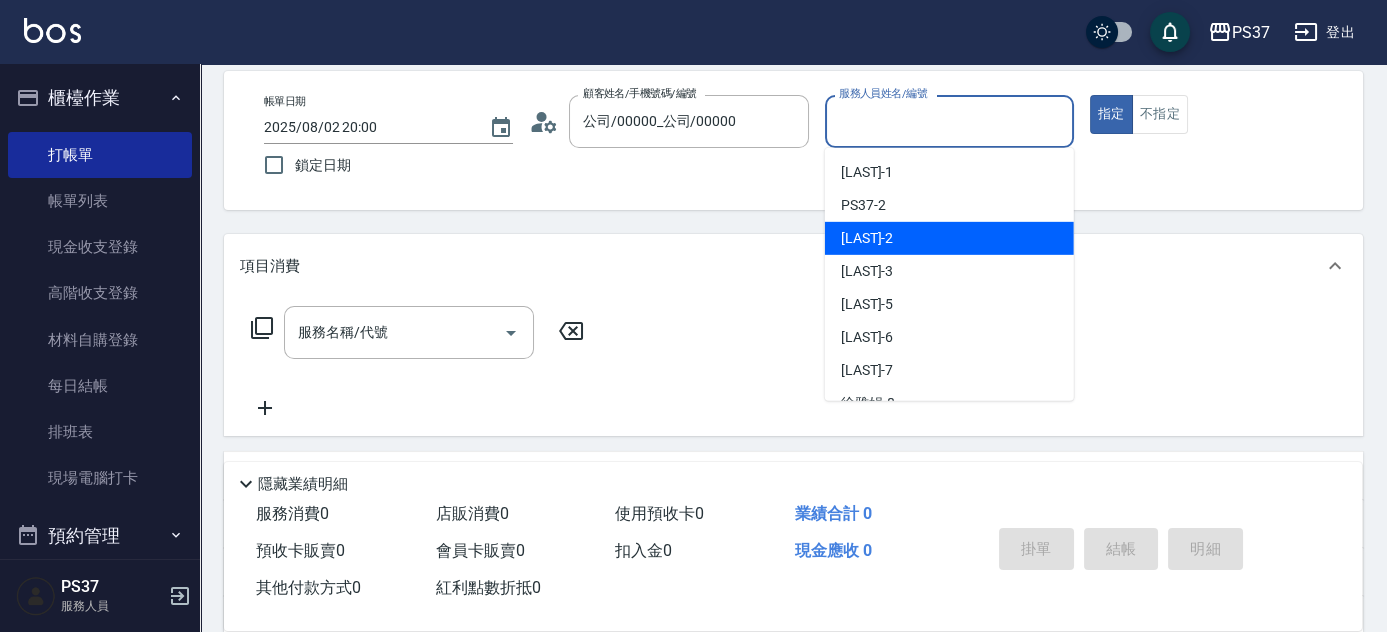 click on "[LAST] -[NUMBER]" at bounding box center (949, 238) 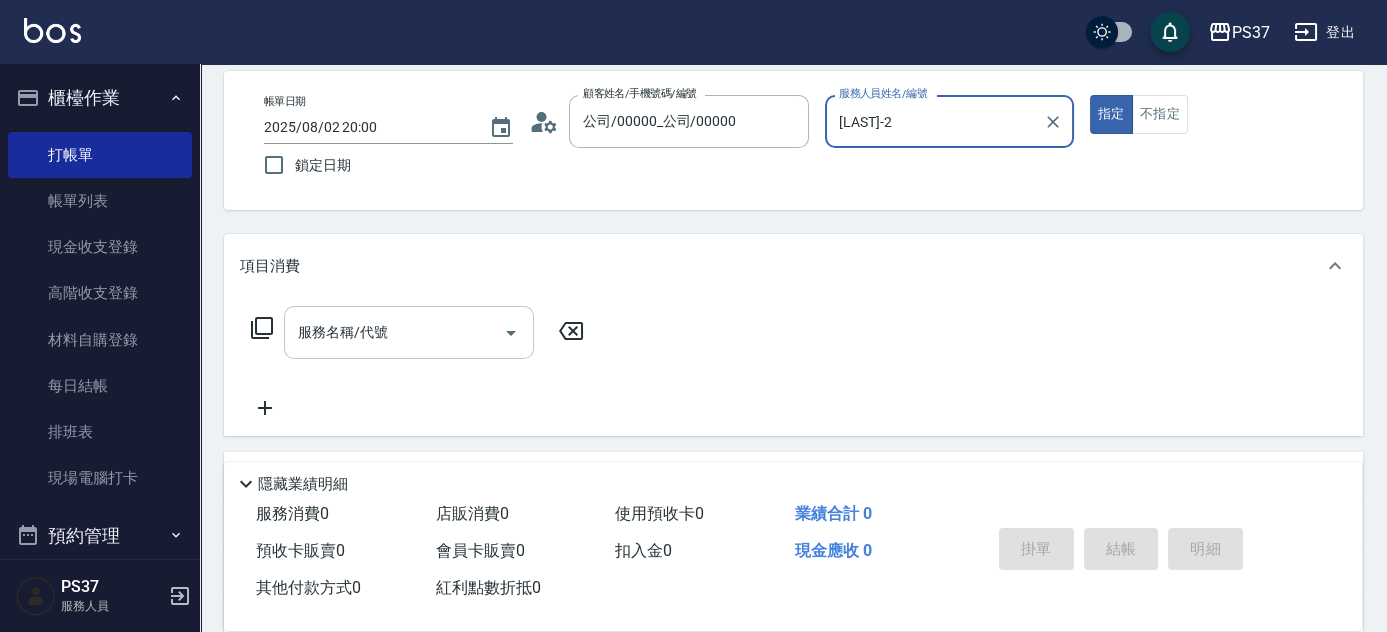 click on "服務名稱/代號" at bounding box center [409, 332] 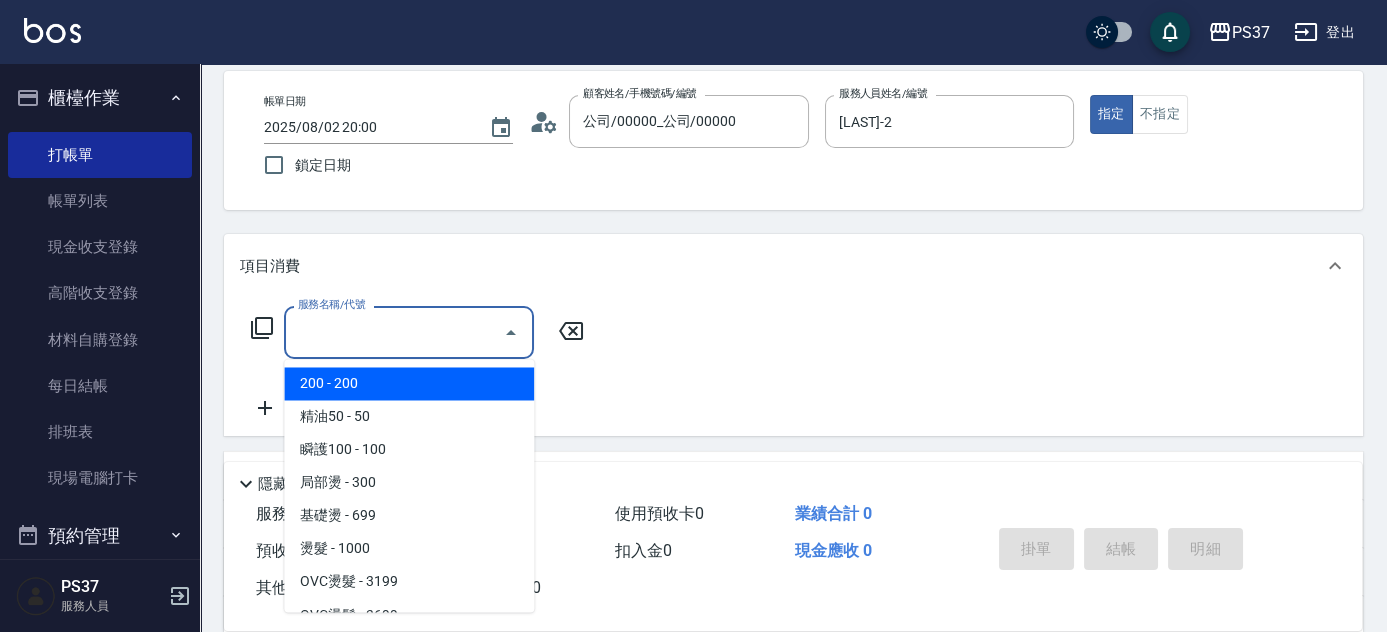 drag, startPoint x: 407, startPoint y: 384, endPoint x: 624, endPoint y: 367, distance: 217.66489 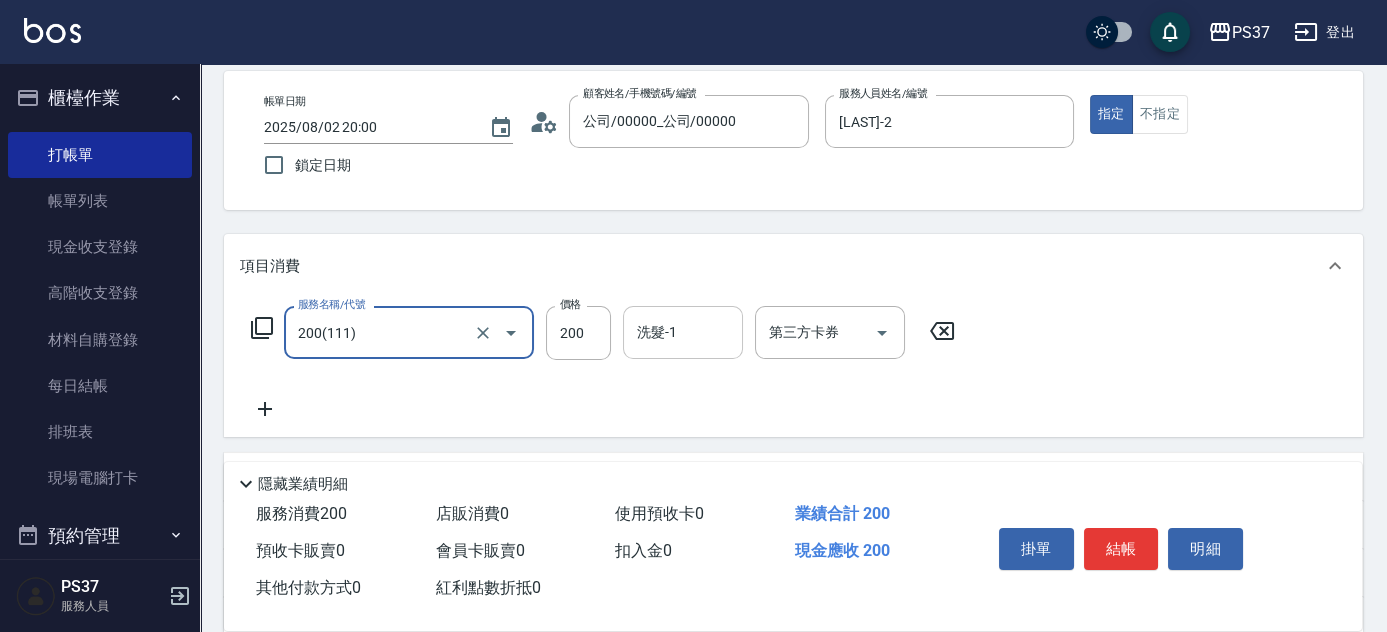 click on "洗髮-1" at bounding box center (683, 332) 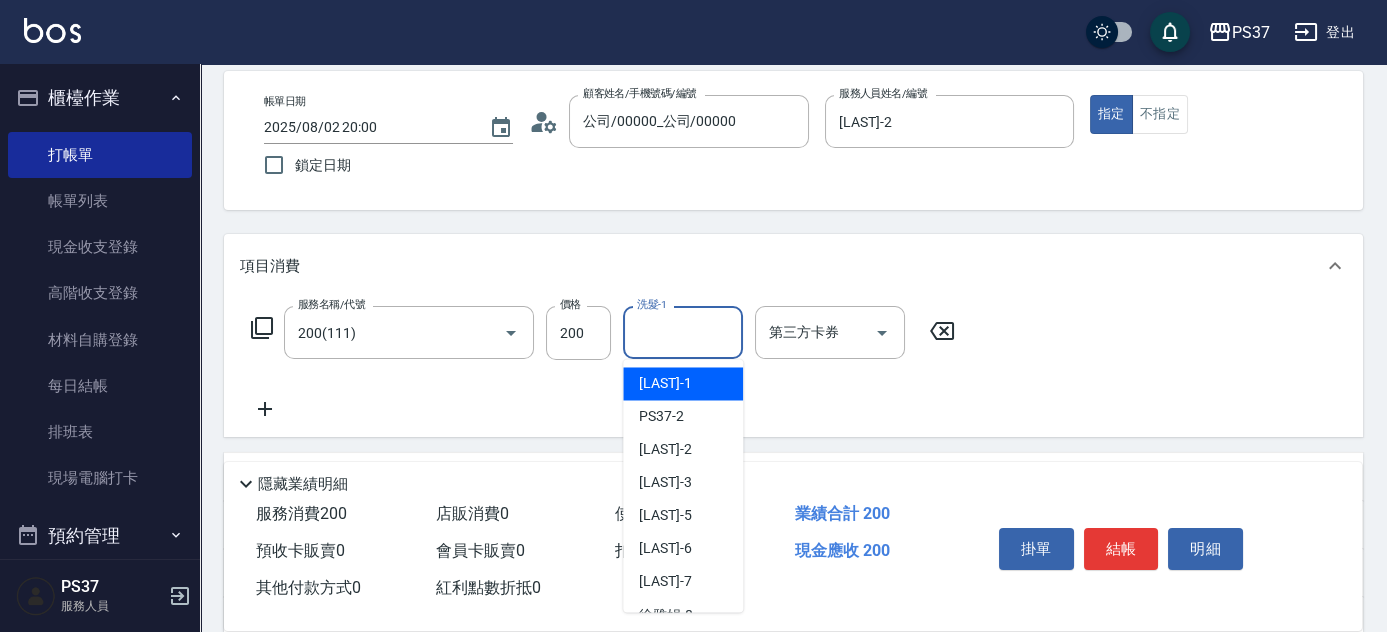 drag, startPoint x: 694, startPoint y: 380, endPoint x: 716, endPoint y: 386, distance: 22.803509 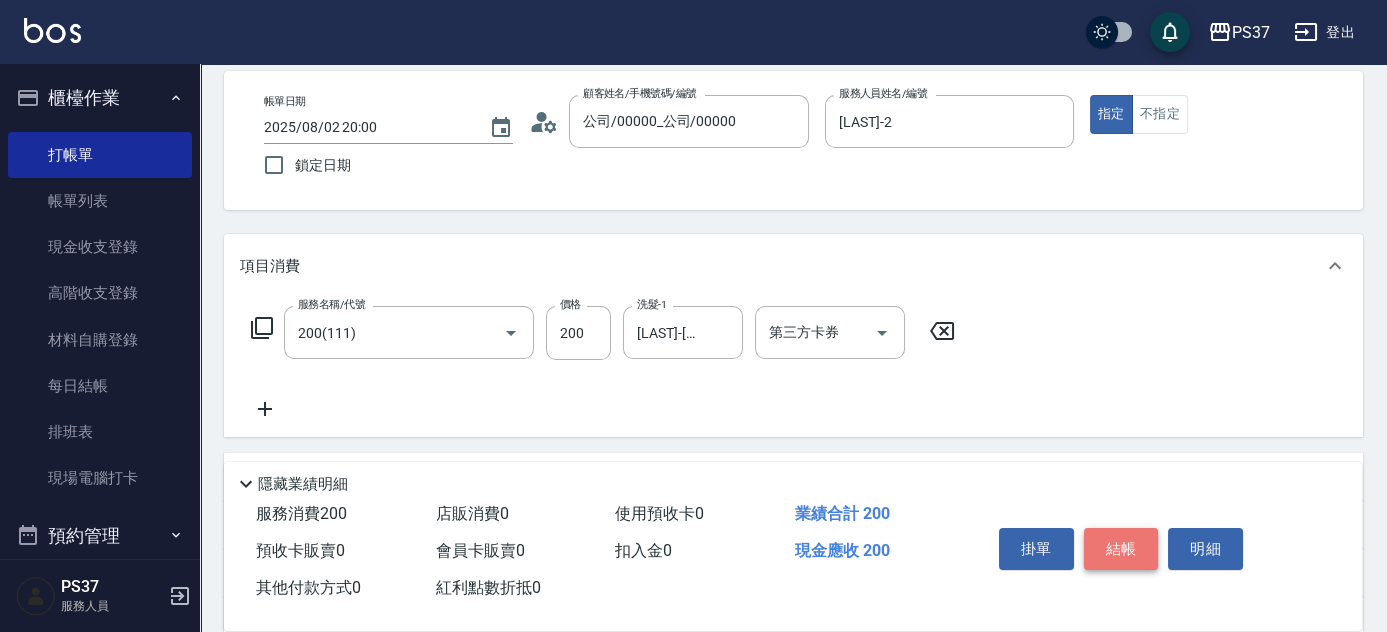 click on "結帳" at bounding box center (1121, 549) 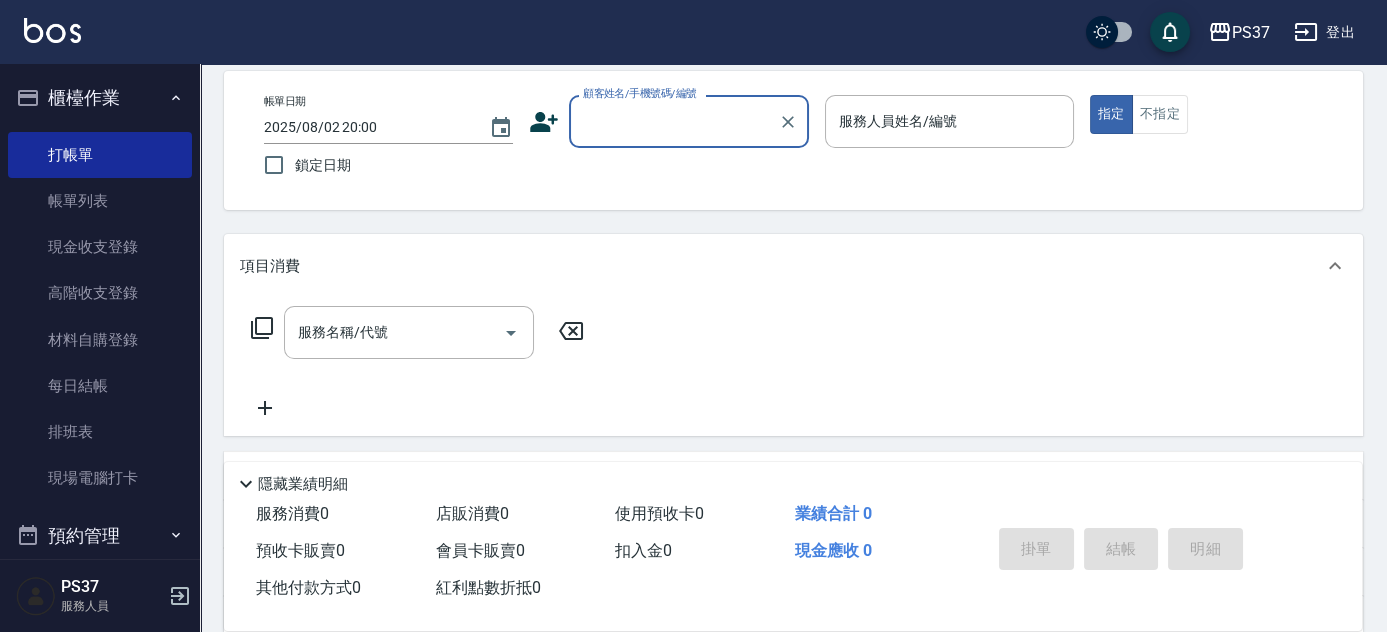 click on "顧客姓名/手機號碼/編號" at bounding box center (674, 121) 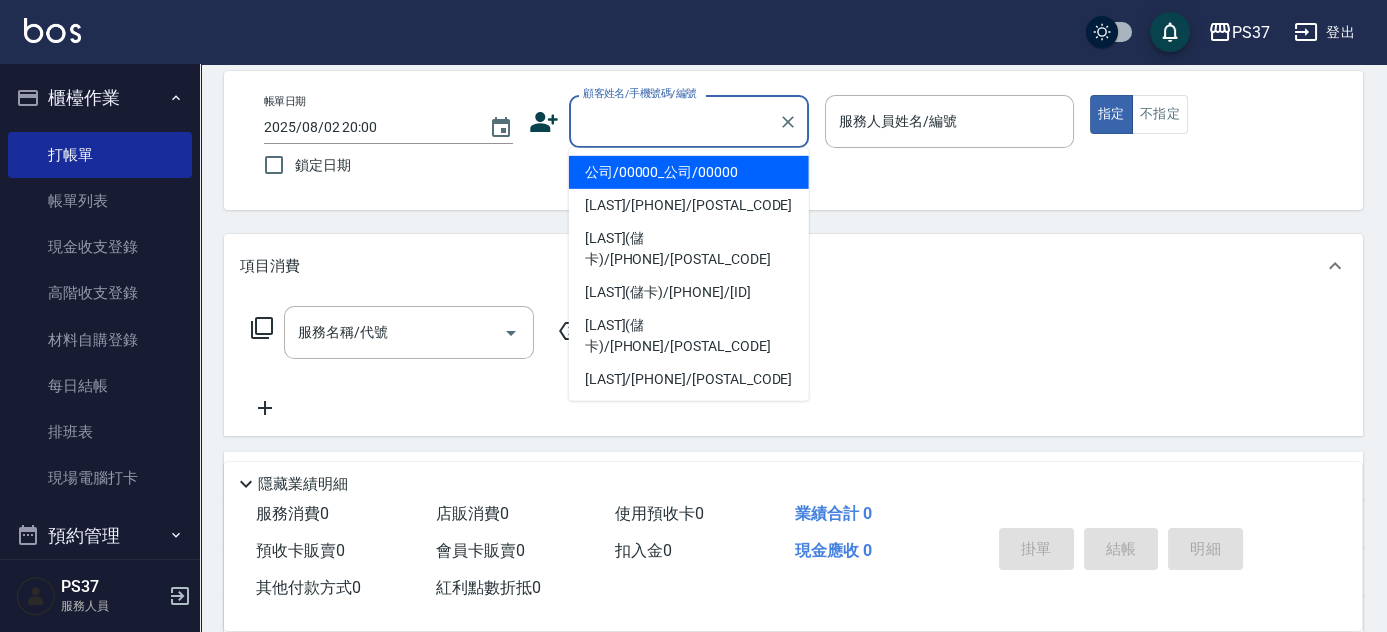 click on "公司/00000_公司/00000" at bounding box center [689, 172] 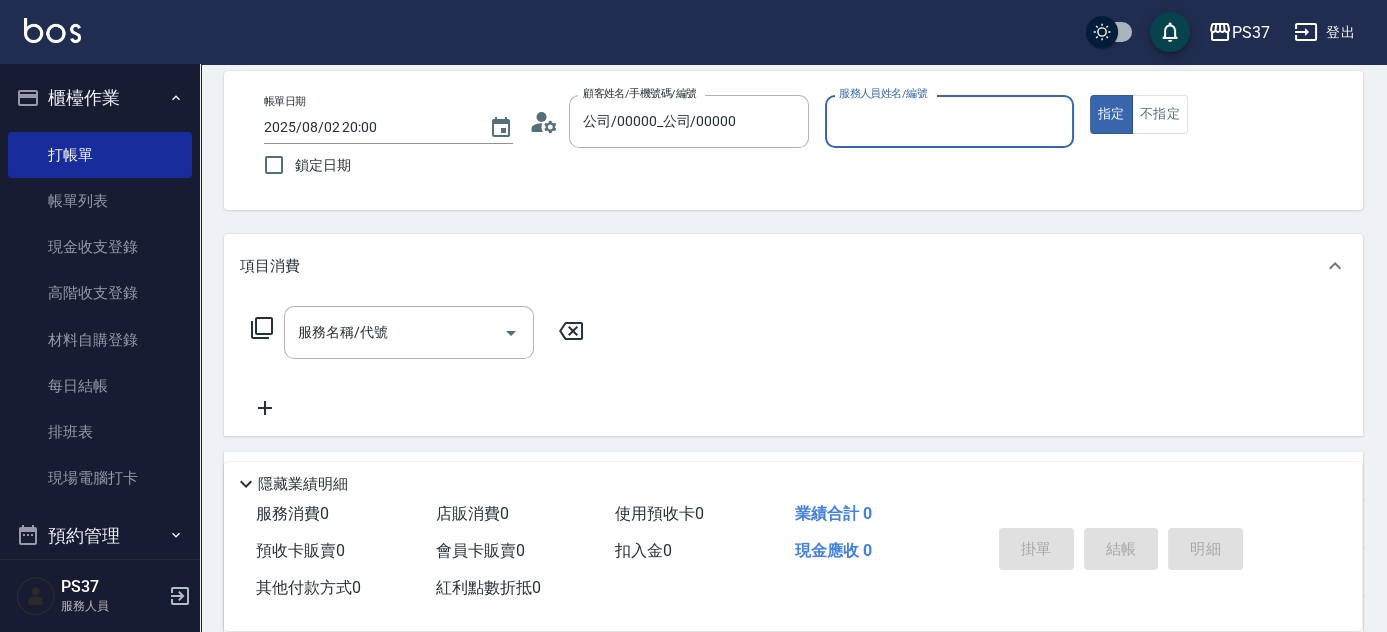 click on "服務人員姓名/編號" at bounding box center (949, 121) 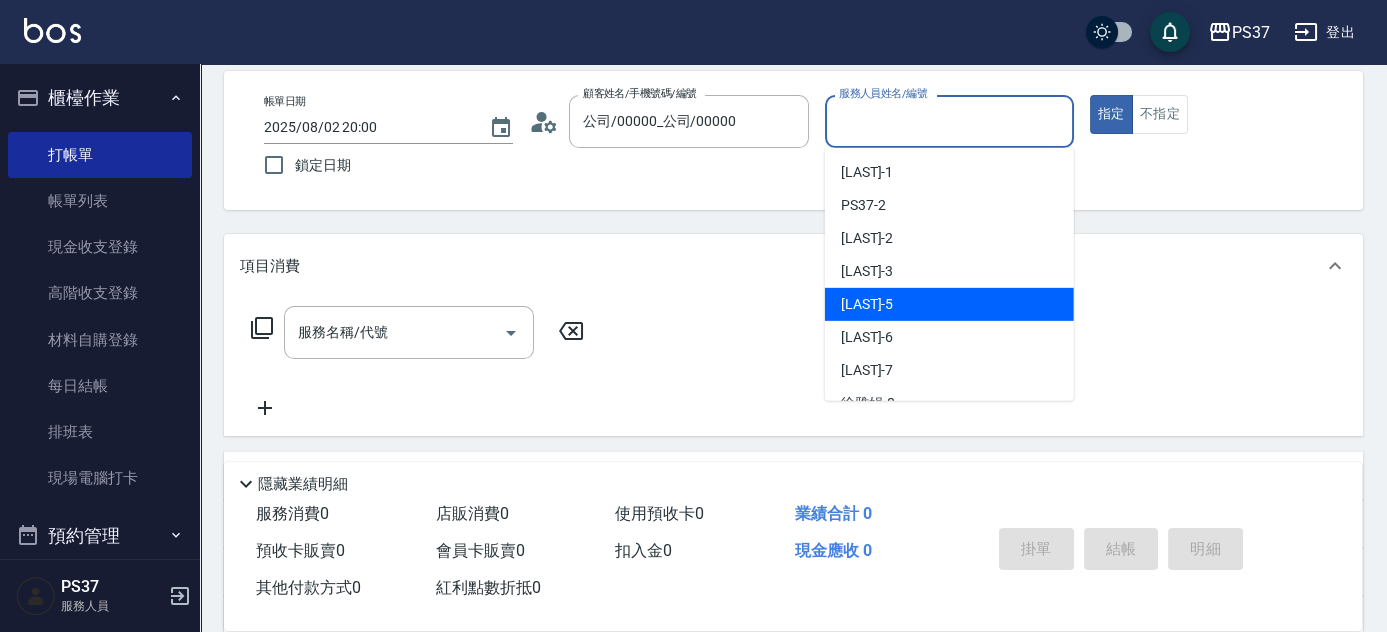 click on "[LAST] -[NUMBER]" at bounding box center (949, 304) 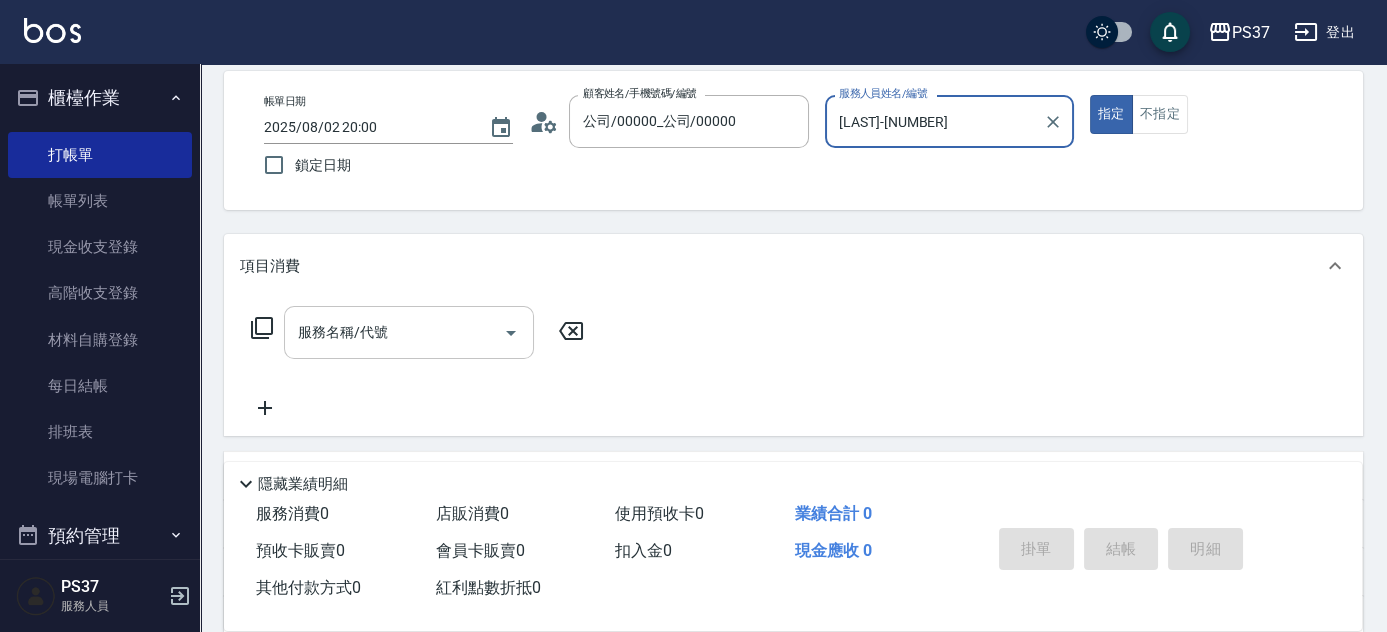 click on "服務名稱/代號" at bounding box center (394, 332) 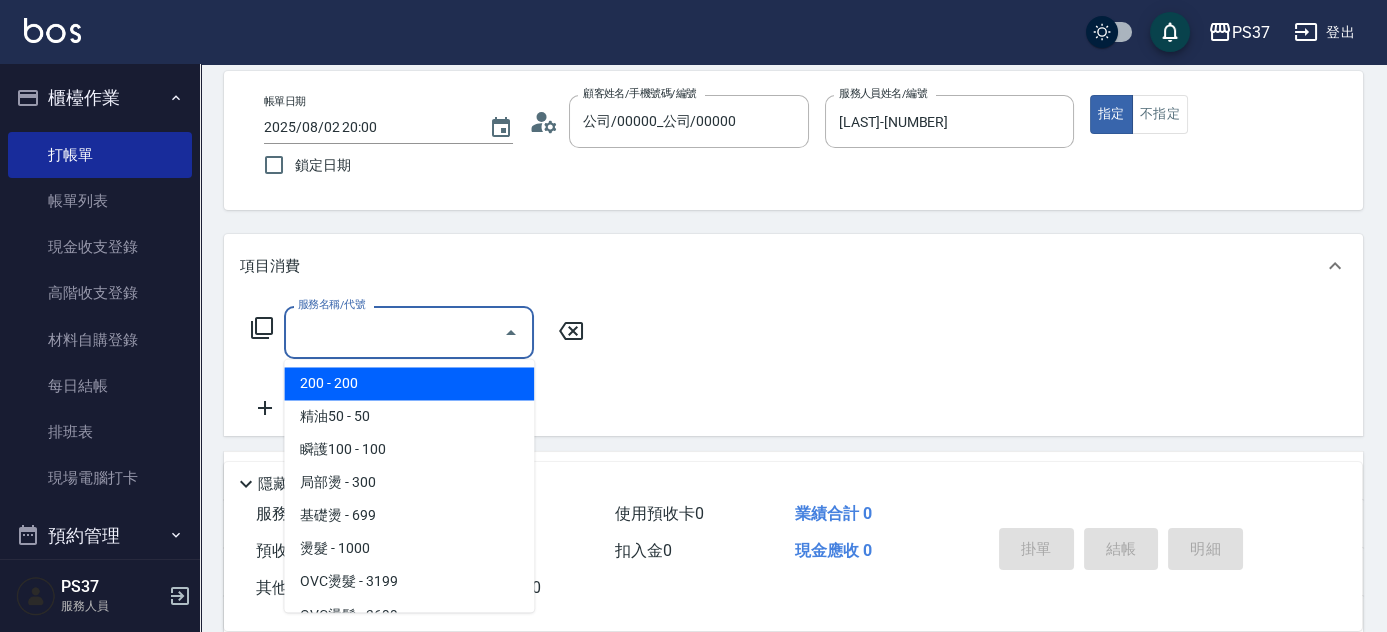 click on "200 - 200" at bounding box center (409, 383) 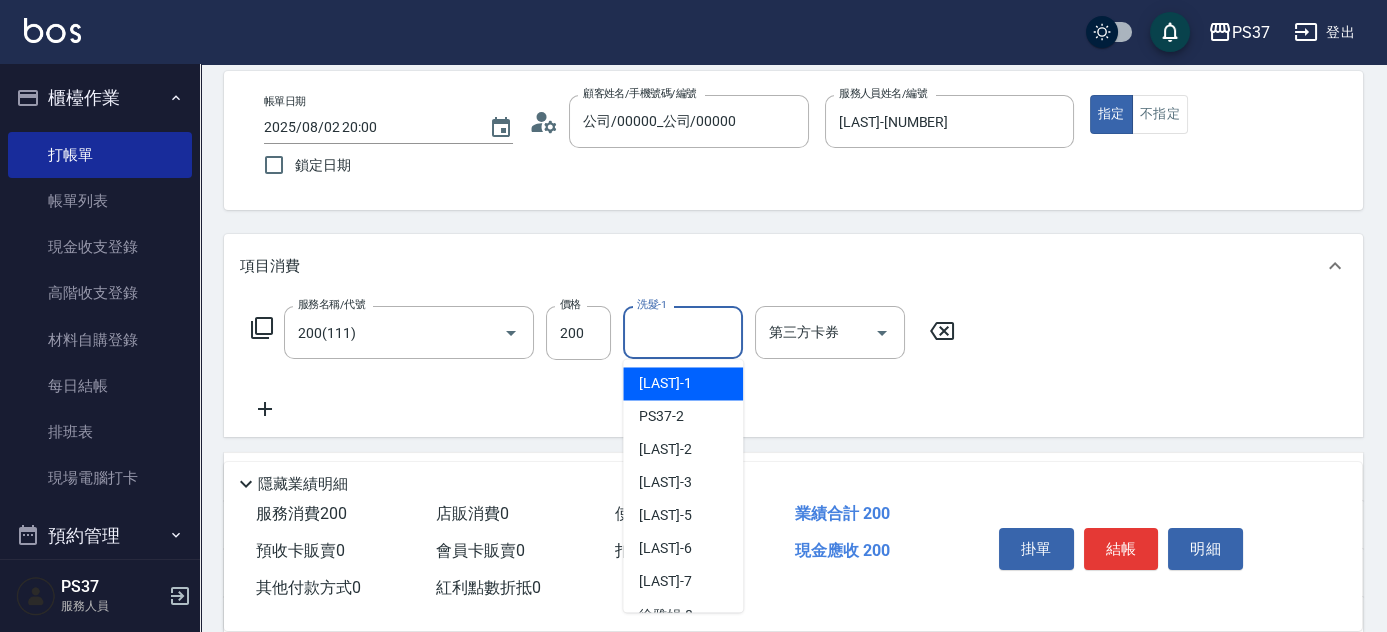 click on "洗髮-1" at bounding box center (683, 332) 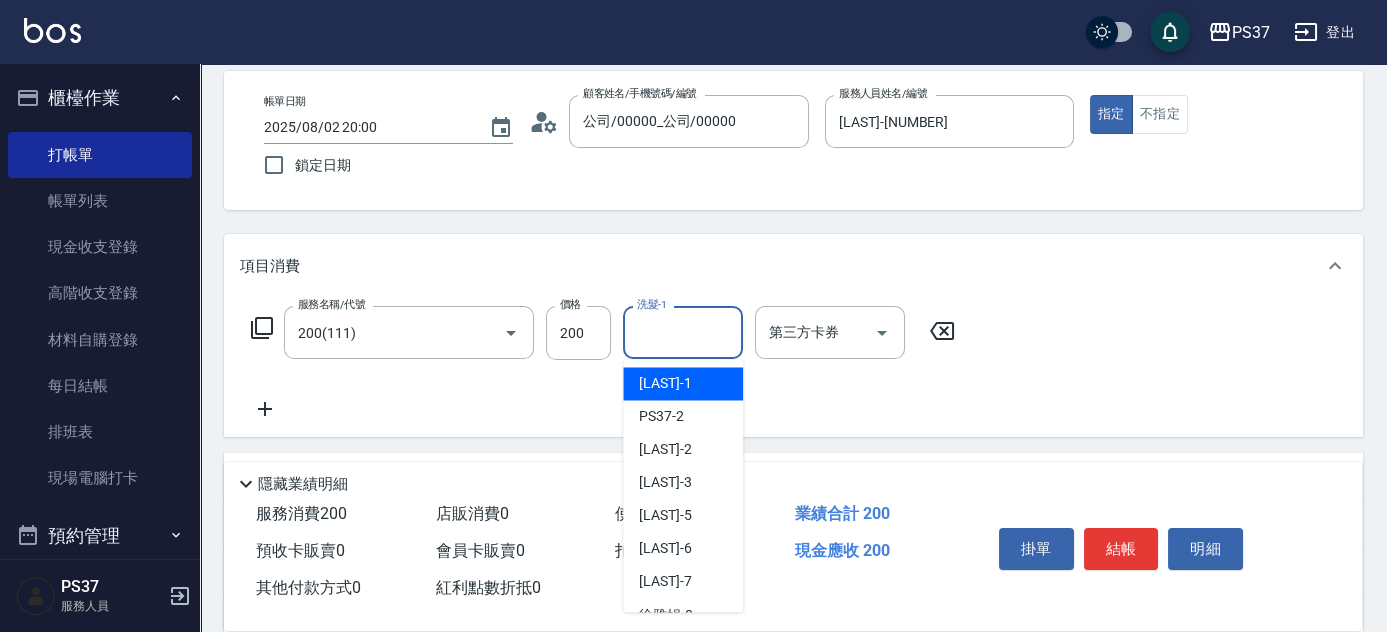 click on "[LAST] -1" at bounding box center [665, 383] 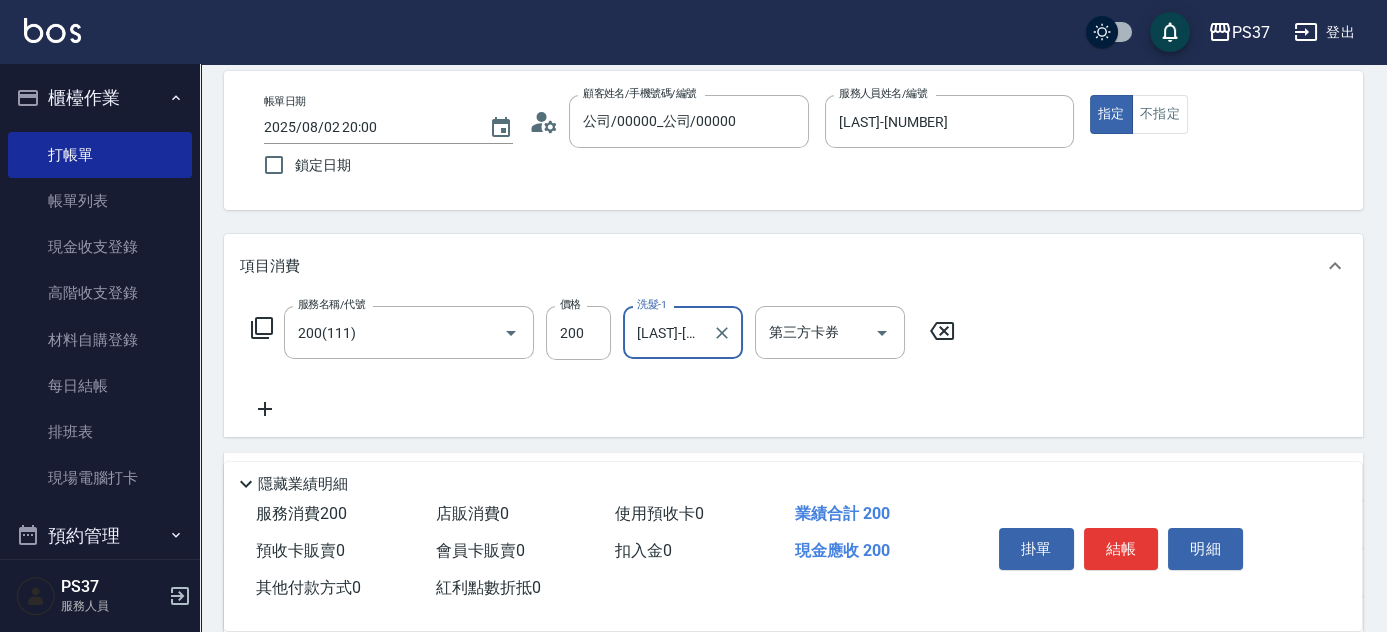 click 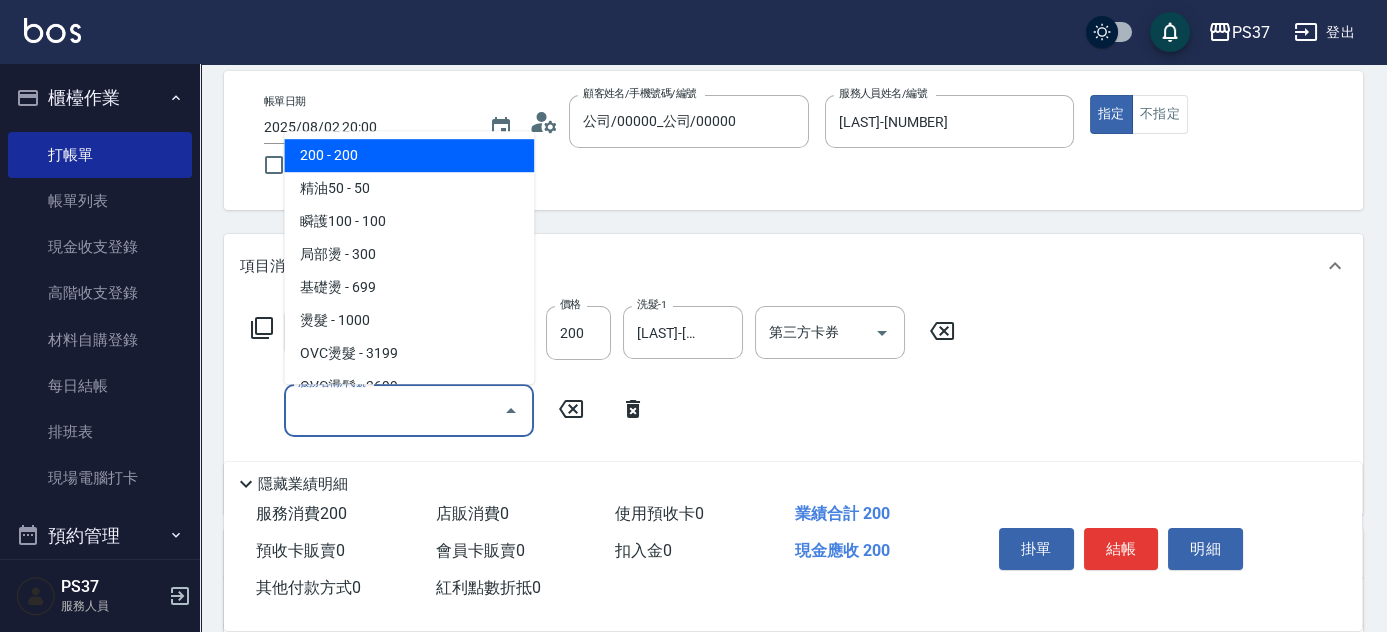 click on "服務名稱/代號" at bounding box center [394, 410] 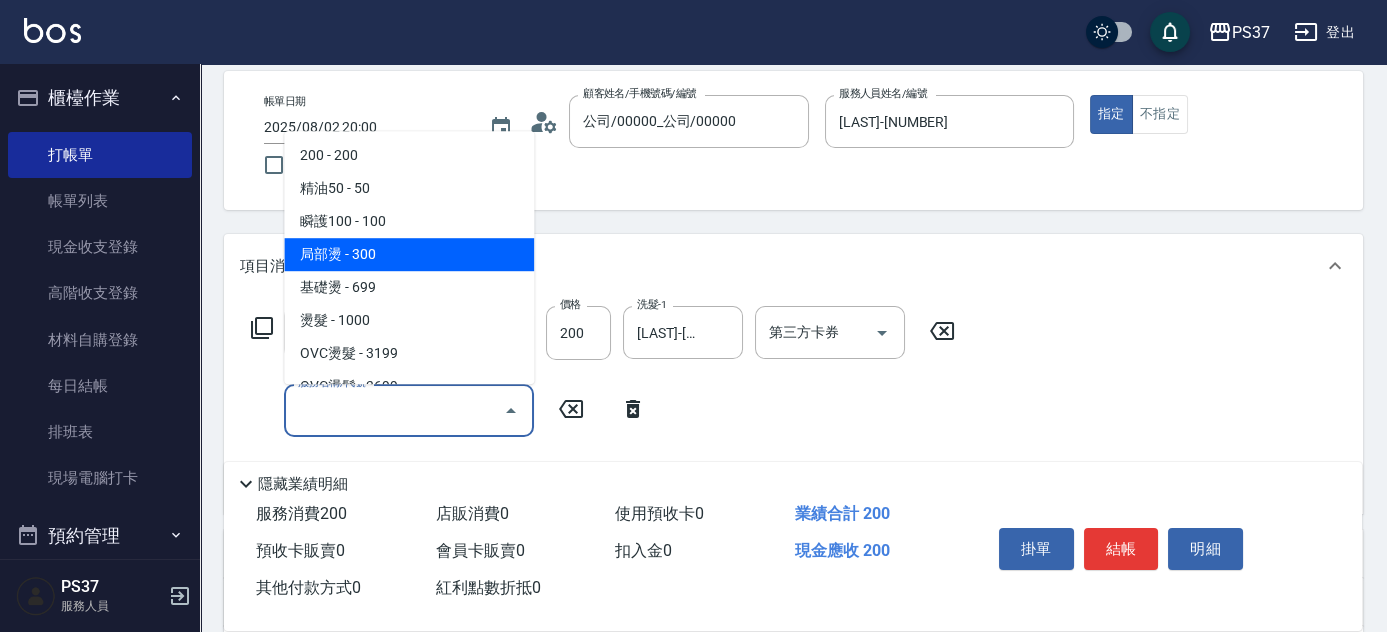 click on "瞬護100 - 100" at bounding box center (409, 221) 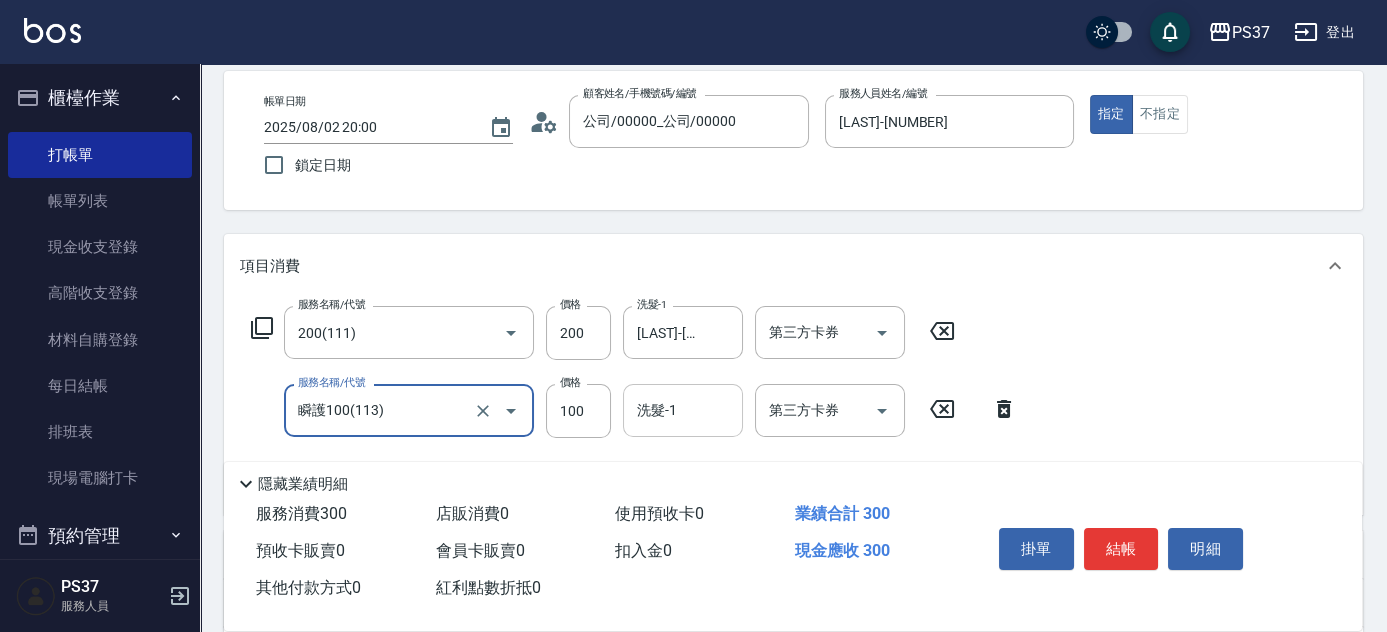 click on "洗髮-1" at bounding box center [683, 410] 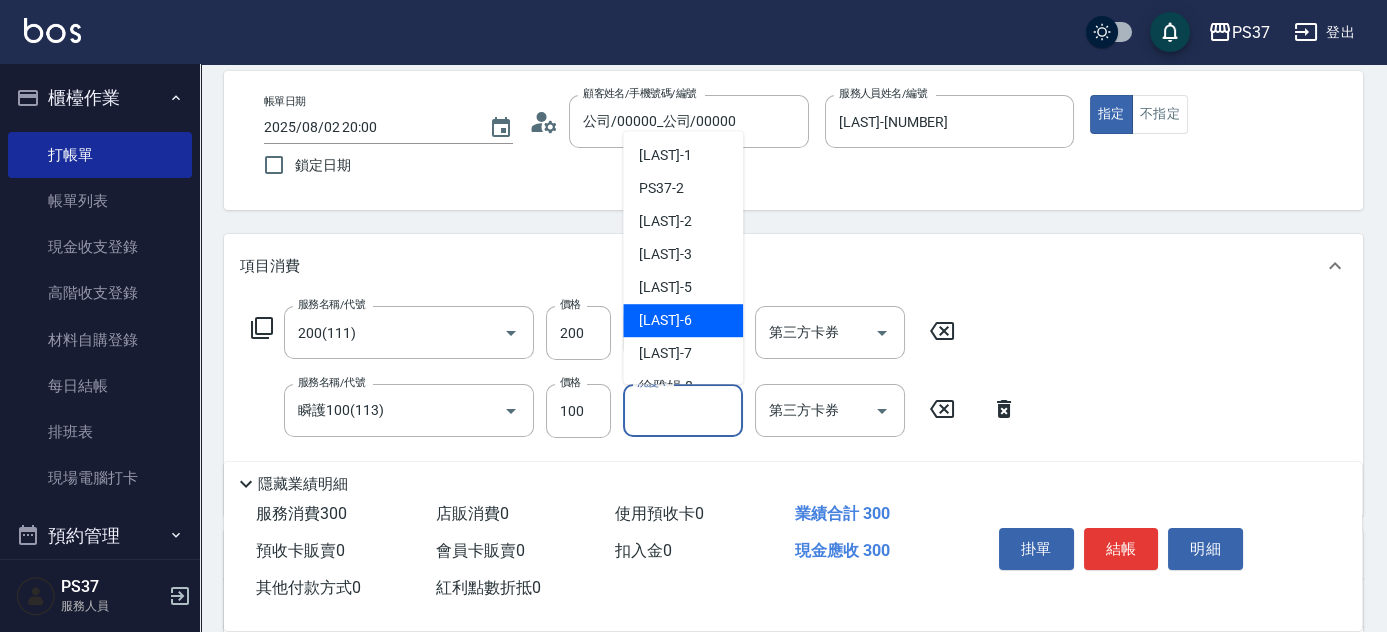 click on "[LAST] -[NUMBER]" at bounding box center (665, 287) 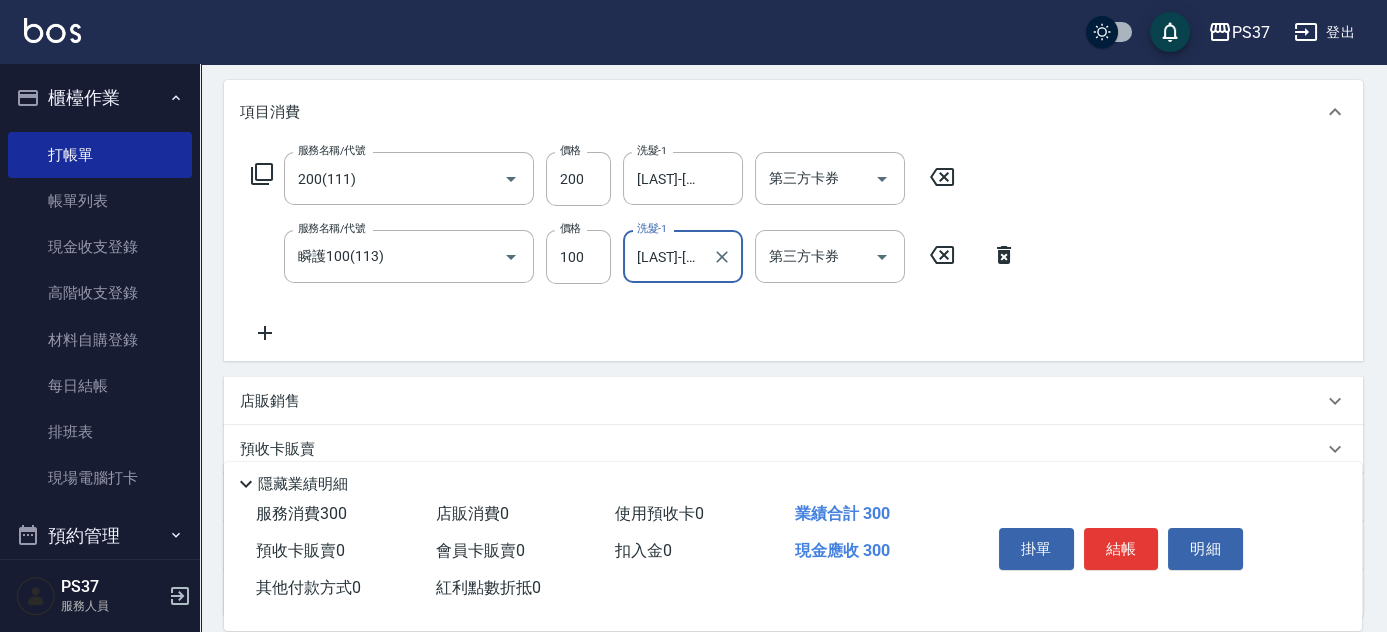 scroll, scrollTop: 272, scrollLeft: 0, axis: vertical 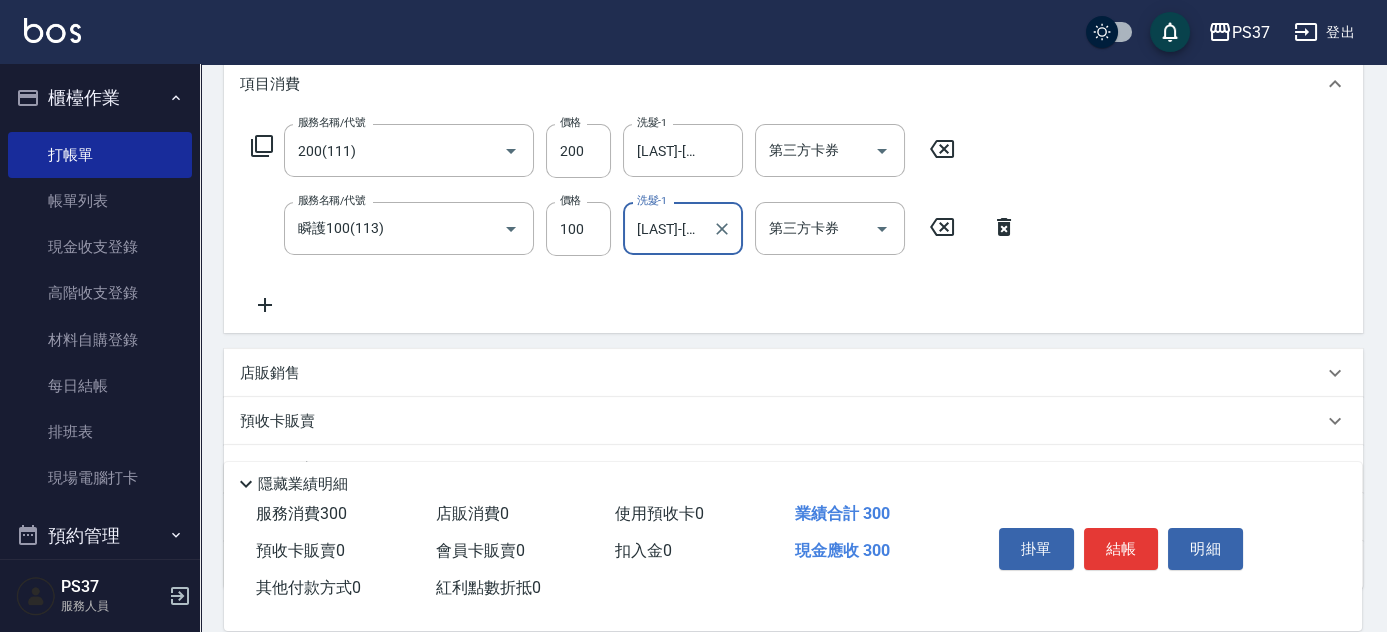 click 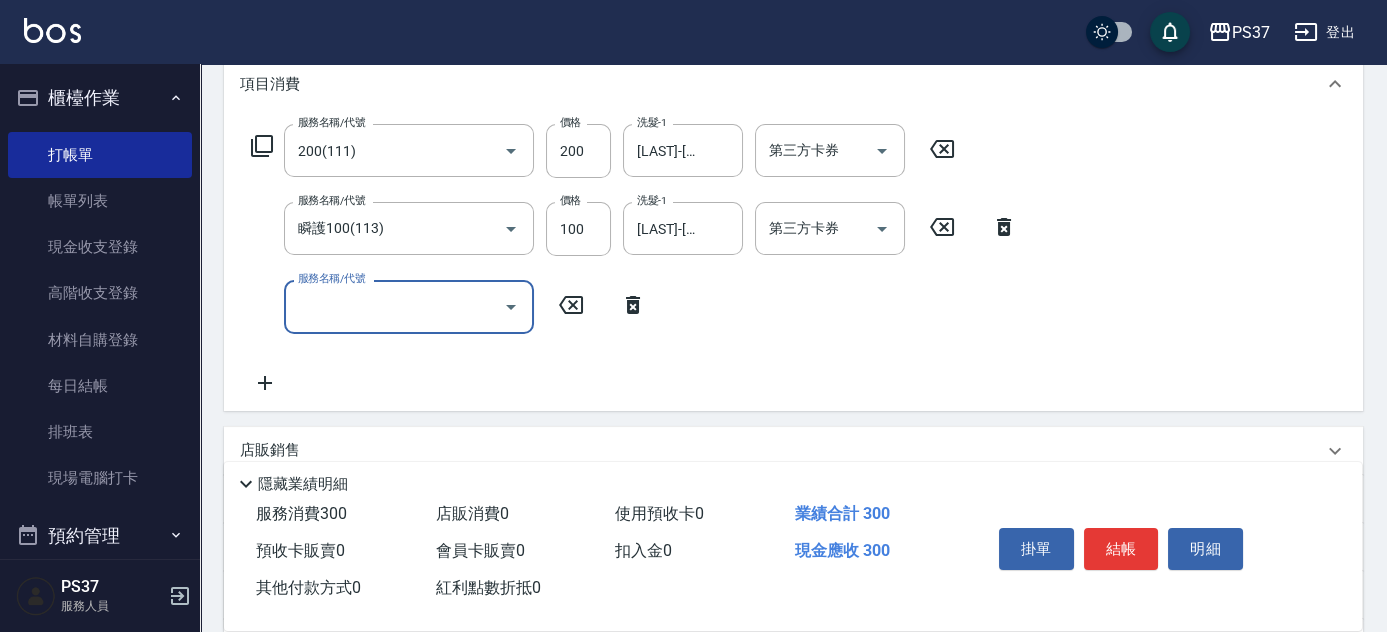 click on "服務名稱/代號" at bounding box center (394, 306) 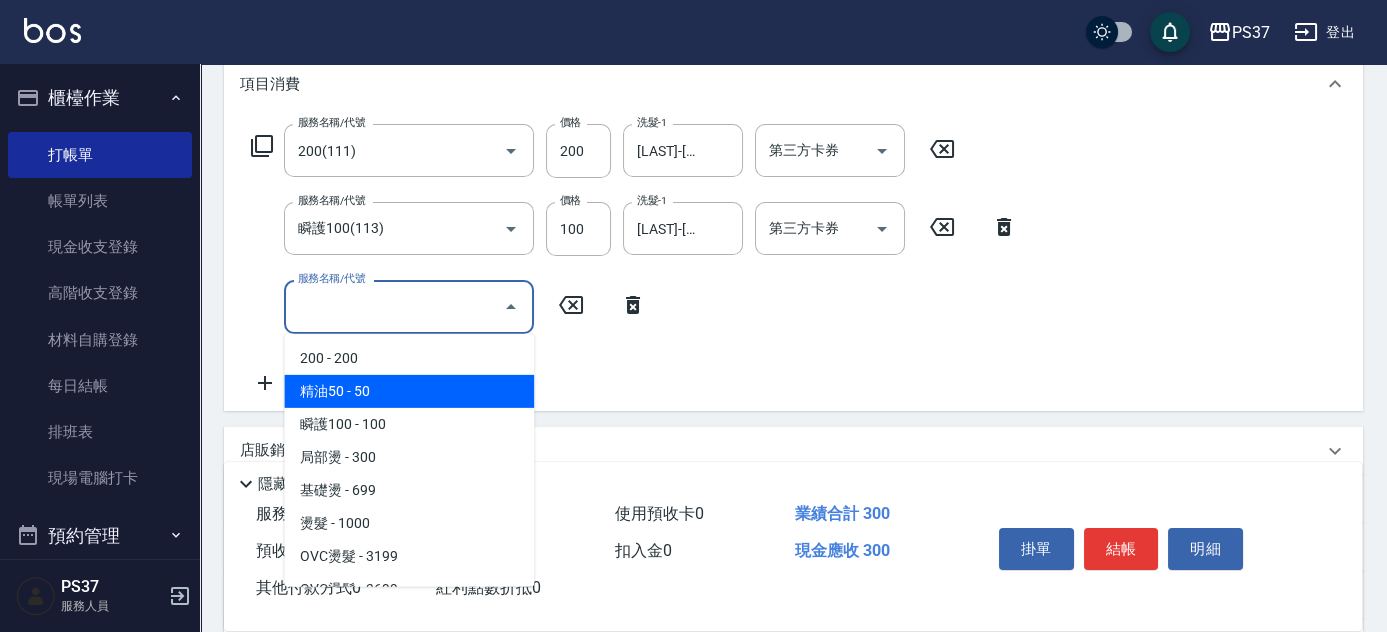 drag, startPoint x: 409, startPoint y: 385, endPoint x: 544, endPoint y: 378, distance: 135.18137 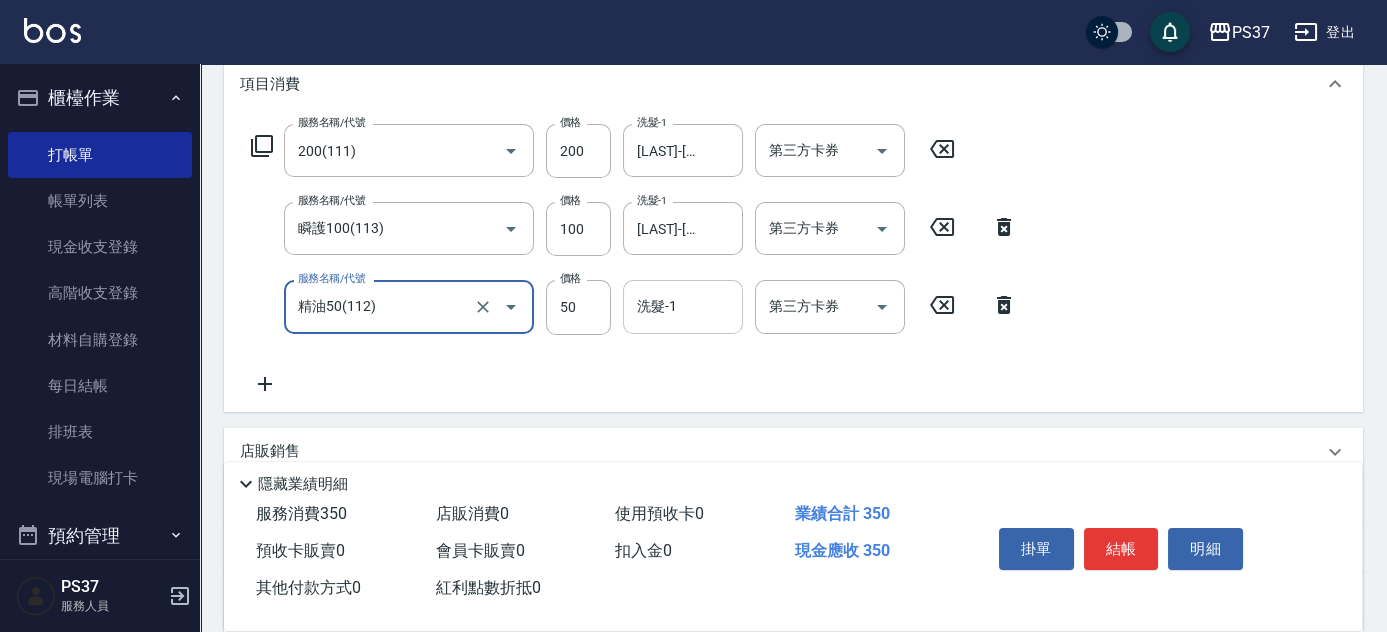 drag, startPoint x: 656, startPoint y: 304, endPoint x: 656, endPoint y: 325, distance: 21 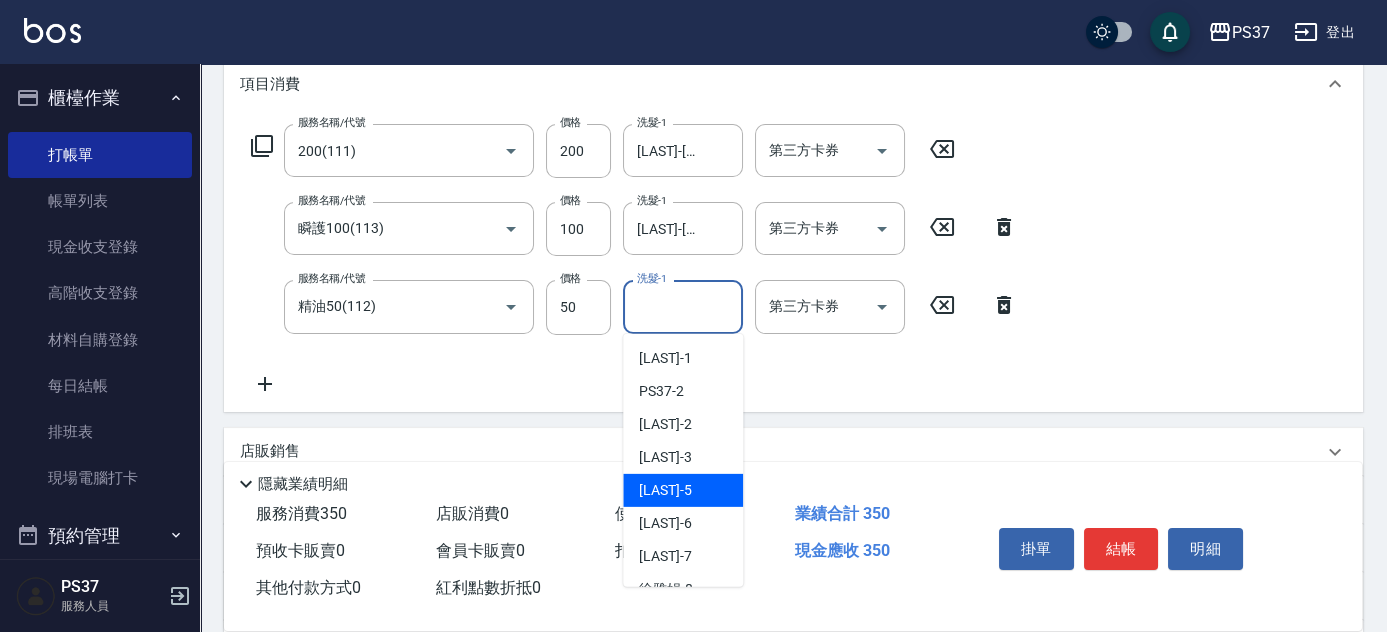 drag, startPoint x: 675, startPoint y: 497, endPoint x: 863, endPoint y: 522, distance: 189.65495 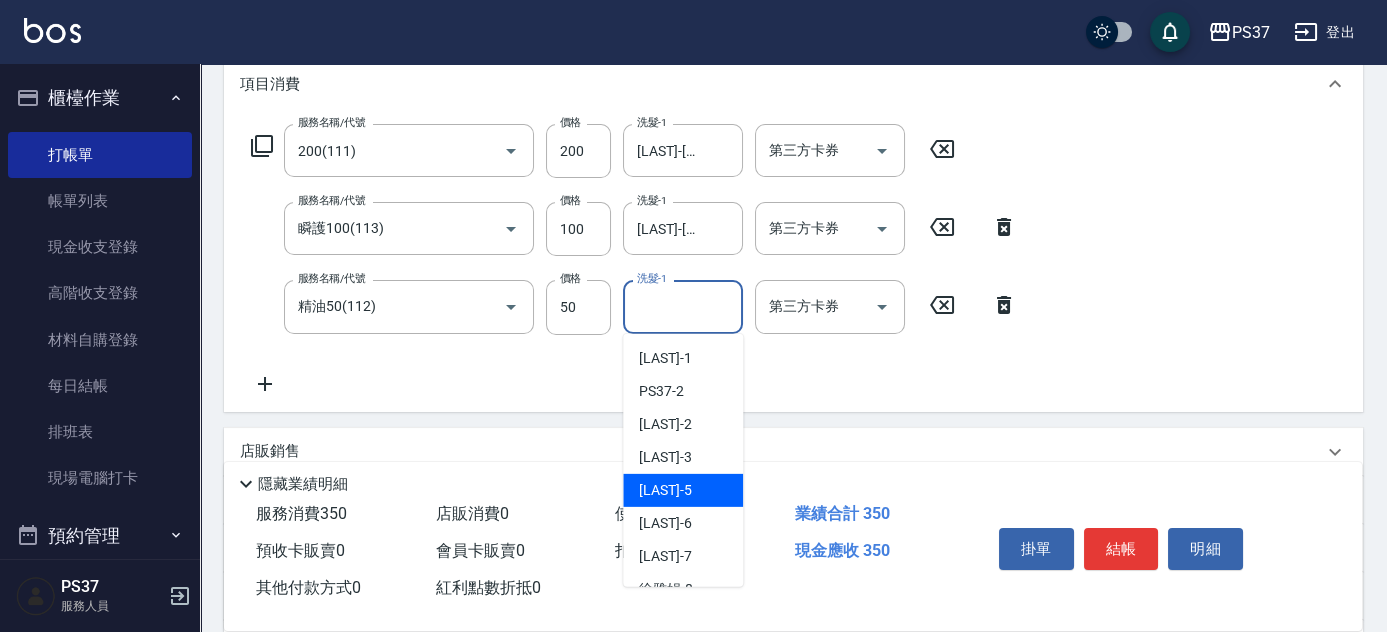 click on "[LAST] -[NUMBER]" at bounding box center [665, 490] 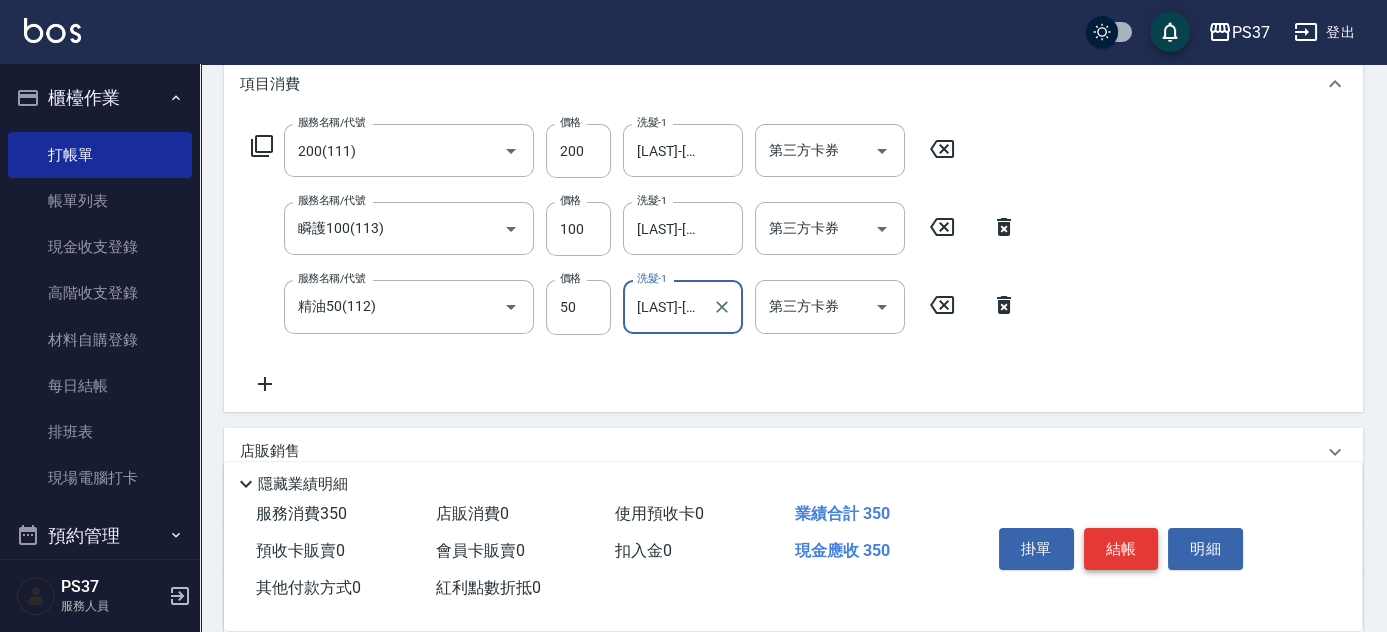 click on "結帳" at bounding box center (1121, 549) 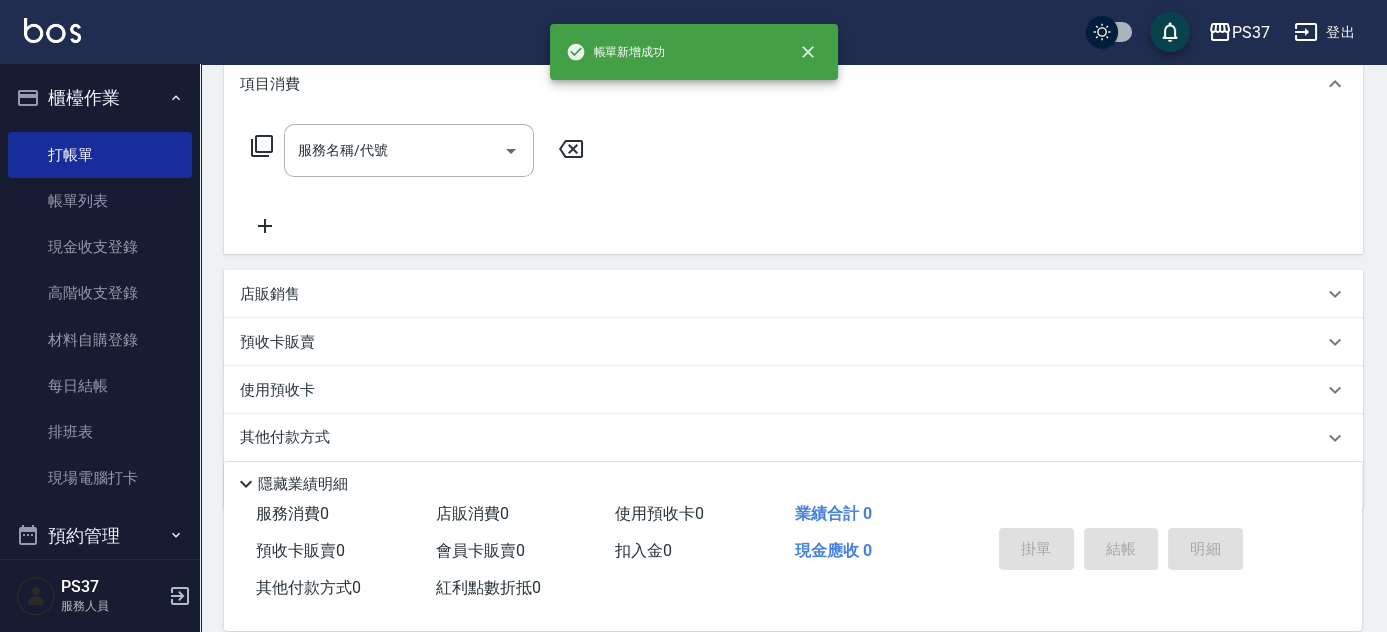 scroll, scrollTop: 0, scrollLeft: 0, axis: both 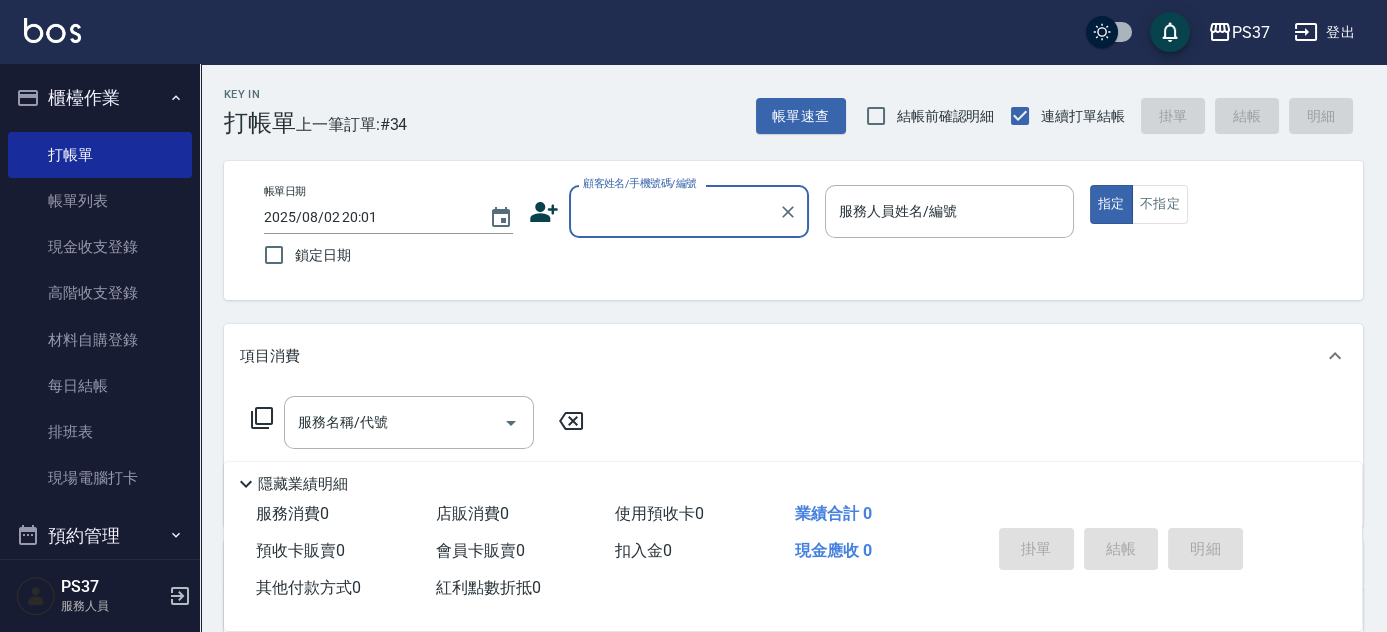 click on "顧客姓名/手機號碼/編號" at bounding box center (674, 211) 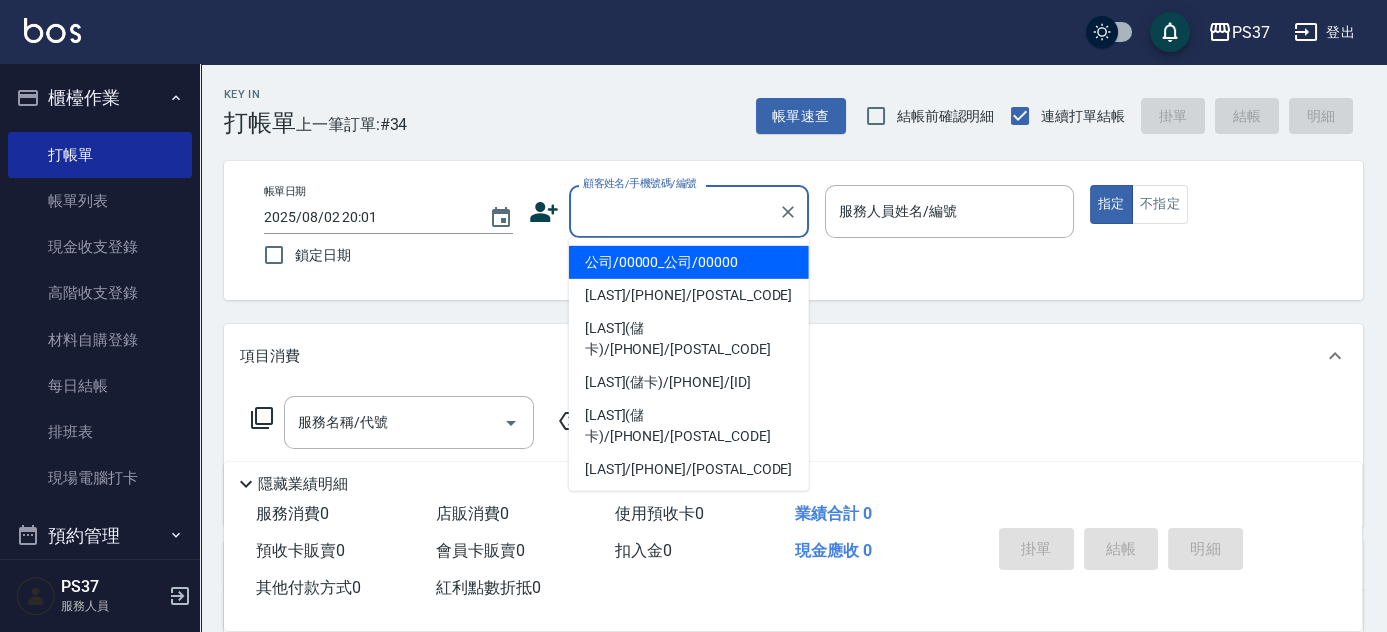 click on "公司/00000_公司/00000" at bounding box center (689, 262) 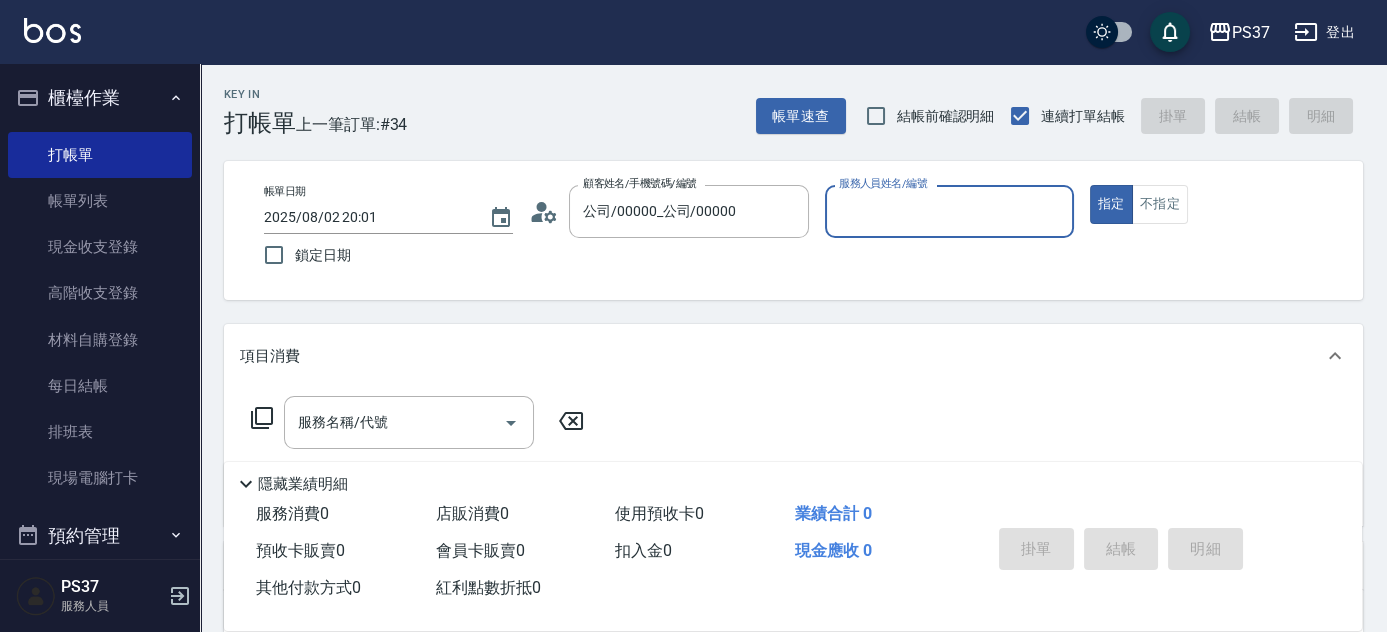 click on "服務人員姓名/編號" at bounding box center (949, 211) 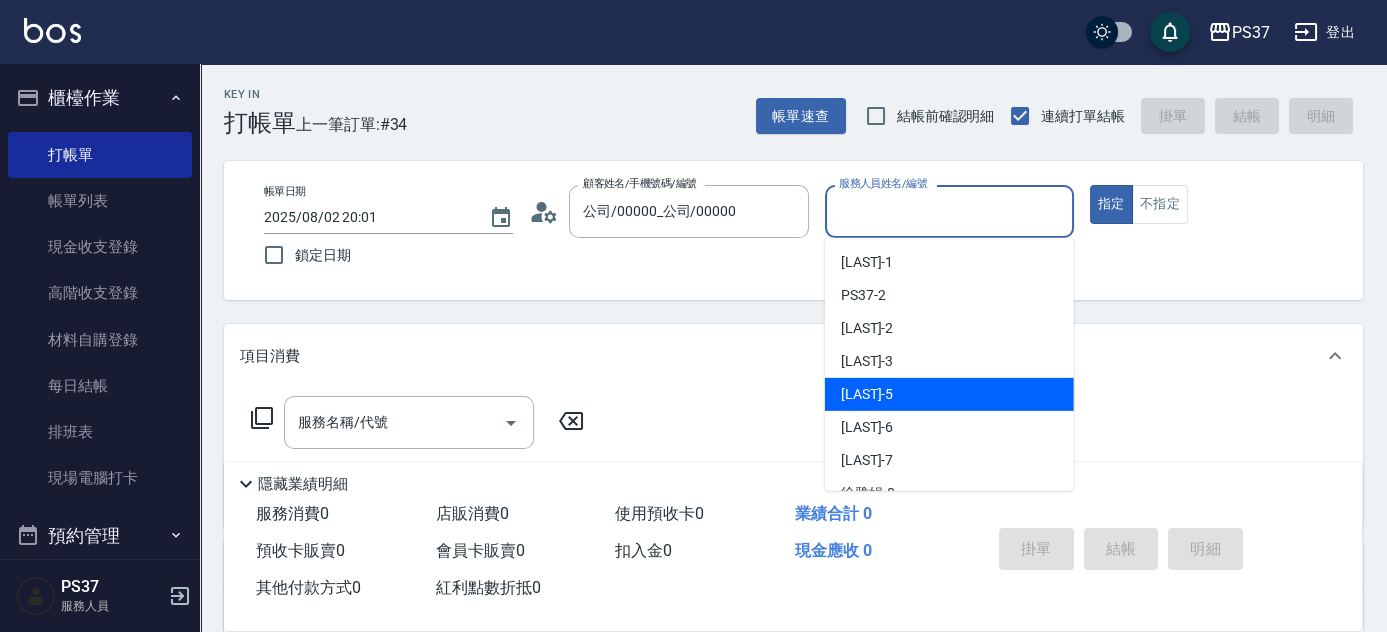 click on "[LAST] -[NUMBER]" at bounding box center [949, 394] 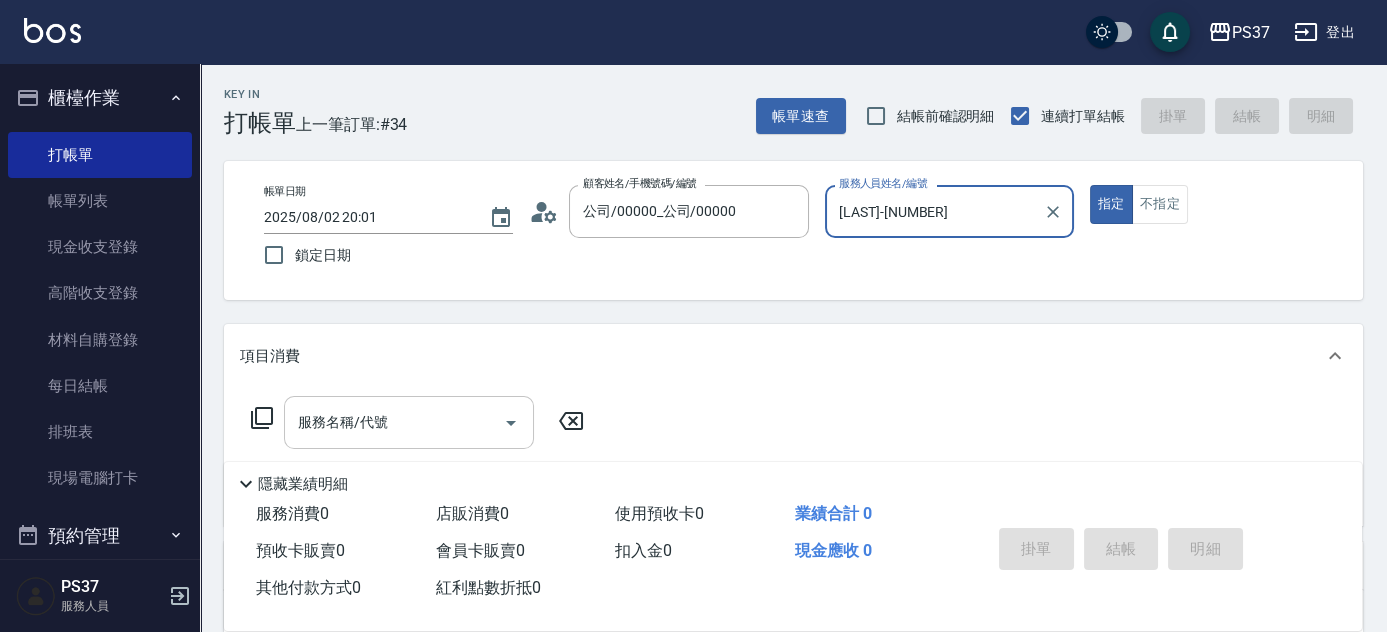 click on "服務名稱/代號" at bounding box center [394, 422] 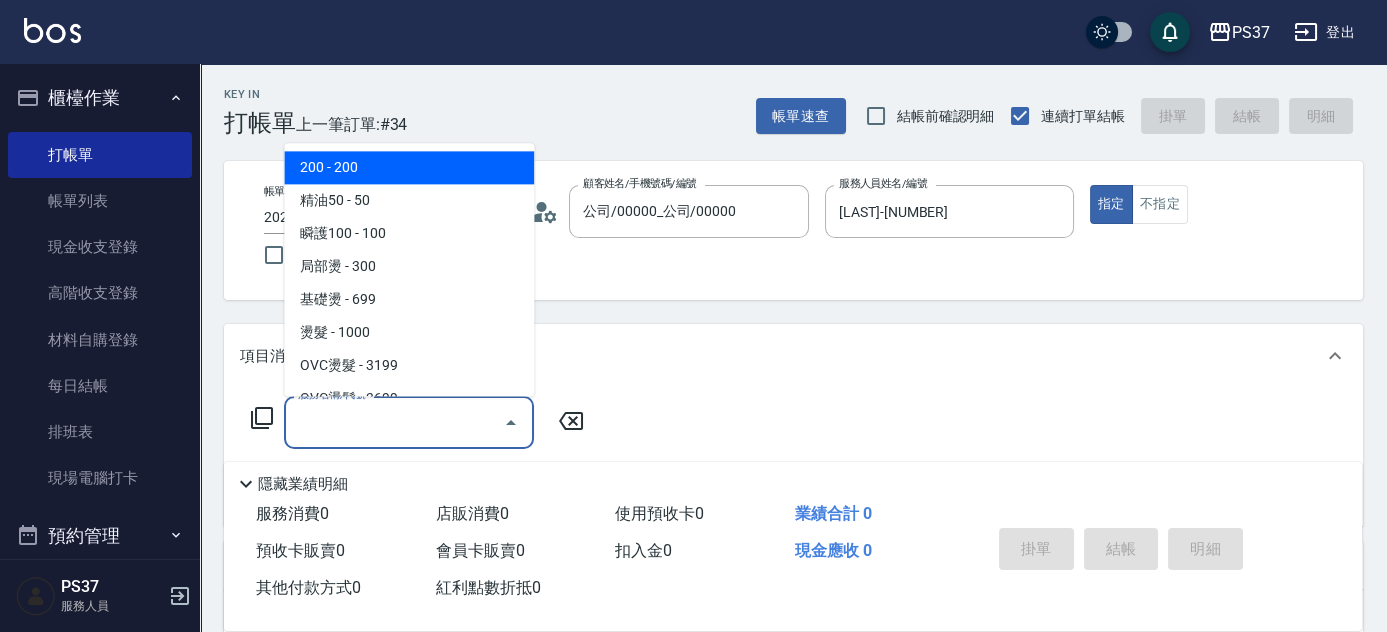 click on "精油50 - 50" at bounding box center [409, 201] 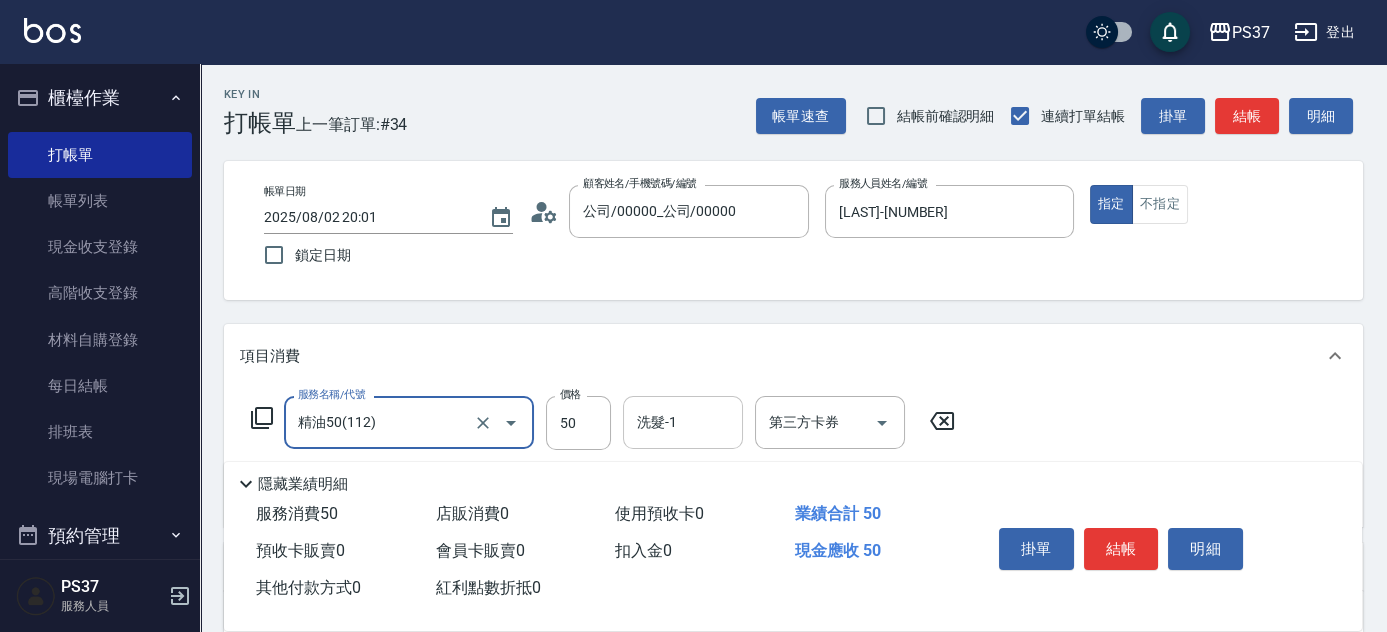 click on "洗髮-1" at bounding box center [683, 422] 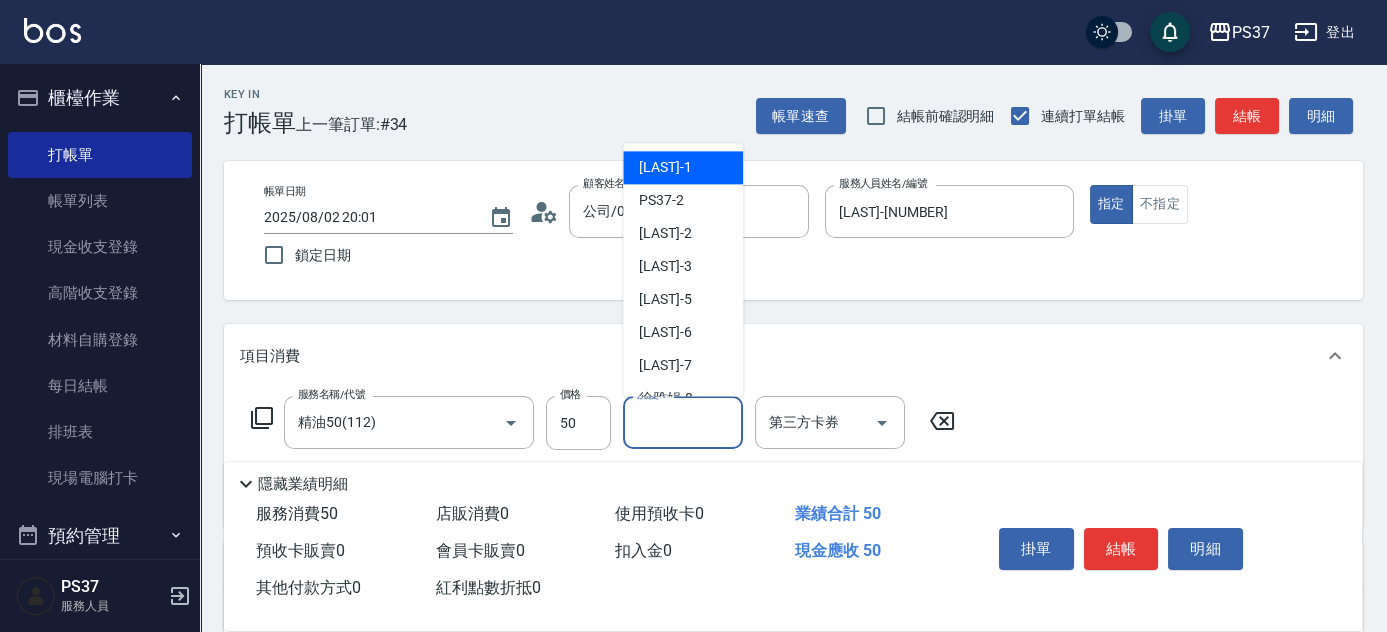 click on "[LAST] -1" at bounding box center [683, 168] 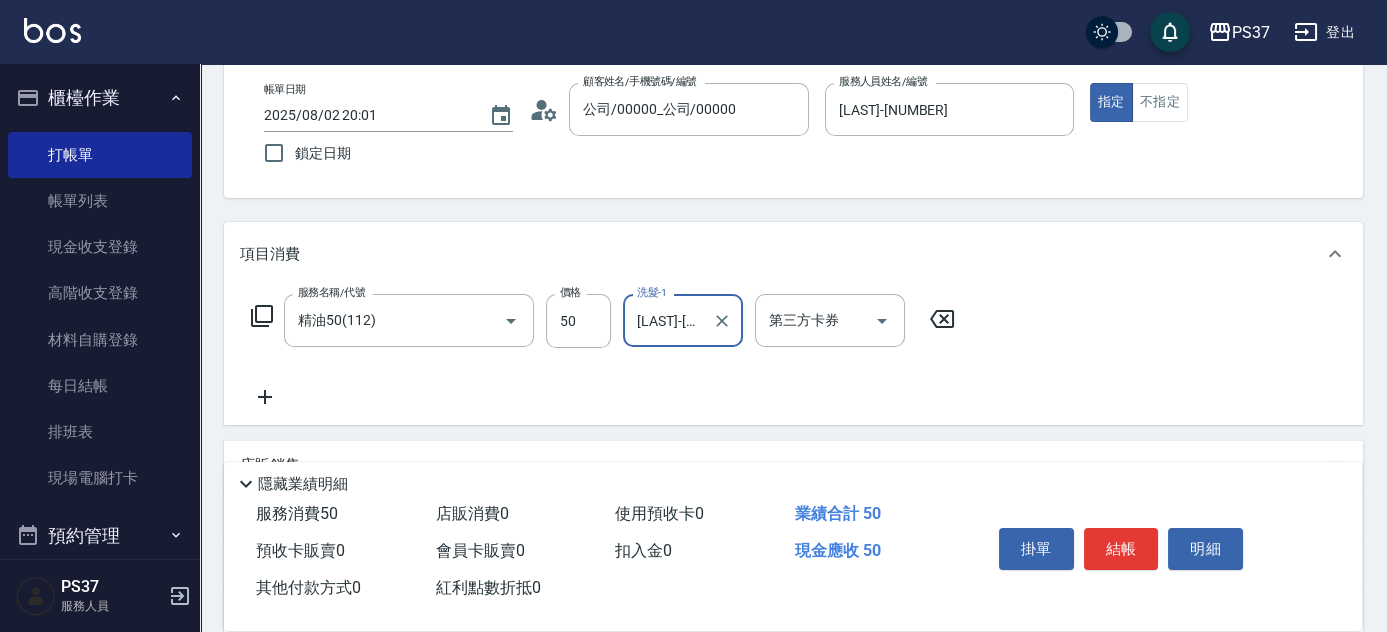 scroll, scrollTop: 181, scrollLeft: 0, axis: vertical 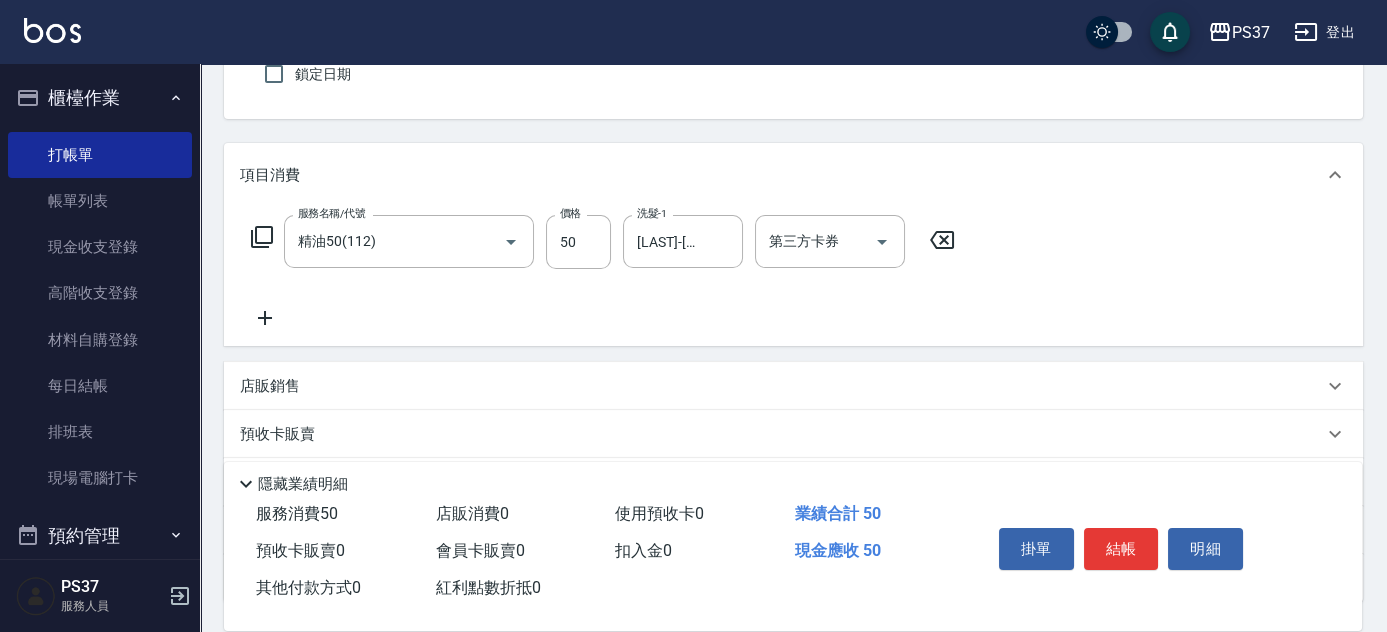 click 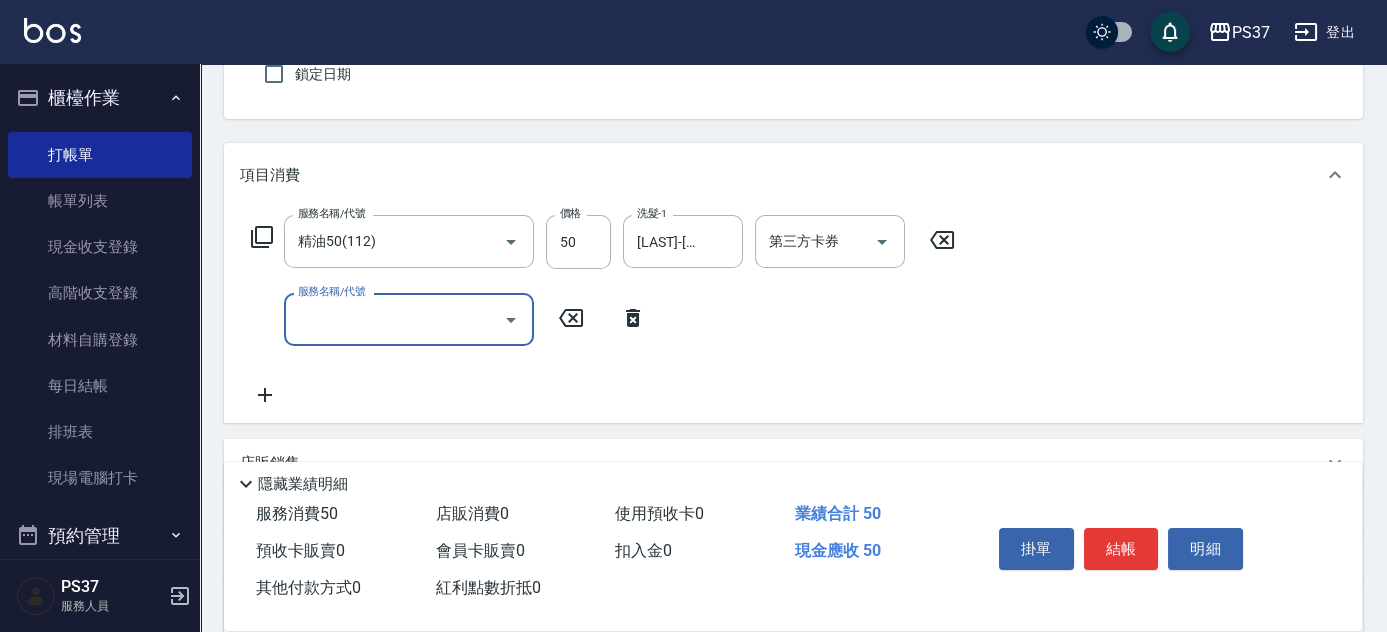 drag, startPoint x: 266, startPoint y: 307, endPoint x: 356, endPoint y: 324, distance: 91.591484 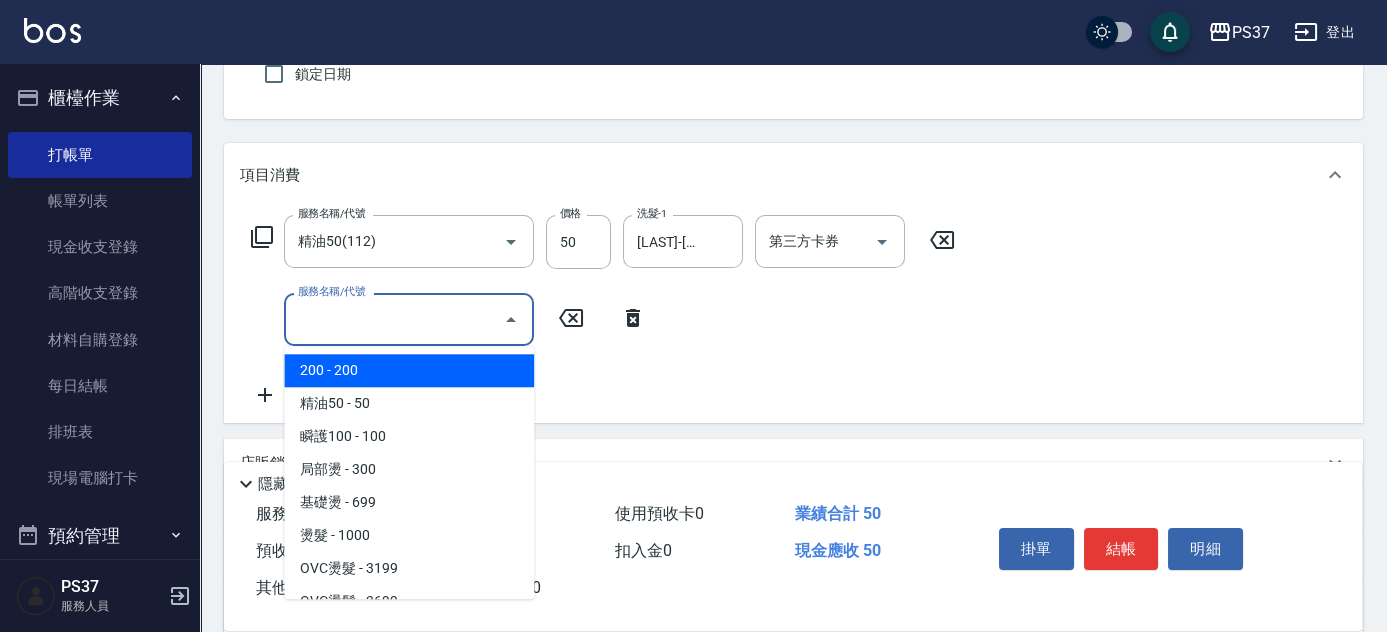 drag, startPoint x: 429, startPoint y: 377, endPoint x: 516, endPoint y: 365, distance: 87.823685 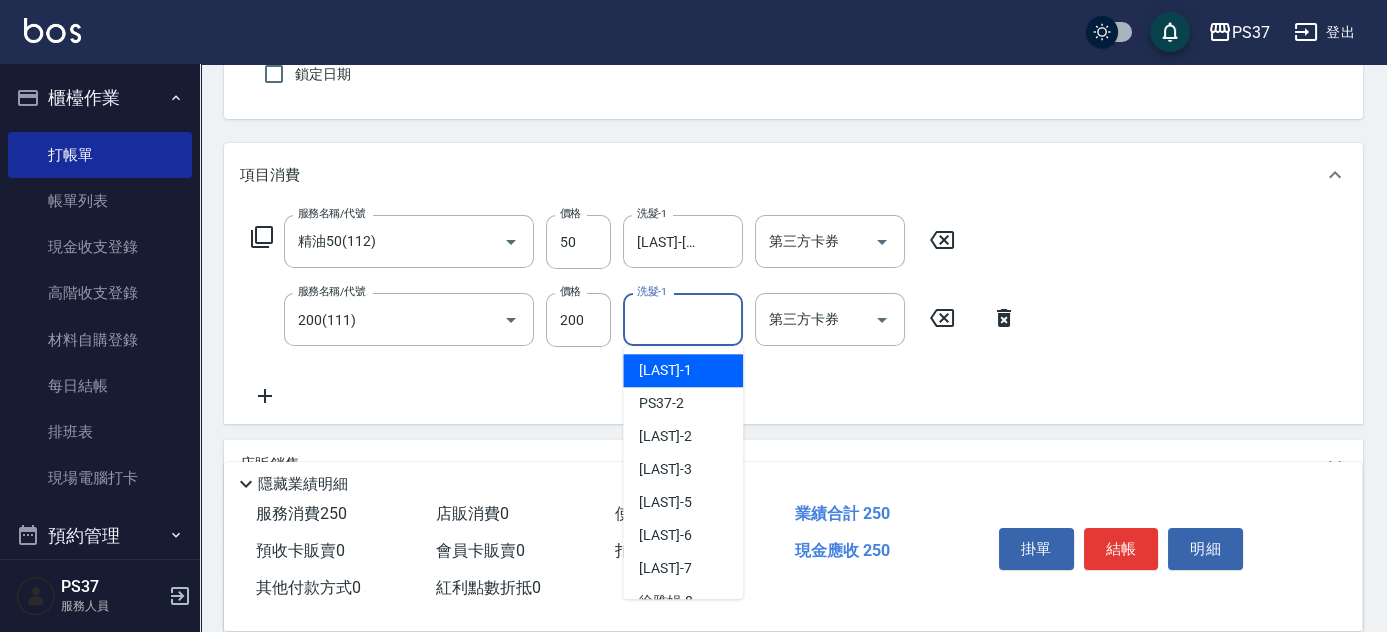 click on "洗髮-1" at bounding box center (683, 319) 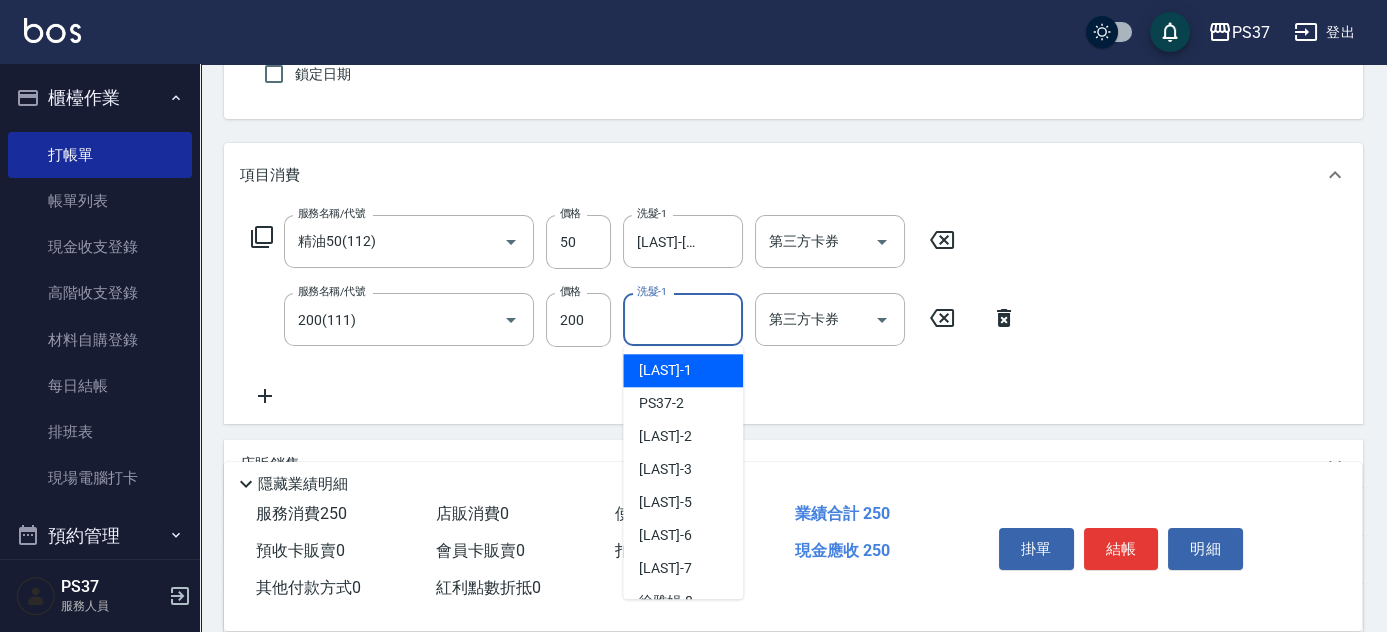 click on "[LAST] -1" at bounding box center (683, 370) 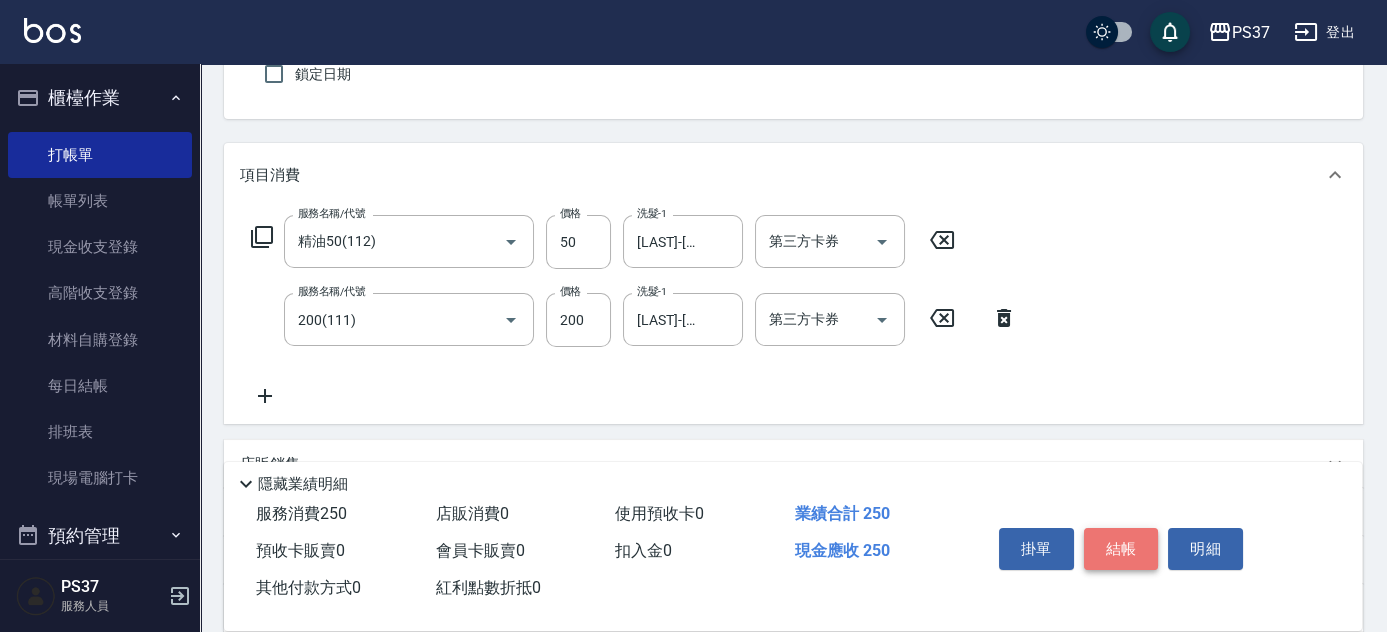 click on "結帳" at bounding box center (1121, 549) 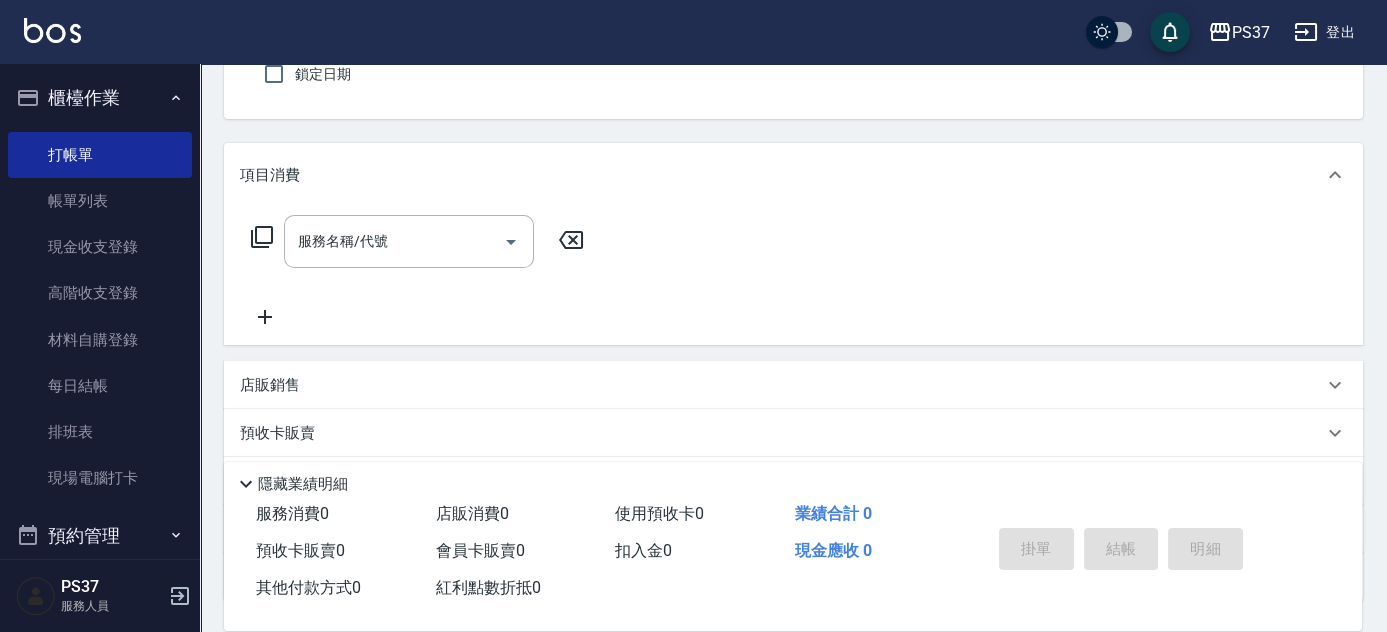 scroll, scrollTop: 90, scrollLeft: 0, axis: vertical 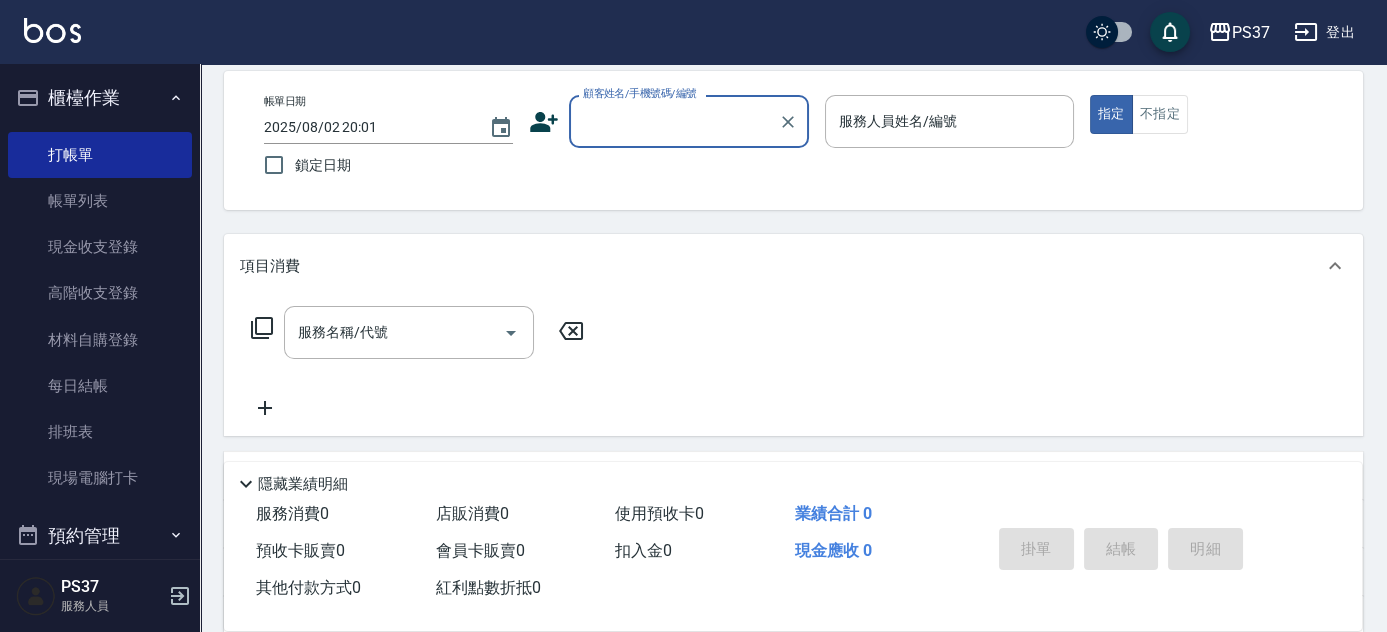click on "顧客姓名/手機號碼/編號" at bounding box center [674, 121] 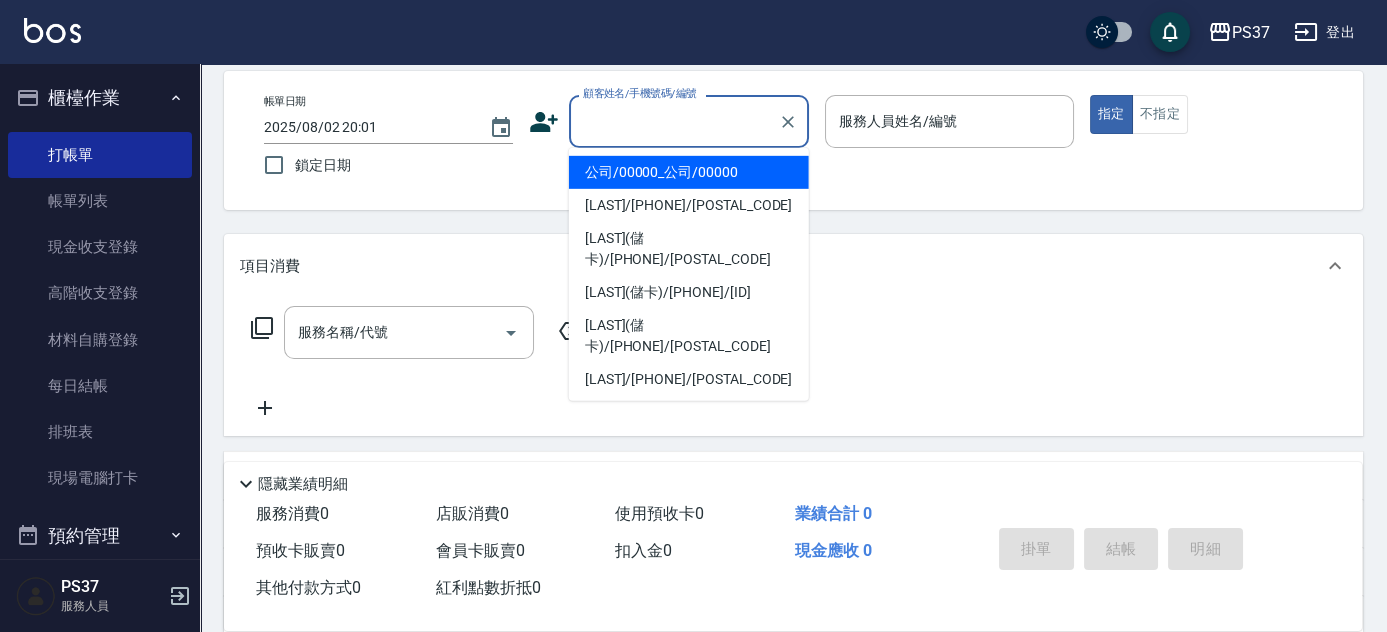click on "公司/00000_公司/00000" at bounding box center (689, 172) 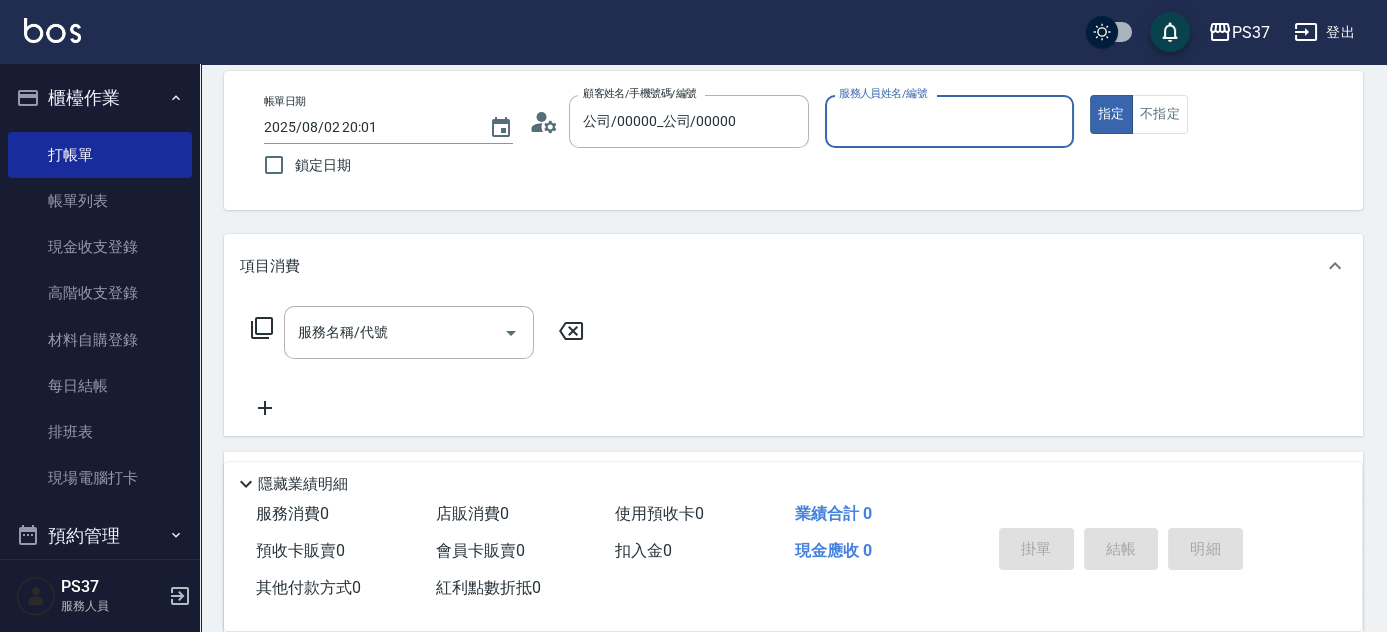 click on "服務人員姓名/編號" at bounding box center [949, 121] 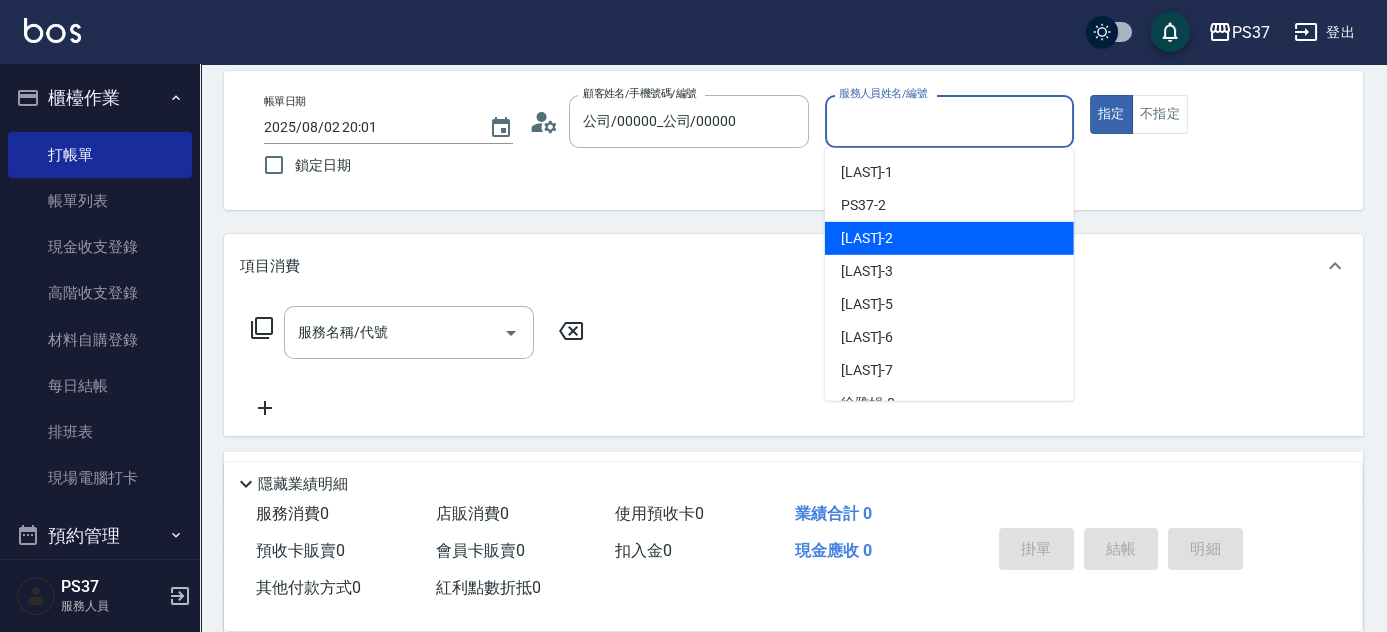 click on "[LAST] -[NUMBER]" at bounding box center (949, 238) 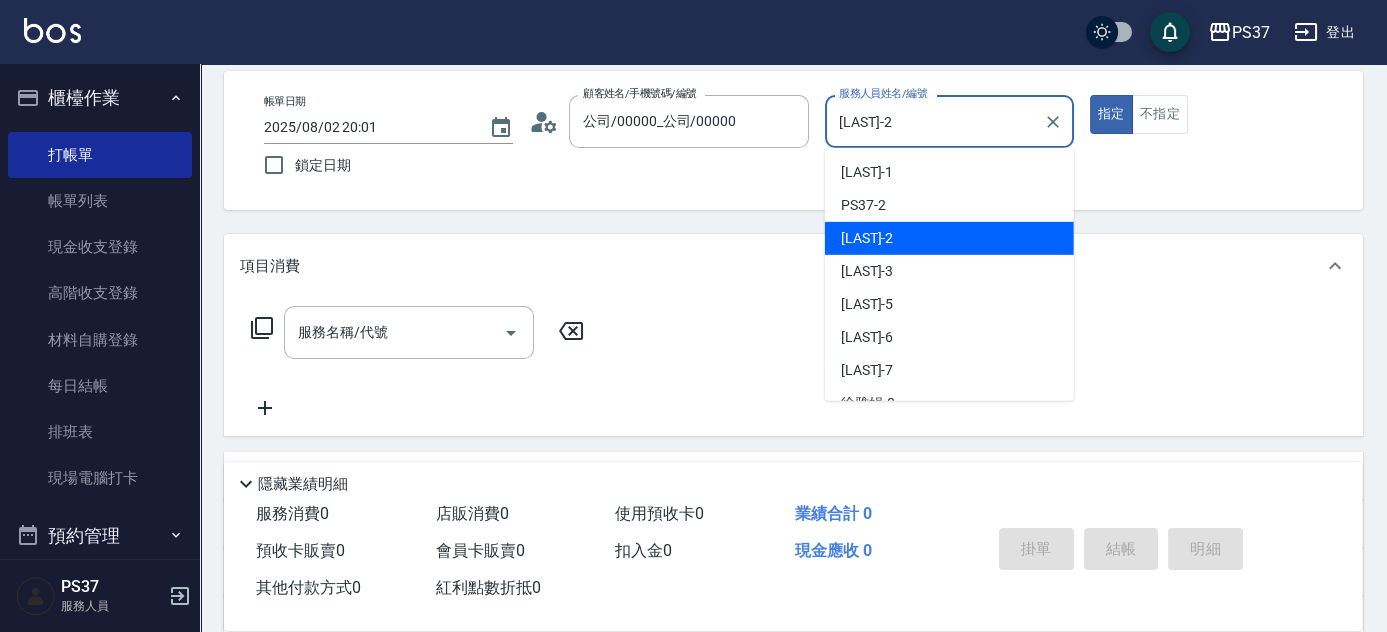 click on "[LAST]-2" at bounding box center (934, 121) 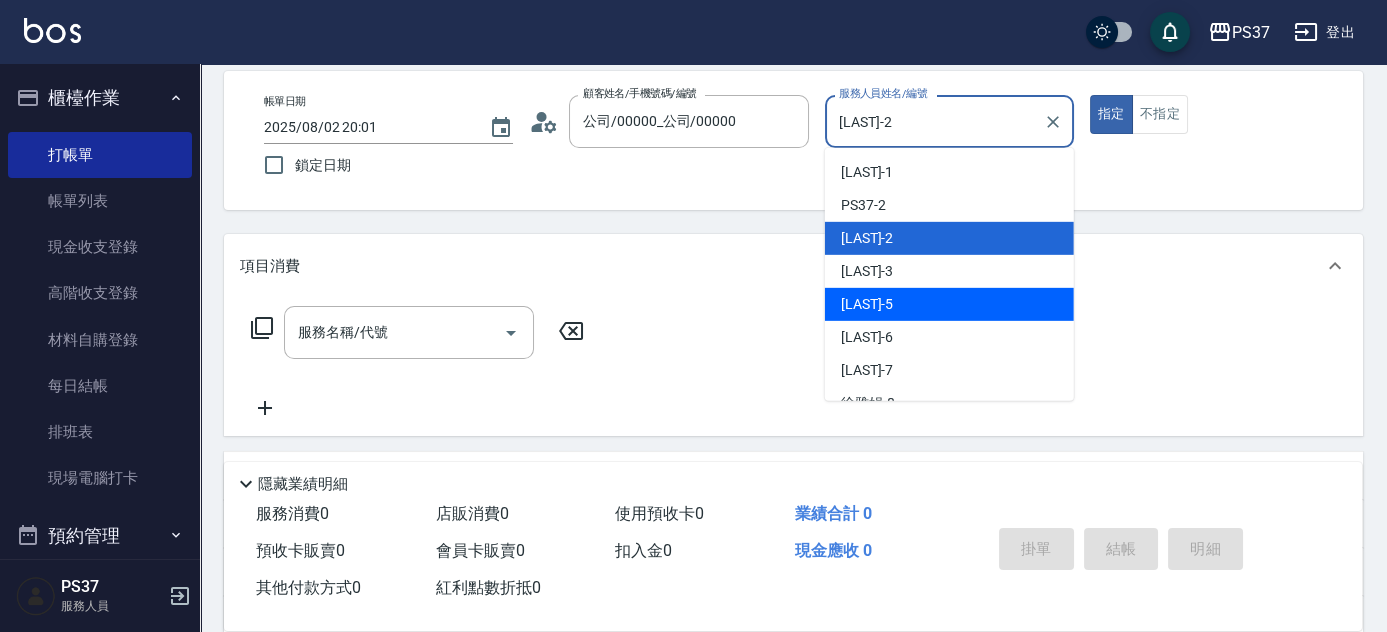 click on "[LAST] -[NUMBER]" at bounding box center (949, 304) 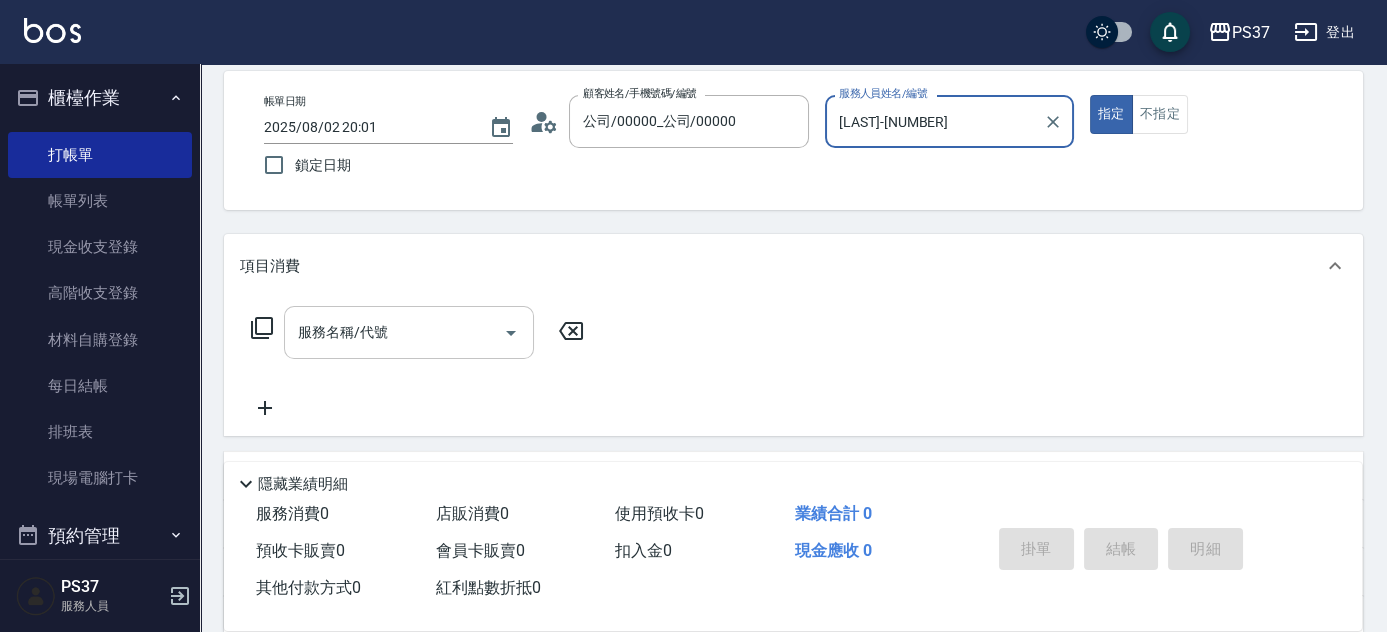 click on "服務名稱/代號" at bounding box center (394, 332) 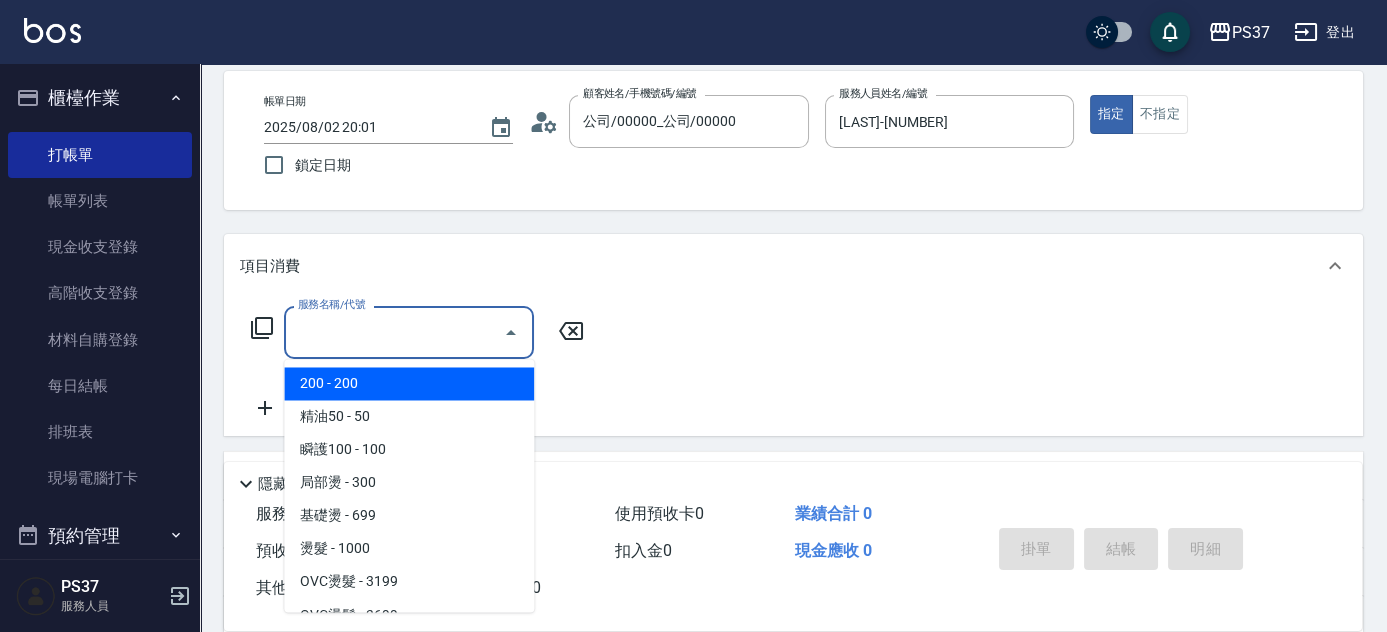 click on "200 - 200" at bounding box center (409, 383) 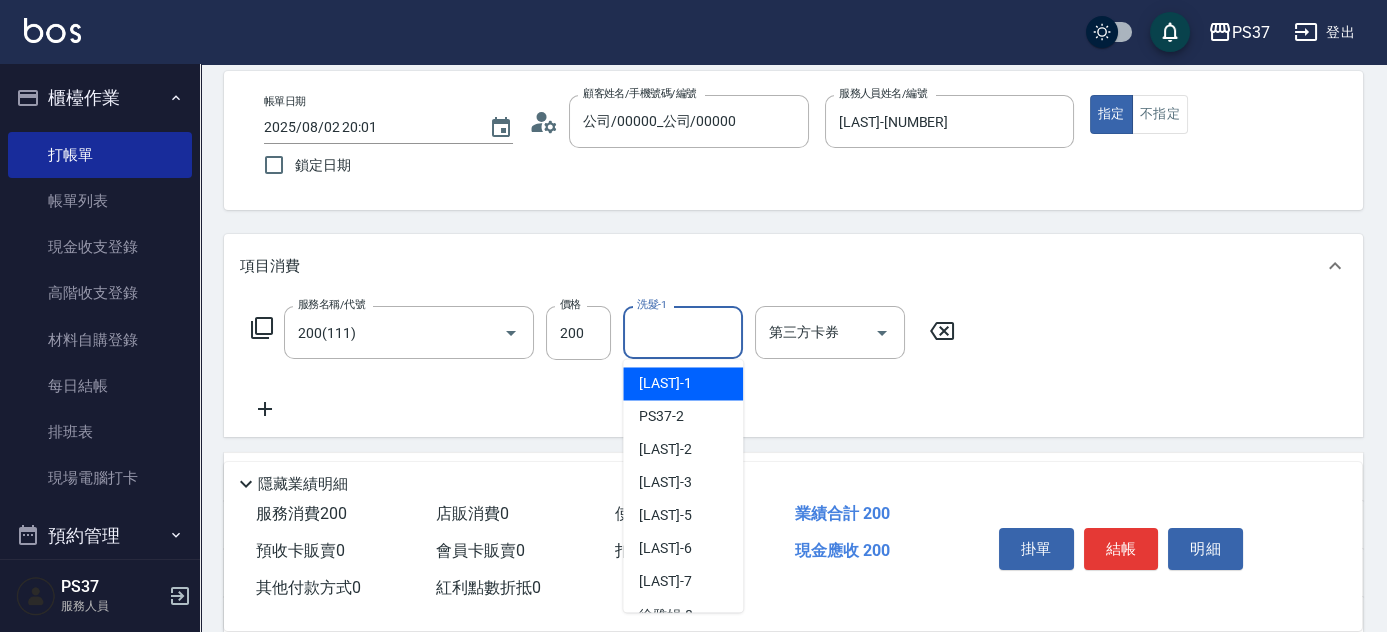 click on "洗髮-1" at bounding box center (683, 332) 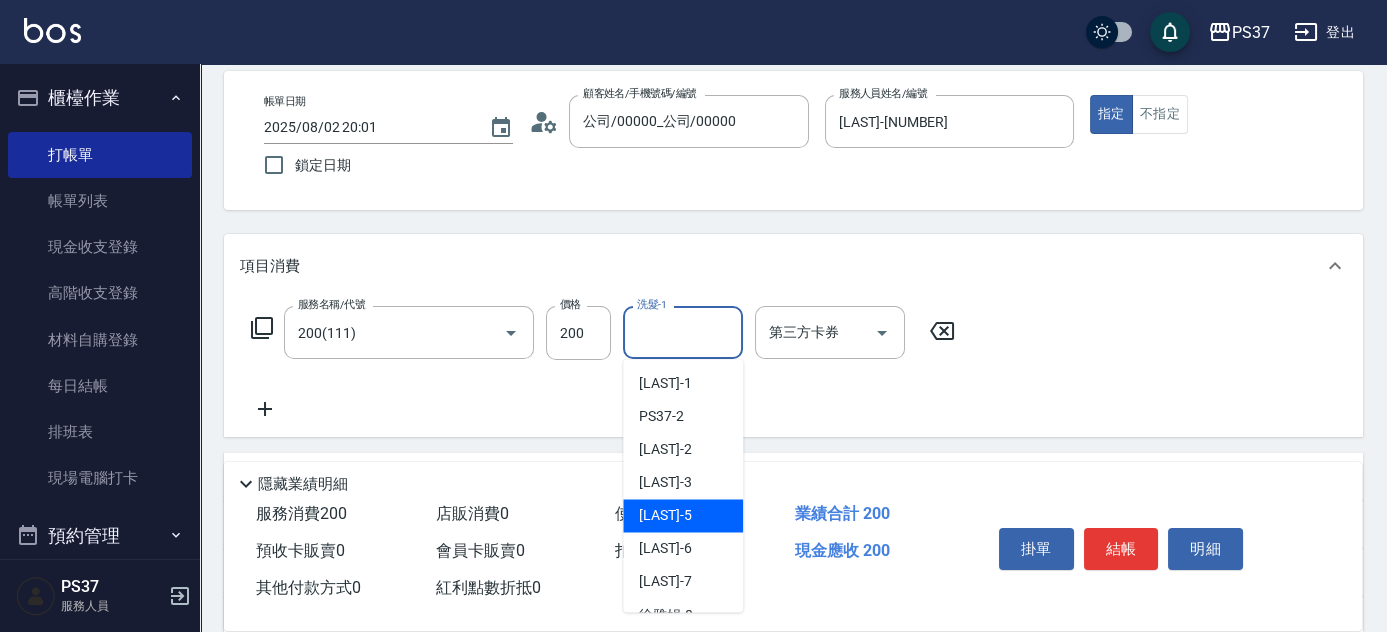 click on "[LAST] -[NUMBER]" at bounding box center (683, 515) 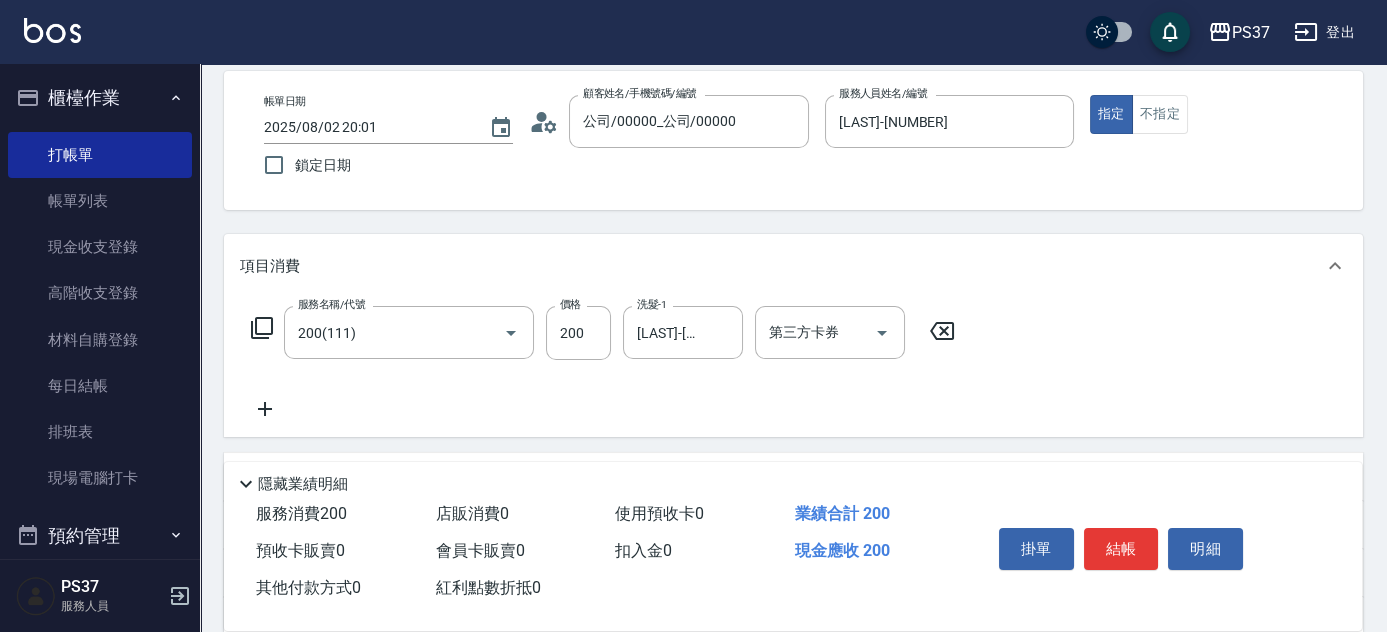click 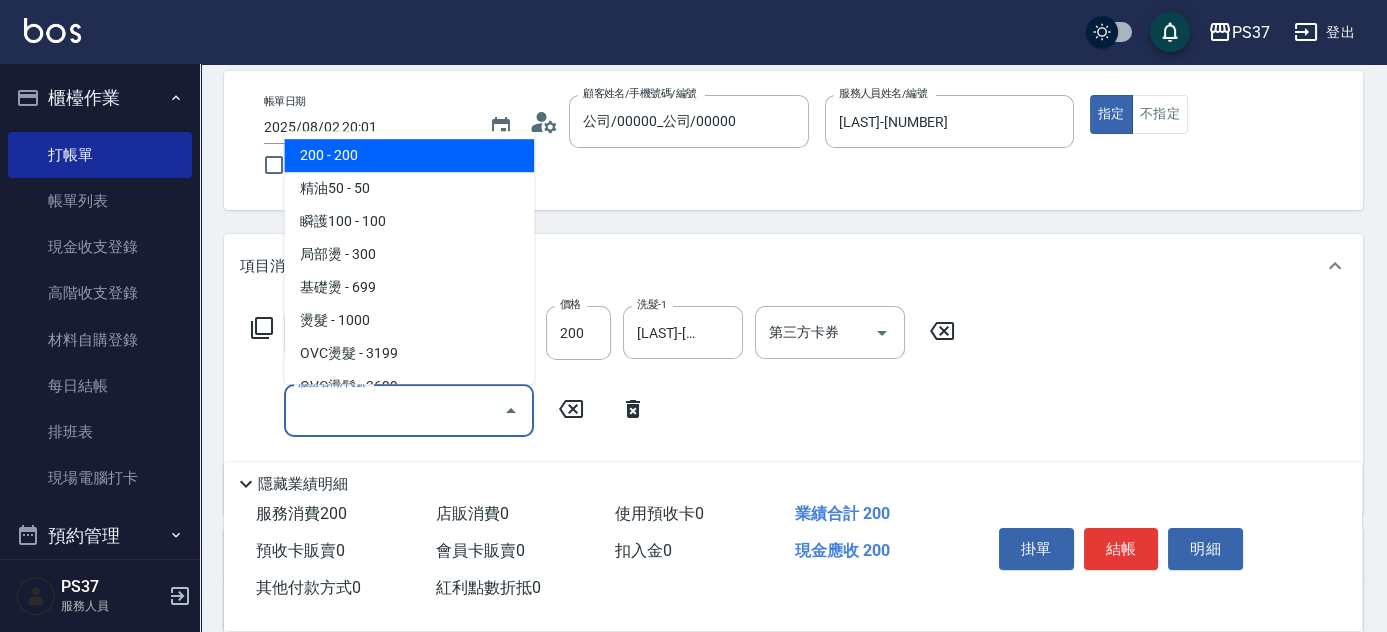 click on "服務名稱/代號" at bounding box center [394, 410] 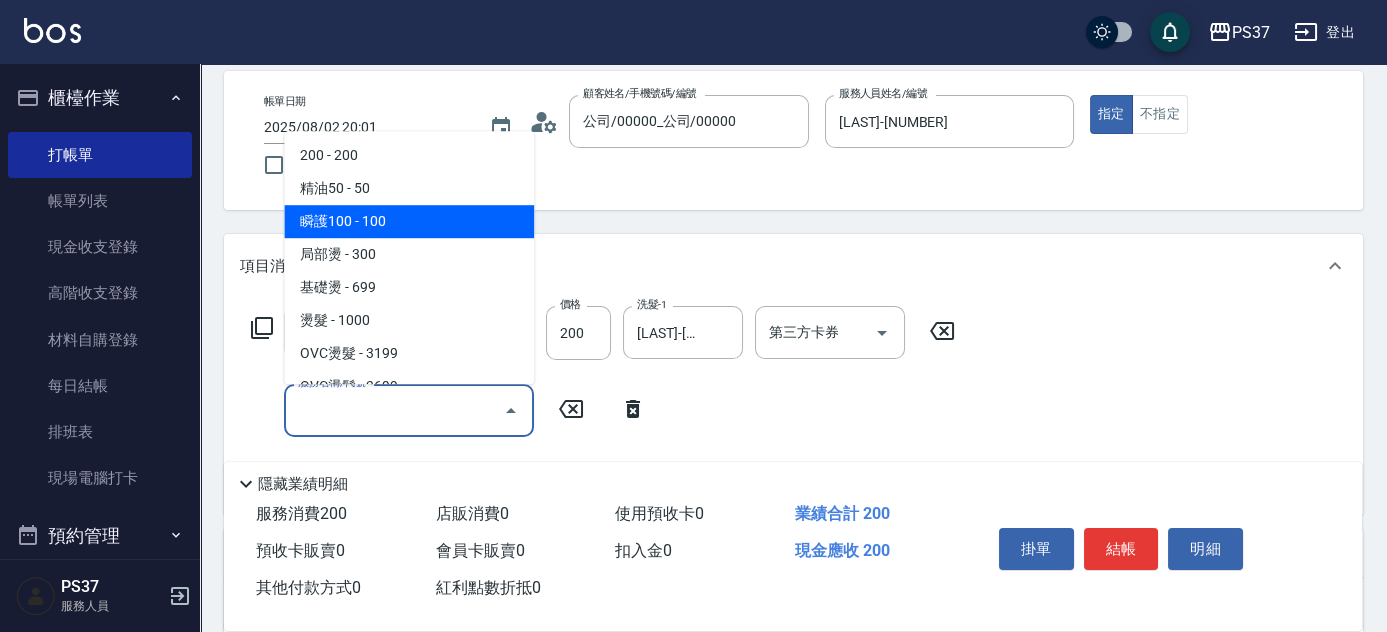 click on "瞬護100 - 100" at bounding box center (409, 221) 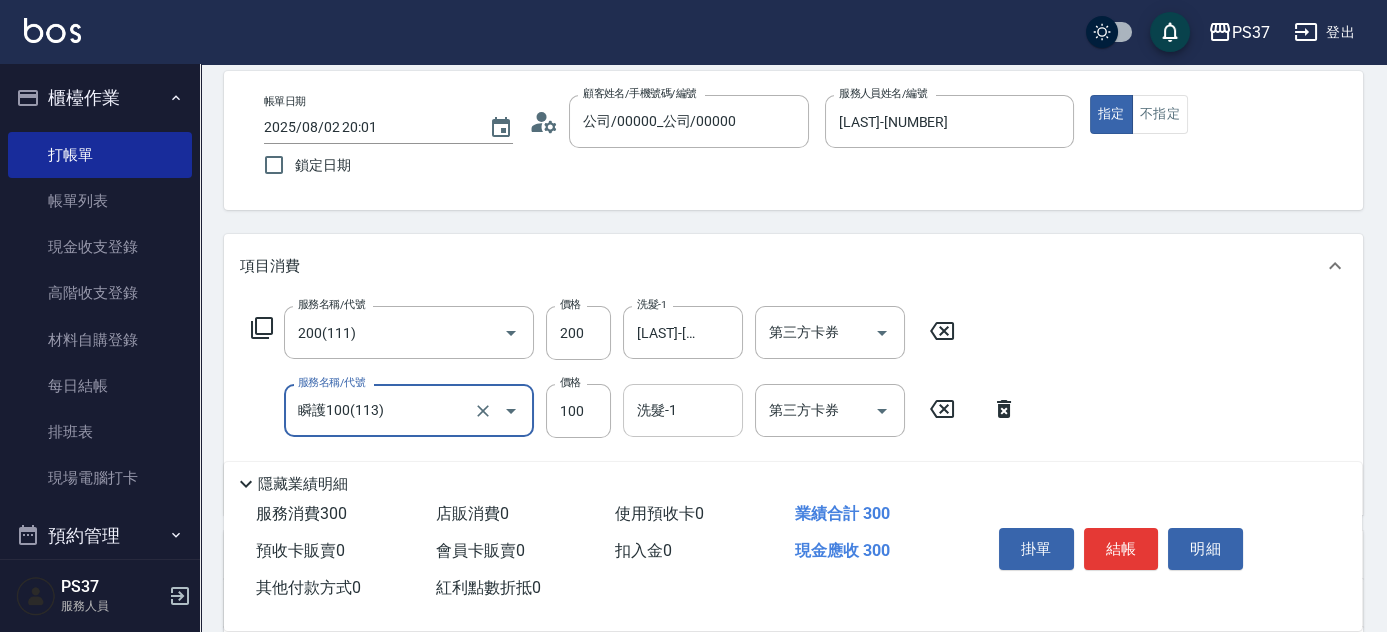 click on "洗髮-1 洗髮-1" at bounding box center (683, 410) 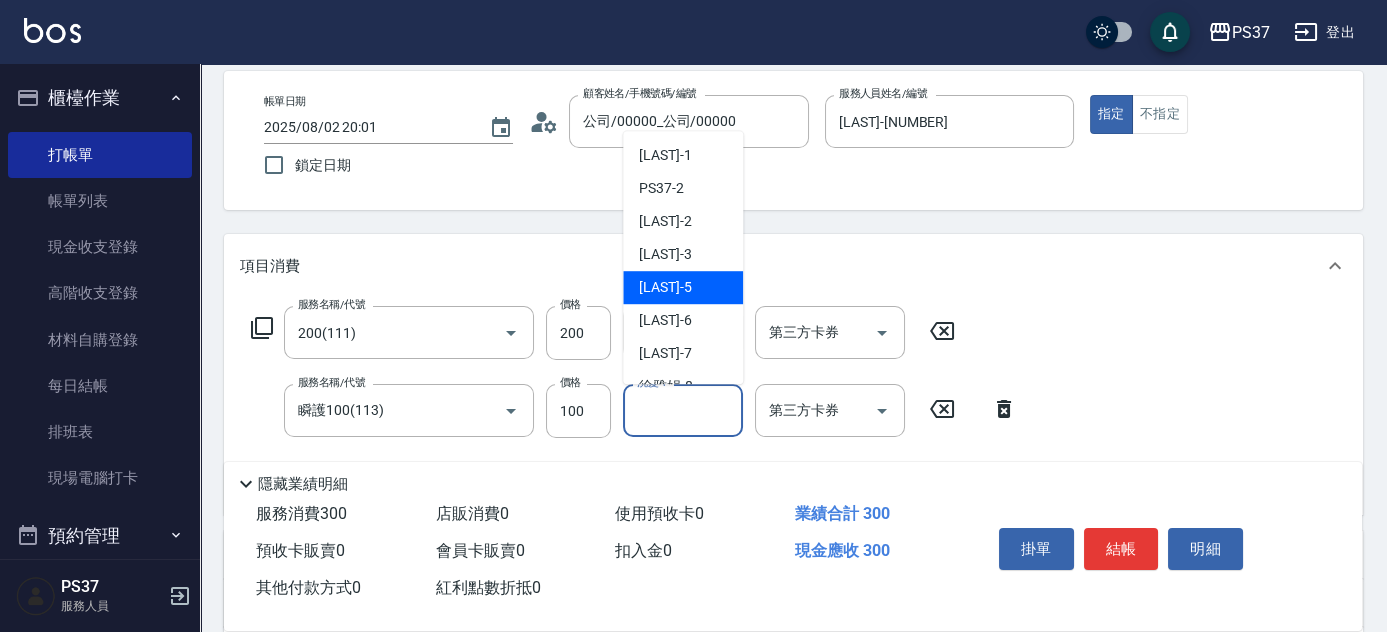 click on "[LAST] -[NUMBER]" at bounding box center [683, 287] 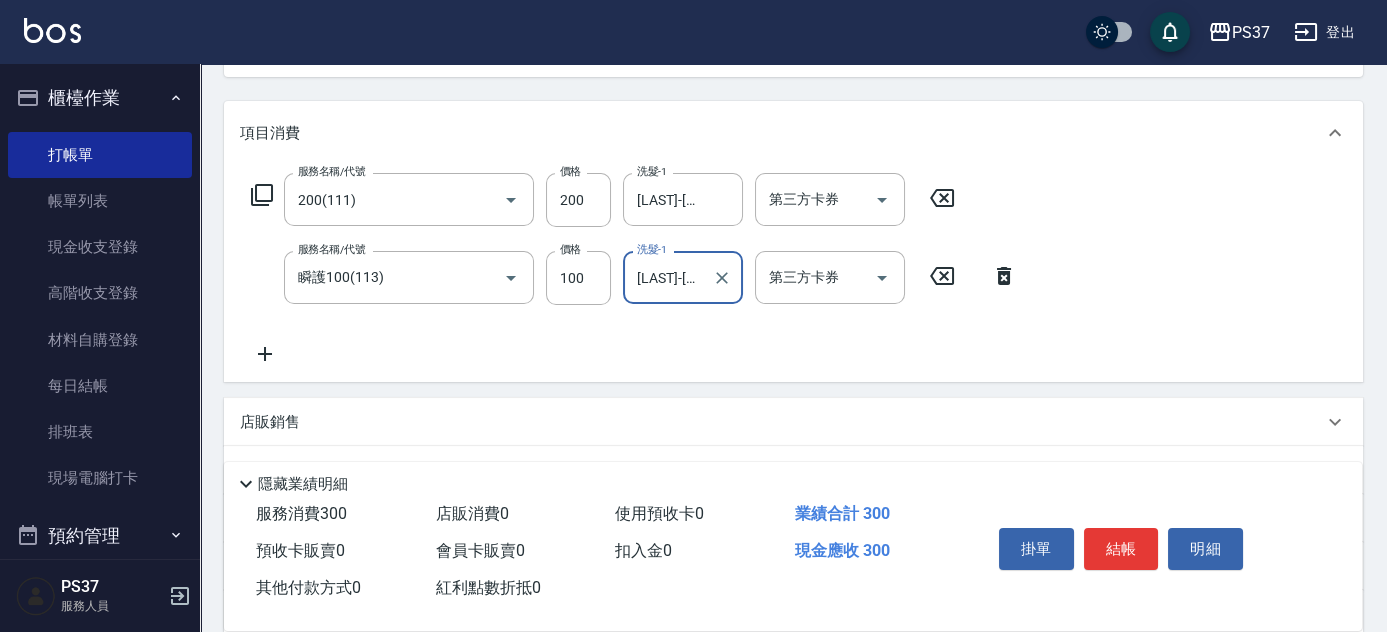 scroll, scrollTop: 272, scrollLeft: 0, axis: vertical 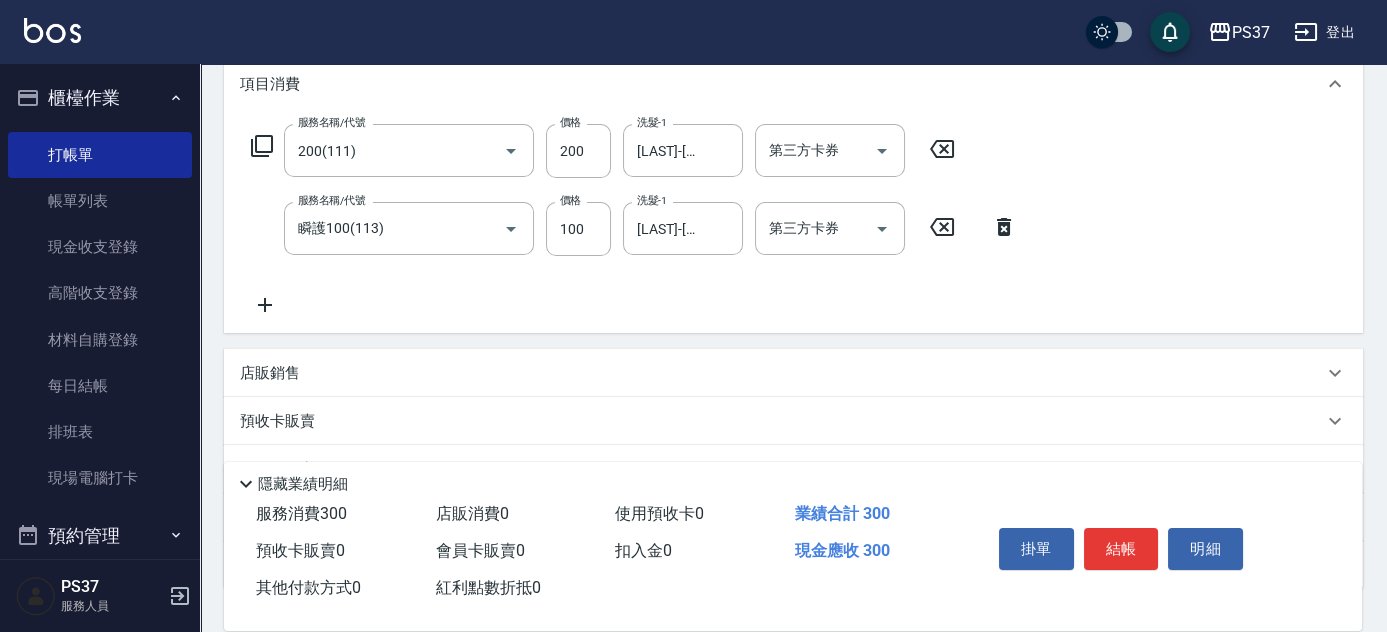 click 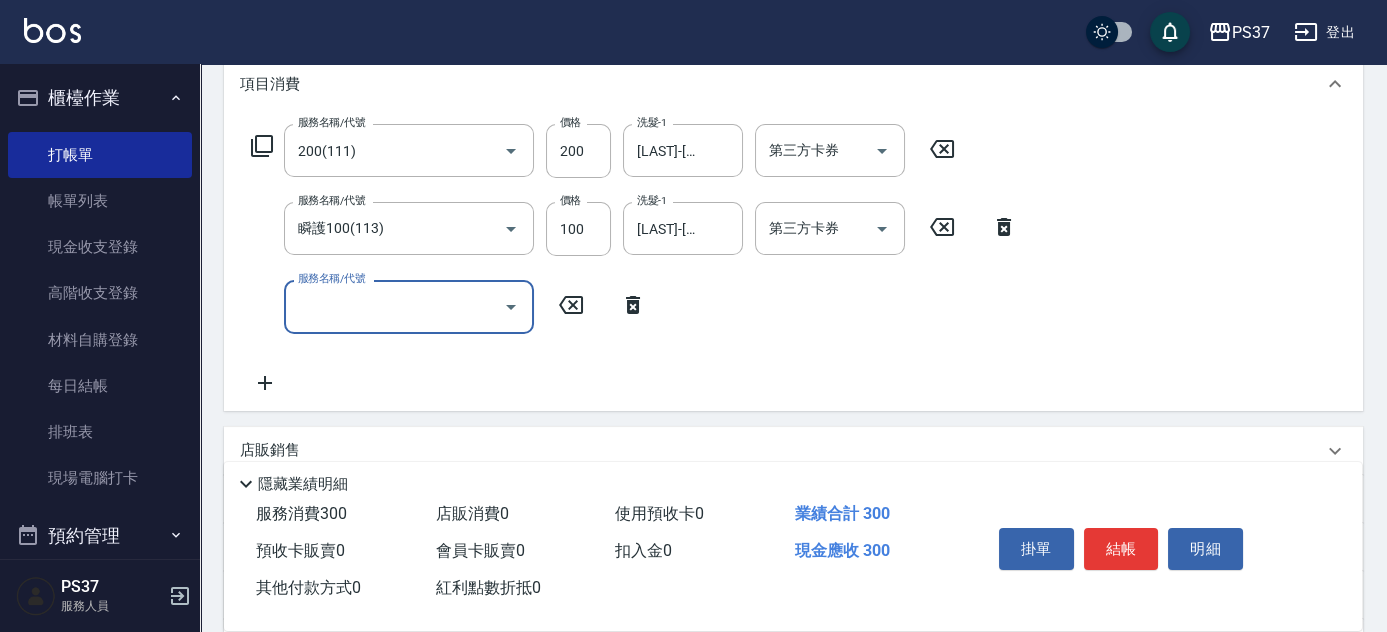 click on "服務名稱/代號" at bounding box center (394, 306) 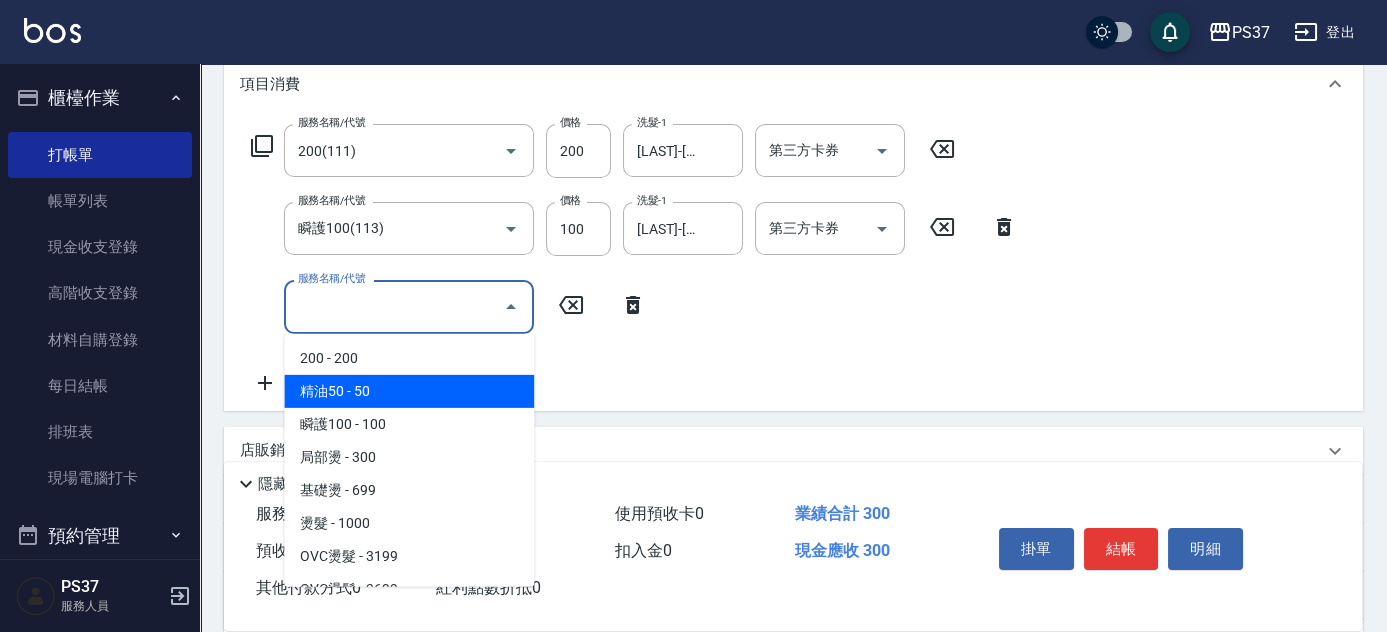 drag, startPoint x: 378, startPoint y: 384, endPoint x: 520, endPoint y: 328, distance: 152.64337 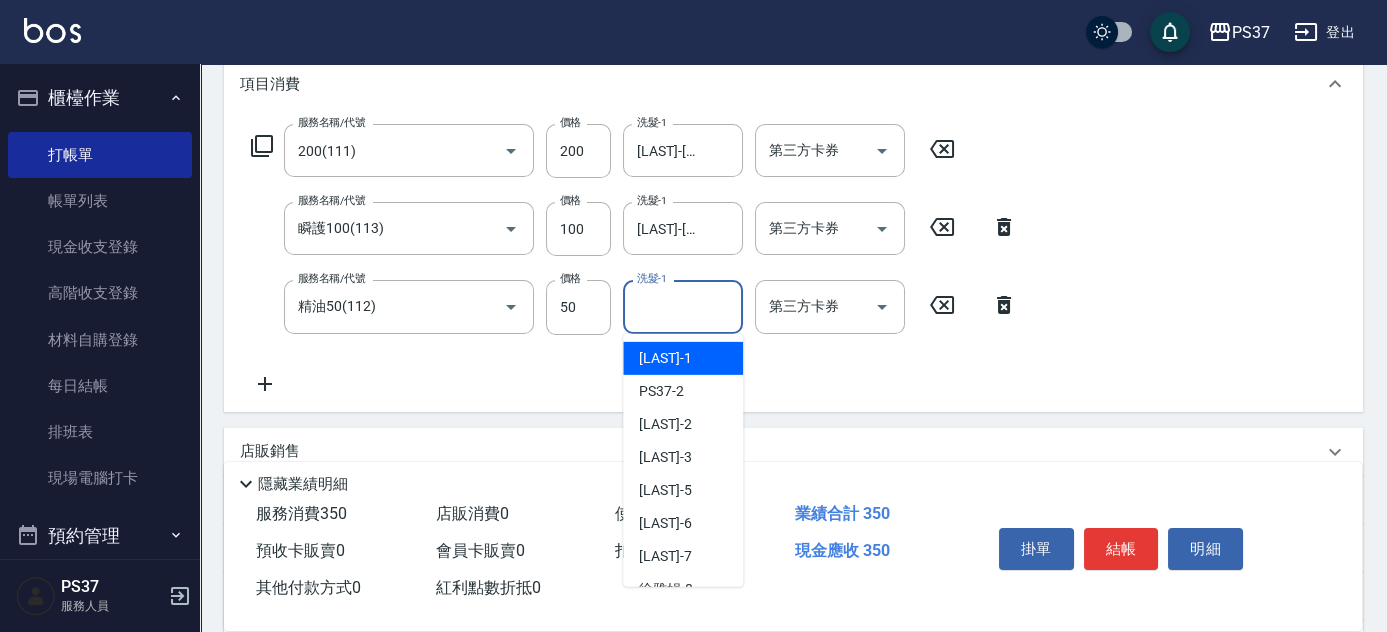 click on "洗髮-1 洗髮-1" at bounding box center [683, 306] 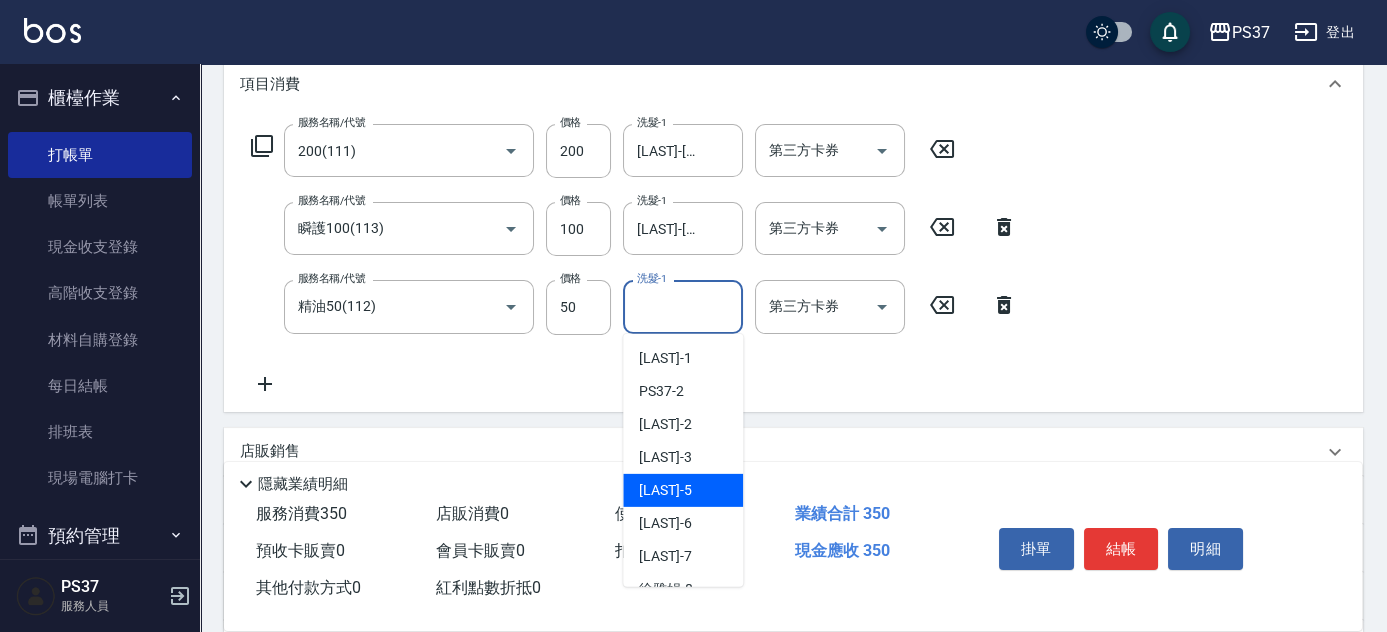 click on "[LAST] -[NUMBER]" at bounding box center (665, 490) 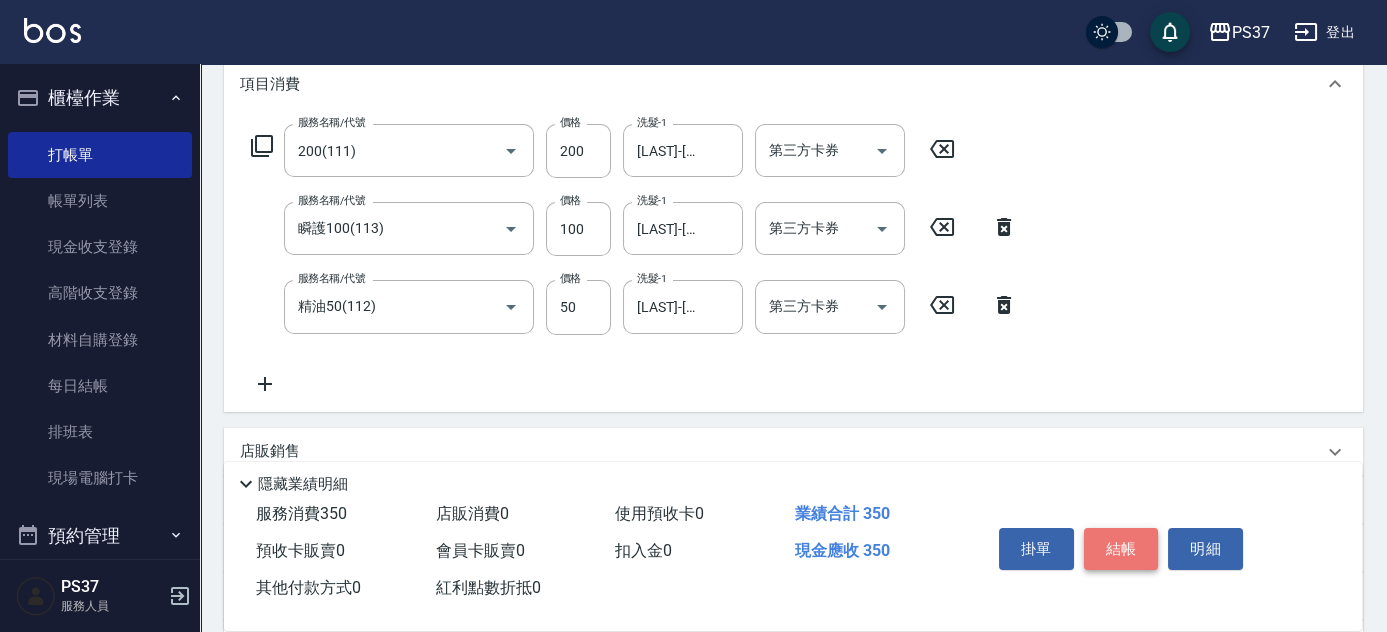 click on "結帳" at bounding box center [1121, 549] 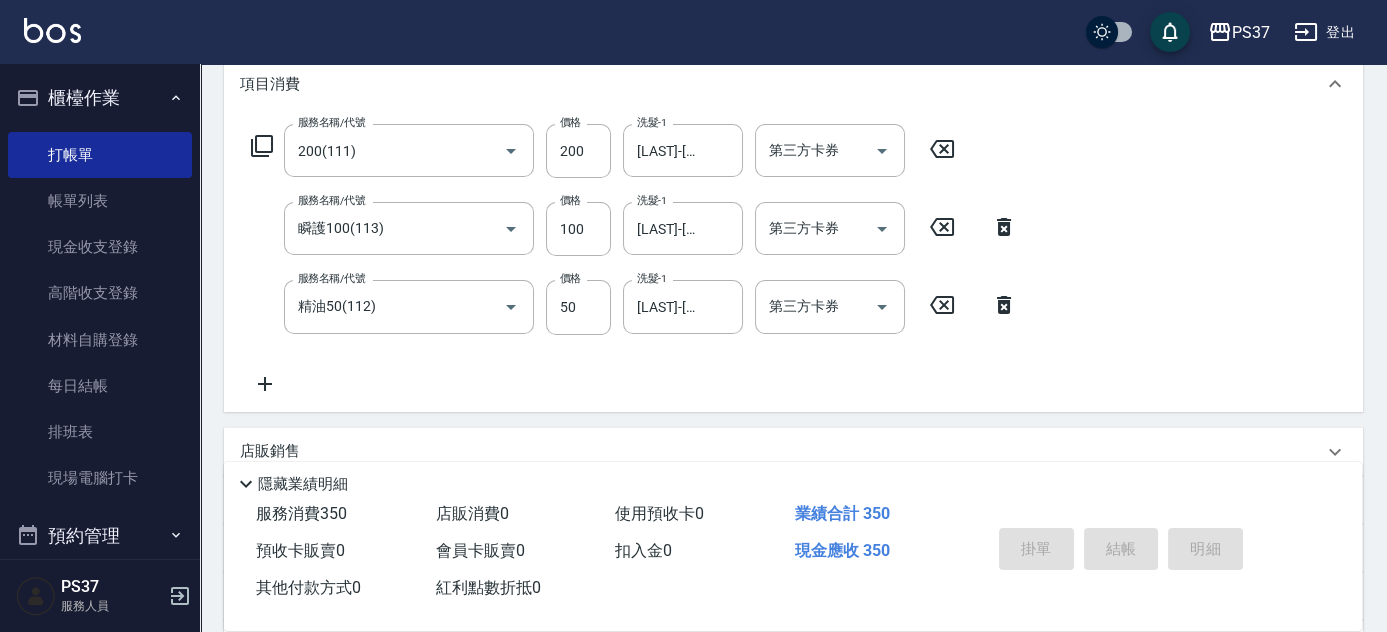 scroll, scrollTop: 0, scrollLeft: 0, axis: both 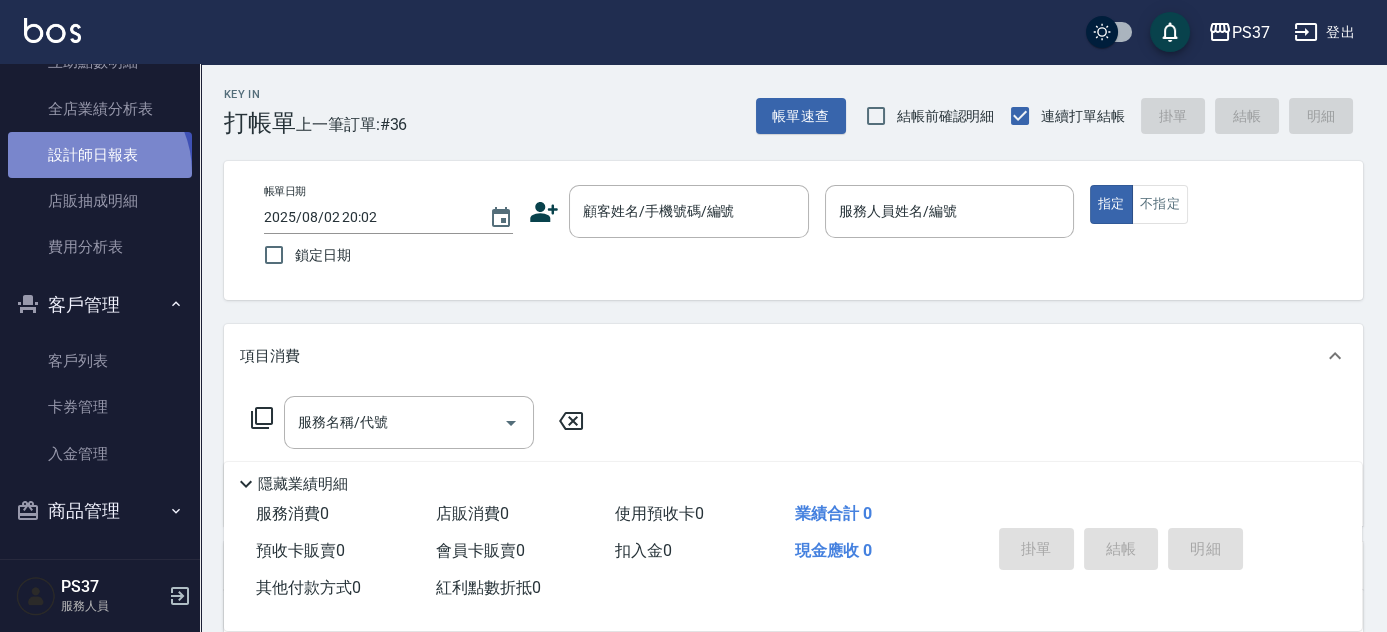 click on "設計師日報表" at bounding box center (100, 155) 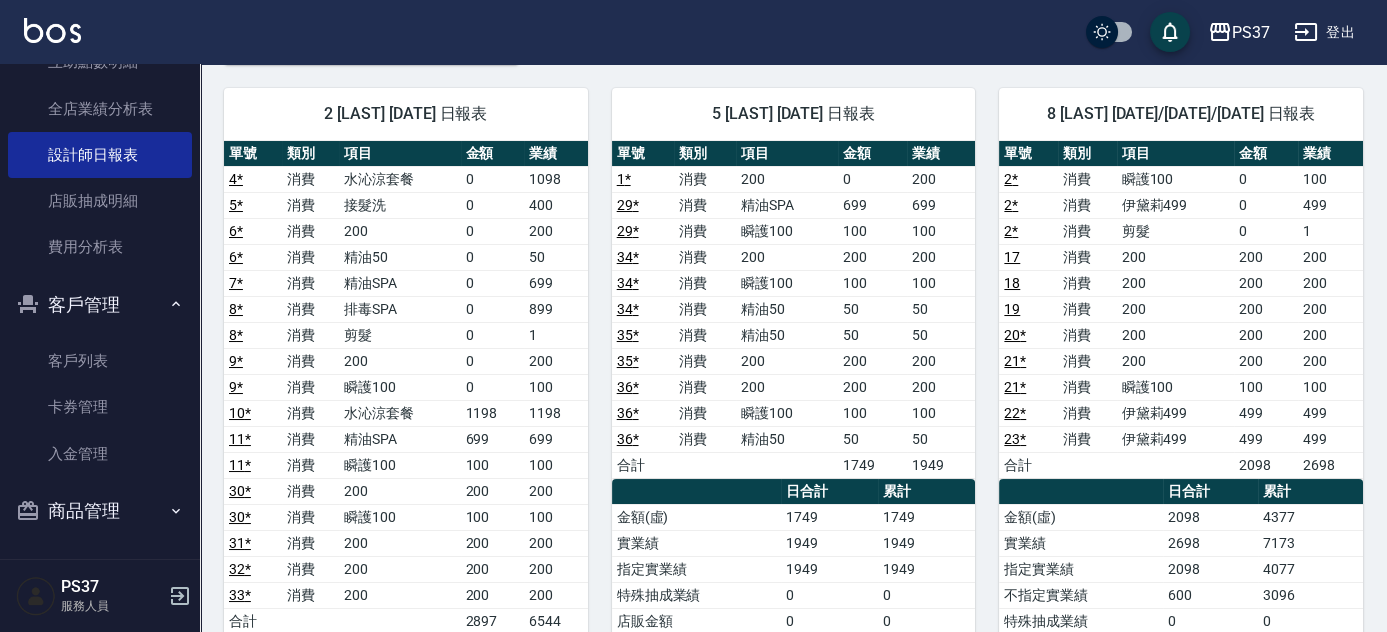 scroll, scrollTop: 90, scrollLeft: 0, axis: vertical 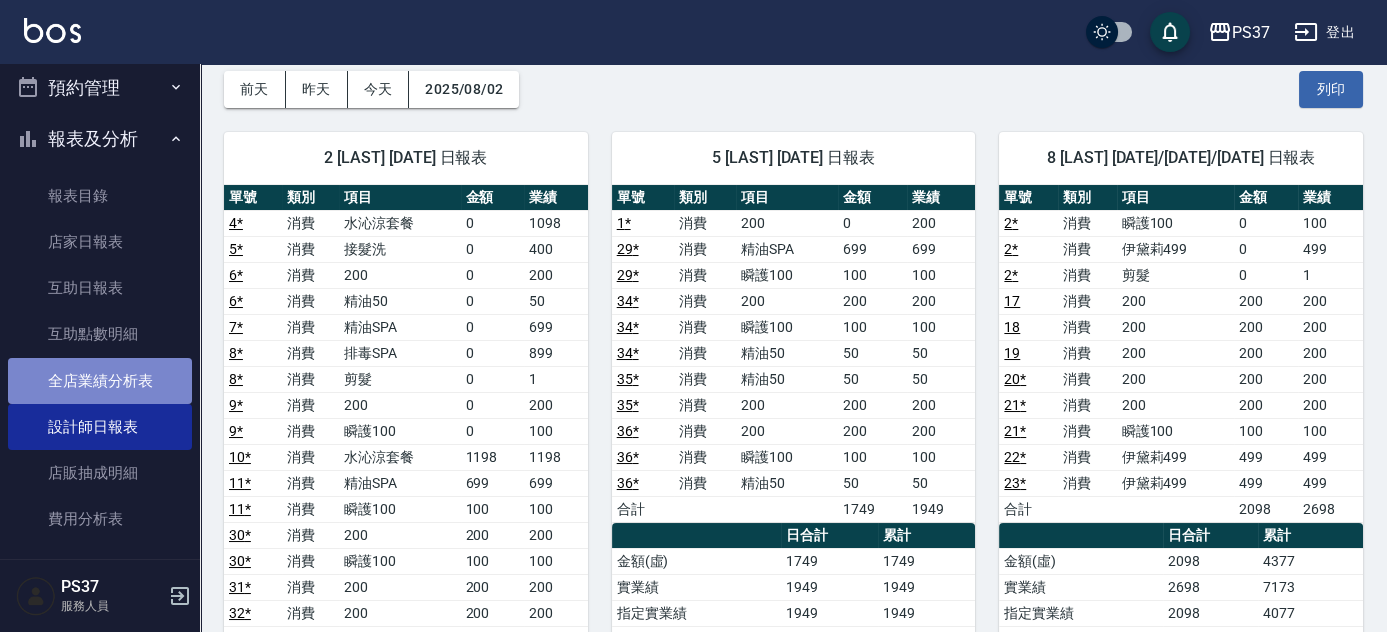 click on "全店業績分析表" at bounding box center (100, 381) 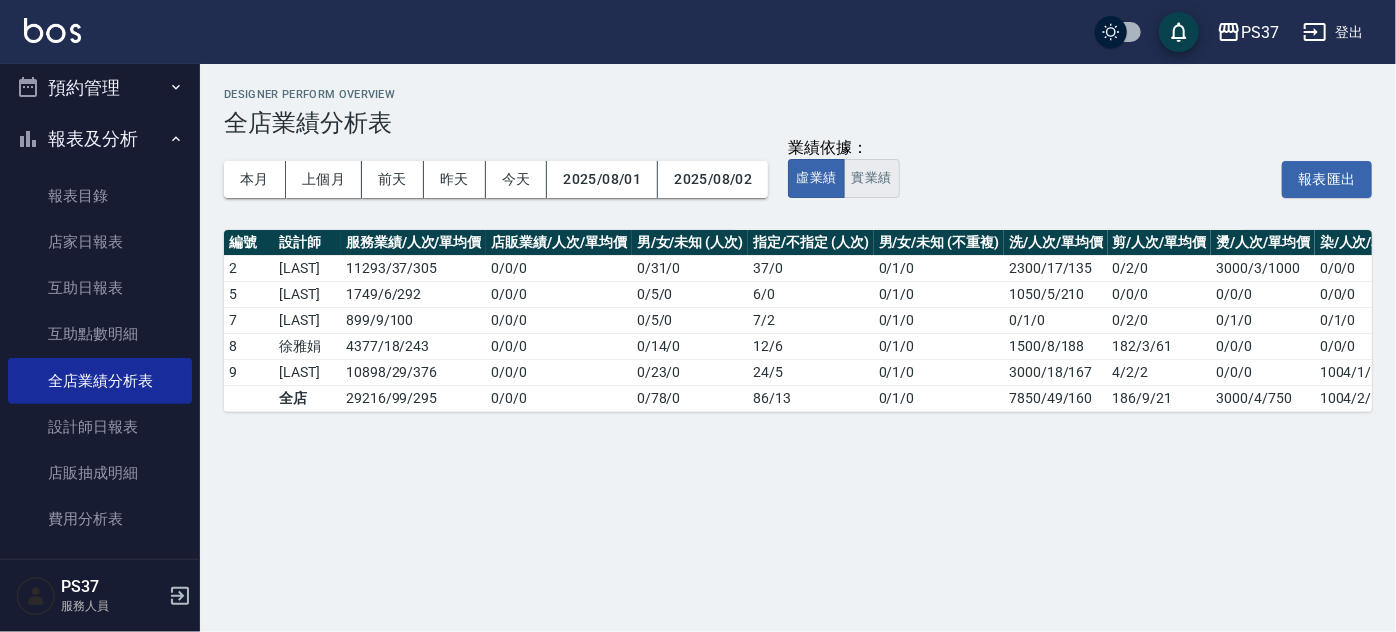 click on "實業績" at bounding box center [872, 178] 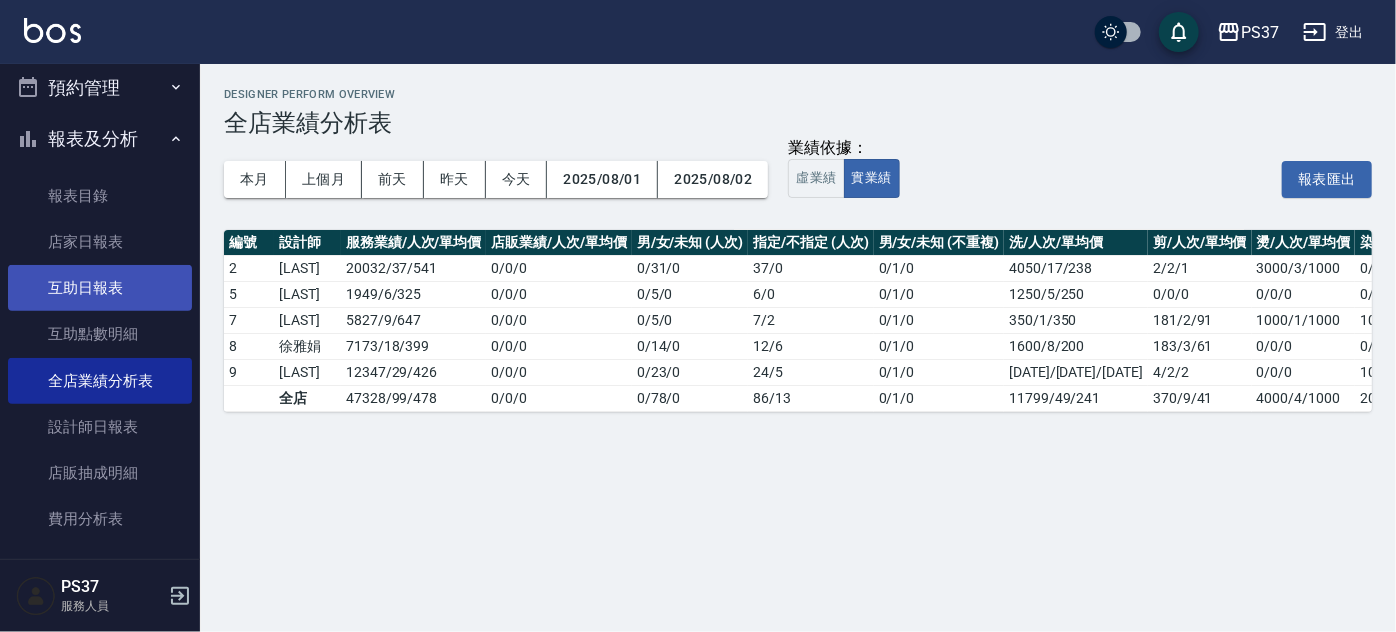click on "互助日報表" at bounding box center (100, 288) 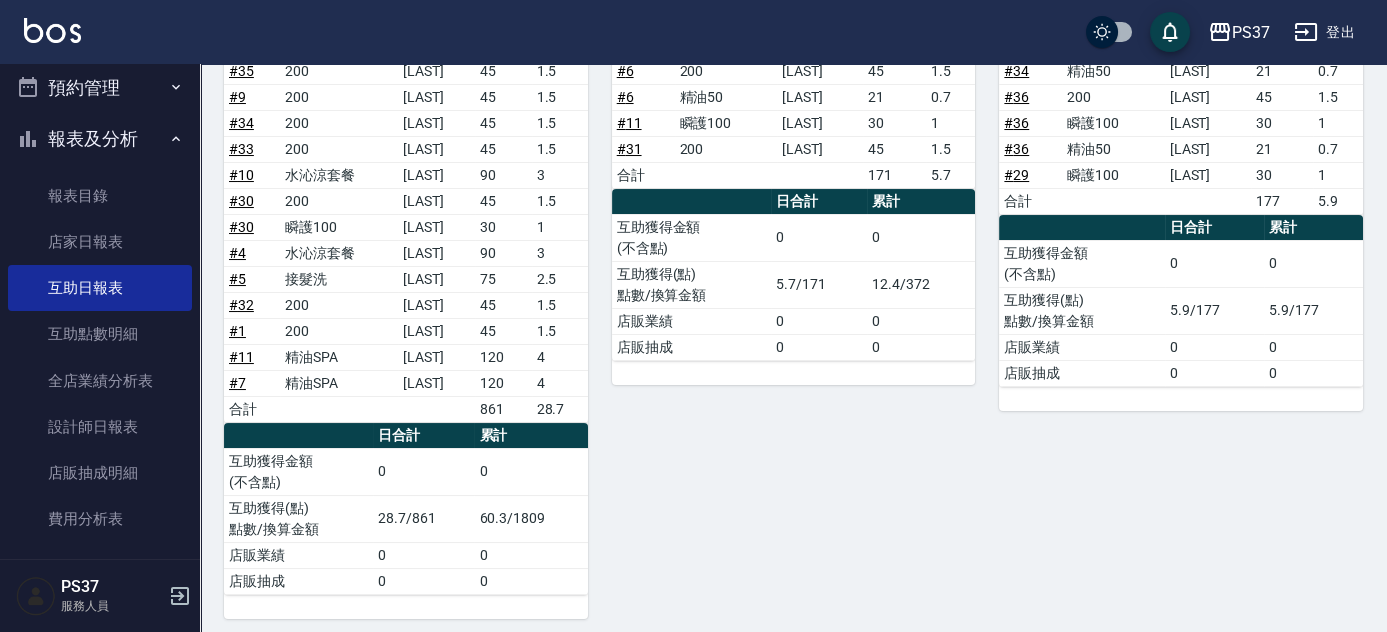 scroll, scrollTop: 159, scrollLeft: 0, axis: vertical 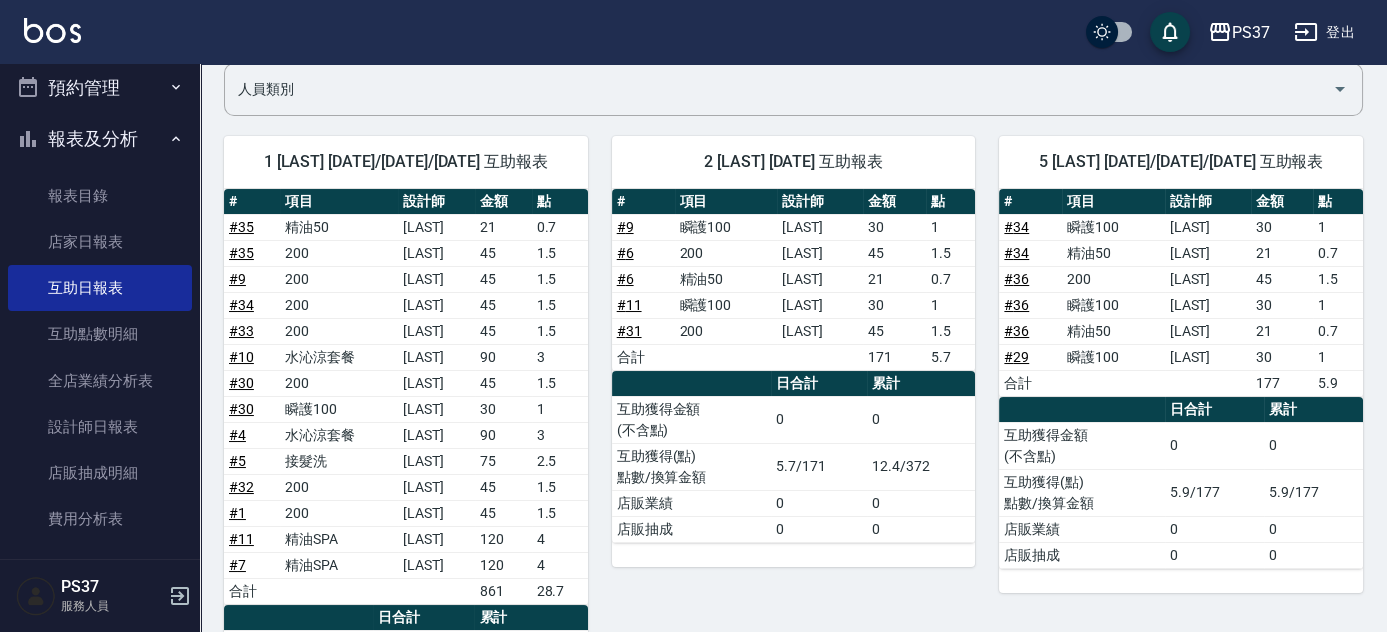 click on "5  [LAST] [DATE]/[DATE]/[DATE] 互助報表 # 項目 設計師 金額 點 # 34 瞬護100 [LAST] 30 1 # 34 精油50 [LAST] 21 0.7 # 36 200 [LAST] 45 1.5 # 36 瞬護100 [LAST] 30 1 # 36 精油50 [LAST] 21 0.7 # 29 瞬護100 [LAST] 30 1 合計 177 5.9 日合計 累計 互助獲得金額 (不含點) 0 0 互助獲得(點) 點數/換算金額 5.9/177 5.9/177 店販業績 0 0 店販抽成 0 0" at bounding box center [1169, 456] 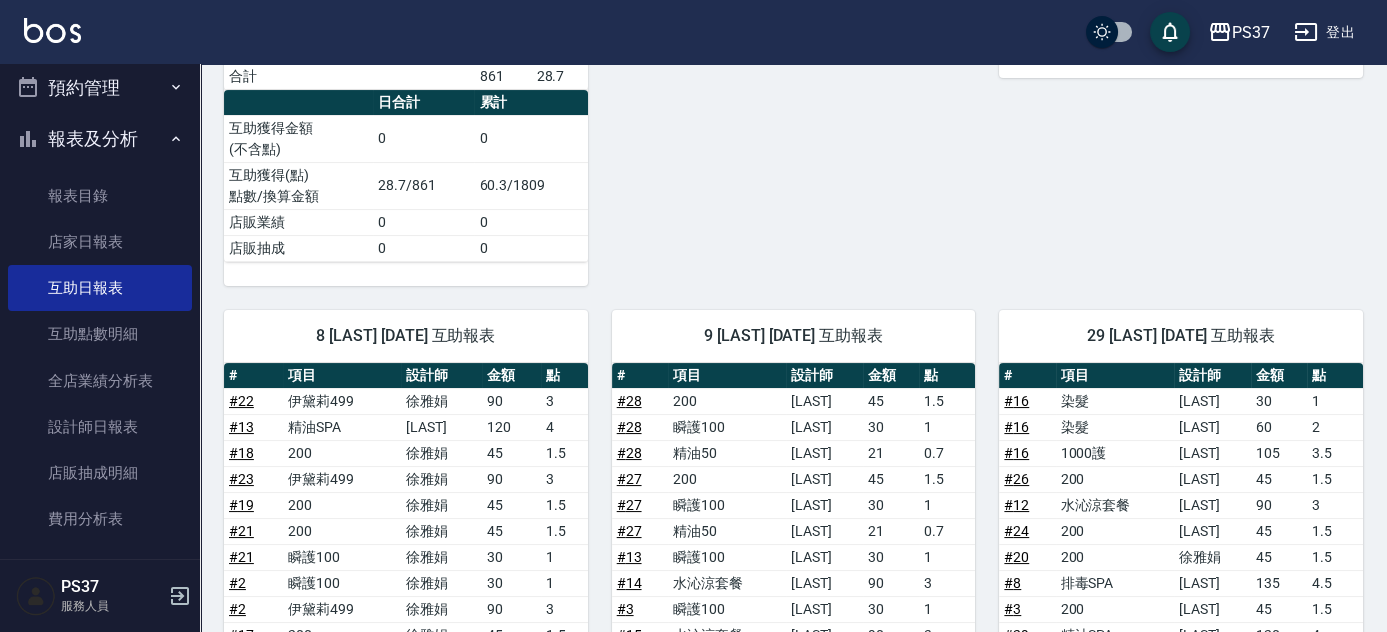 scroll, scrollTop: 886, scrollLeft: 0, axis: vertical 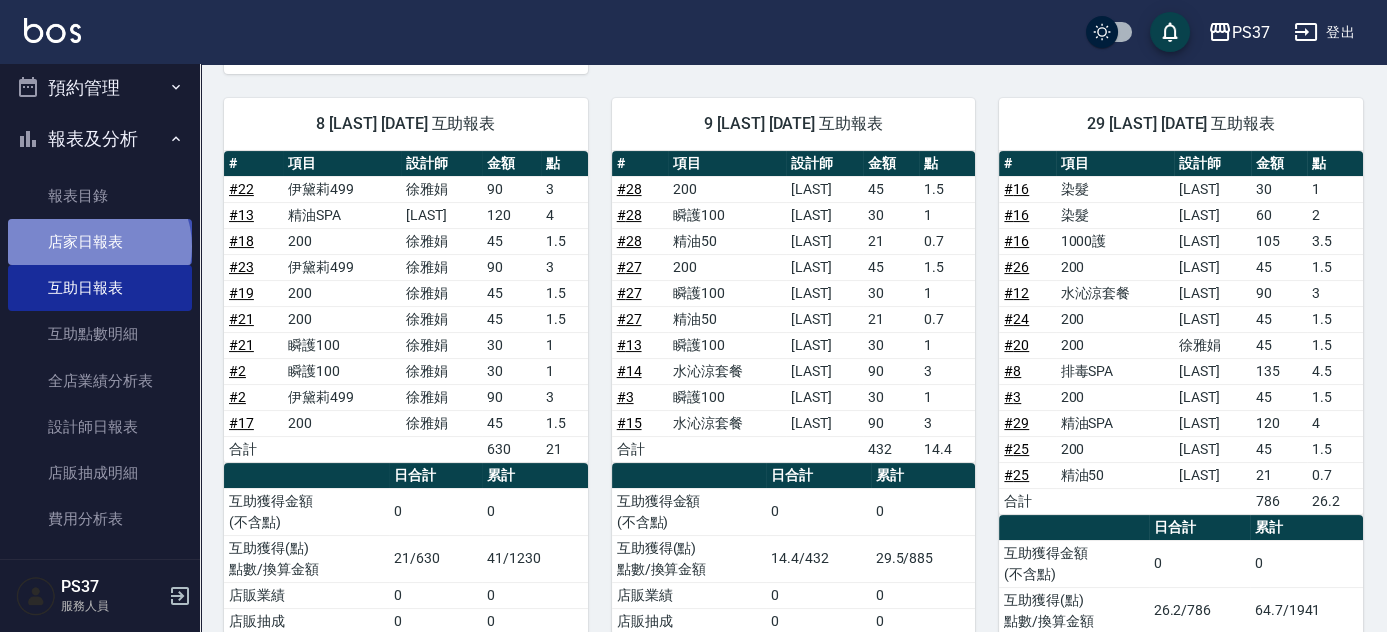 click on "店家日報表" at bounding box center (100, 242) 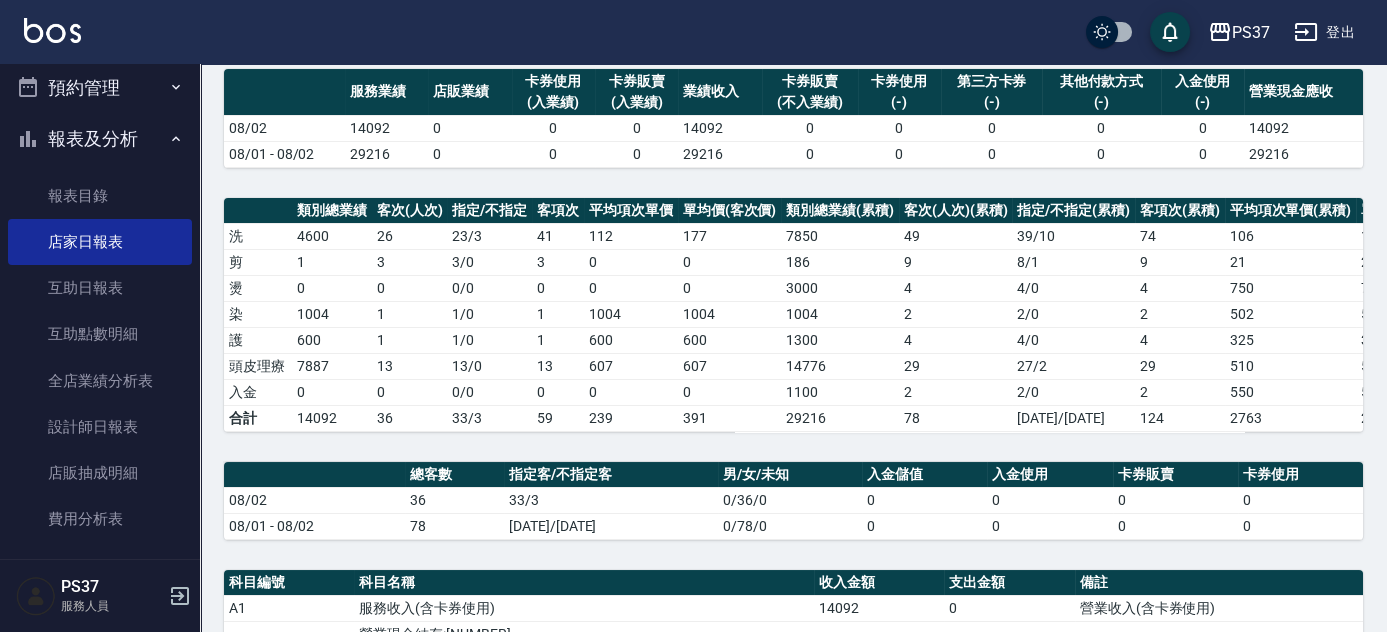 scroll, scrollTop: 0, scrollLeft: 0, axis: both 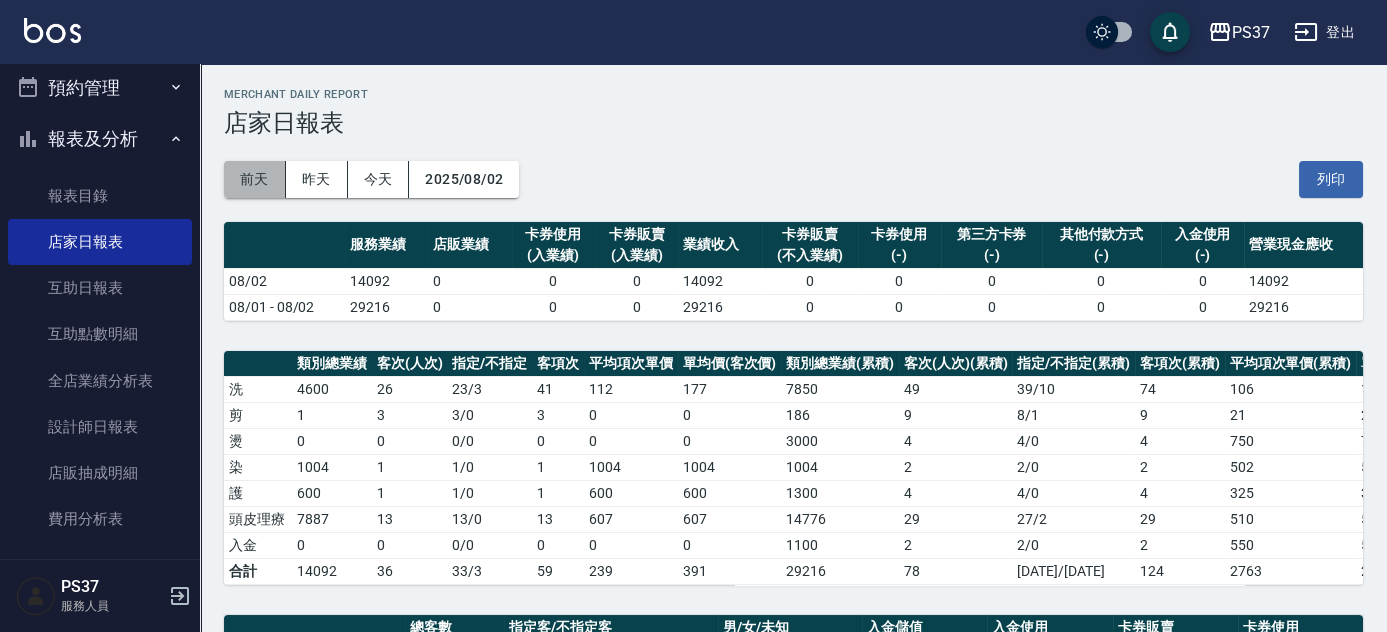 click on "前天" at bounding box center [255, 179] 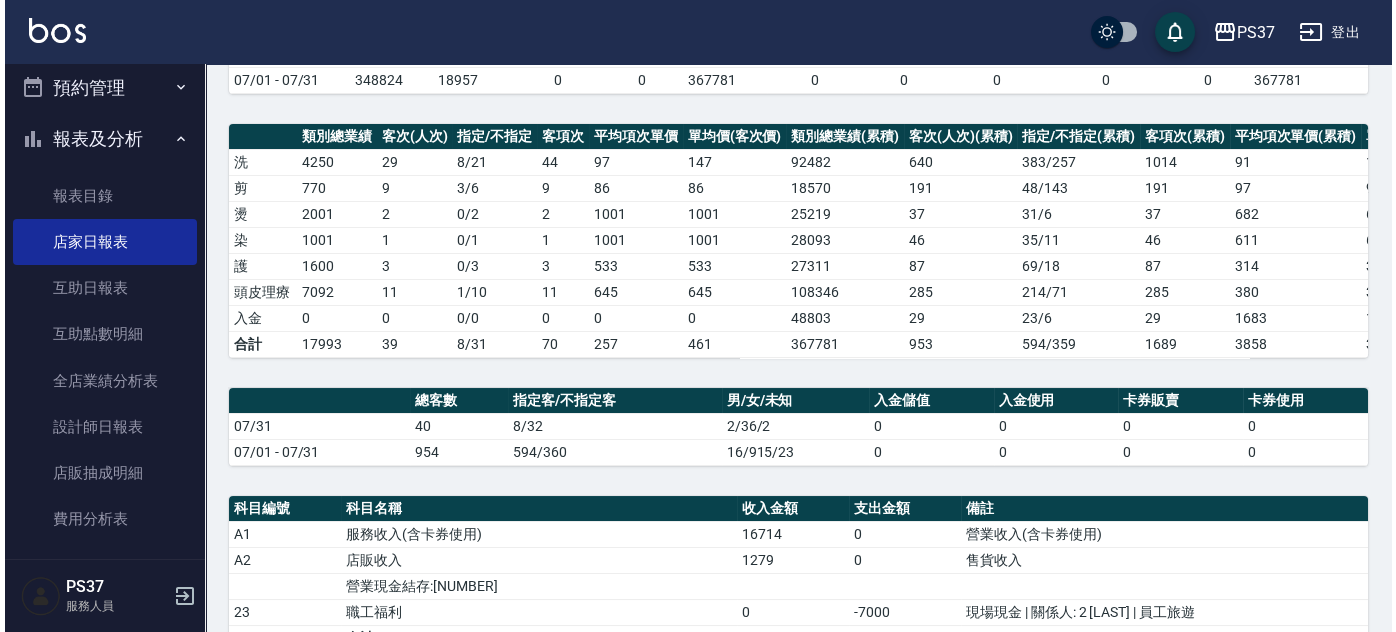 scroll, scrollTop: 0, scrollLeft: 0, axis: both 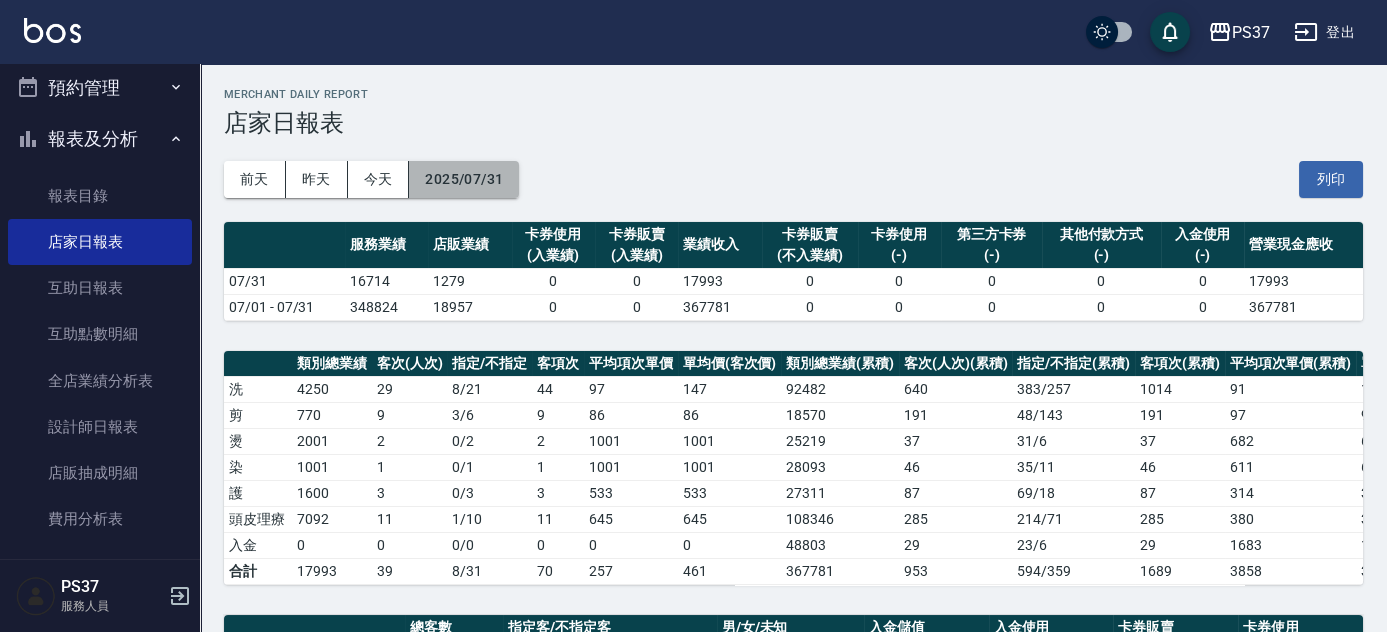 click on "2025/07/31" at bounding box center (464, 179) 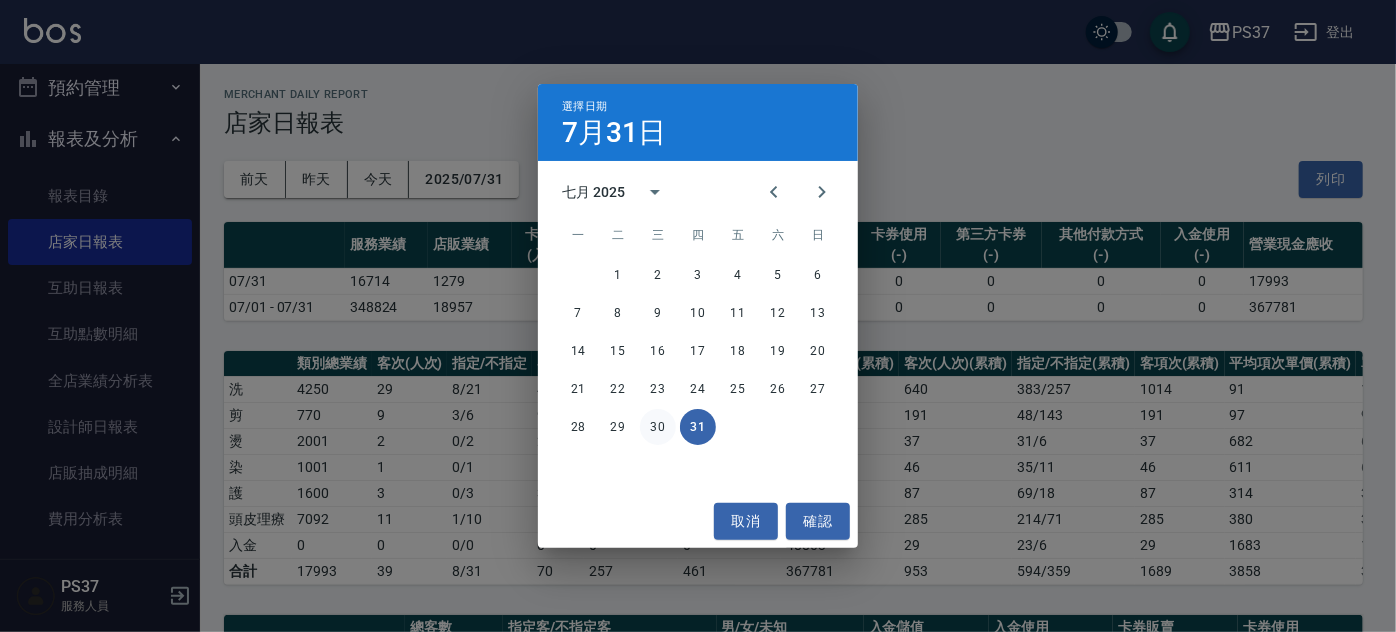 click on "30" at bounding box center [658, 427] 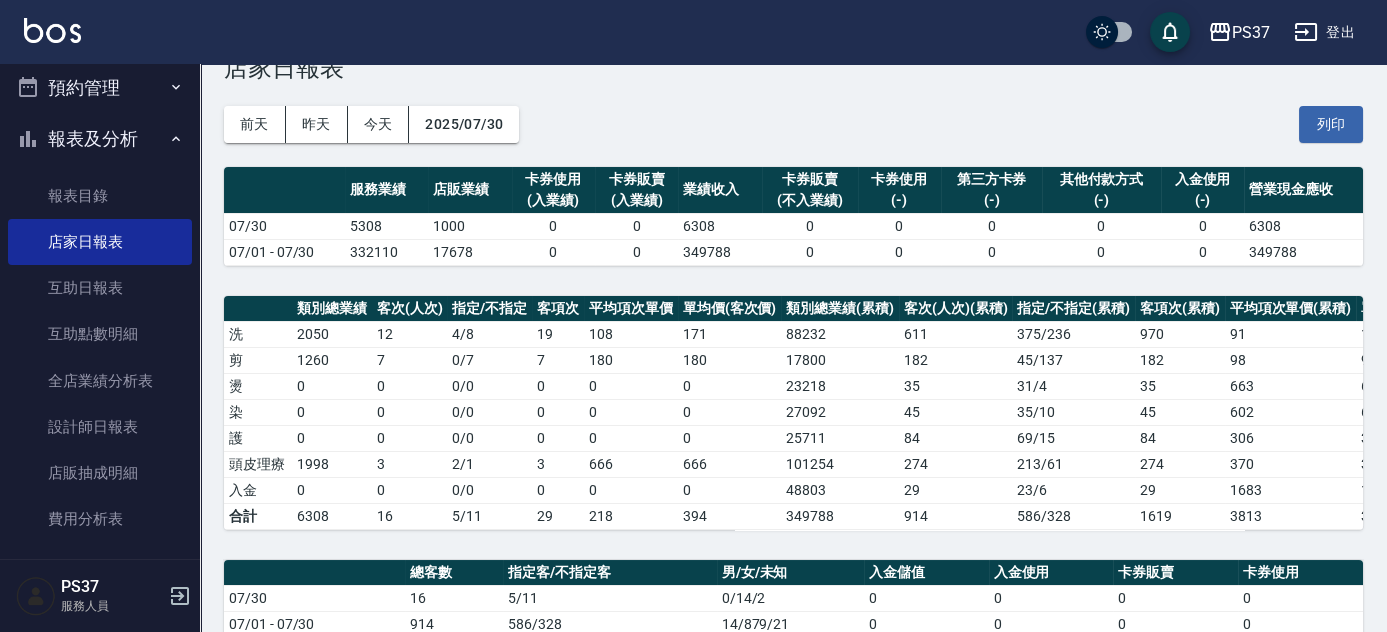 scroll, scrollTop: 0, scrollLeft: 0, axis: both 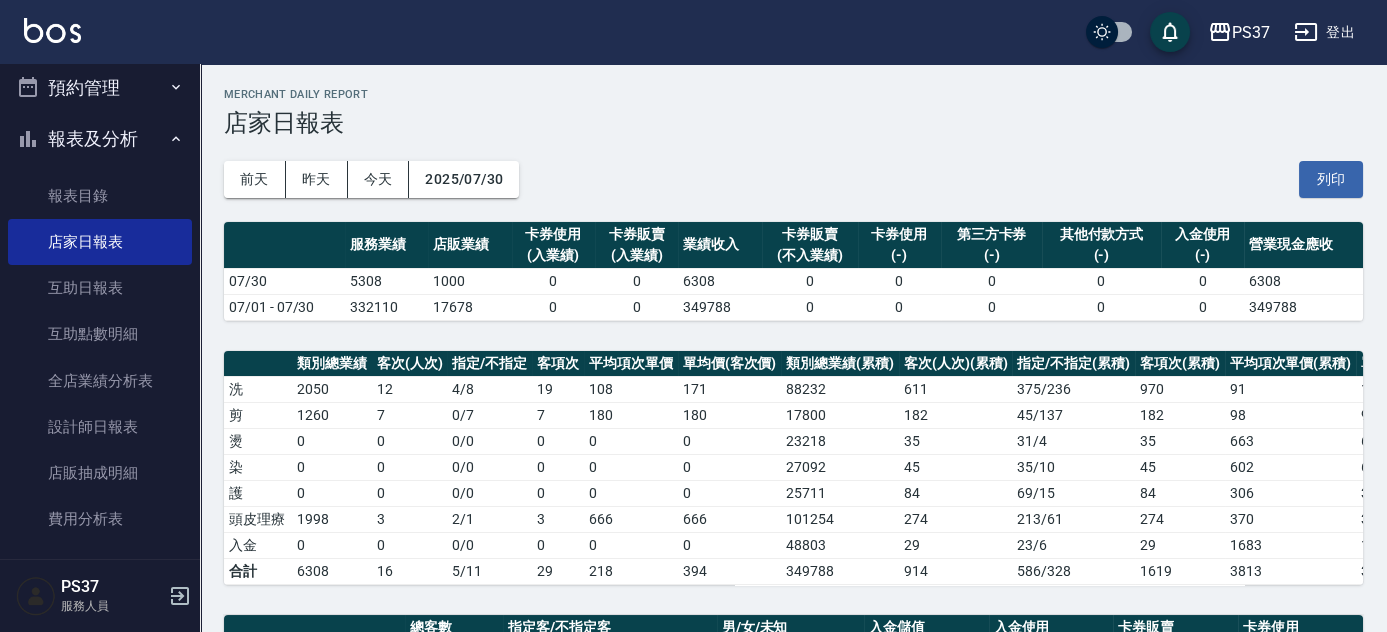 click on "前天 昨天 今天 2025/07/30 列印" at bounding box center (793, 179) 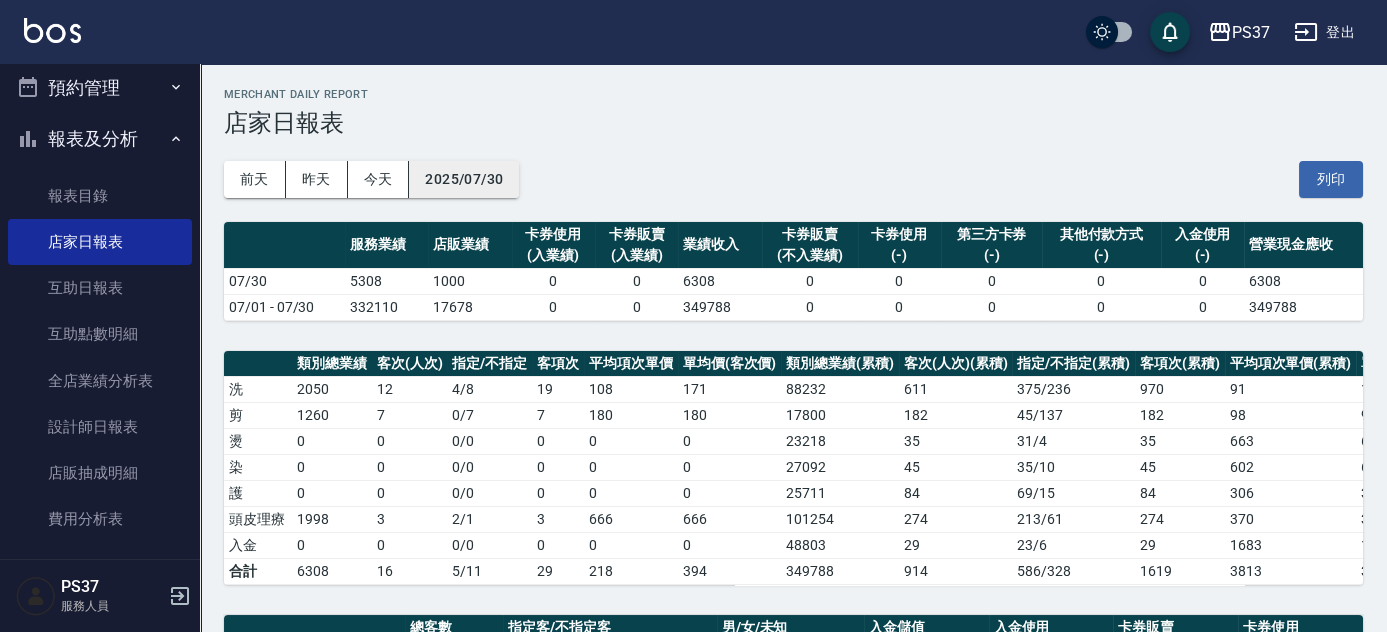 click on "2025/07/30" at bounding box center (464, 179) 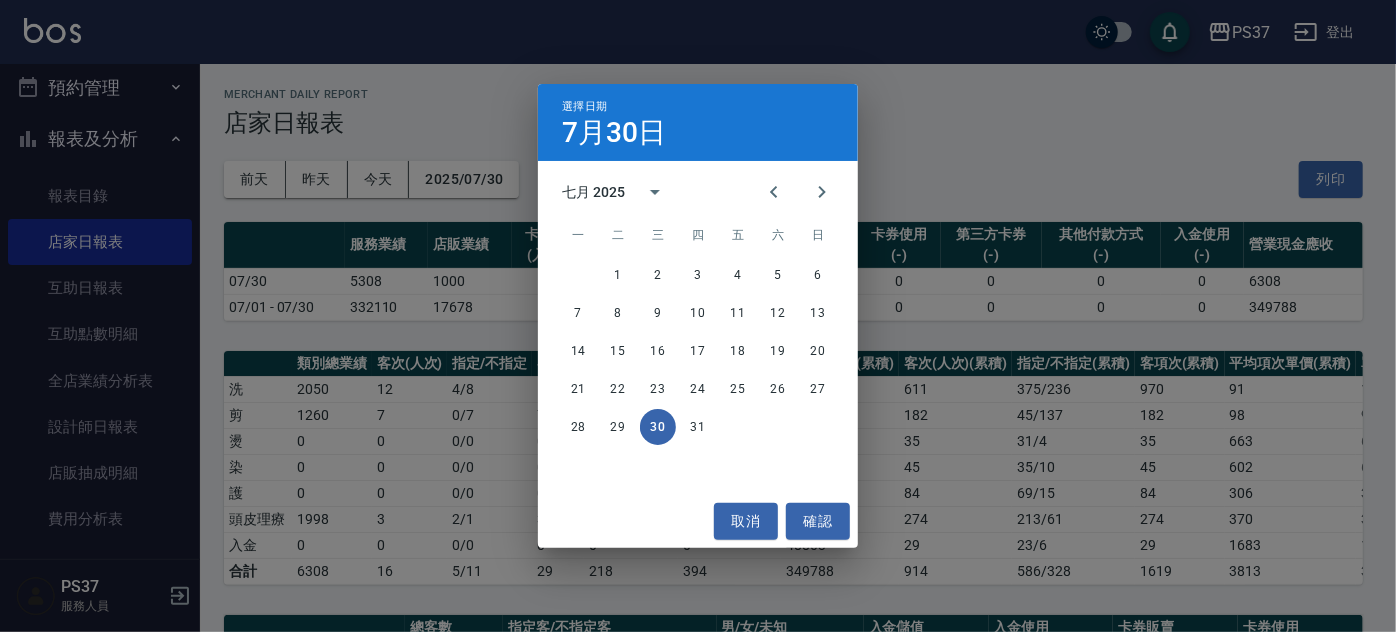 click on "選擇日期 7月30日 七月 2025 一 二 三 四 五 六 日 1 2 3 4 5 6 7 8 9 10 11 12 13 14 15 16 17 18 19 20 21 22 23 24 25 26 27 28 29 30 31 取消 確認" at bounding box center [698, 316] 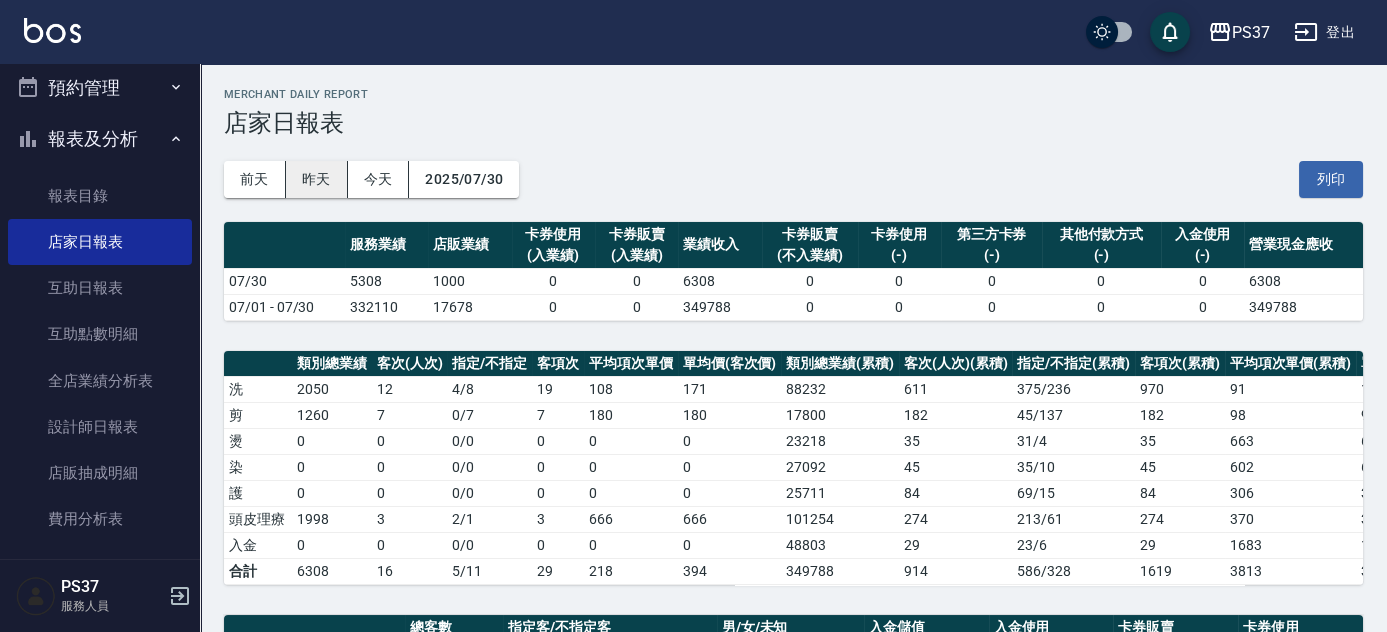 click on "昨天" at bounding box center [317, 179] 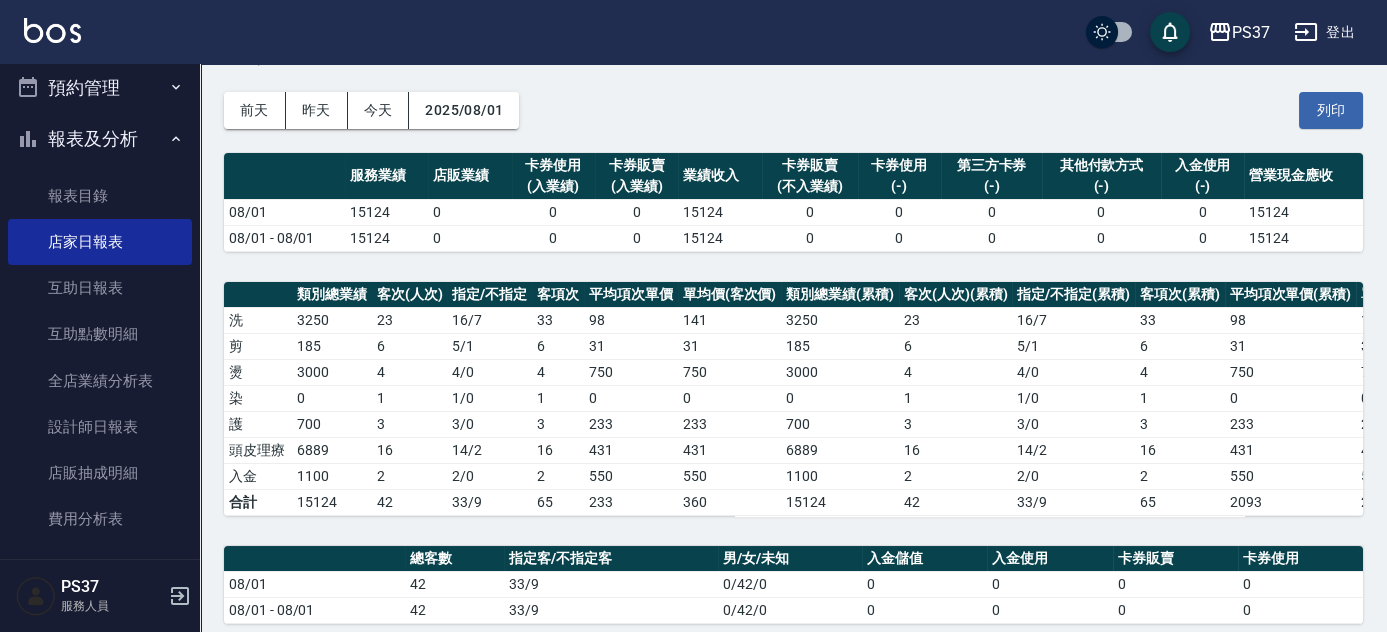 scroll, scrollTop: 0, scrollLeft: 0, axis: both 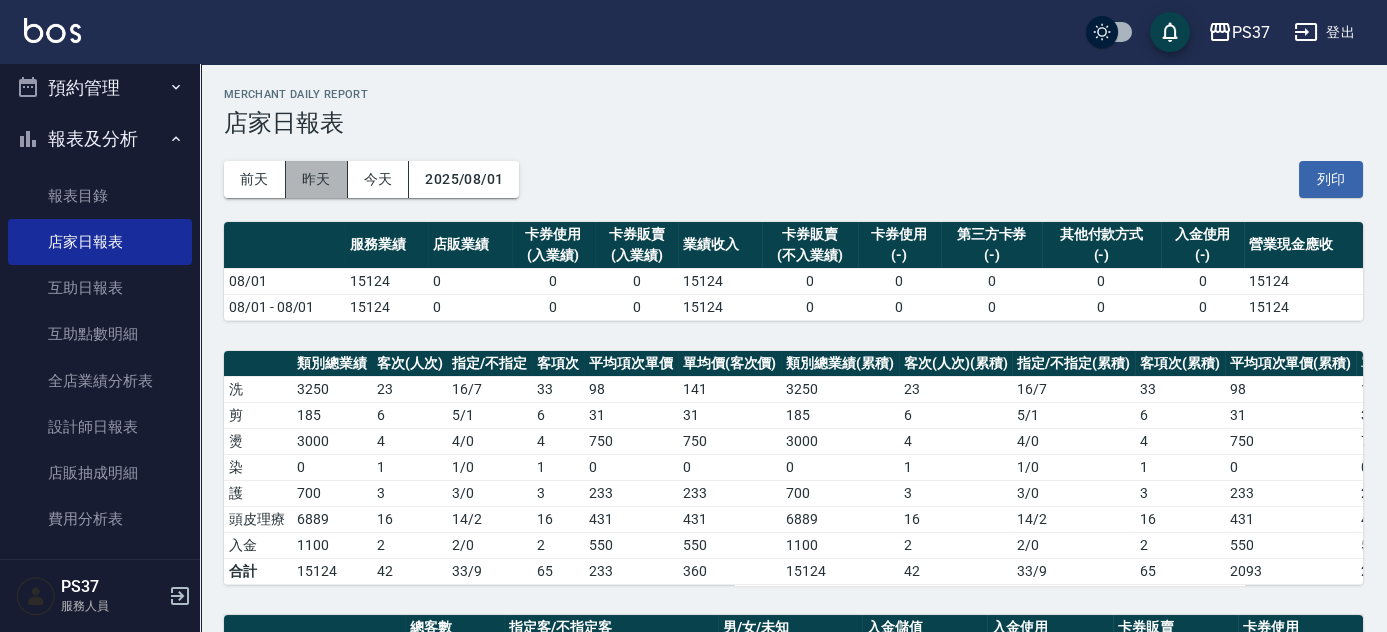 click on "昨天" at bounding box center [317, 179] 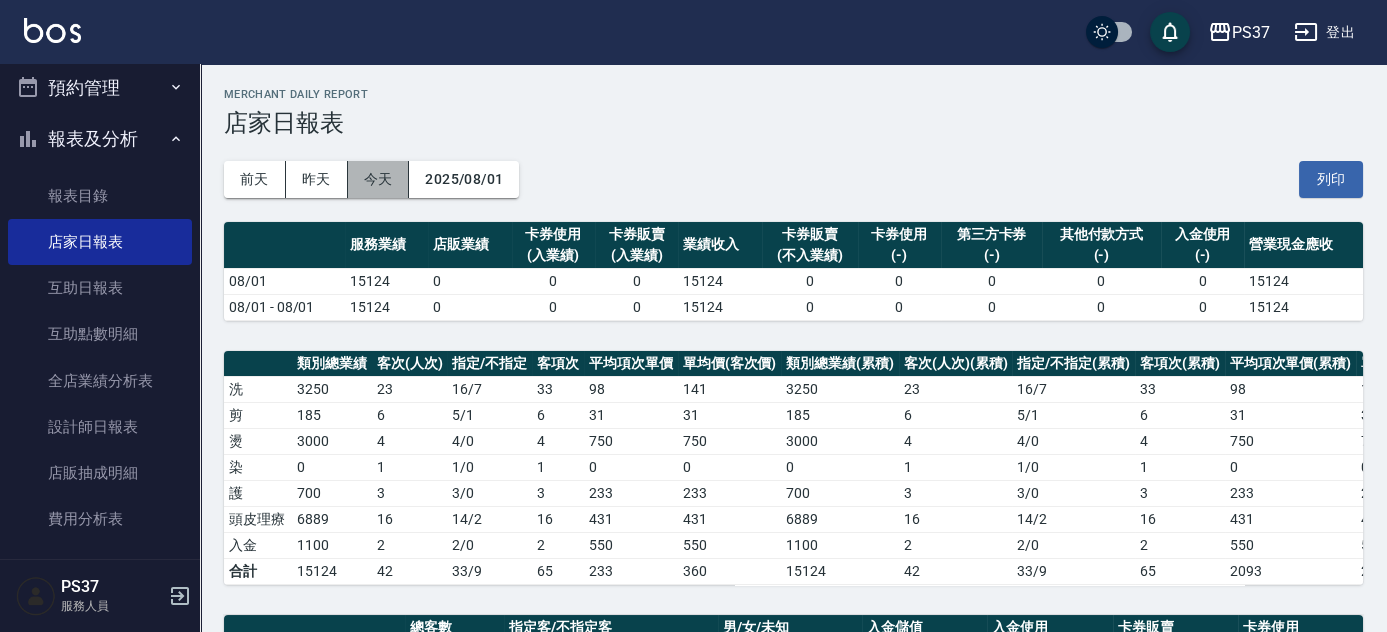click on "今天" at bounding box center [379, 179] 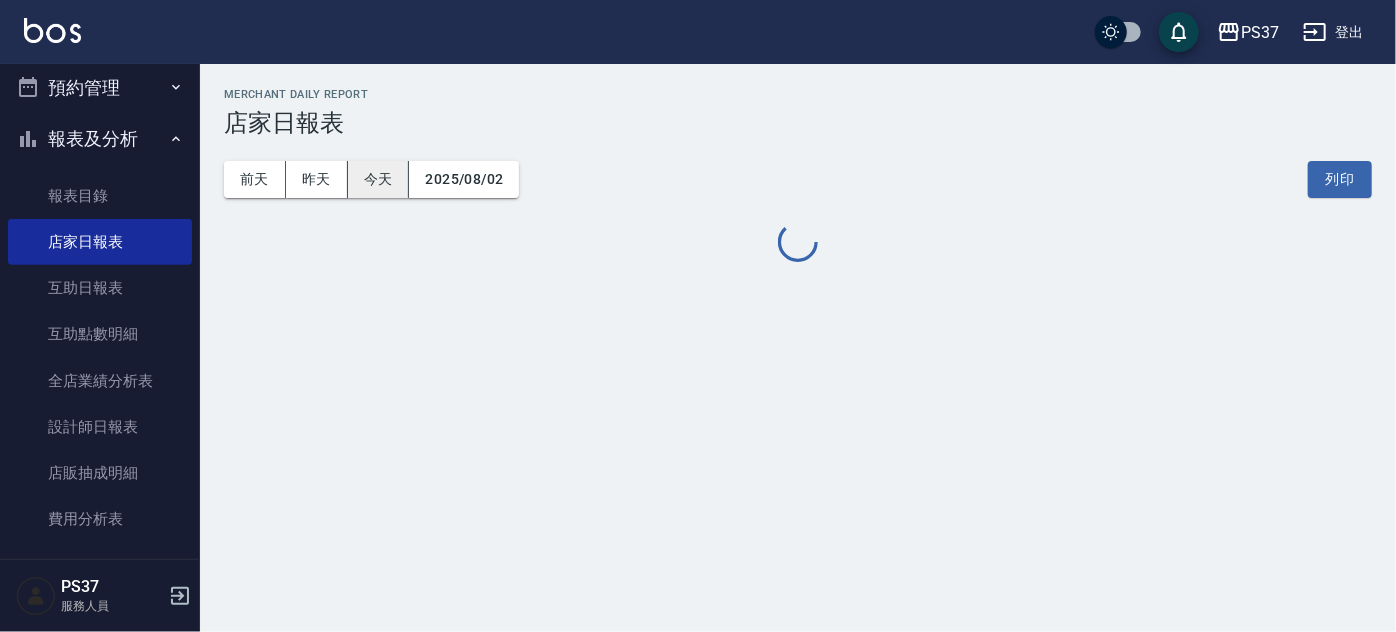 click on "今天" at bounding box center (379, 179) 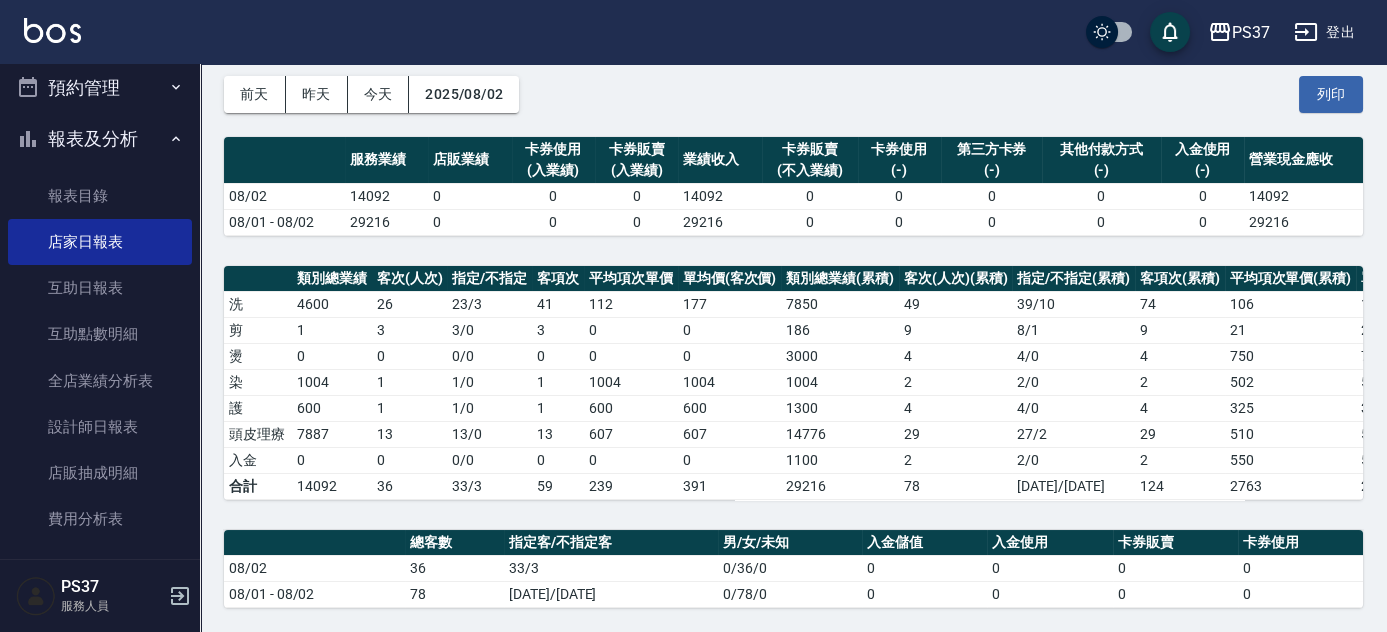 scroll, scrollTop: 0, scrollLeft: 0, axis: both 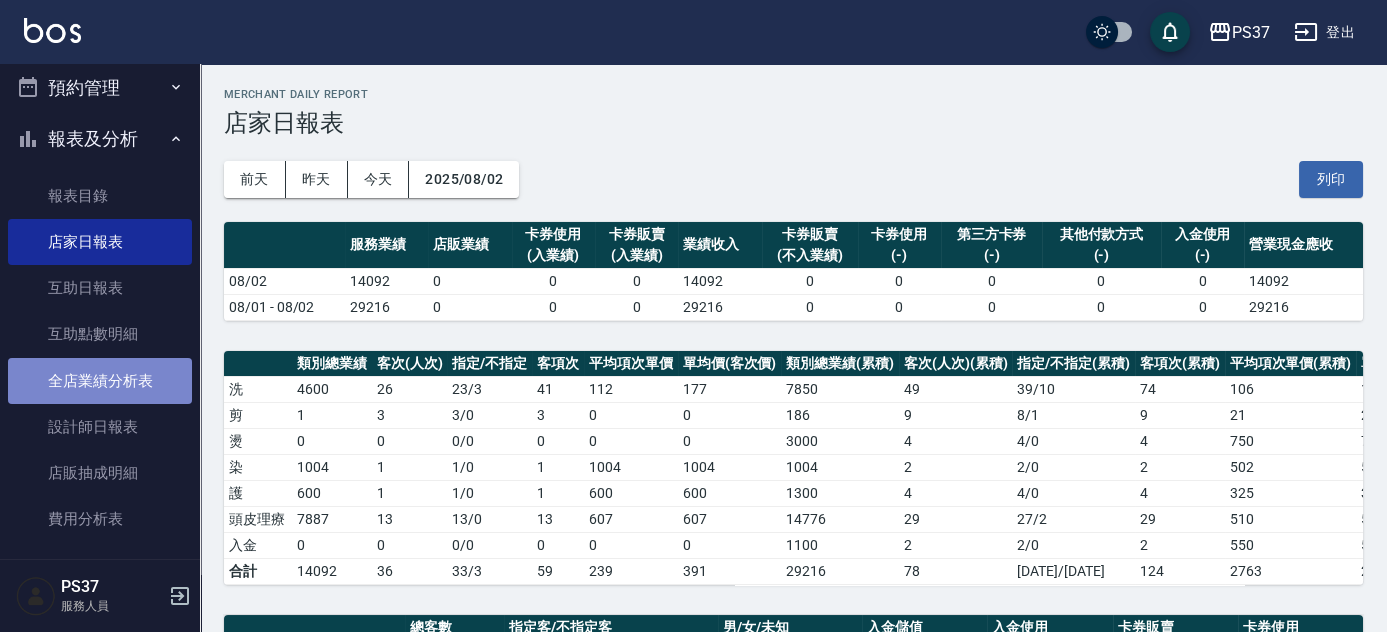 click on "全店業績分析表" at bounding box center (100, 381) 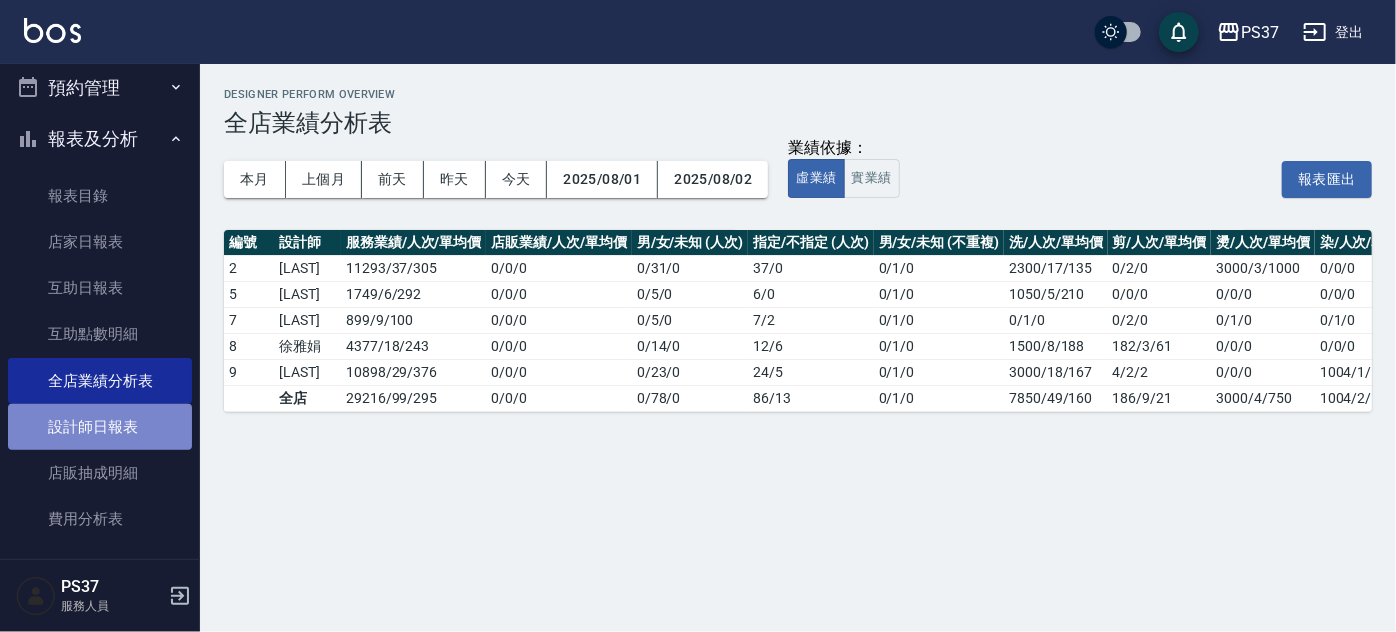 click on "設計師日報表" at bounding box center (100, 427) 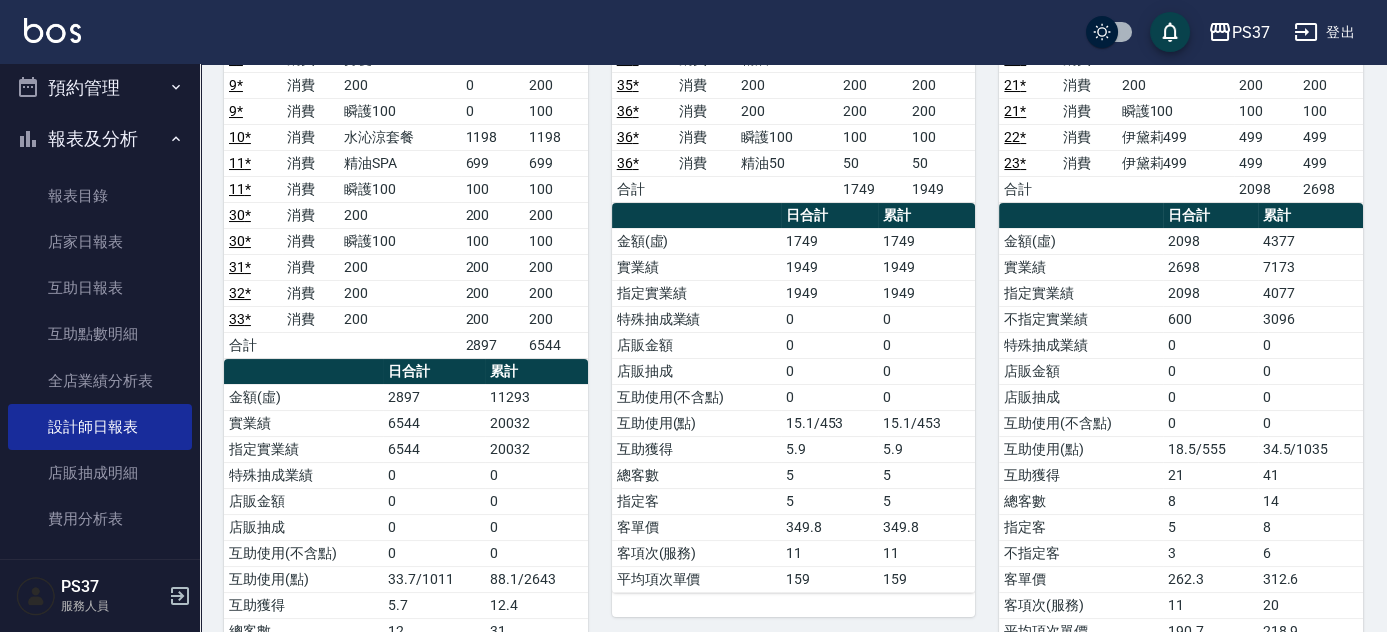 scroll, scrollTop: 181, scrollLeft: 0, axis: vertical 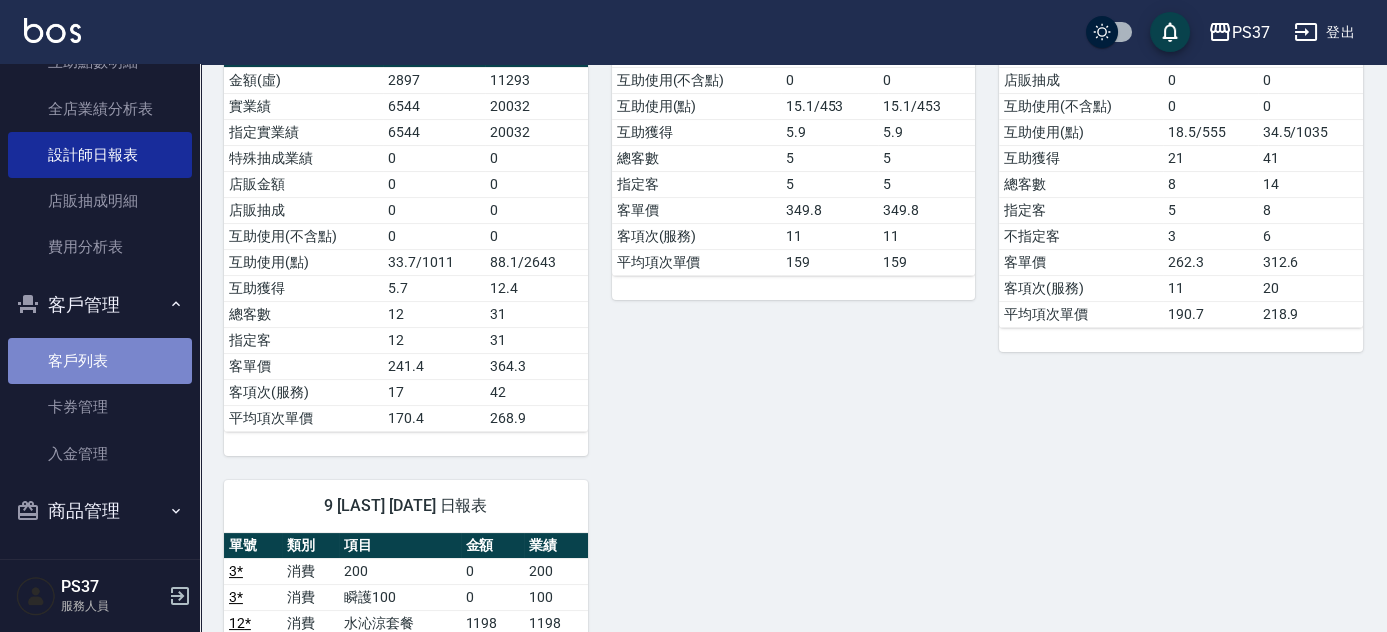 click on "客戶列表" at bounding box center [100, 361] 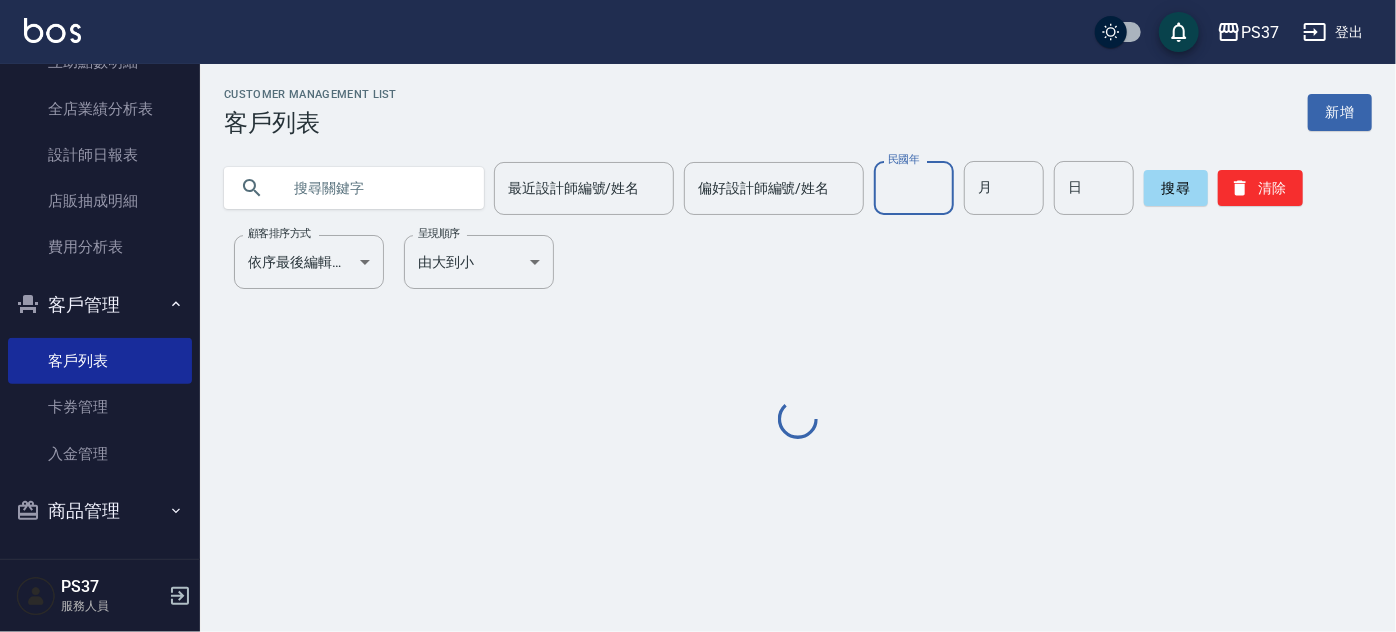 click on "民國年" at bounding box center (914, 188) 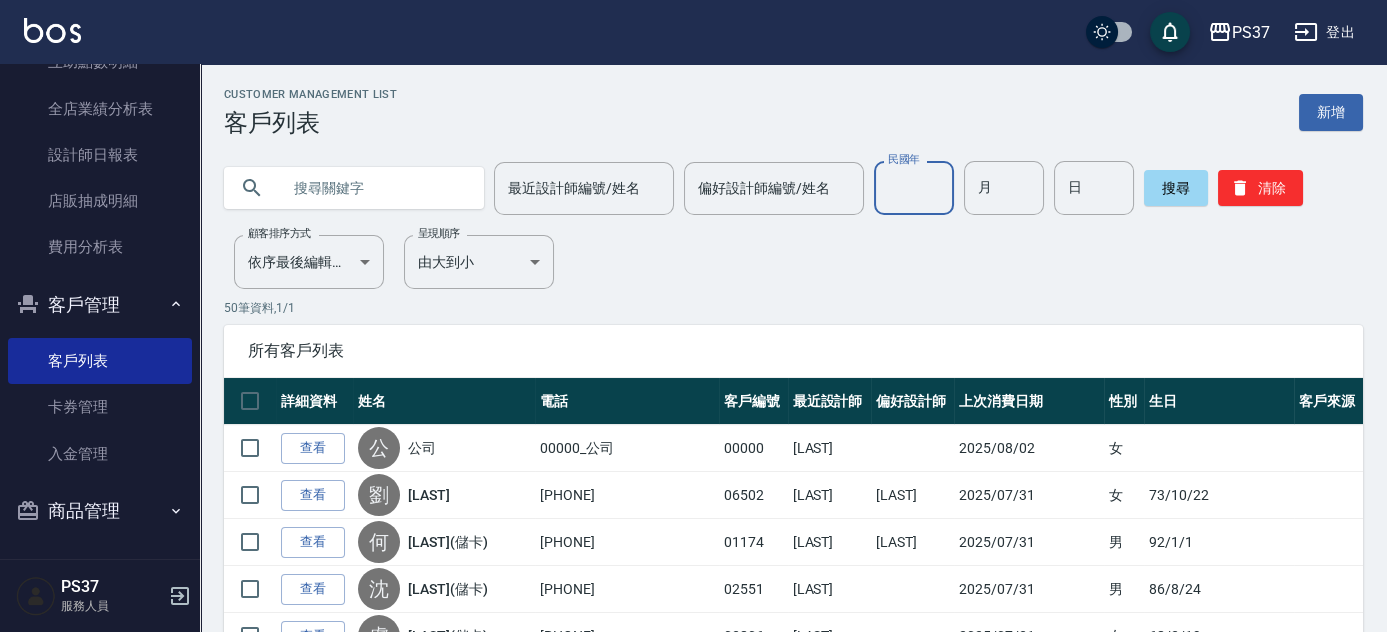 click at bounding box center (374, 188) 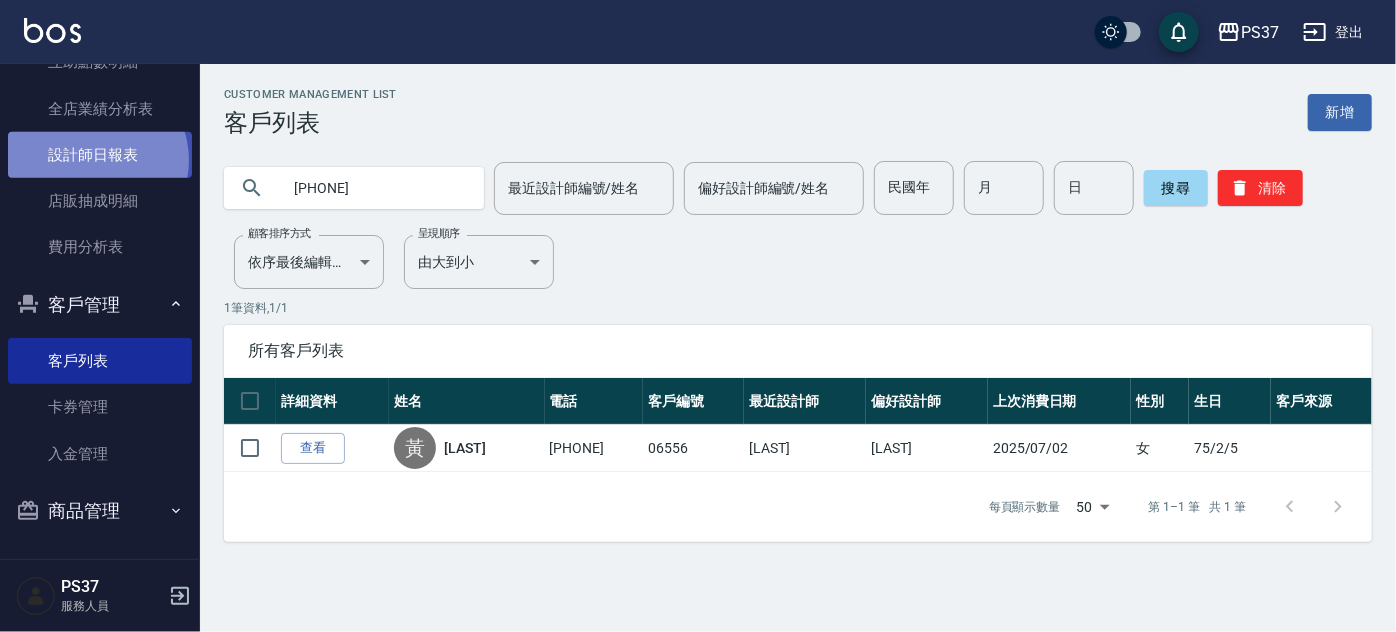 click on "設計師日報表" at bounding box center (100, 155) 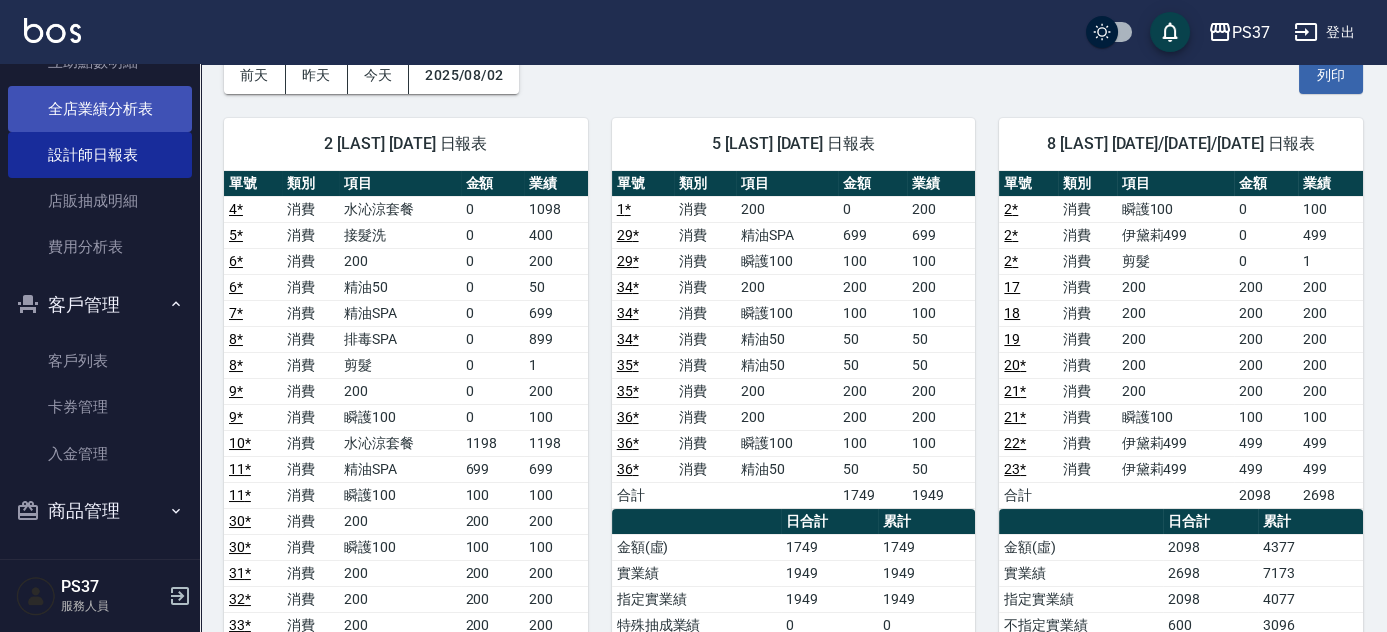 scroll, scrollTop: 0, scrollLeft: 0, axis: both 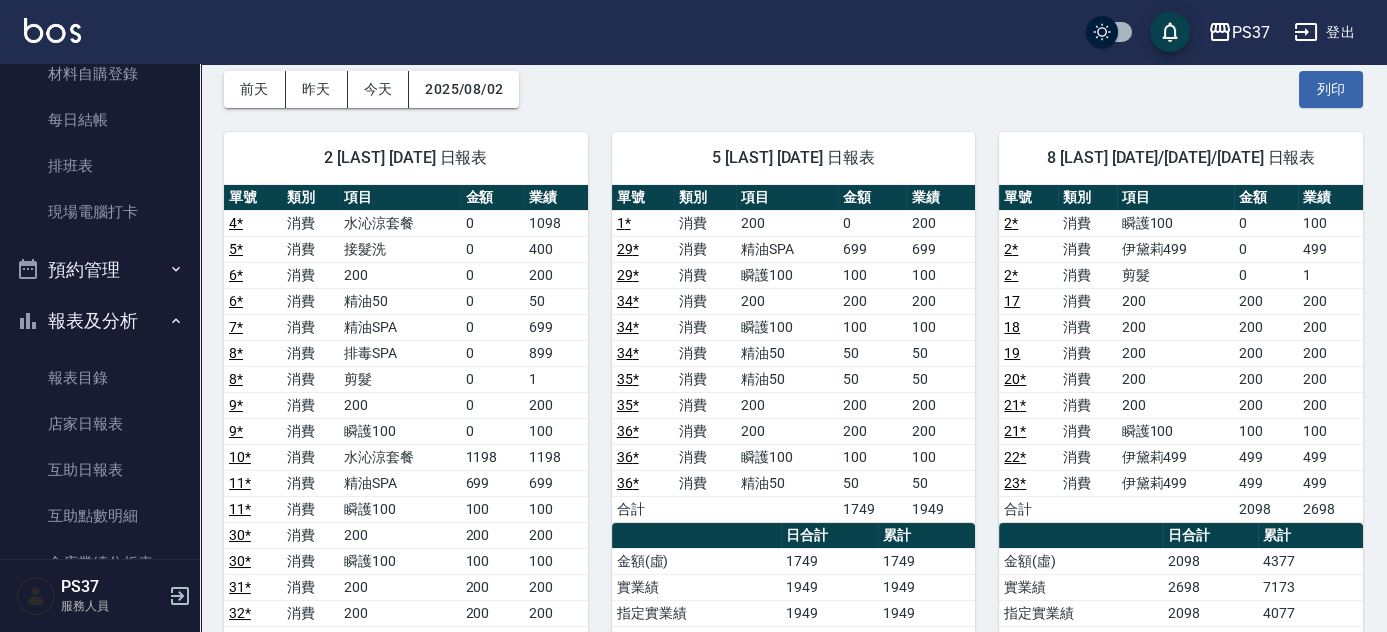 click on "23 *" at bounding box center [1015, 483] 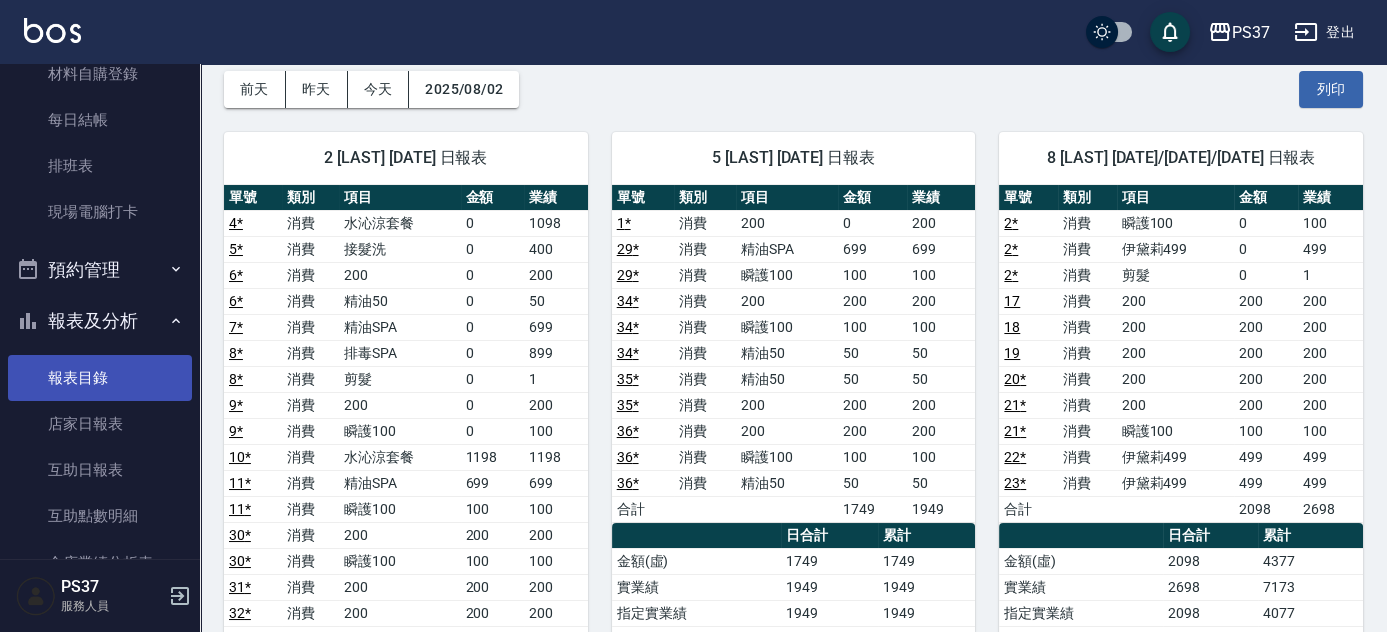 click on "報表目錄" at bounding box center [100, 378] 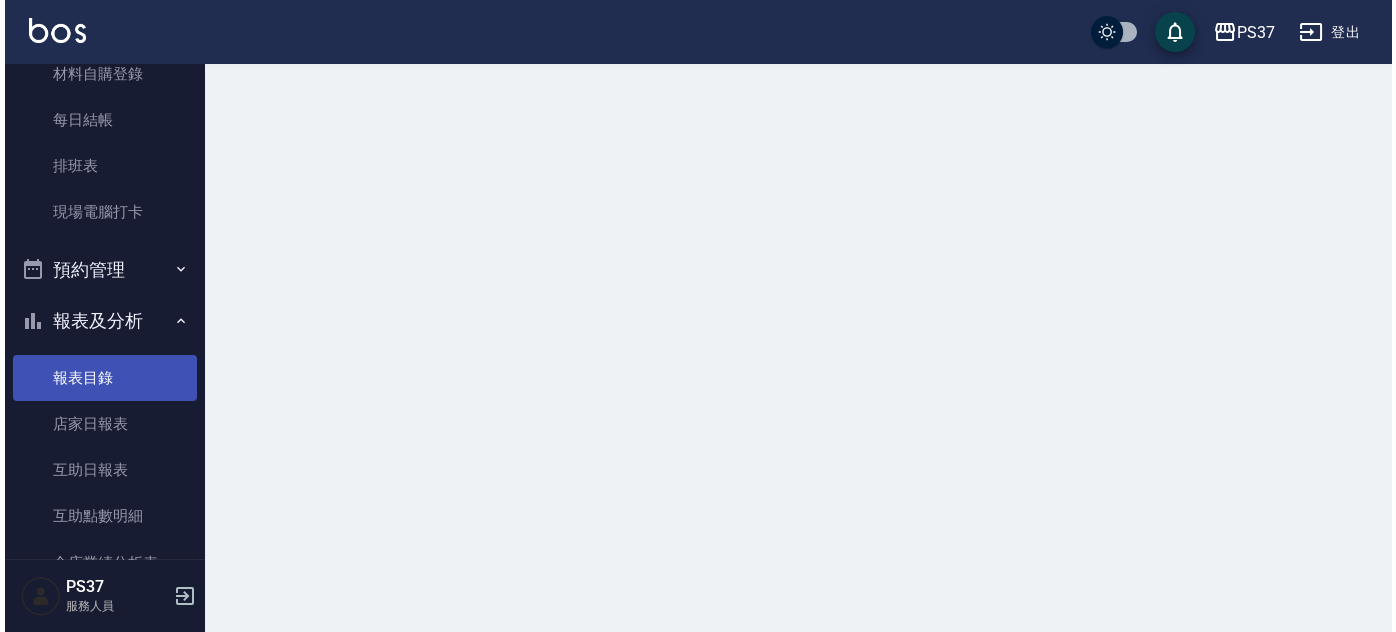 scroll, scrollTop: 0, scrollLeft: 0, axis: both 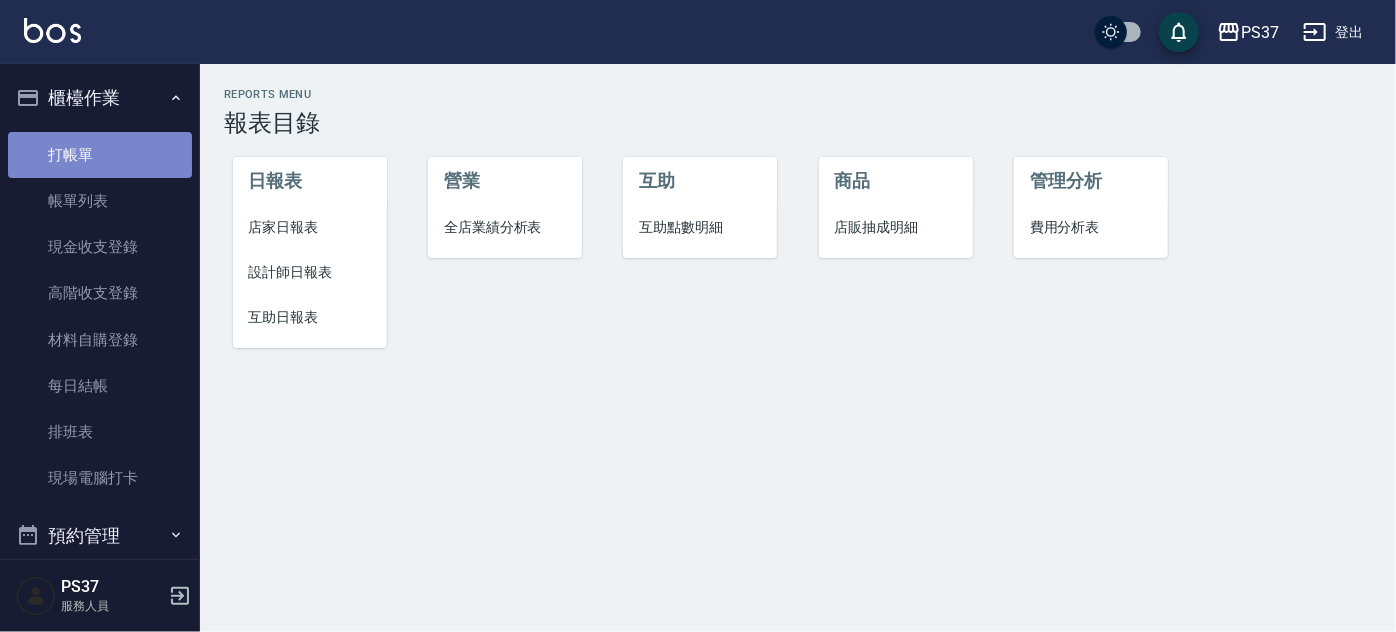 click on "打帳單" at bounding box center (100, 155) 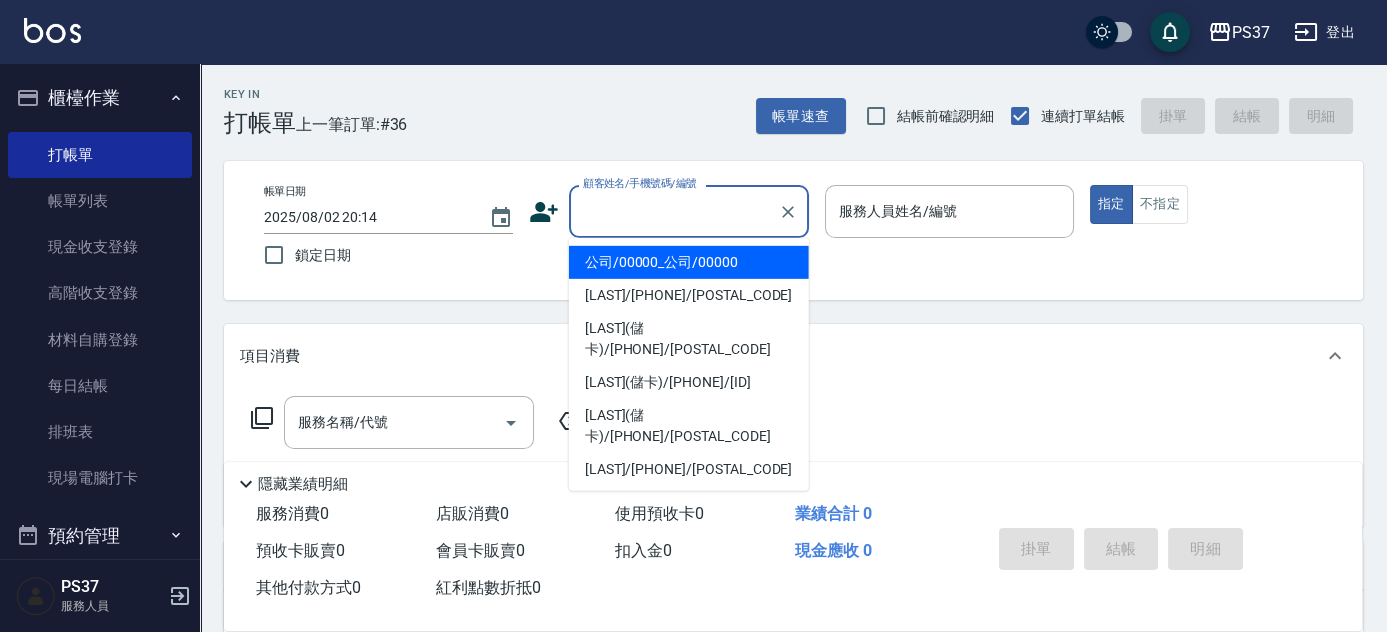 click on "顧客姓名/手機號碼/編號" at bounding box center [674, 211] 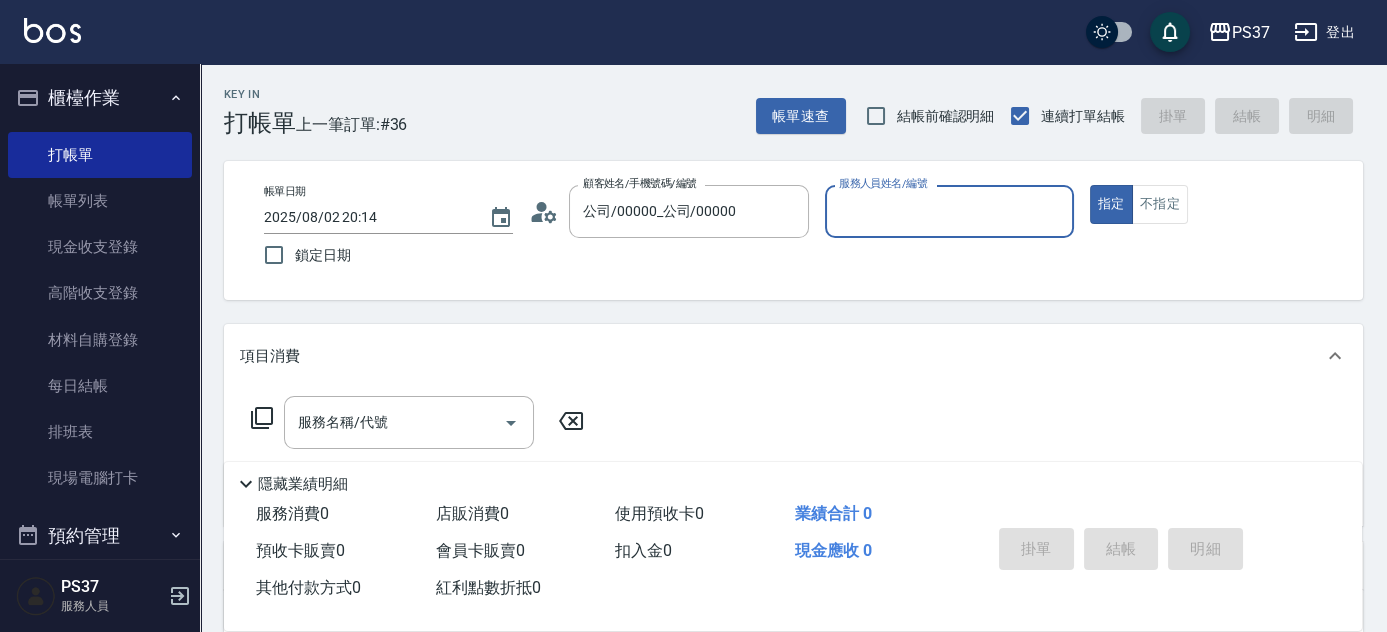 click on "服務人員姓名/編號" at bounding box center (949, 211) 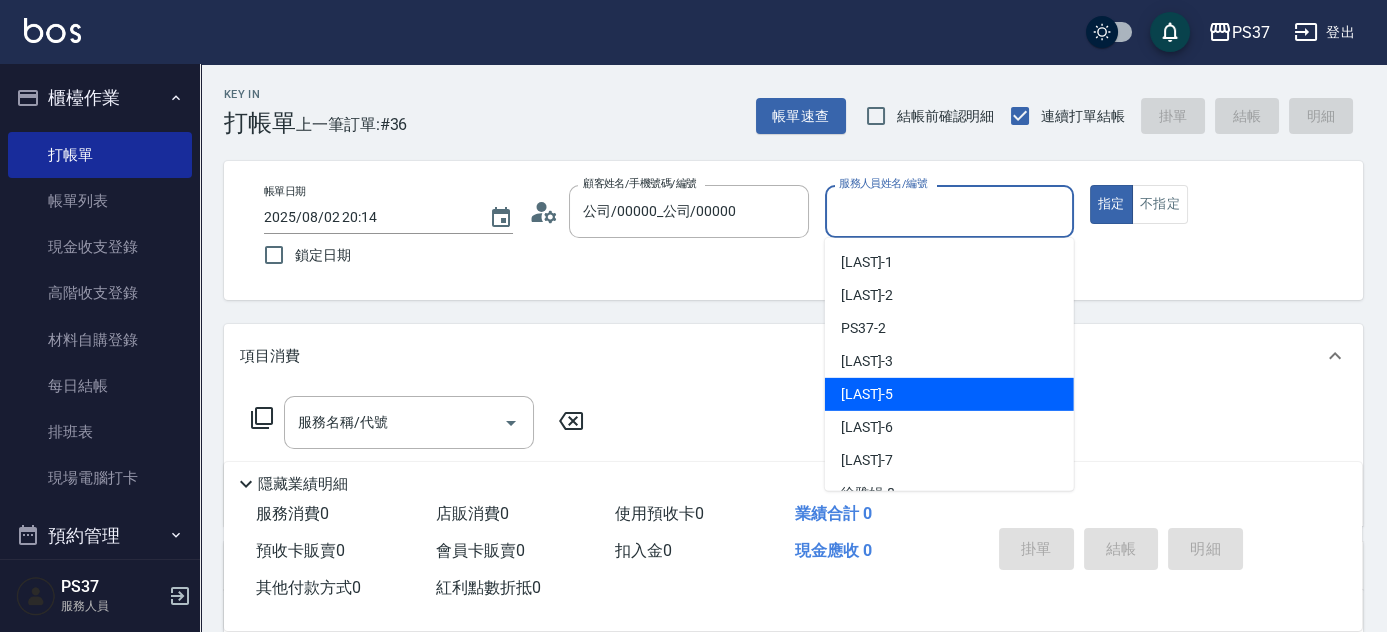 click on "[LAST] -[NUMBER]" at bounding box center (949, 394) 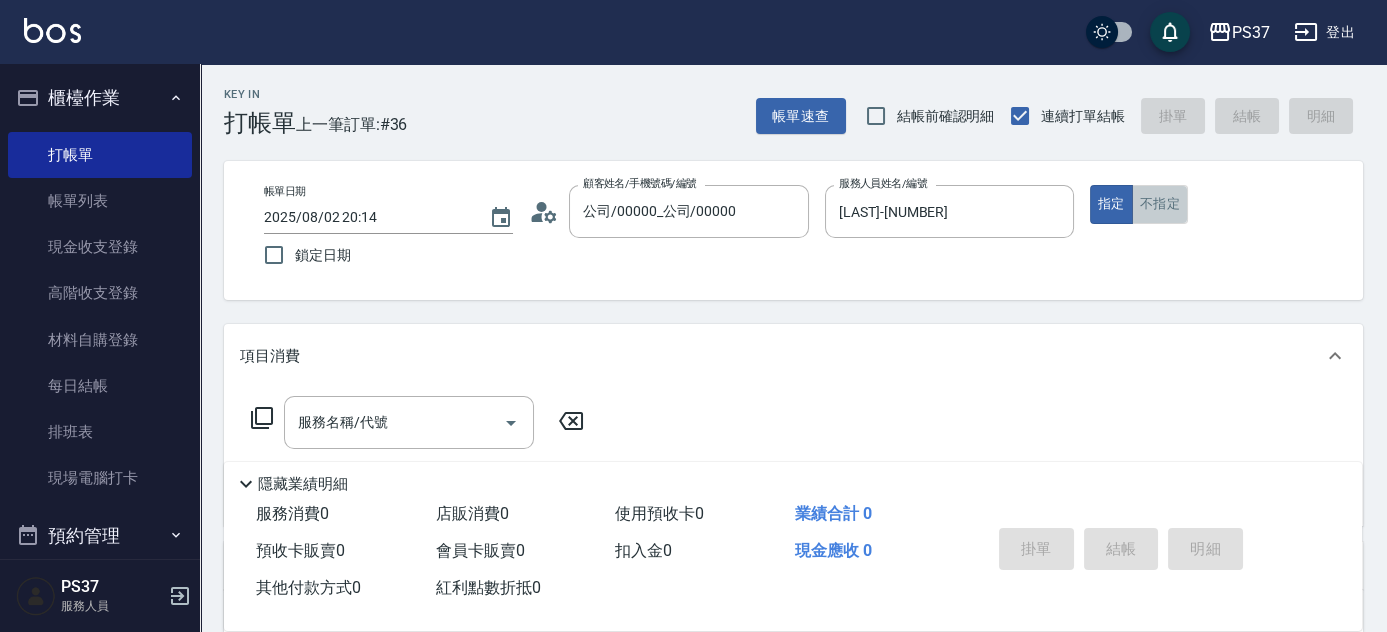 click on "不指定" at bounding box center [1160, 204] 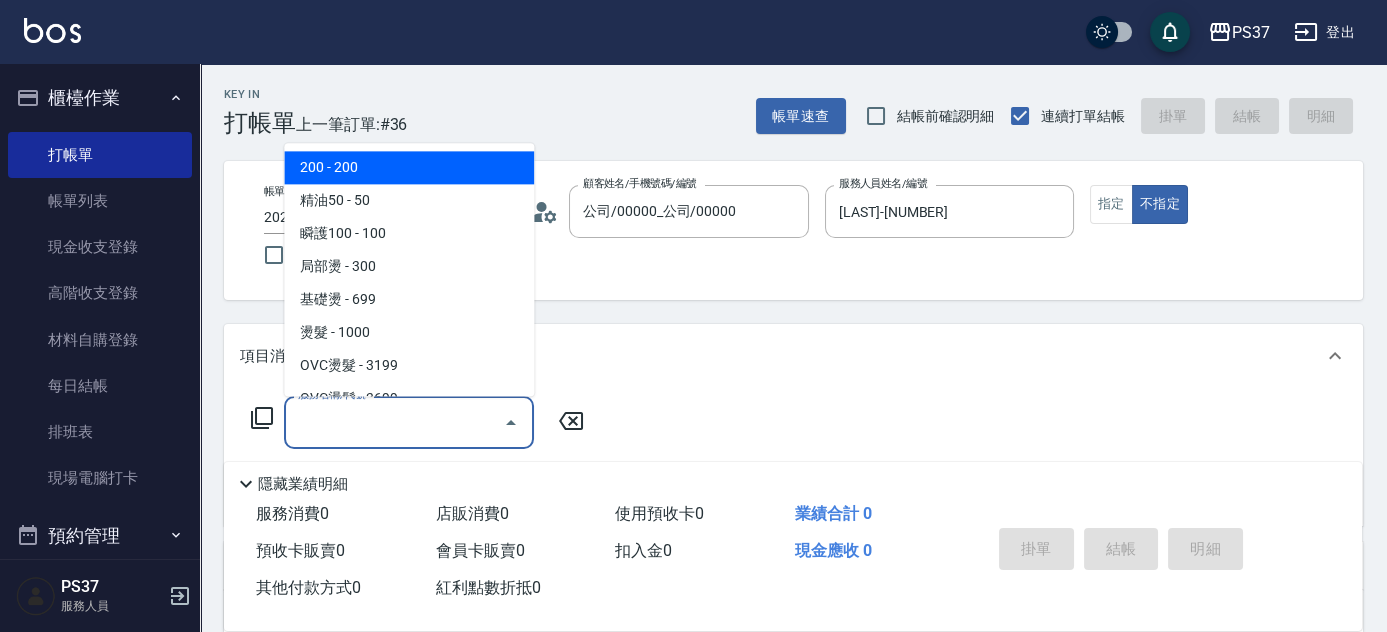 drag, startPoint x: 421, startPoint y: 428, endPoint x: 421, endPoint y: 263, distance: 165 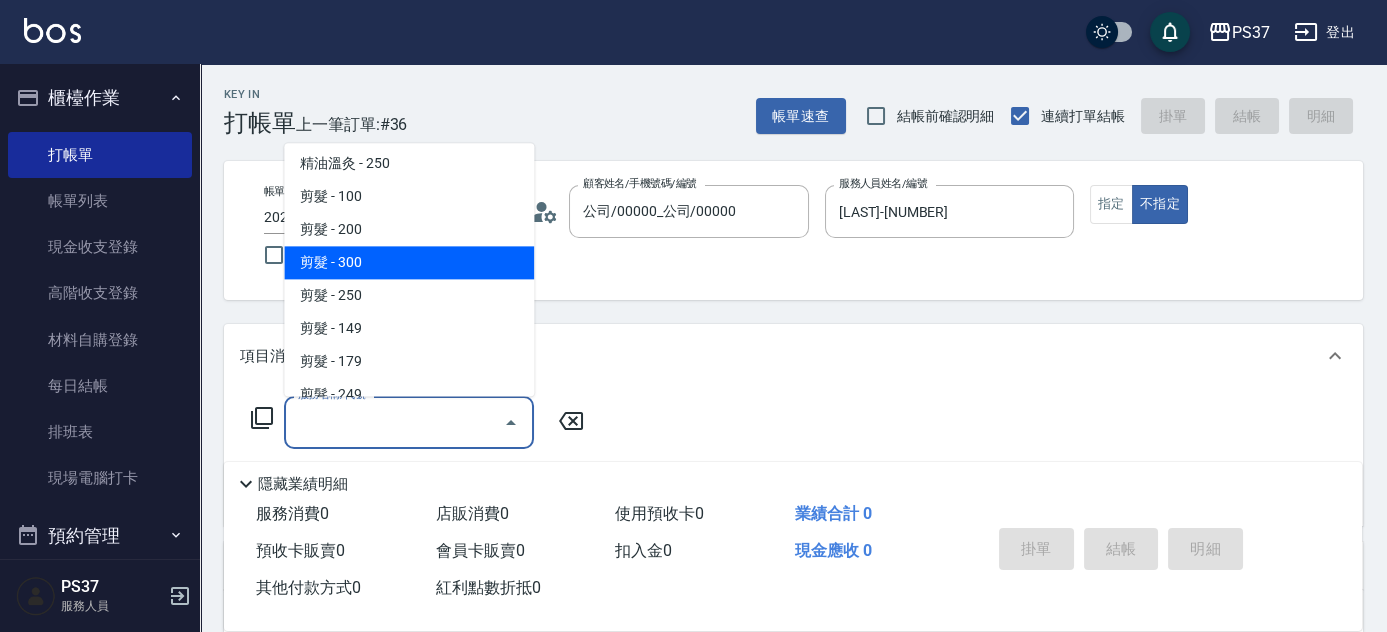 scroll, scrollTop: 363, scrollLeft: 0, axis: vertical 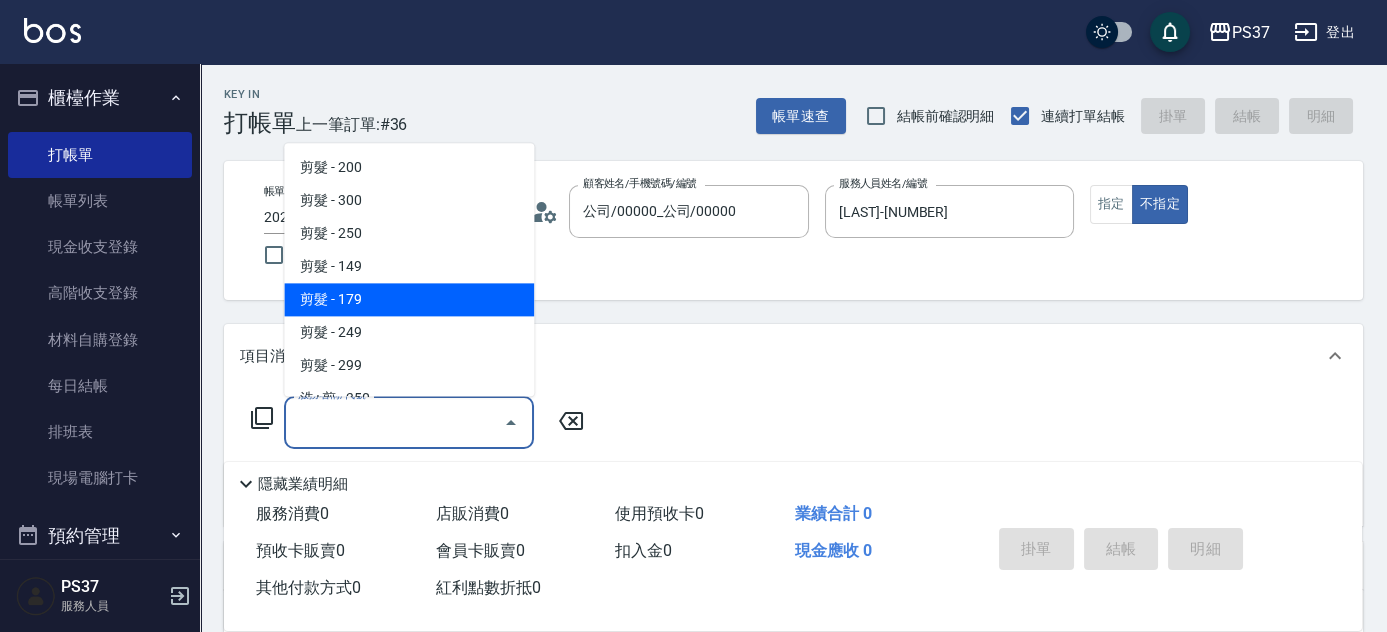 click on "剪髮 - 179" at bounding box center (409, 300) 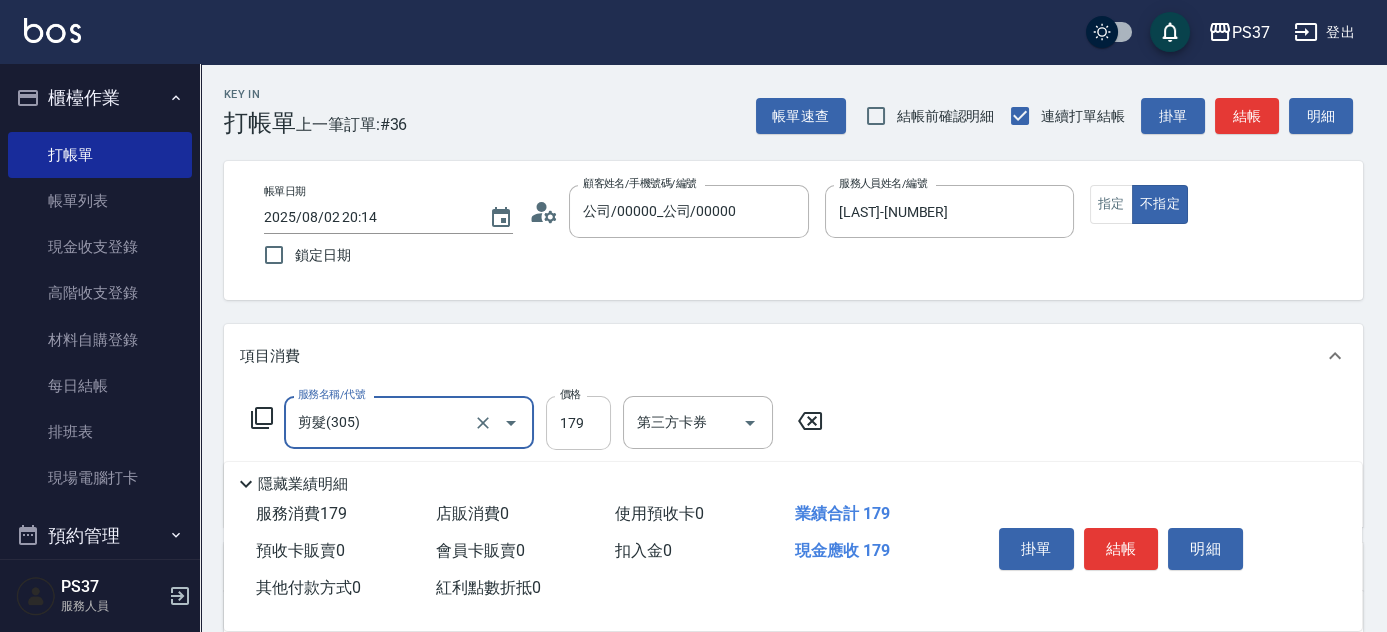 click on "179" at bounding box center [578, 423] 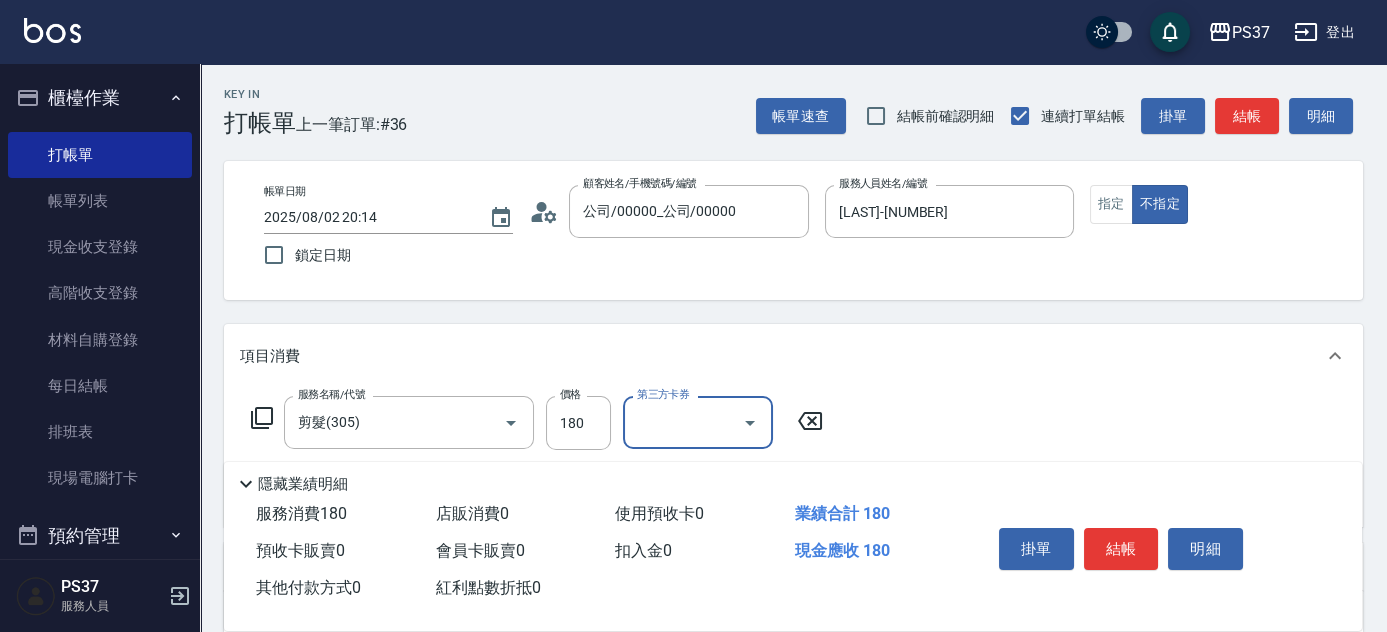 click 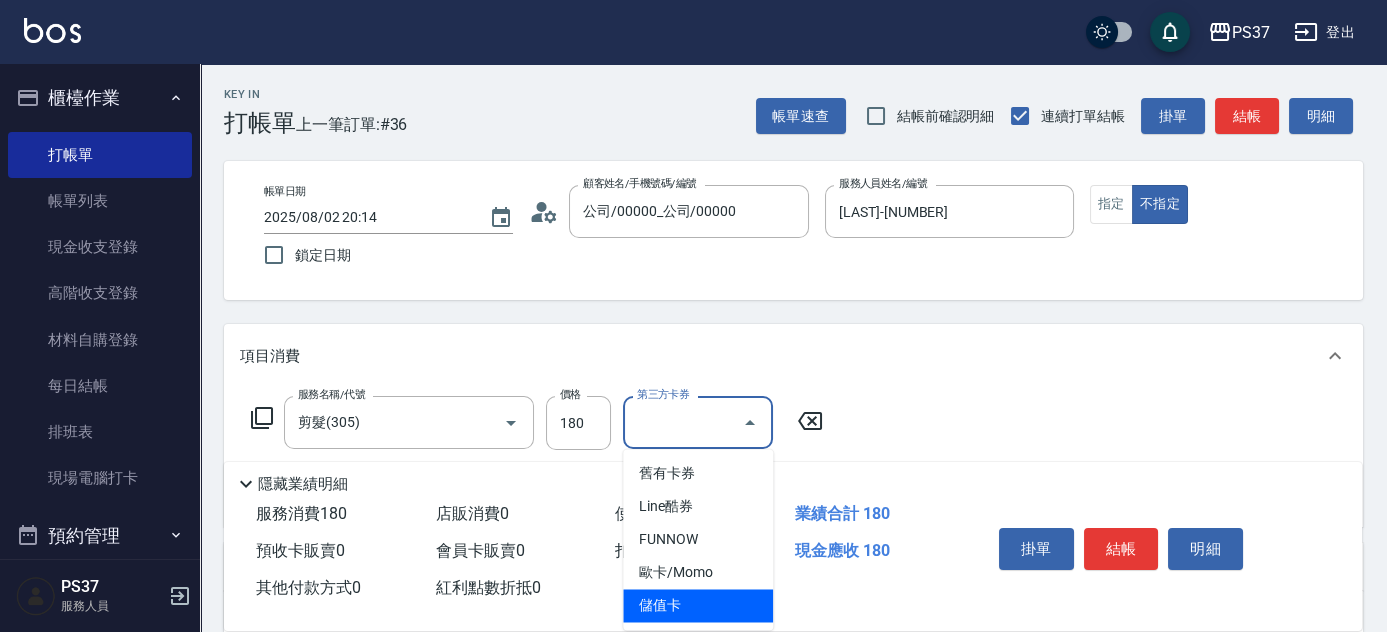 click on "儲值卡" at bounding box center [698, 605] 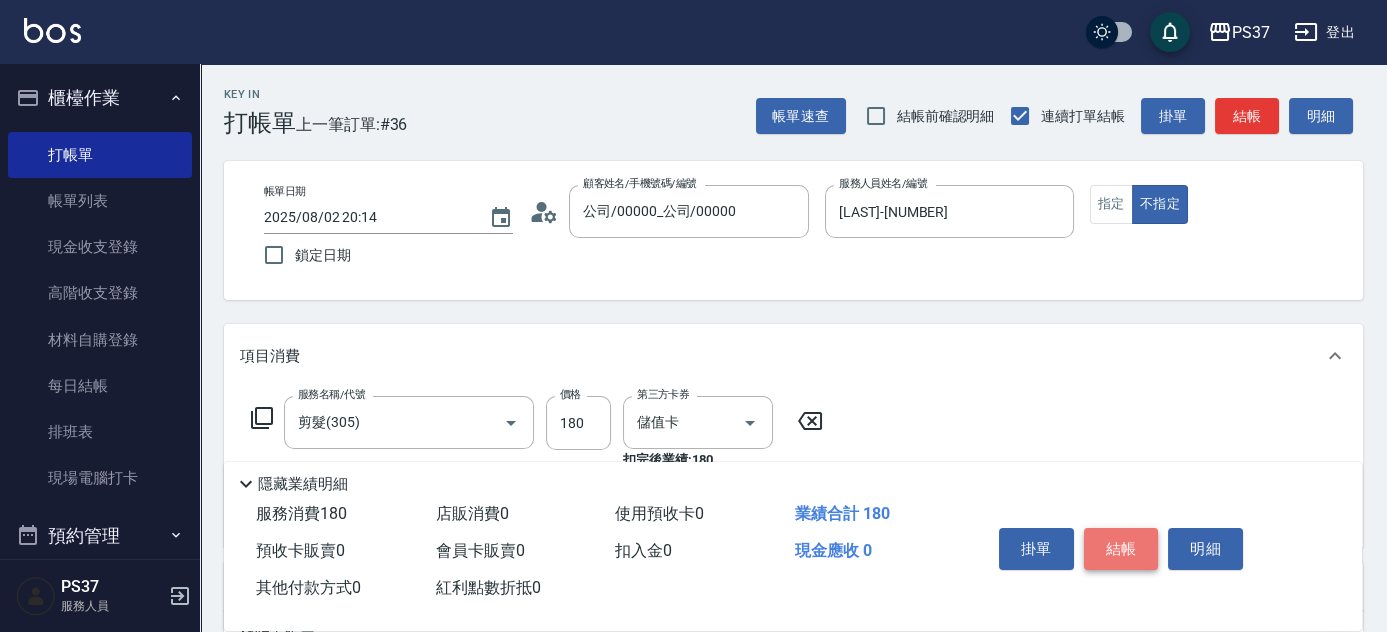 click on "結帳" at bounding box center (1121, 549) 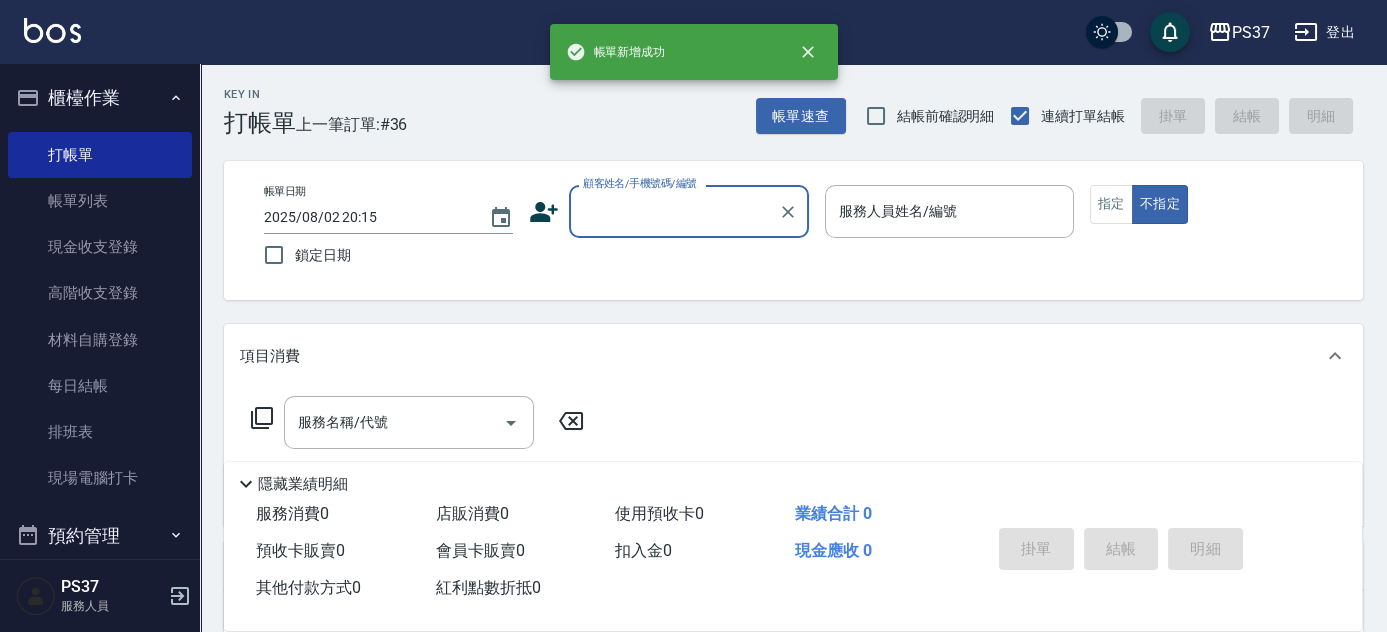 click on "顧客姓名/手機號碼/編號" at bounding box center [674, 211] 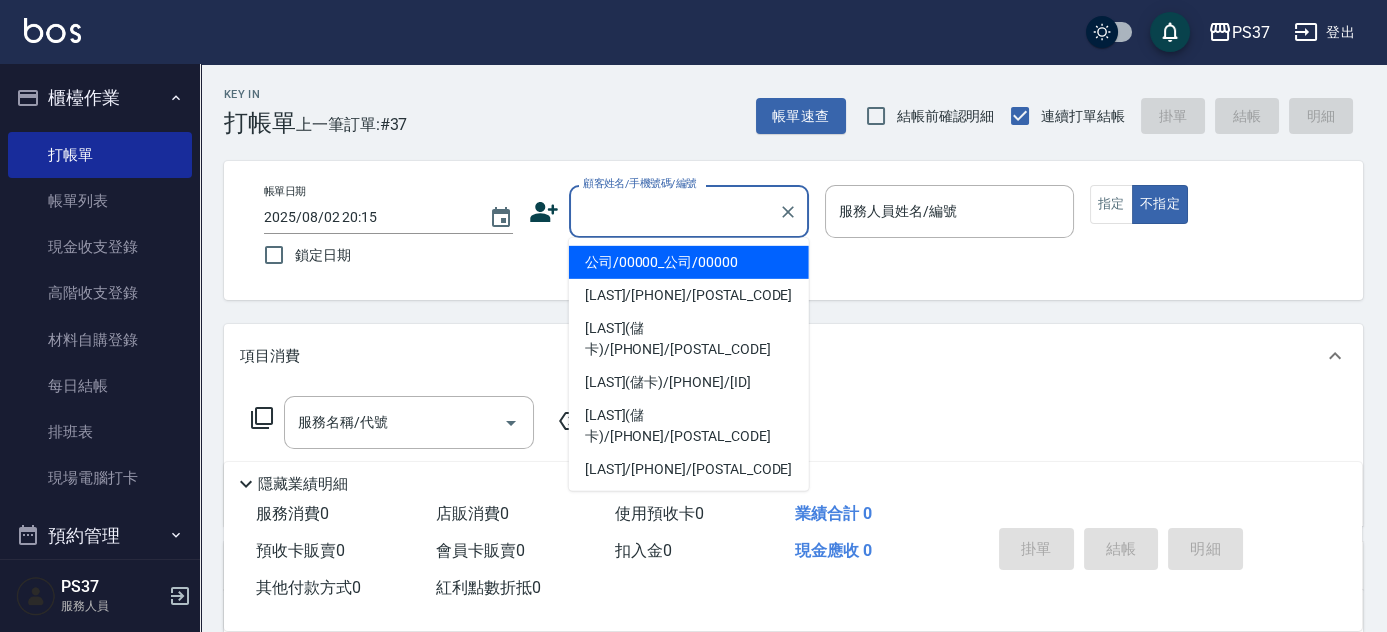 click on "公司/00000_公司/00000" at bounding box center (689, 262) 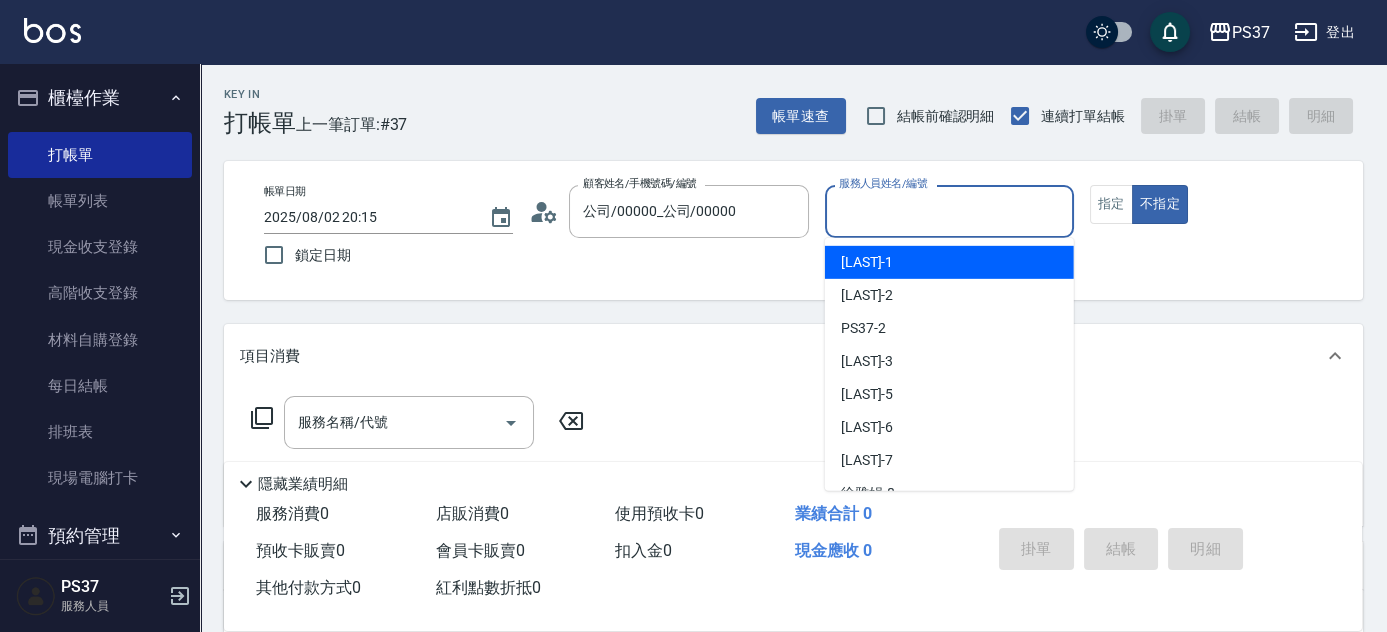 click on "服務人員姓名/編號" at bounding box center (949, 211) 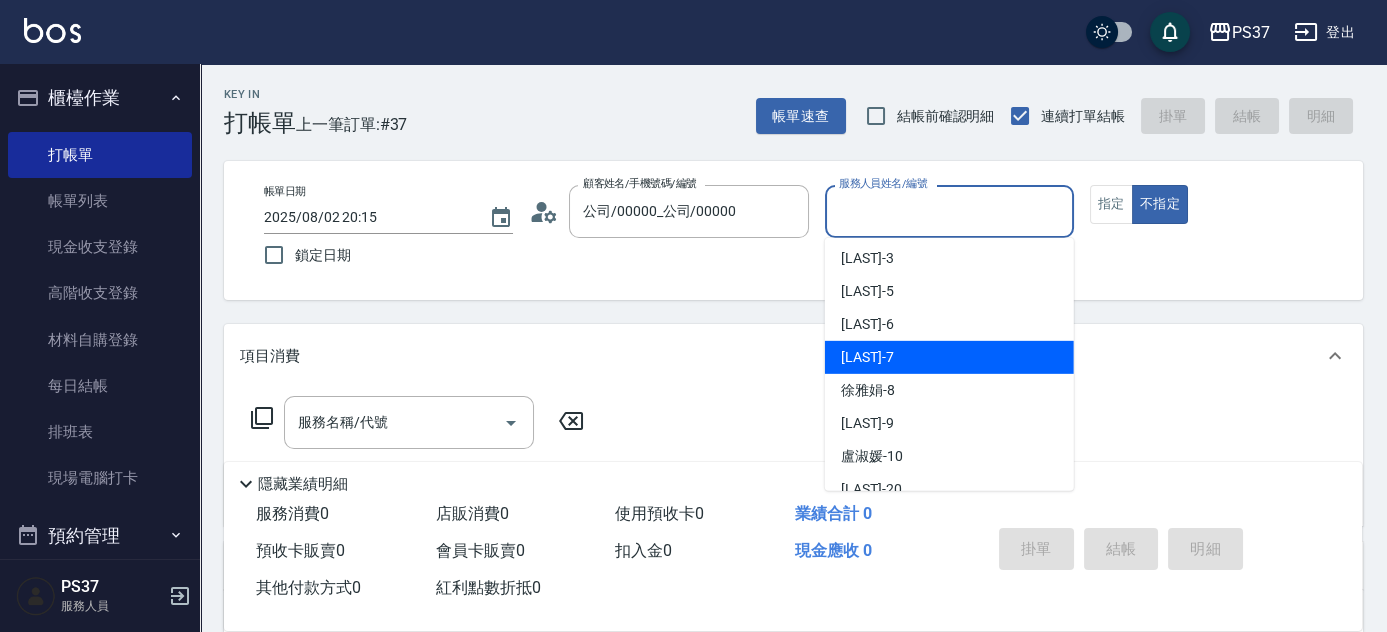 scroll, scrollTop: 181, scrollLeft: 0, axis: vertical 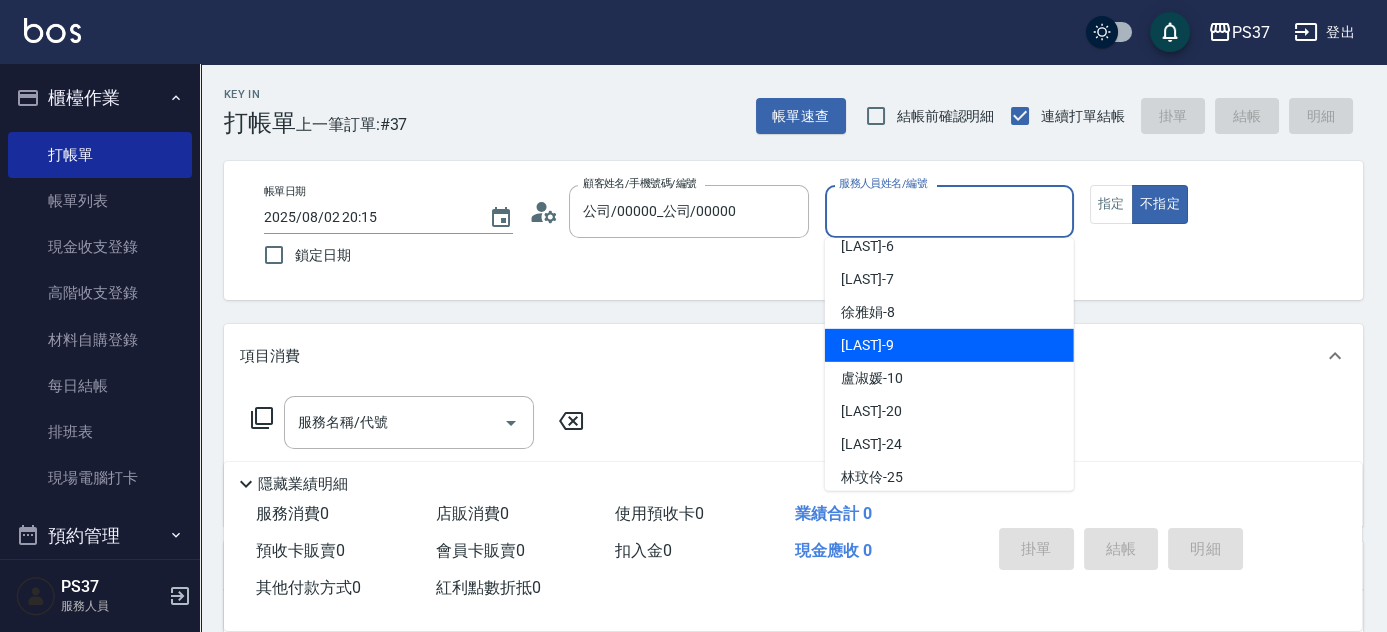 click on "[LAST] -9" at bounding box center (949, 345) 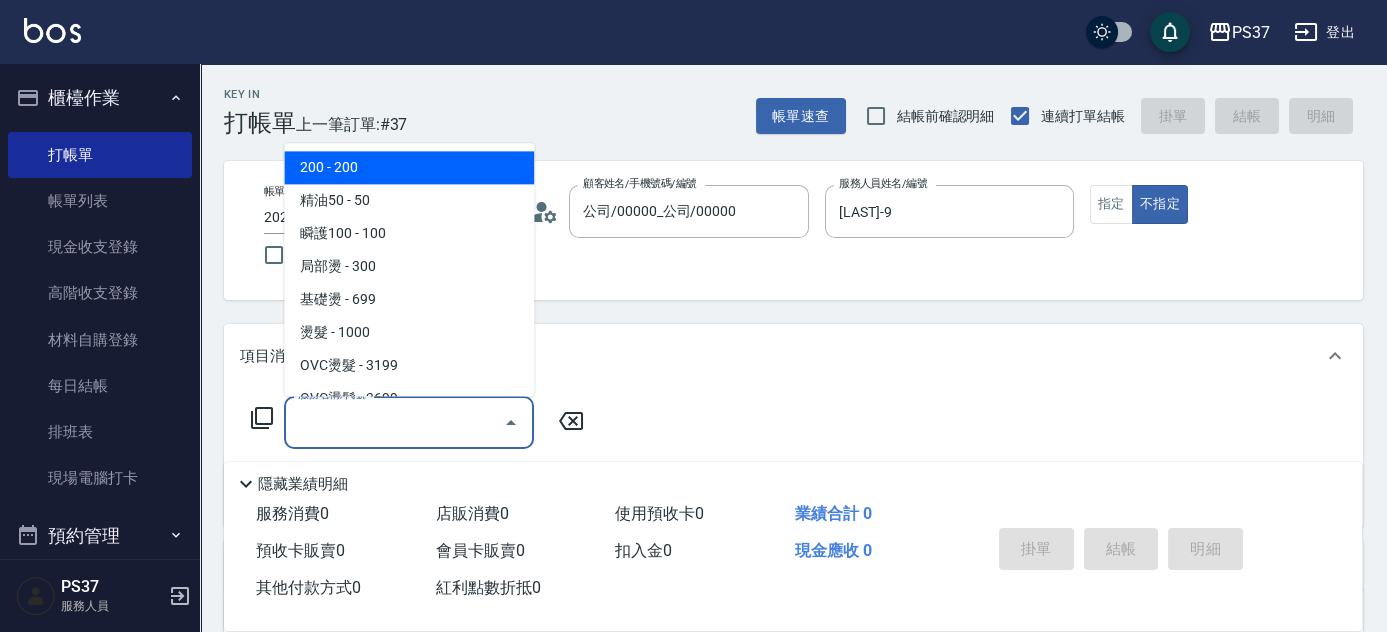 click on "服務名稱/代號" at bounding box center (394, 422) 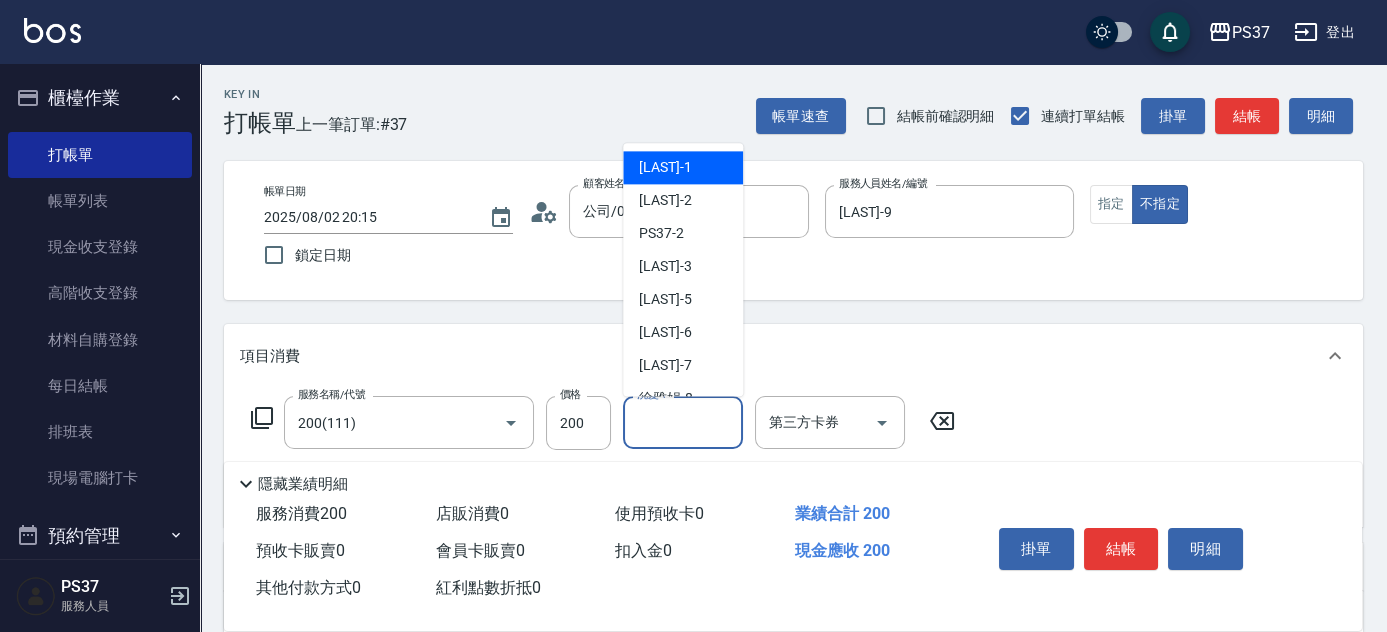 click on "洗髮-1" at bounding box center [683, 422] 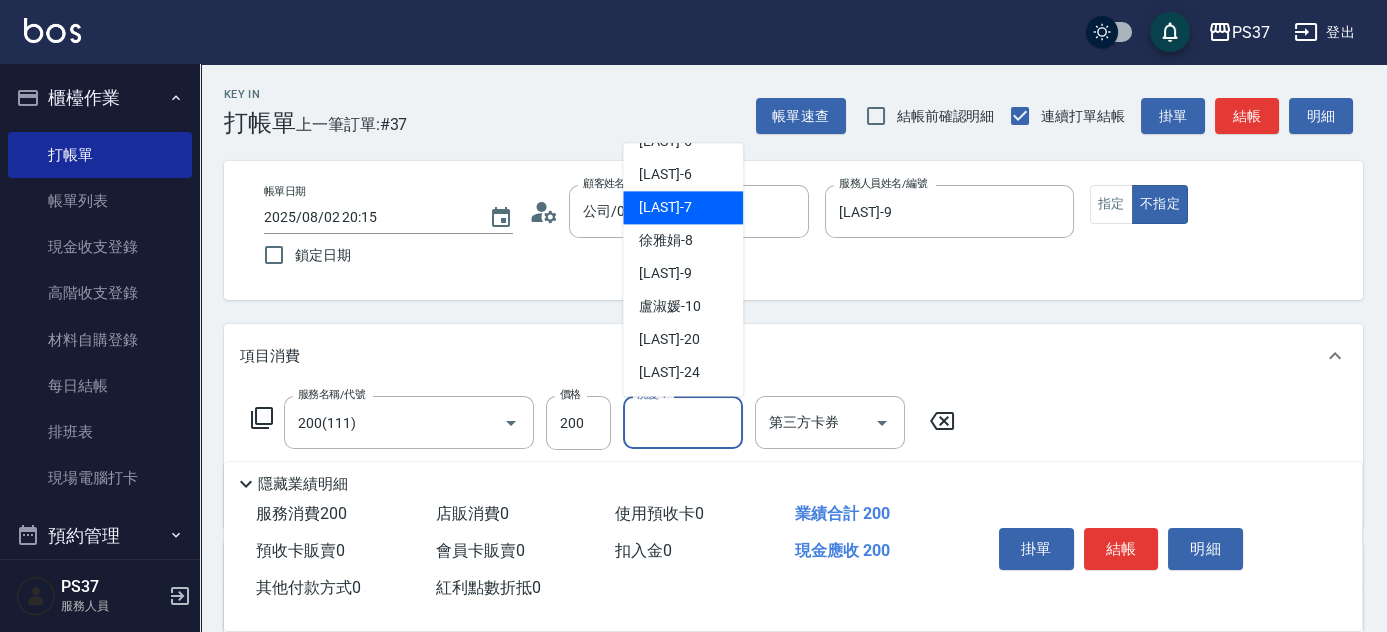 scroll, scrollTop: 272, scrollLeft: 0, axis: vertical 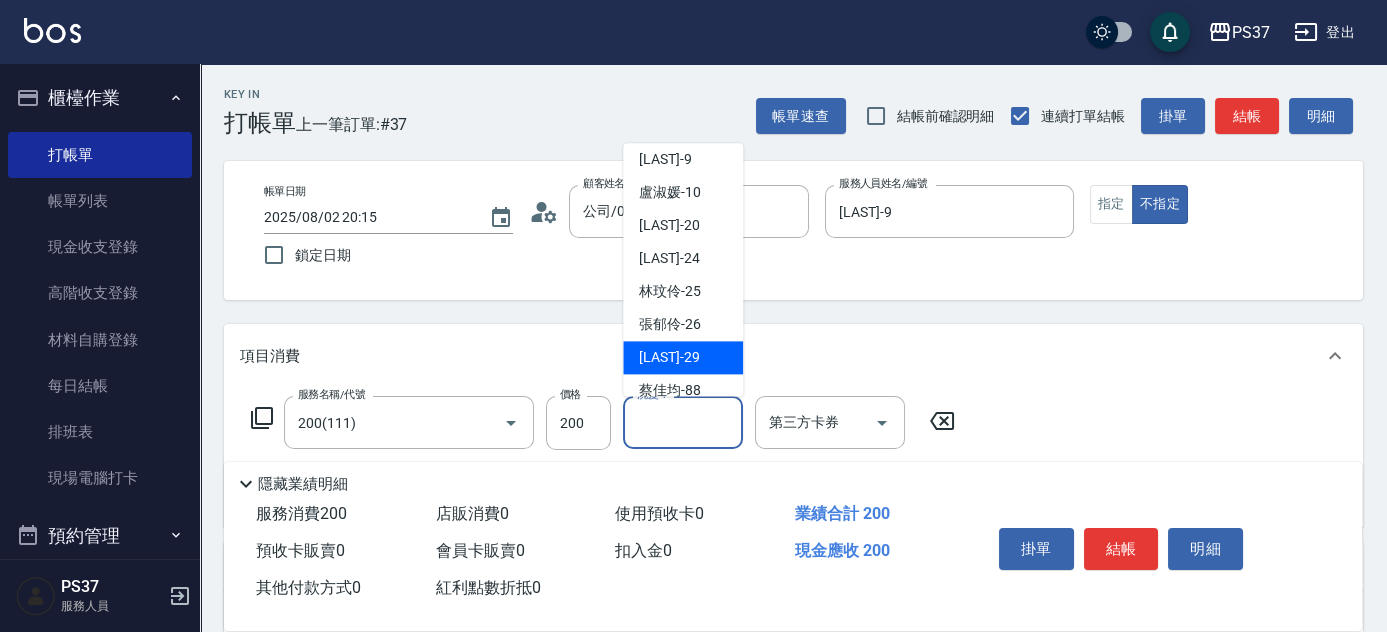 click on "[LAST] -29" at bounding box center [683, 358] 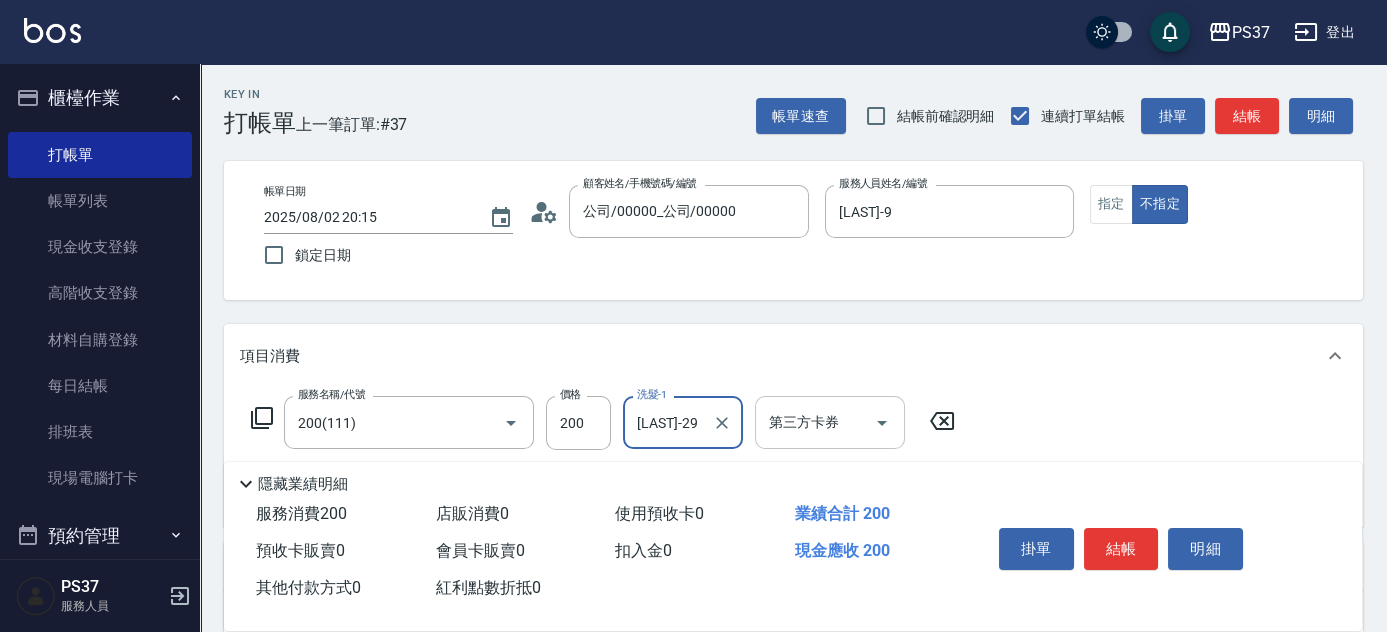 click 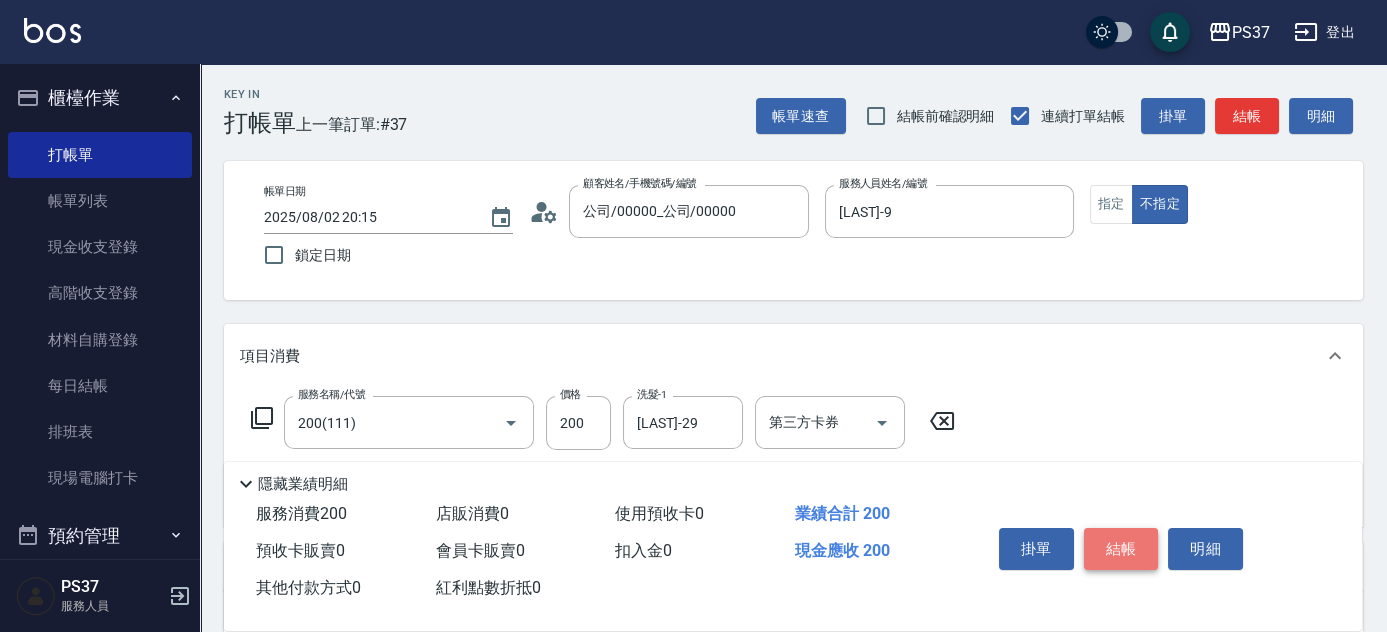 click on "結帳" at bounding box center [1121, 549] 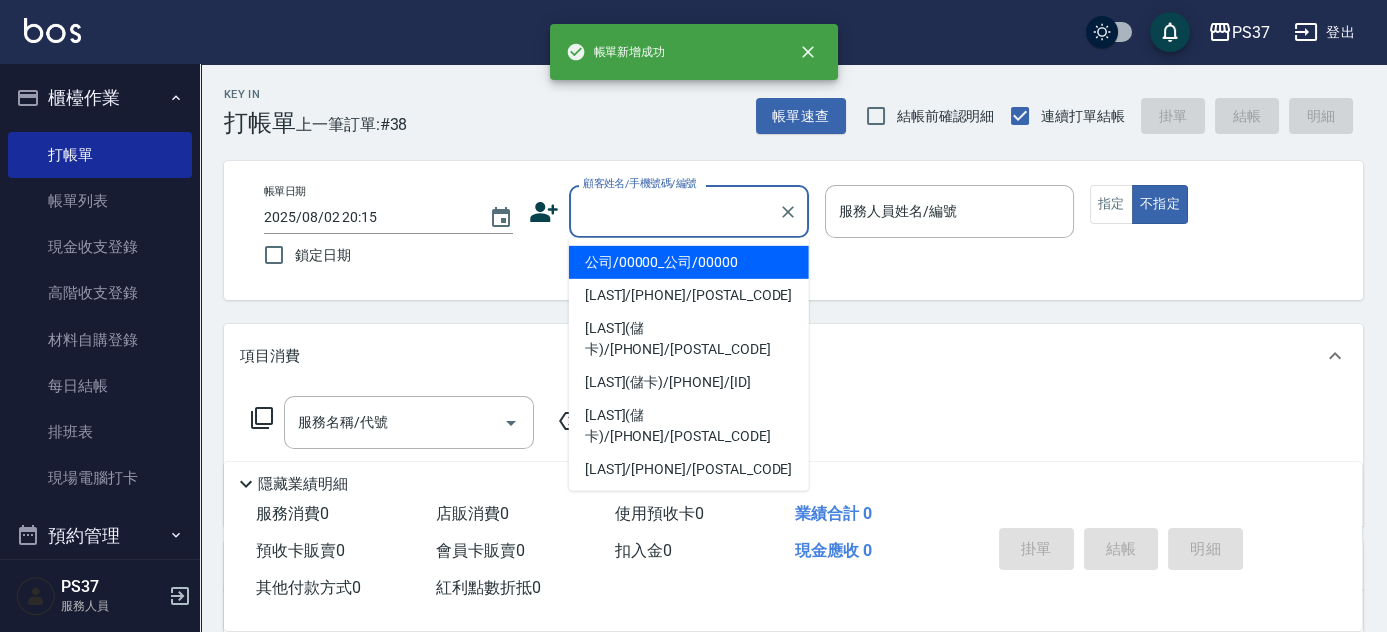 click on "顧客姓名/手機號碼/編號" at bounding box center [674, 211] 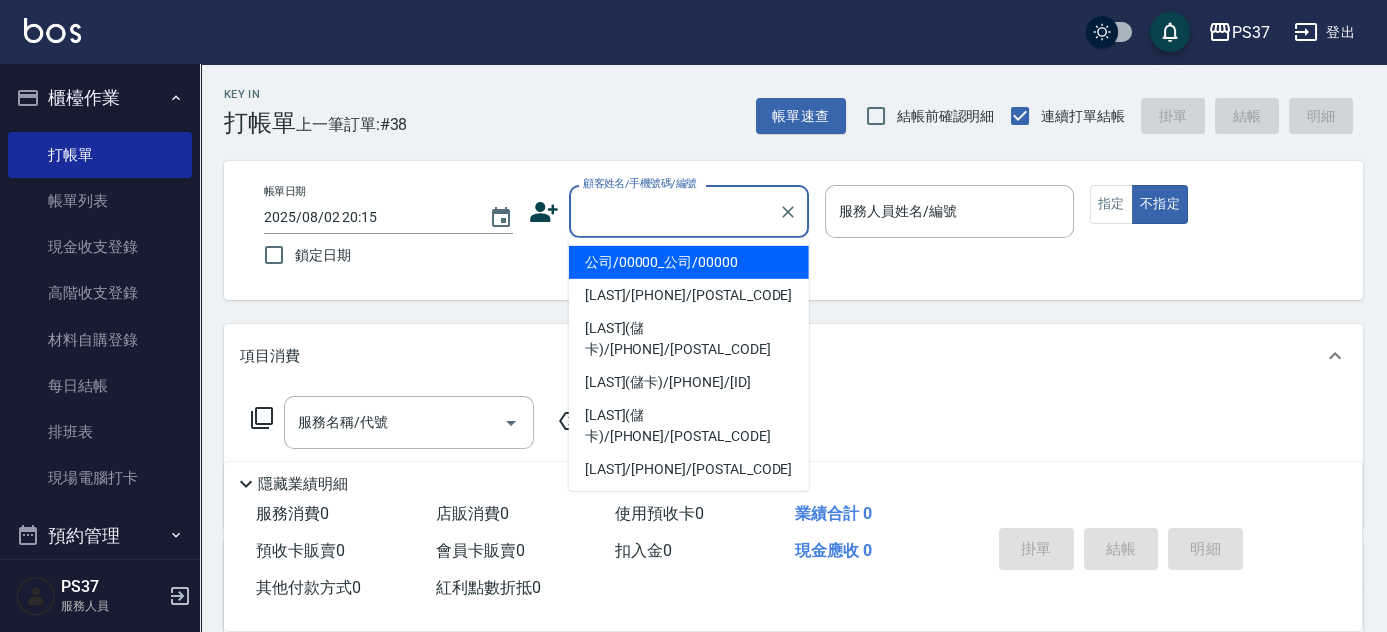 click on "公司/00000_公司/00000" at bounding box center [689, 262] 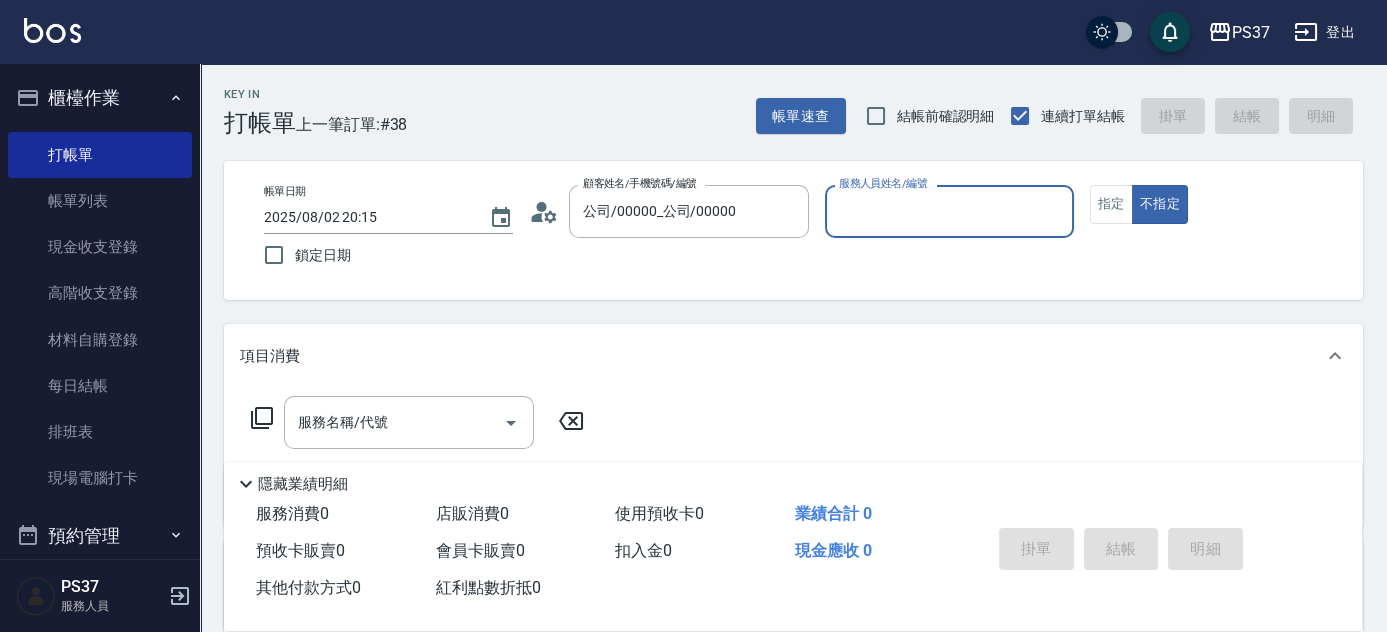 click on "服務人員姓名/編號" at bounding box center (949, 211) 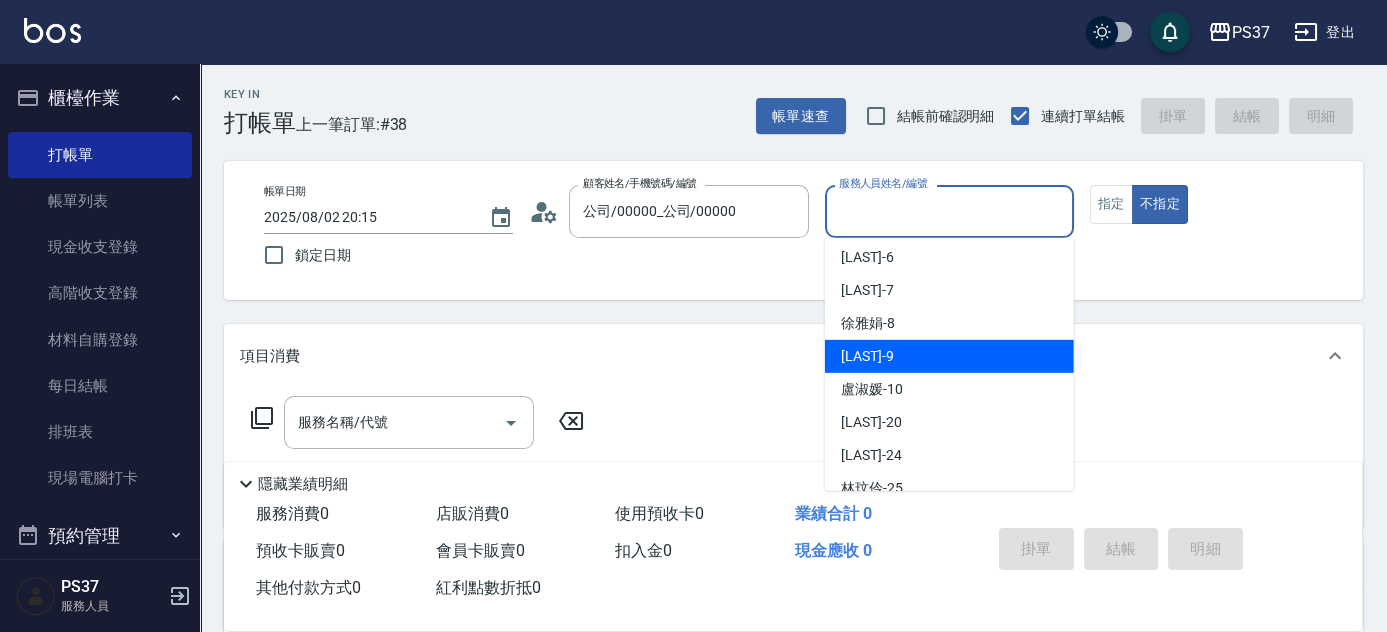 scroll, scrollTop: 181, scrollLeft: 0, axis: vertical 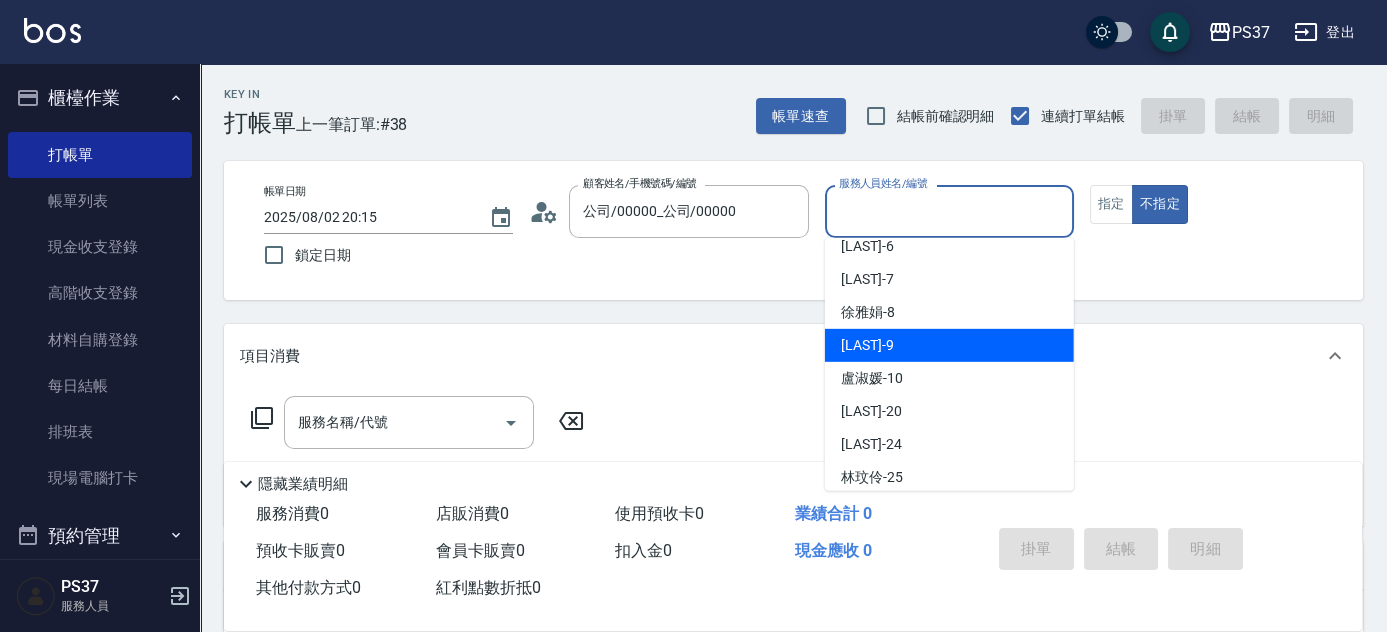click on "[LAST] -9" at bounding box center [867, 345] 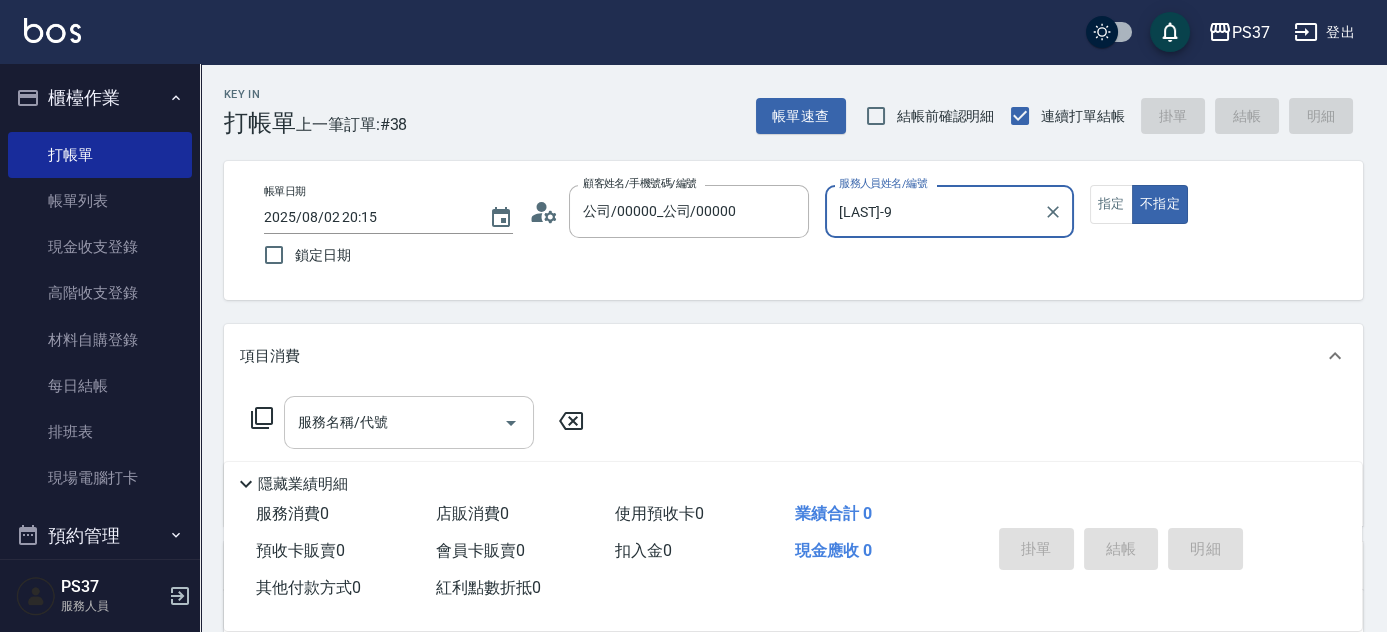 click on "服務名稱/代號" at bounding box center [394, 422] 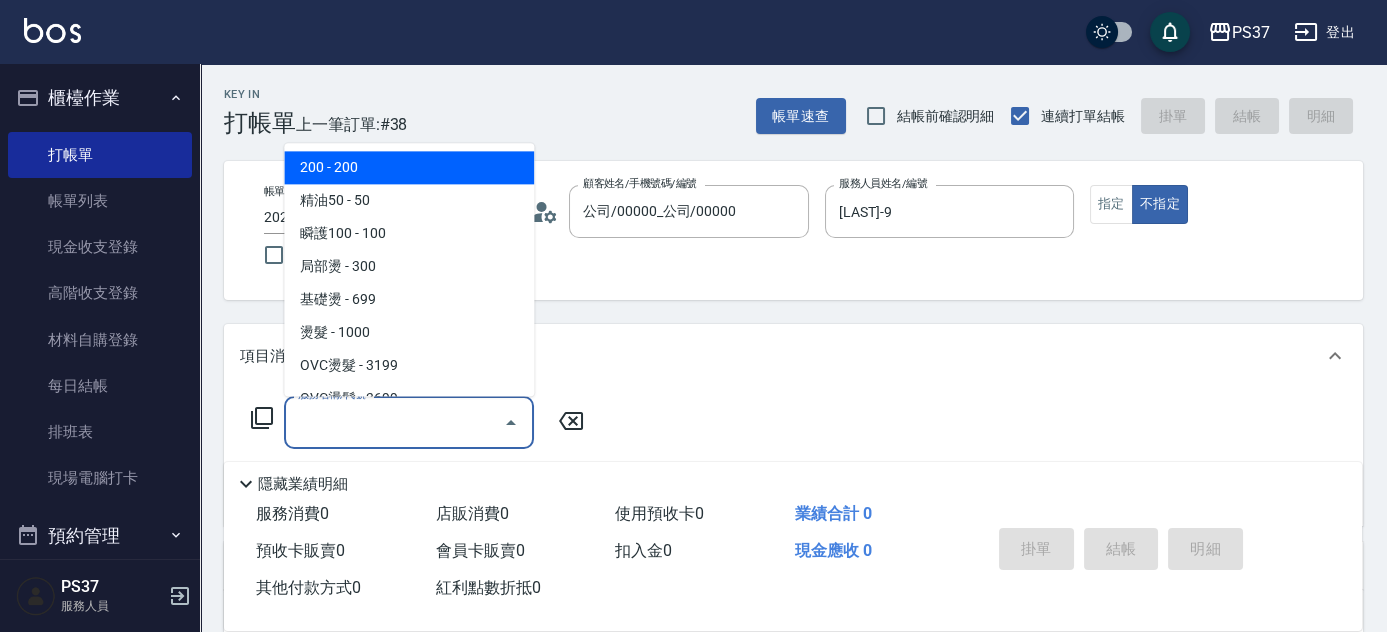 click on "200 - 200" at bounding box center [409, 168] 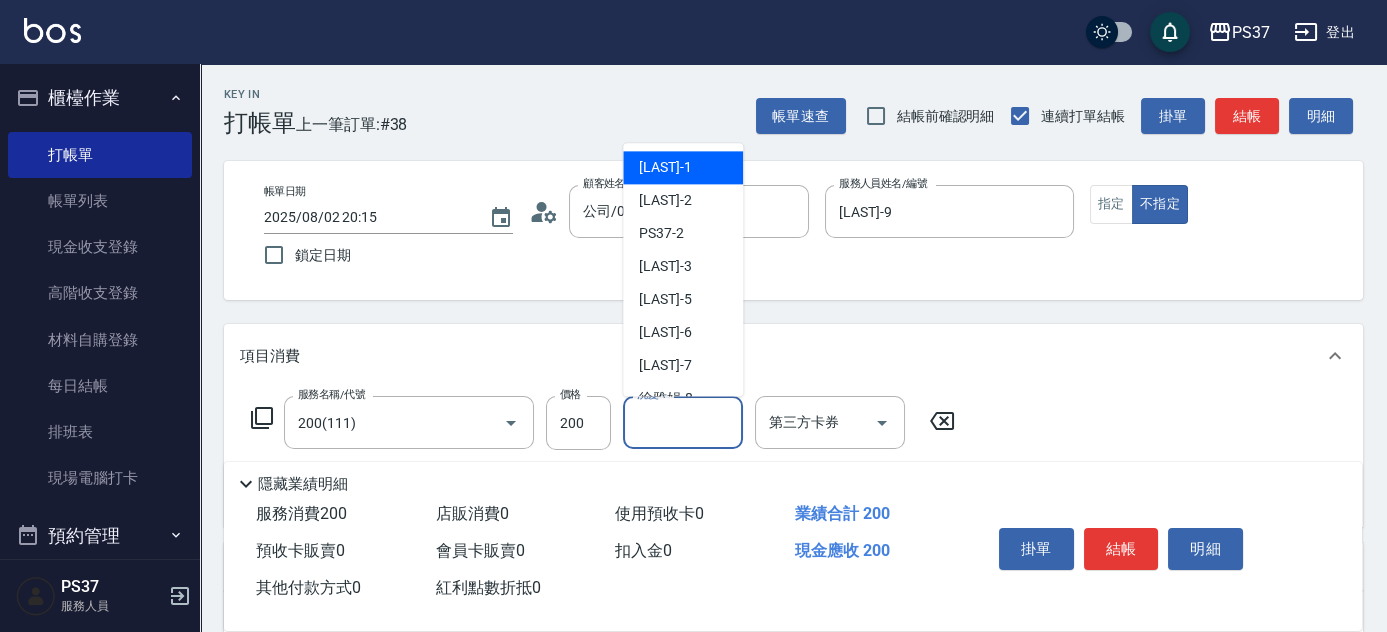 click on "洗髮-1" at bounding box center (683, 422) 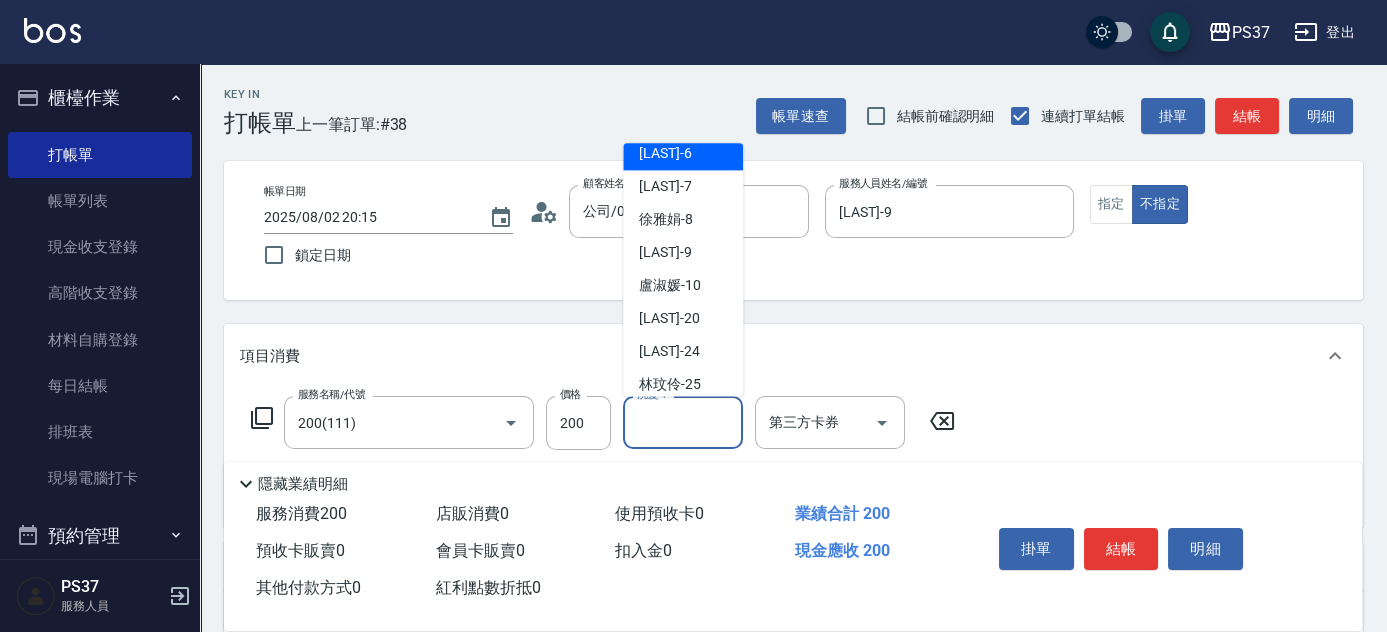 scroll, scrollTop: 181, scrollLeft: 0, axis: vertical 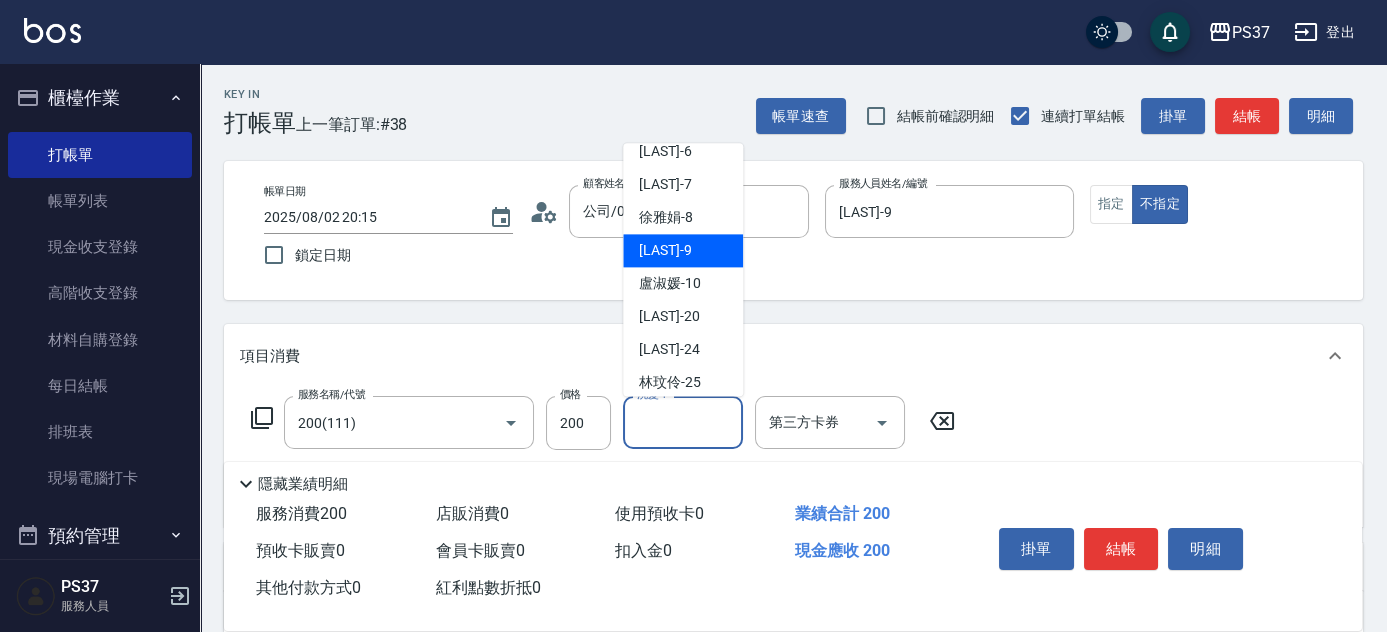 click on "[LAST] -9" at bounding box center (665, 251) 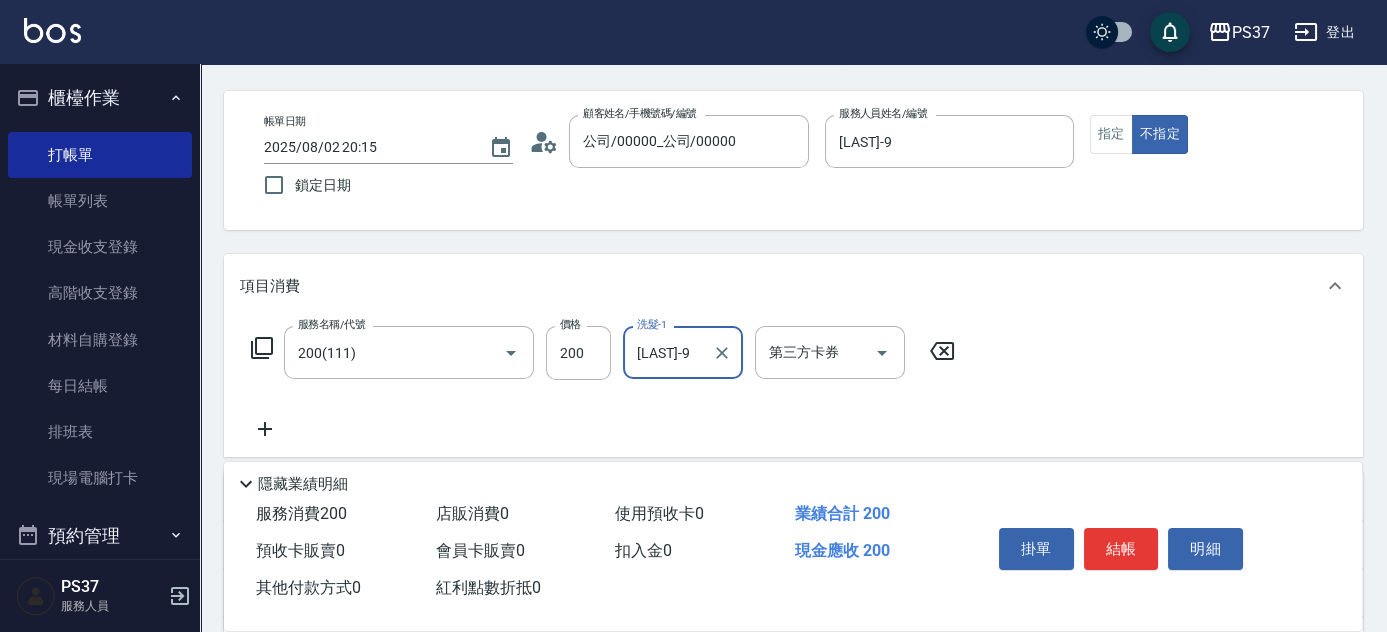 scroll, scrollTop: 181, scrollLeft: 0, axis: vertical 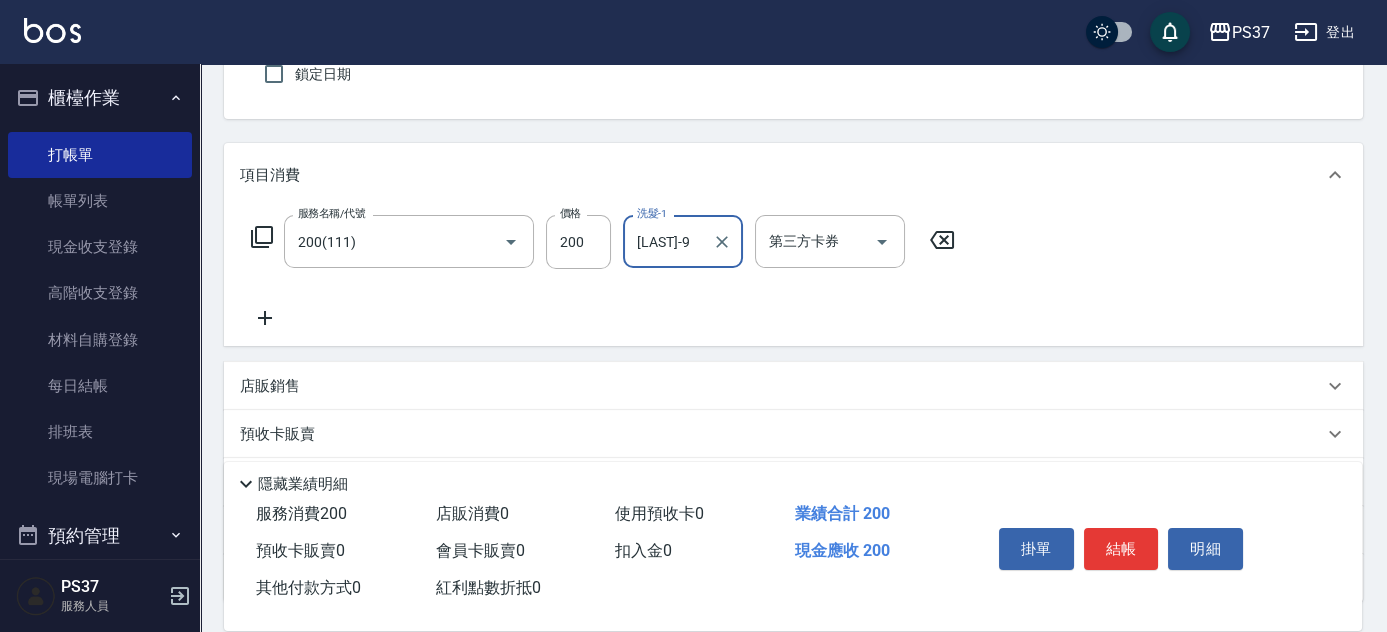 click 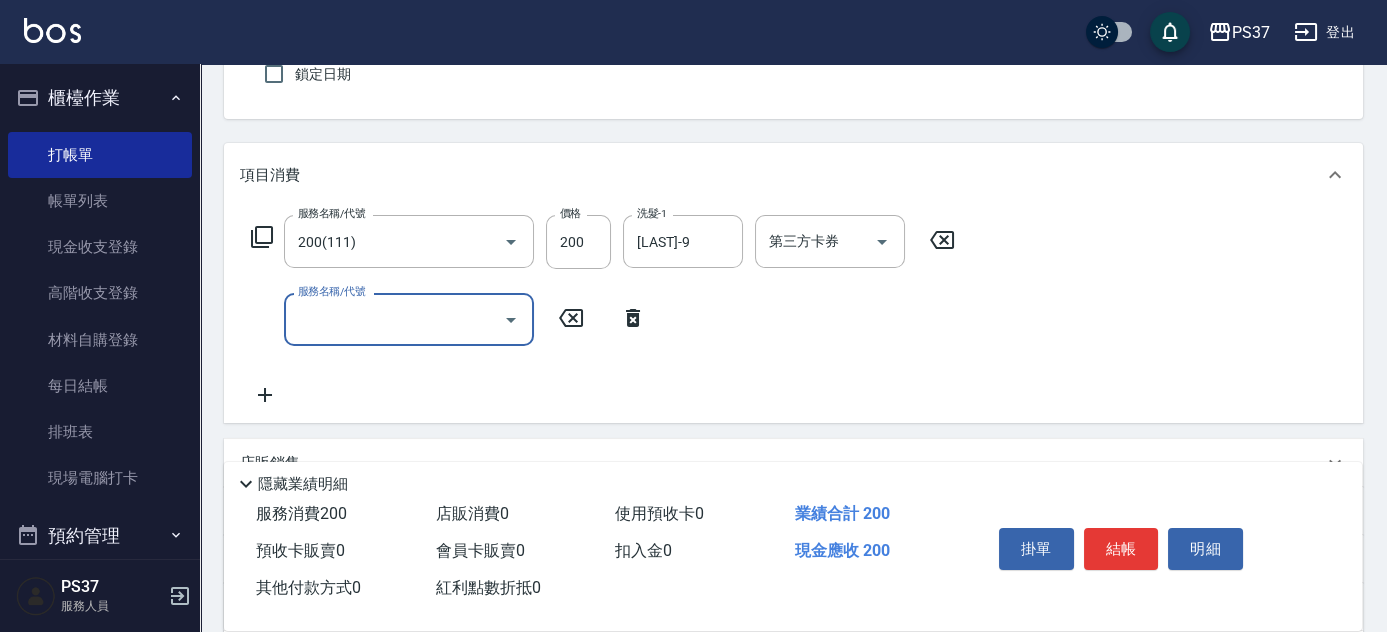 click on "服務名稱/代號" at bounding box center [394, 319] 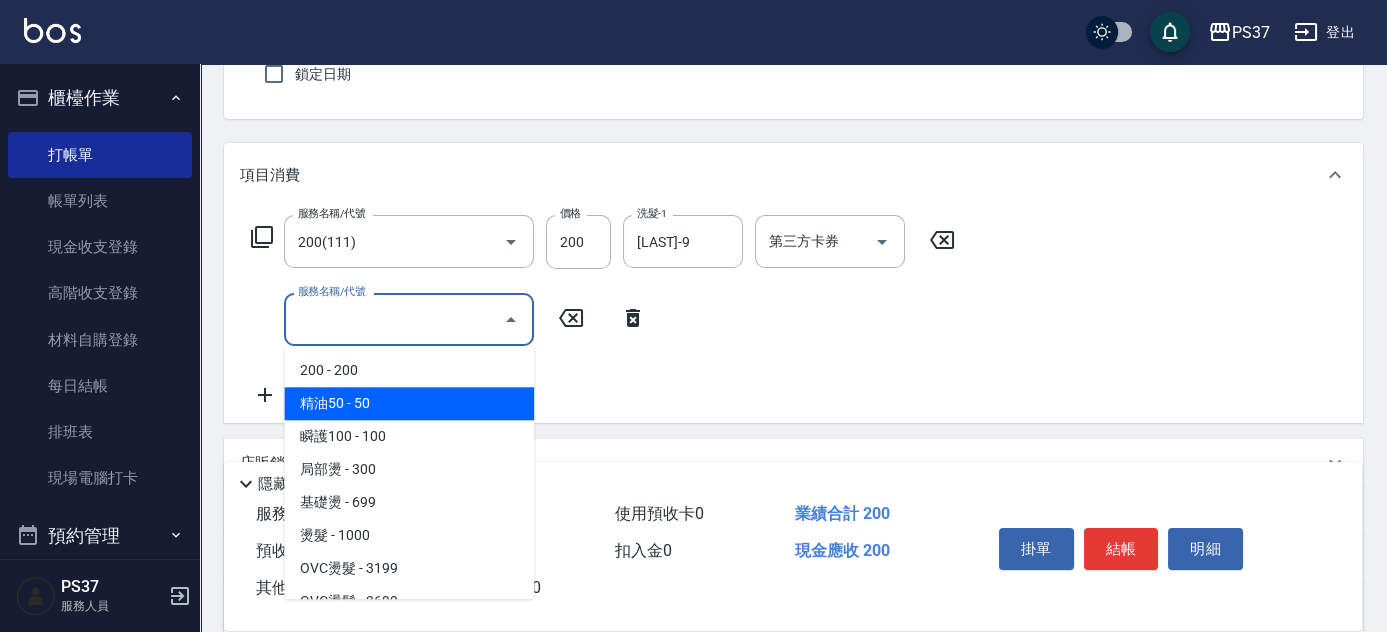 click on "精油50 - 50" at bounding box center [409, 403] 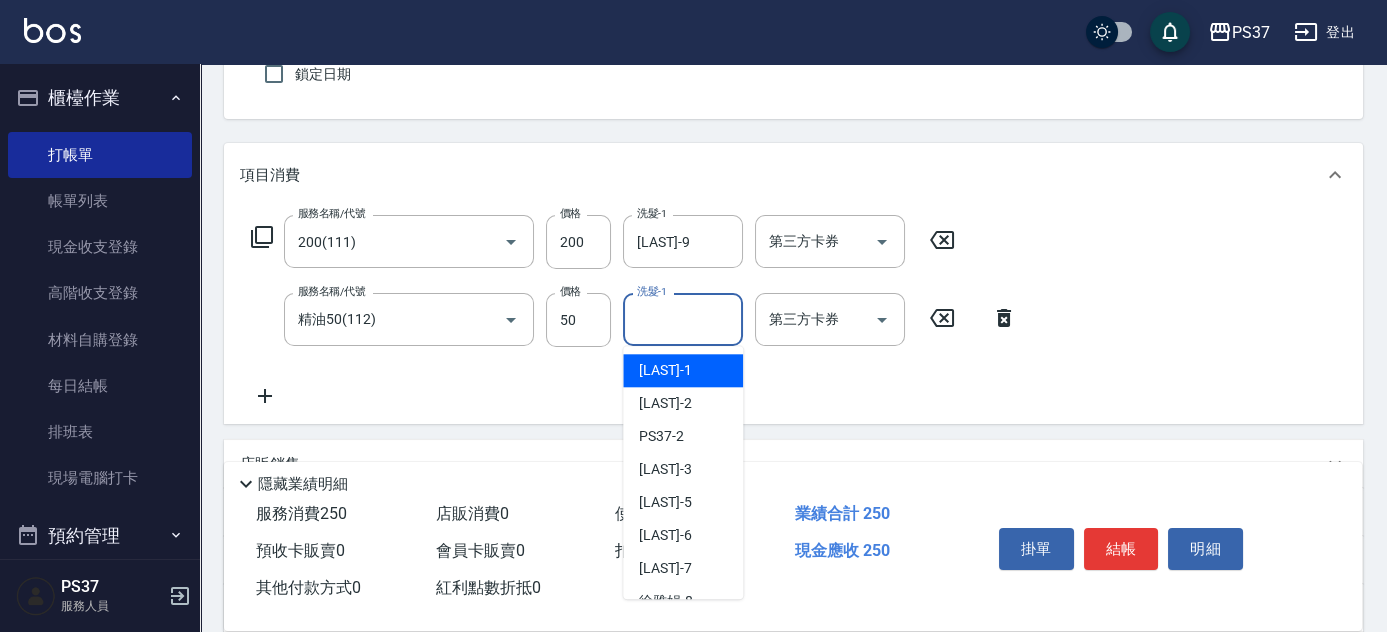 click on "洗髮-1" at bounding box center (683, 319) 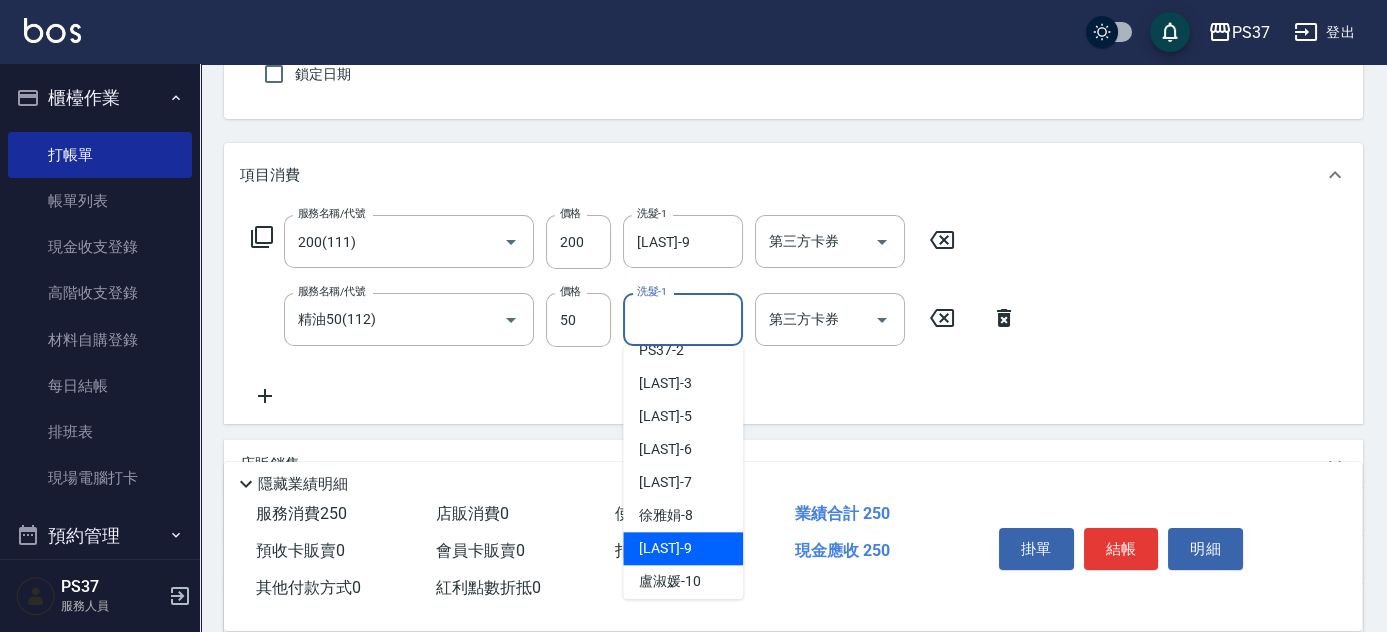 scroll, scrollTop: 181, scrollLeft: 0, axis: vertical 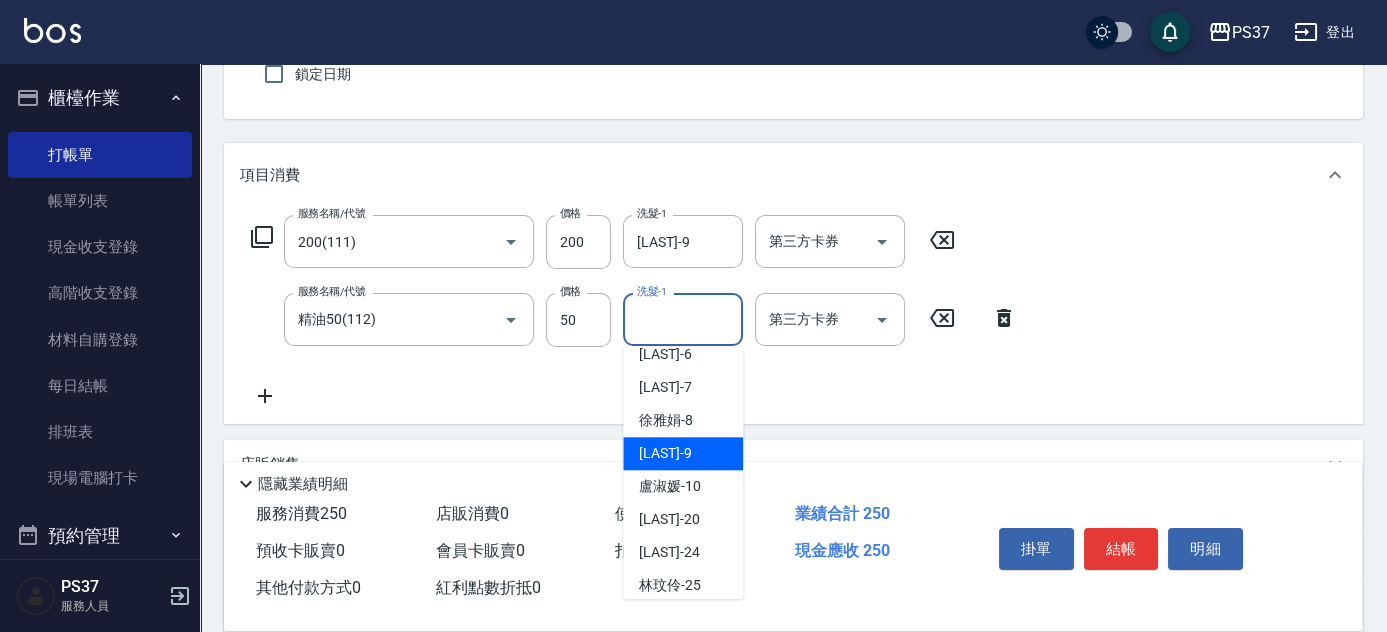 click on "[LAST] -9" at bounding box center [665, 453] 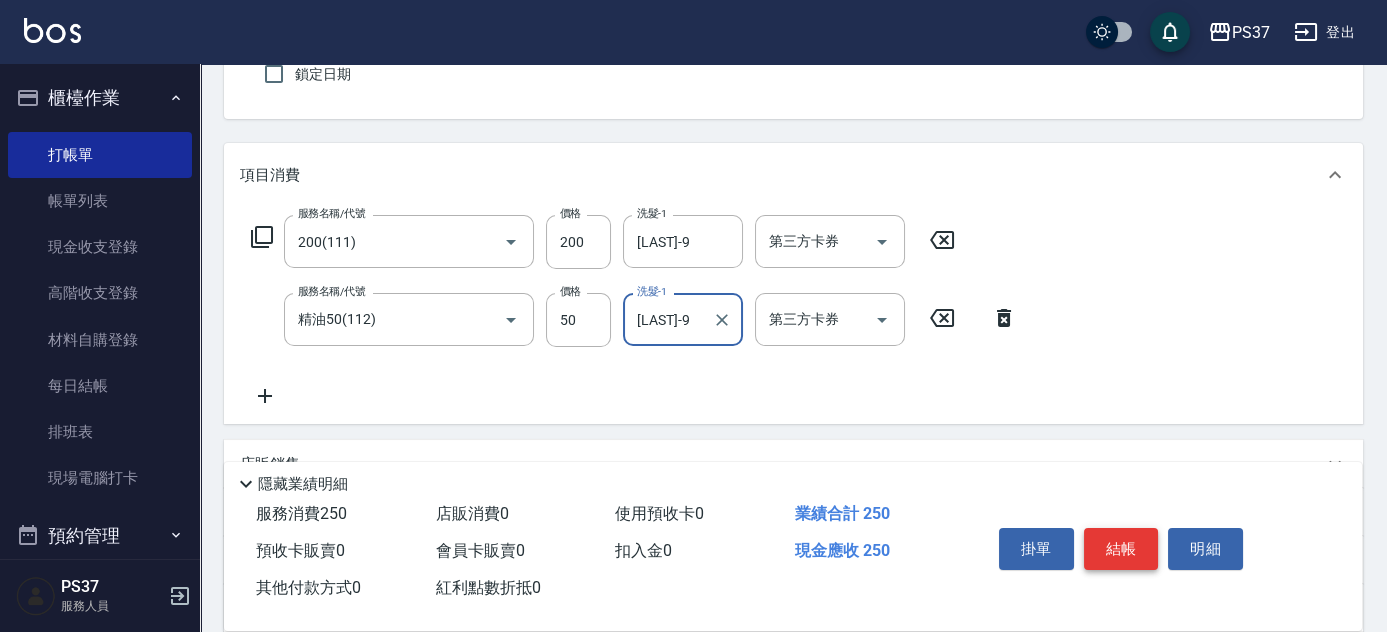 click on "結帳" at bounding box center [1121, 549] 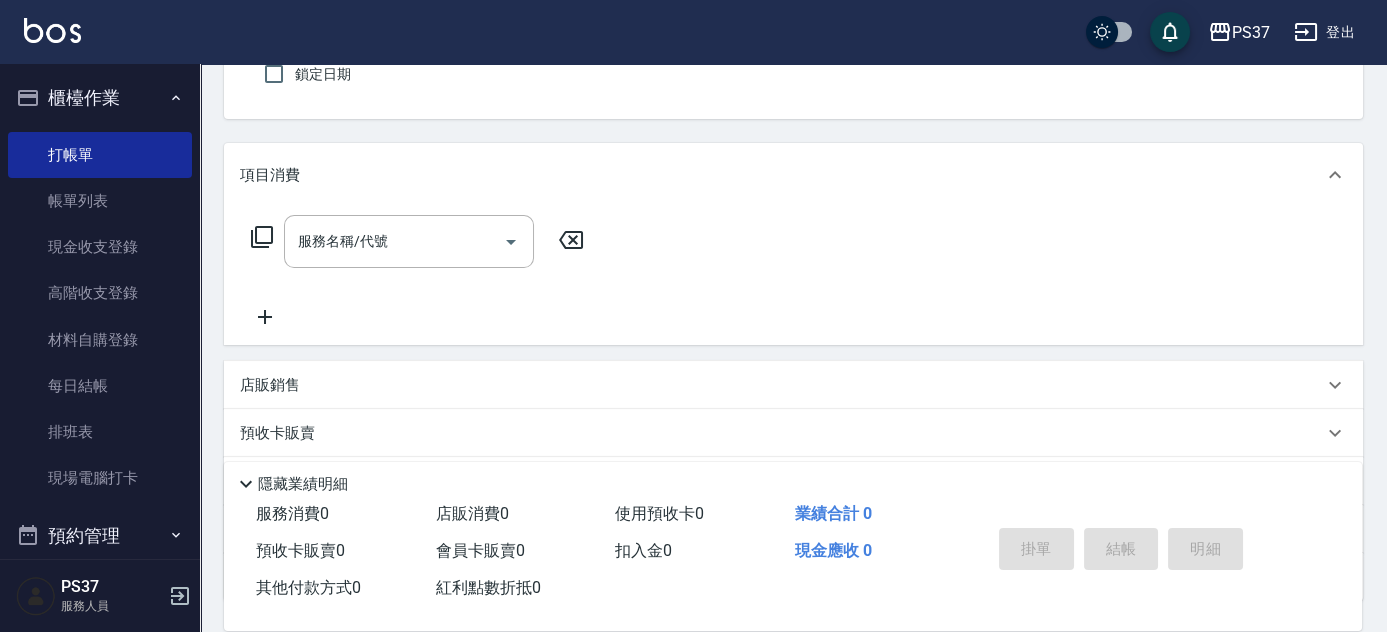 click on "項目消費 服務名稱/代號 服務名稱/代號 店販銷售 服務人員姓名/編號 服務人員姓名/編號 商品代號/名稱 商品代號/名稱 預收卡販賣 卡券名稱/代號 卡券名稱/代號 使用預收卡 其他付款方式 其他付款方式 其他付款方式 備註及來源 備註 備註 訂單來源 ​ 訂單來源" at bounding box center (793, 372) 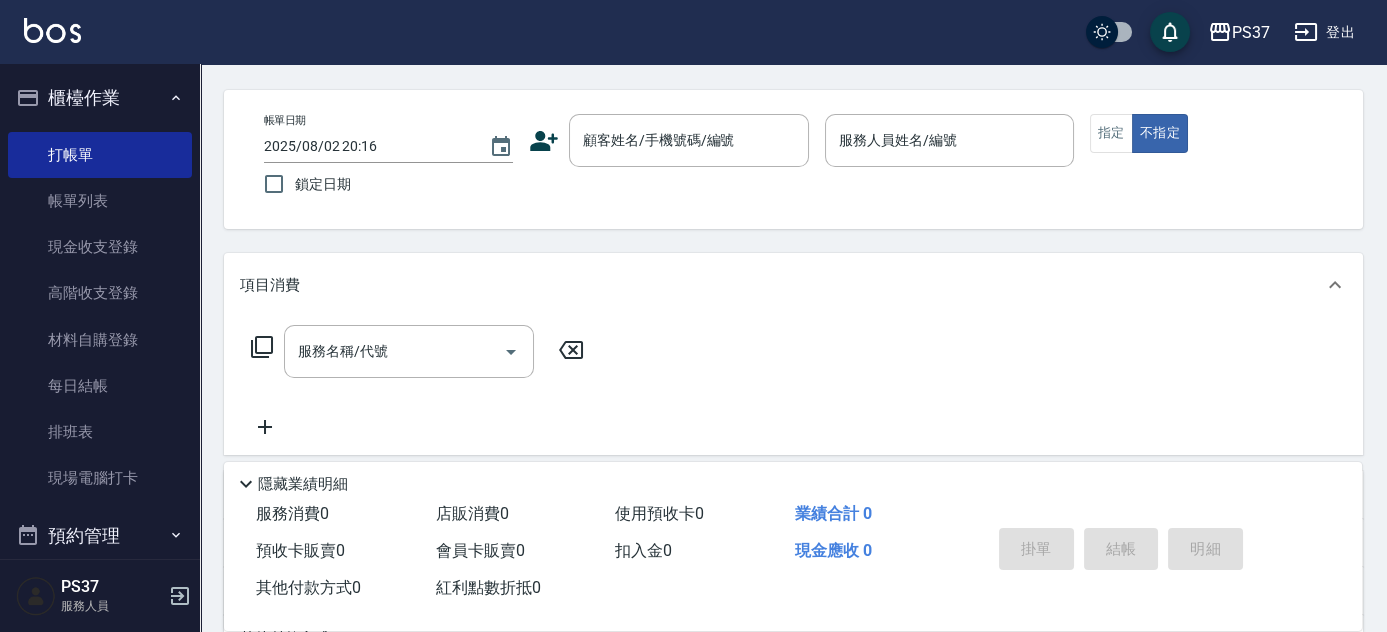 scroll, scrollTop: 0, scrollLeft: 0, axis: both 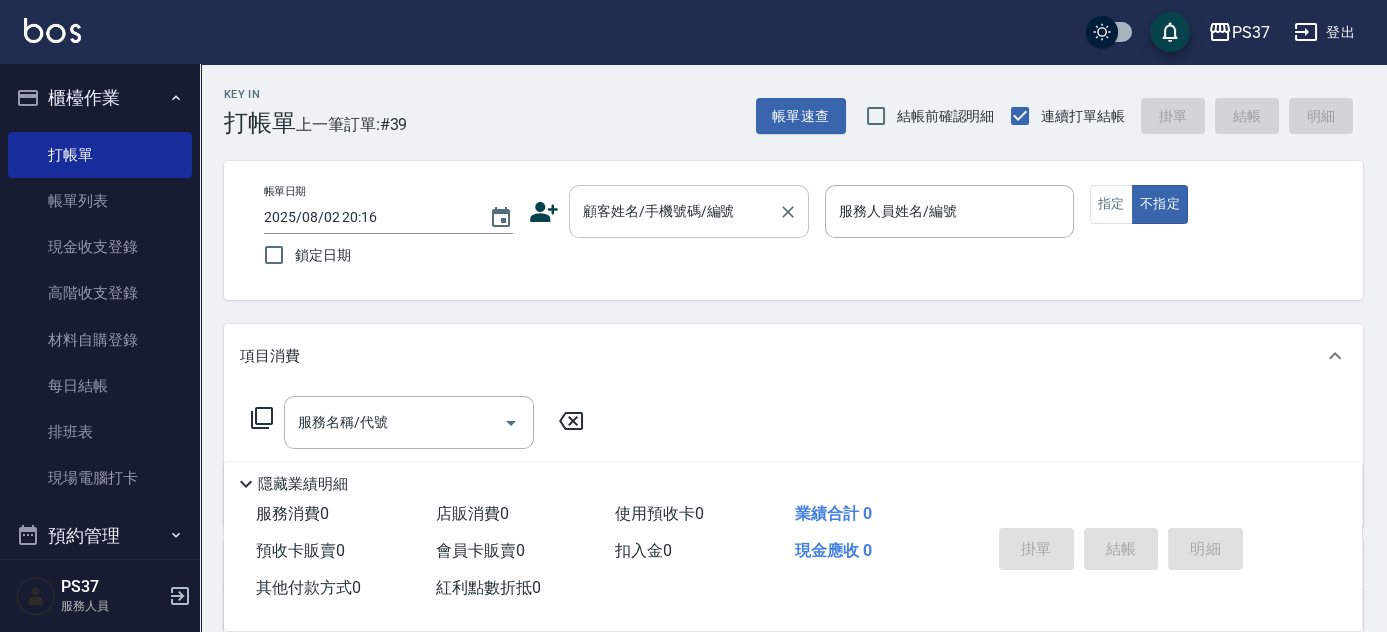 click on "顧客姓名/手機號碼/編號" at bounding box center [674, 211] 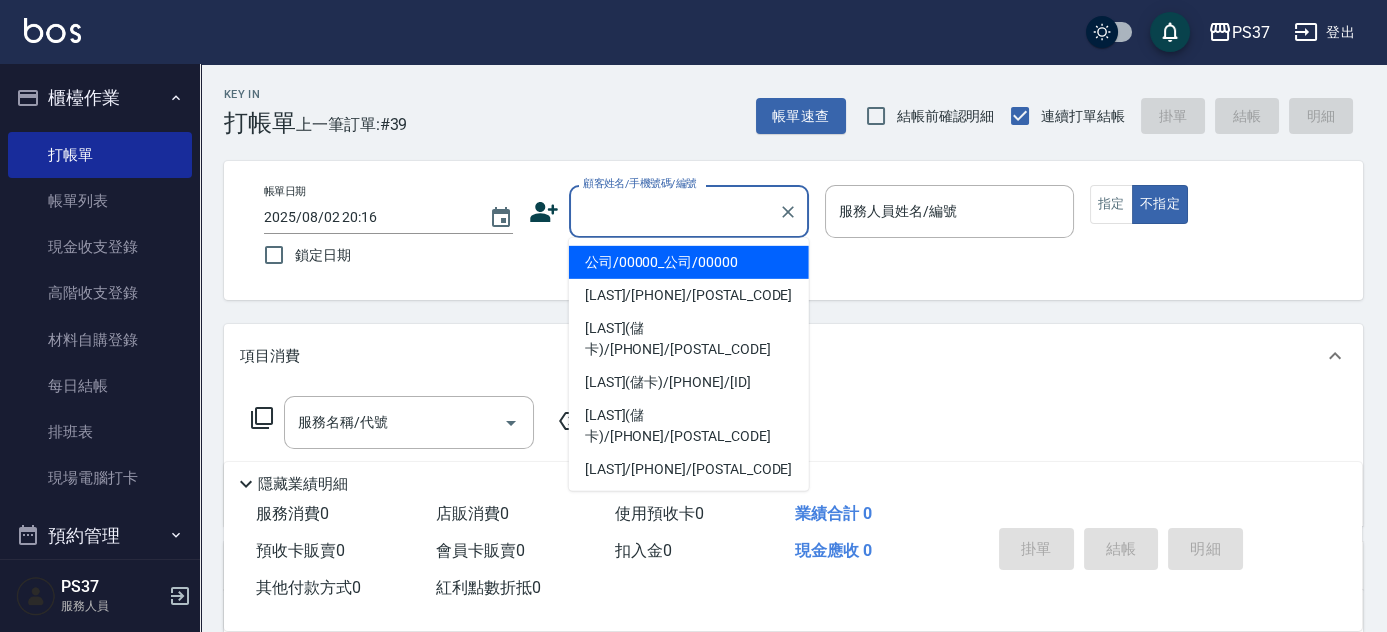 click on "公司/00000_公司/00000" at bounding box center (689, 262) 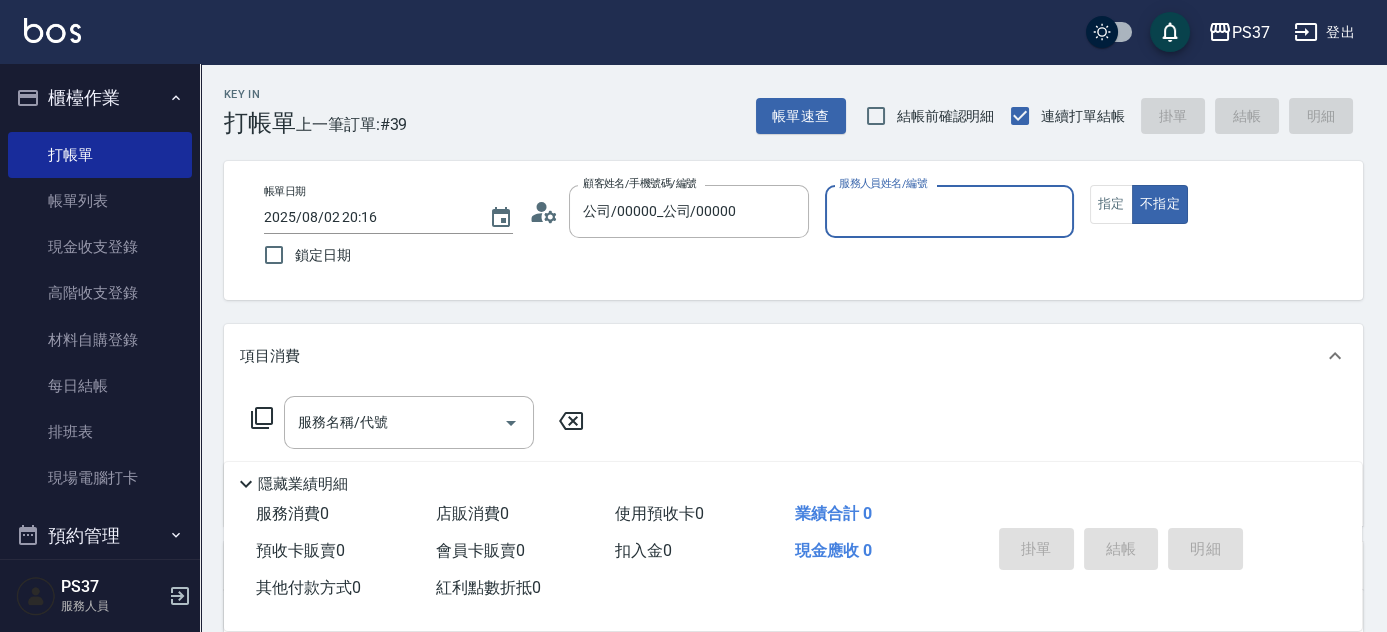 click on "服務人員姓名/編號" at bounding box center [949, 211] 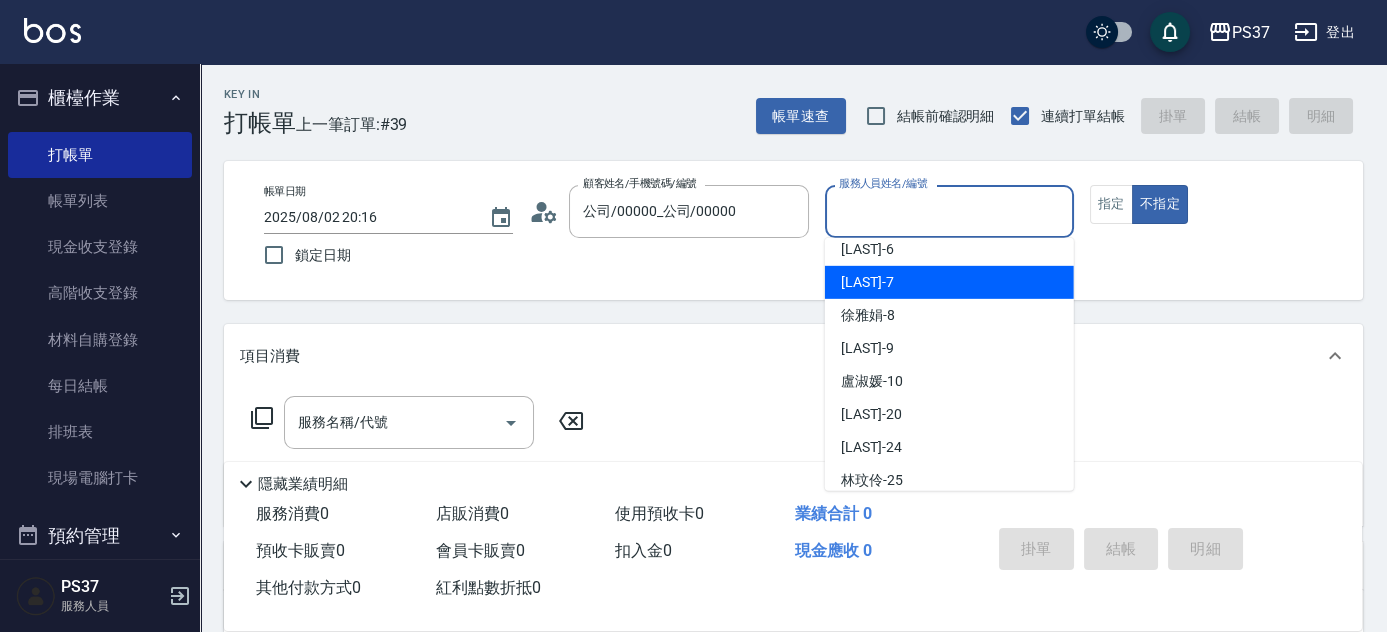 scroll, scrollTop: 181, scrollLeft: 0, axis: vertical 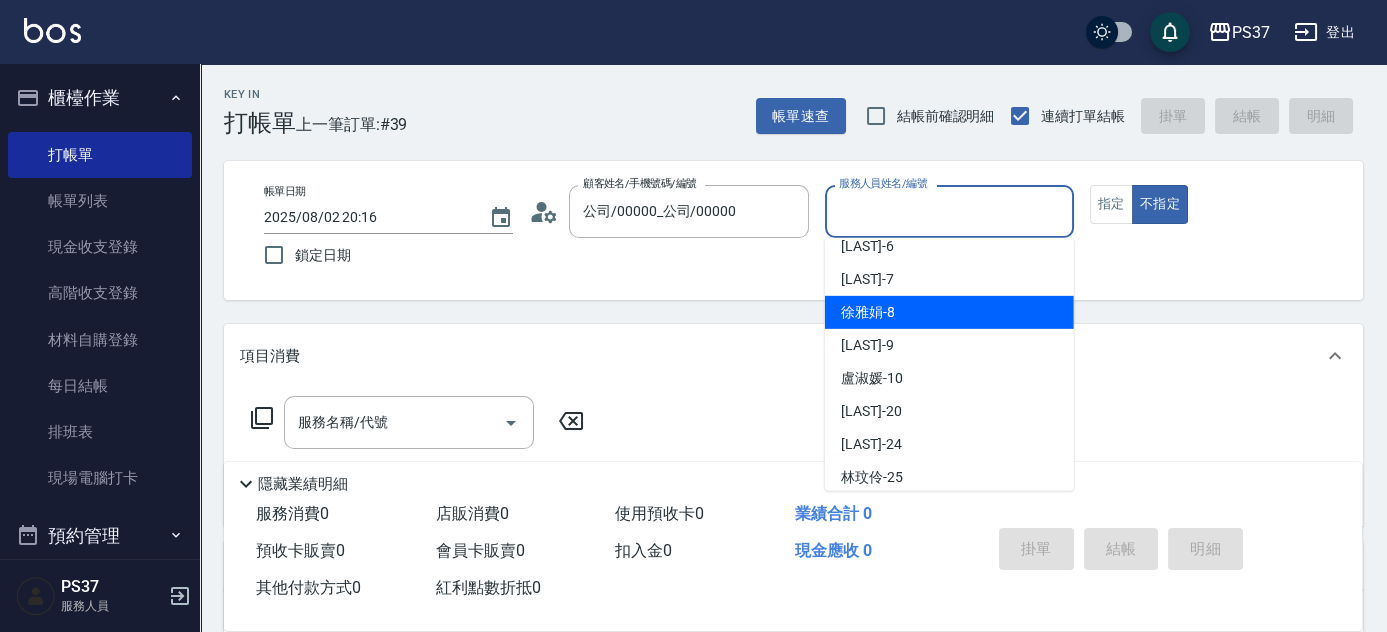 click on "[LAST] -[NUMBER]" at bounding box center [949, 312] 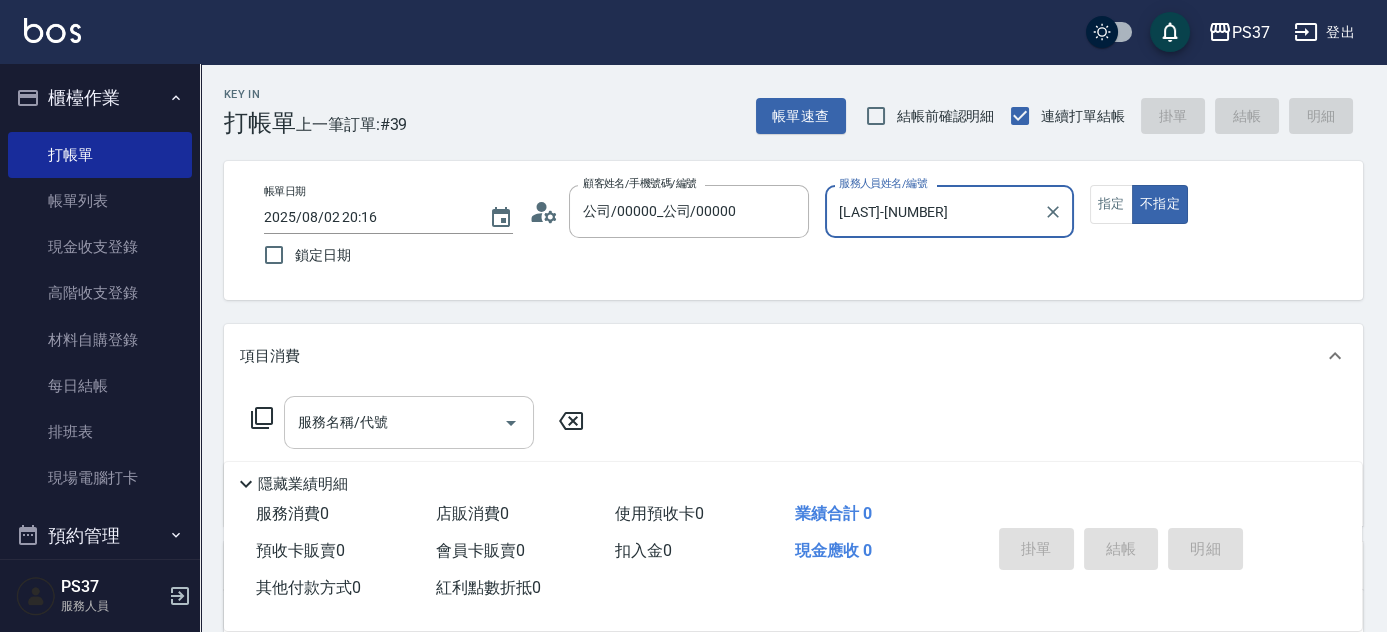 click on "服務名稱/代號" at bounding box center [394, 422] 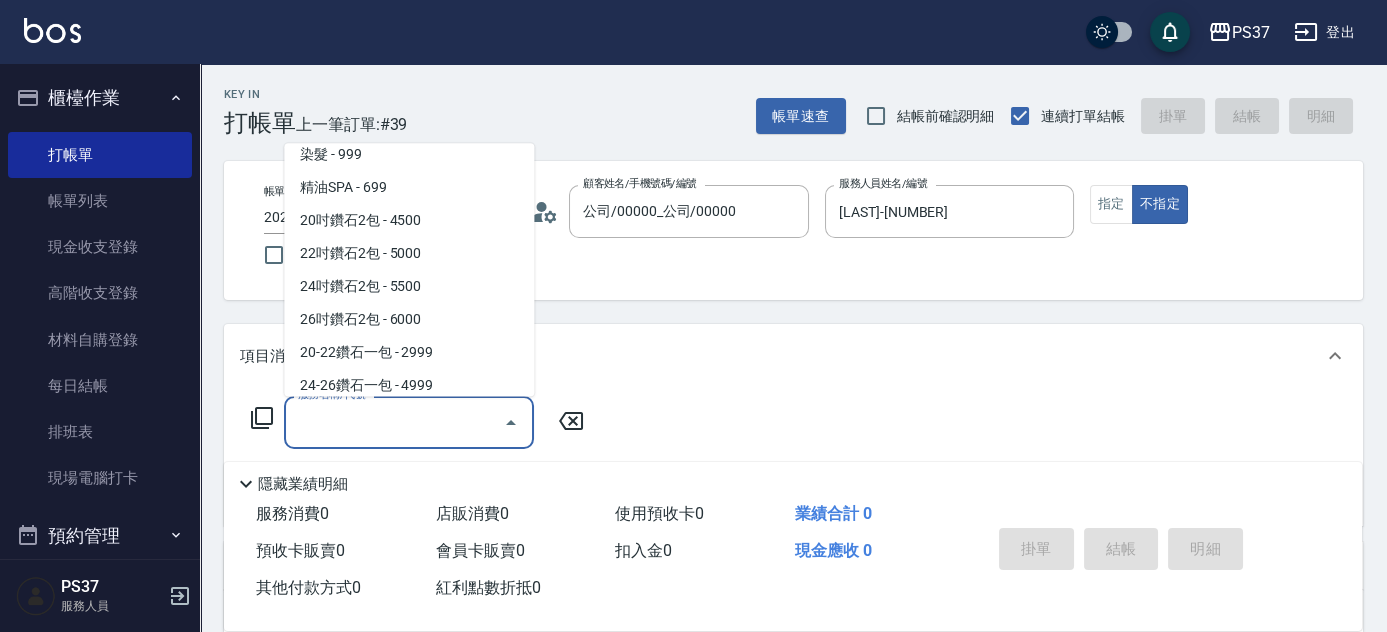 scroll, scrollTop: 1090, scrollLeft: 0, axis: vertical 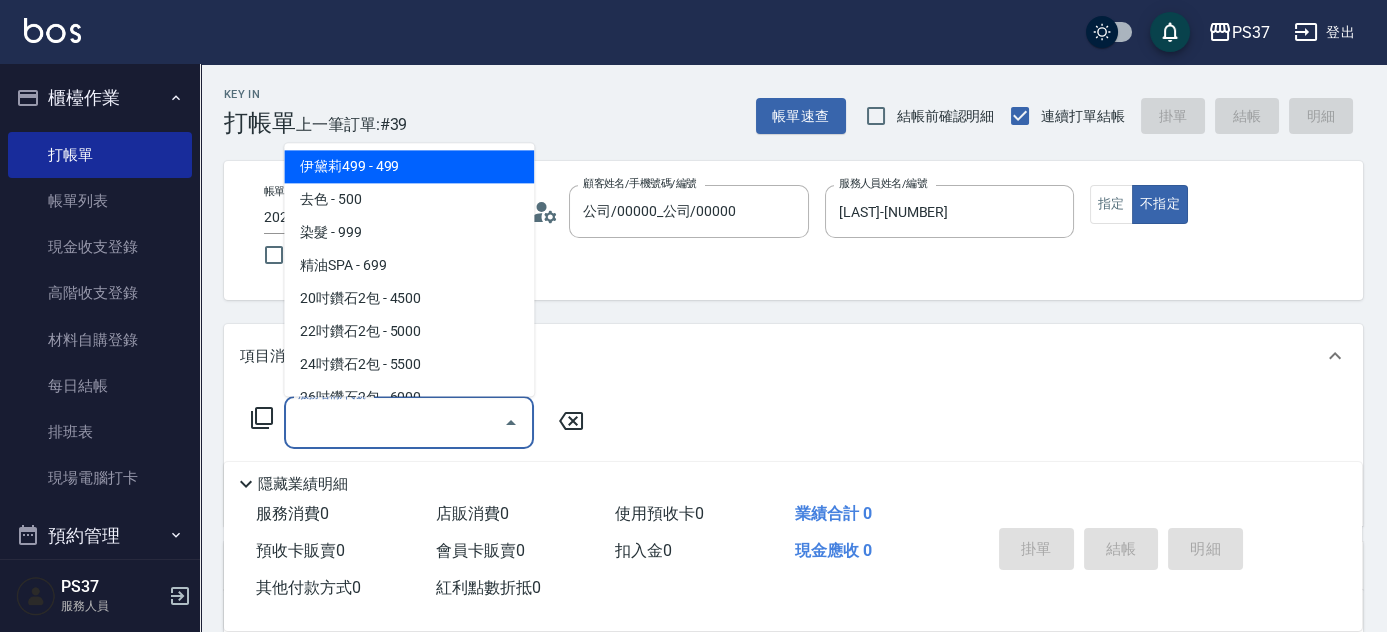 click on "伊黛莉499 - 499" at bounding box center [409, 167] 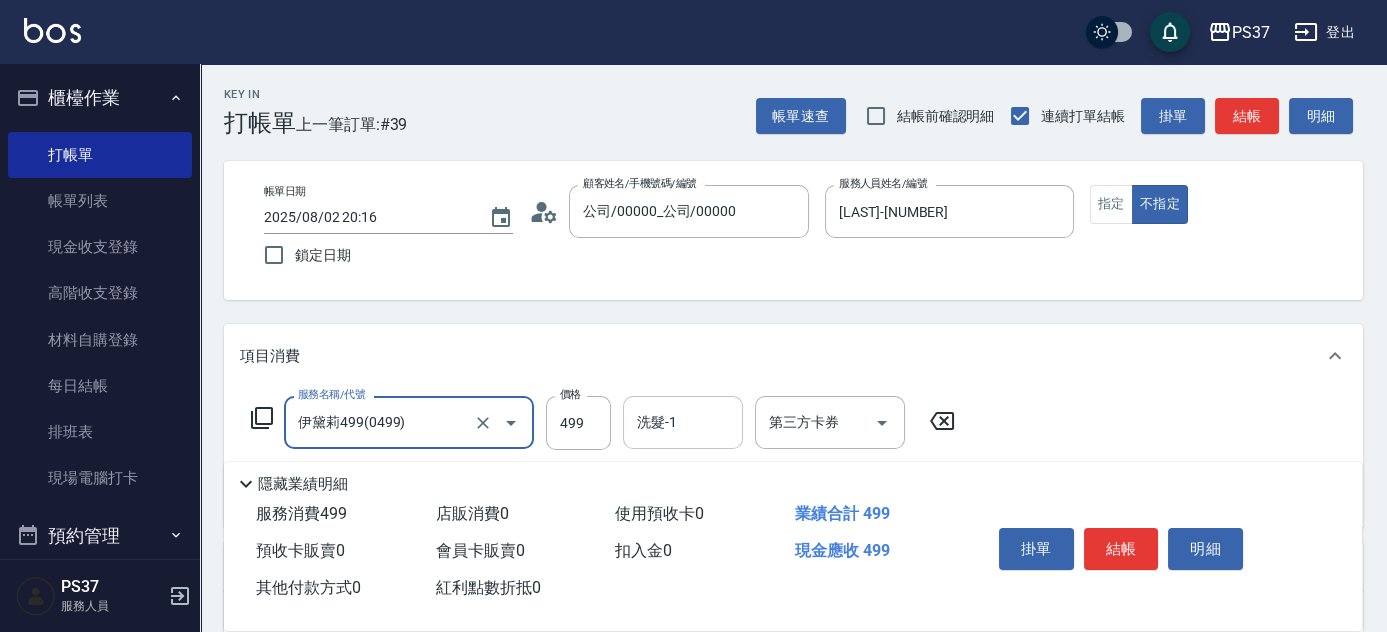click on "洗髮-1" at bounding box center (683, 422) 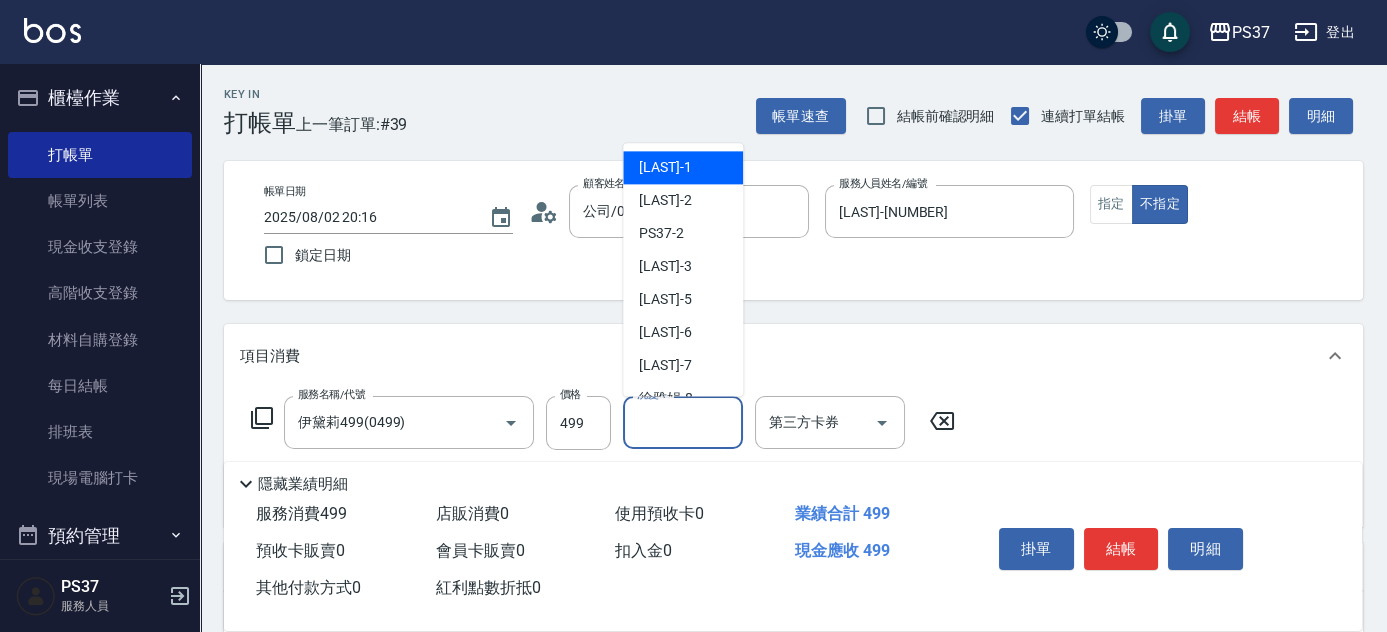 click on "[LAST] -1" at bounding box center [665, 168] 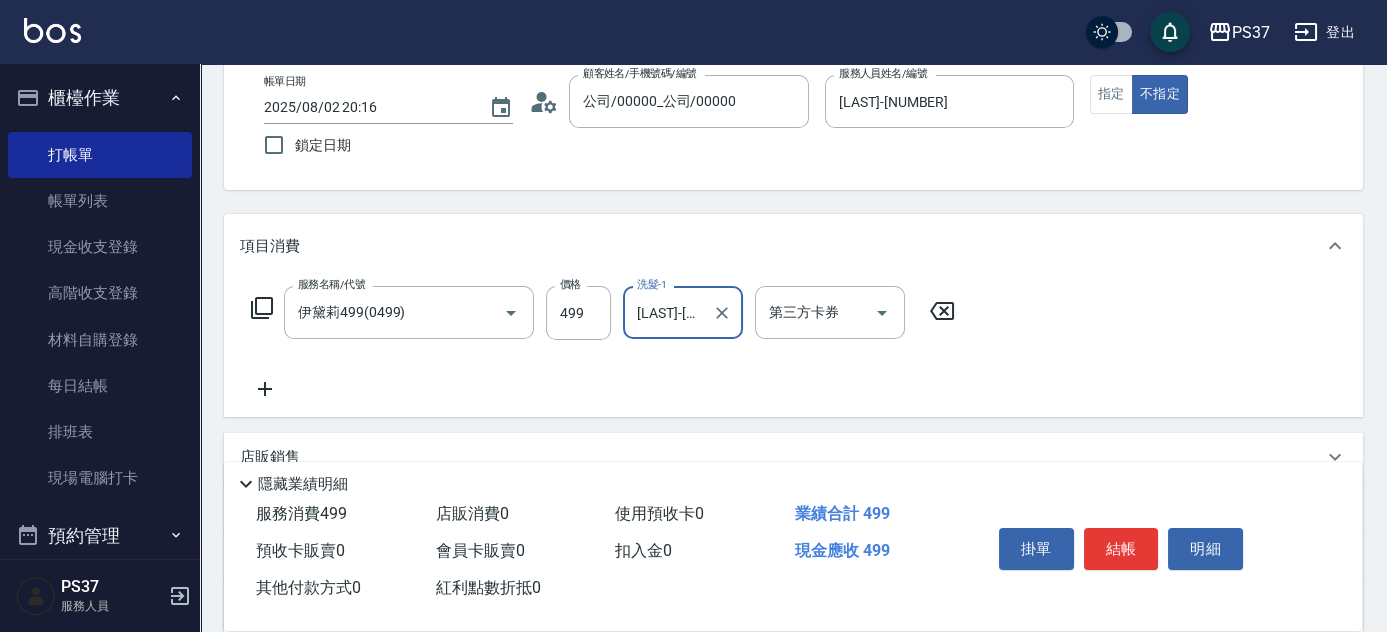 scroll, scrollTop: 181, scrollLeft: 0, axis: vertical 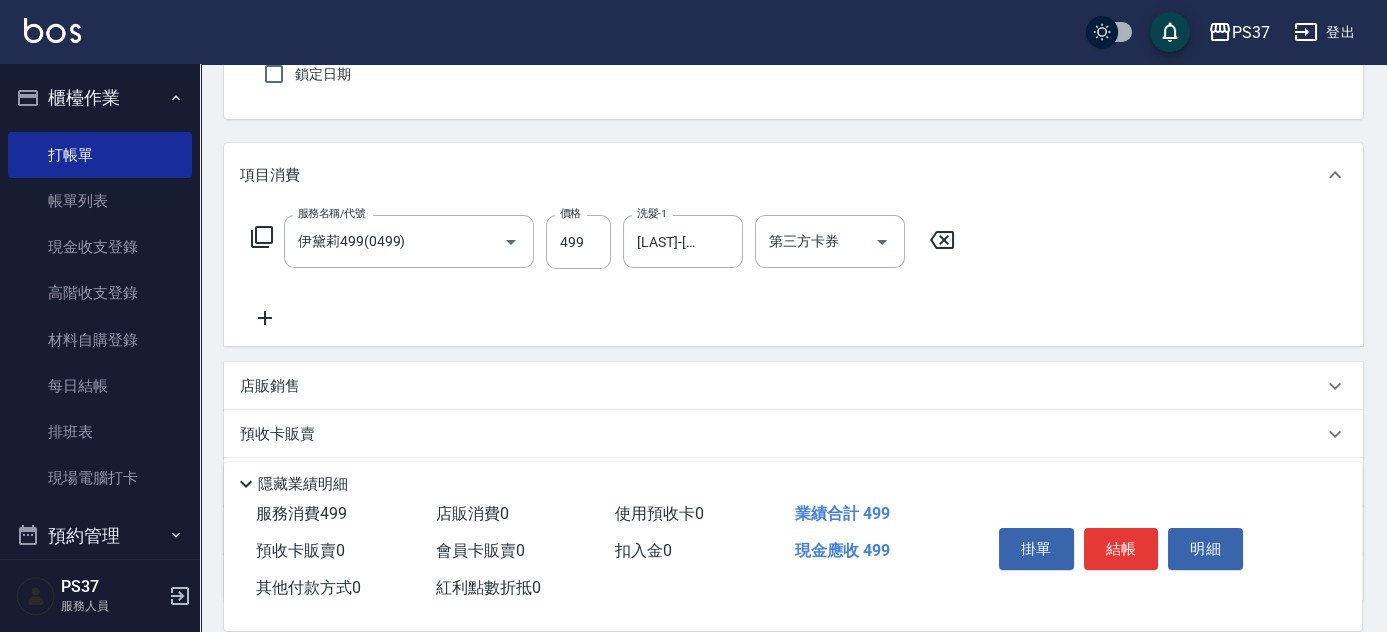 click 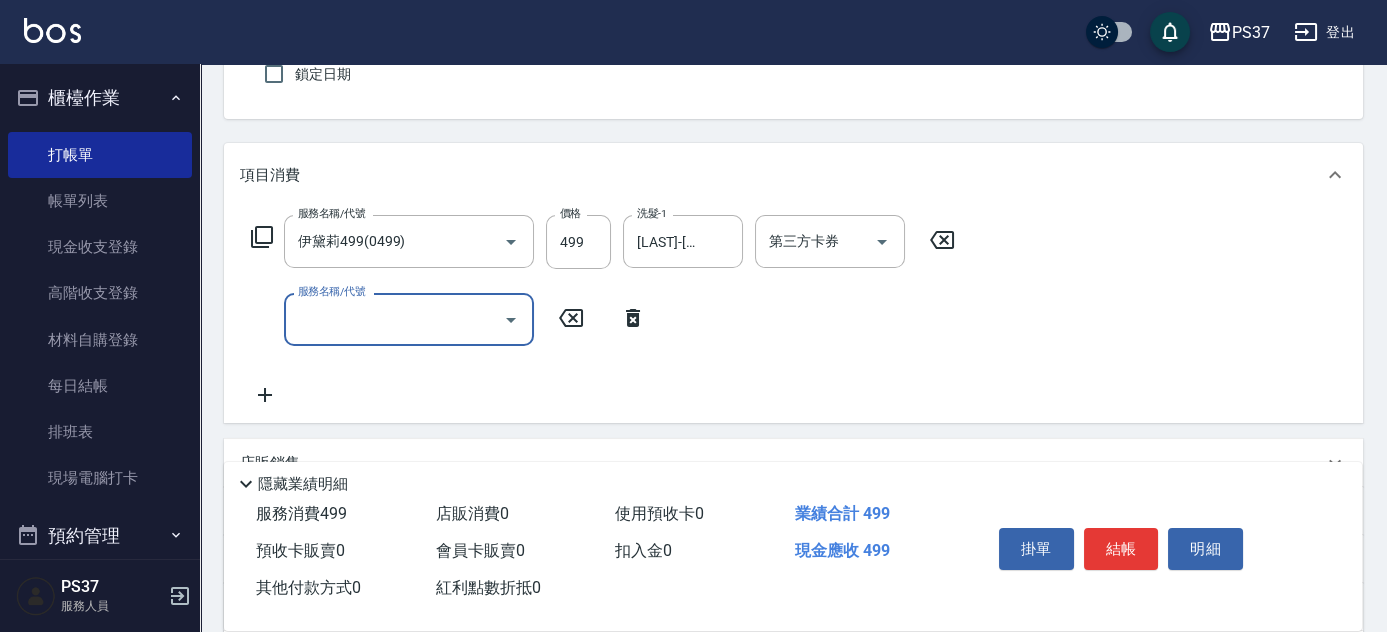 click on "服務名稱/代號" at bounding box center (394, 319) 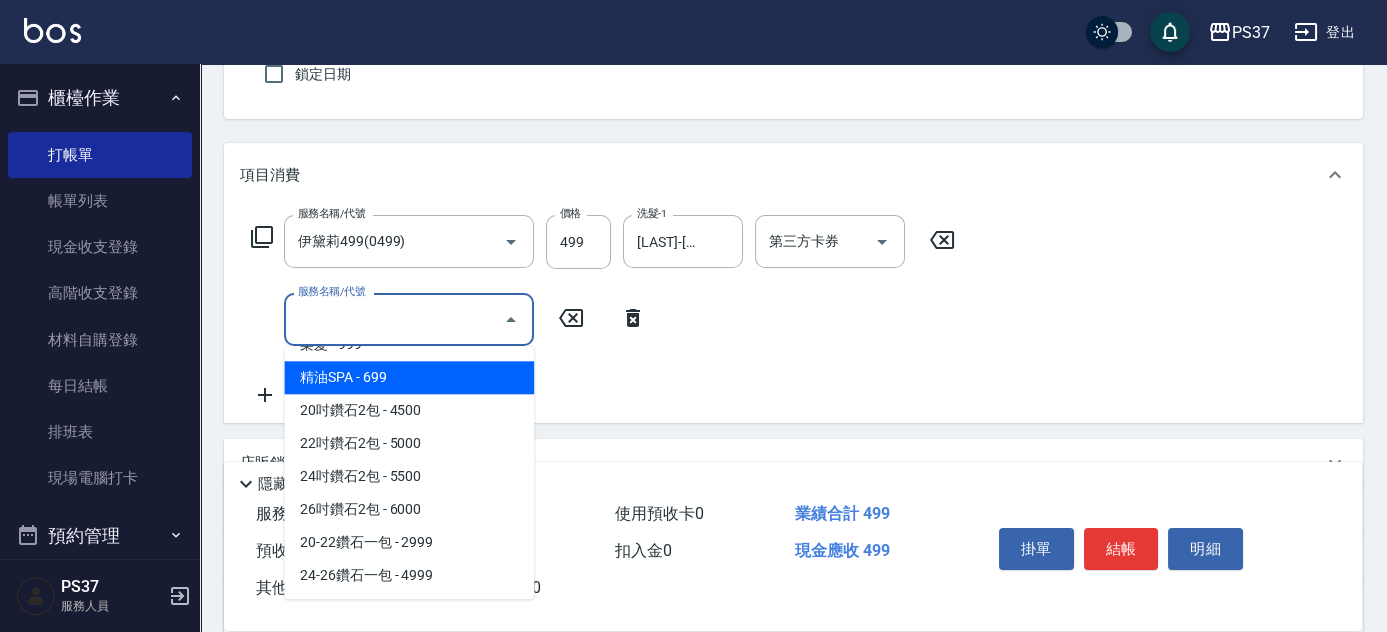 scroll, scrollTop: 1000, scrollLeft: 0, axis: vertical 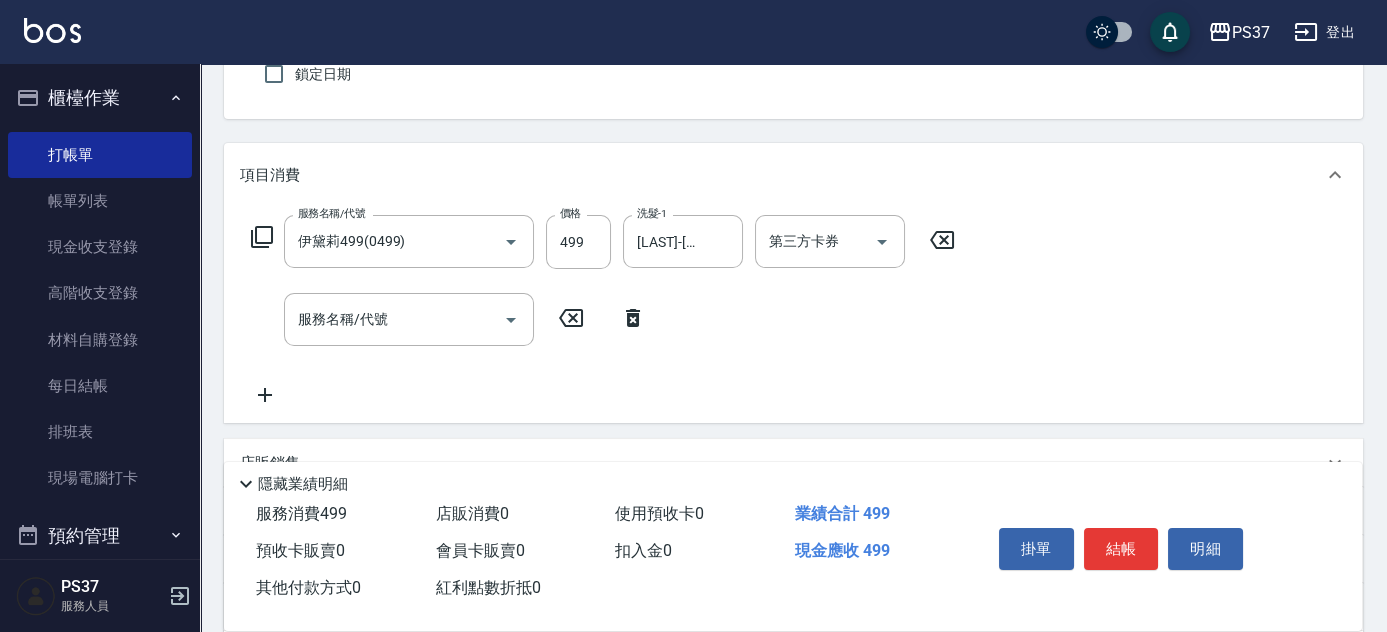 click 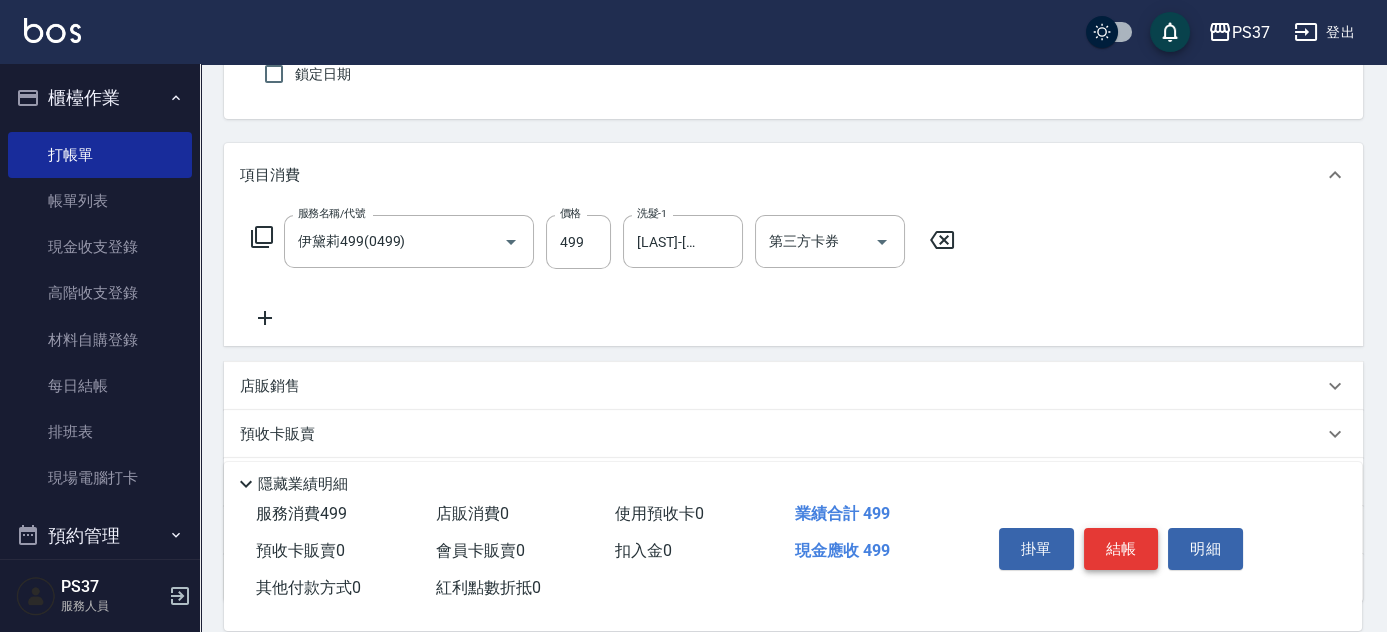 click on "結帳" at bounding box center [1121, 549] 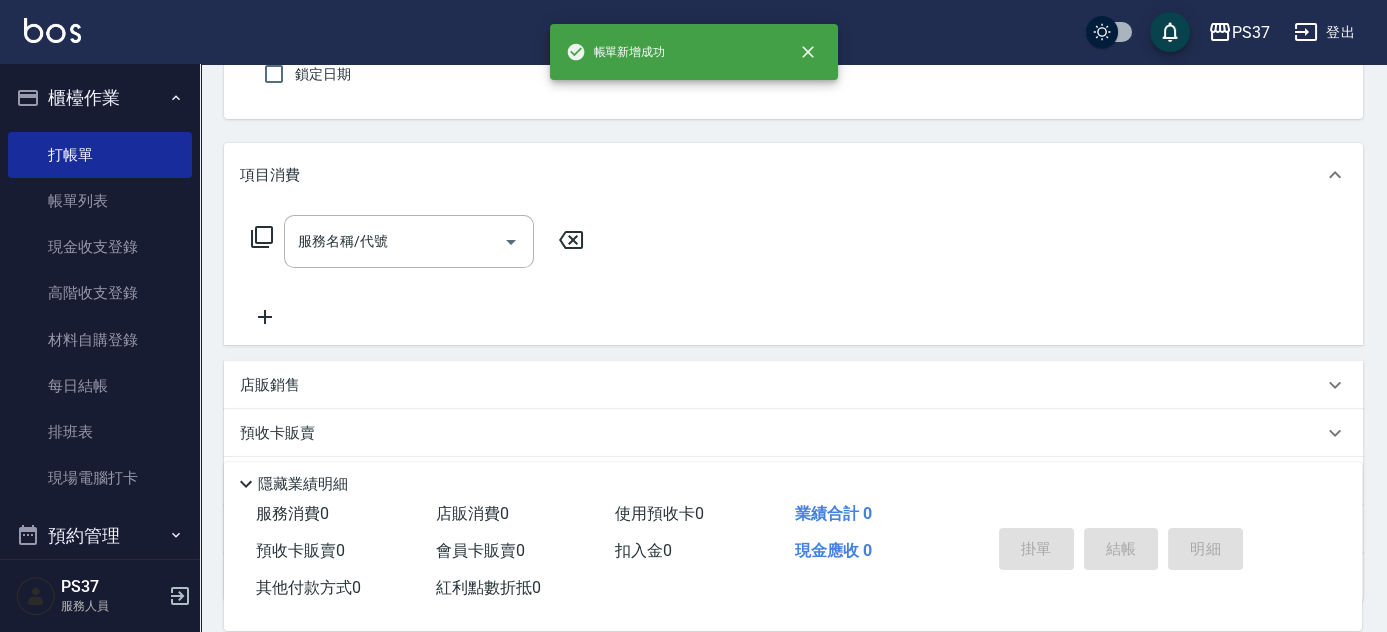scroll, scrollTop: 0, scrollLeft: 0, axis: both 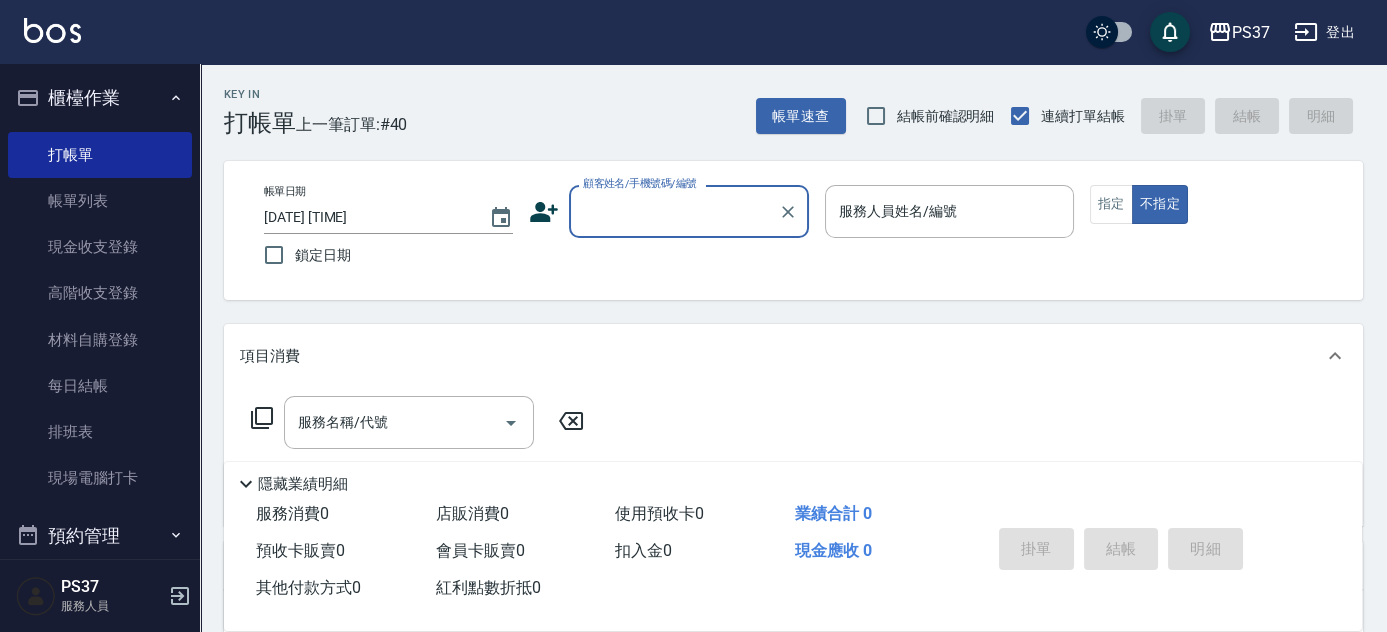 click on "顧客姓名/手機號碼/編號" at bounding box center (674, 211) 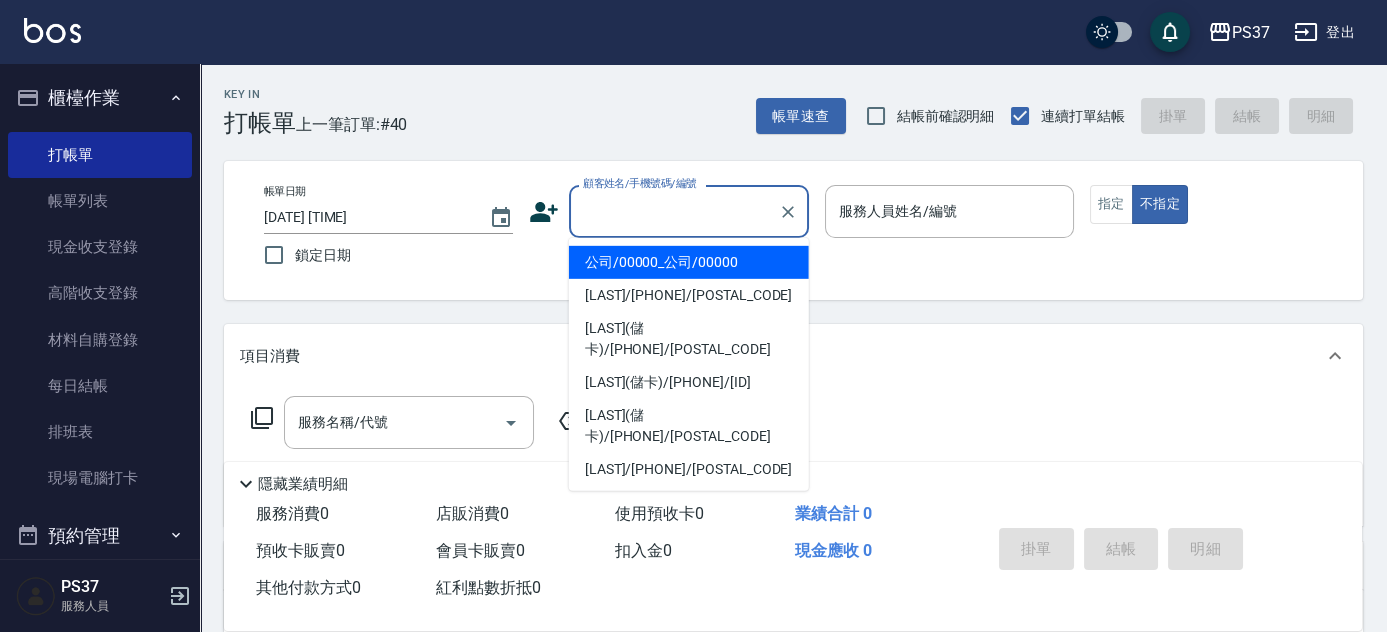 click on "公司/00000_公司/00000" at bounding box center (689, 262) 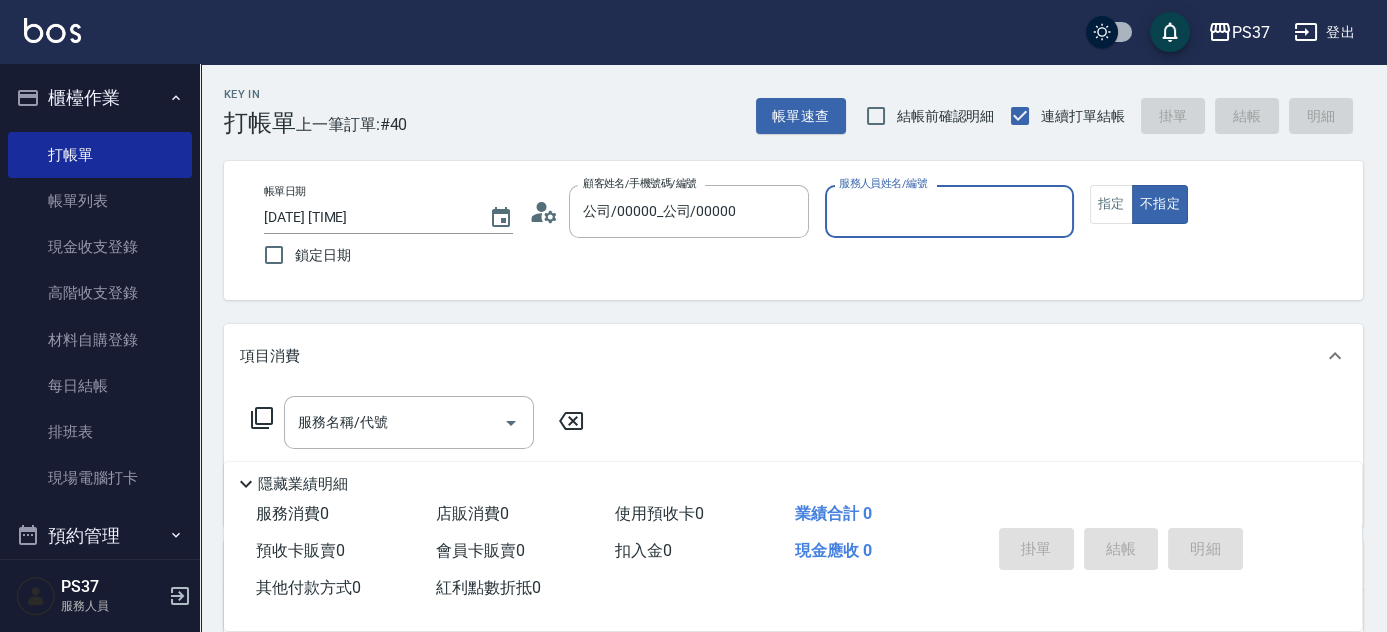click on "服務人員姓名/編號" at bounding box center [949, 211] 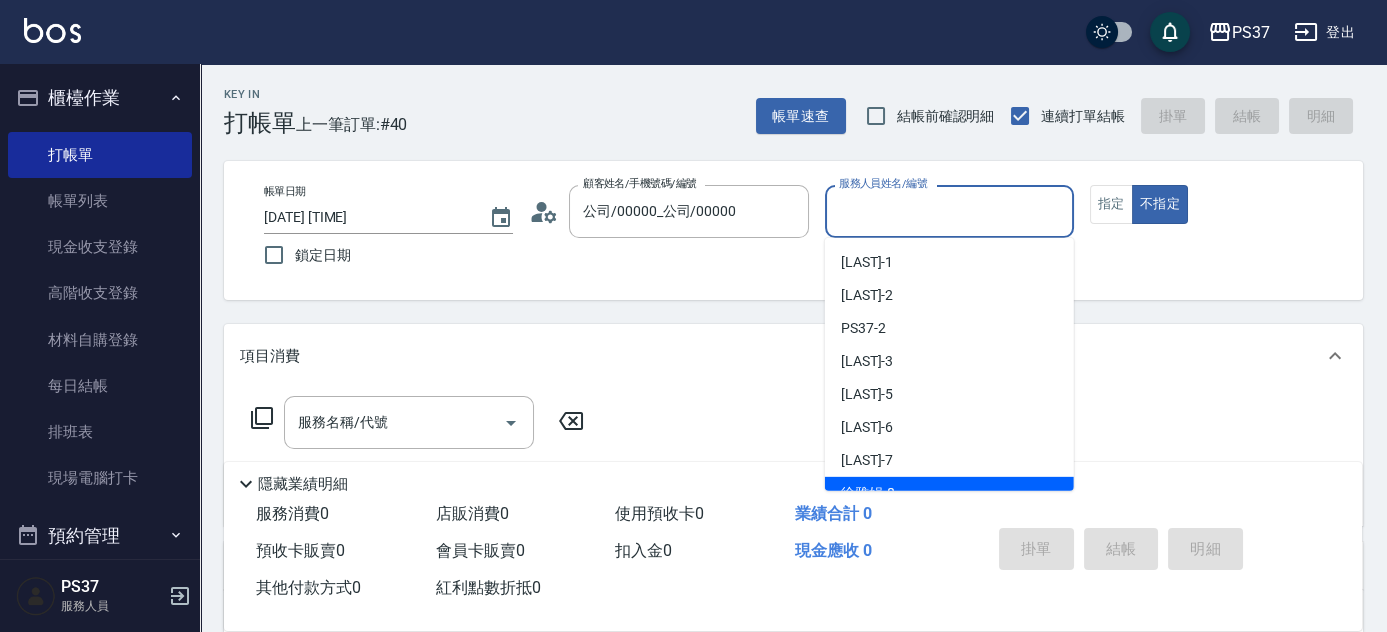 click on "[LAST] -[NUMBER]" at bounding box center (949, 493) 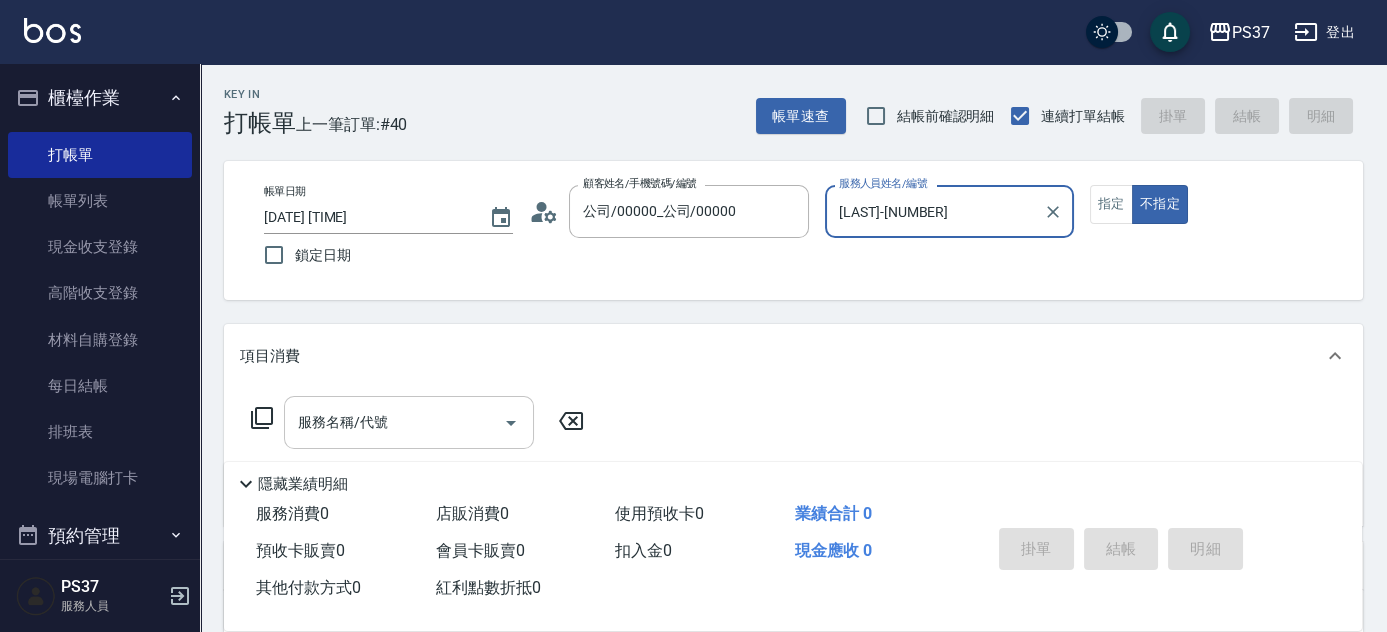 click on "服務名稱/代號" at bounding box center (394, 422) 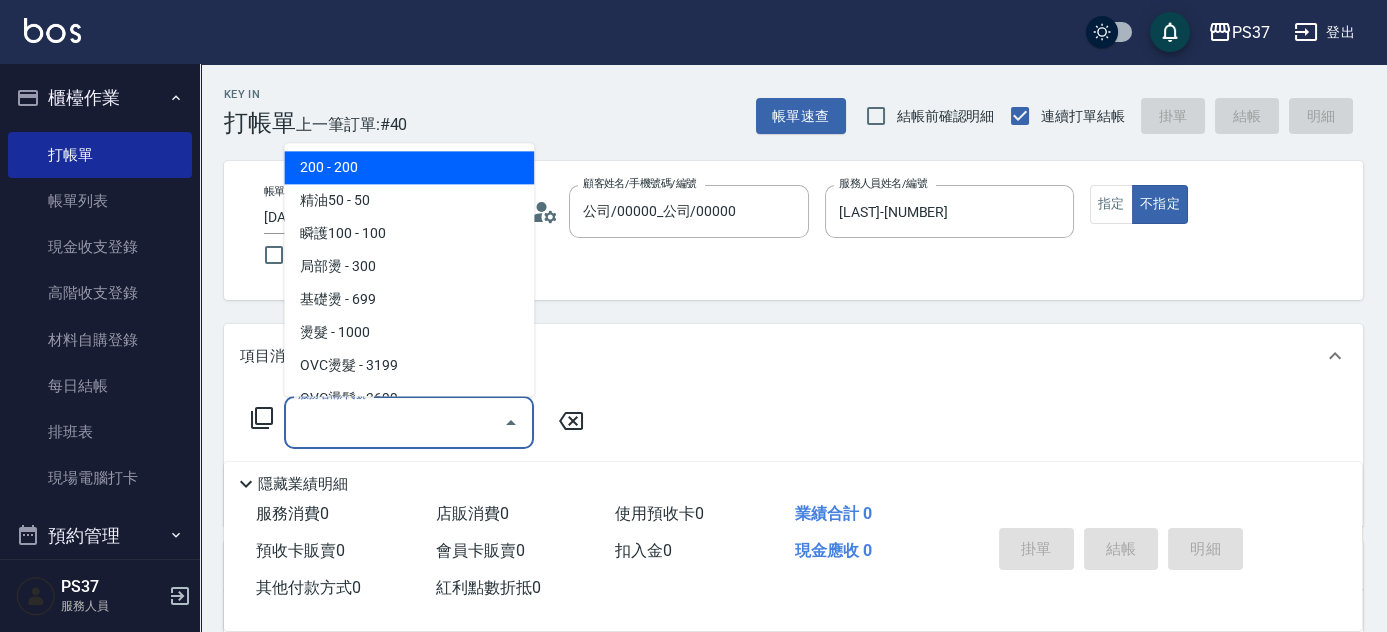 click on "200 - 200" at bounding box center [409, 168] 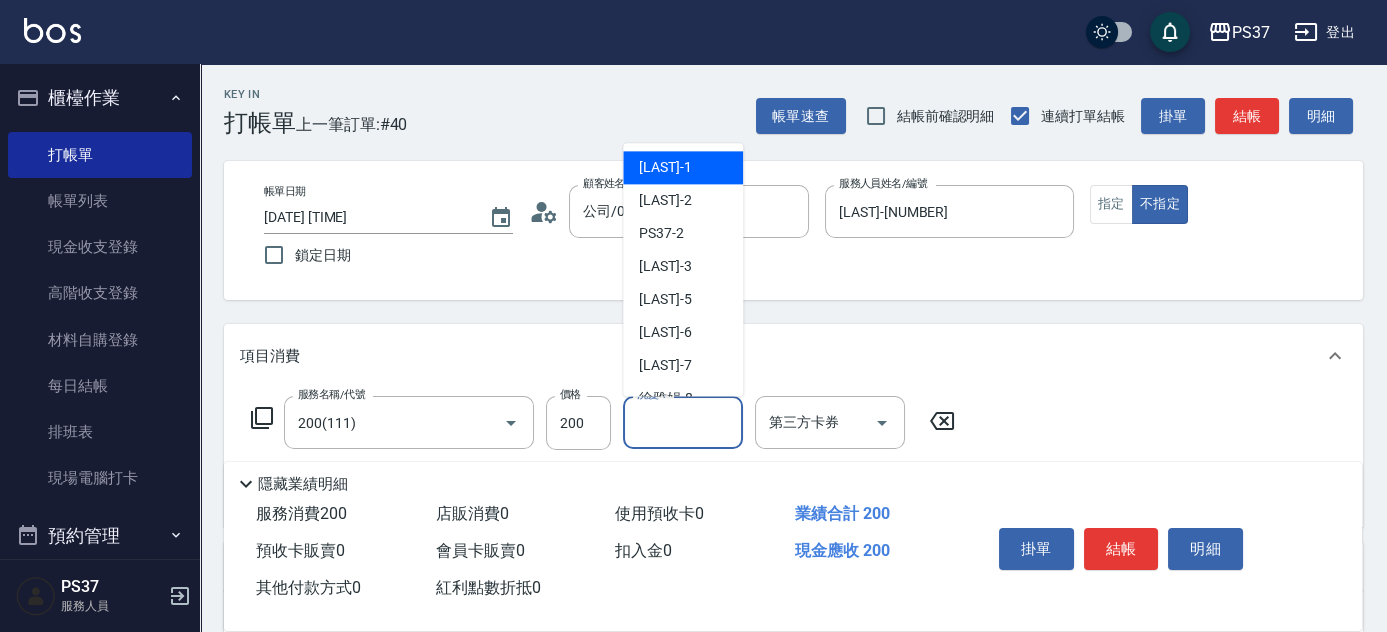 click on "洗髮-1" at bounding box center (683, 422) 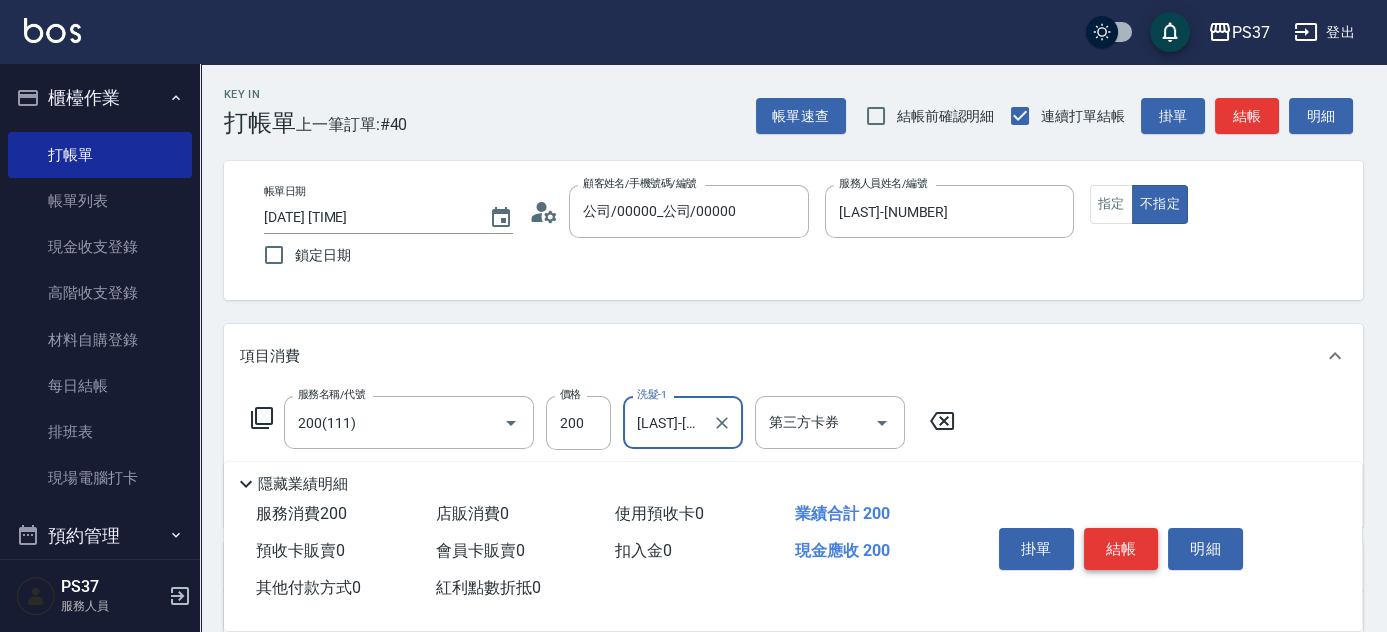 click on "結帳" at bounding box center [1121, 549] 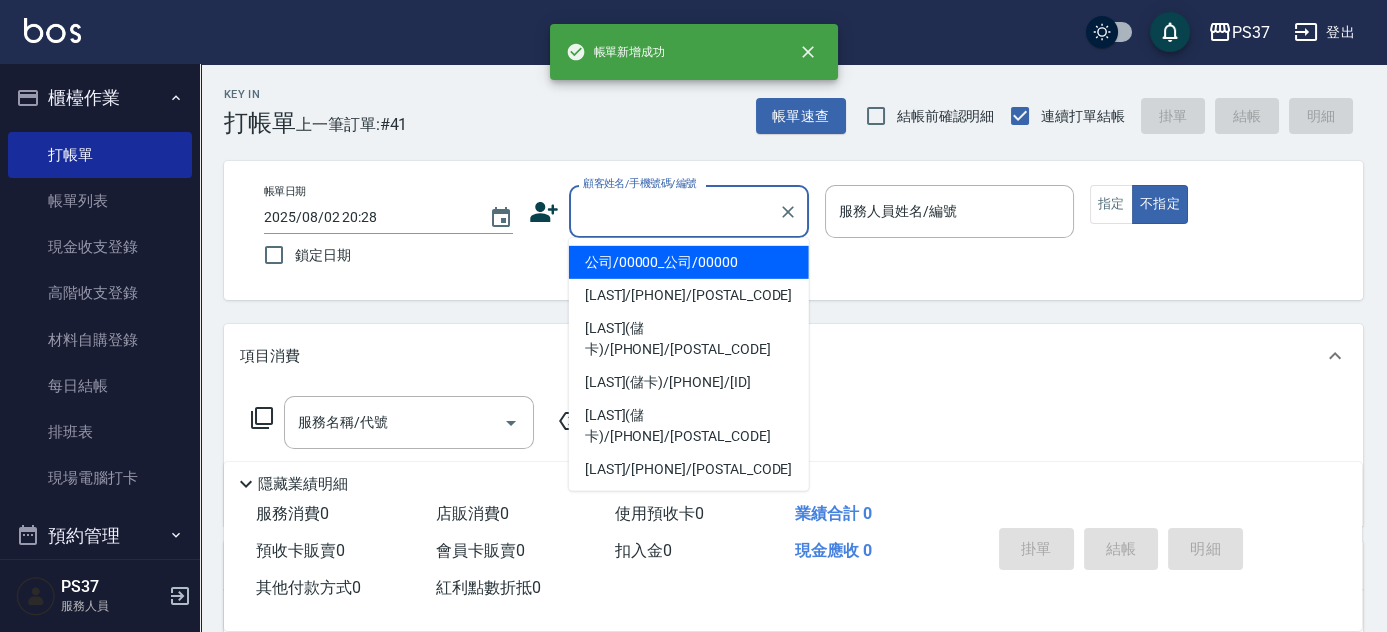 click on "顧客姓名/手機號碼/編號" at bounding box center [674, 211] 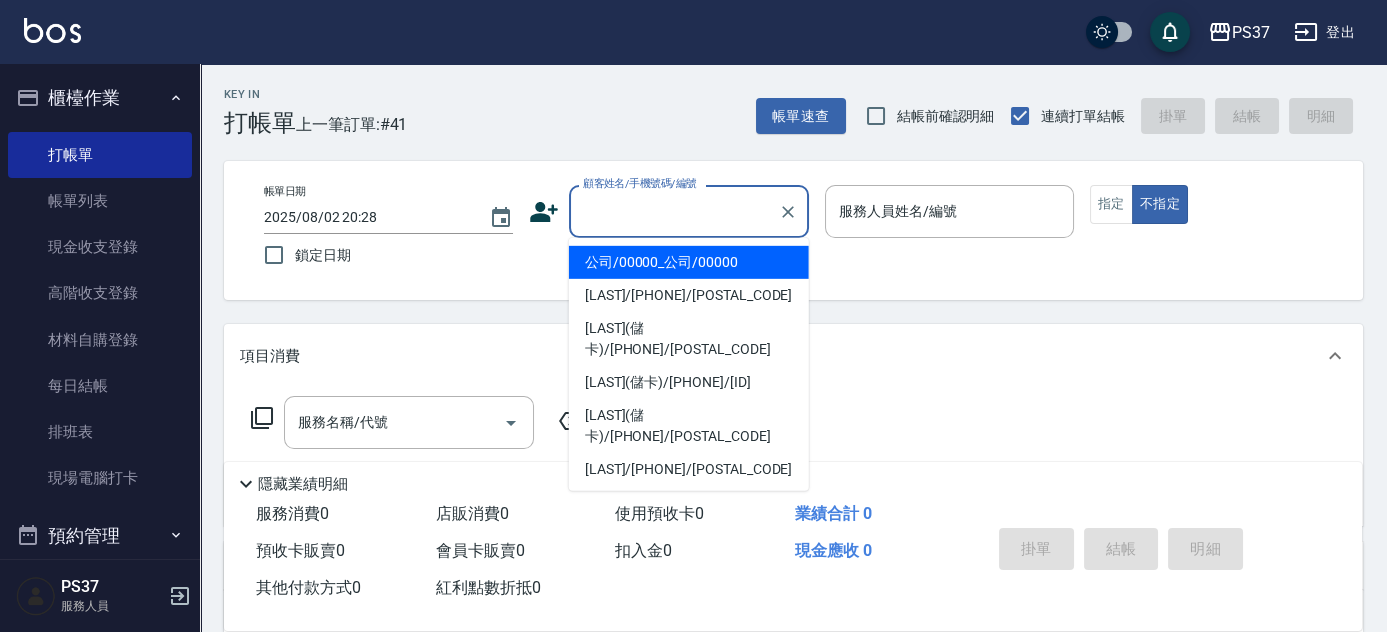 click on "公司/00000_公司/00000" at bounding box center [689, 262] 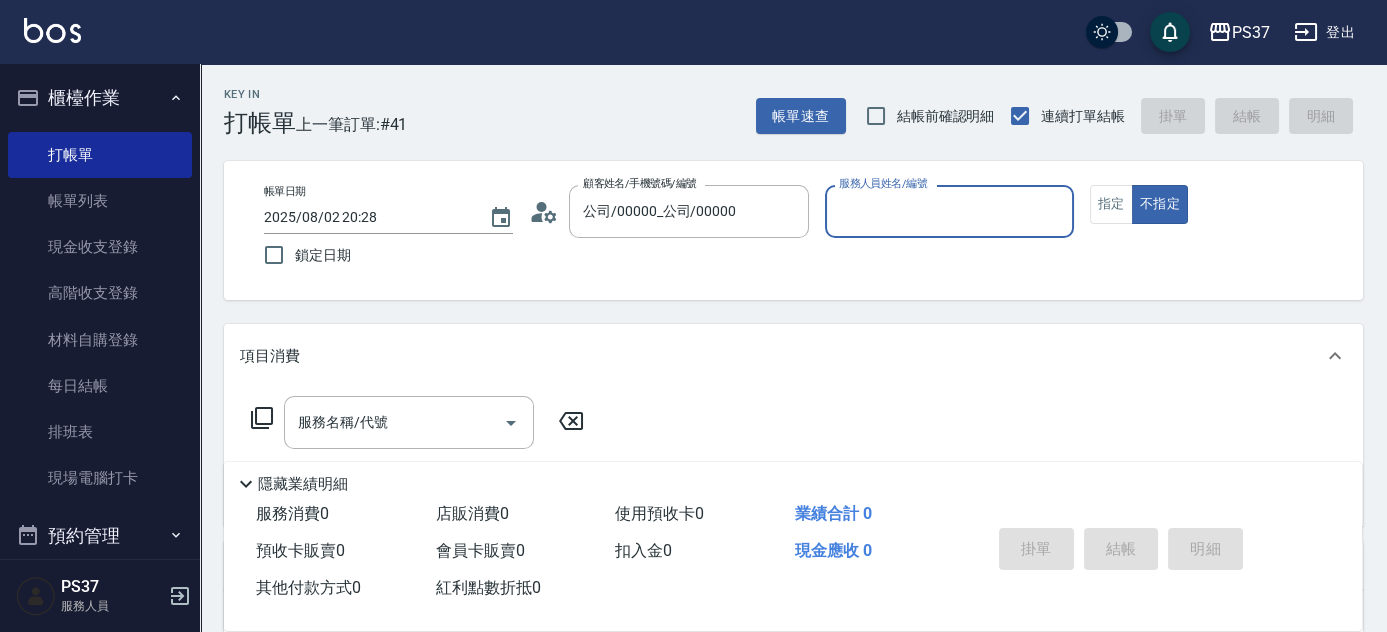 click on "服務人員姓名/編號" at bounding box center (949, 211) 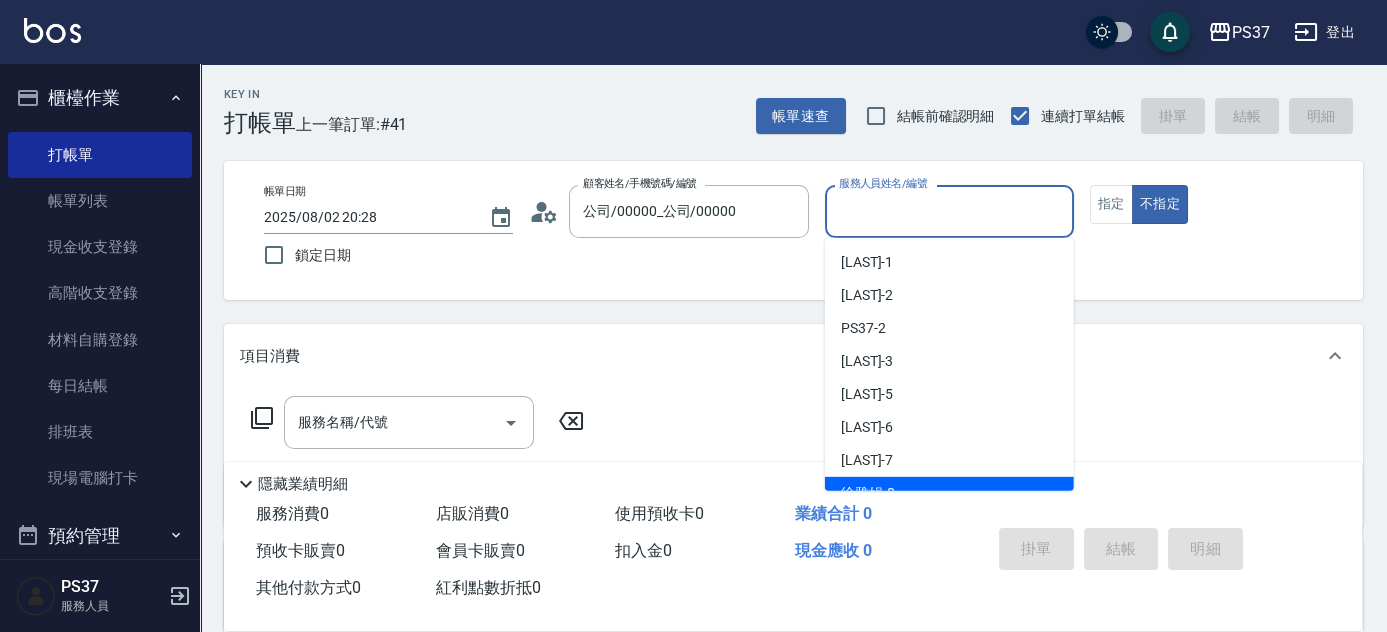 click on "[LAST] -[NUMBER]" at bounding box center (949, 493) 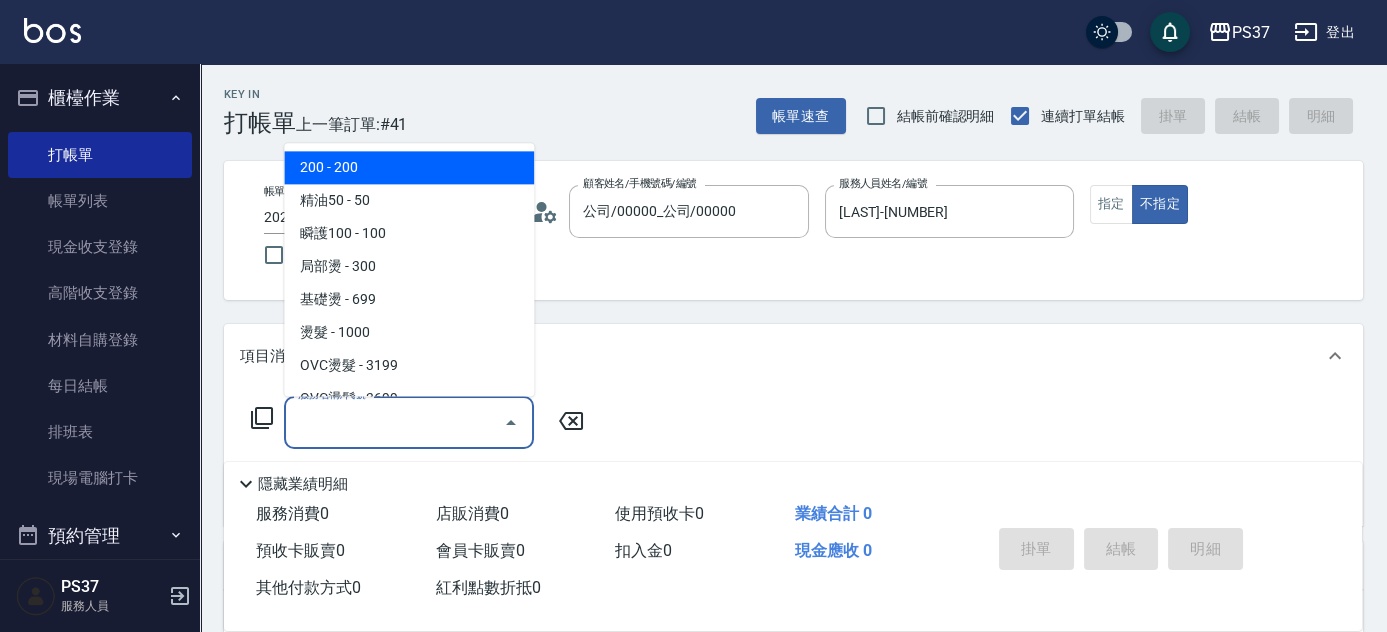click on "服務名稱/代號" at bounding box center (394, 422) 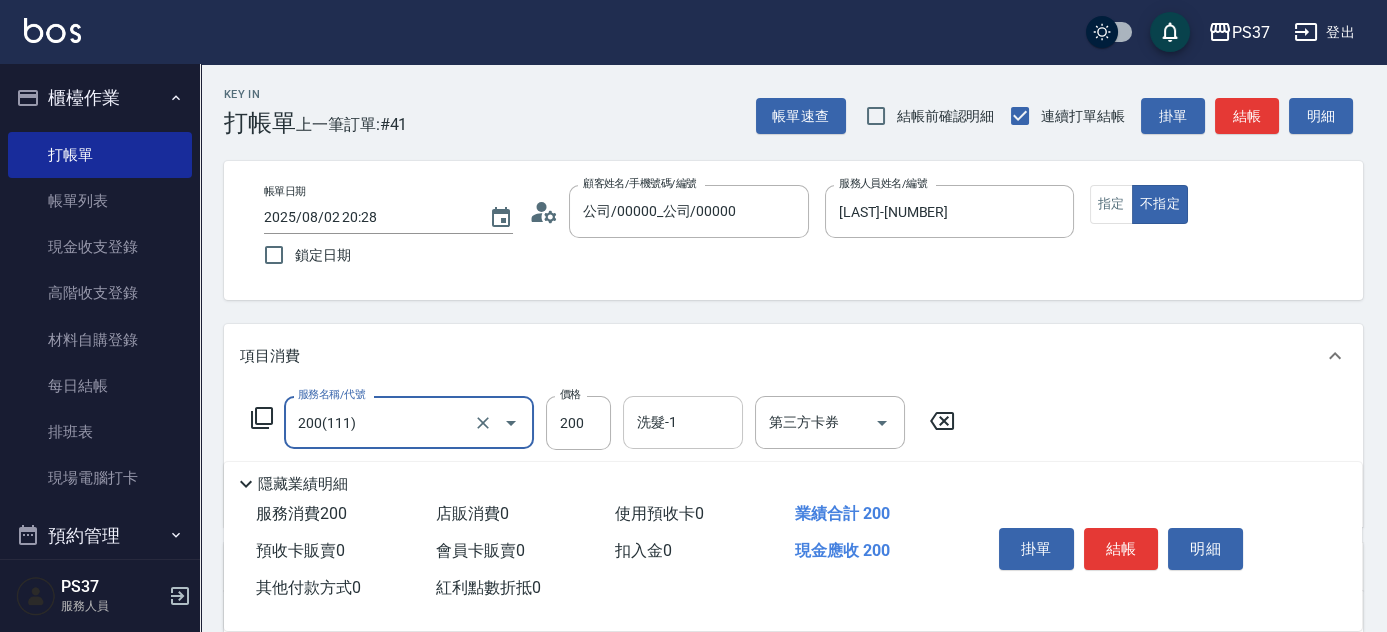 click on "洗髮-1" at bounding box center [683, 422] 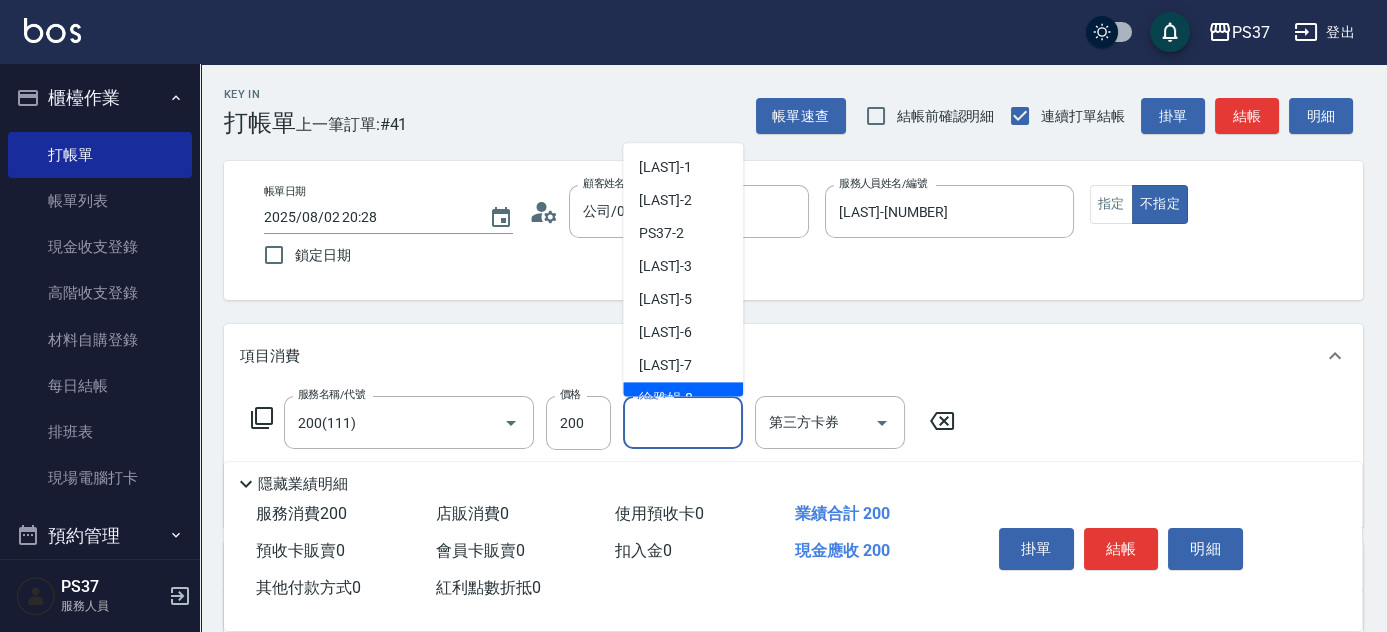 click on "[LAST] -[NUMBER]" at bounding box center (666, 399) 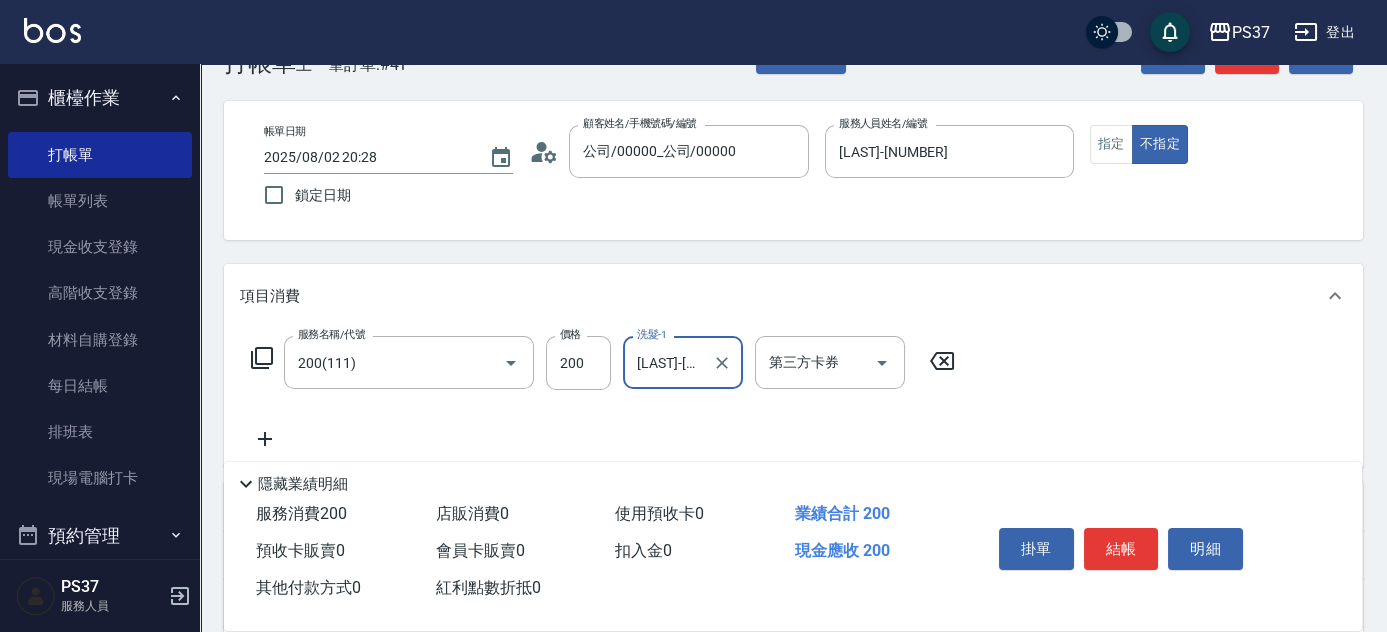 scroll, scrollTop: 90, scrollLeft: 0, axis: vertical 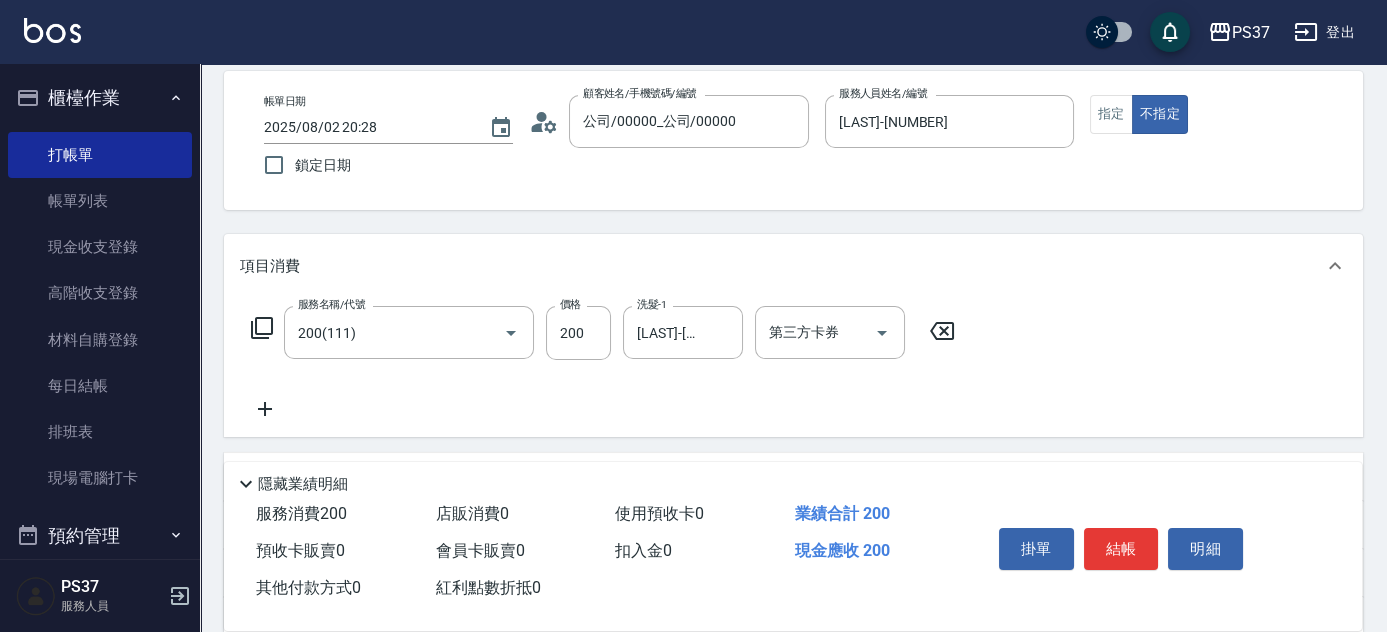 click 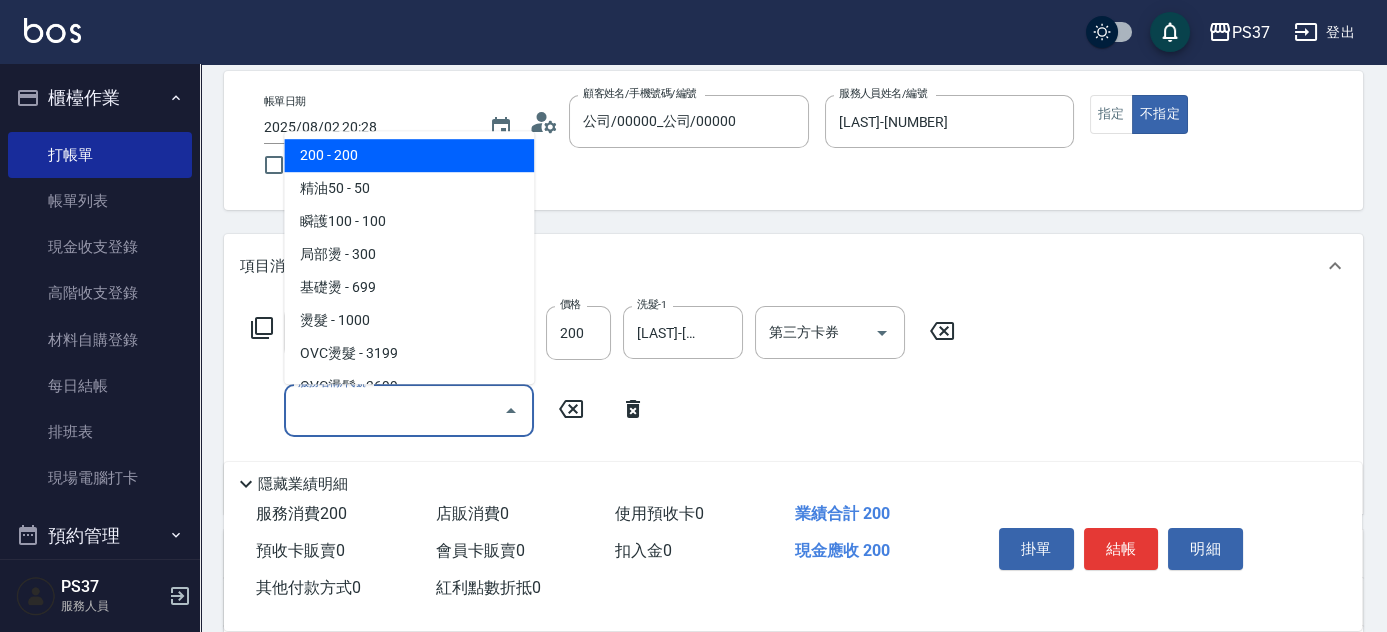 click on "服務名稱/代號" at bounding box center [394, 410] 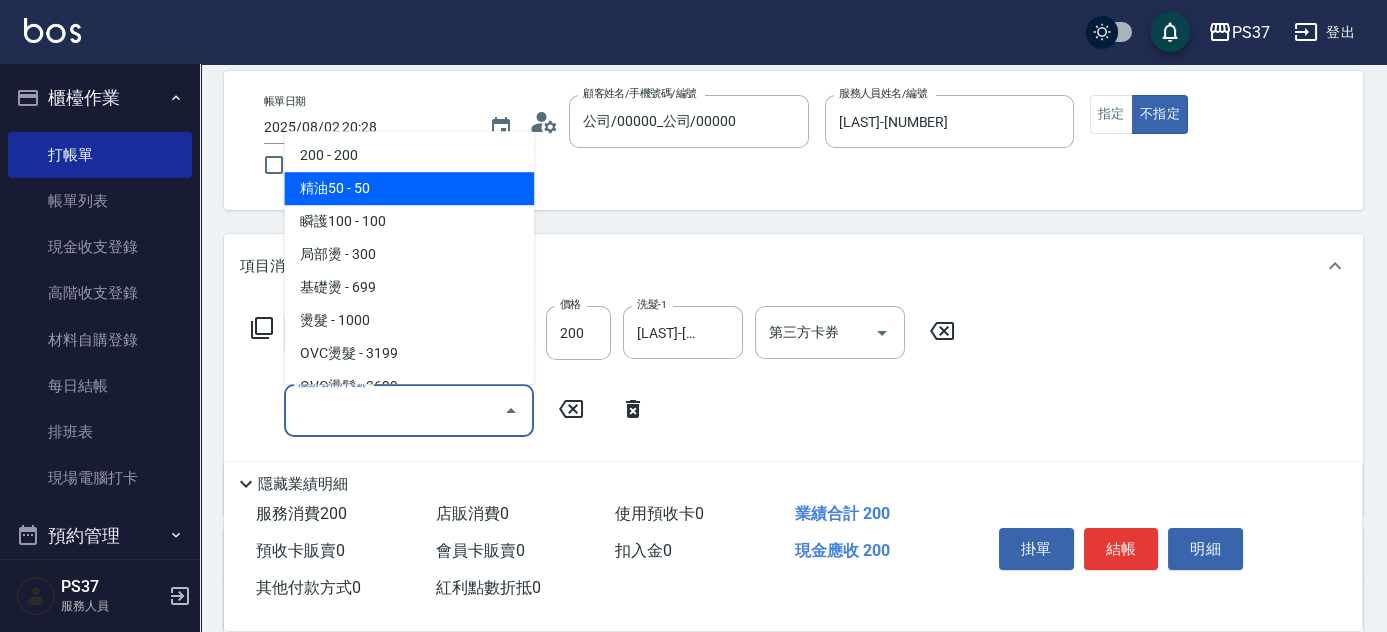 click on "精油50 - 50" at bounding box center (409, 188) 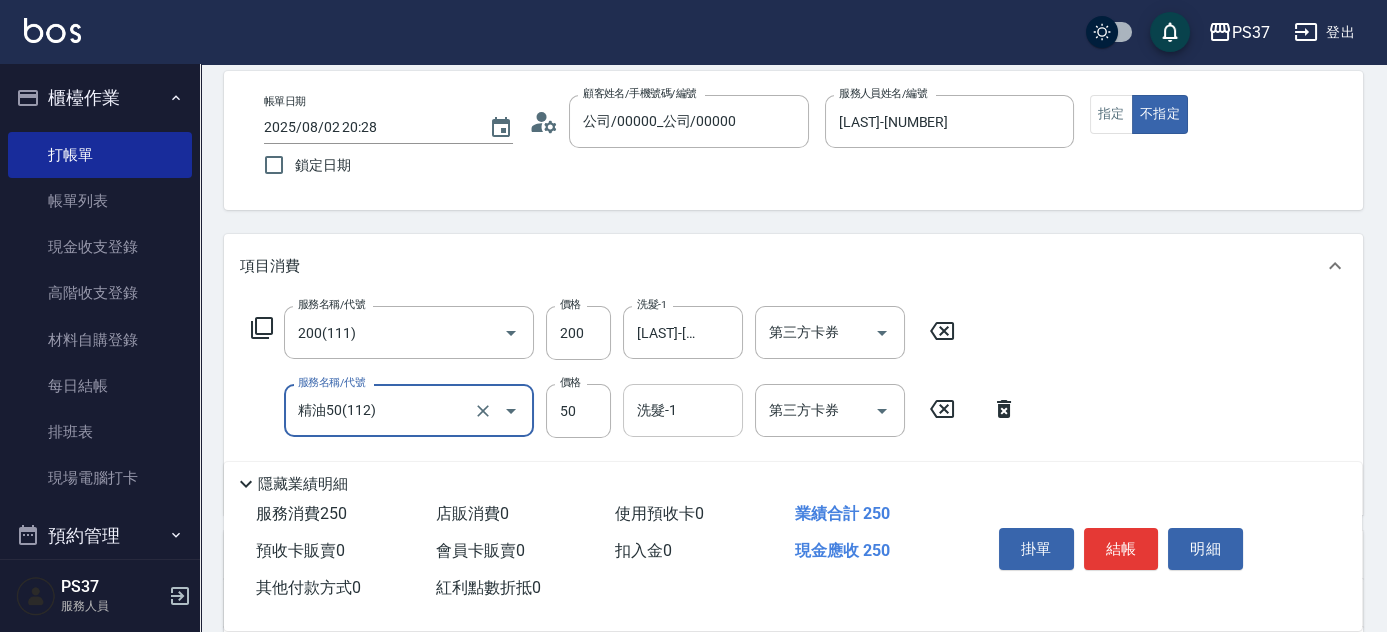 click on "洗髮-1" at bounding box center (683, 410) 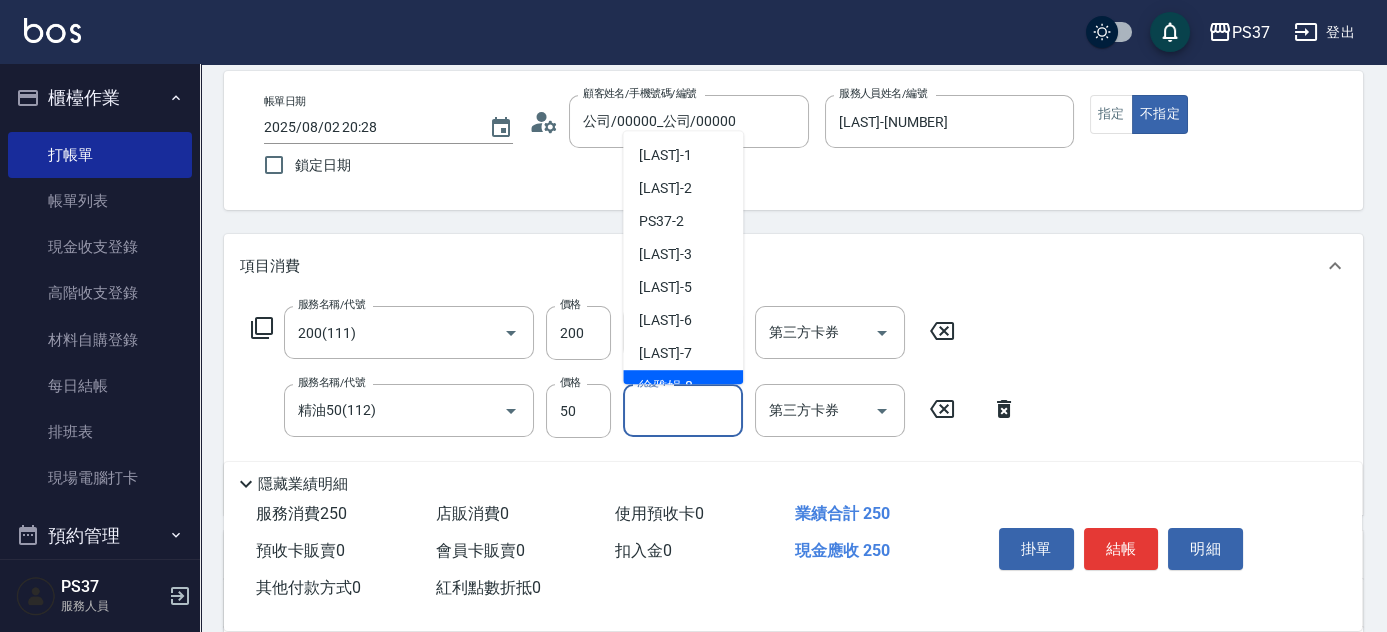 click on "[LAST] -[NUMBER]" at bounding box center (683, 386) 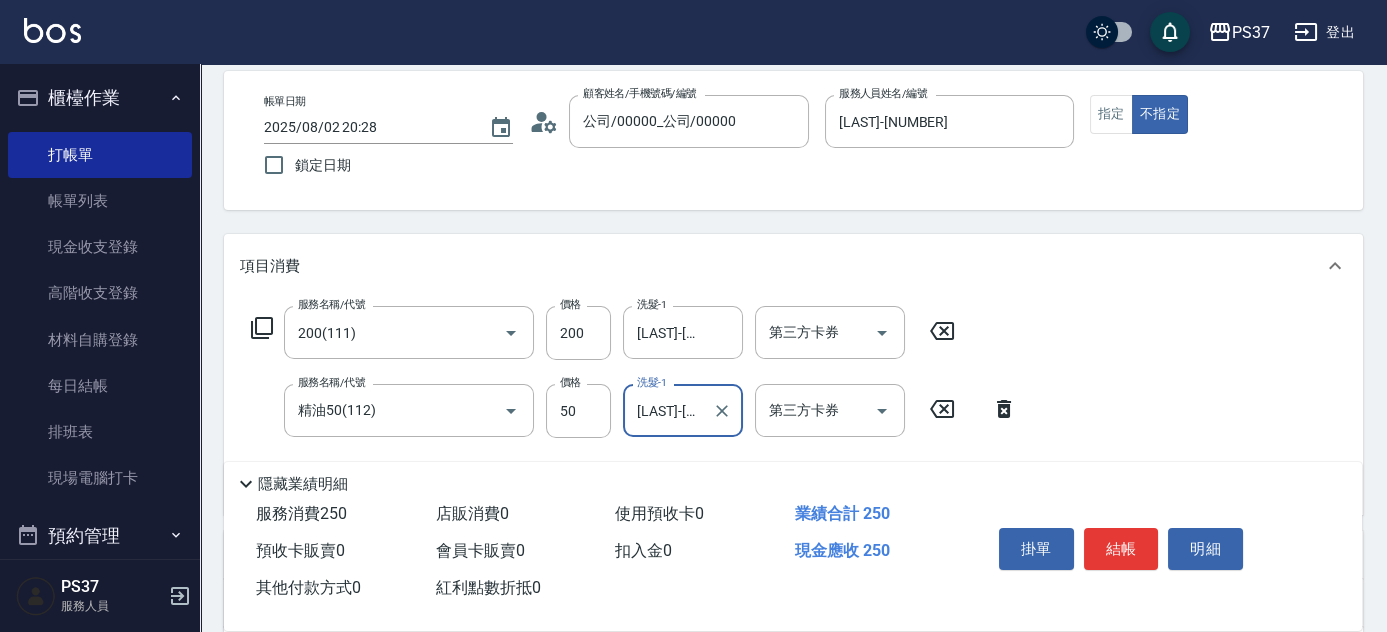 click on "結帳" at bounding box center (1121, 549) 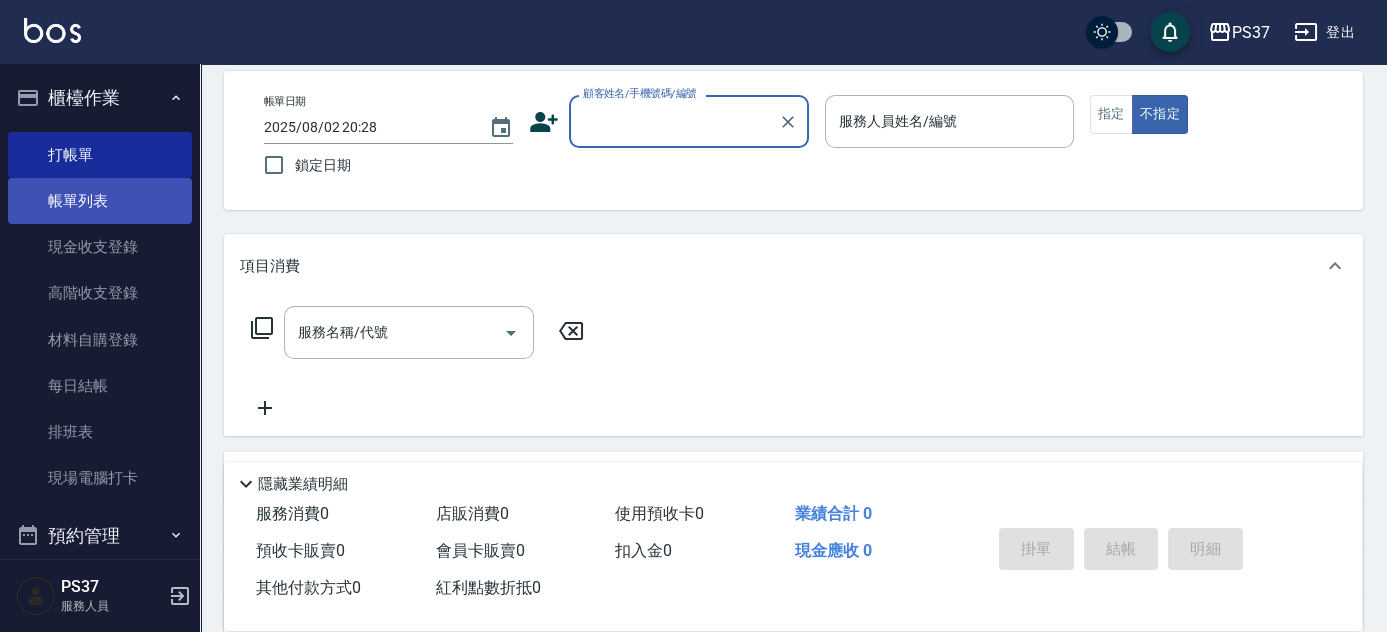 click on "帳單列表" at bounding box center (100, 201) 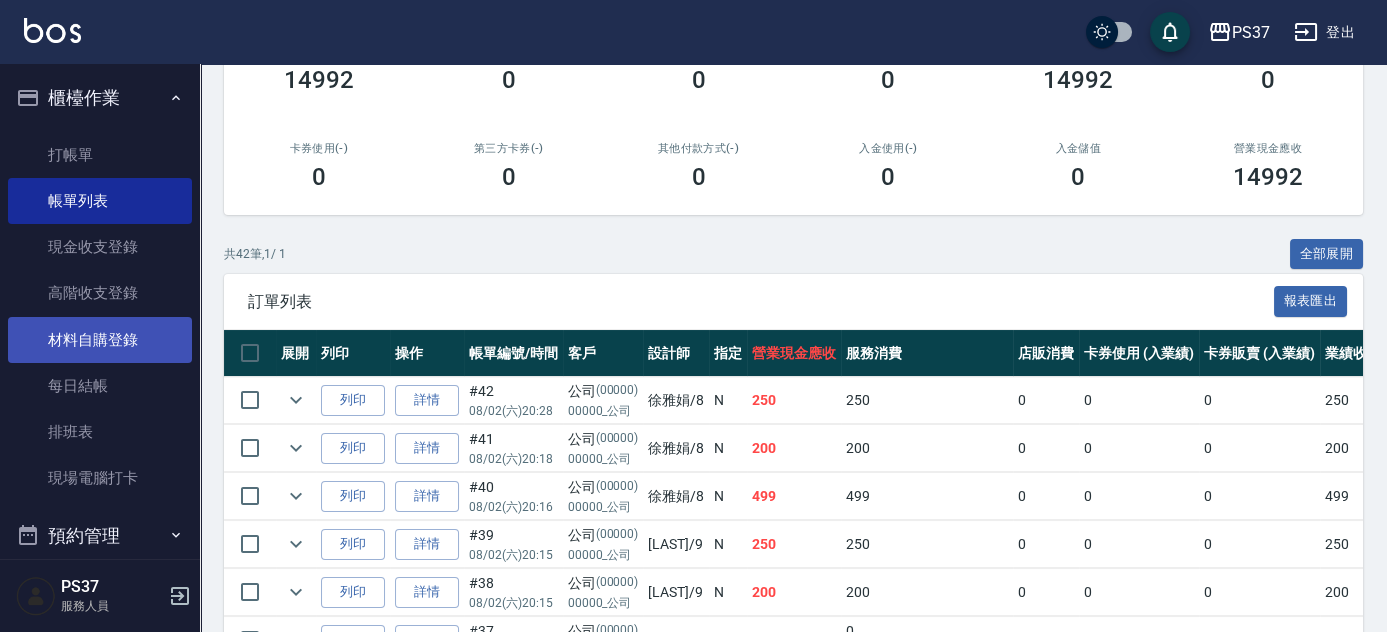 scroll, scrollTop: 181, scrollLeft: 0, axis: vertical 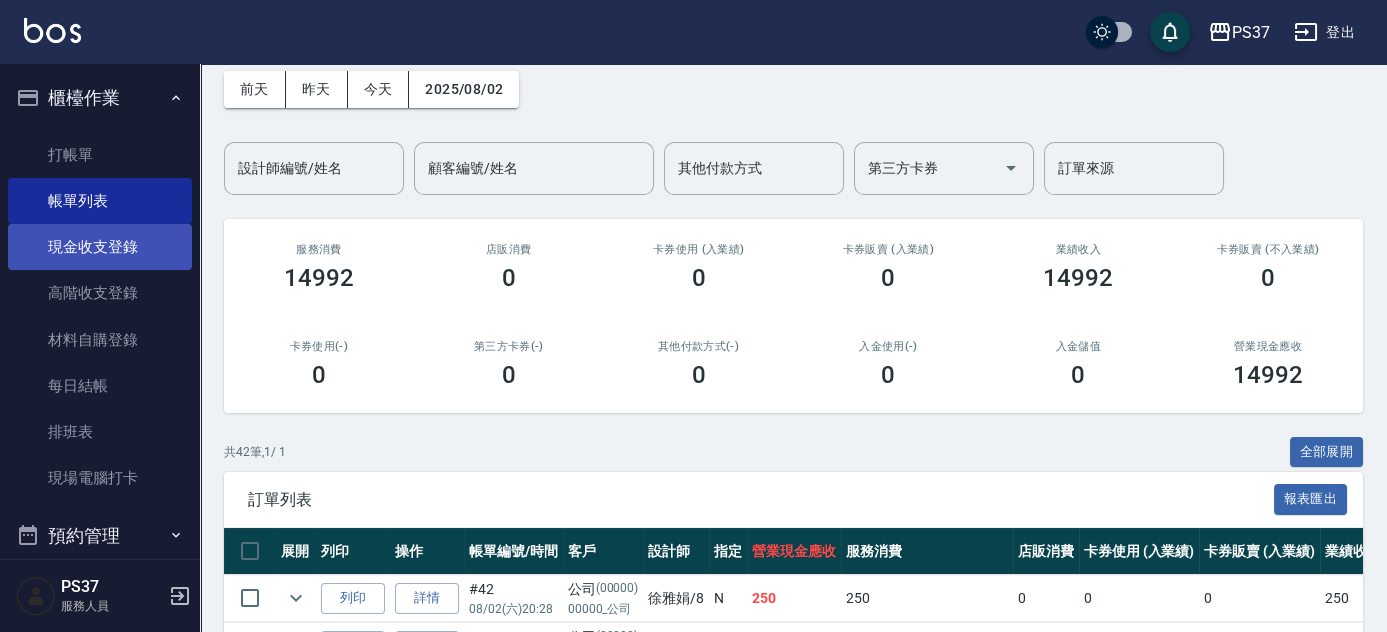 click on "現金收支登錄" at bounding box center [100, 247] 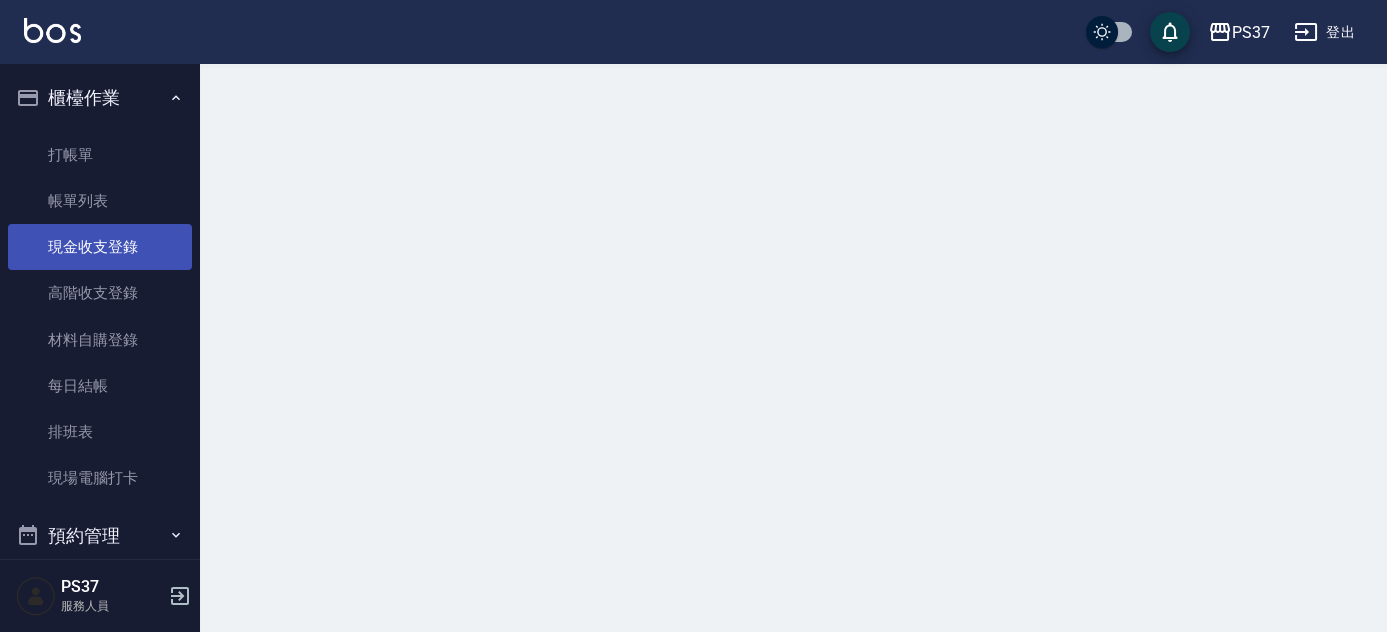scroll, scrollTop: 0, scrollLeft: 0, axis: both 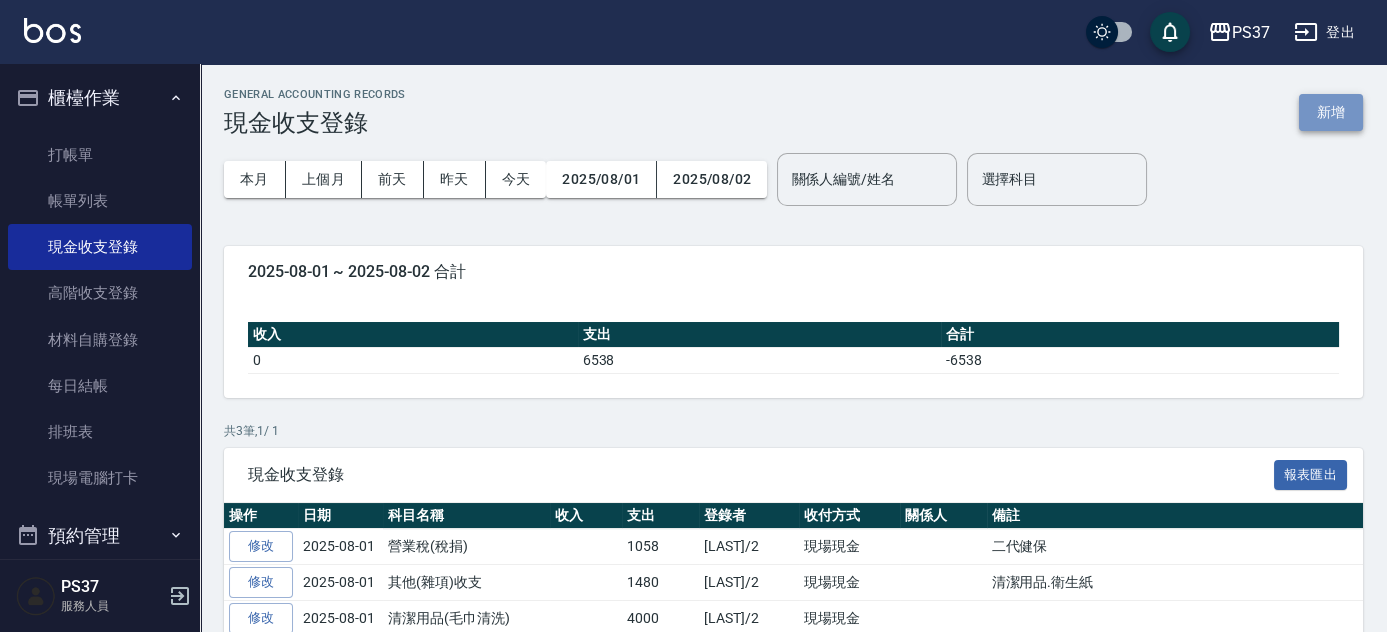 click on "新增" at bounding box center (1331, 112) 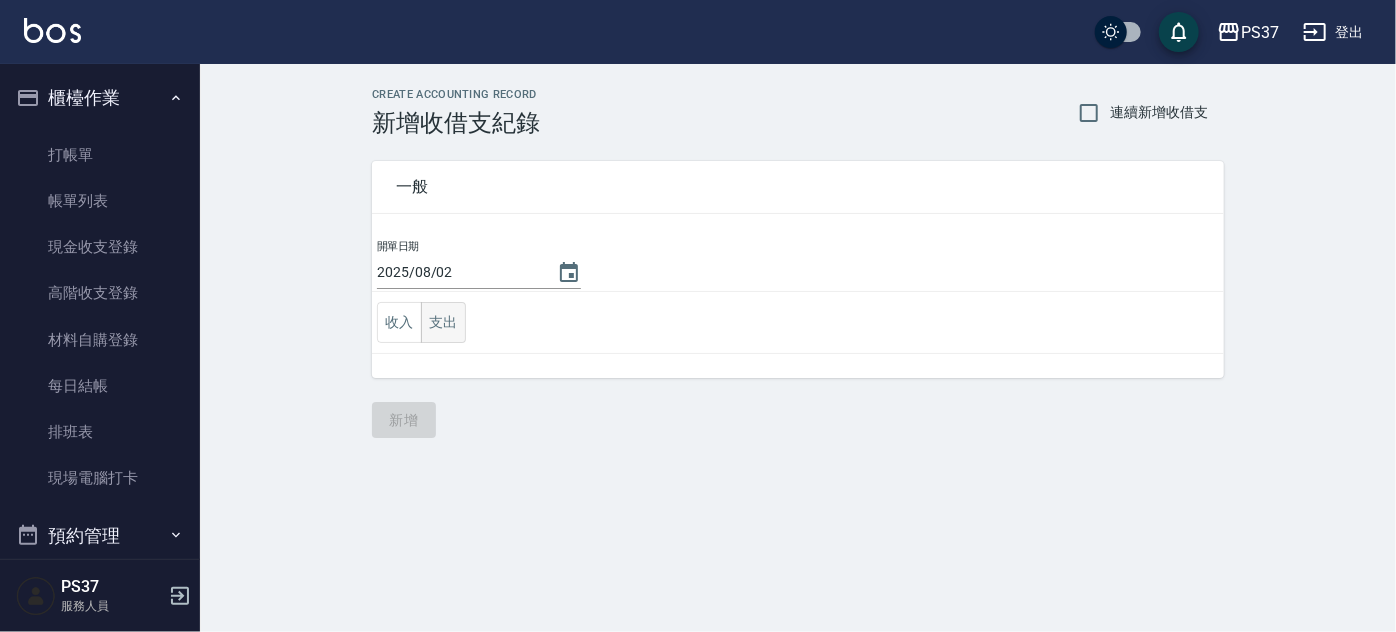 click on "支出" at bounding box center [443, 322] 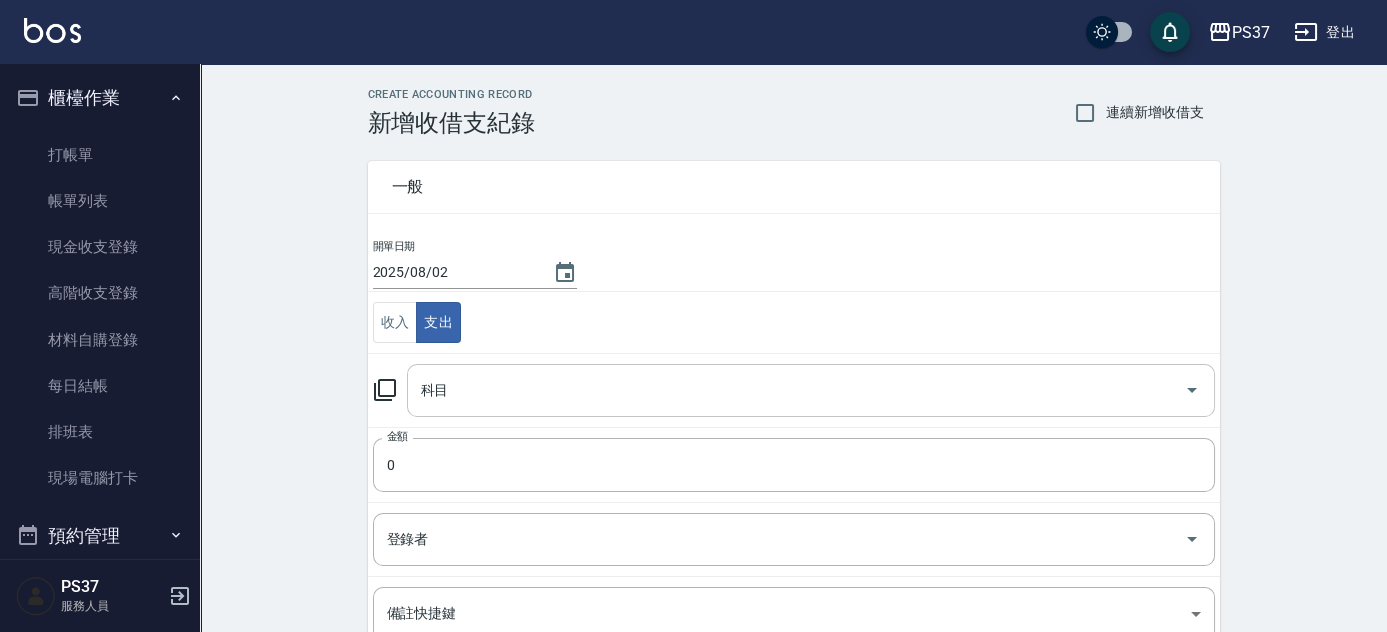 click on "科目" at bounding box center (796, 390) 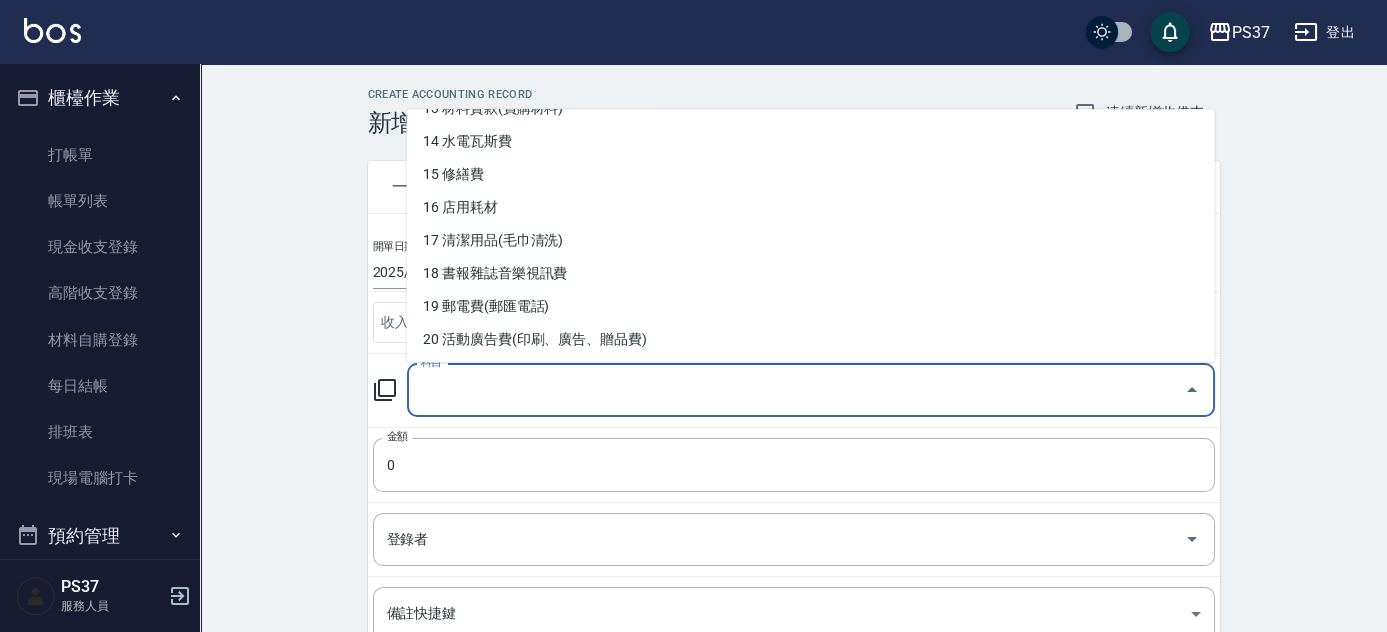 scroll, scrollTop: 636, scrollLeft: 0, axis: vertical 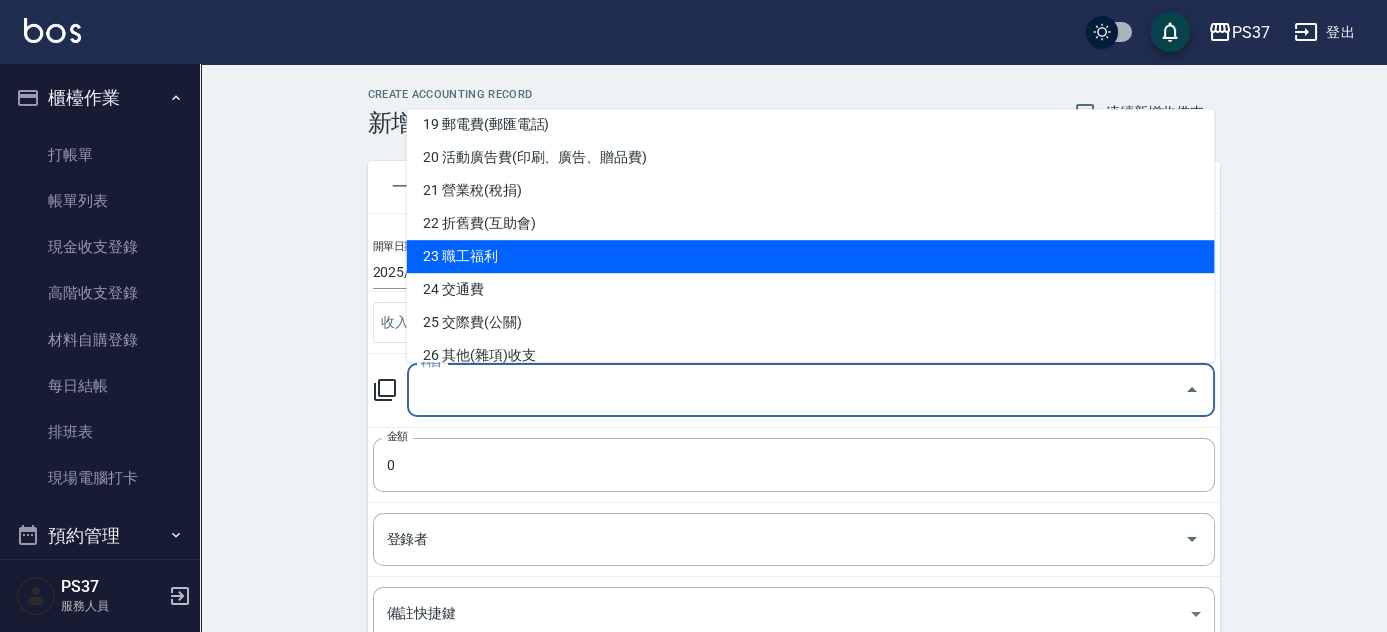 click on "23 職工福利" at bounding box center (811, 256) 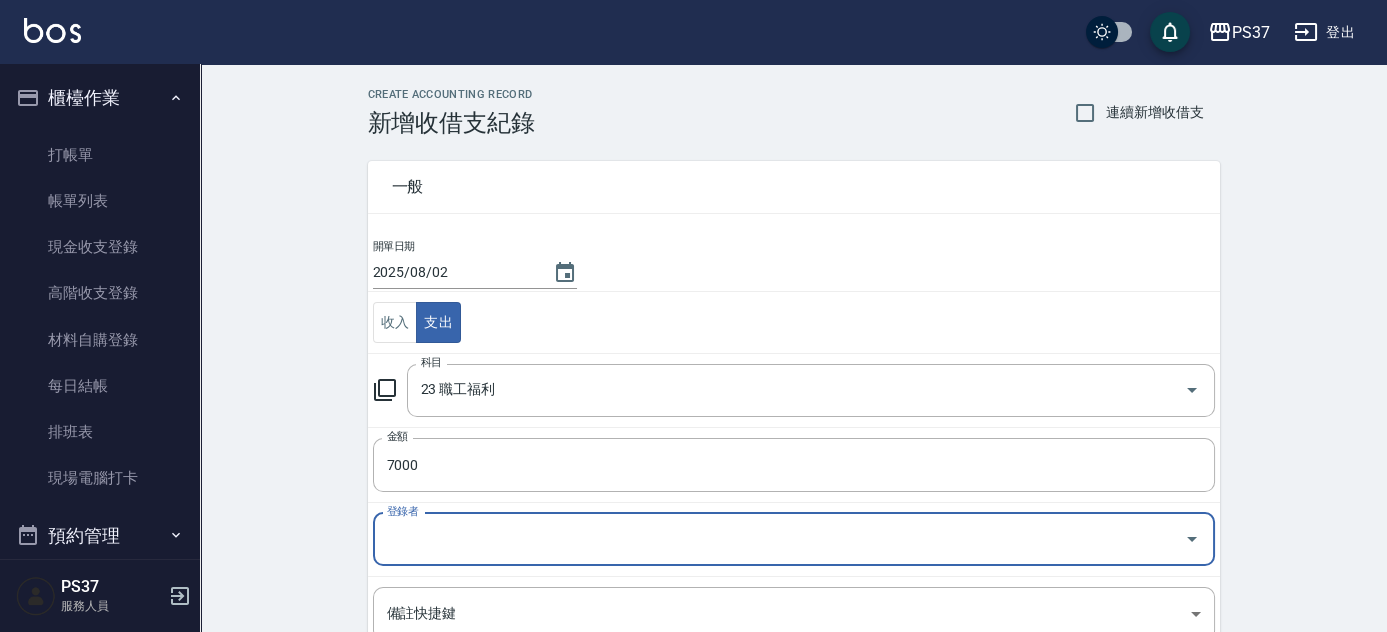 click on "登錄者" at bounding box center (779, 539) 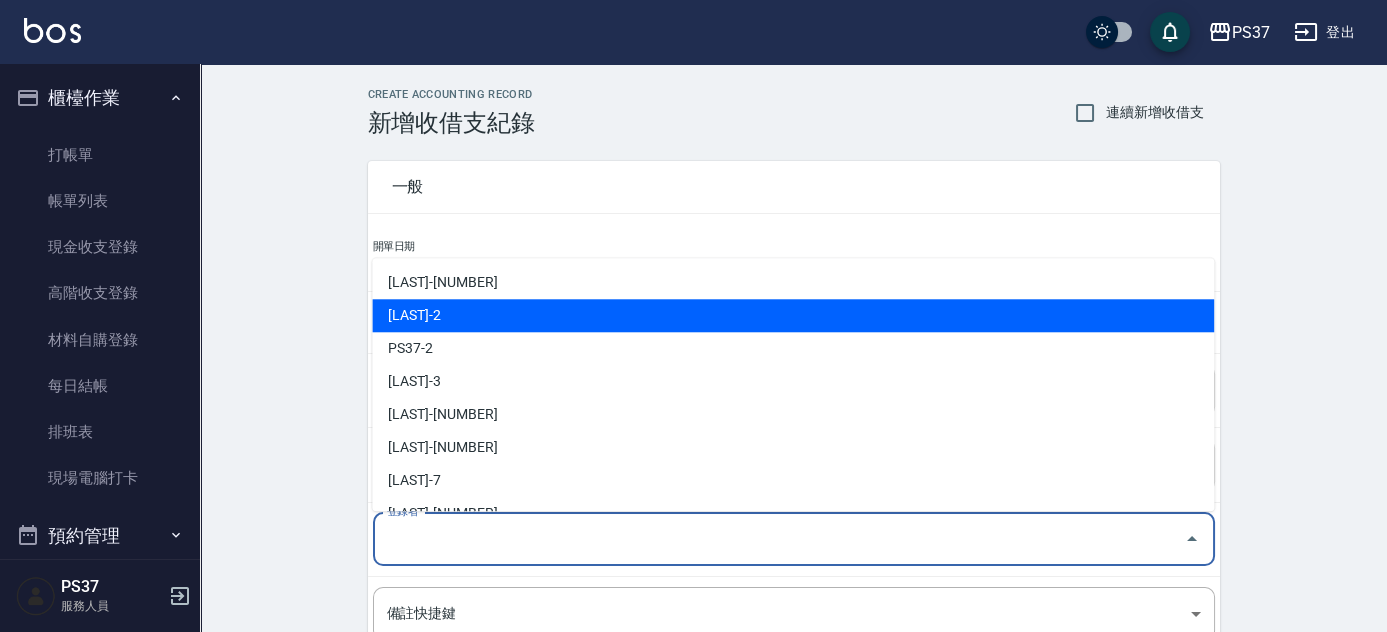 click on "[LAST]-2" at bounding box center (793, 315) 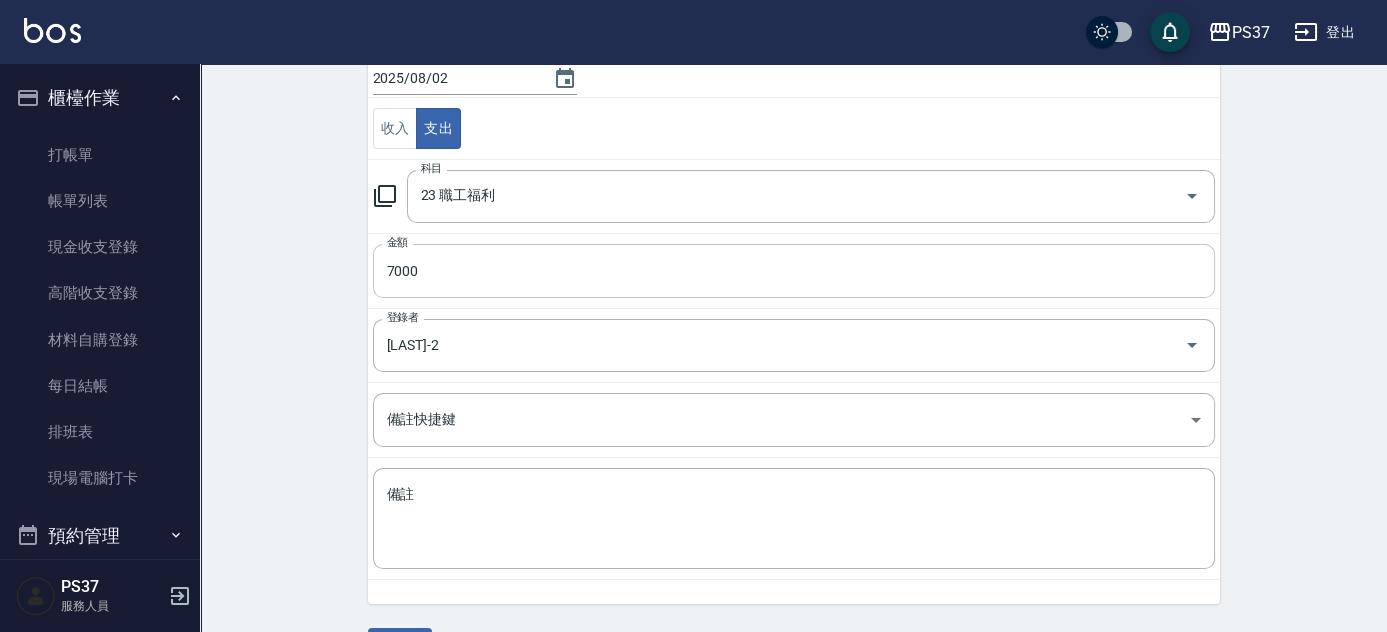 scroll, scrollTop: 248, scrollLeft: 0, axis: vertical 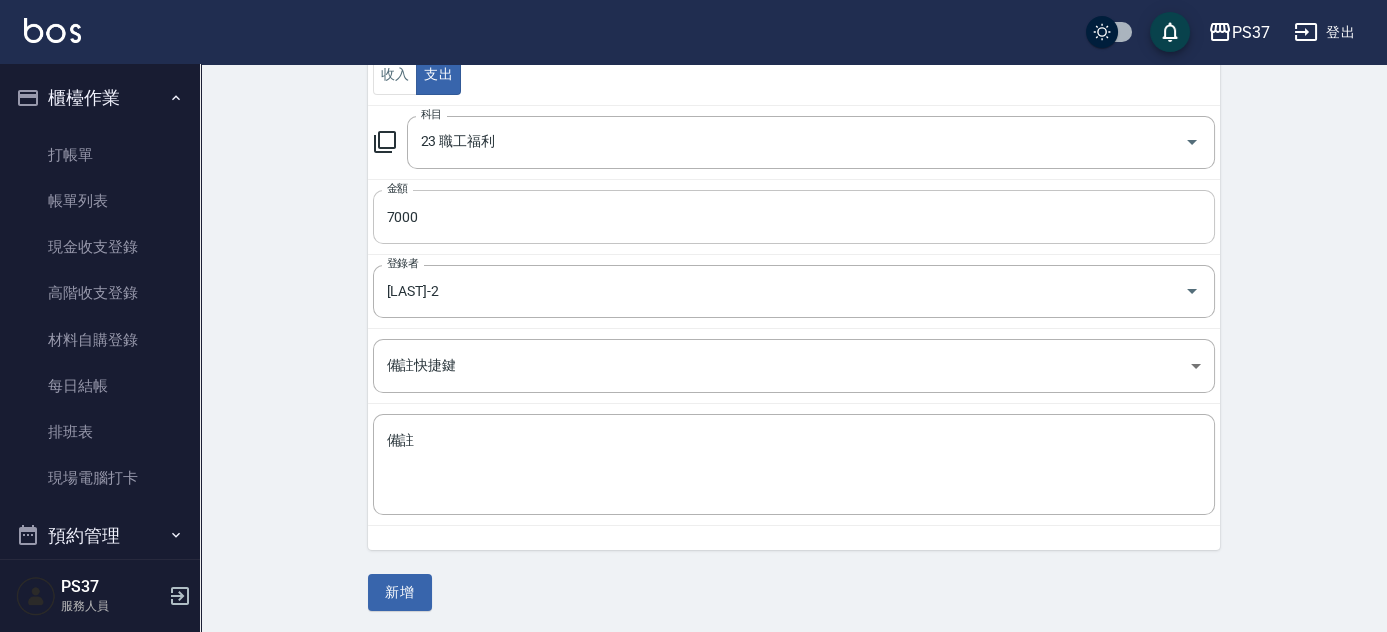 click on "備註" at bounding box center [794, 465] 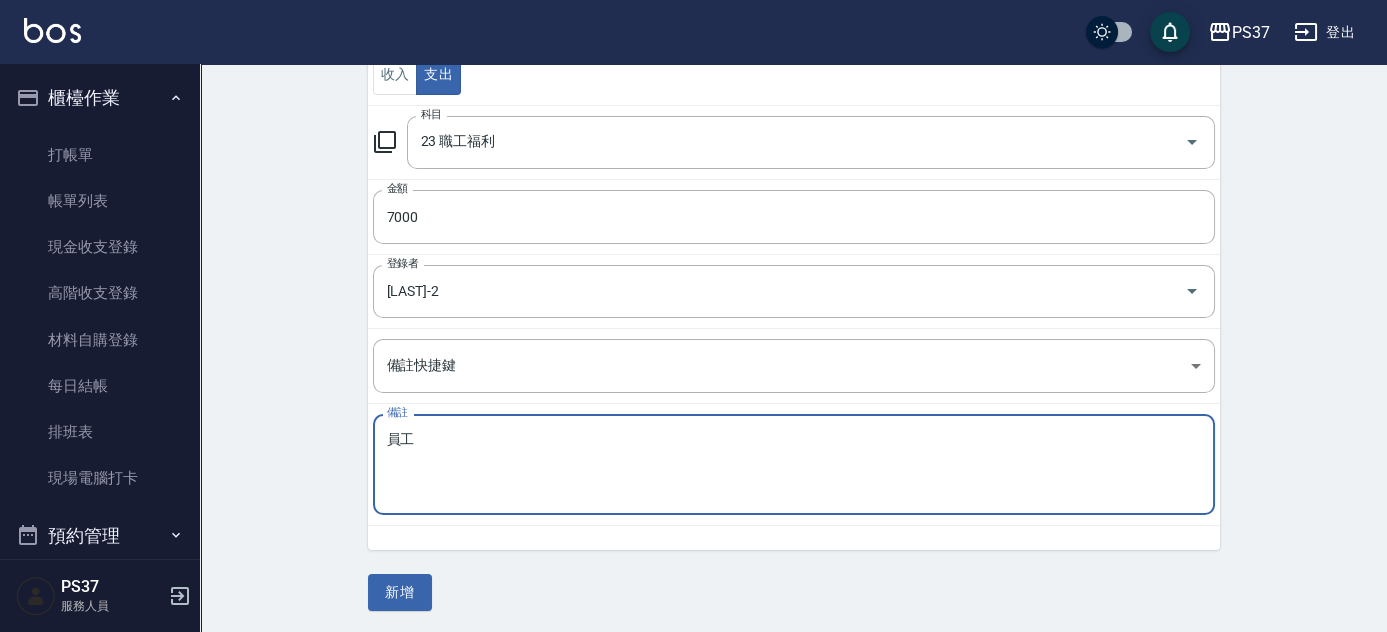 click on "員工" at bounding box center [794, 465] 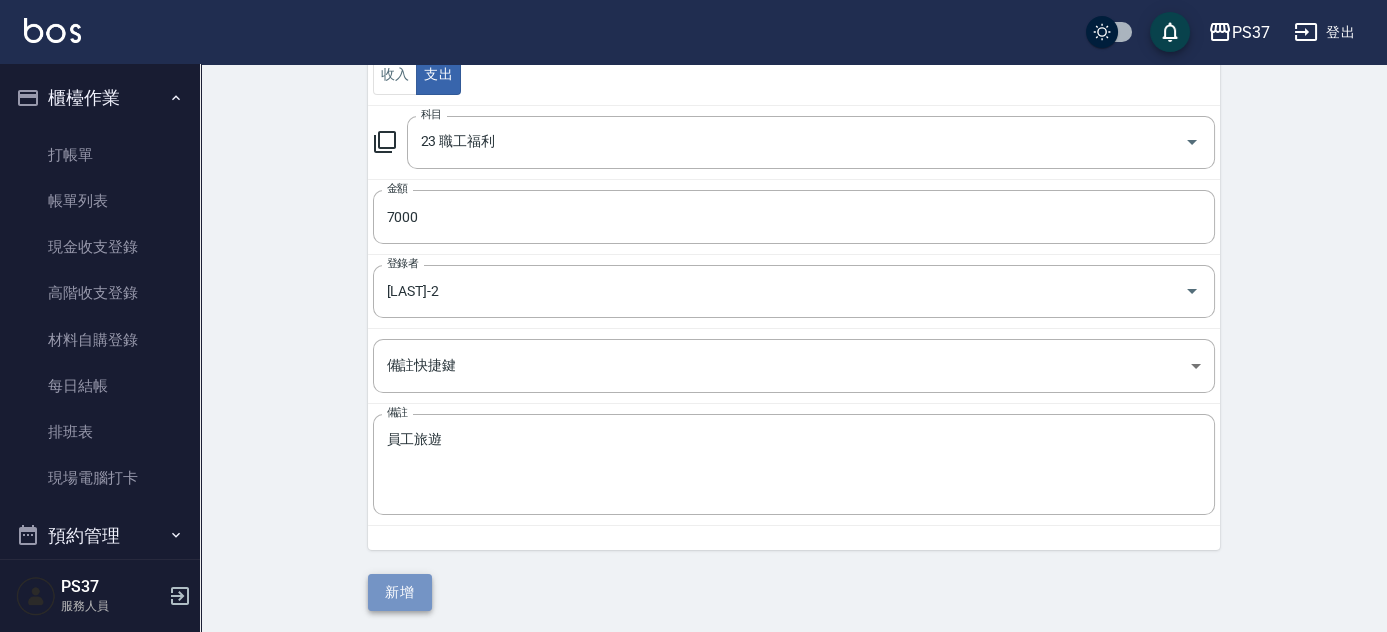 click on "新增" at bounding box center (400, 592) 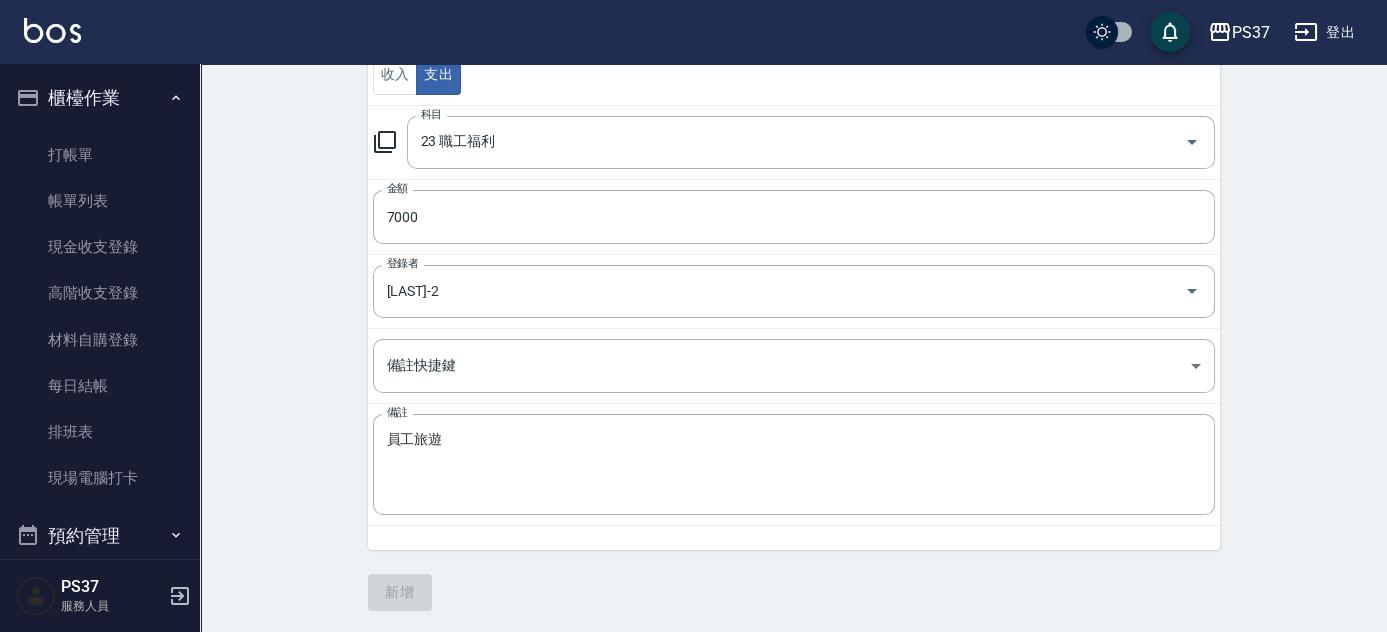scroll, scrollTop: 0, scrollLeft: 0, axis: both 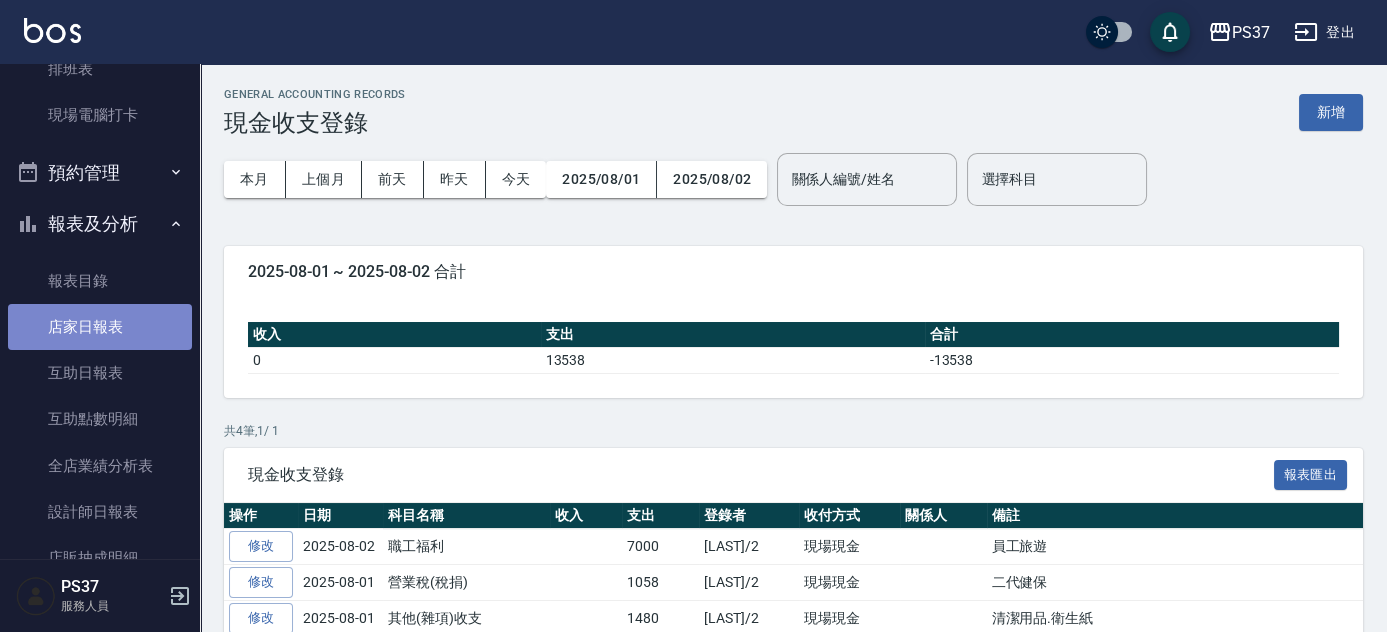 click on "店家日報表" at bounding box center [100, 327] 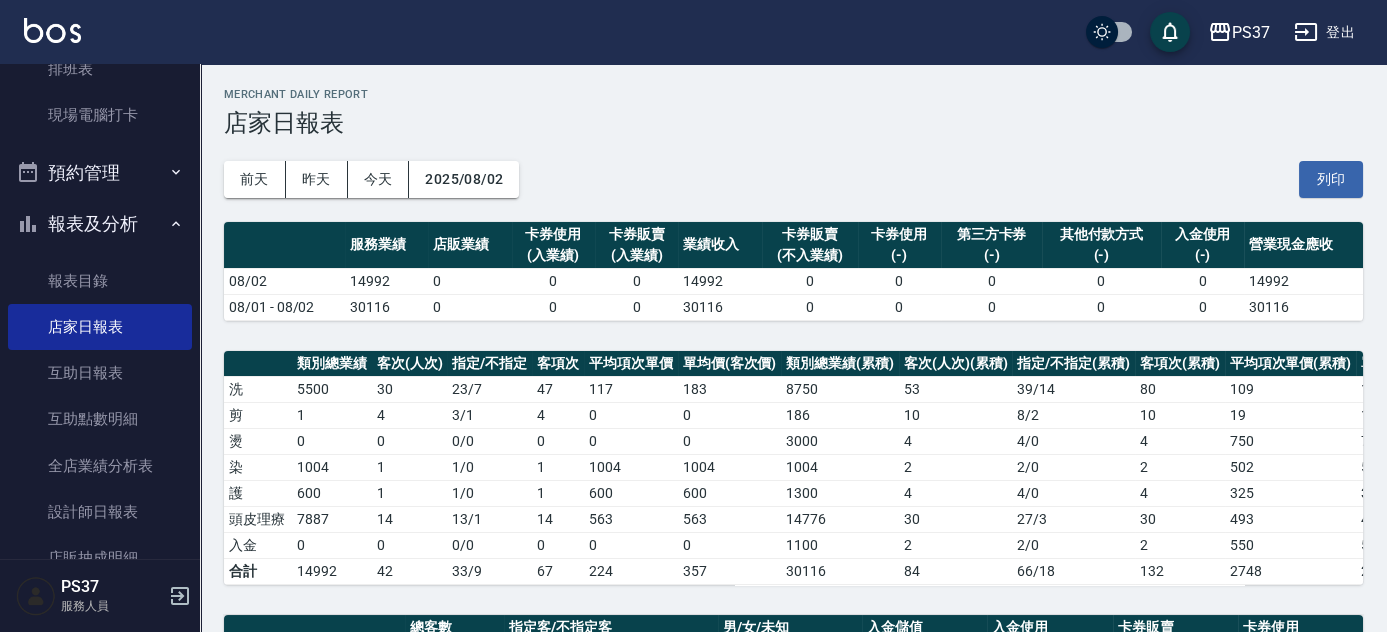 scroll, scrollTop: 565, scrollLeft: 0, axis: vertical 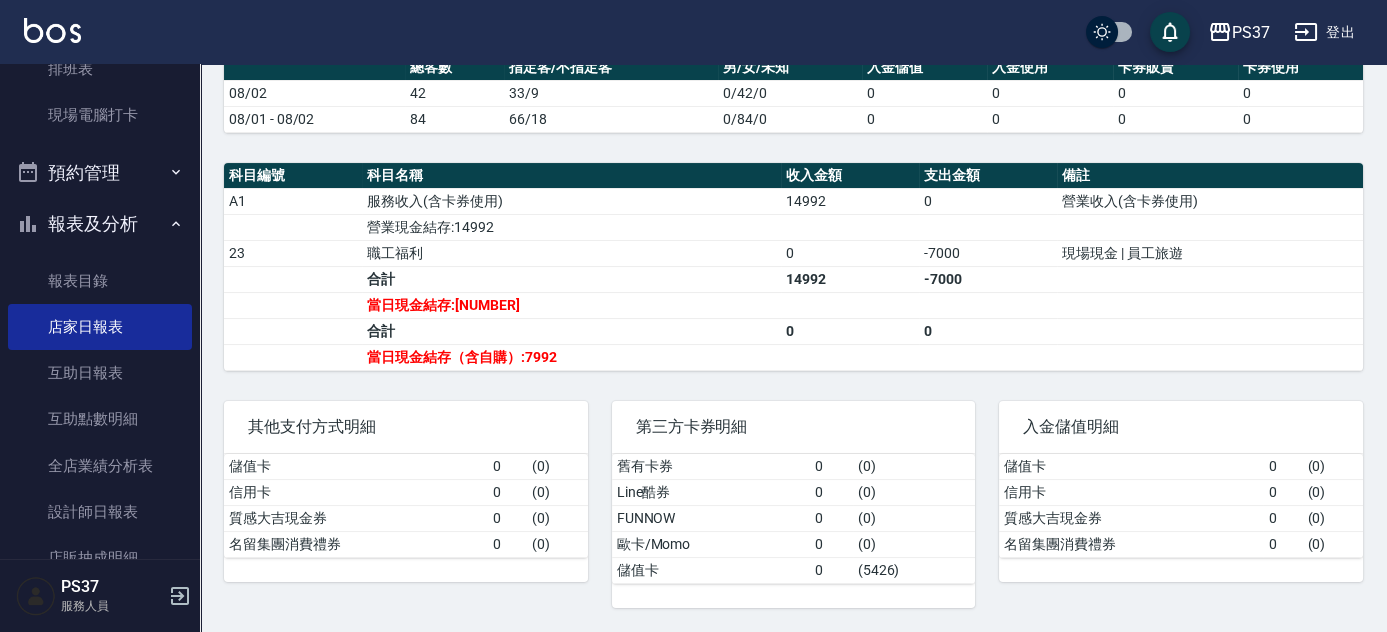 click on "第三方卡券明細 舊有卡券 0 ( 0 ) Line酷券 0 ( 0 ) FUNNOW 0 ( 0 ) 歐卡/Momo 0 ( 0 ) 儲值卡 0 ( [NUMBER] )" at bounding box center [782, 492] 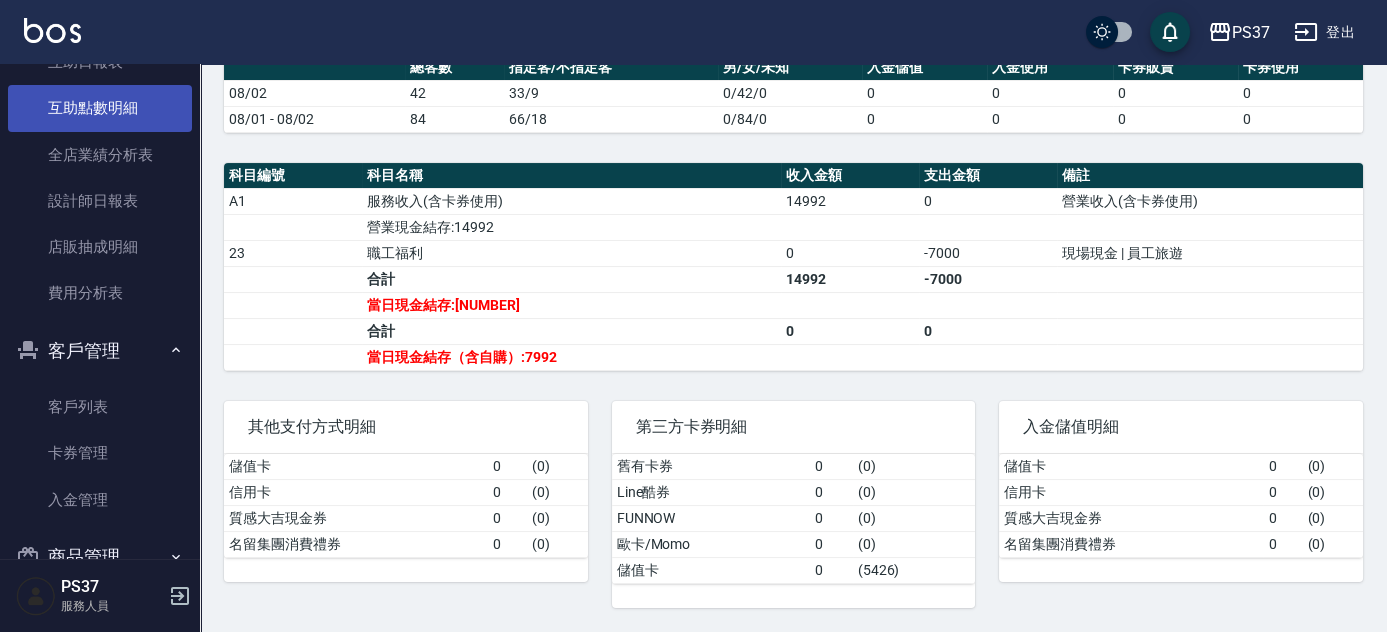 scroll, scrollTop: 720, scrollLeft: 0, axis: vertical 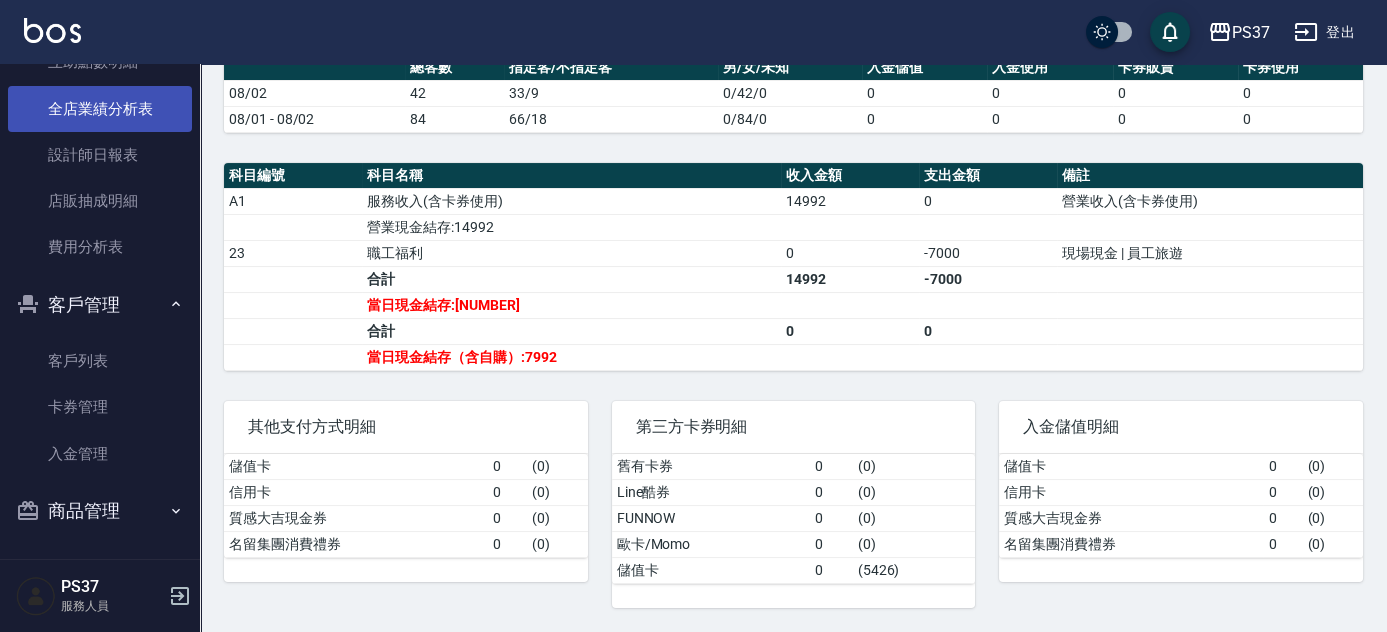 click on "全店業績分析表" at bounding box center (100, 109) 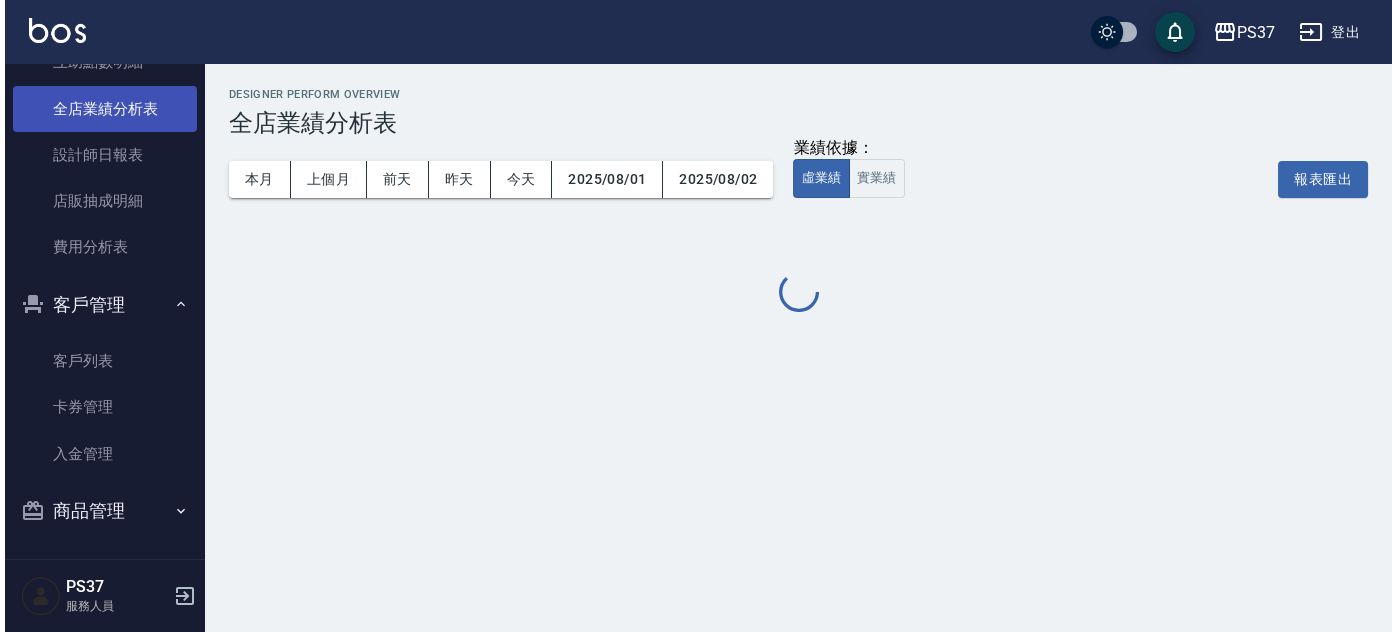 scroll, scrollTop: 0, scrollLeft: 0, axis: both 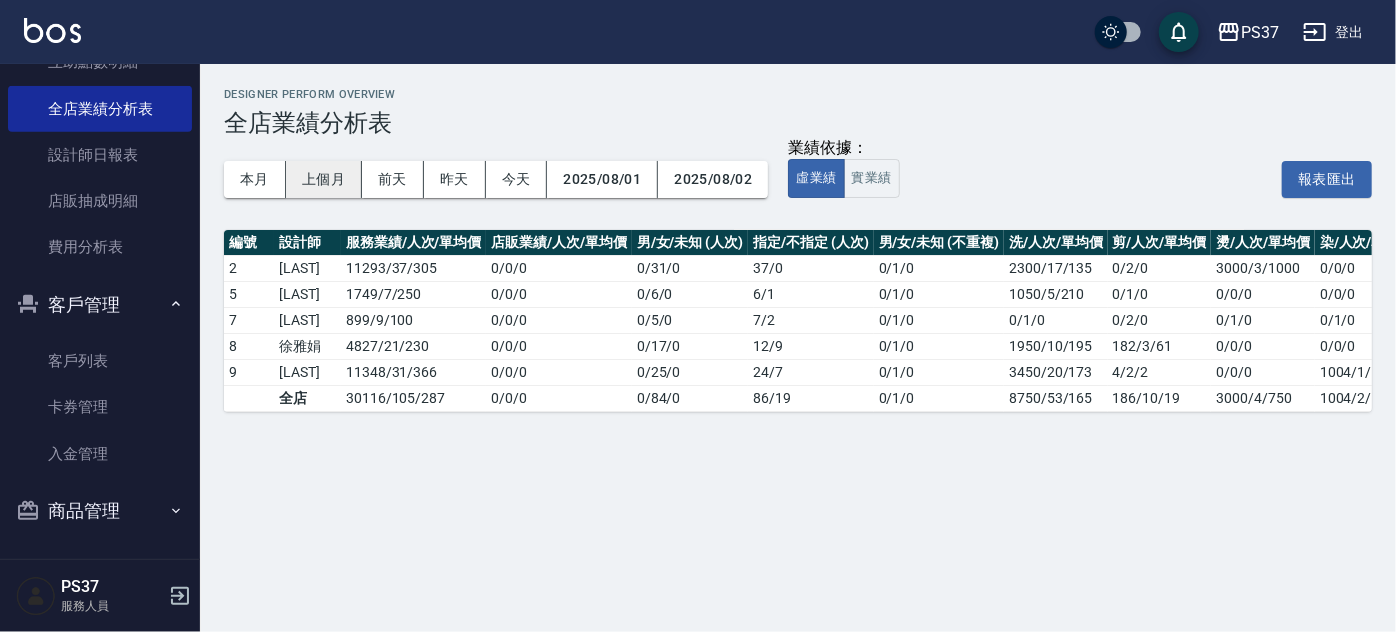 click on "上個月" at bounding box center (324, 179) 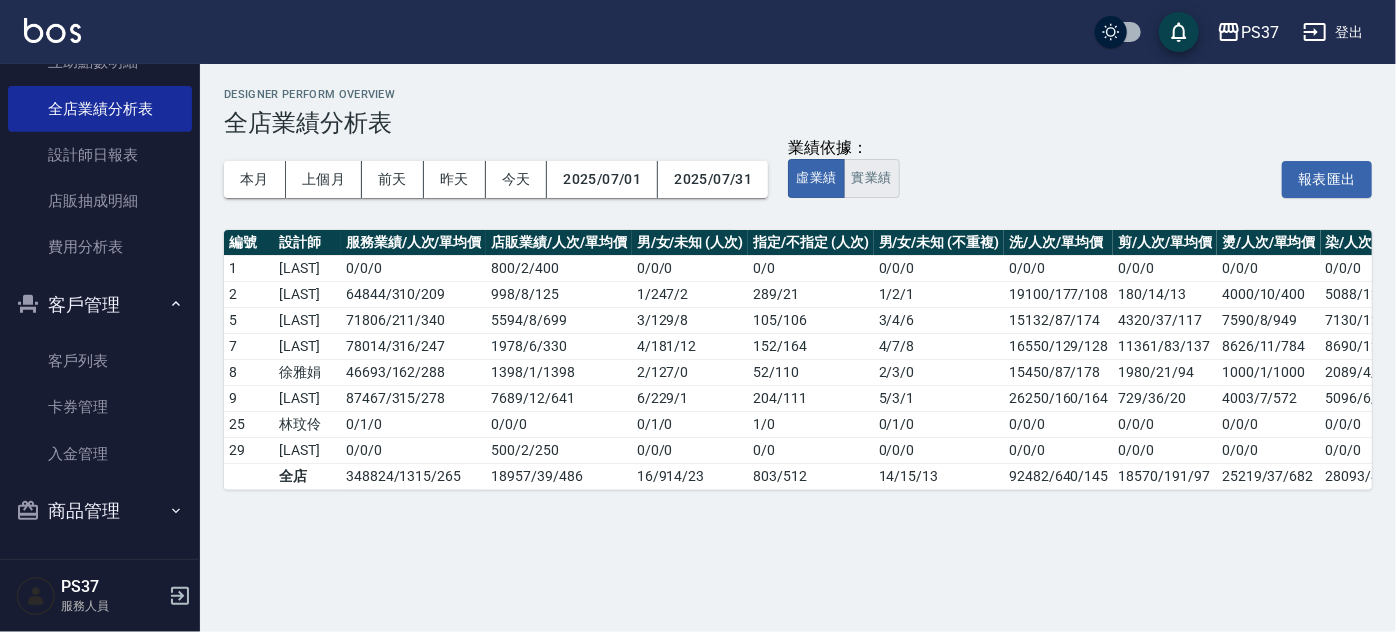 click on "實業績" at bounding box center (872, 178) 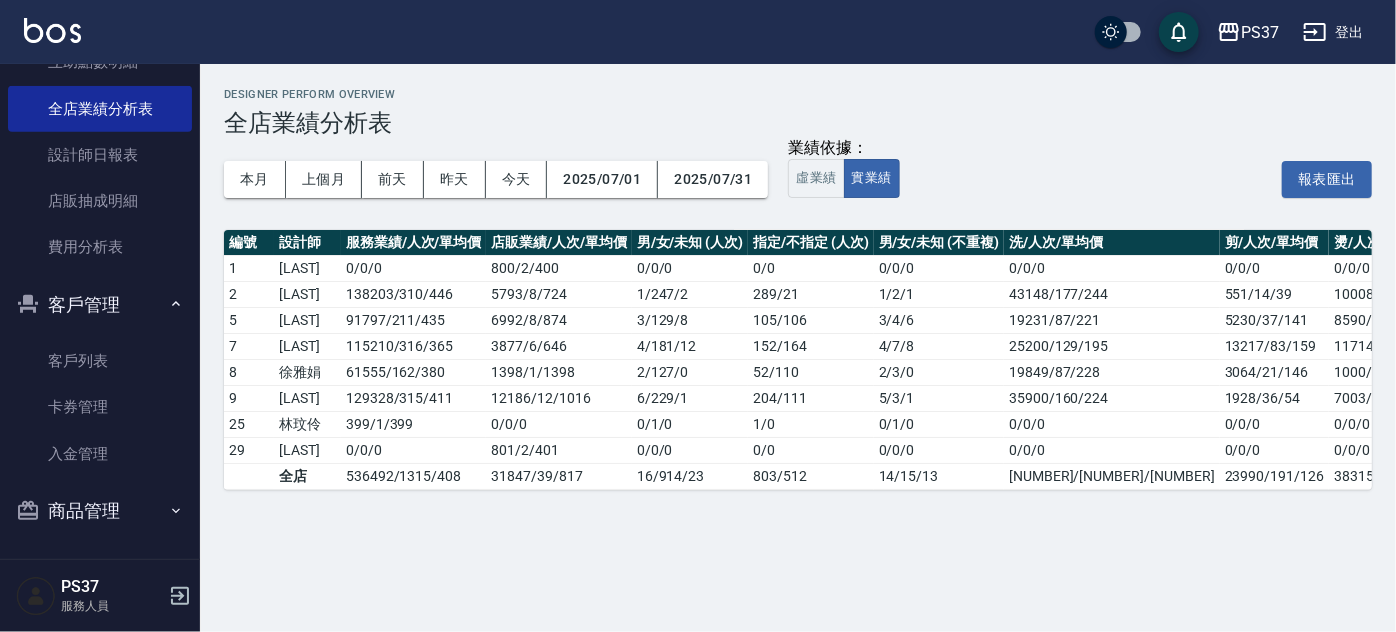 click on "本月 上個月 前天 昨天 今天 [DATE] [DATE]" at bounding box center (496, 179) 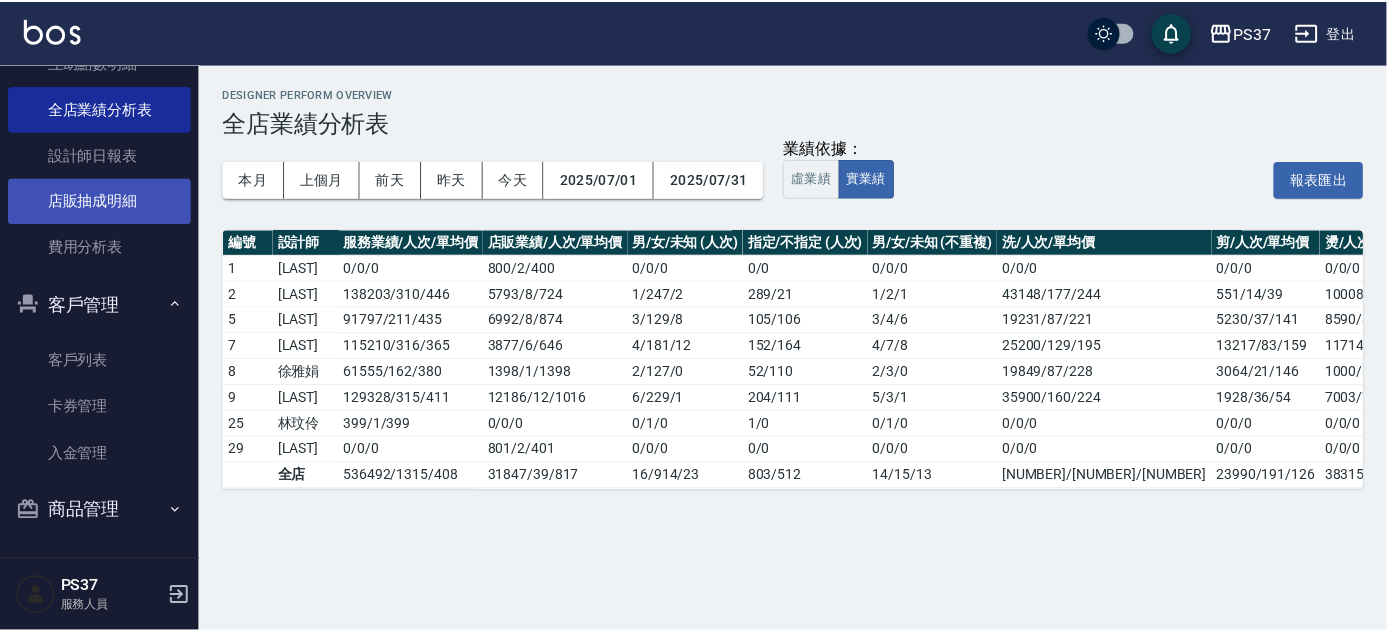 scroll, scrollTop: 448, scrollLeft: 0, axis: vertical 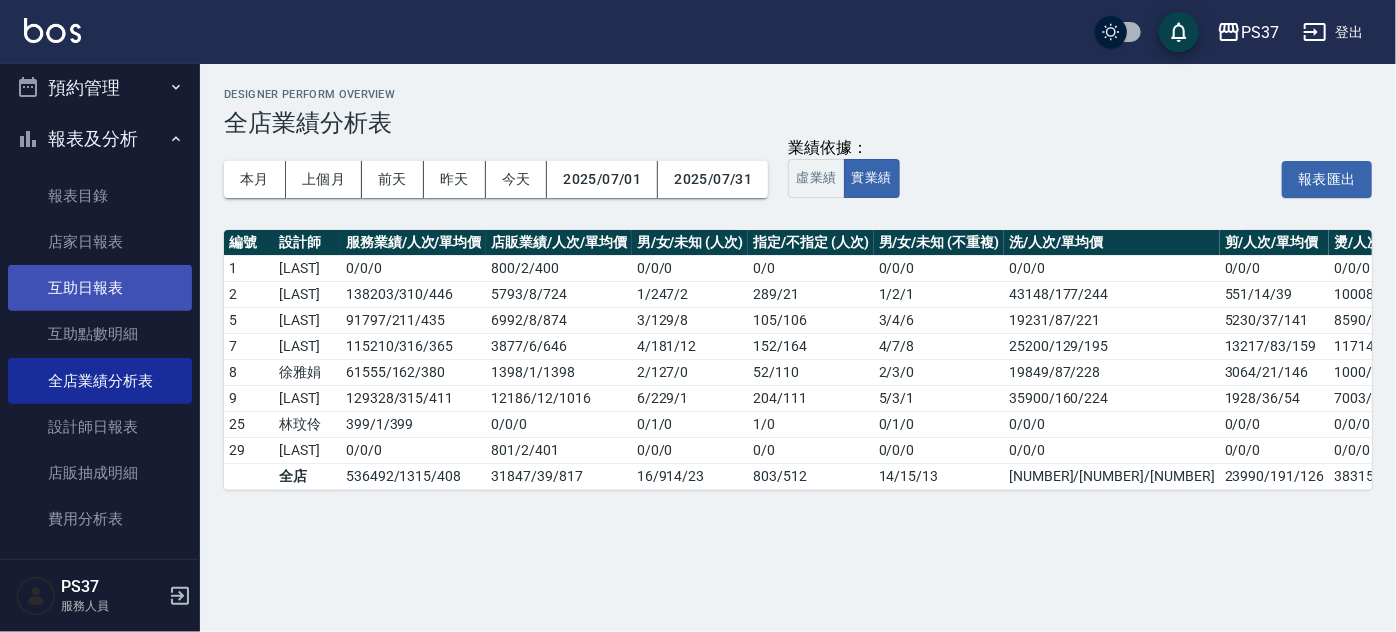 click on "互助日報表" at bounding box center (100, 288) 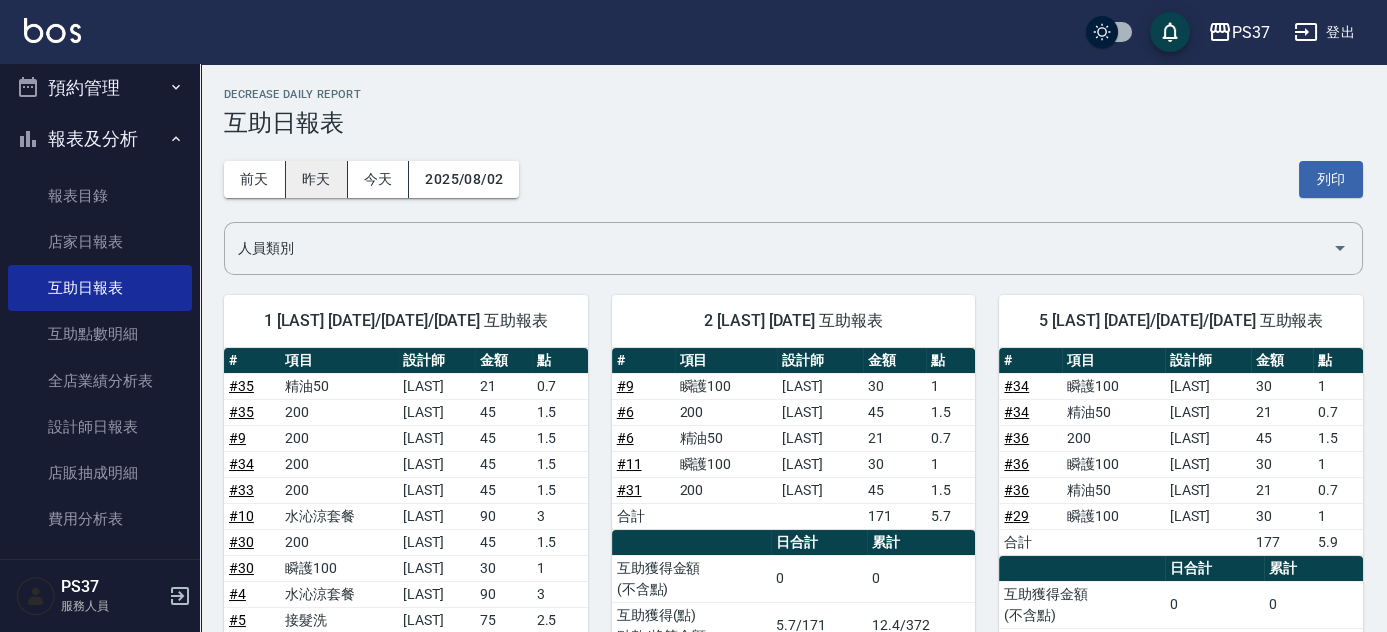click on "昨天" at bounding box center (317, 179) 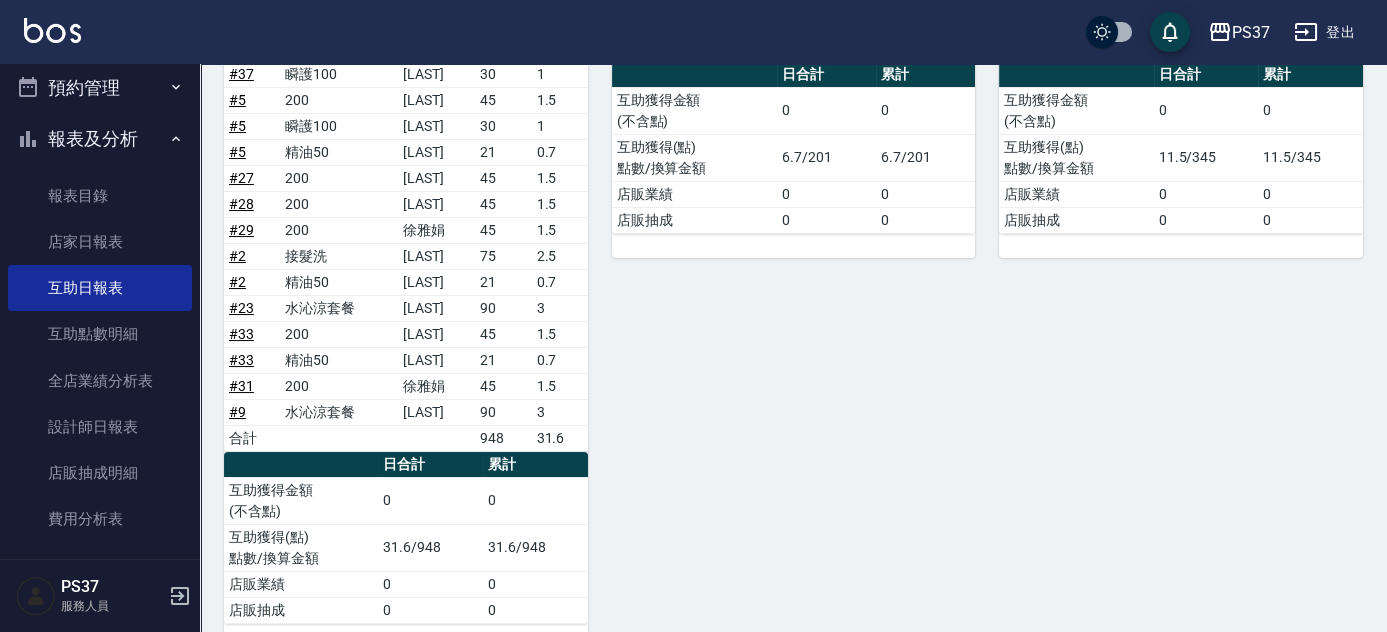 scroll, scrollTop: 0, scrollLeft: 0, axis: both 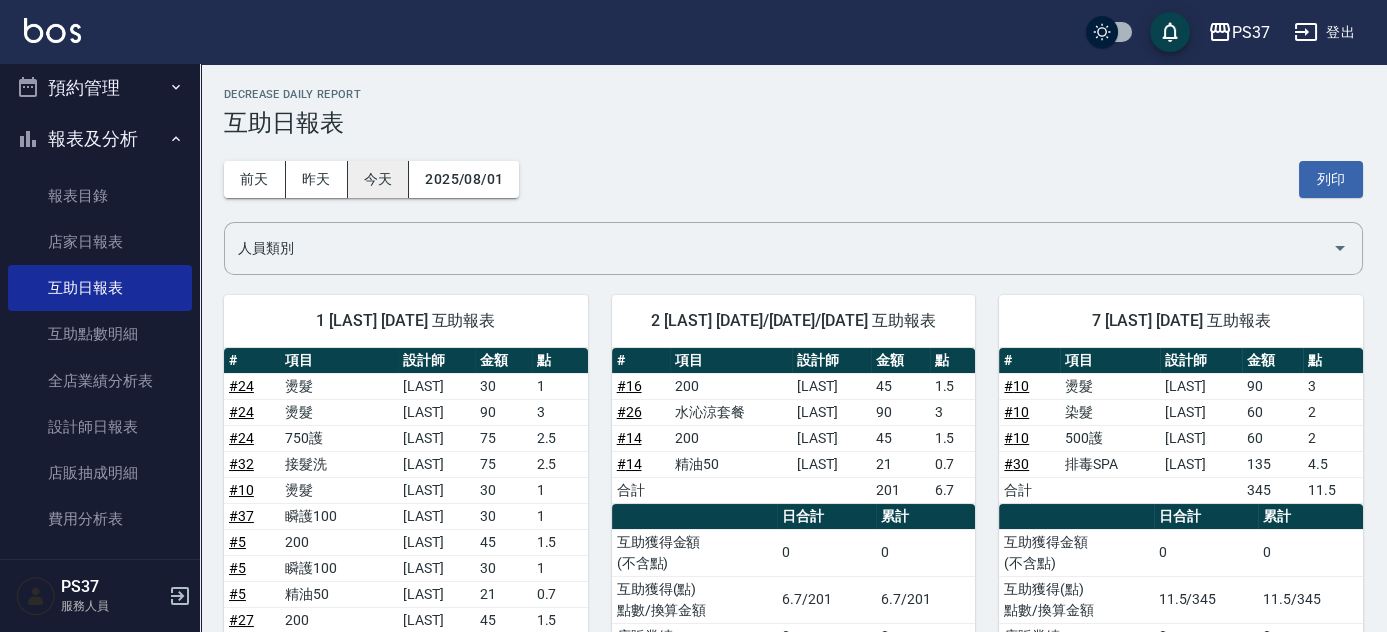 click on "今天" at bounding box center [379, 179] 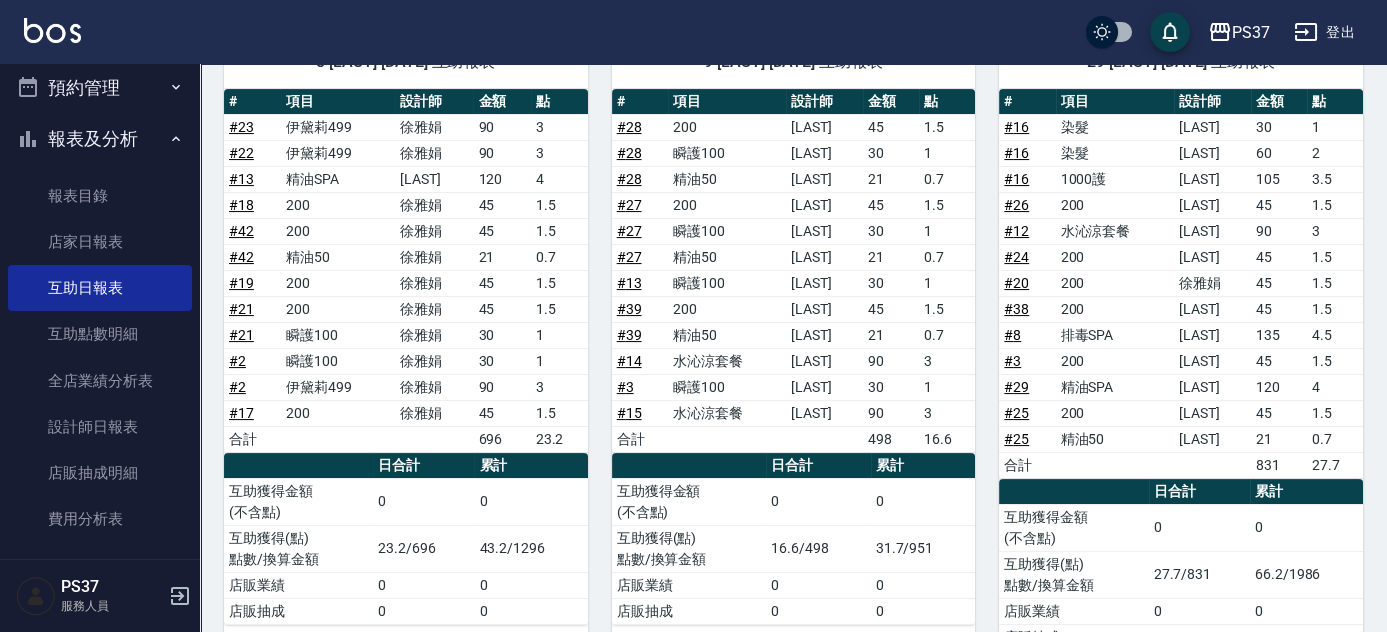 scroll, scrollTop: 1054, scrollLeft: 0, axis: vertical 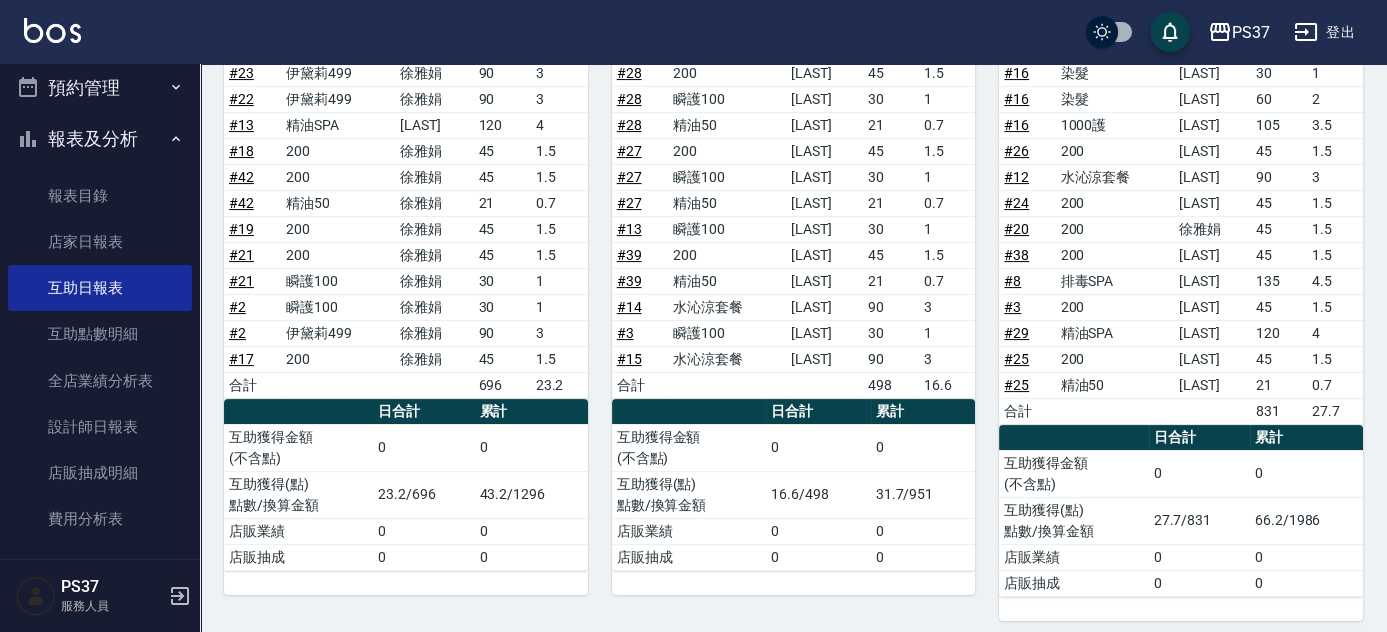 click on "PS37   [DATE]-[TIME] Decrease Daily Report 互助日報表 前天 昨天 今天 [DATE] 列印 人員類別 人員類別 1 [LAST] [DATE] 互助報表 # 項目 設計師 金額 點 # 35 精油50 [LAST] 21 0.7 # 35 200 [LAST] 45 1.5 # 9 200 [LAST] 45 1.5 # 34 200 [LAST] 45 1.5 # 33 200 [LAST] 45 1.5 # 10 水沁涼套餐 [LAST] 90 3 # 30 200 [LAST] 45 1.5 # 30 瞬護100 [LAST] 30 1 # 4 水沁涼套餐 [LAST] 90 3 # 5 接髮洗 [LAST] 75 2.5 # 32 200 [LAST] 45 1.5 # 1 200 [LAST] 45 1.5 # 40 伊黛莉499 [LAST] 90 3 # 41 200 [LAST] 45 1.5 # 11 精油SPA [LAST] 120 4 # 7 精油SPA [LAST] 120 4 合計 996 33.2 日合計 累計 互助獲得金額 (不含點) 0 0 互助獲得(點) 點數/換算金額 33.2/996 64.8/1944 店販業績 0 0 店販抽成 0 0 2 [LAST] [DATE] 互助報表 # 項目 設計師 金額 點 # 9 瞬護100 [LAST] 30 1 # 6 200 [LAST] 45 1.5 # 6 精油50 [LAST] 21 0.7 # 11 30 1 #" at bounding box center [793, -173] 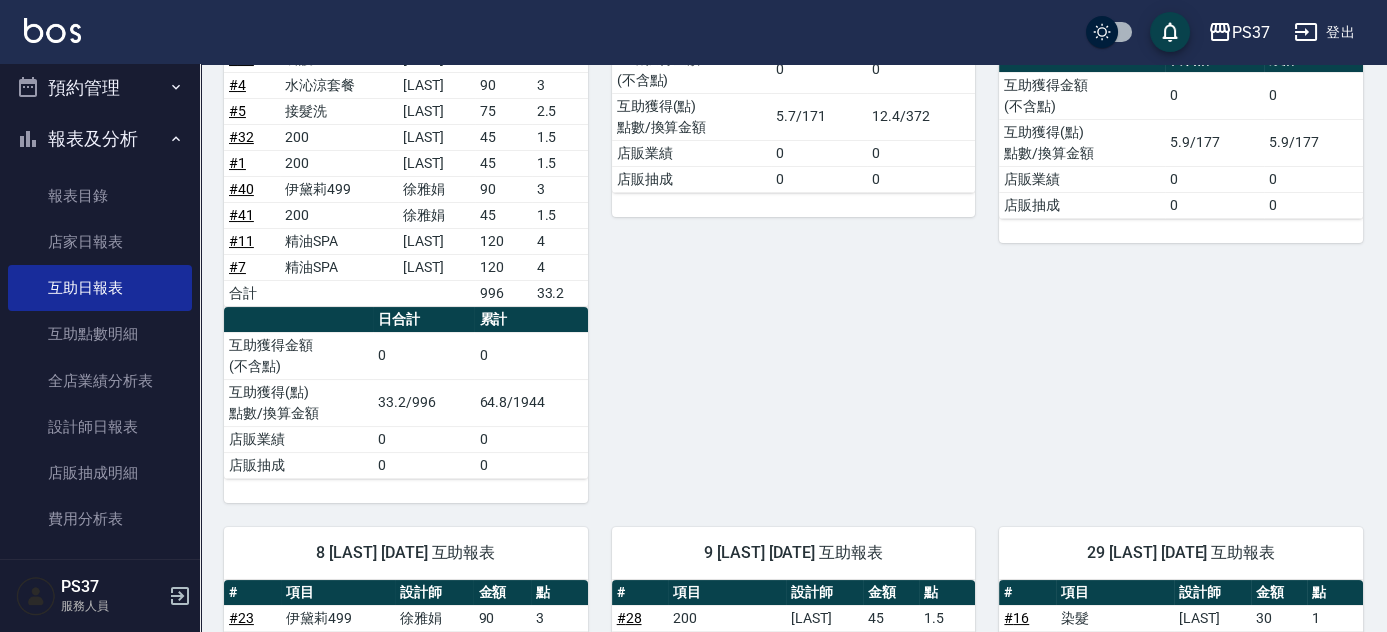 scroll, scrollTop: 54, scrollLeft: 0, axis: vertical 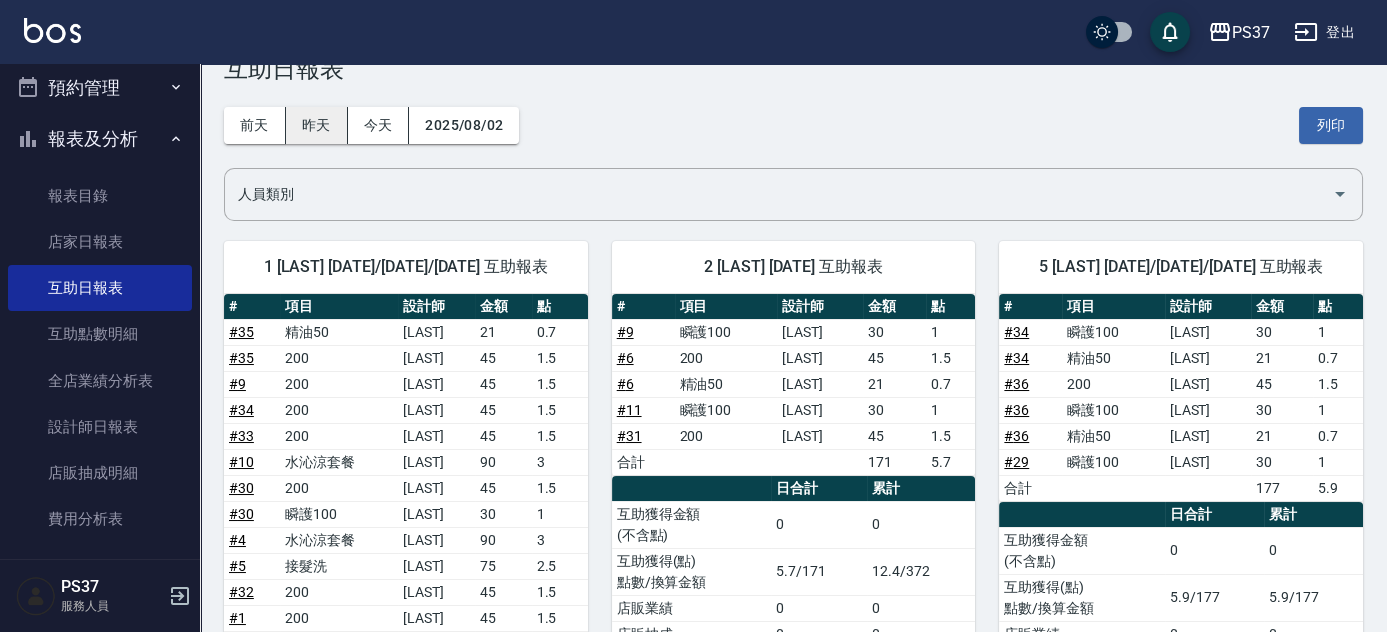 click on "昨天" at bounding box center (317, 125) 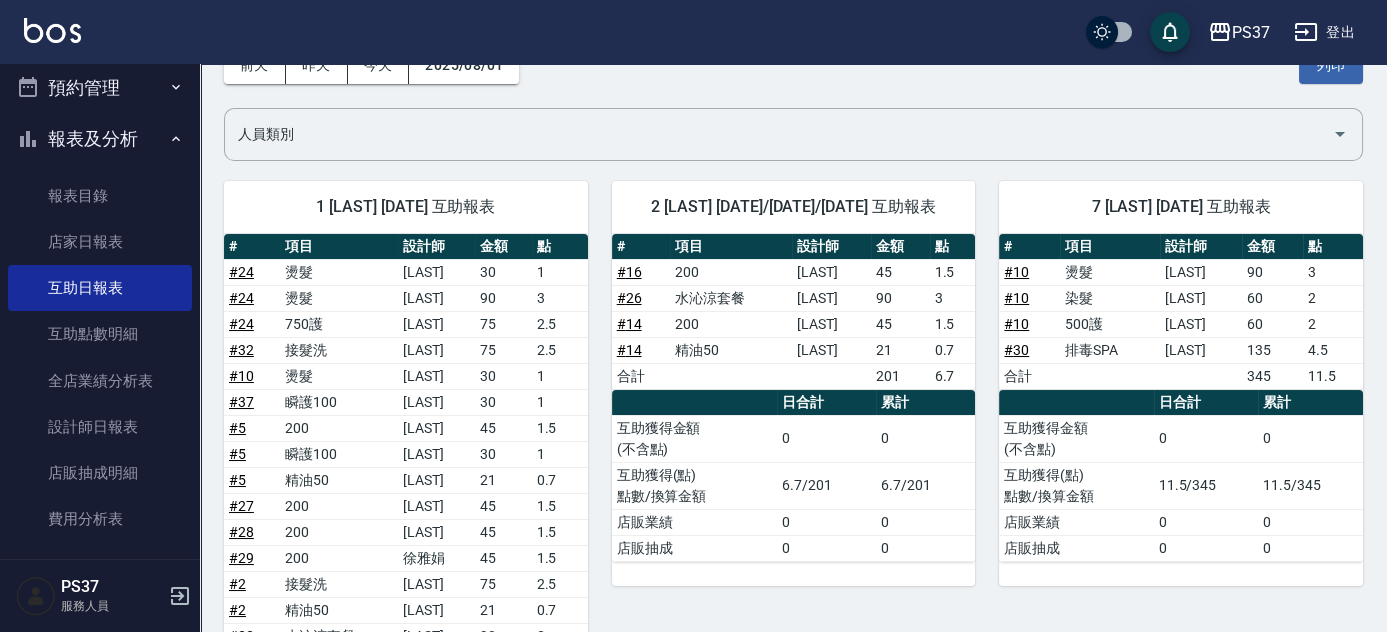 scroll, scrollTop: 0, scrollLeft: 0, axis: both 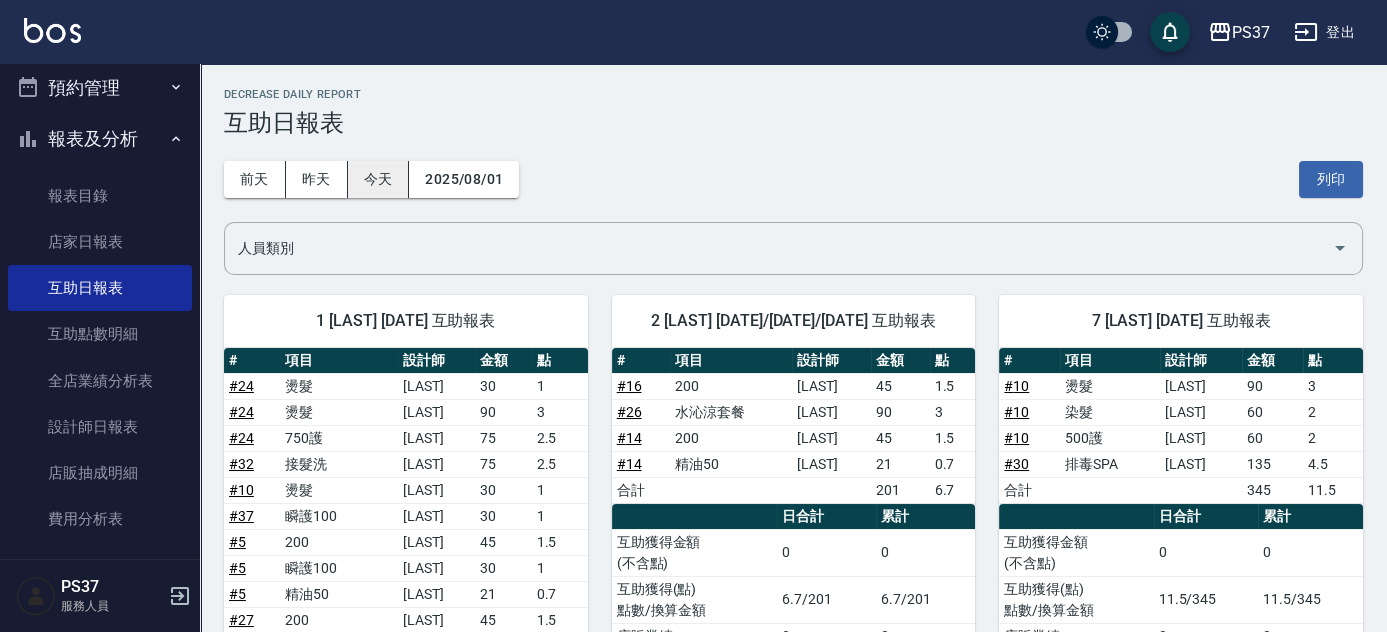 click on "今天" at bounding box center (379, 179) 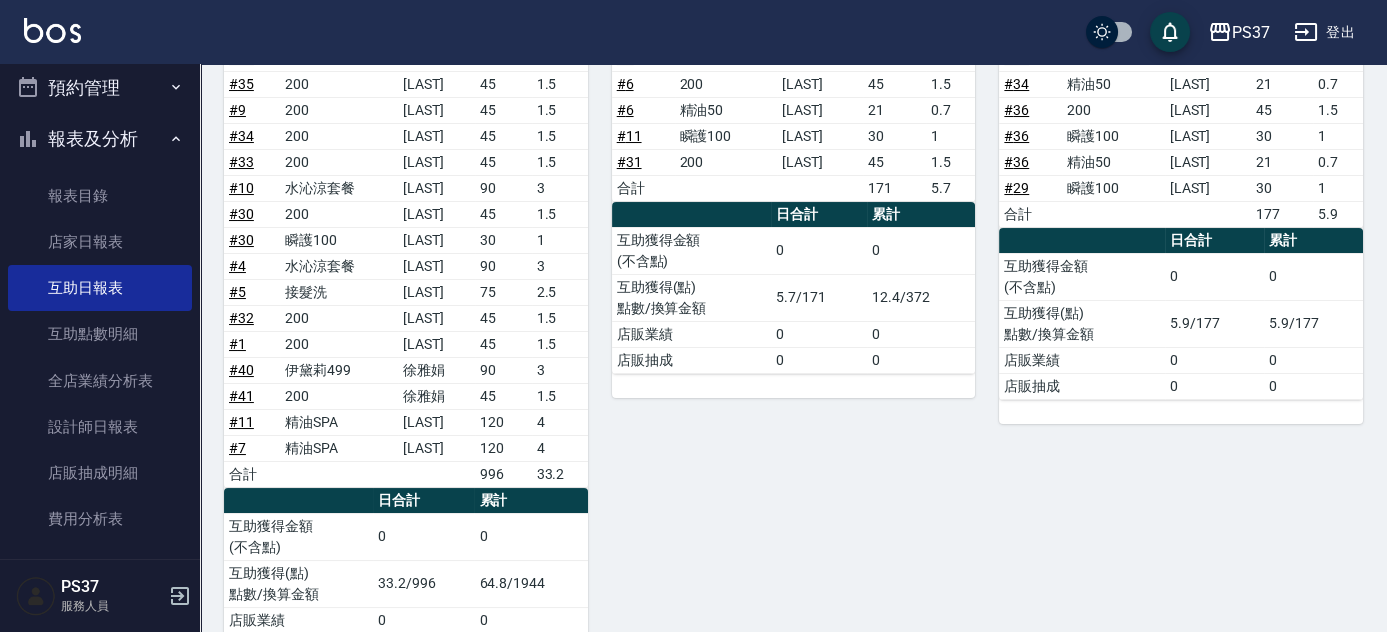 scroll, scrollTop: 90, scrollLeft: 0, axis: vertical 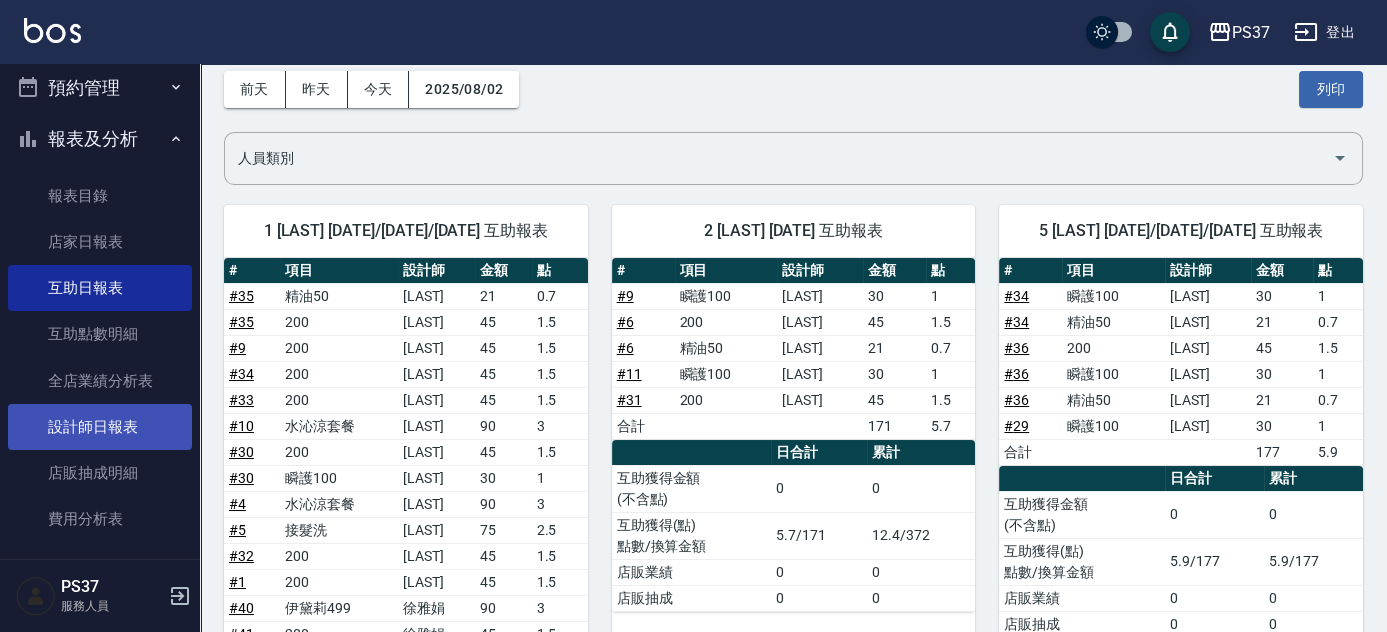 click on "設計師日報表" at bounding box center (100, 427) 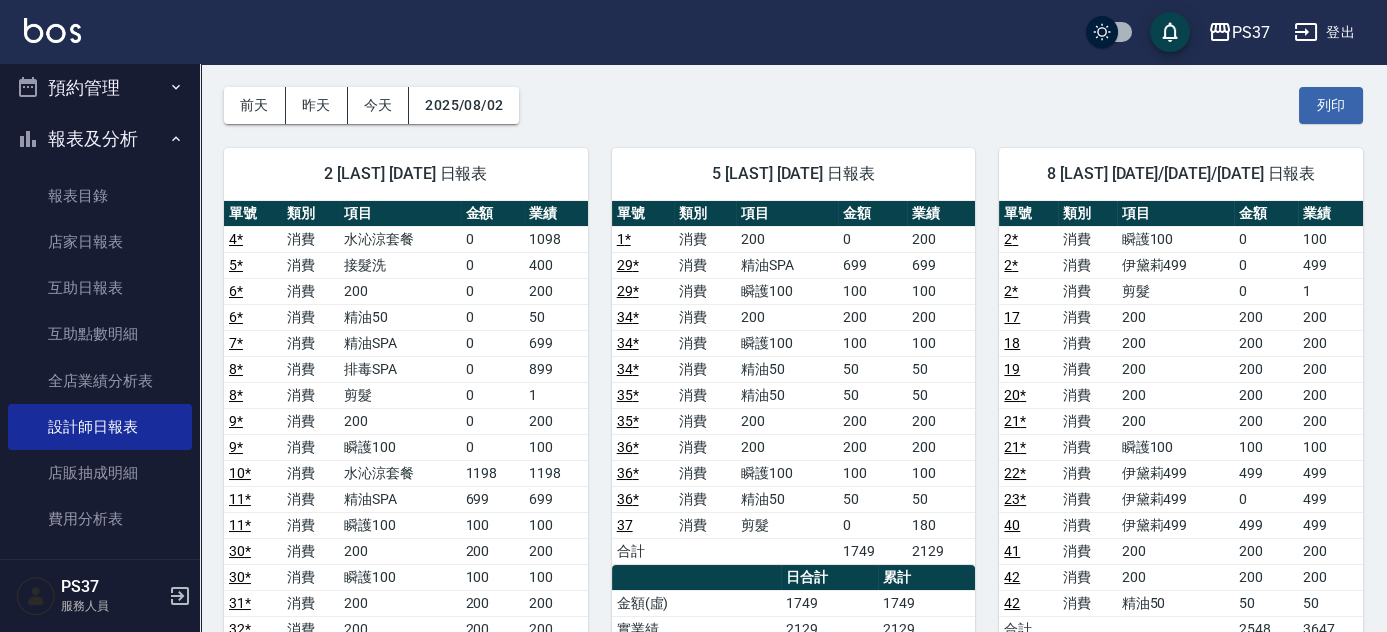 scroll, scrollTop: 0, scrollLeft: 0, axis: both 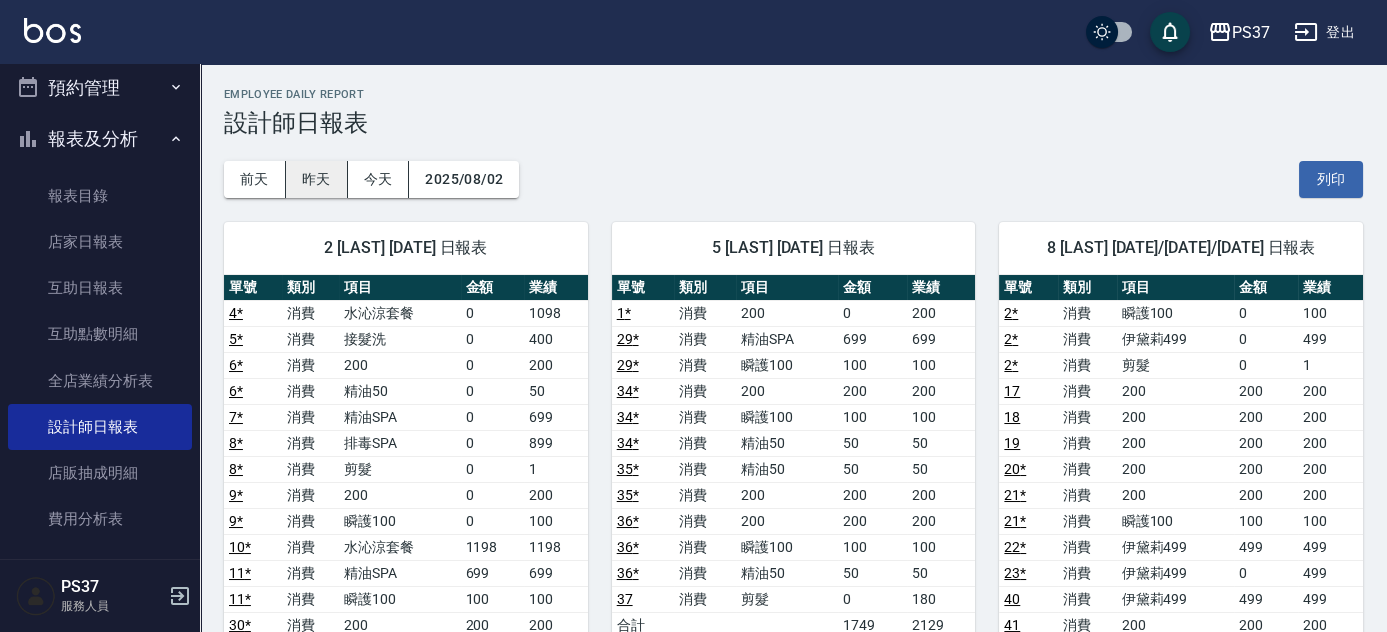 click on "昨天" at bounding box center [317, 179] 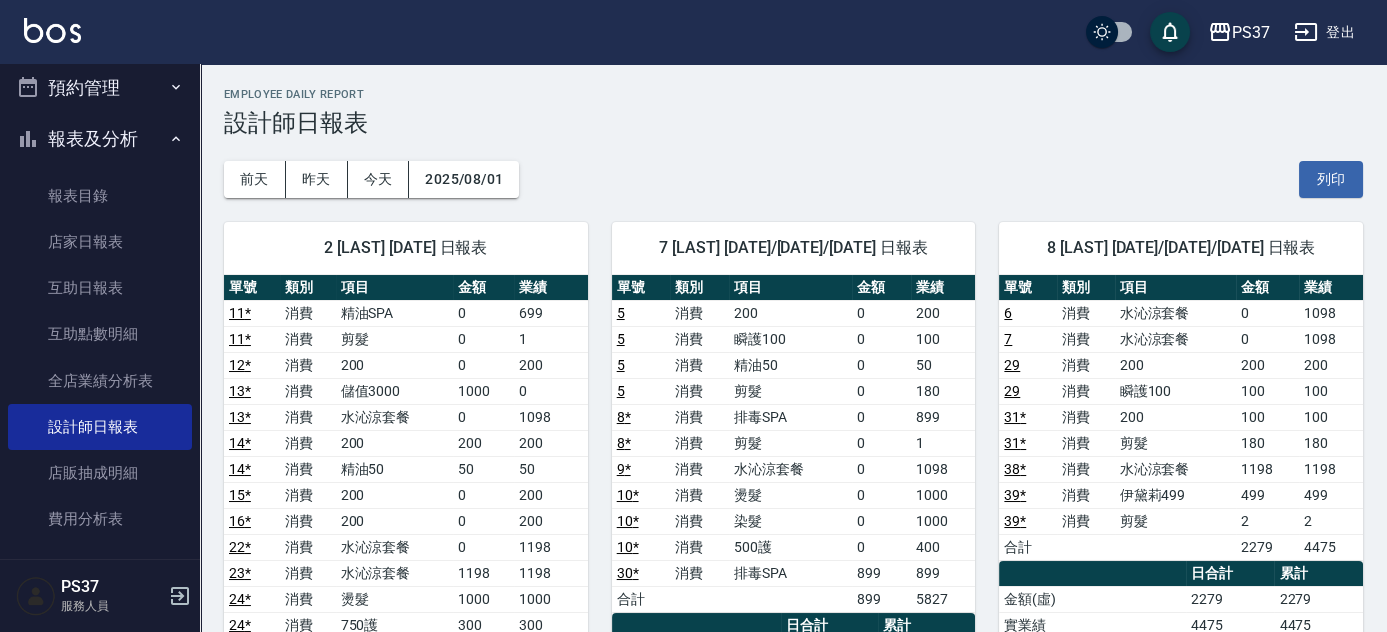 click on "前天 昨天 今天 2025/08/01 列印" at bounding box center (793, 179) 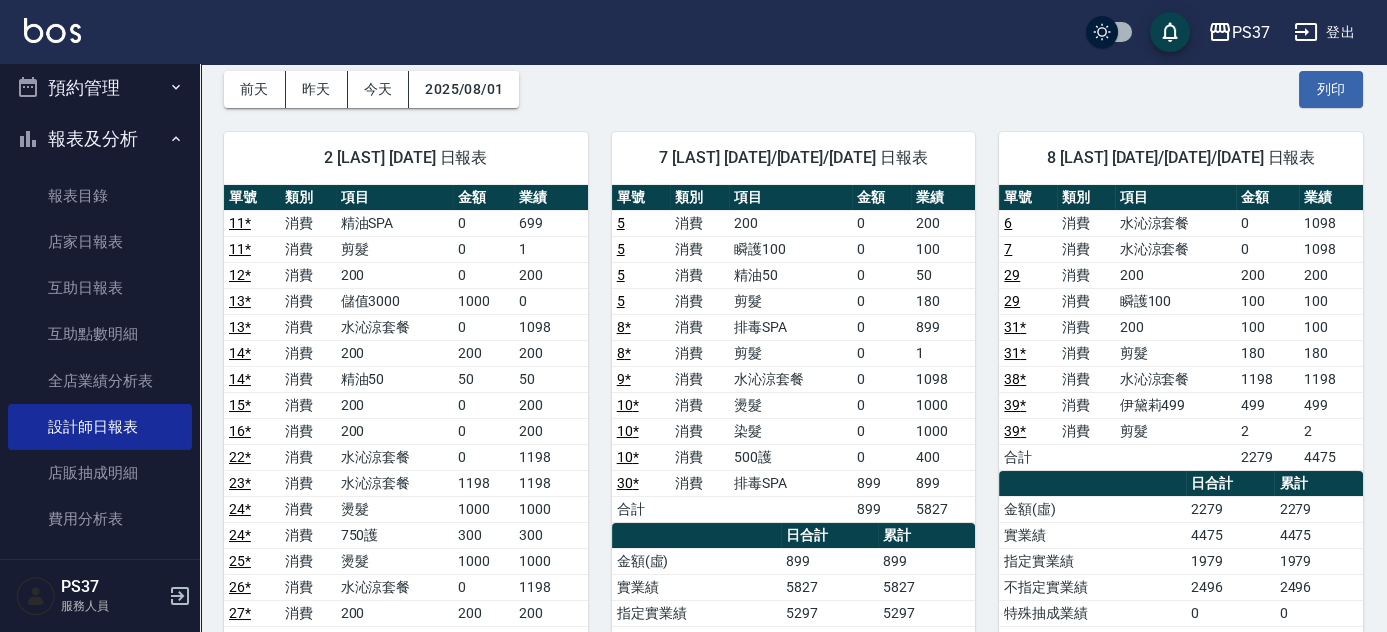 scroll, scrollTop: 0, scrollLeft: 0, axis: both 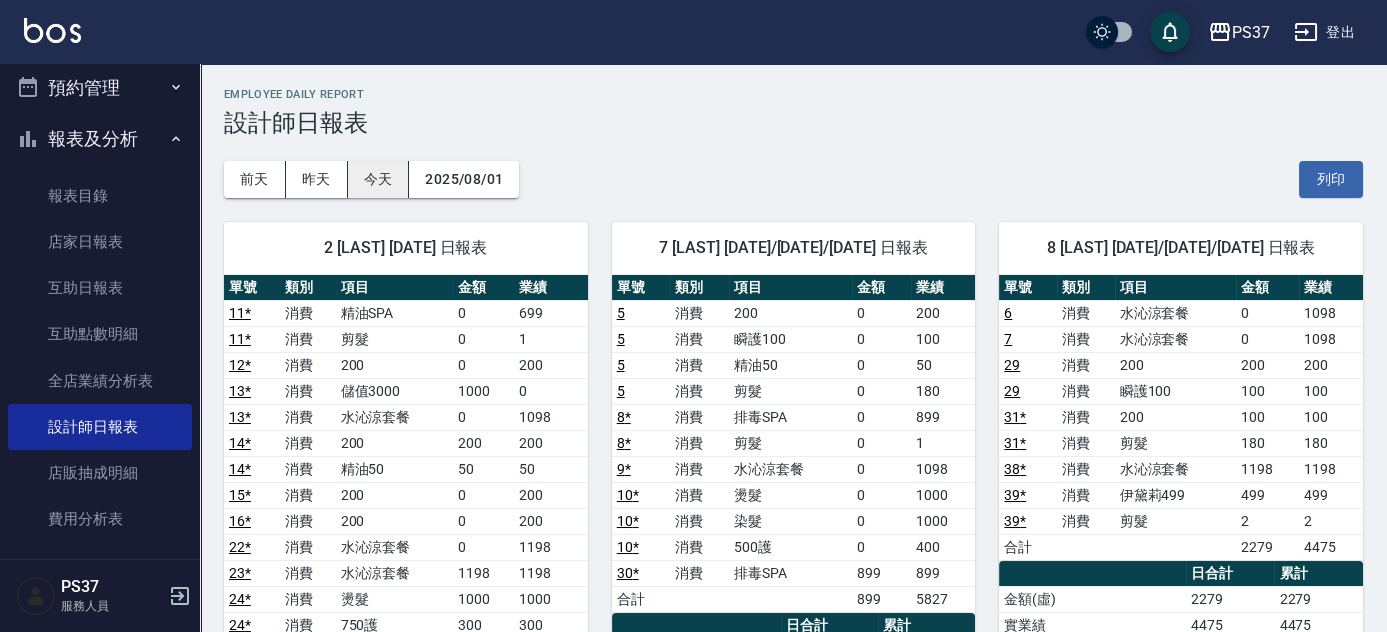 click on "今天" at bounding box center [379, 179] 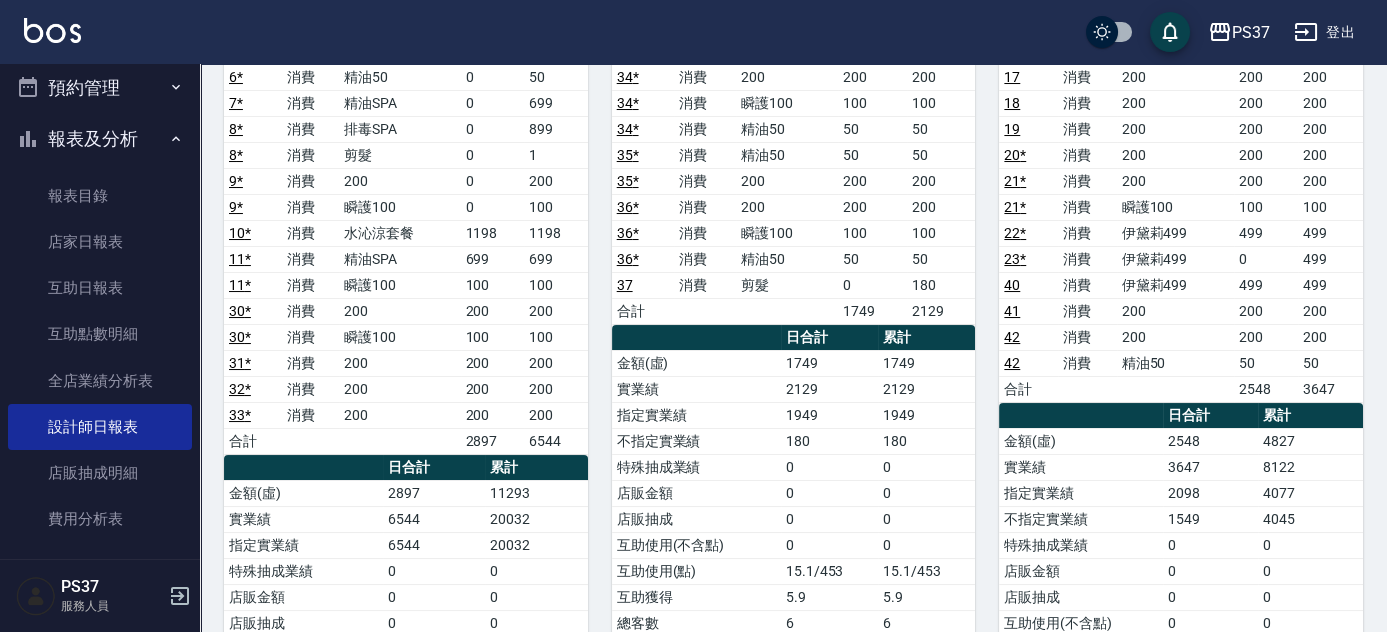 scroll, scrollTop: 545, scrollLeft: 0, axis: vertical 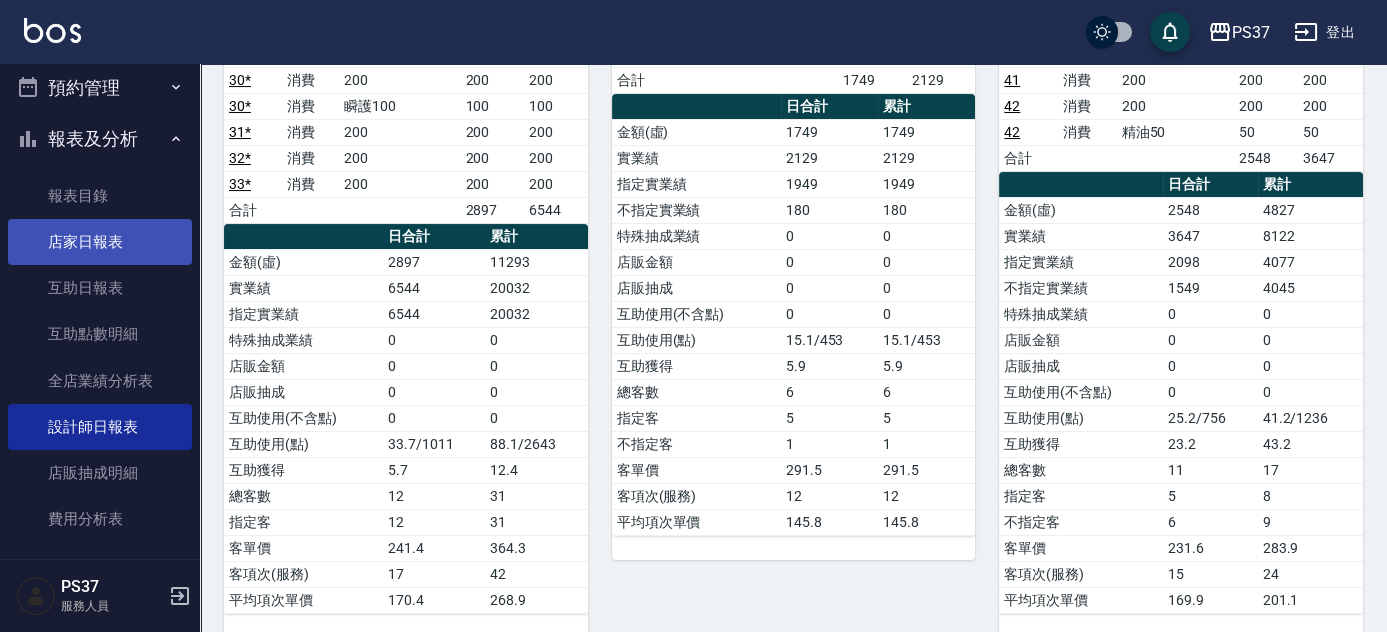 click on "店家日報表" at bounding box center [100, 242] 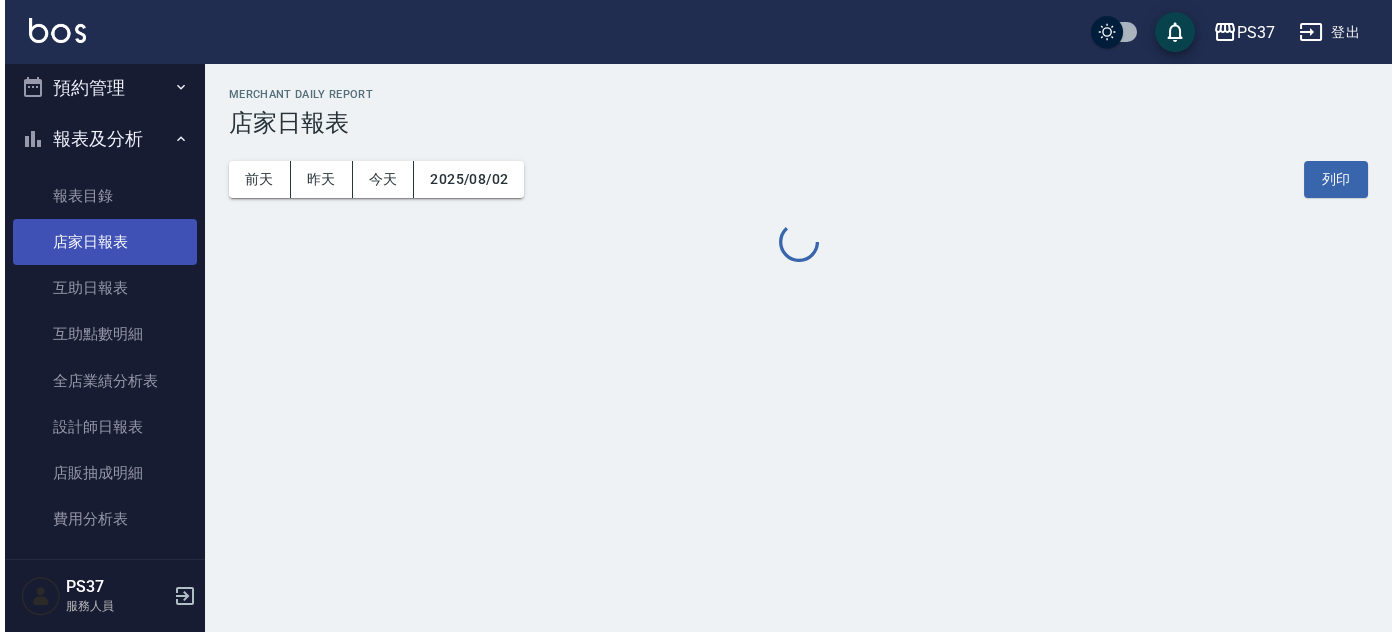scroll, scrollTop: 0, scrollLeft: 0, axis: both 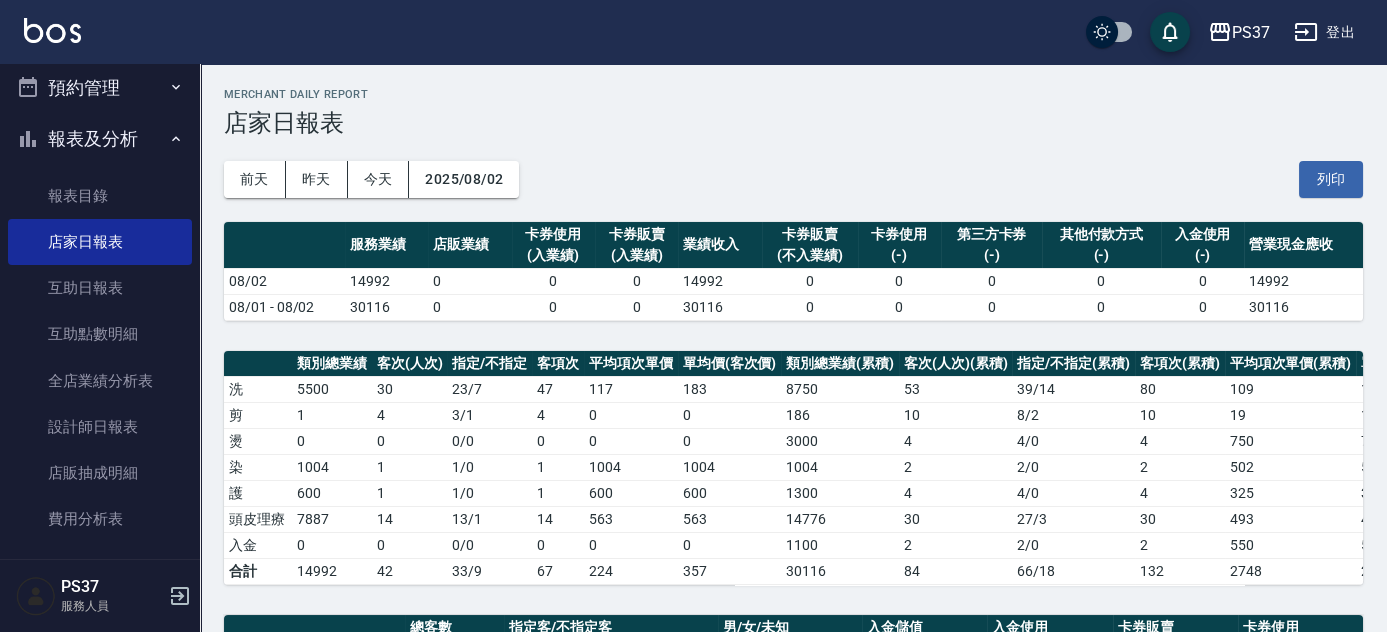 click on "前天 昨天 今天 2025/08/02 列印" at bounding box center (793, 179) 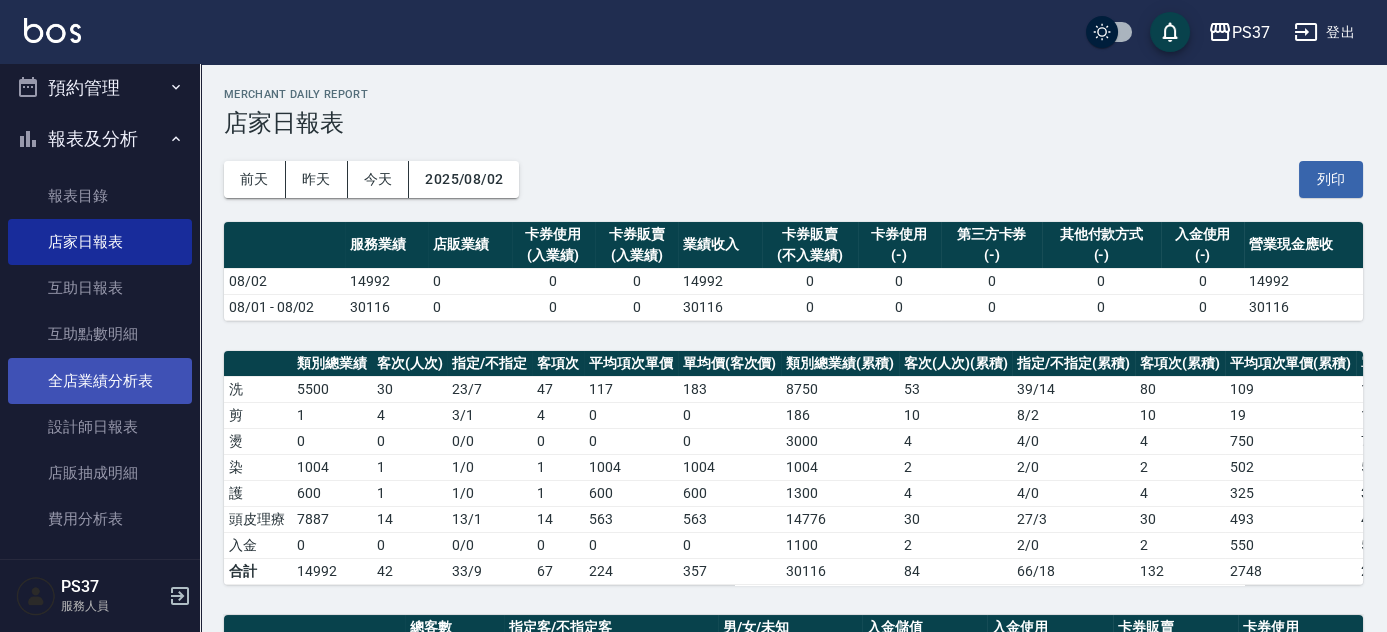 click on "全店業績分析表" at bounding box center [100, 381] 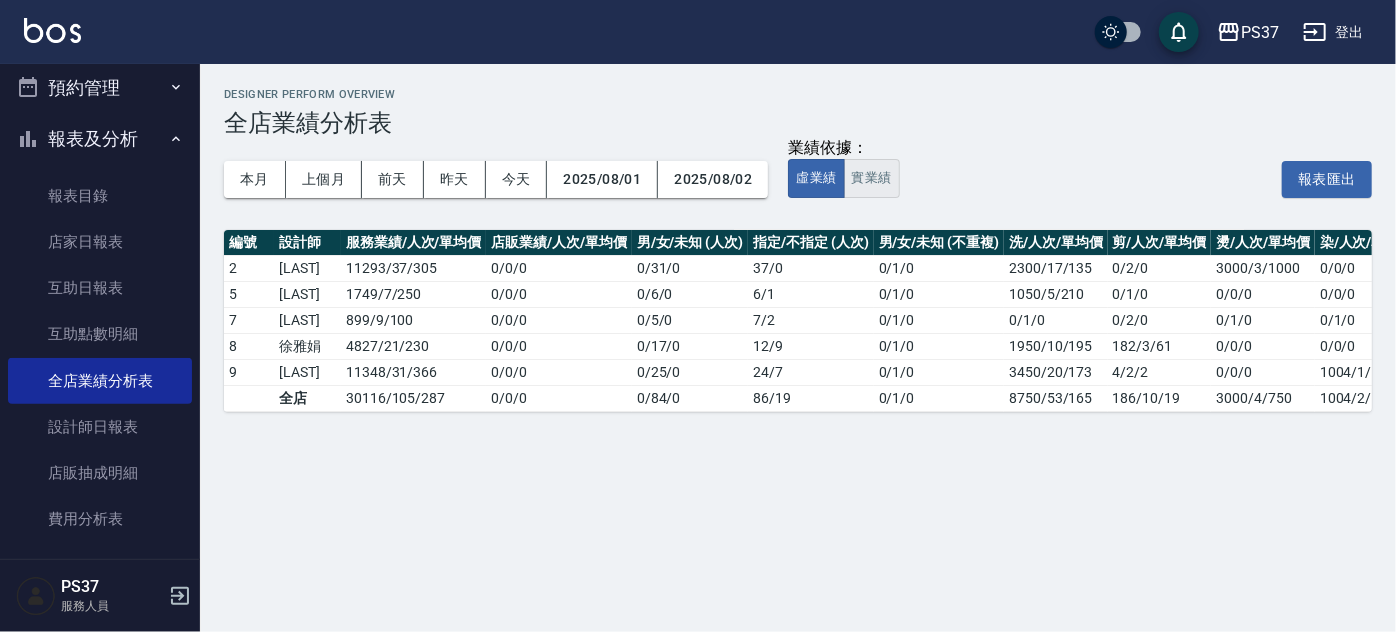 click on "實業績" at bounding box center (872, 178) 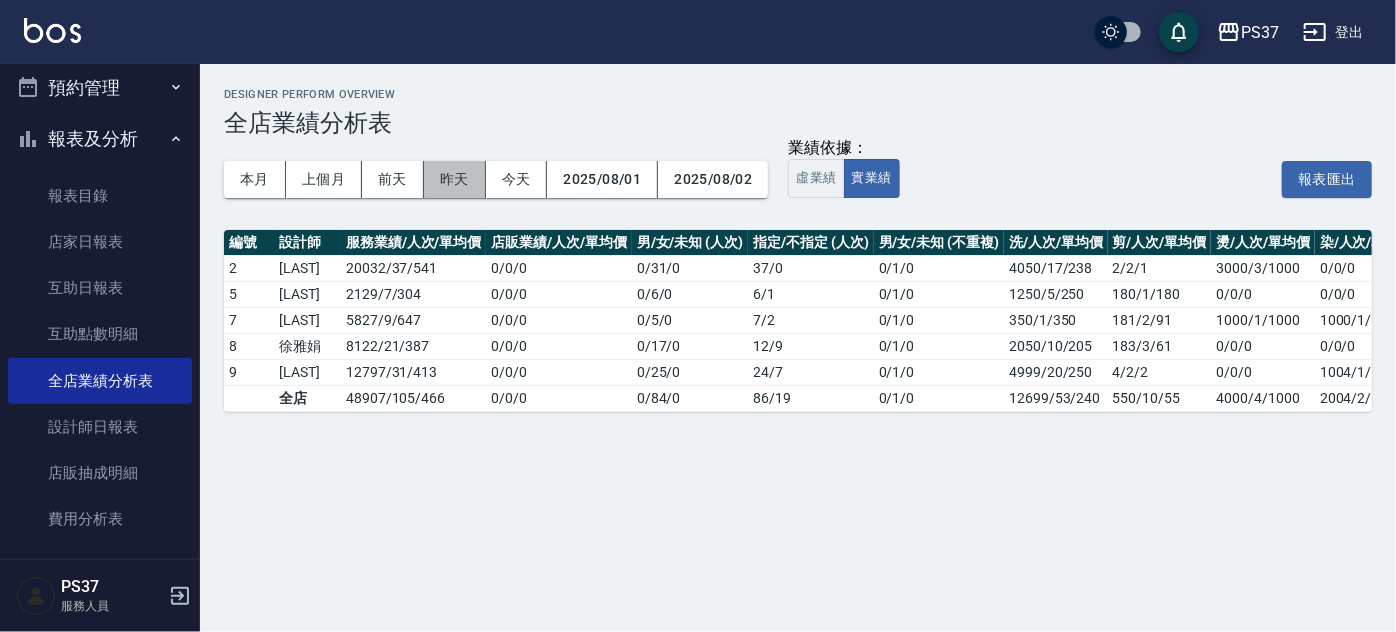 drag, startPoint x: 471, startPoint y: 186, endPoint x: 488, endPoint y: 210, distance: 29.410883 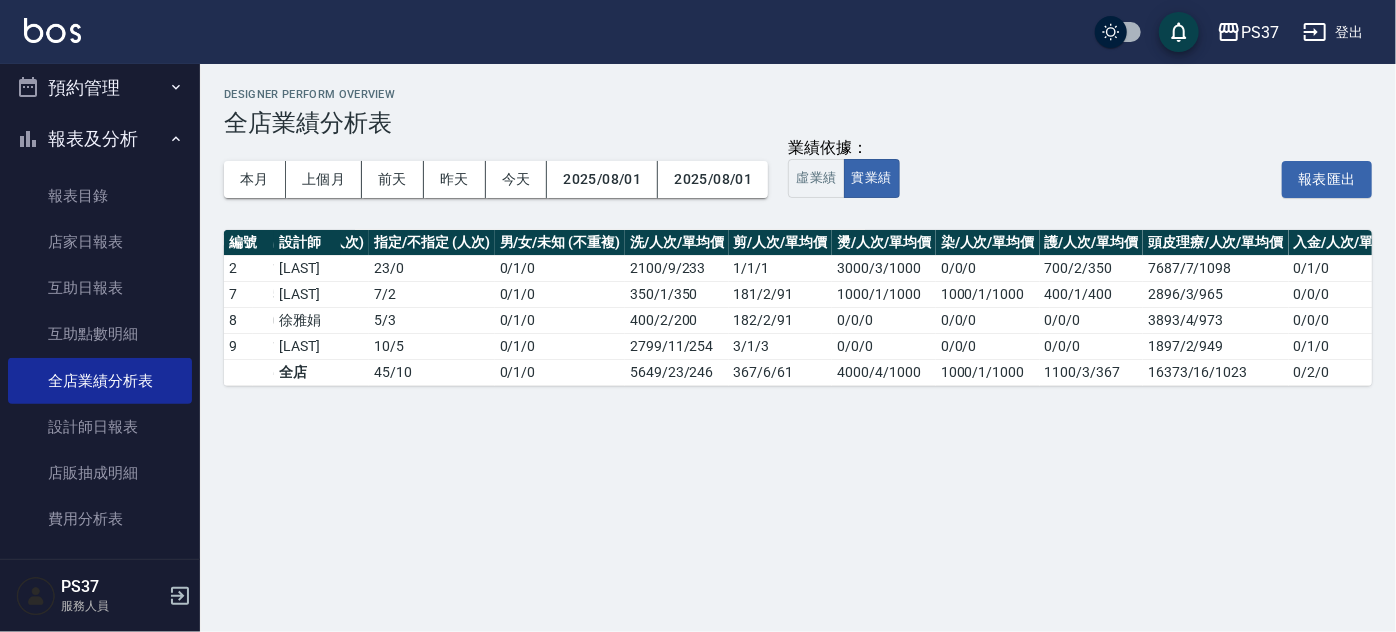 scroll, scrollTop: 0, scrollLeft: 380, axis: horizontal 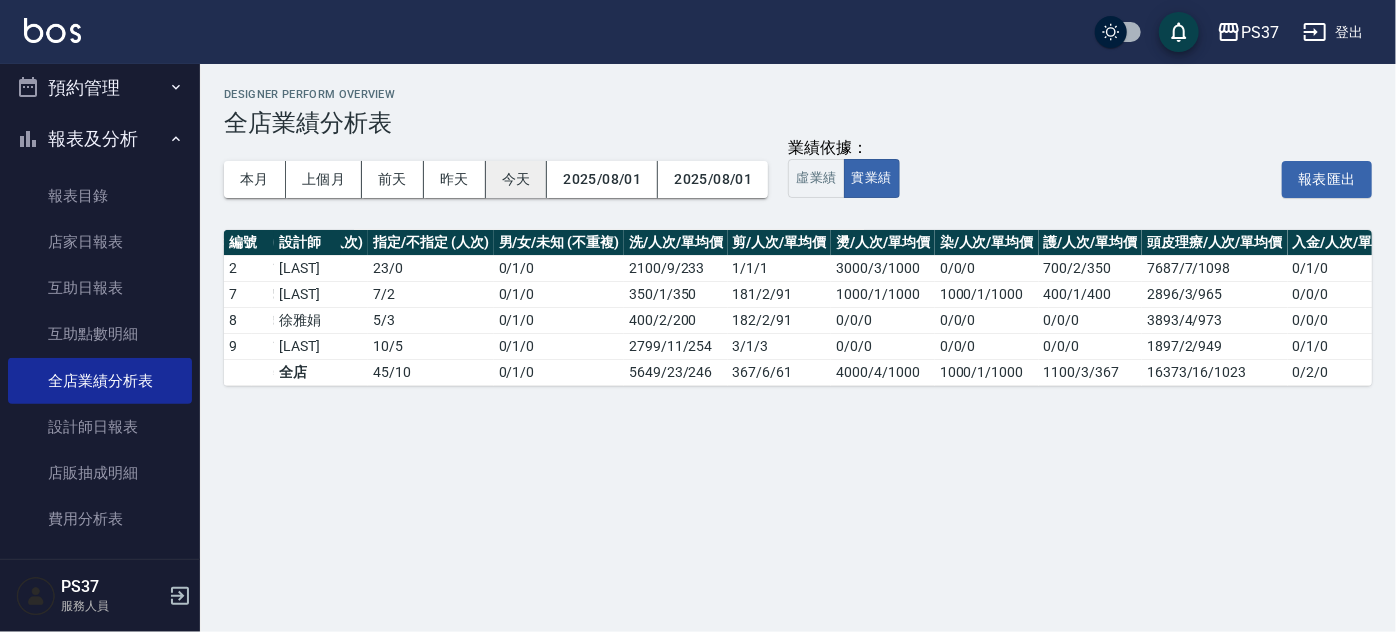 click on "今天" at bounding box center (517, 179) 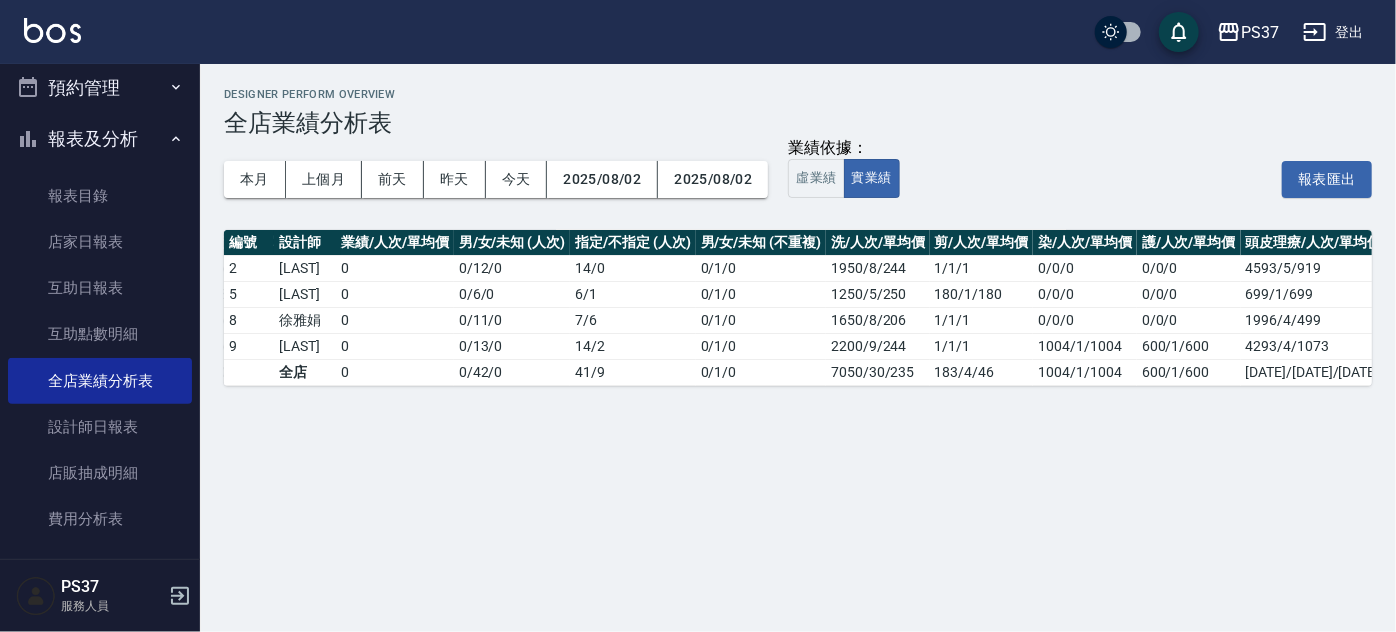 scroll, scrollTop: 0, scrollLeft: 179, axis: horizontal 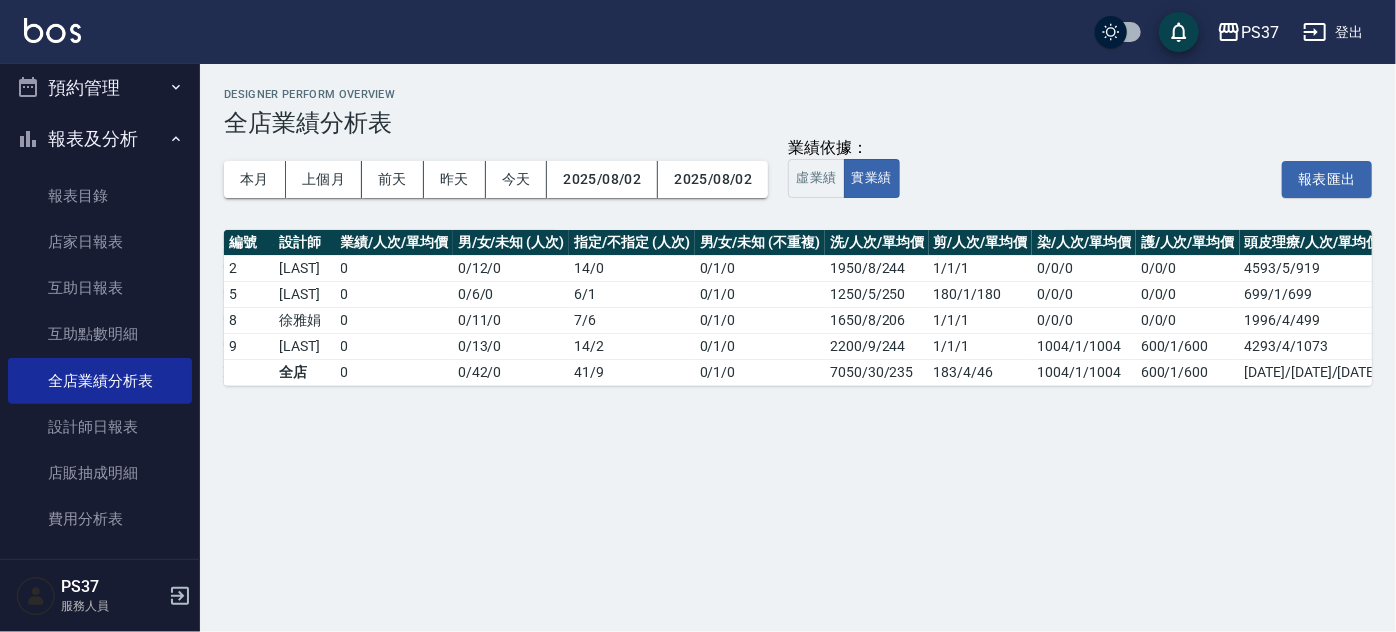 click on "Designer Perform Overview 全店業績分析表 本月 上個月 前天 昨天 今天 [DATE] [DATE] 業績依據： 虛業績 實業績 報表匯出 編號 設計師 服務業績/人次/單均價 店販業績/人次/單均價 男/女/未知 (人次) 指定/不指定 (人次) 男/女/未知 (不重複) 洗/人次/單均價 剪/人次/單均價 染/人次/單均價 護/人次/單均價 頭皮理療/人次/單均價 2 [LAST] [NUMBER] / [NUMBER] / [NUMBER] 0 / 0 / 0 0 / 12 / 0 14 / 0 0 / 1 / 0 [NUMBER]/[NUMBER]/[NUMBER] 1/1/1 0/0/0 0/0/0 [NUMBER]/[NUMBER]/[NUMBER] 5 [LAST] [NUMBER] / [NUMBER] / [NUMBER] 0 / 0 / 0 0 / 6 / 0 6 / 1 0 / 1 / 0 [NUMBER]/[NUMBER]/[NUMBER] [NUMBER]/[NUMBER]/[NUMBER] 0/0/0 0/0/0 [NUMBER]/[NUMBER]/[NUMBER] 8 [LAST] [NUMBER] / [NUMBER] / [NUMBER] 0 / 0 / 0 0 / 11 / 0 7 / 6 0 / 1 / 0 [NUMBER]/[NUMBER]/[NUMBER] 1/1/1 0/0/0 0/0/0 [NUMBER]/[NUMBER]/[NUMBER] 9 [LAST] [NUMBER] / [NUMBER] / [NUMBER] 0 / 0 / 0 0 / 13 / 0 14 / 2 0 / 1 / 0 [NUMBER]/[NUMBER]/[NUMBER] 1/1/1 [NUMBER]/[NUMBER]/[NUMBER] [NUMBER]/[NUMBER]/[NUMBER] [NUMBER]/[NUMBER]/[NUMBER] 全店 [NUMBER] / [NUMBER] / [NUMBER] 0 / 0 / 0 0 / 42 / 0 41 / 9 0 / 1 / 0 [NUMBER]/[NUMBER]/[NUMBER] 183/4/46 [NUMBER]/[NUMBER]/[NUMBER] [NUMBER]/[NUMBER]/[NUMBER] [NUMBER]/[NUMBER]/[NUMBER]" at bounding box center (798, 237) 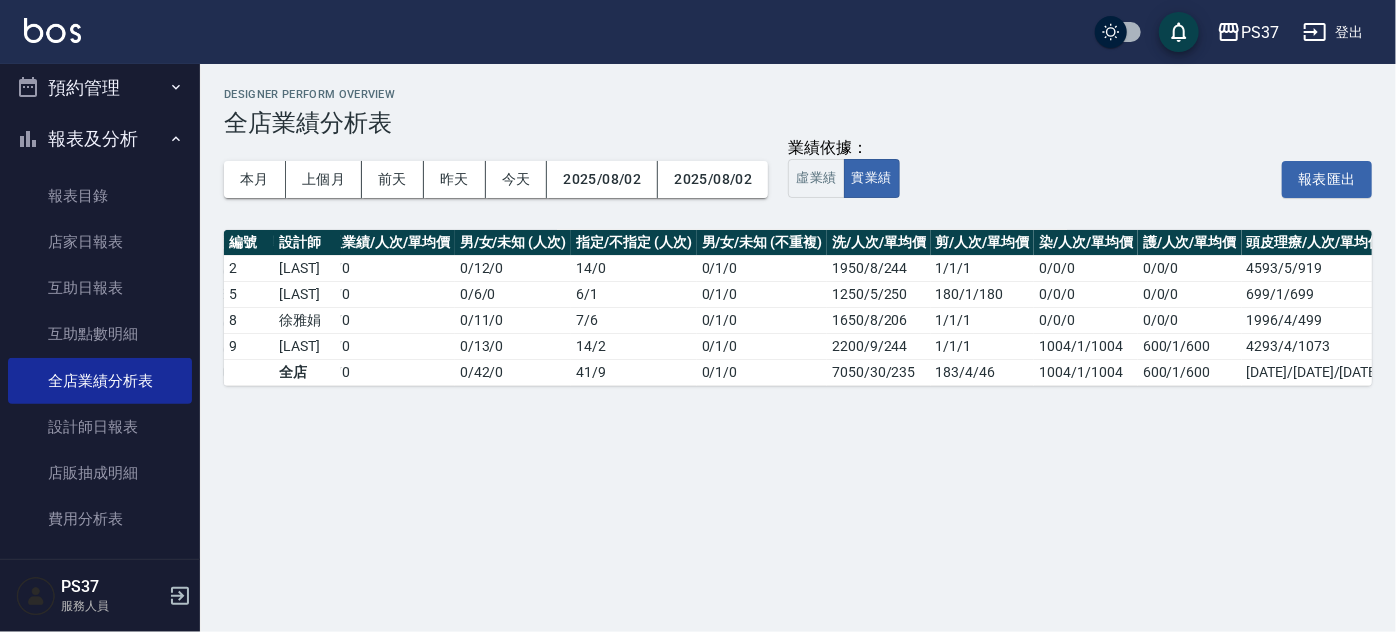 drag, startPoint x: 866, startPoint y: 429, endPoint x: 781, endPoint y: 437, distance: 85.37564 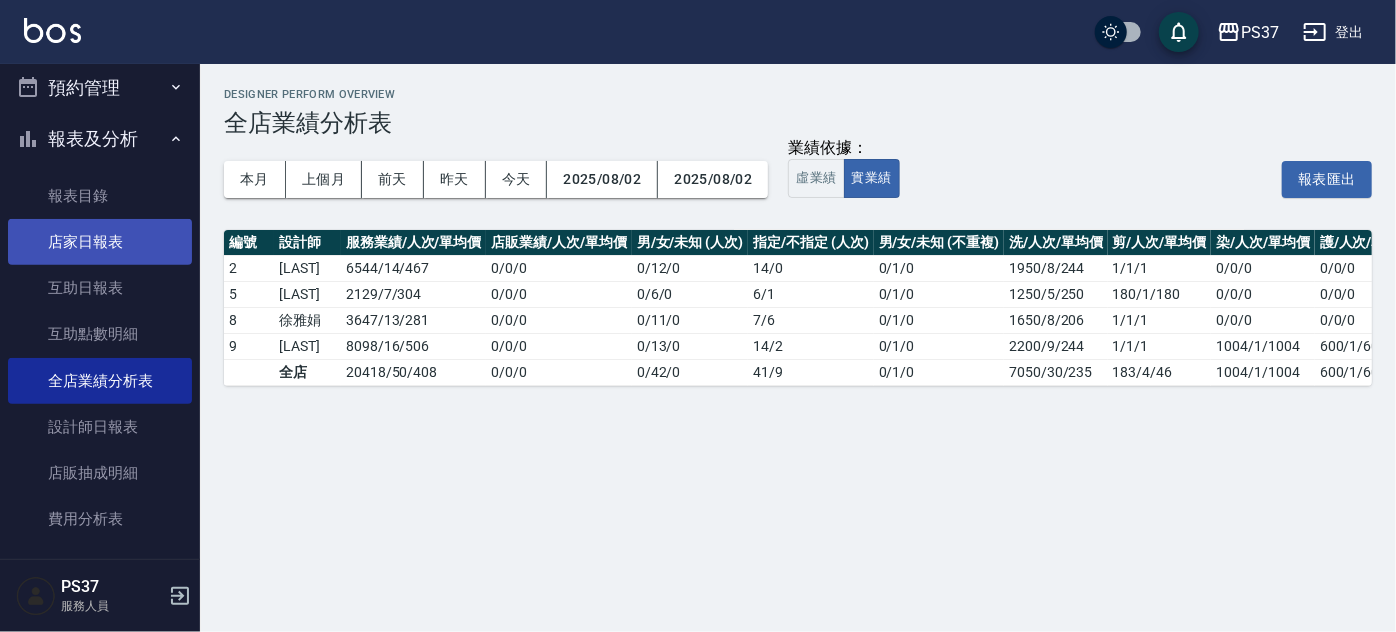 click on "店家日報表" at bounding box center [100, 242] 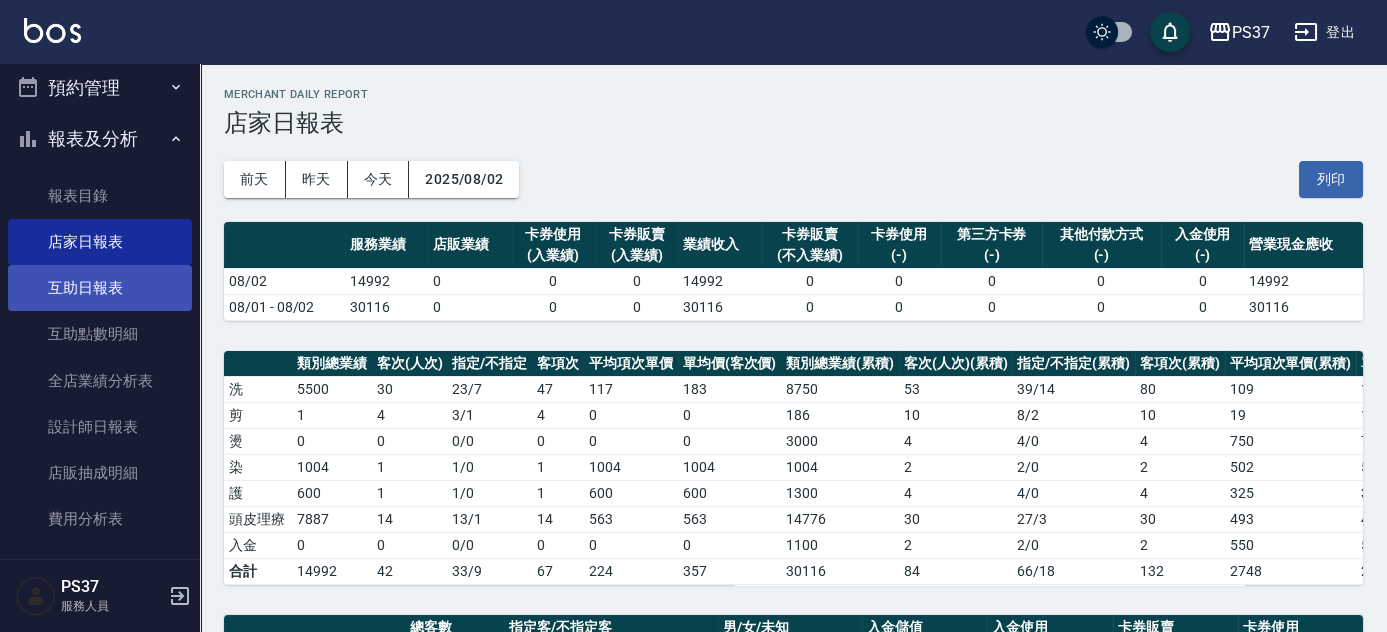 click on "互助日報表" at bounding box center [100, 288] 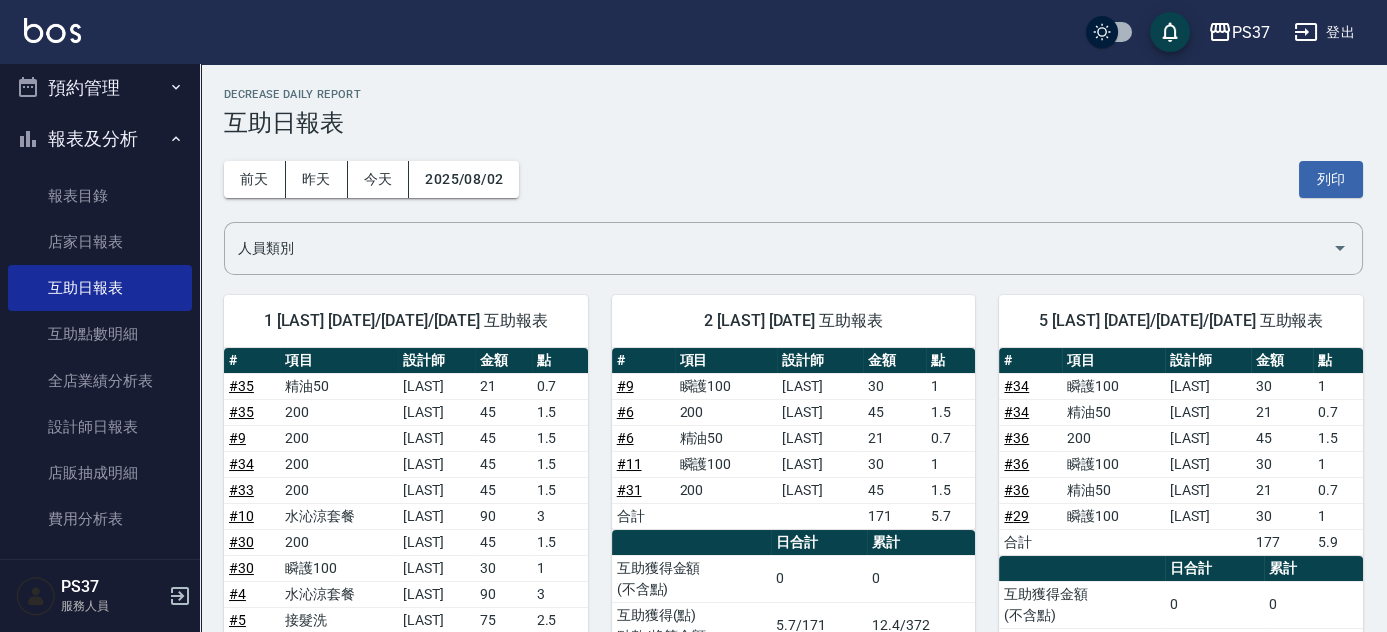 click on "前天 昨天 今天 2025/08/02 列印" at bounding box center [793, 179] 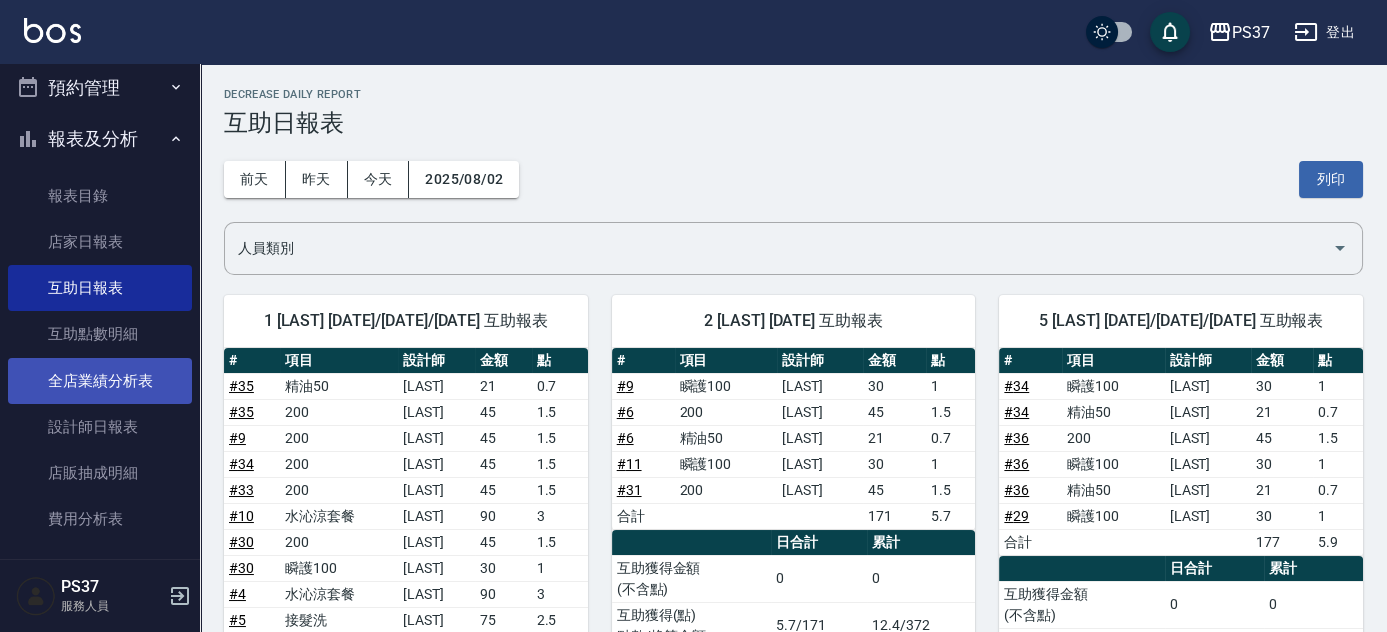 click on "全店業績分析表" at bounding box center (100, 381) 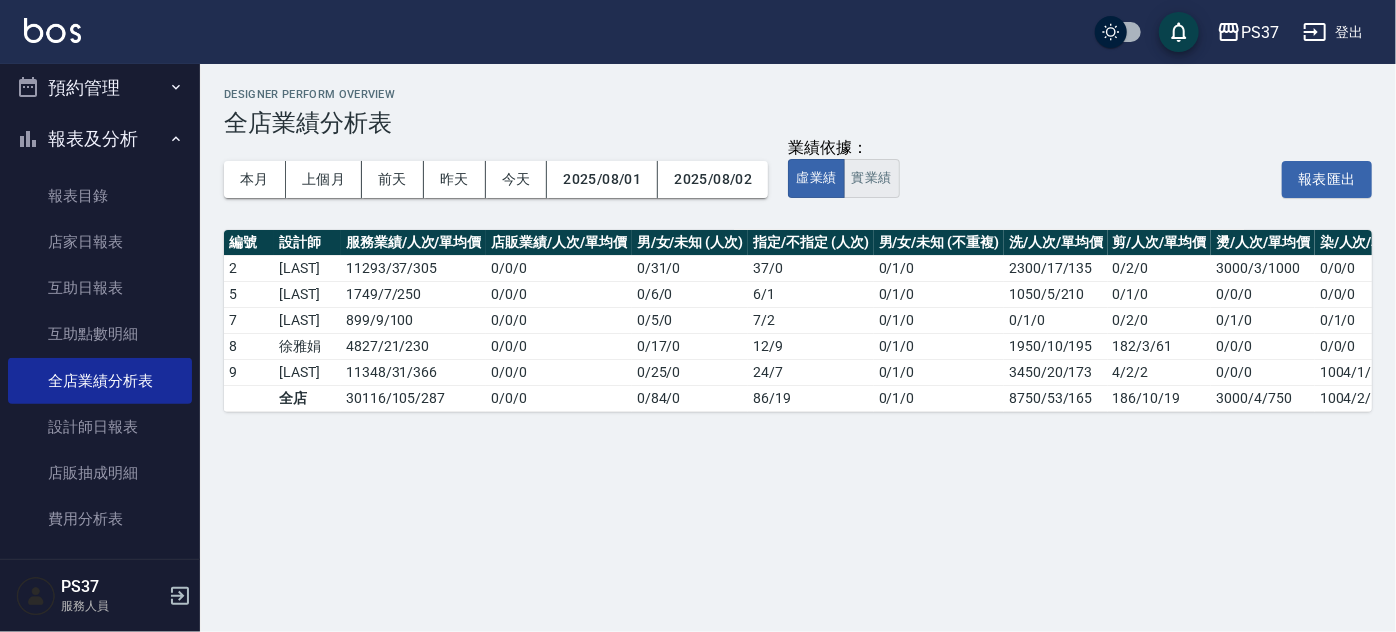 click on "實業績" at bounding box center (872, 178) 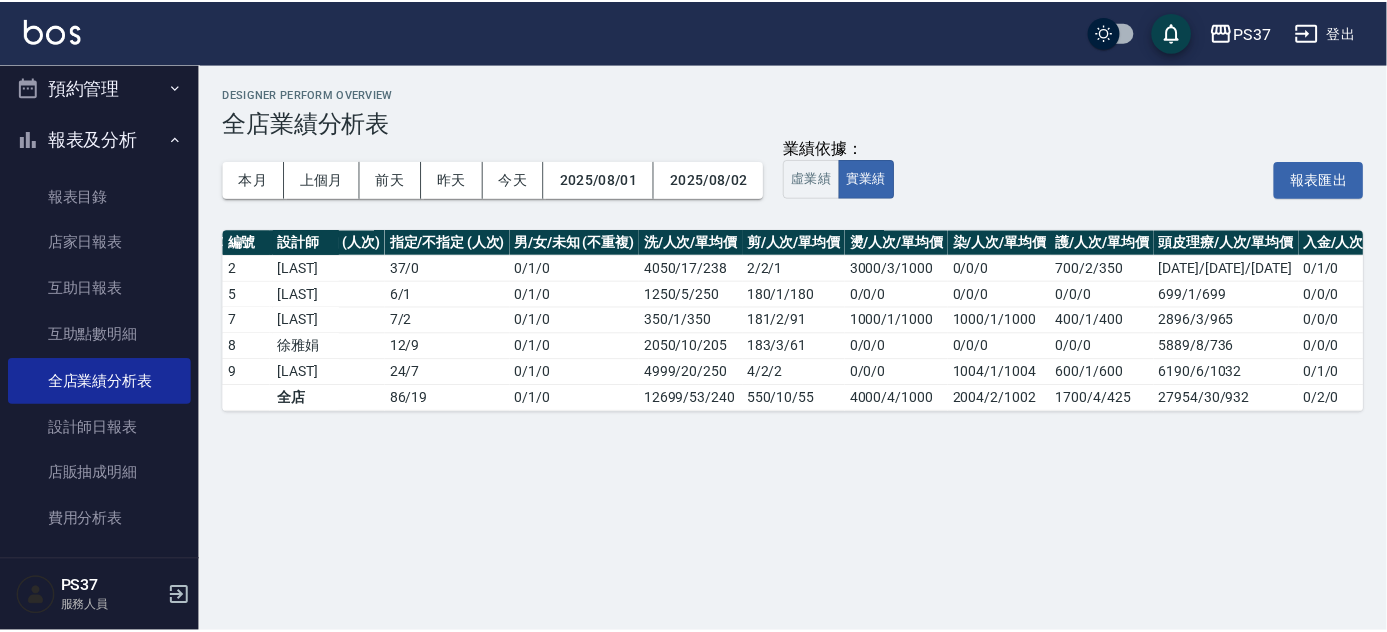 scroll, scrollTop: 0, scrollLeft: 418, axis: horizontal 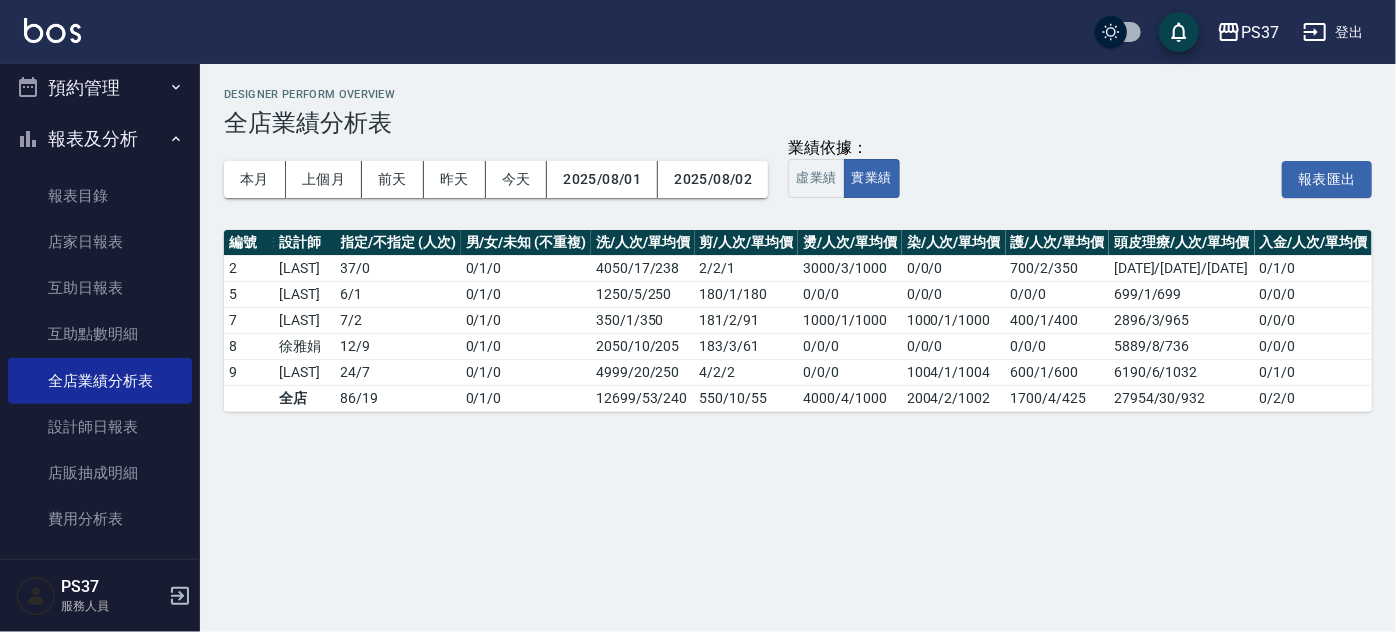 click on "業績依據： 虛業績 實業績 報表匯出" at bounding box center (1080, 179) 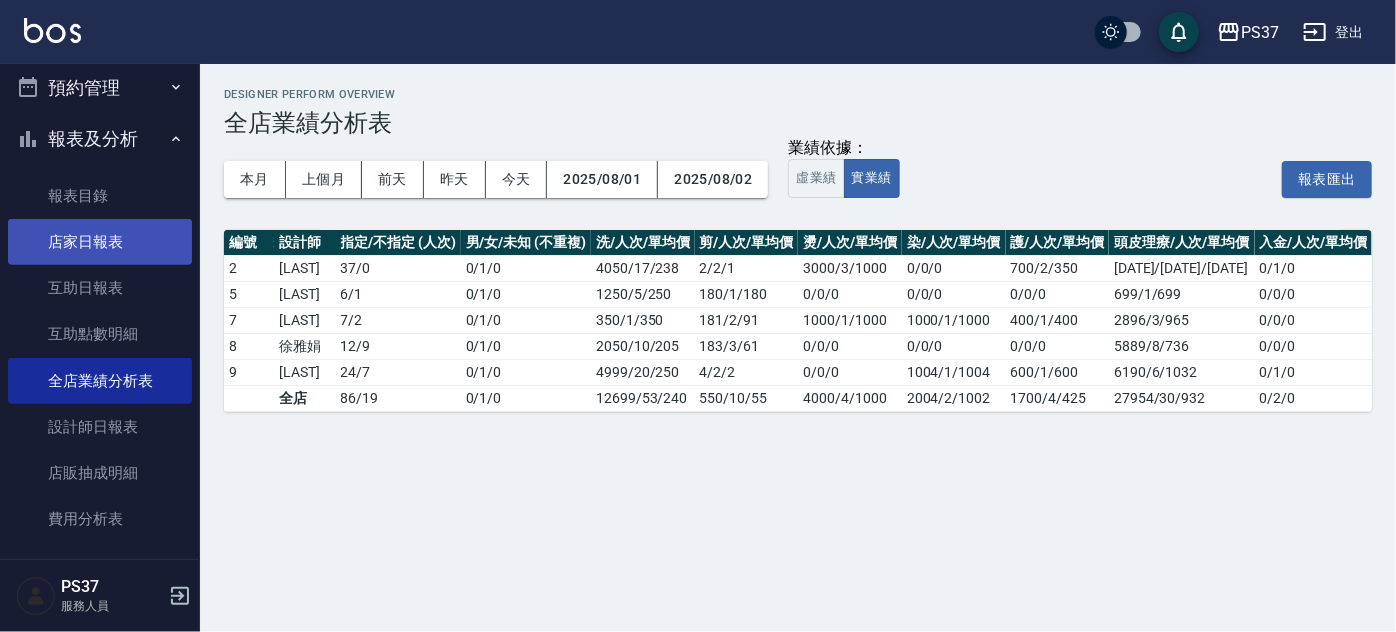 click on "店家日報表" at bounding box center (100, 242) 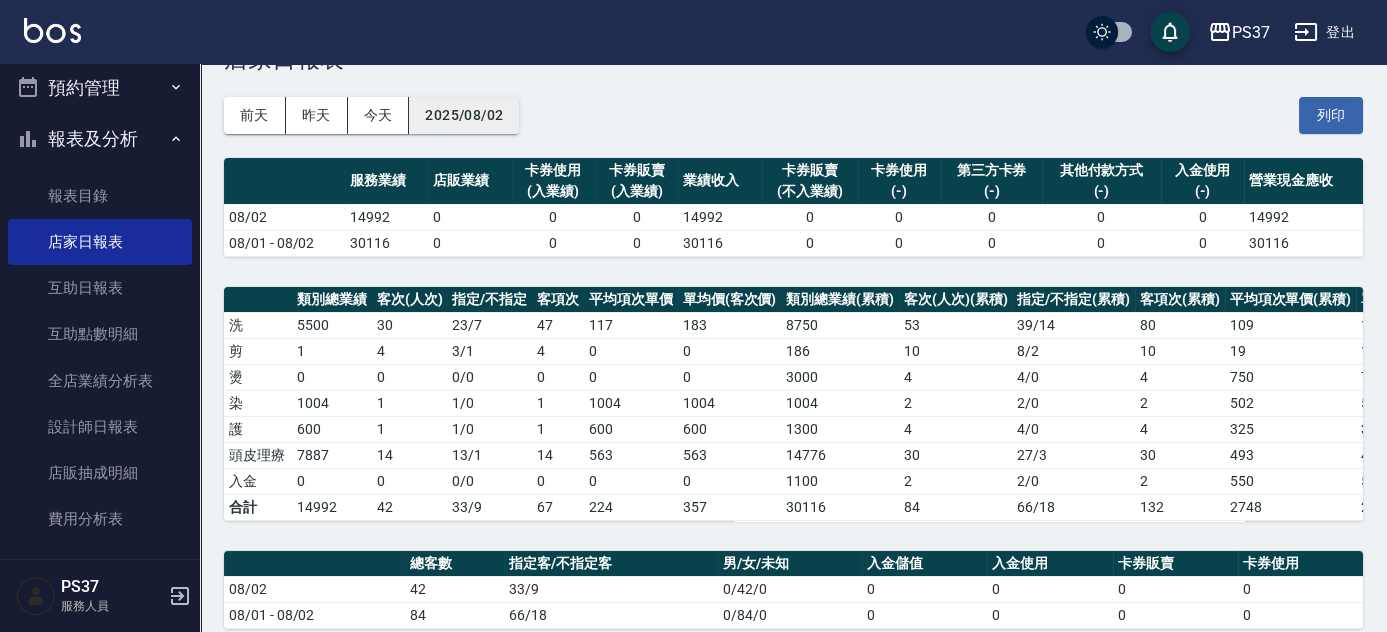 scroll, scrollTop: 19, scrollLeft: 0, axis: vertical 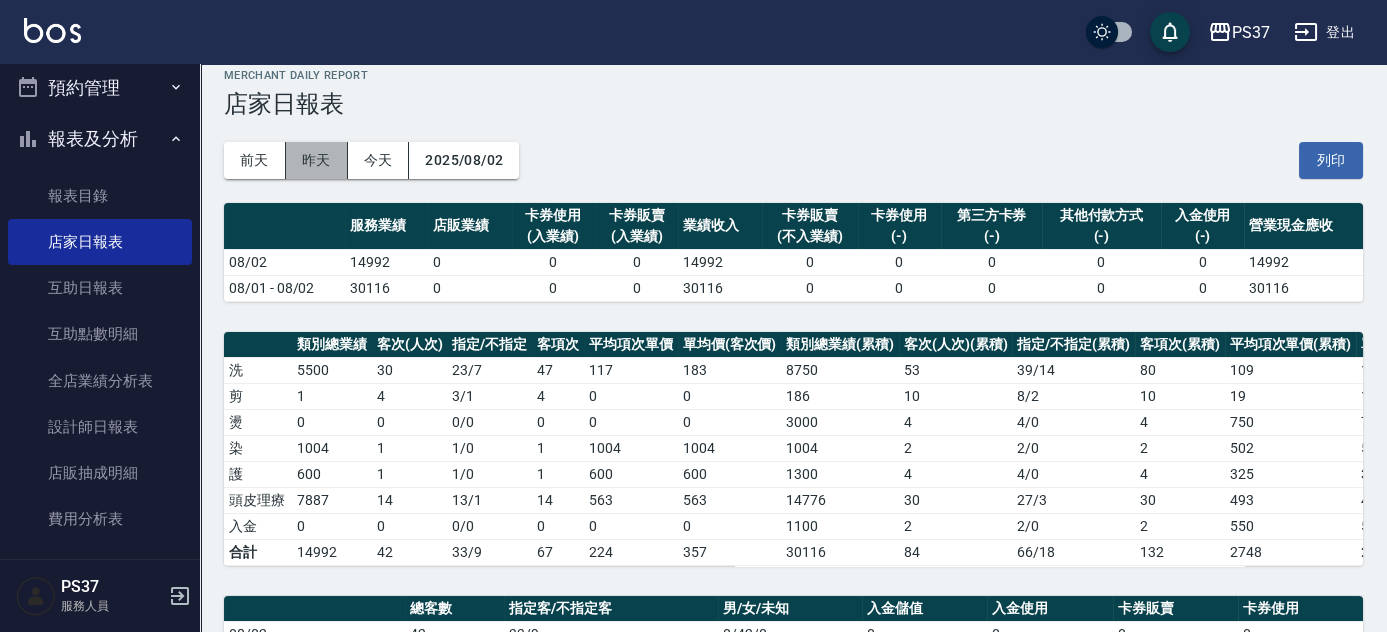 click on "昨天" at bounding box center [317, 160] 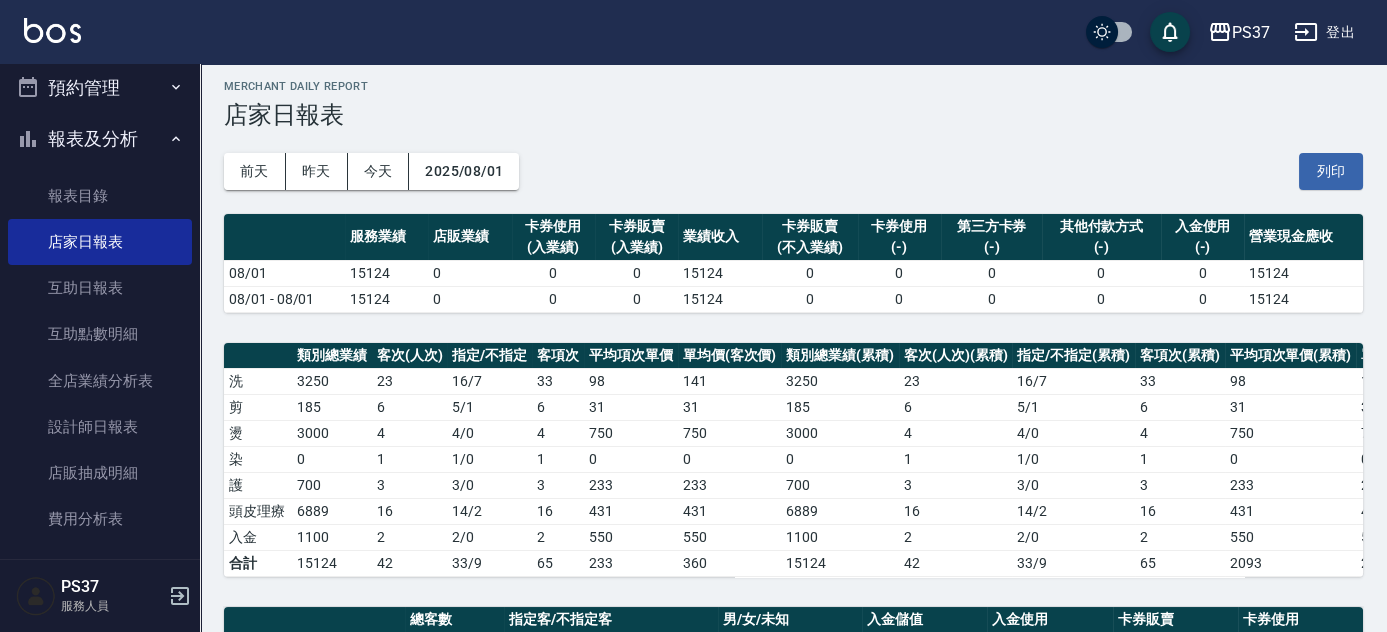 scroll, scrollTop: 0, scrollLeft: 0, axis: both 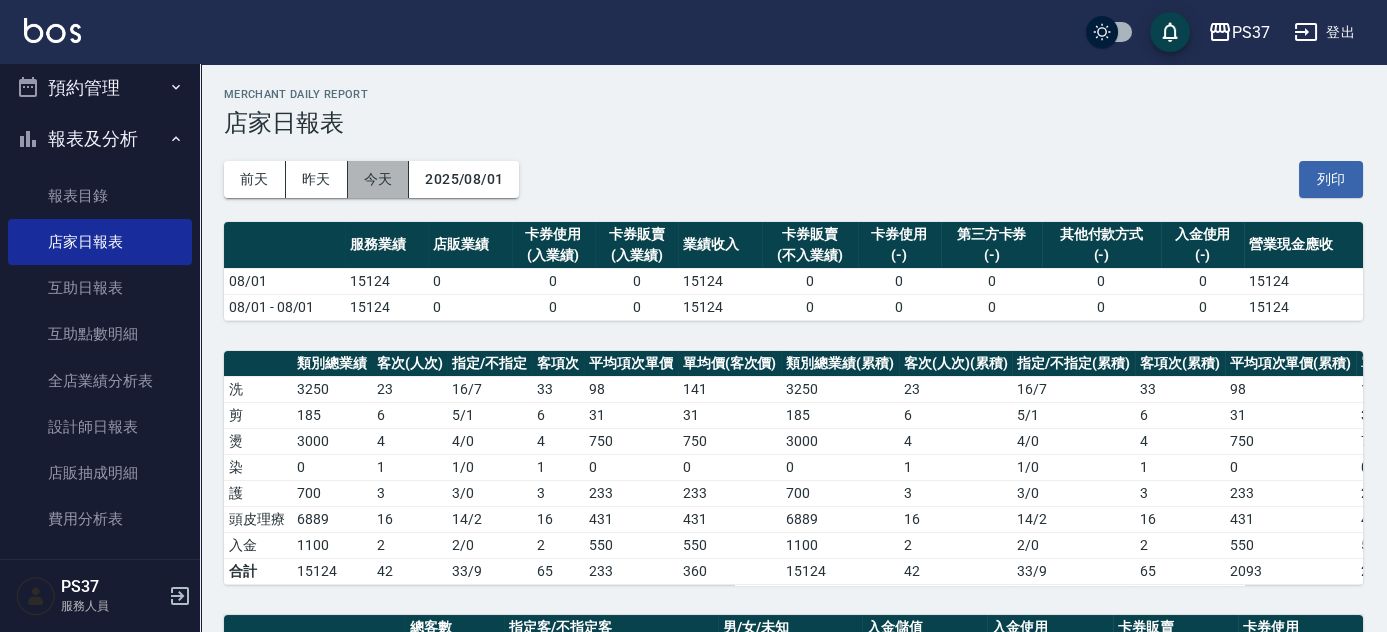 click on "今天" at bounding box center (379, 179) 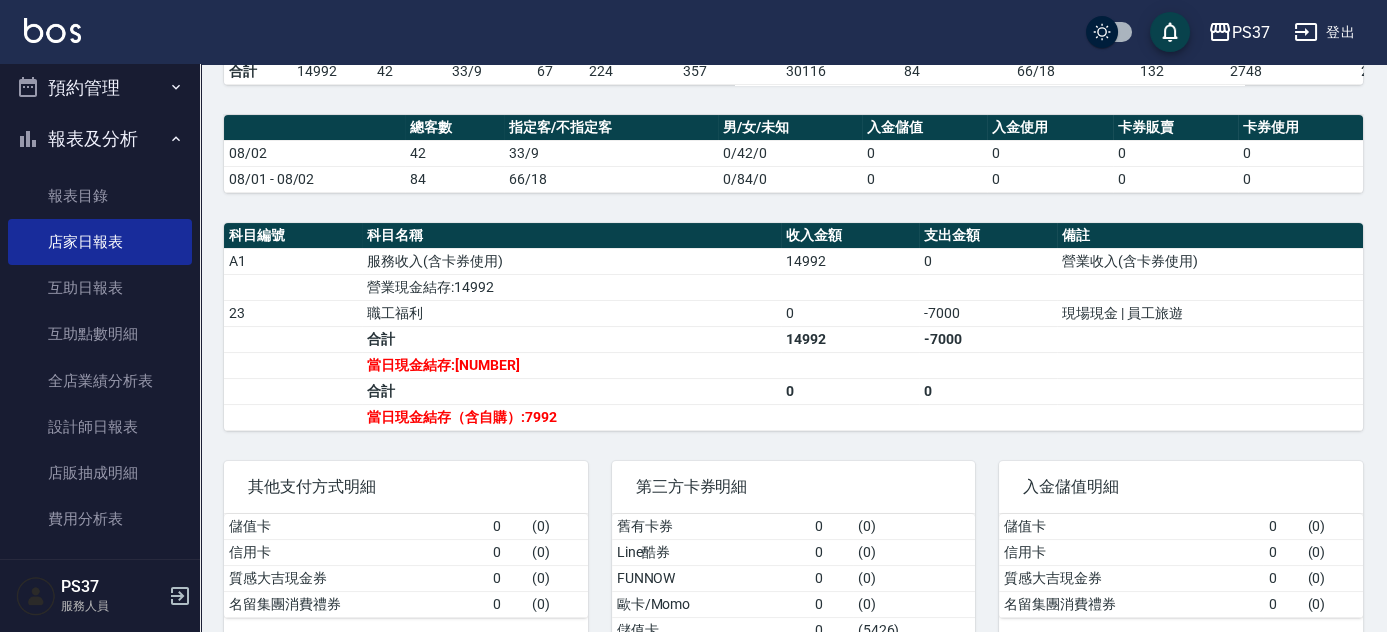 scroll, scrollTop: 565, scrollLeft: 0, axis: vertical 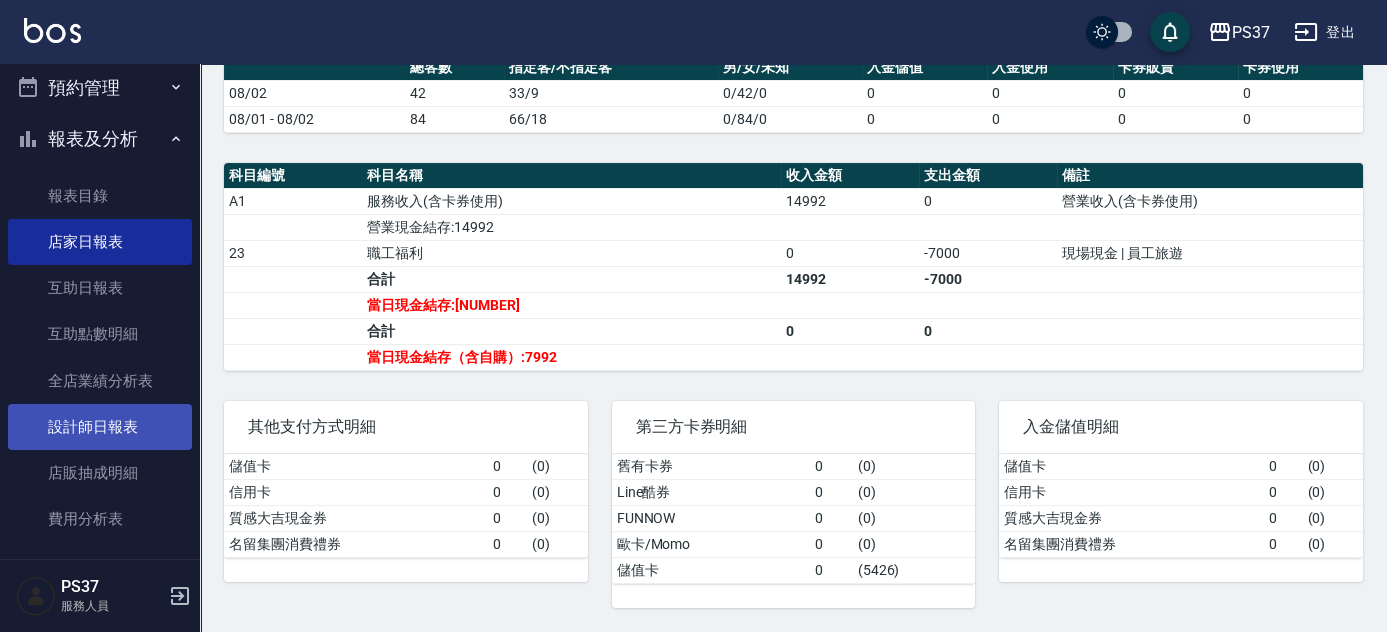 click on "設計師日報表" at bounding box center [100, 427] 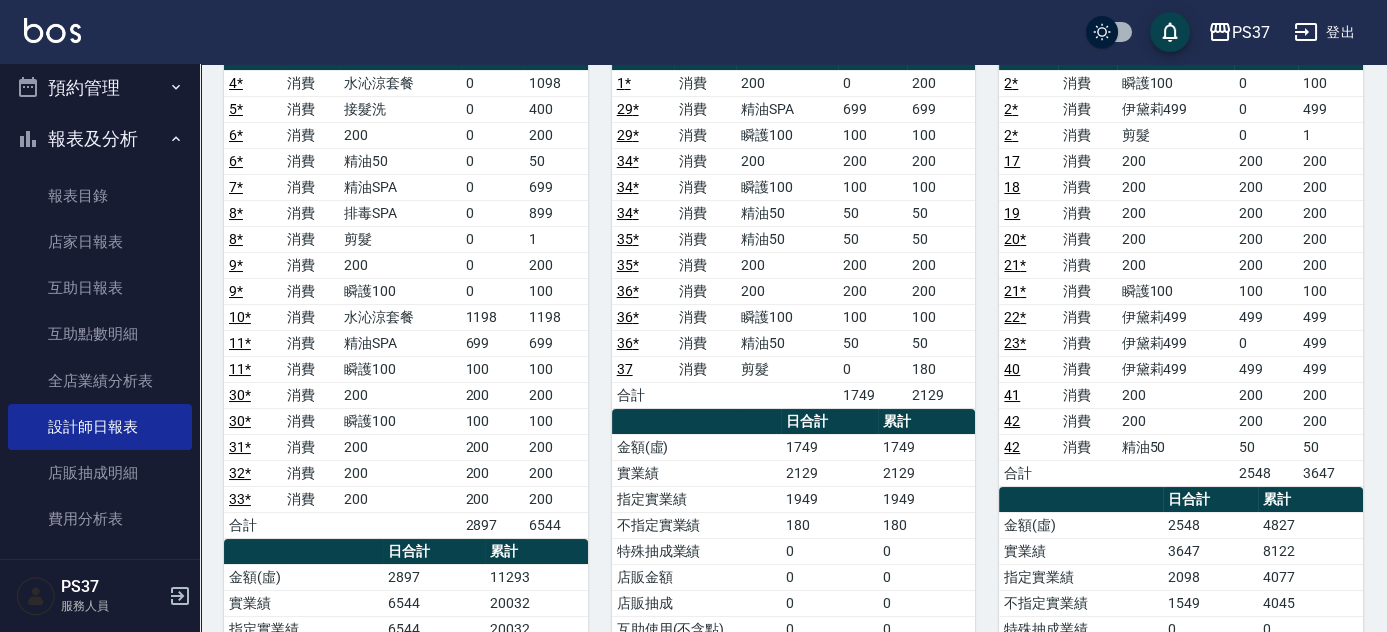 scroll, scrollTop: 0, scrollLeft: 0, axis: both 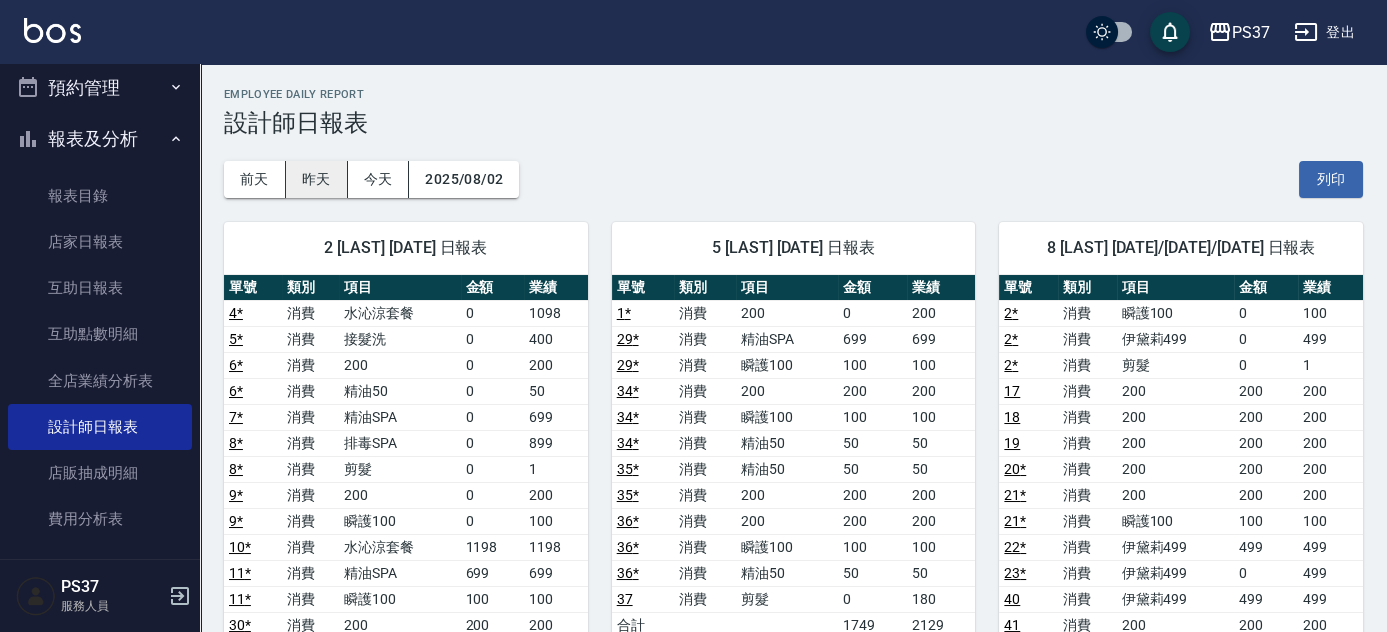click on "昨天" at bounding box center (317, 179) 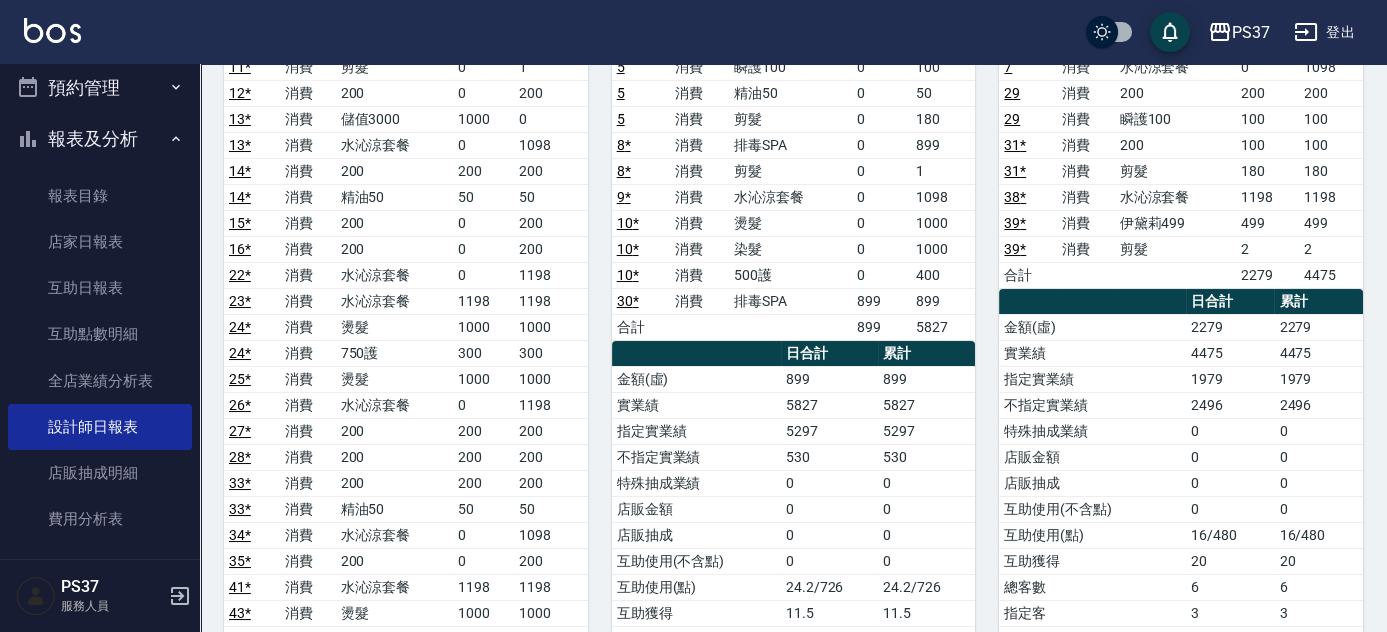 scroll, scrollTop: 545, scrollLeft: 0, axis: vertical 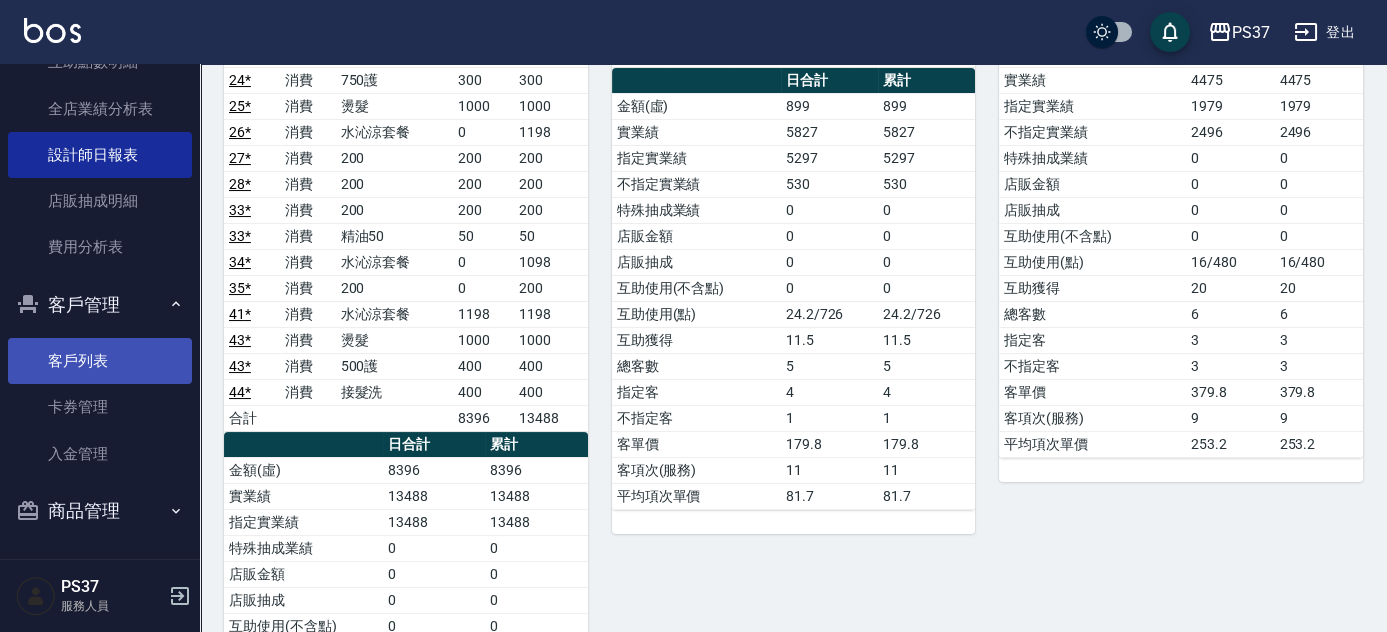 click on "客戶列表" at bounding box center [100, 361] 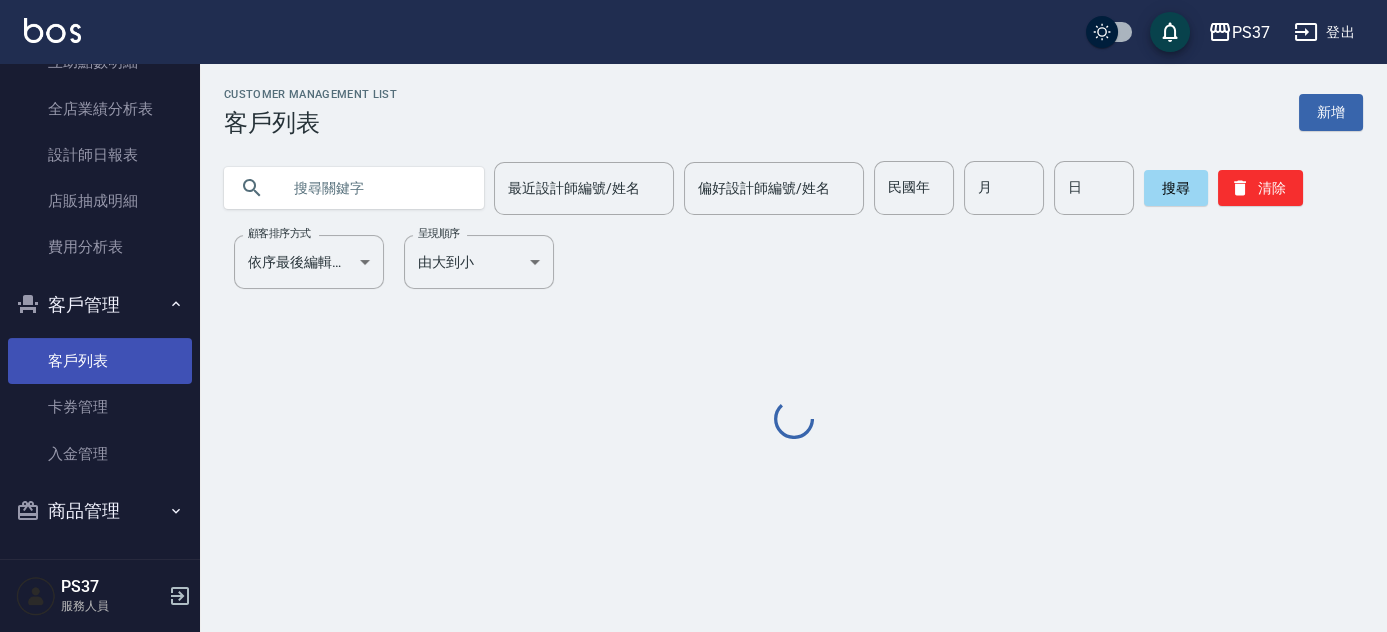 scroll, scrollTop: 0, scrollLeft: 0, axis: both 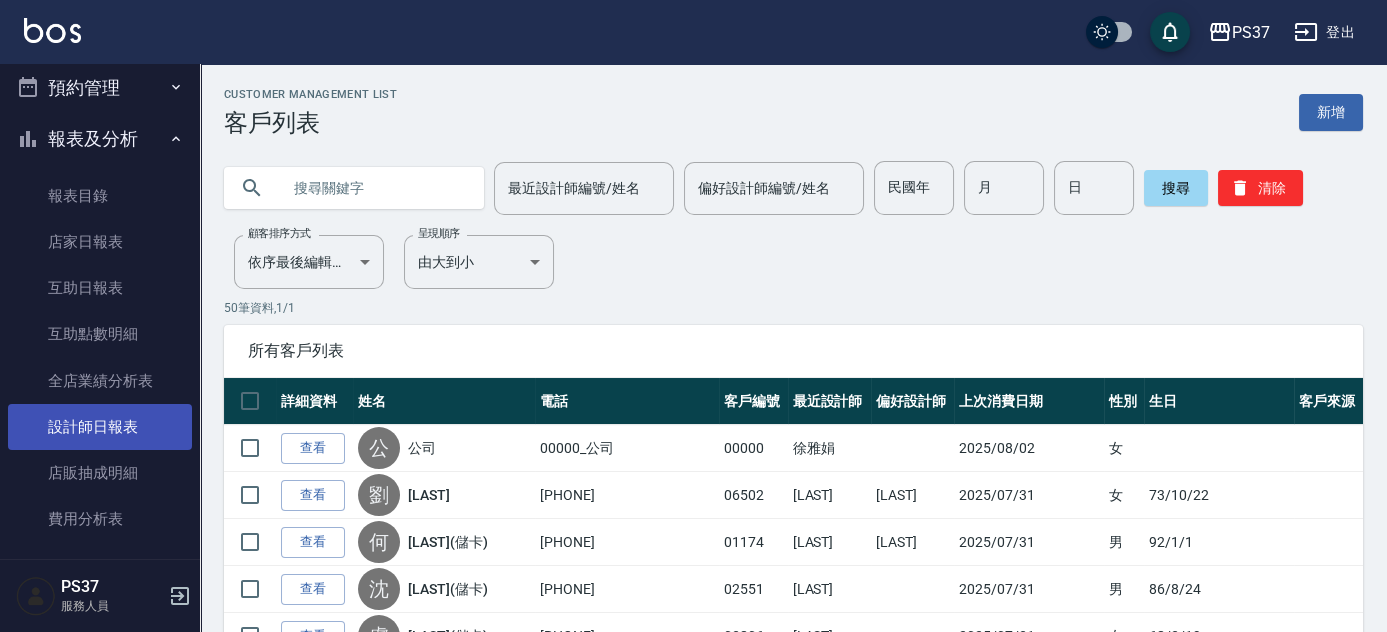 click on "設計師日報表" at bounding box center [100, 427] 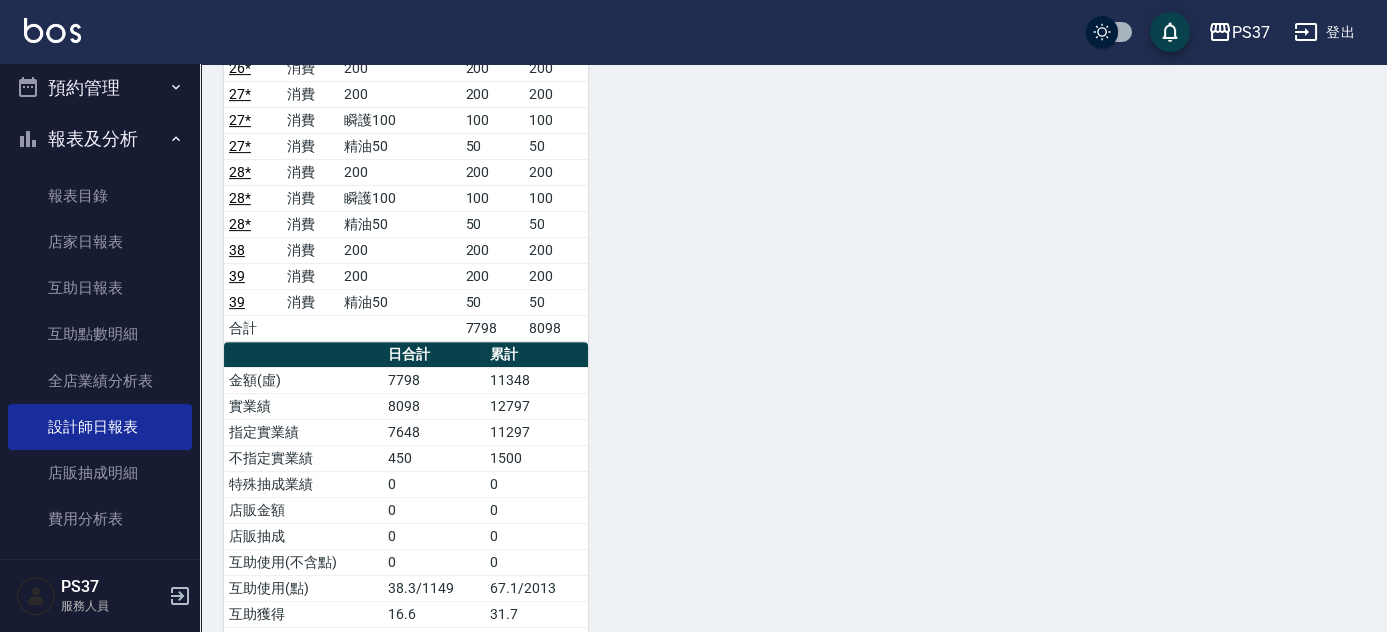 scroll, scrollTop: 1746, scrollLeft: 0, axis: vertical 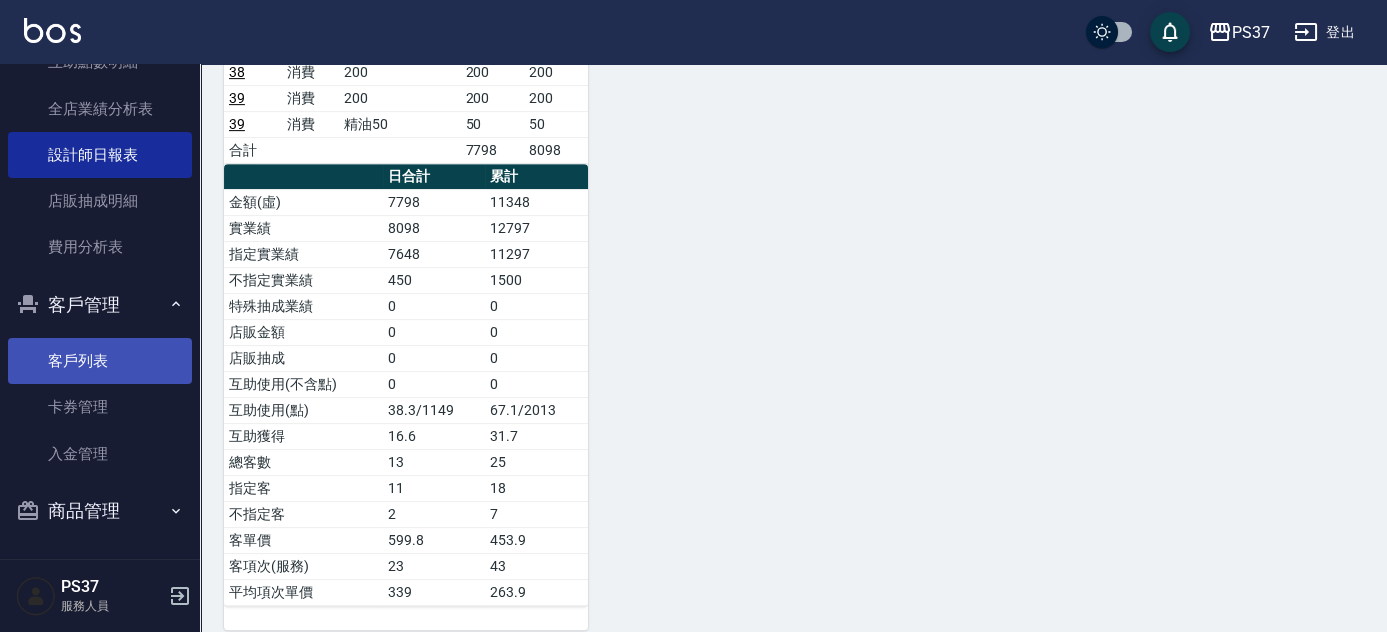 click on "客戶列表" at bounding box center [100, 361] 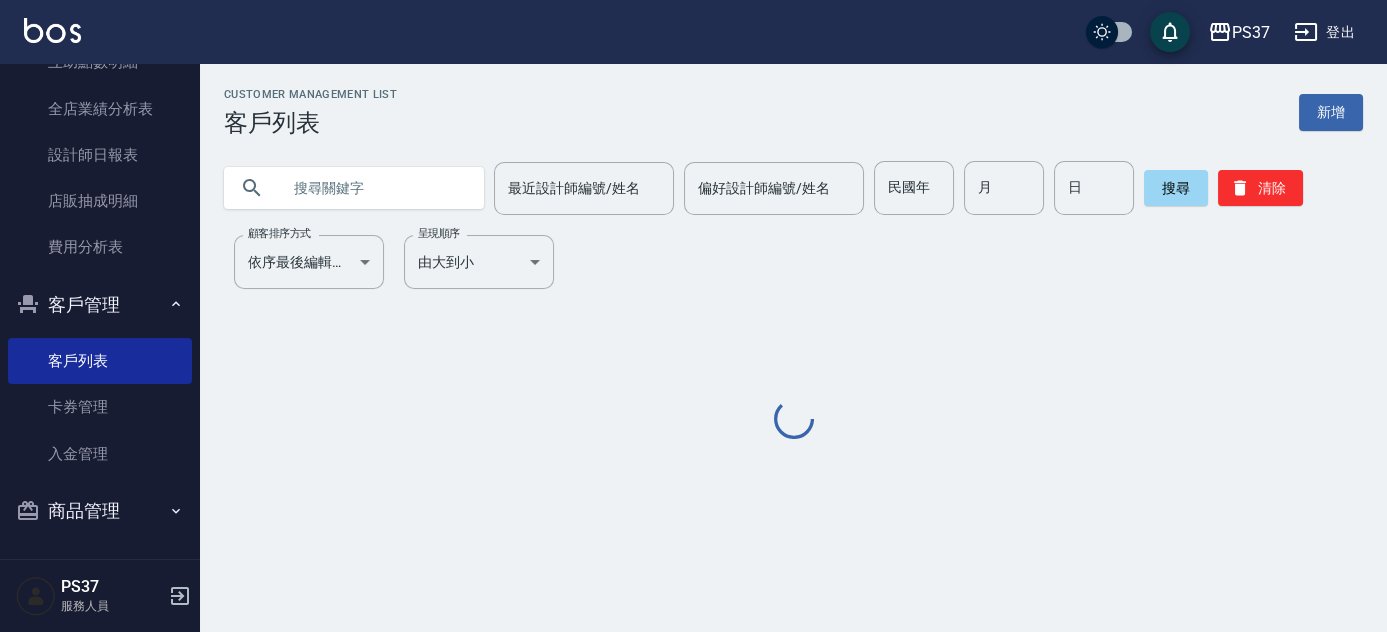 scroll, scrollTop: 0, scrollLeft: 0, axis: both 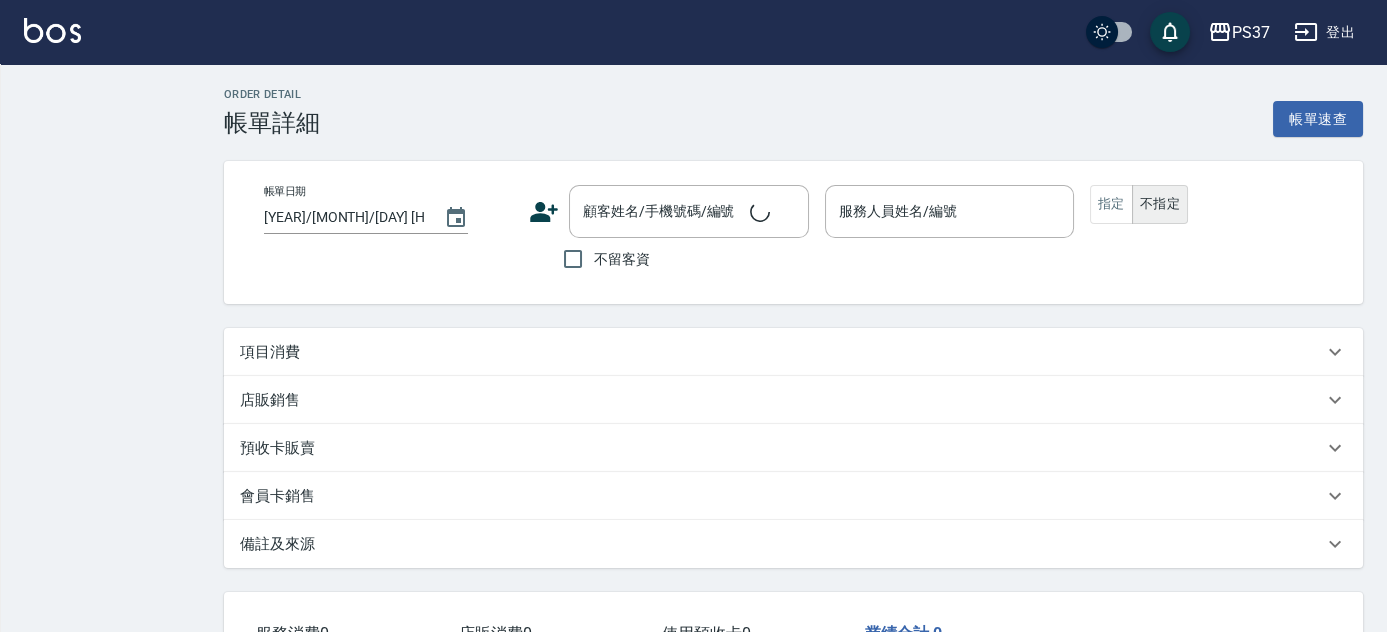 type on "2025/08/02 19:56" 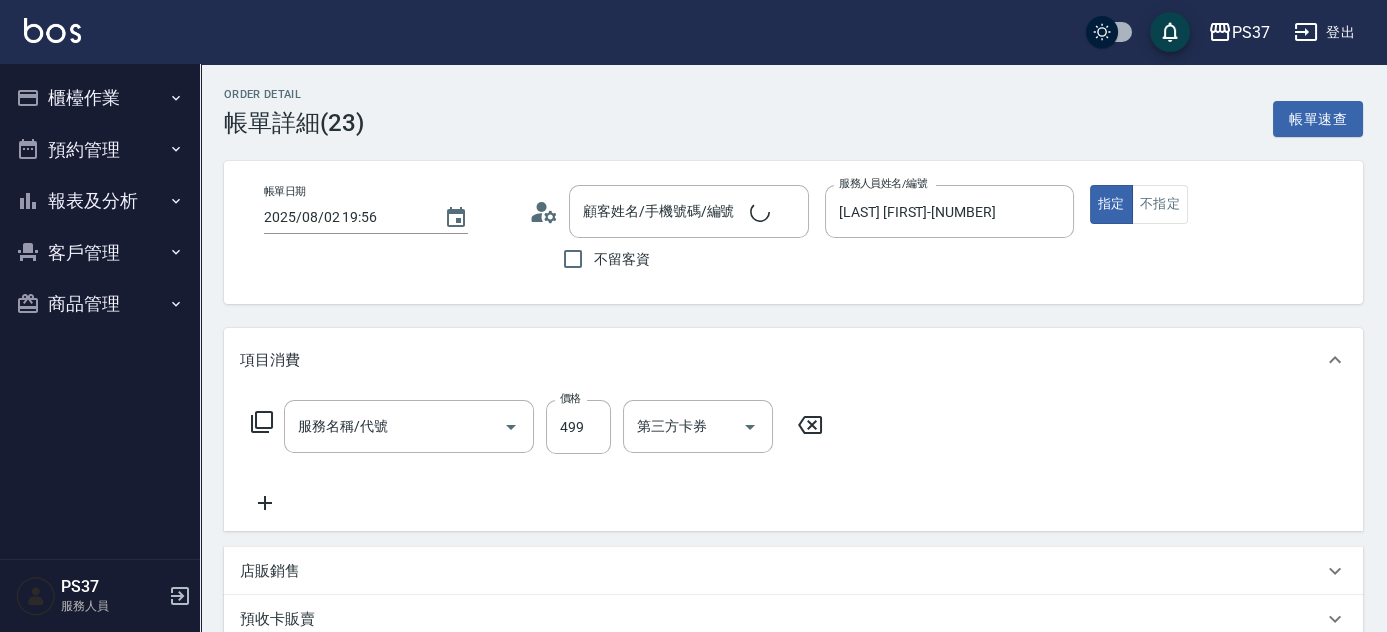 type on "[COMPANY]/[COMPANY]/[NUMBER]" 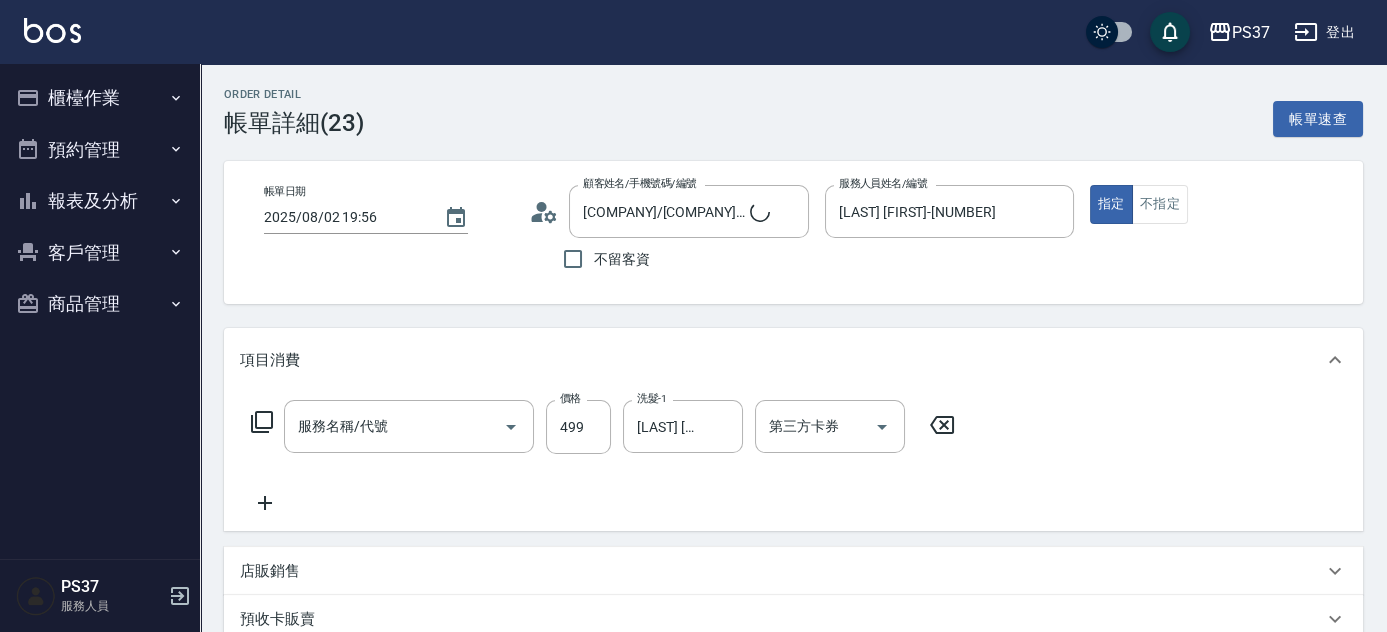 type on "伊黛莉499(0499)" 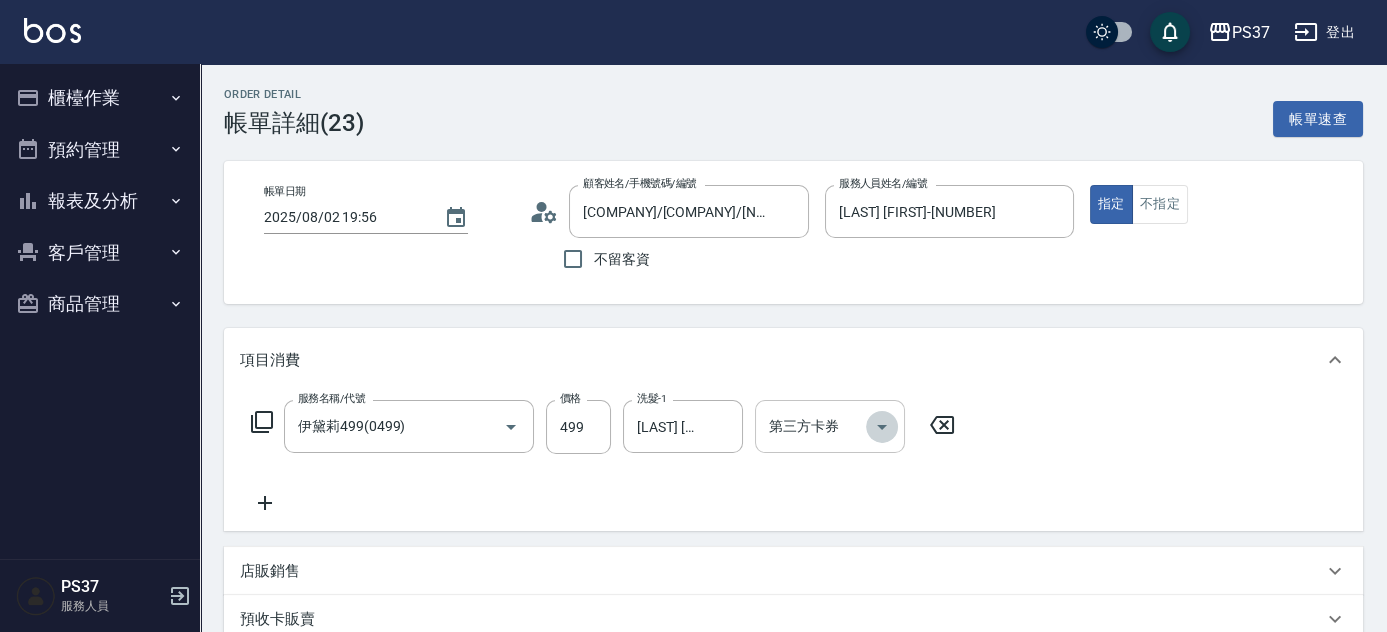 click 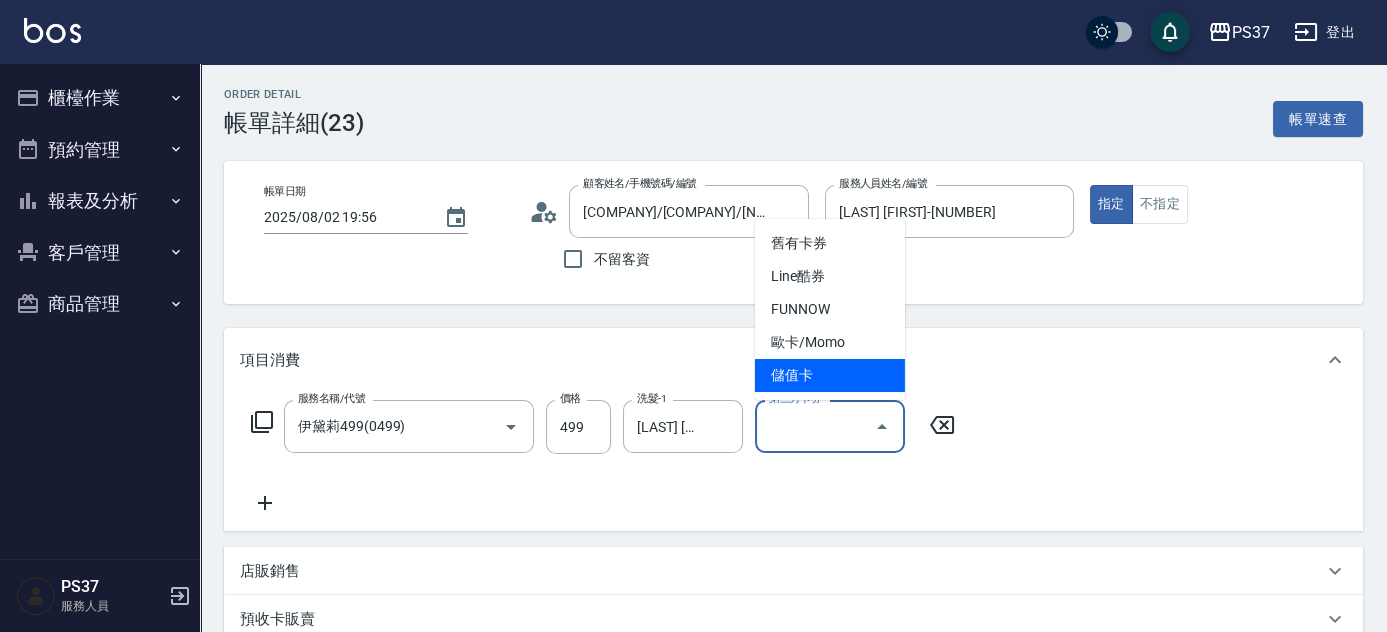 click on "儲值卡" at bounding box center (830, 375) 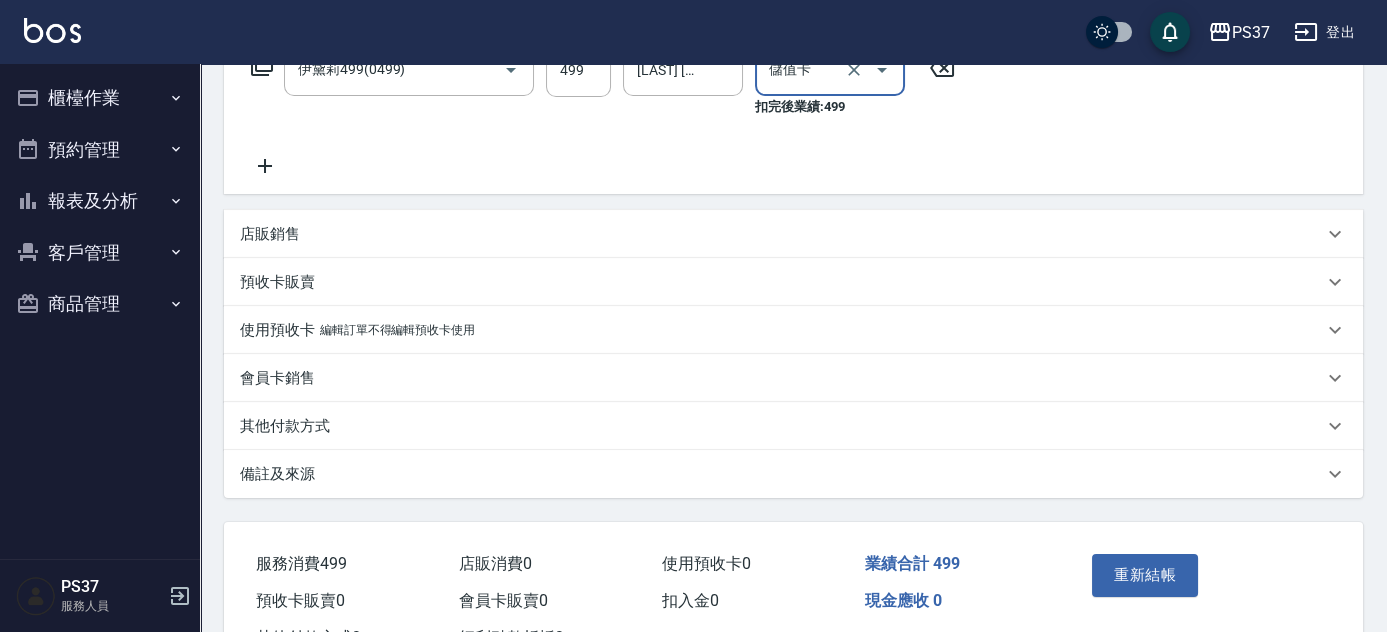 scroll, scrollTop: 363, scrollLeft: 0, axis: vertical 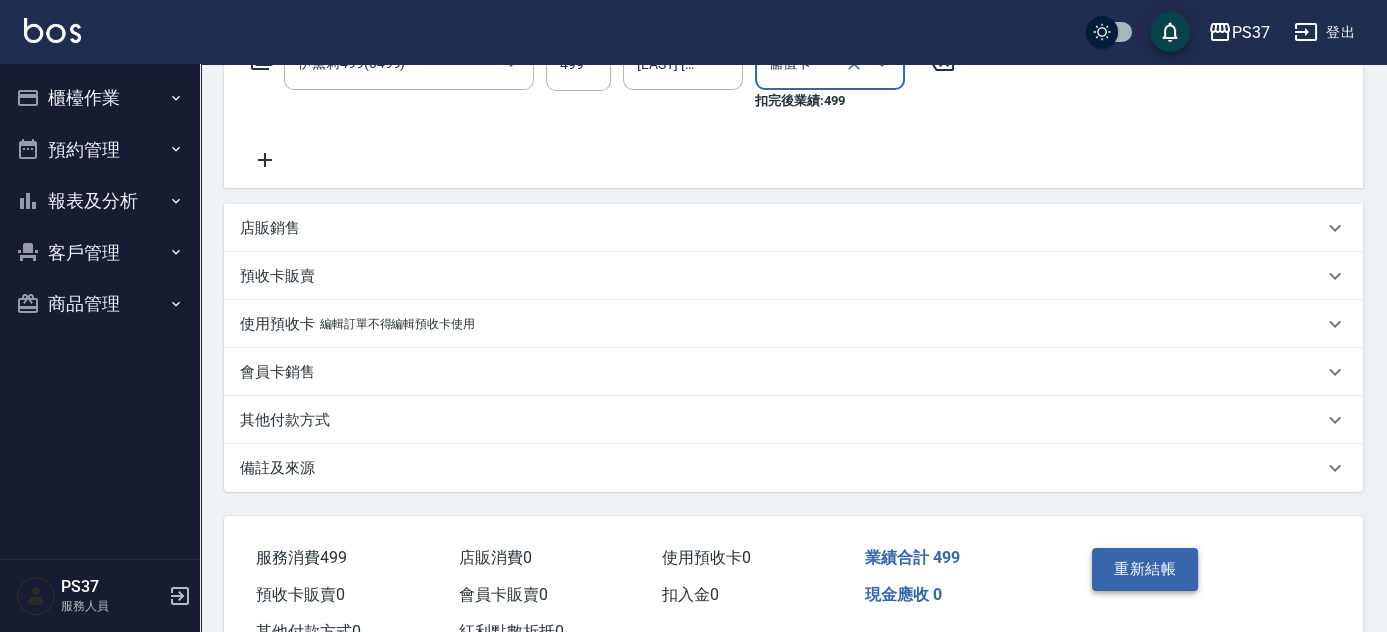 click on "重新結帳" at bounding box center [1145, 569] 